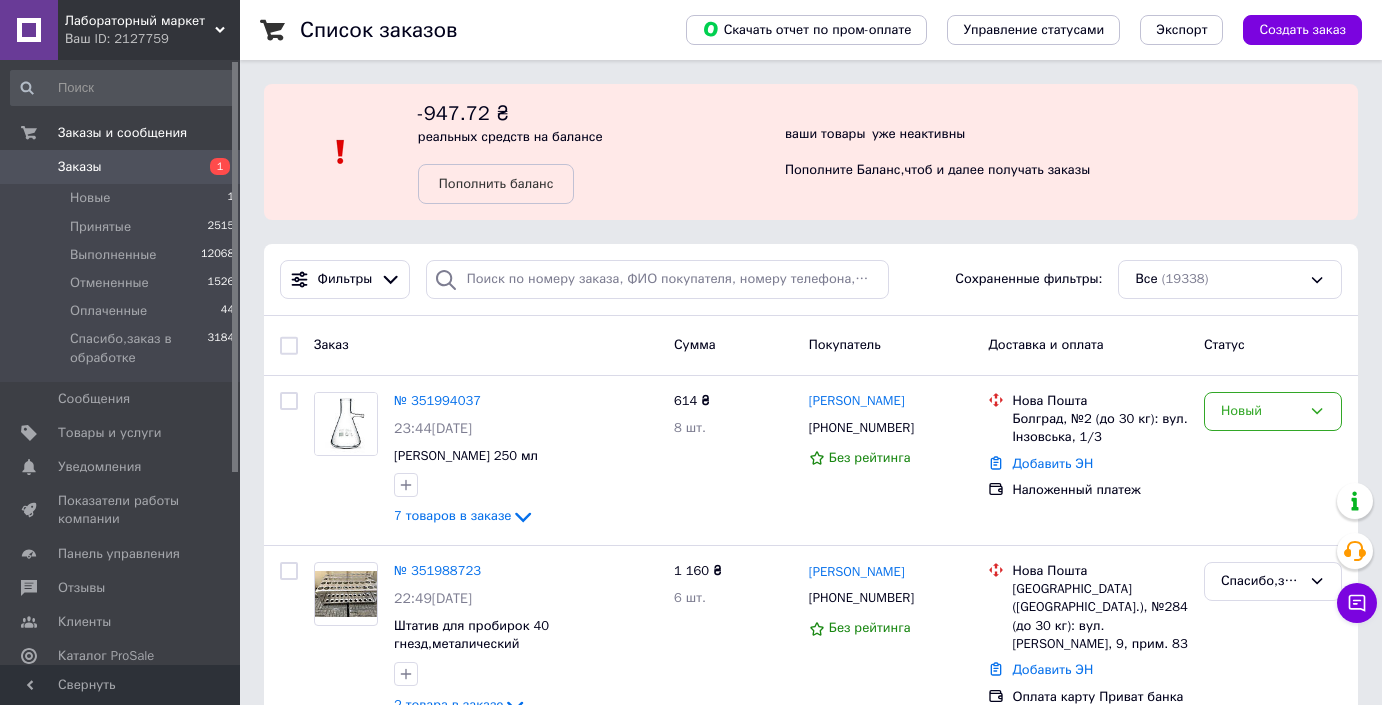 scroll, scrollTop: 0, scrollLeft: 0, axis: both 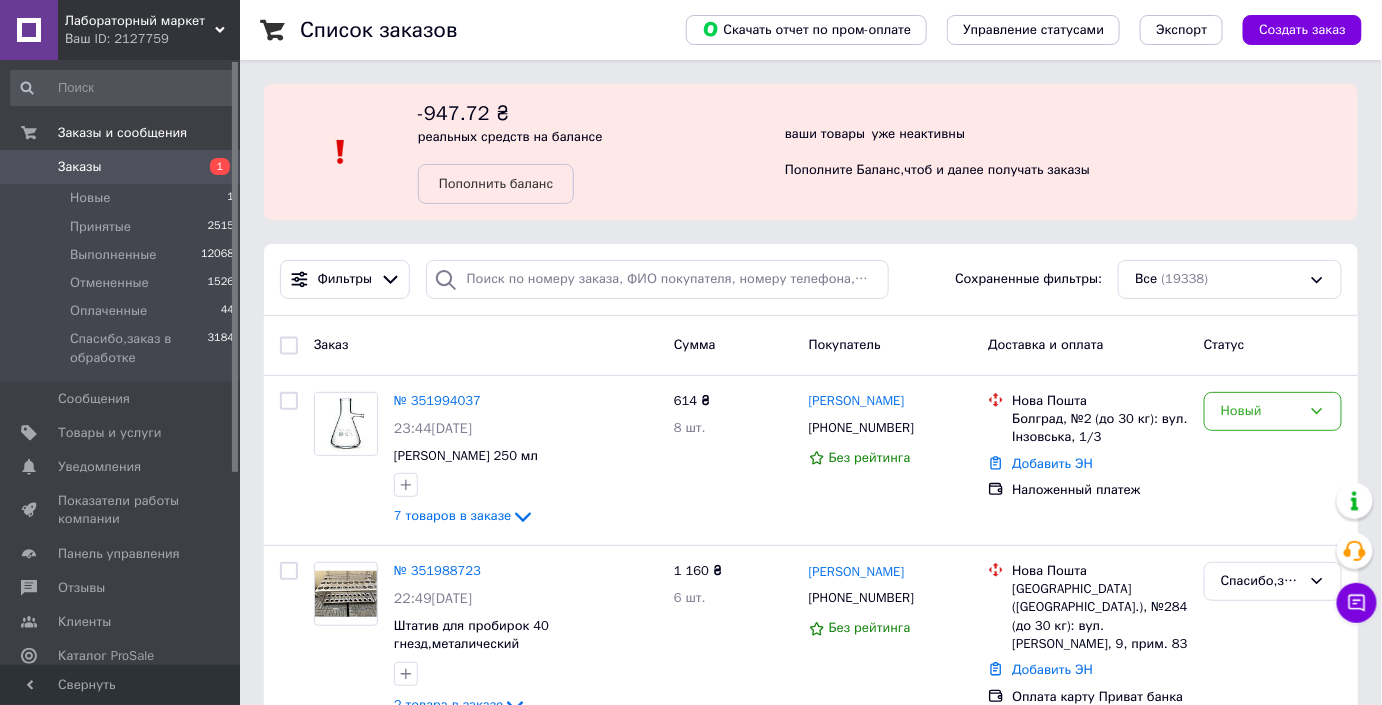 click on "Заказы" at bounding box center (121, 167) 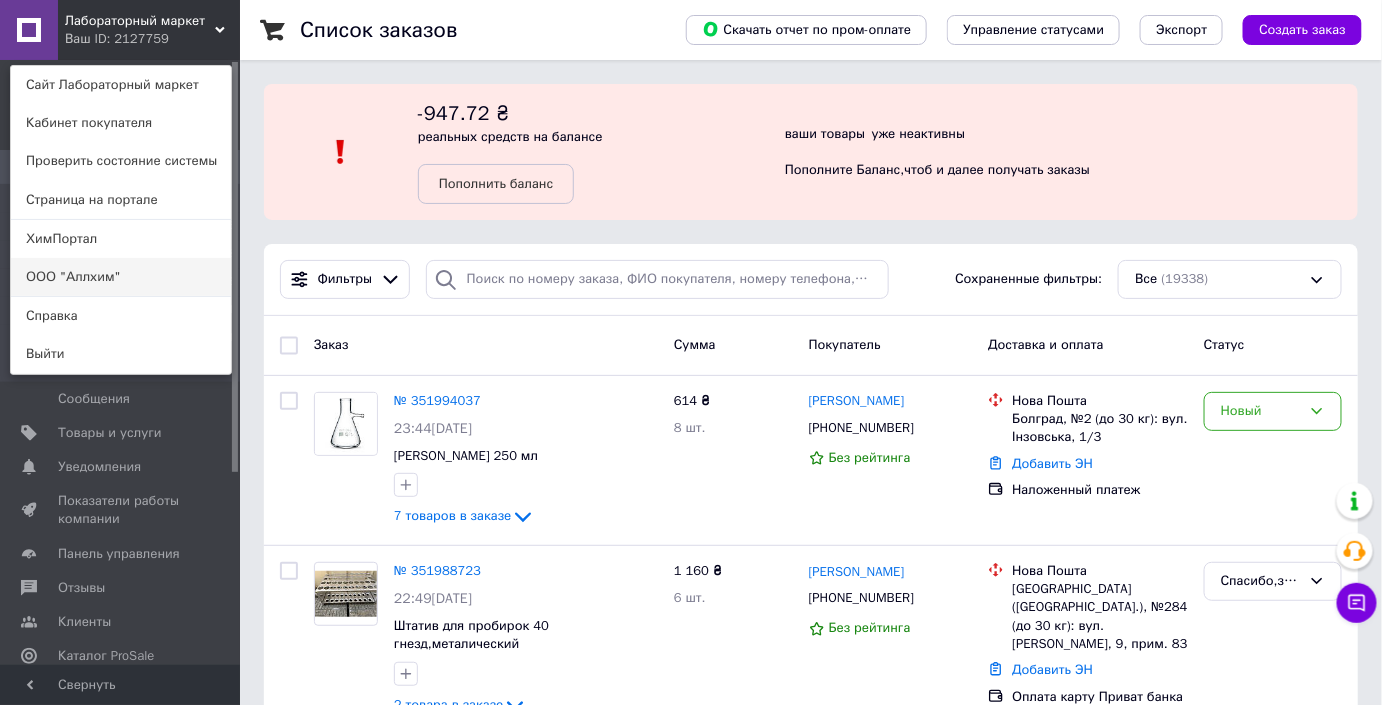 click on "ООО "Аллхим"" at bounding box center (121, 277) 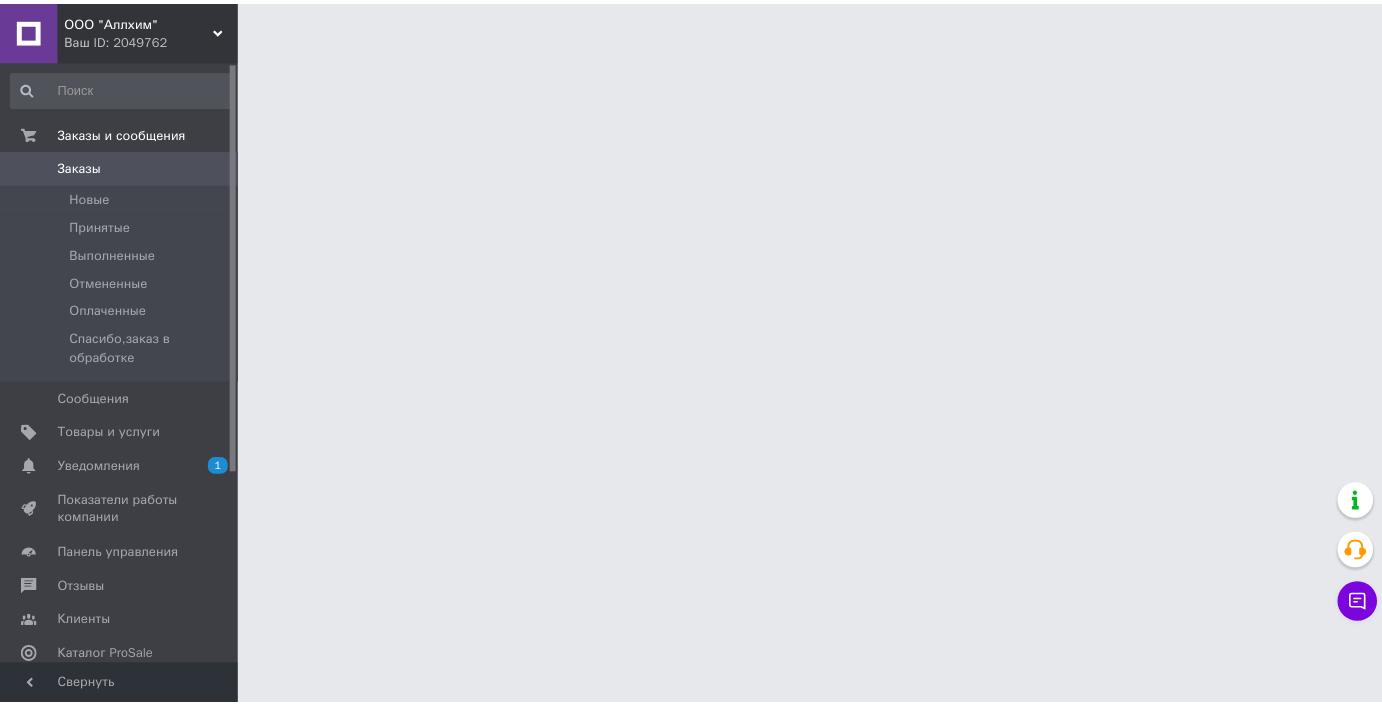 scroll, scrollTop: 0, scrollLeft: 0, axis: both 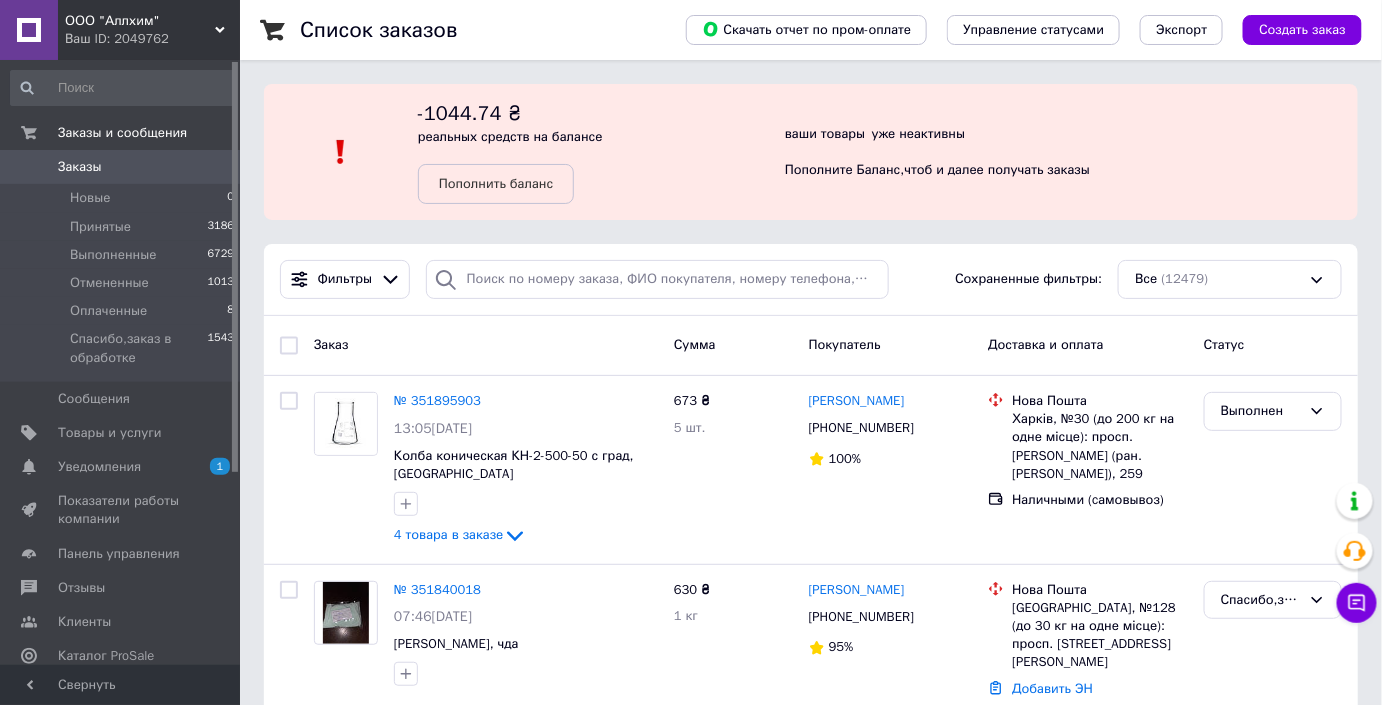 click on "Заказы" at bounding box center [121, 167] 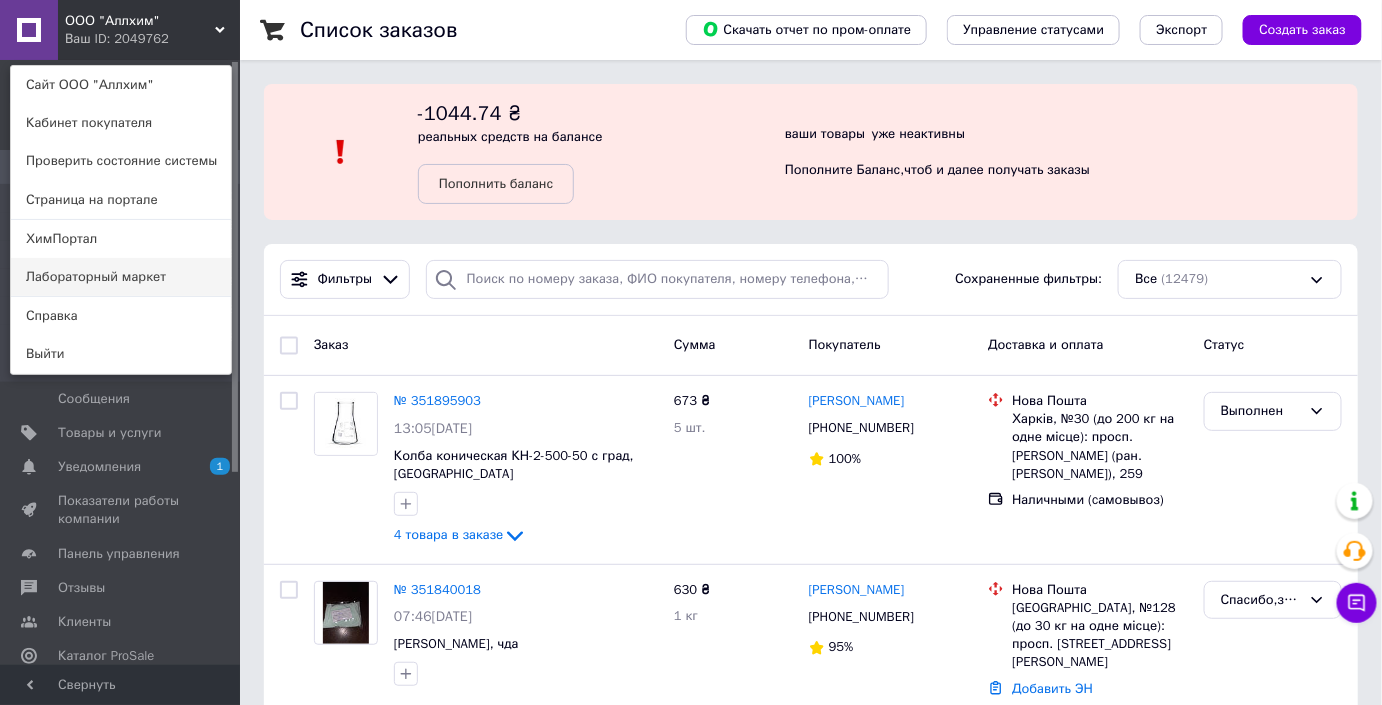 click on "Лабораторный маркет" at bounding box center [121, 277] 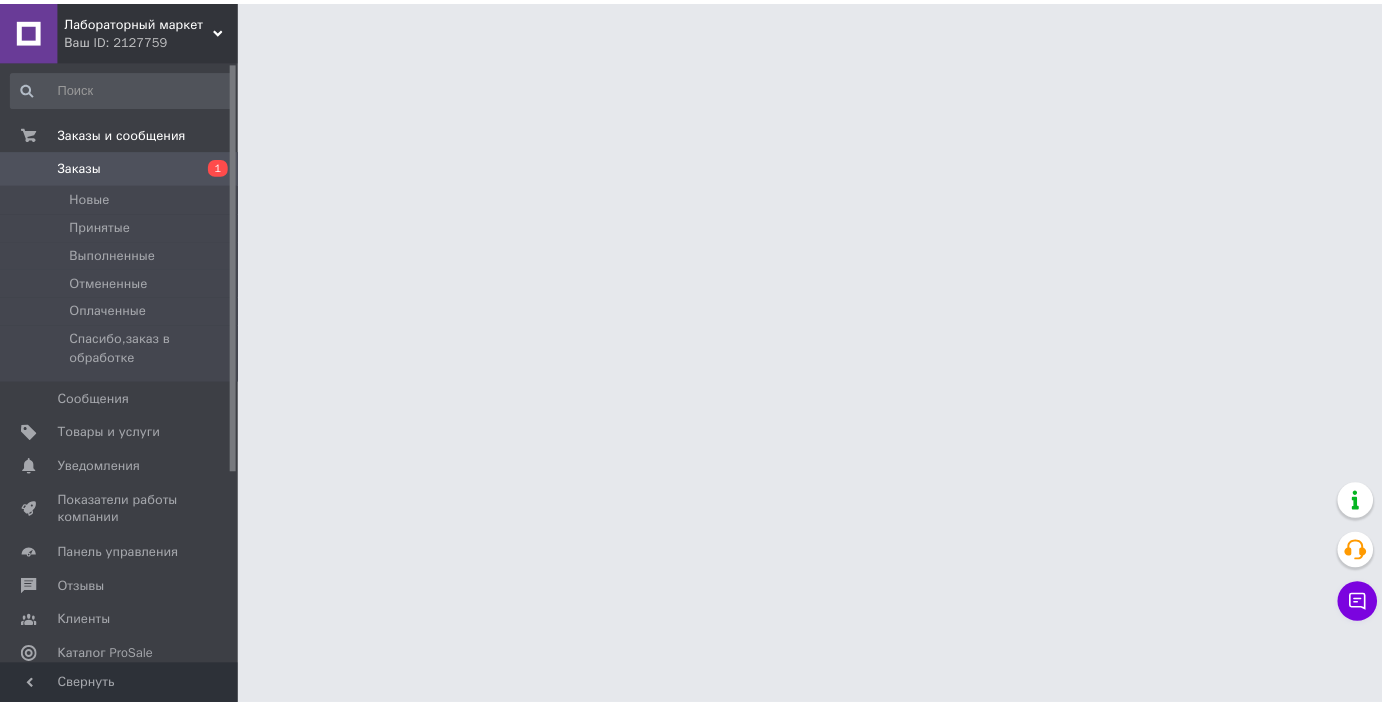 scroll, scrollTop: 0, scrollLeft: 0, axis: both 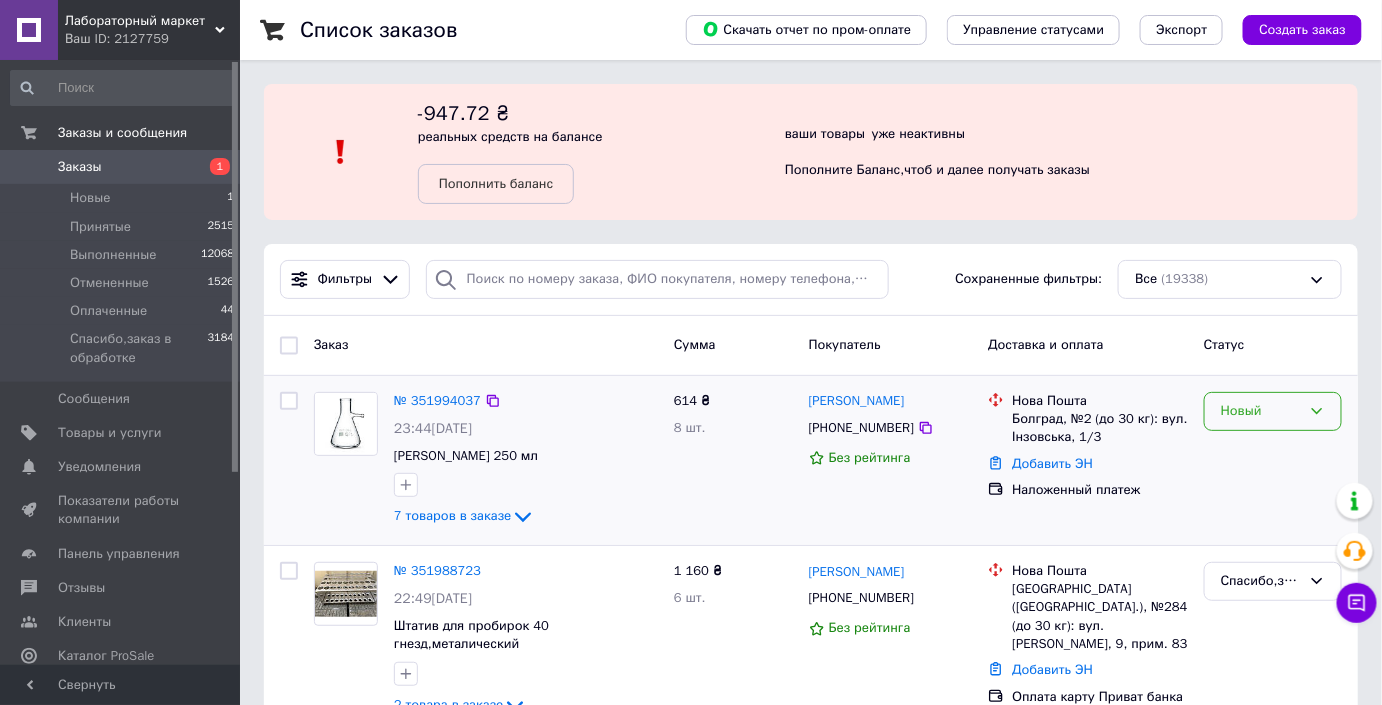 click on "Новый" at bounding box center (1261, 411) 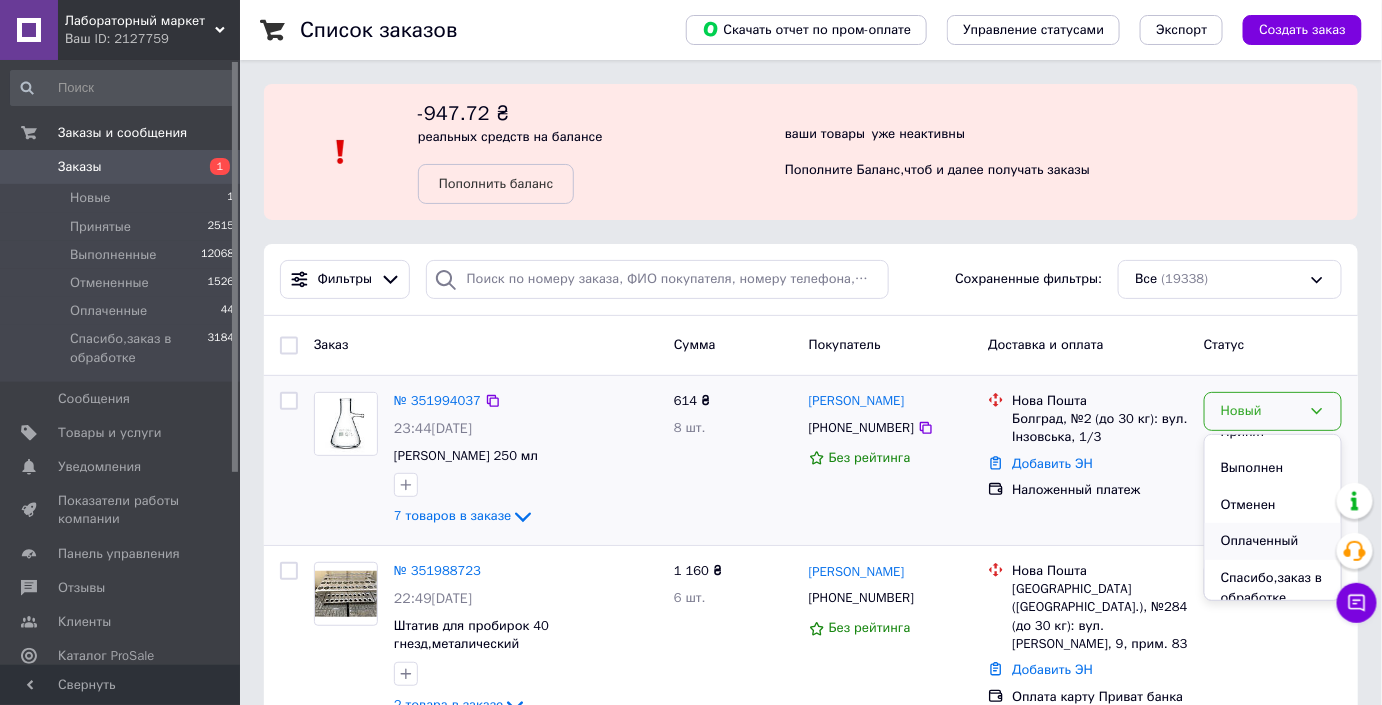 scroll, scrollTop: 37, scrollLeft: 0, axis: vertical 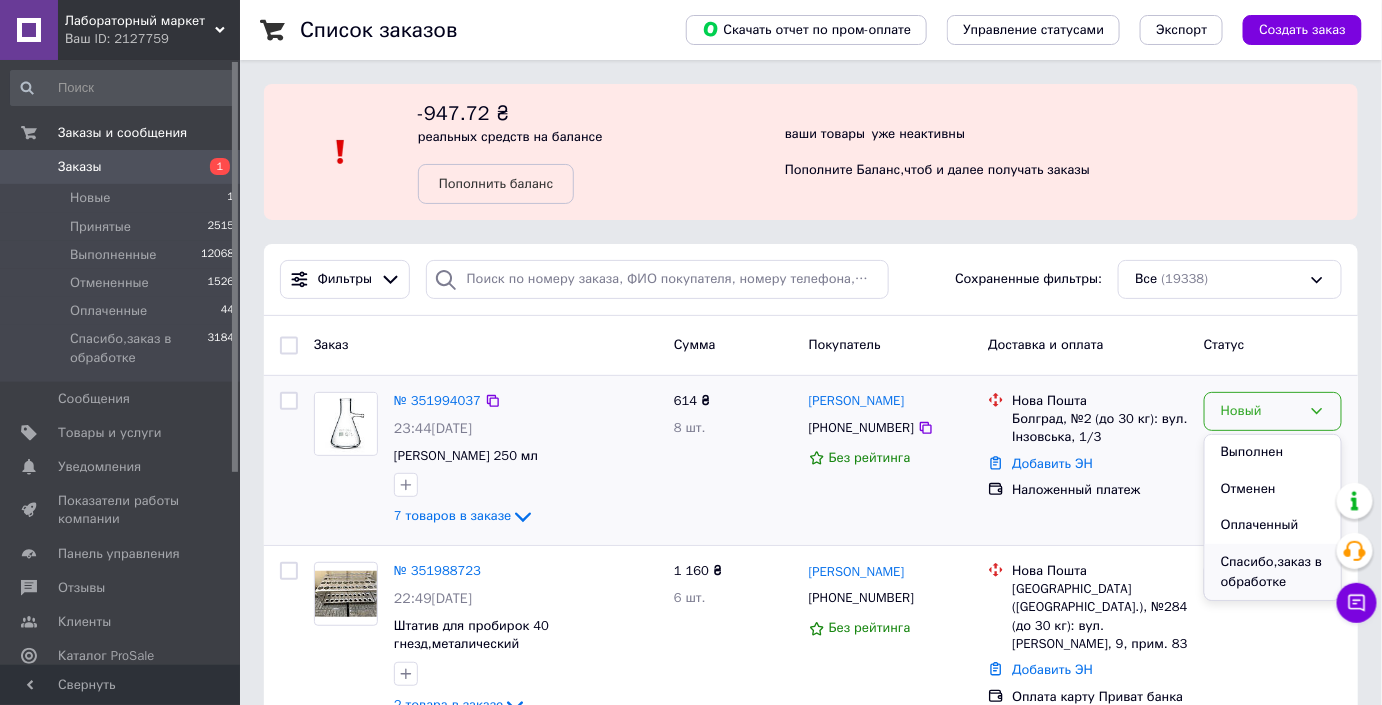click on "Спасибо,заказ в обработке" at bounding box center [1273, 572] 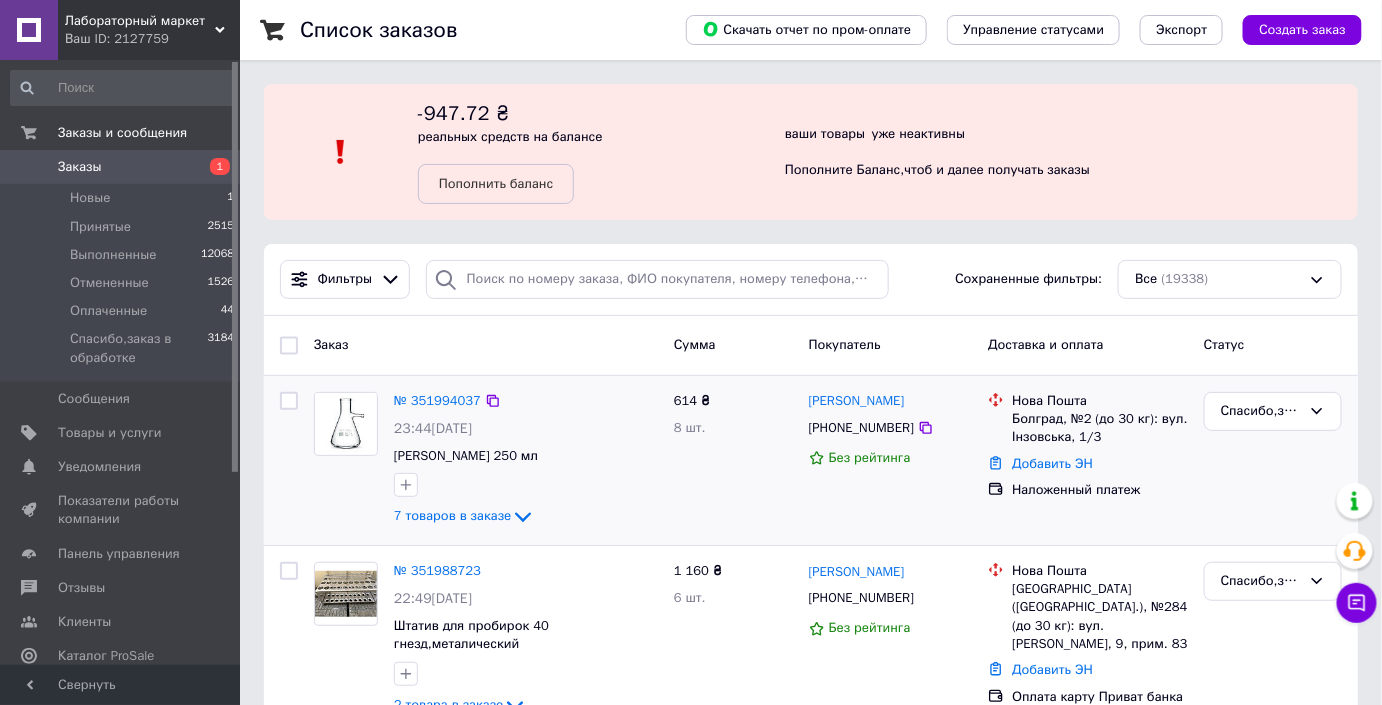 click on "Заказы" at bounding box center (121, 167) 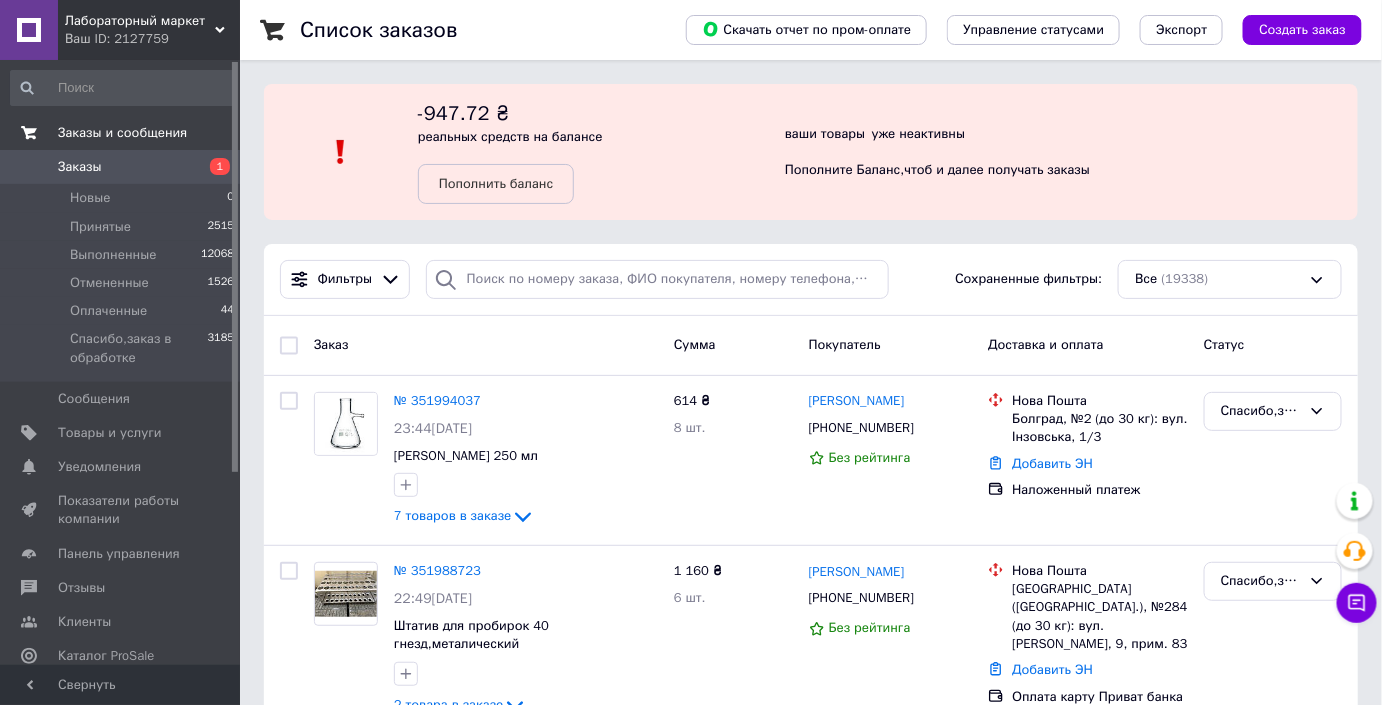click on "1" at bounding box center (212, 167) 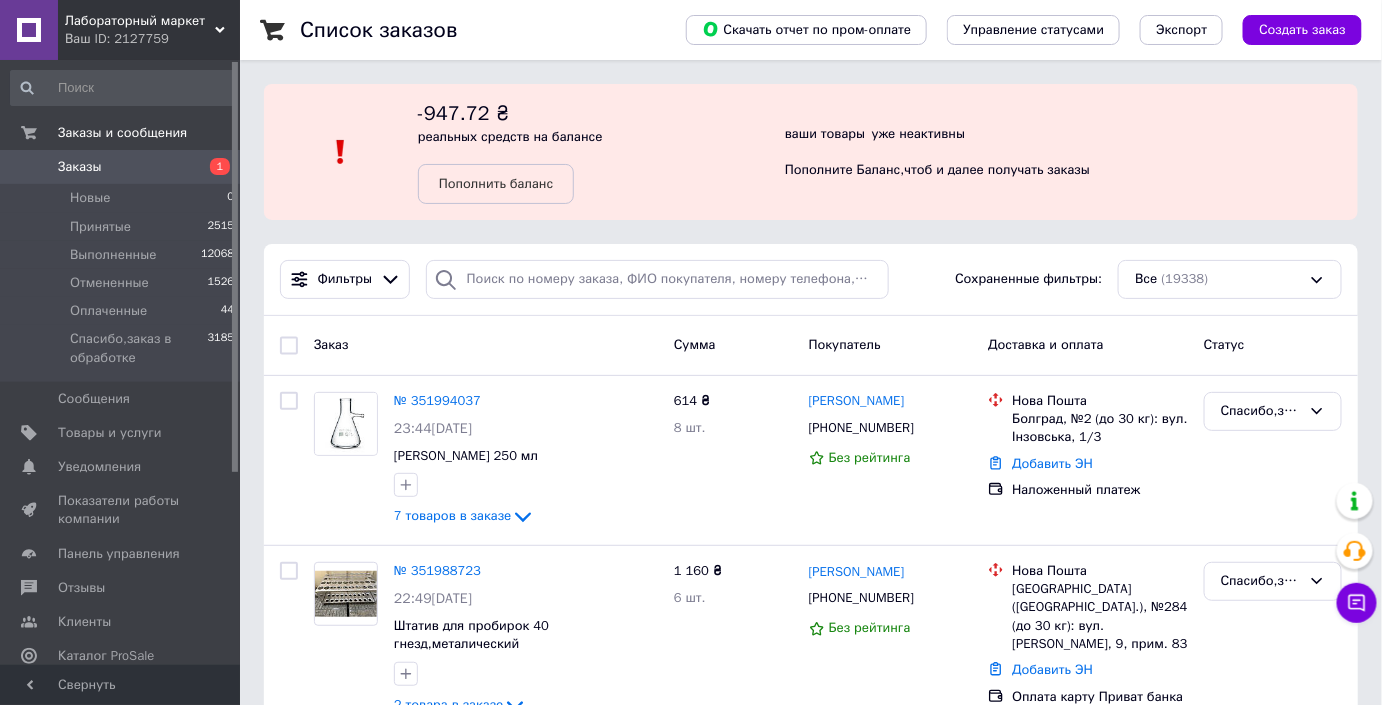 click on "Заказы" at bounding box center (121, 167) 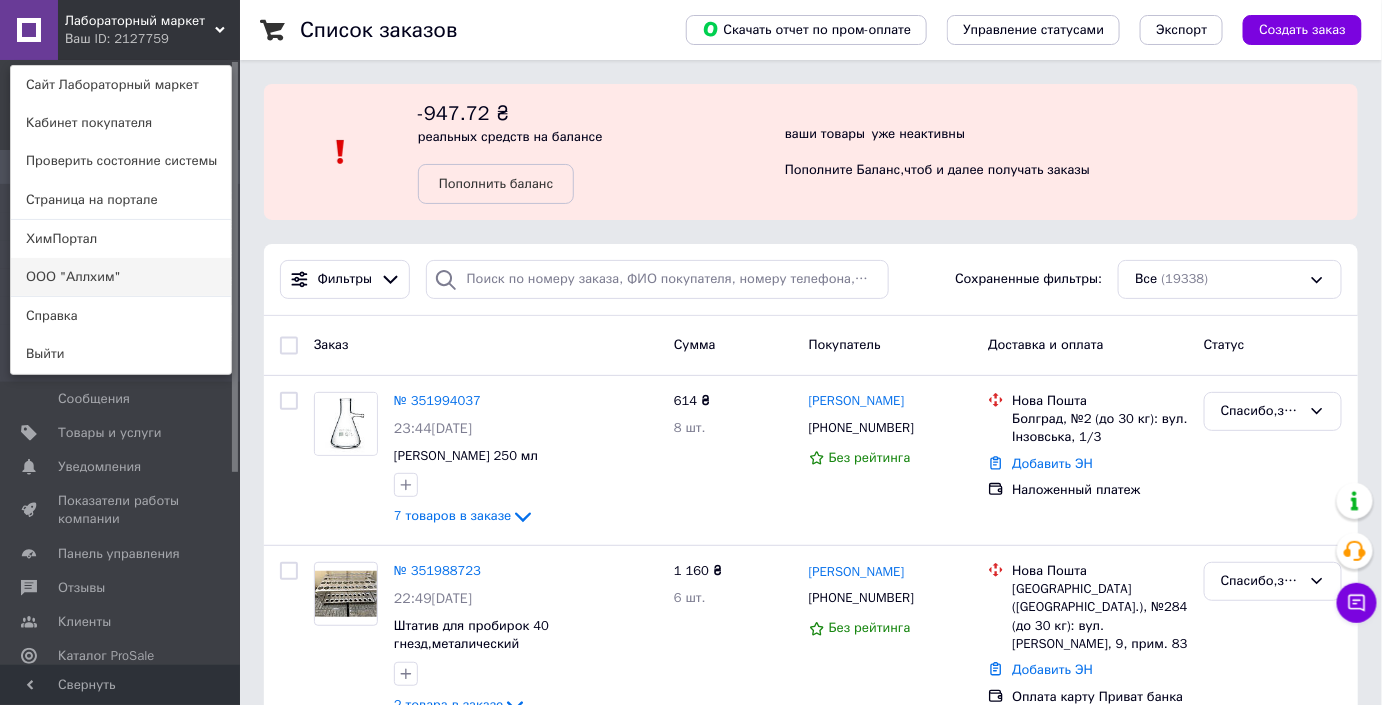 click on "ООО "Аллхим"" at bounding box center [121, 277] 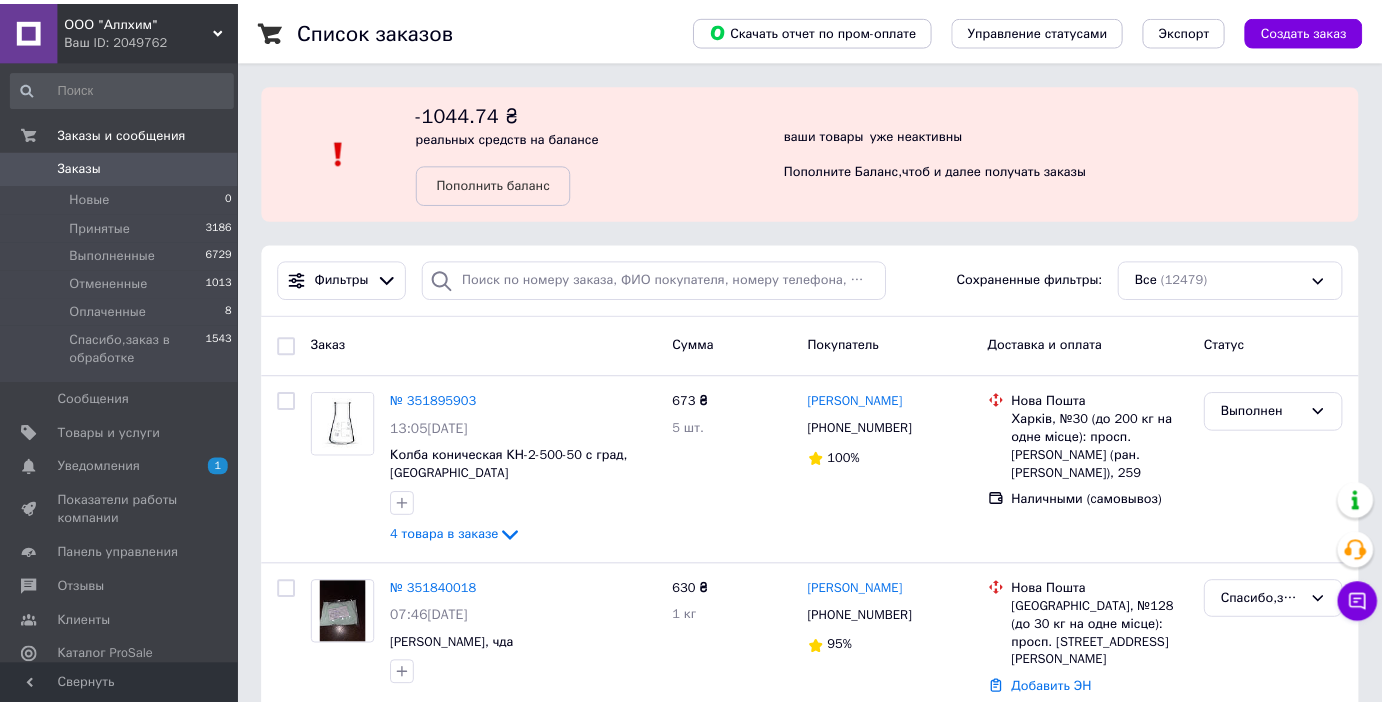 scroll, scrollTop: 0, scrollLeft: 0, axis: both 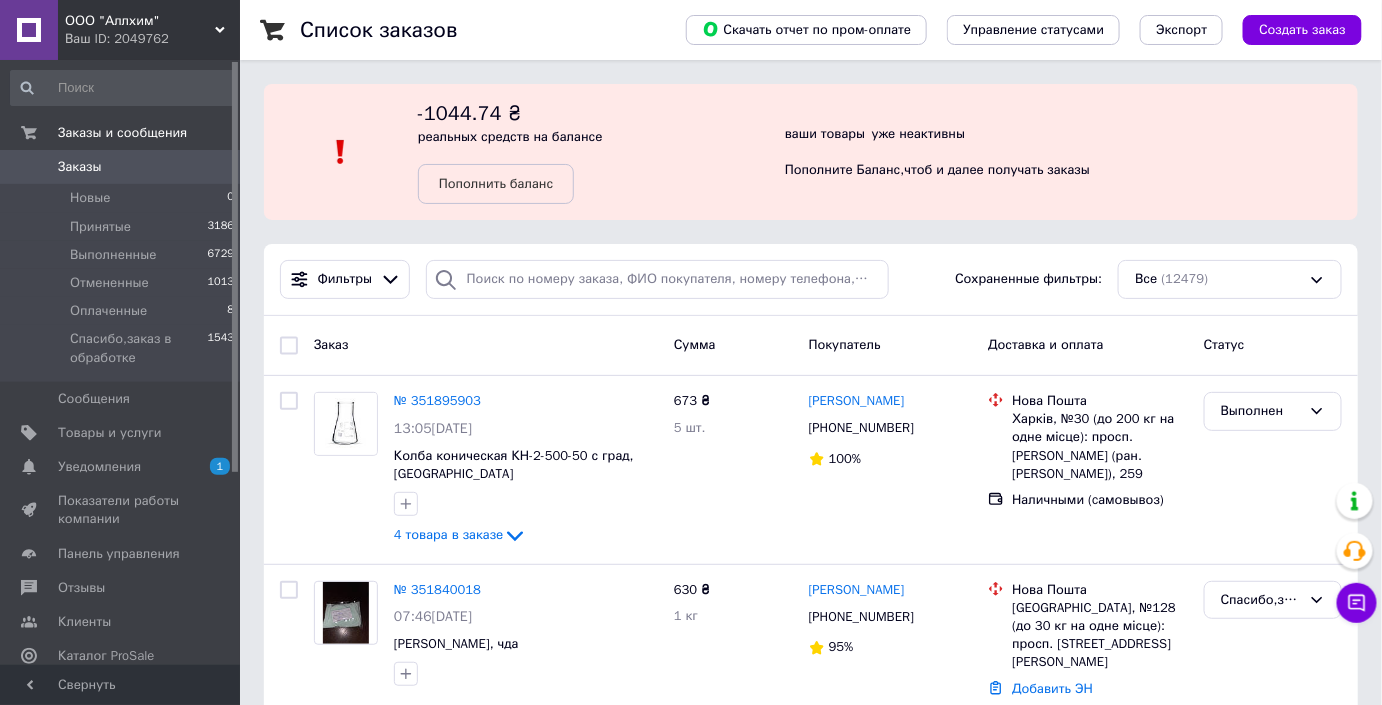 click on "ООО "Аллхим" Ваш ID: 2049762" at bounding box center [149, 30] 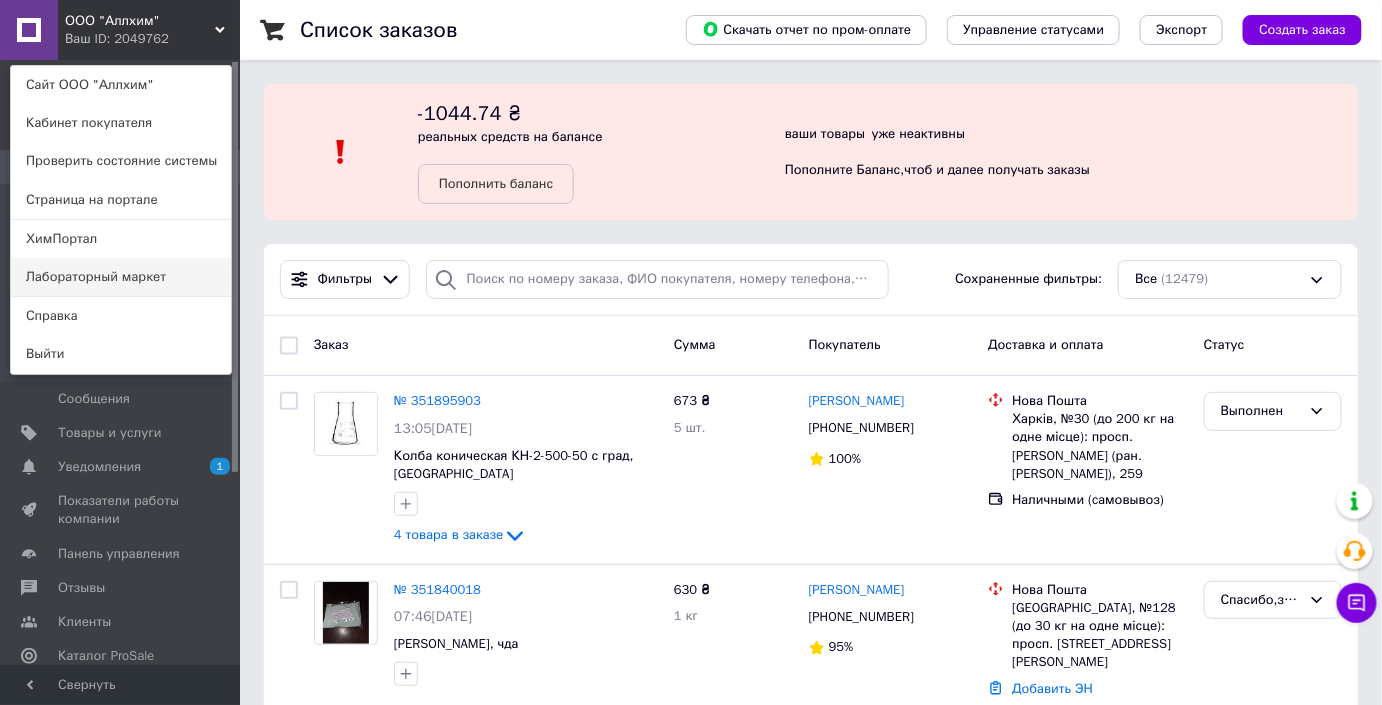 click on "Лабораторный маркет" at bounding box center (121, 277) 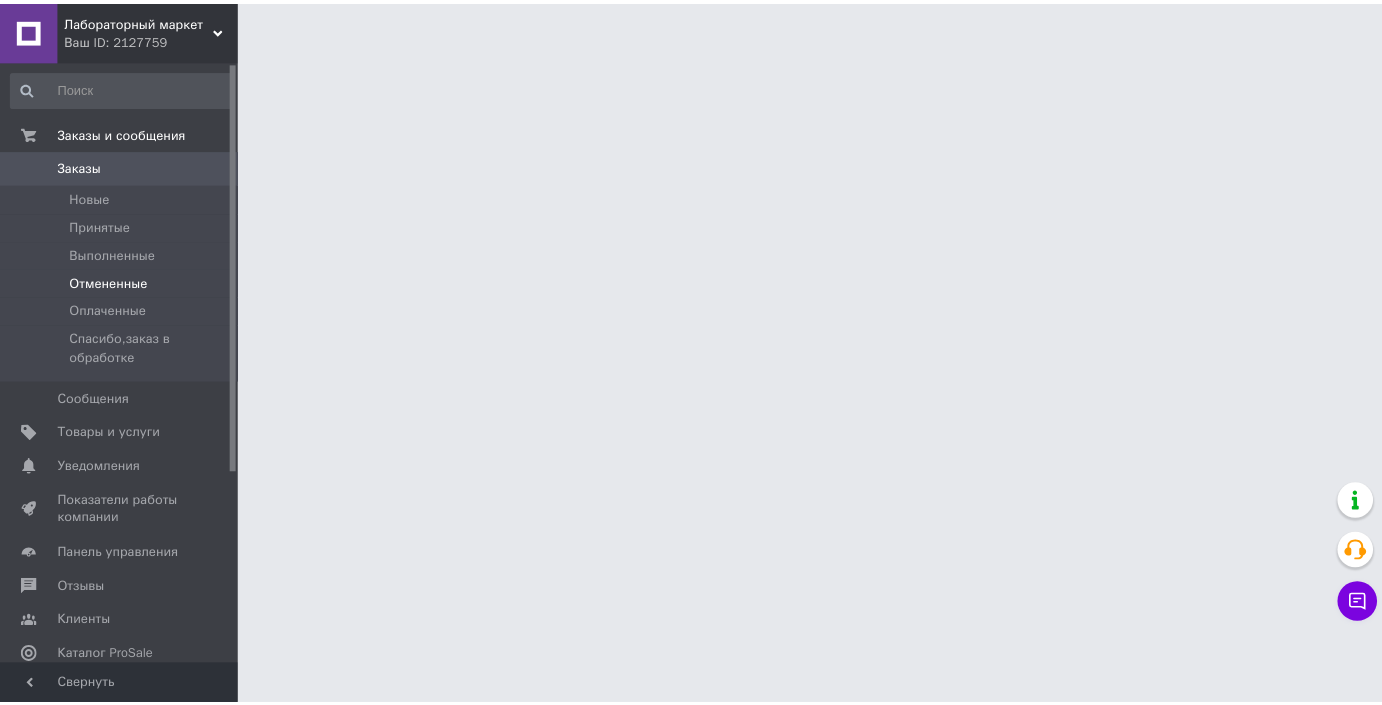 scroll, scrollTop: 0, scrollLeft: 0, axis: both 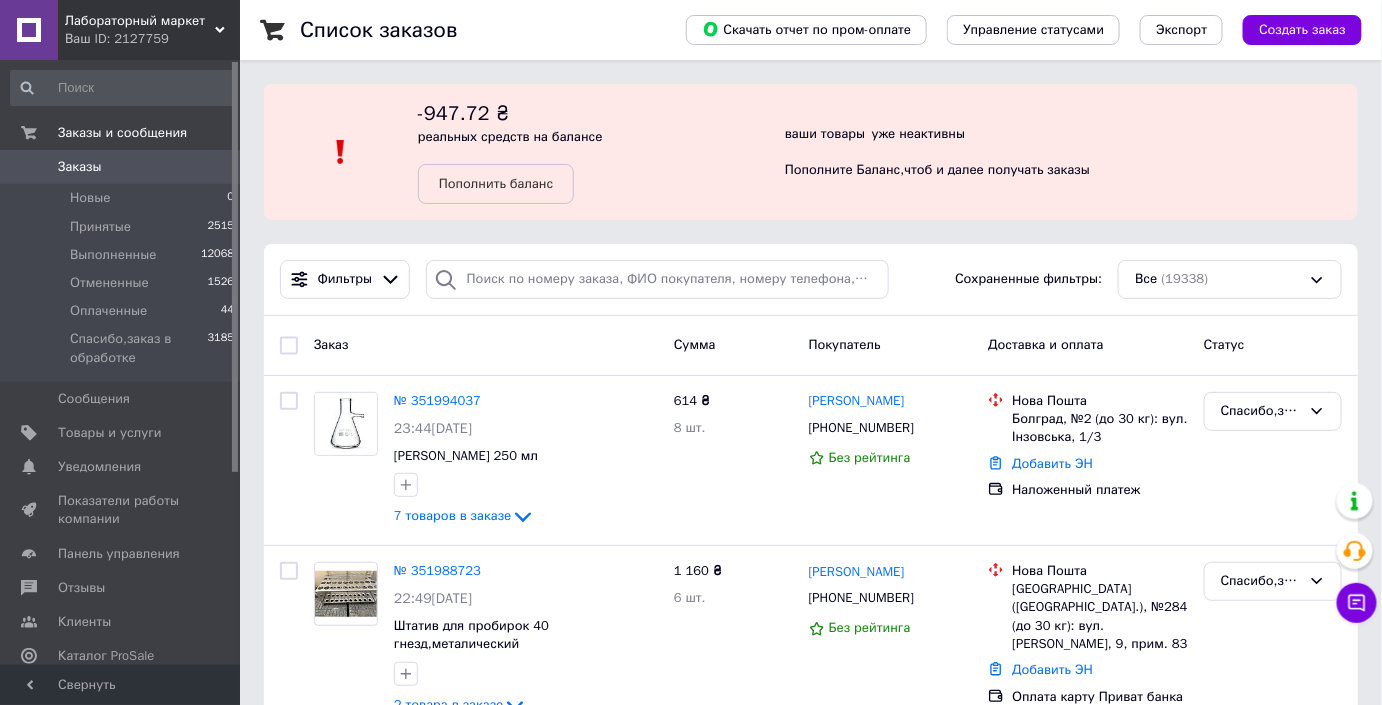 click on "Заказы" at bounding box center (121, 167) 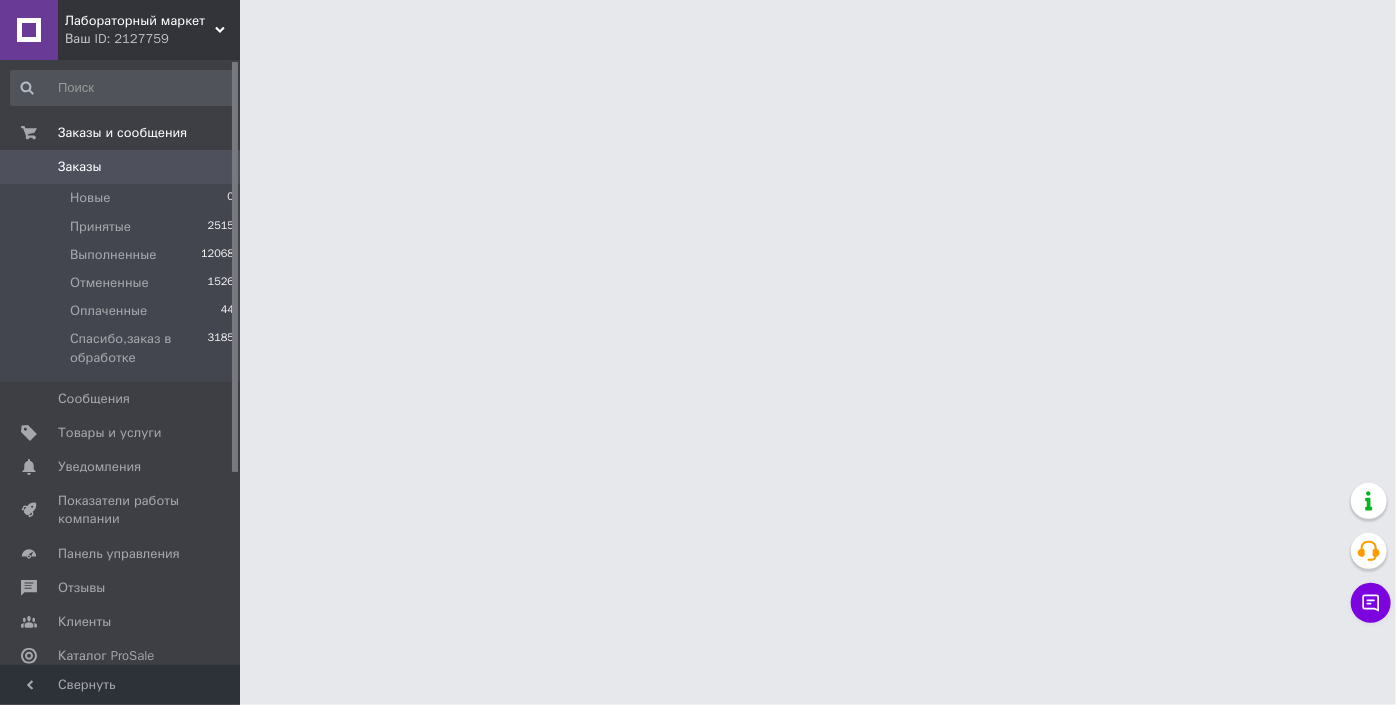 click on "Ваш ID: 2127759" at bounding box center [152, 39] 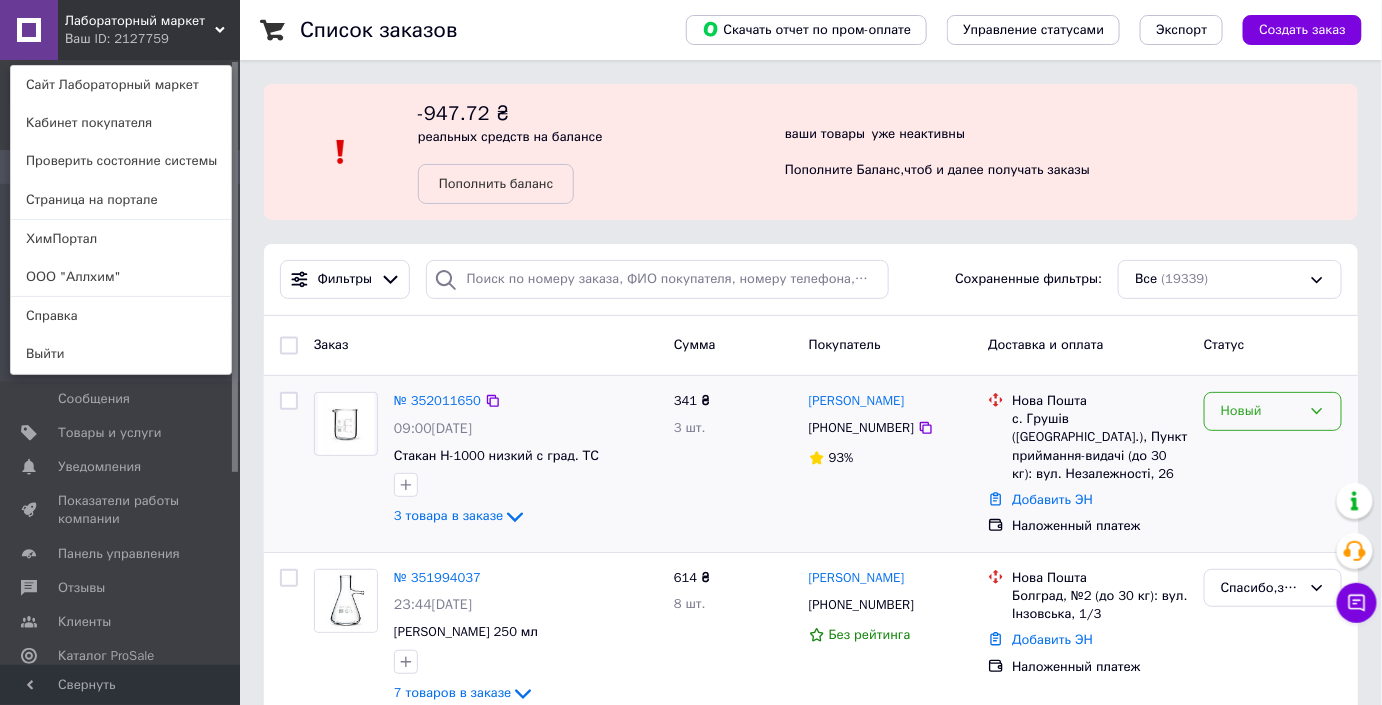click on "Новый" at bounding box center (1261, 411) 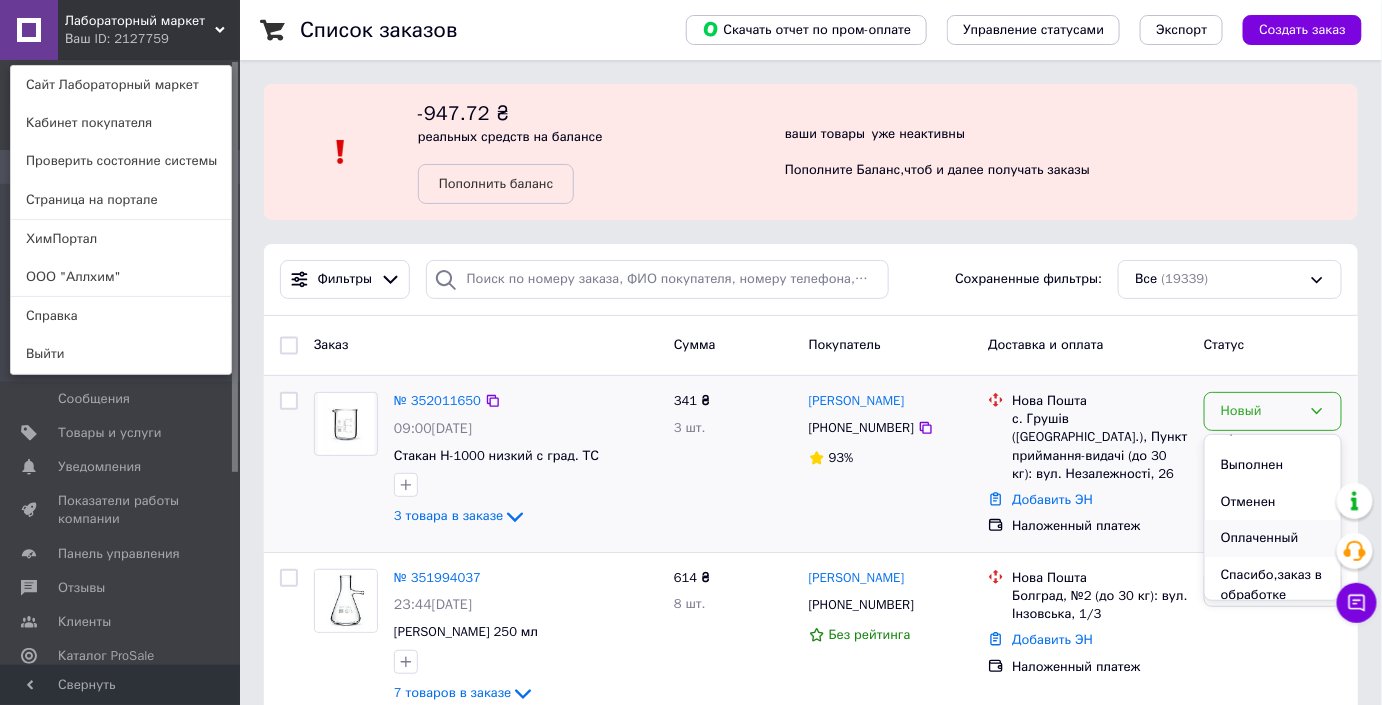 scroll, scrollTop: 37, scrollLeft: 0, axis: vertical 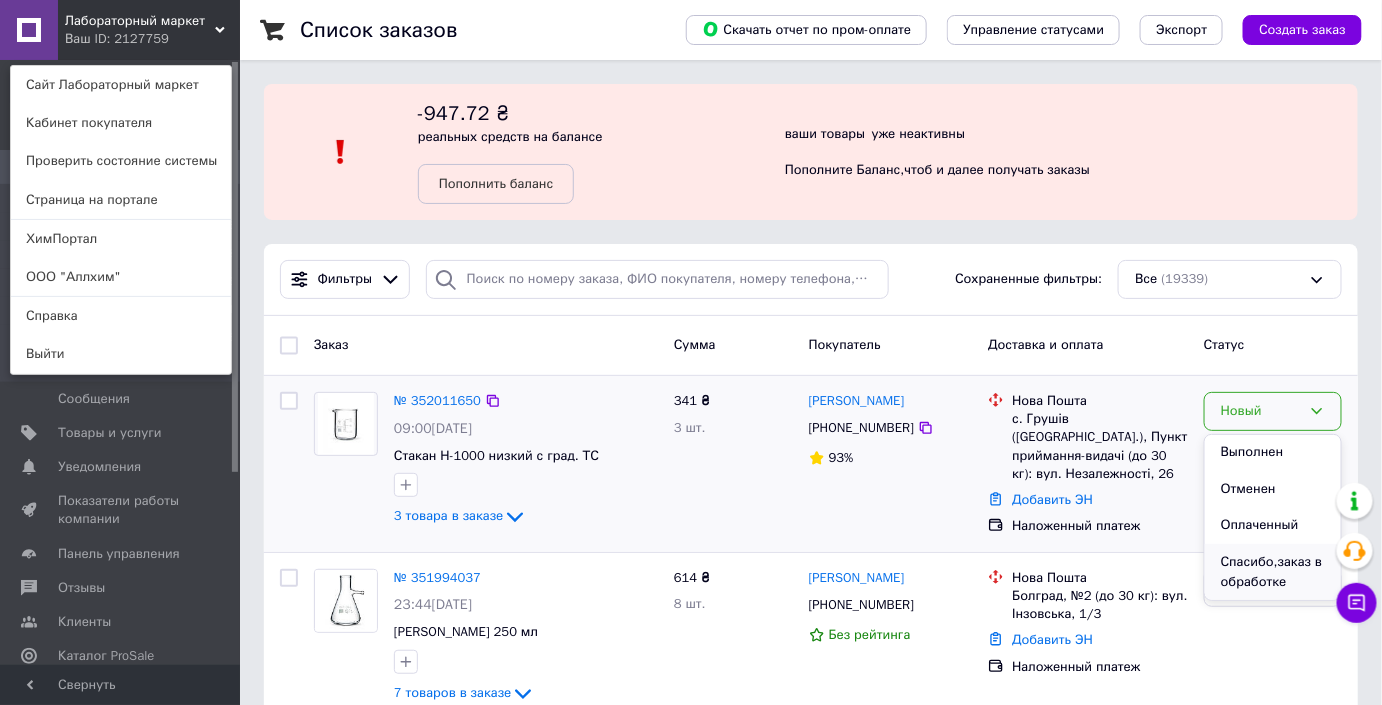 click on "Спасибо,заказ в обработке" at bounding box center [1273, 572] 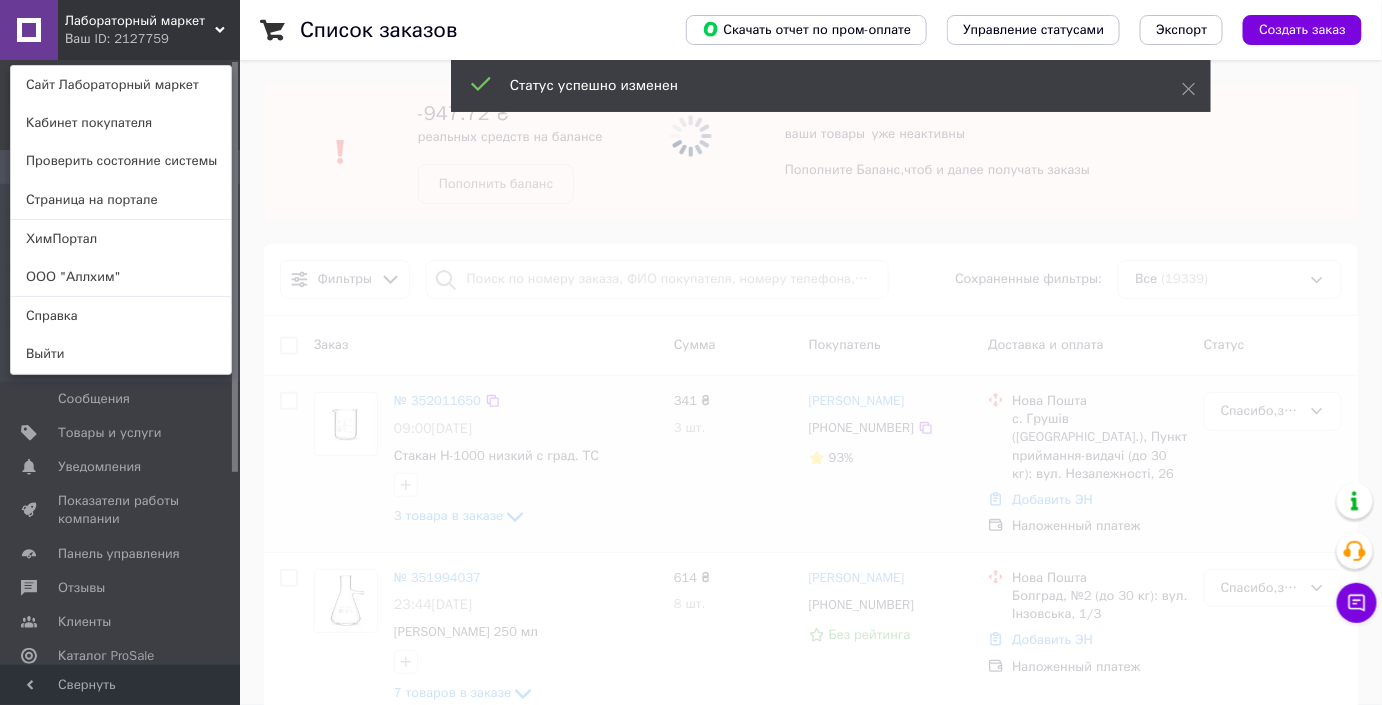 click on "Лабораторный маркет Ваш ID: 2127759 Сайт Лабораторный маркет Кабинет покупателя Проверить состояние системы Страница на портале ХимПортал ООО "Аллхим" Справка Выйти" at bounding box center [120, 30] 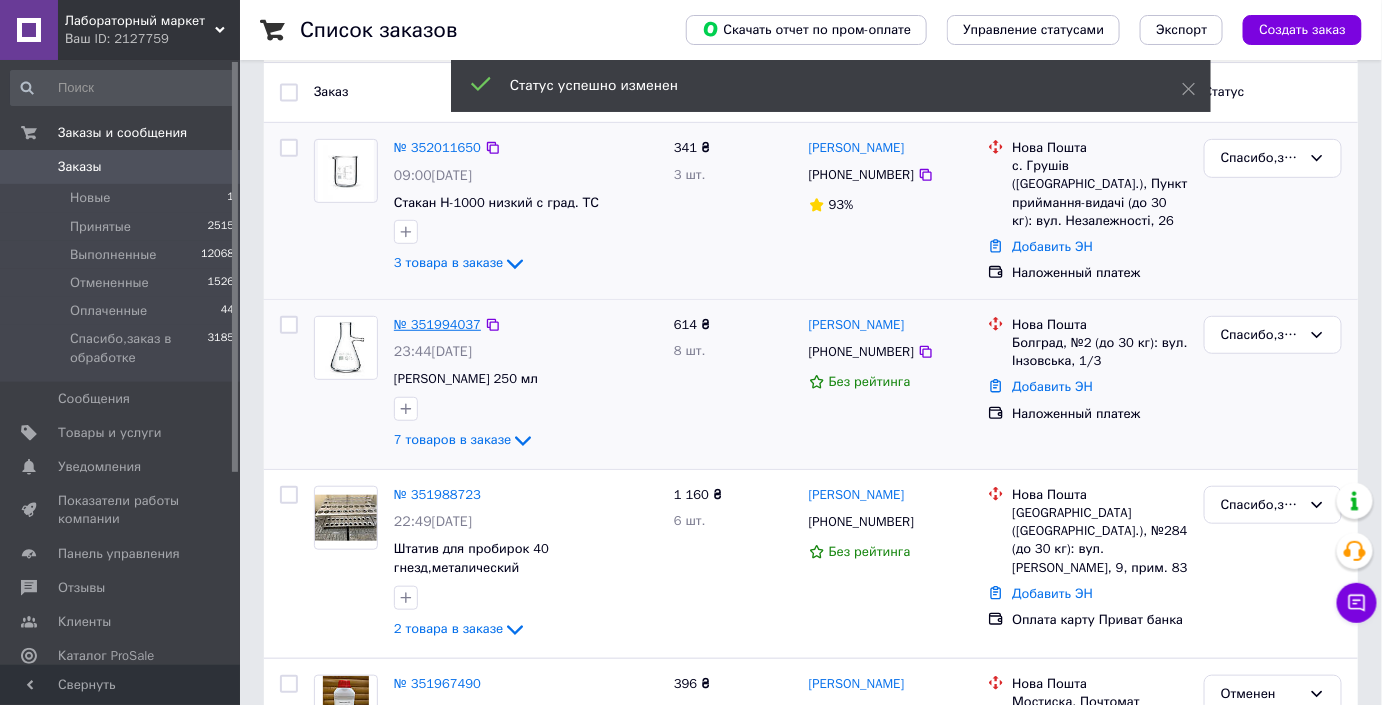 scroll, scrollTop: 272, scrollLeft: 0, axis: vertical 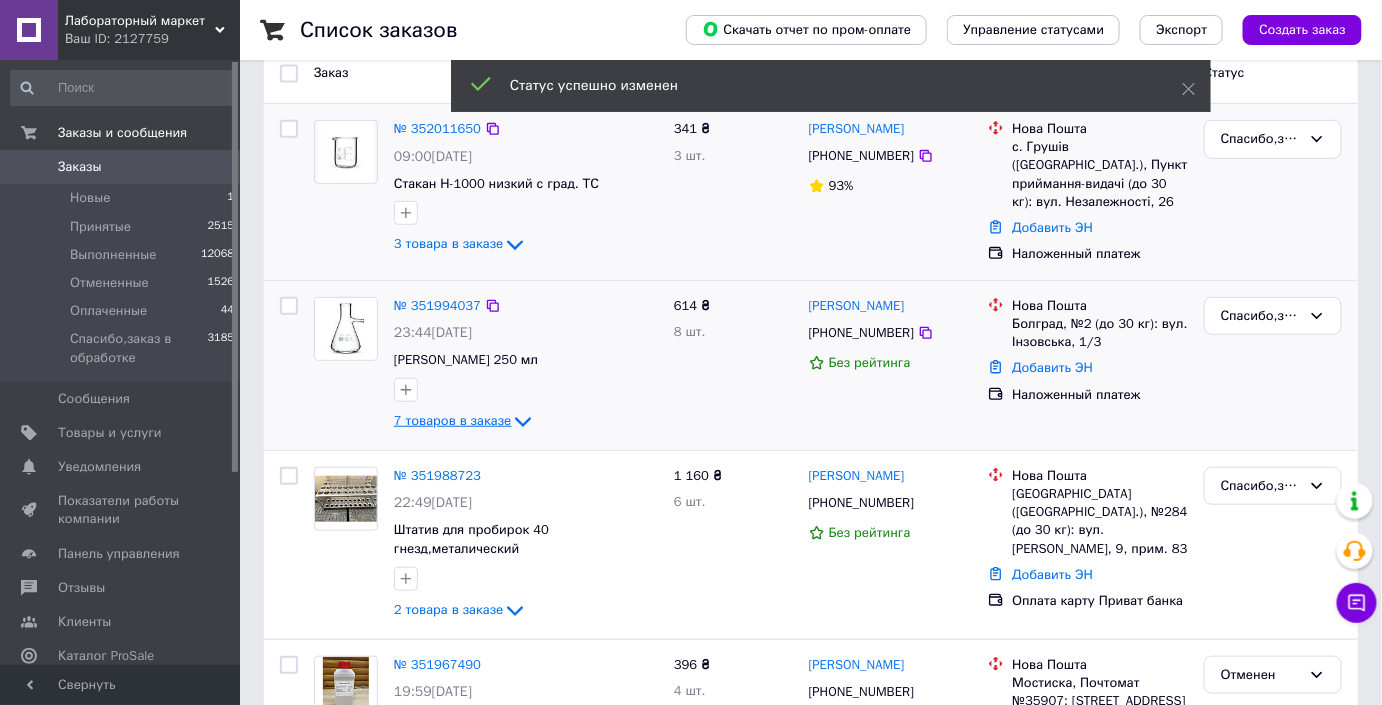 click on "7 товаров в заказе" at bounding box center (452, 421) 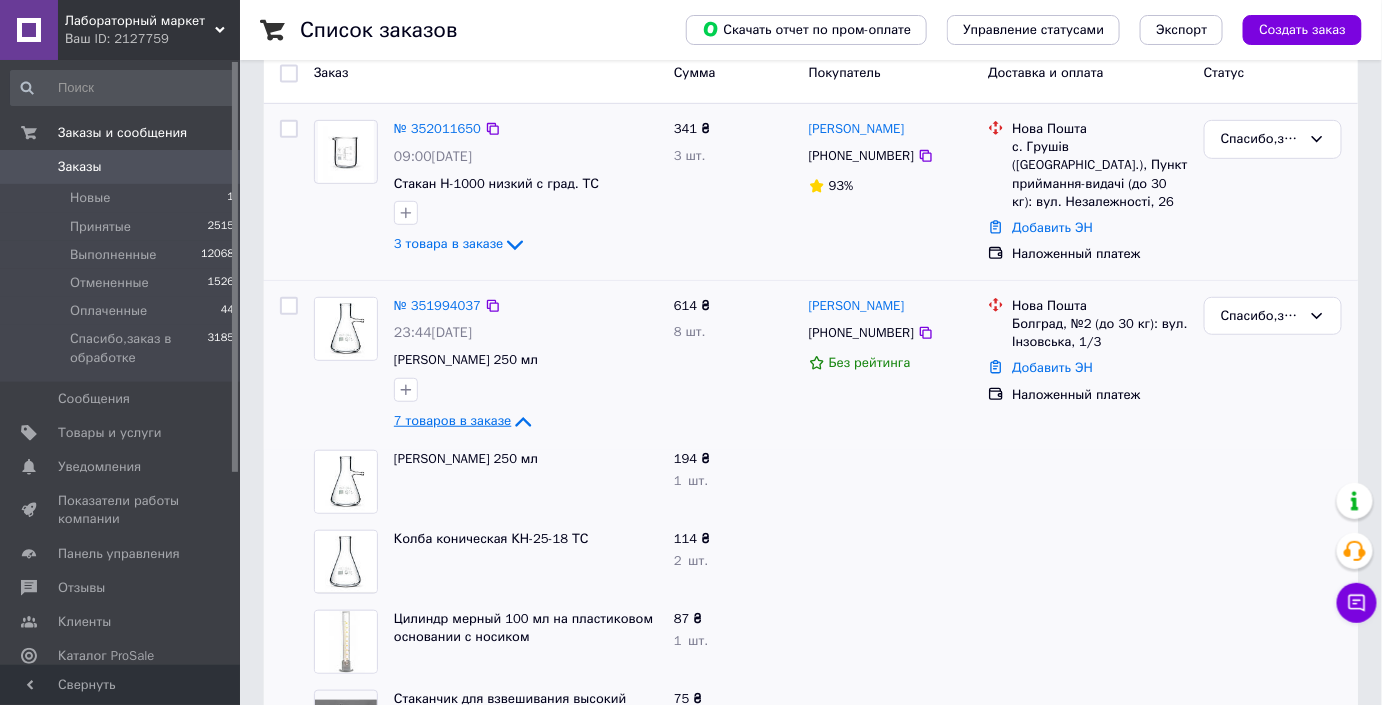 click on "7 товаров в заказе" at bounding box center (452, 421) 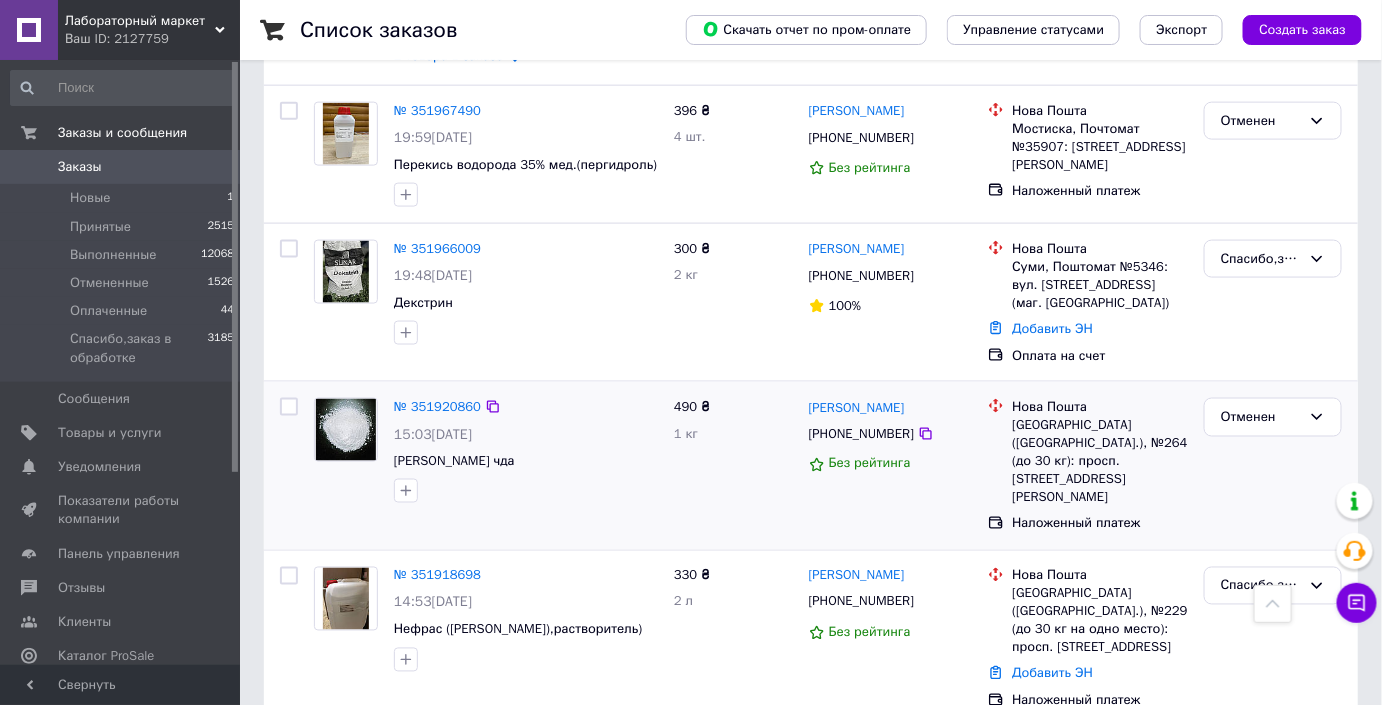 scroll, scrollTop: 727, scrollLeft: 0, axis: vertical 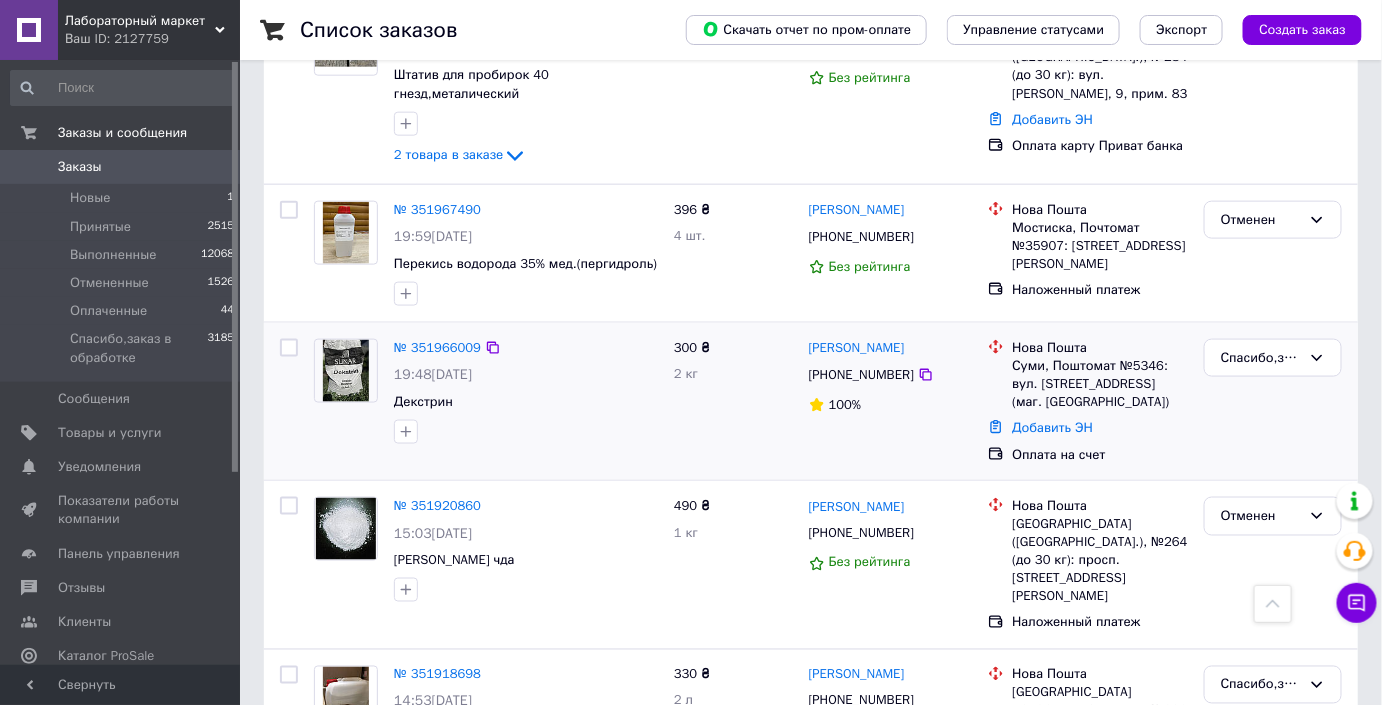 drag, startPoint x: 802, startPoint y: 346, endPoint x: 928, endPoint y: 331, distance: 126.88972 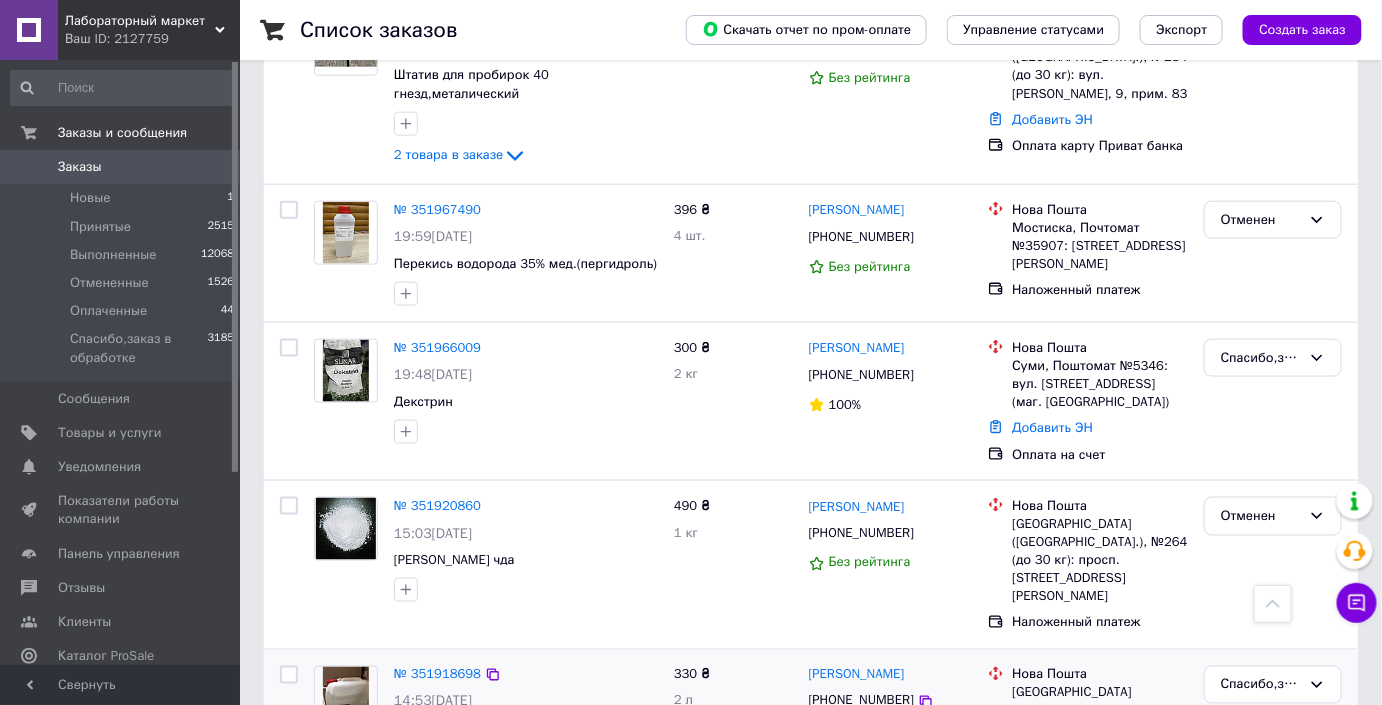 copy on "Світлана Федорко" 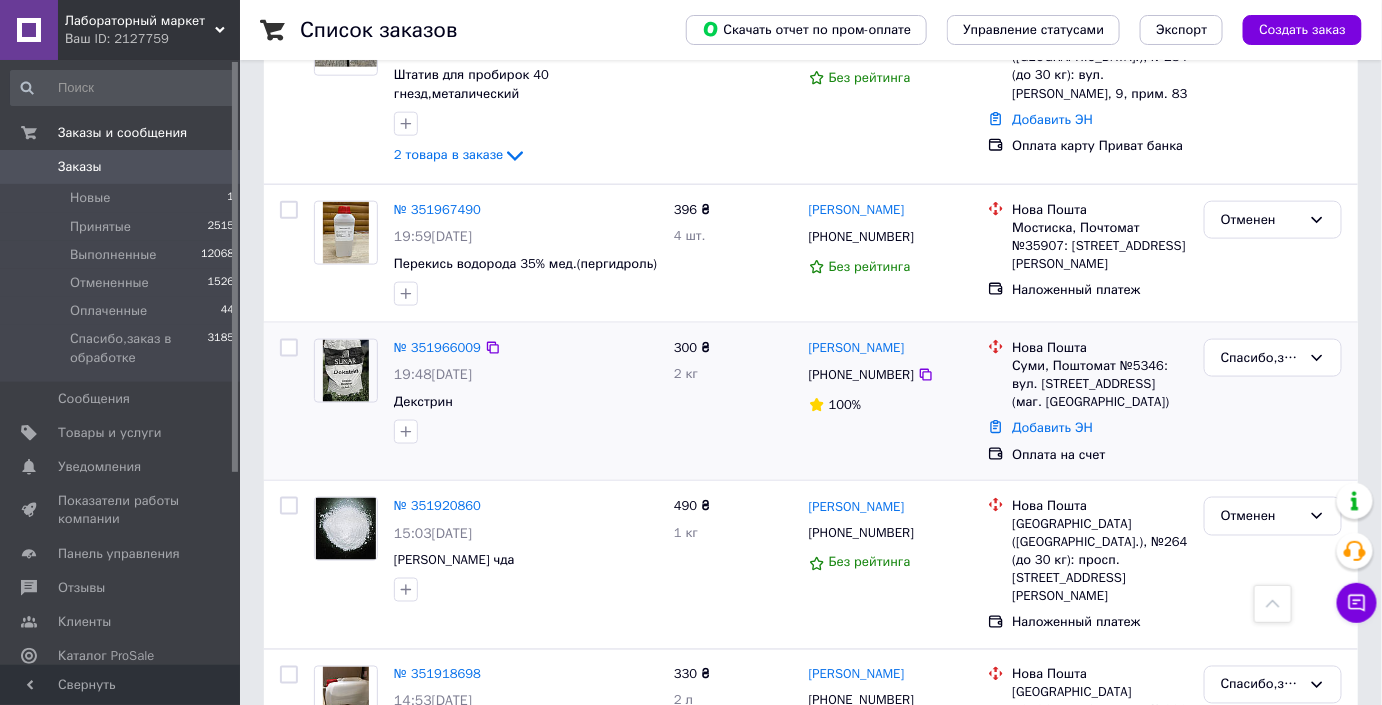 click on "№ 351966009 19:48, 09.07.2025 Декстрин 300 ₴ 2 кг Світлана Федорко +380661565815 100% Нова Пошта Суми, Поштомат №5346: вул. Героїв Крут, 76/3 (маг. АТБ) Добавить ЭН Оплата на счет Спасибо,заказ в обработке" at bounding box center [811, 402] 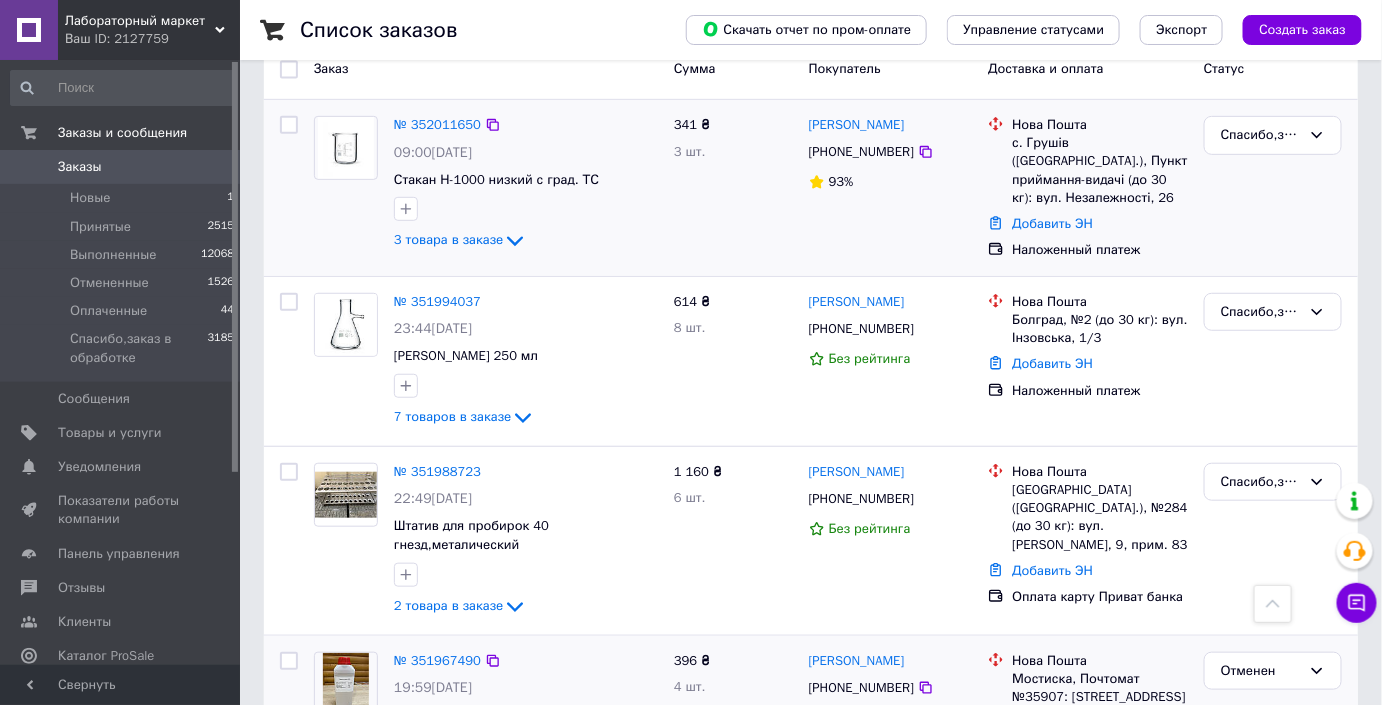 scroll, scrollTop: 272, scrollLeft: 0, axis: vertical 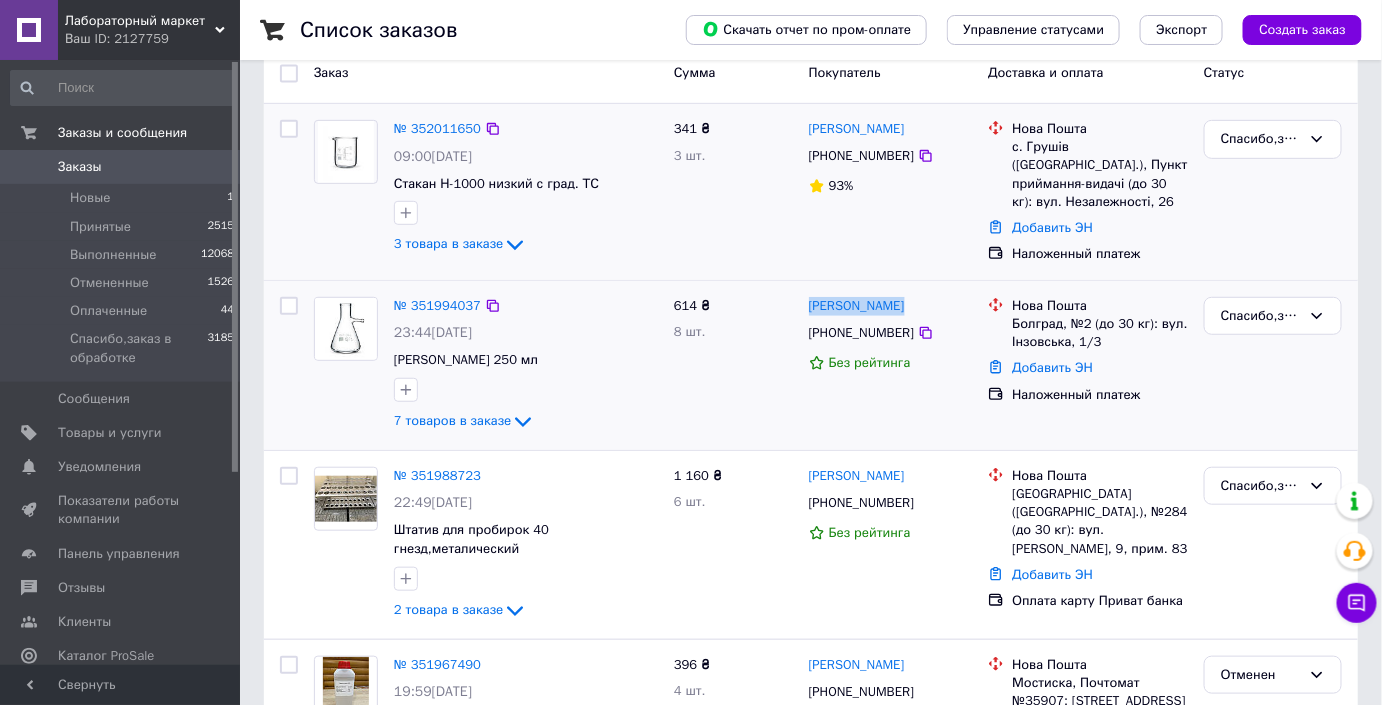 drag, startPoint x: 913, startPoint y: 296, endPoint x: 818, endPoint y: 275, distance: 97.29337 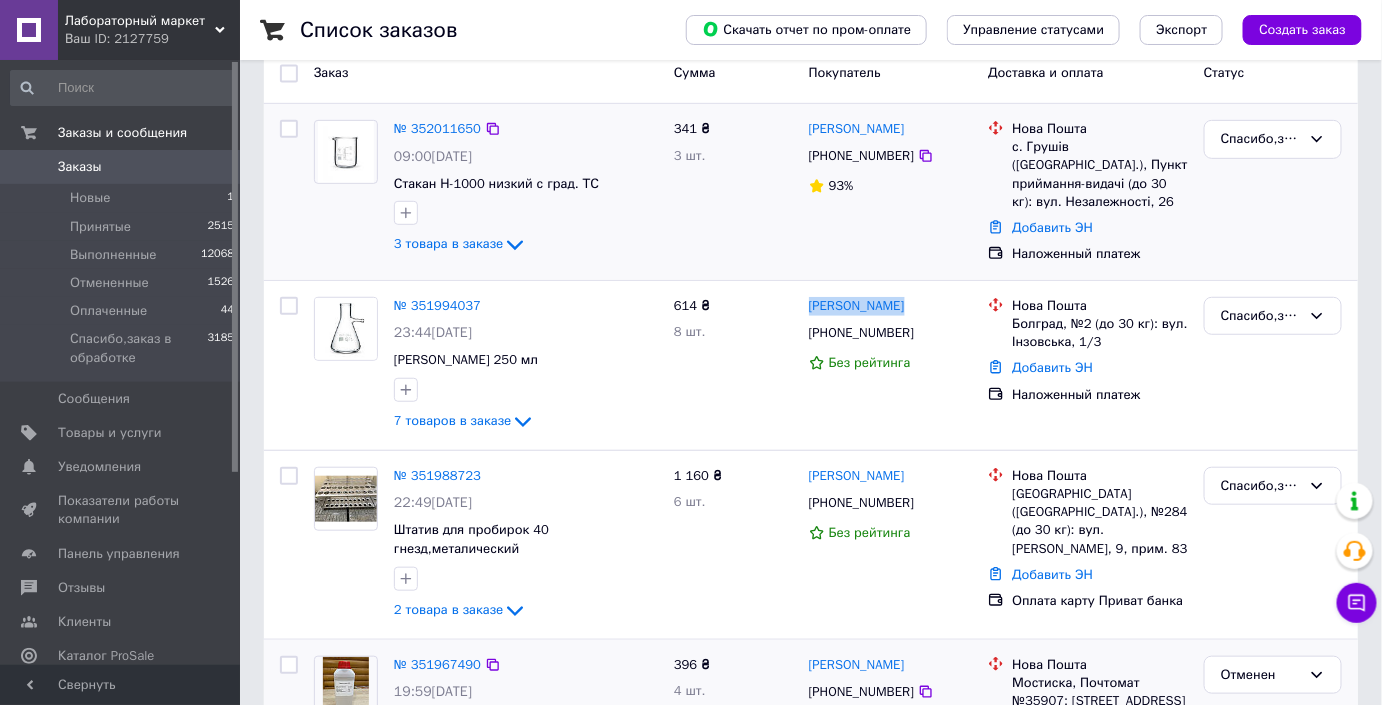copy on "Владимир Моря" 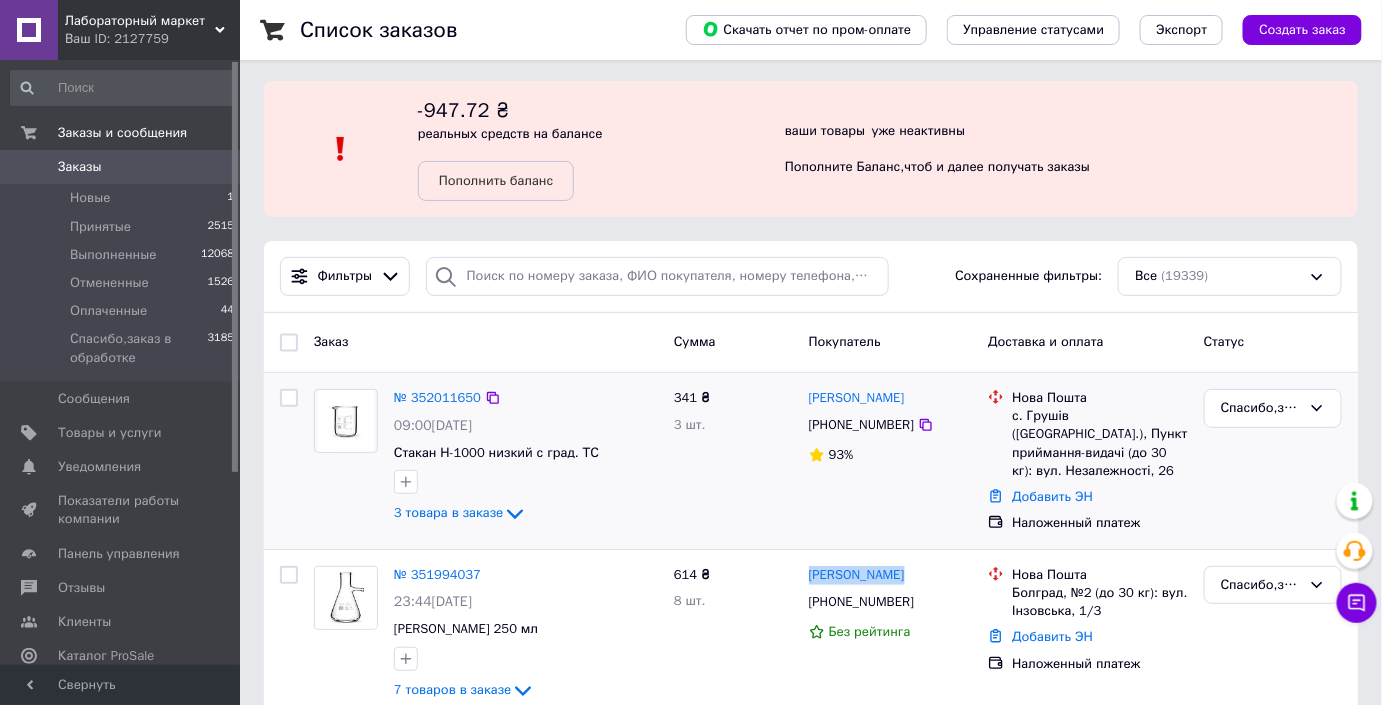 scroll, scrollTop: 0, scrollLeft: 0, axis: both 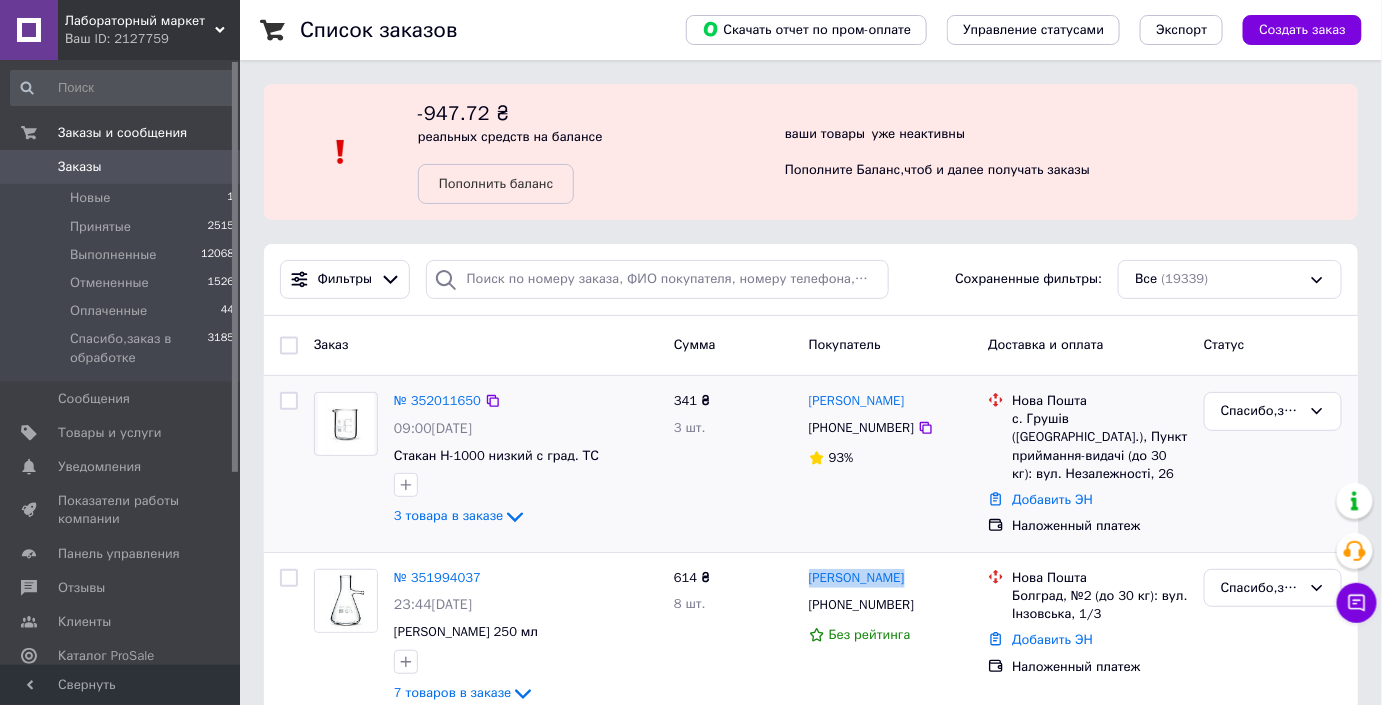 click on "0" at bounding box center (212, 167) 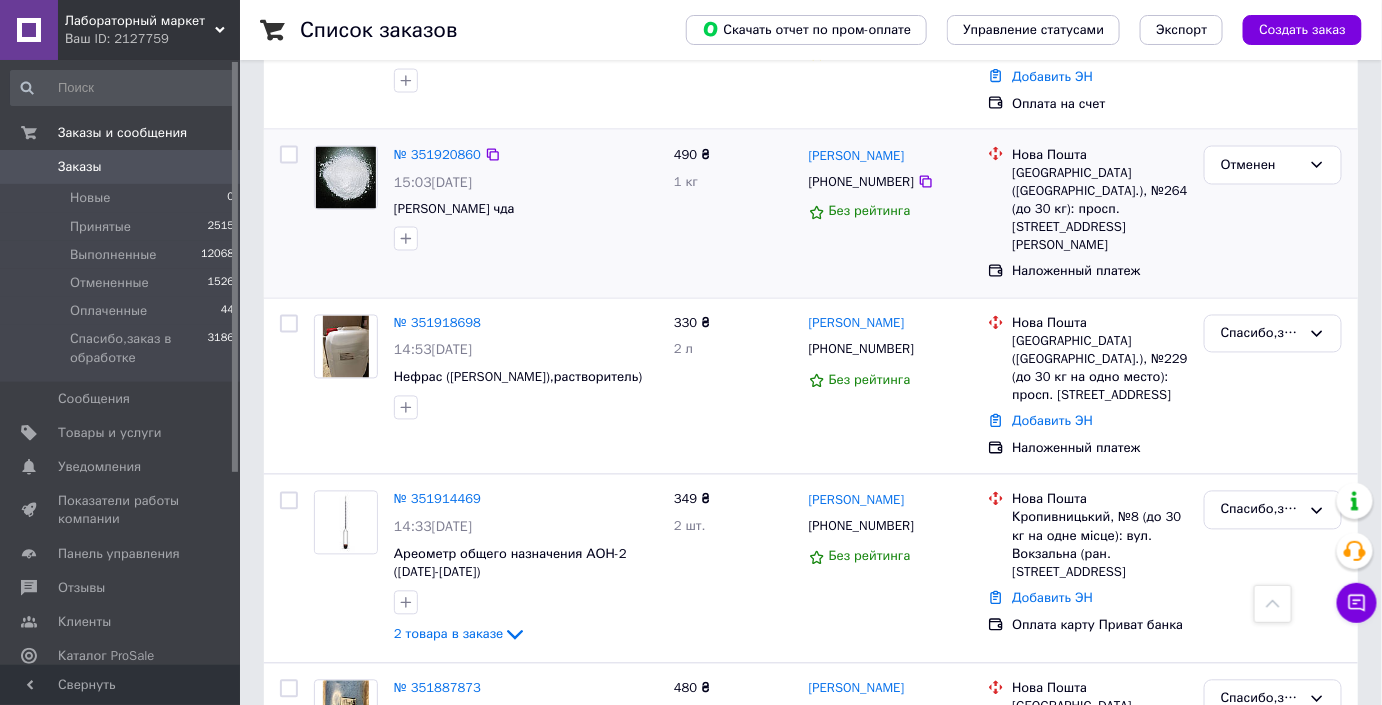 scroll, scrollTop: 1090, scrollLeft: 0, axis: vertical 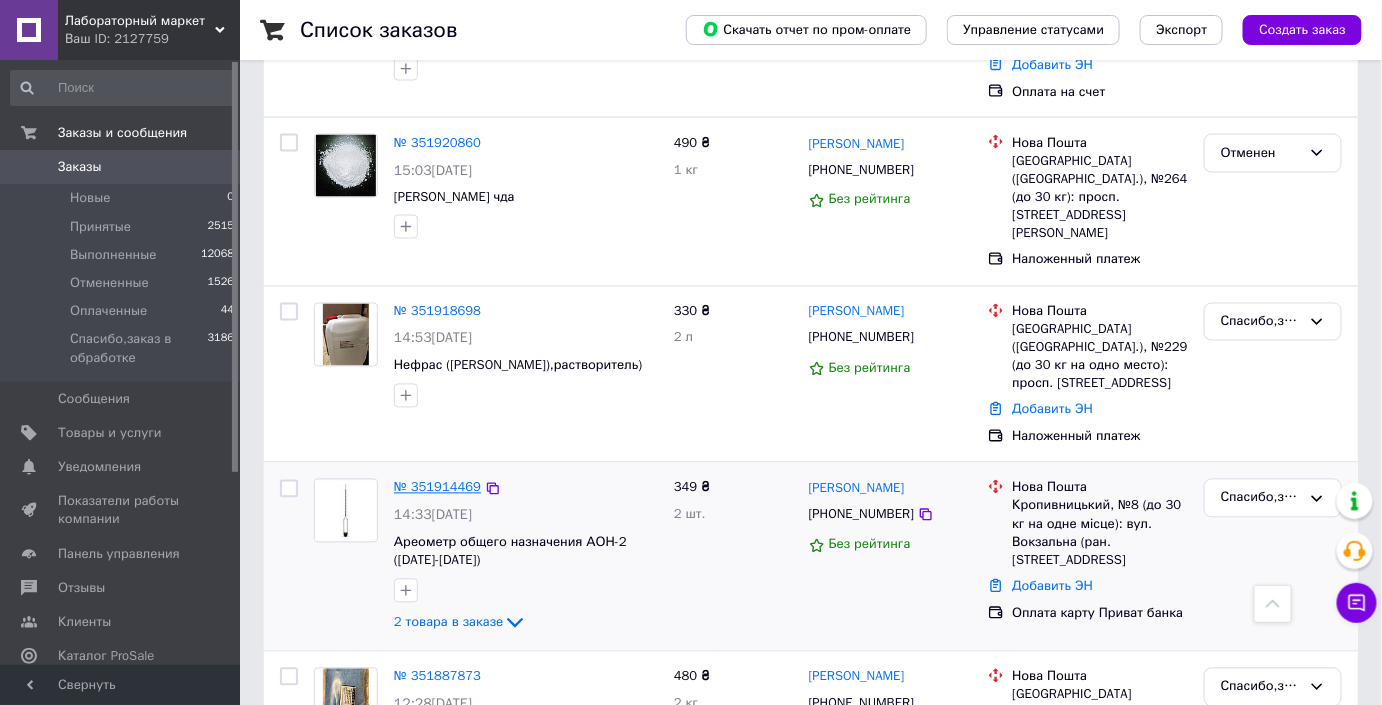 click on "№ 351914469" at bounding box center (437, 487) 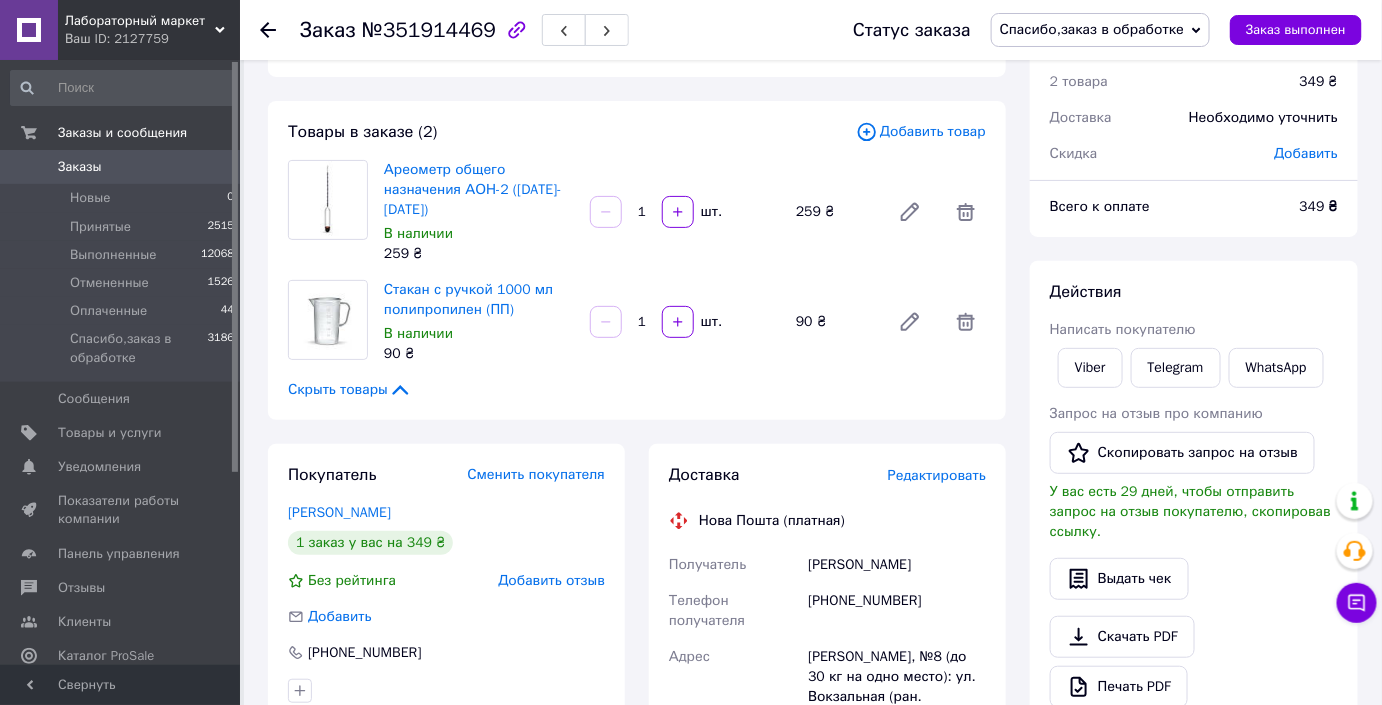 scroll, scrollTop: 181, scrollLeft: 0, axis: vertical 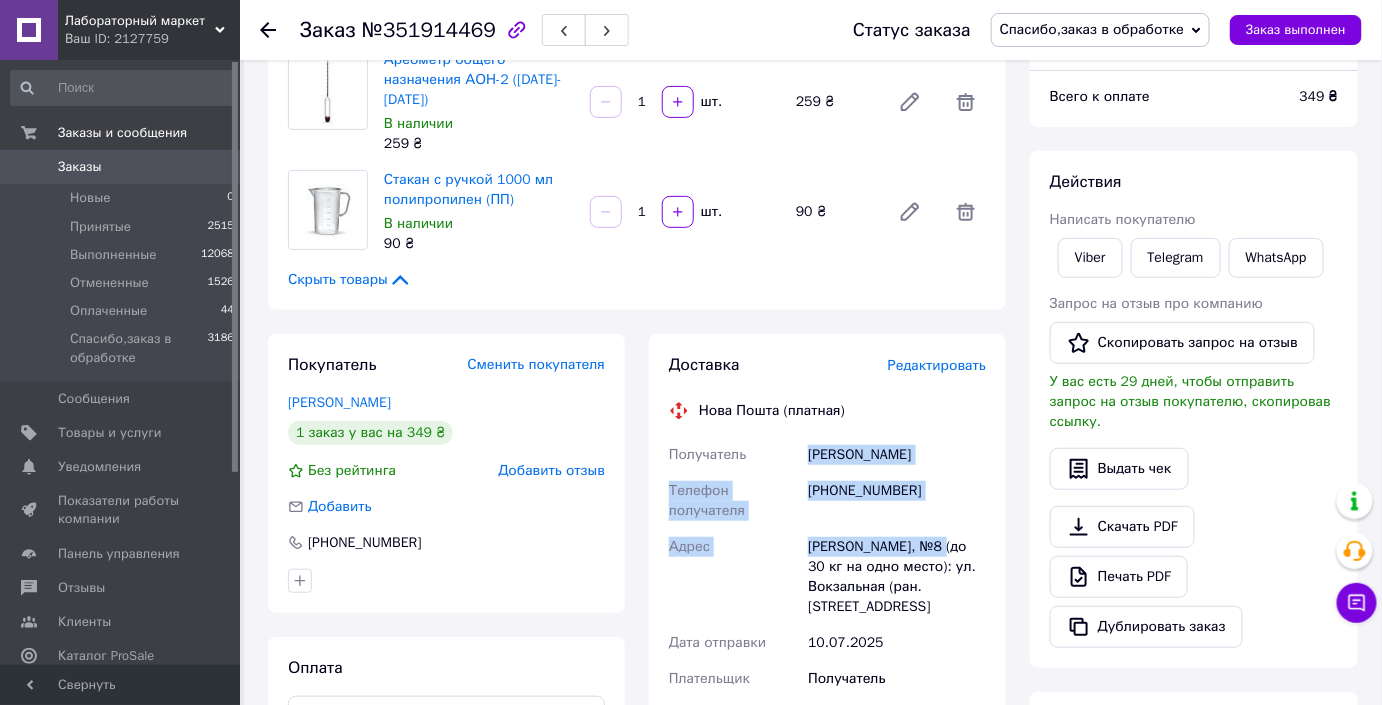 drag, startPoint x: 805, startPoint y: 449, endPoint x: 902, endPoint y: 518, distance: 119.03781 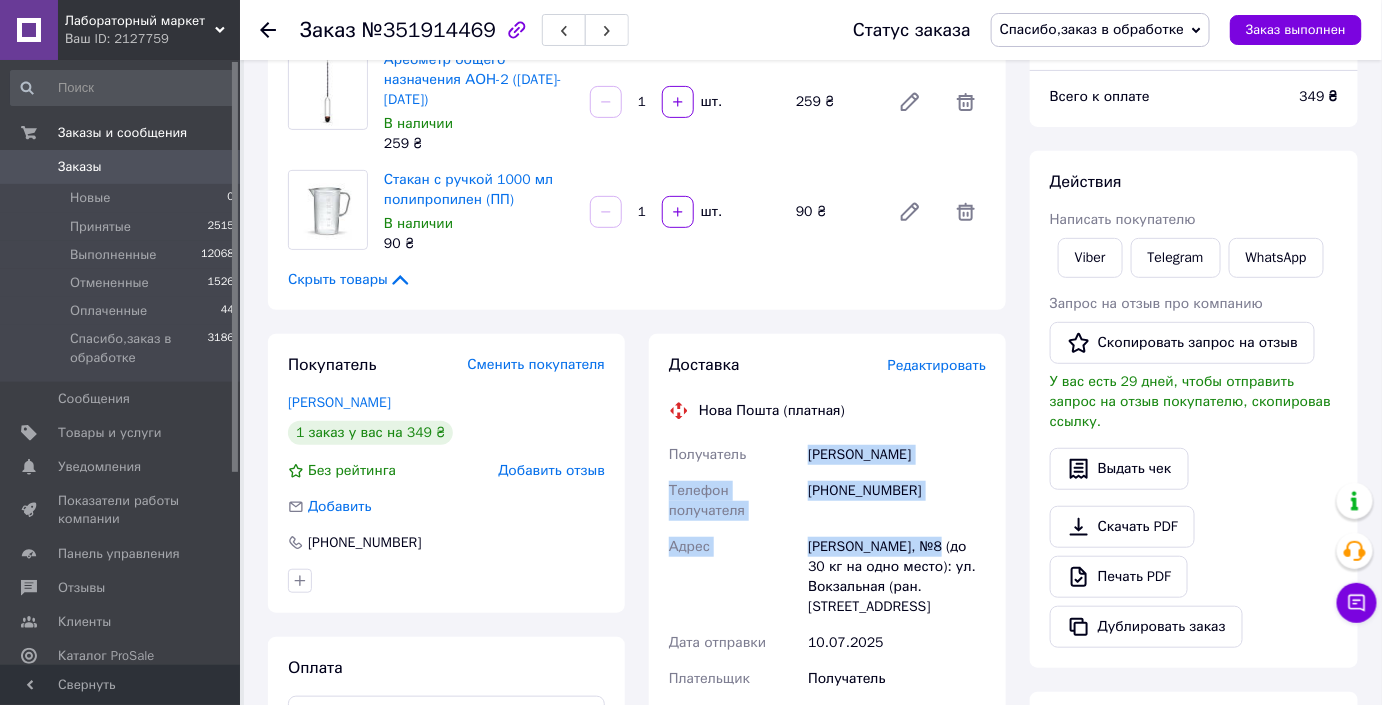 copy on "Ястремський Валерій Телефон получателя +380675200300 Адрес Кропивницкий, №8" 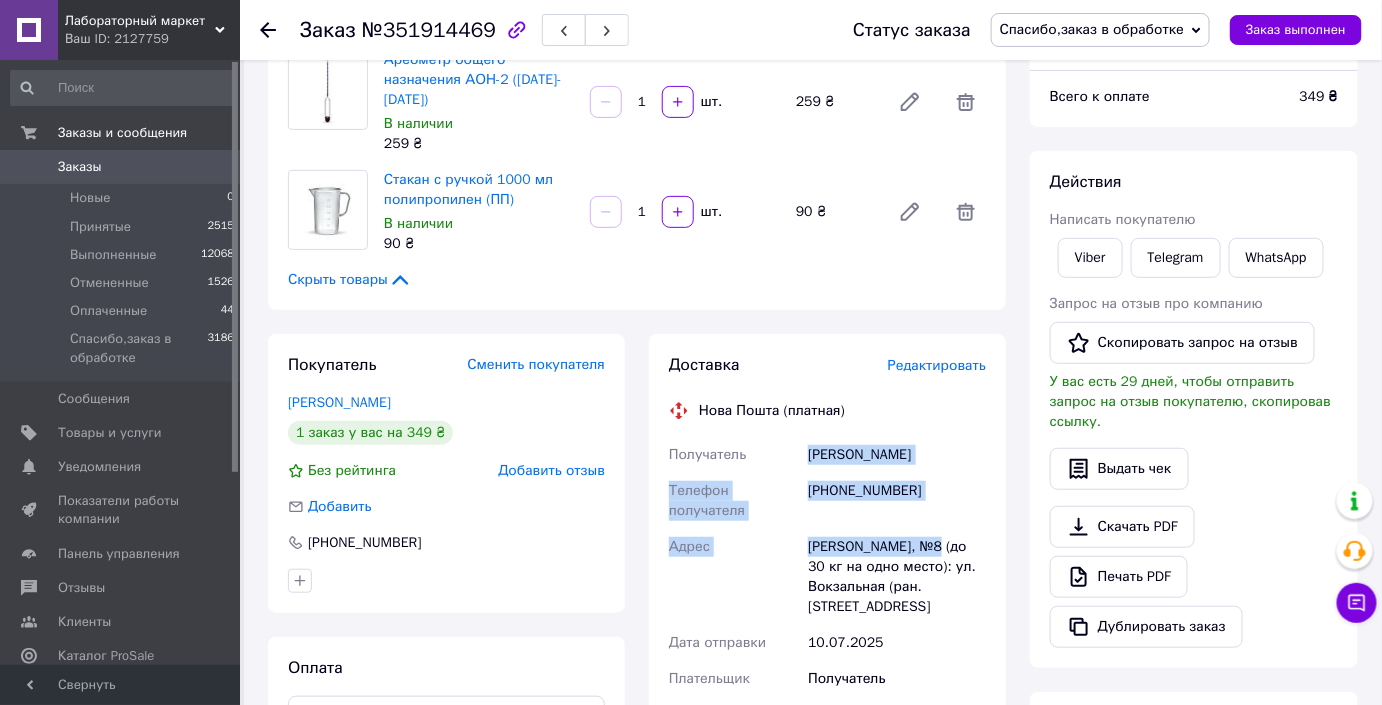 click on "Заказы" at bounding box center [121, 167] 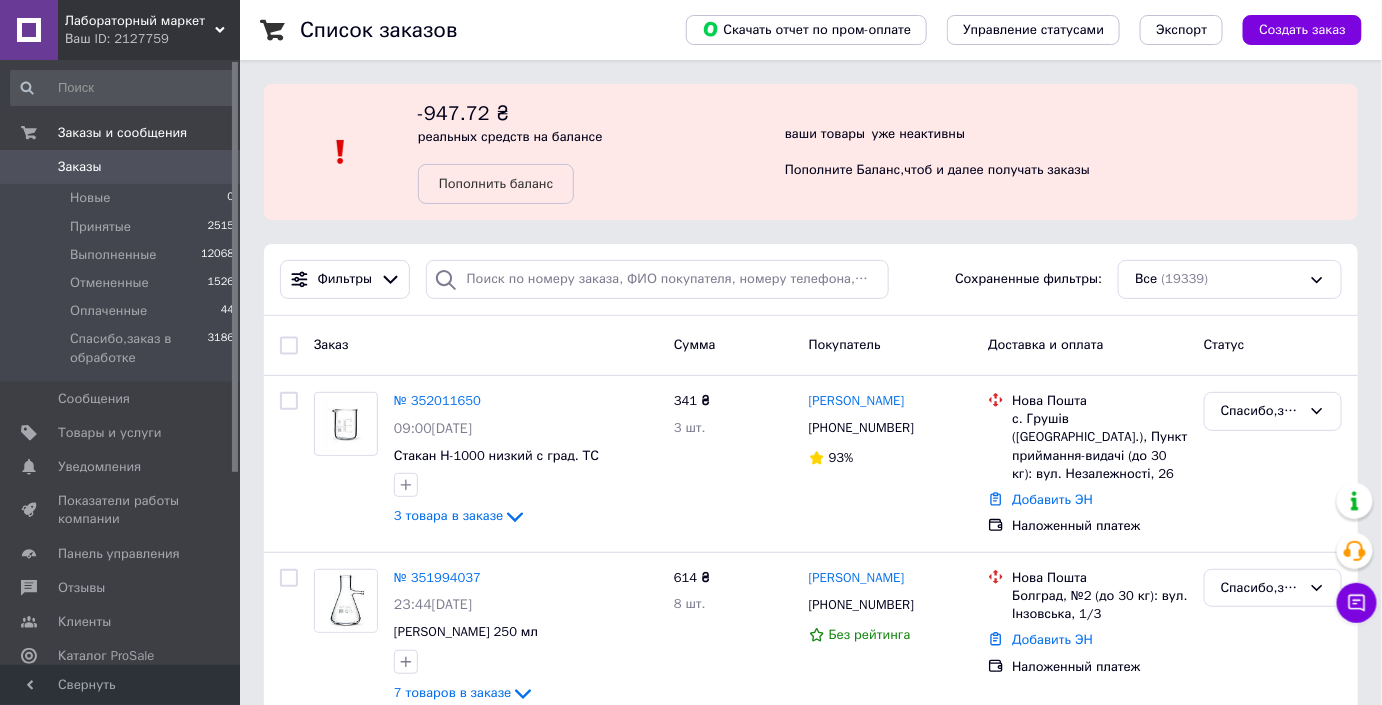click on "Заказы" at bounding box center [121, 167] 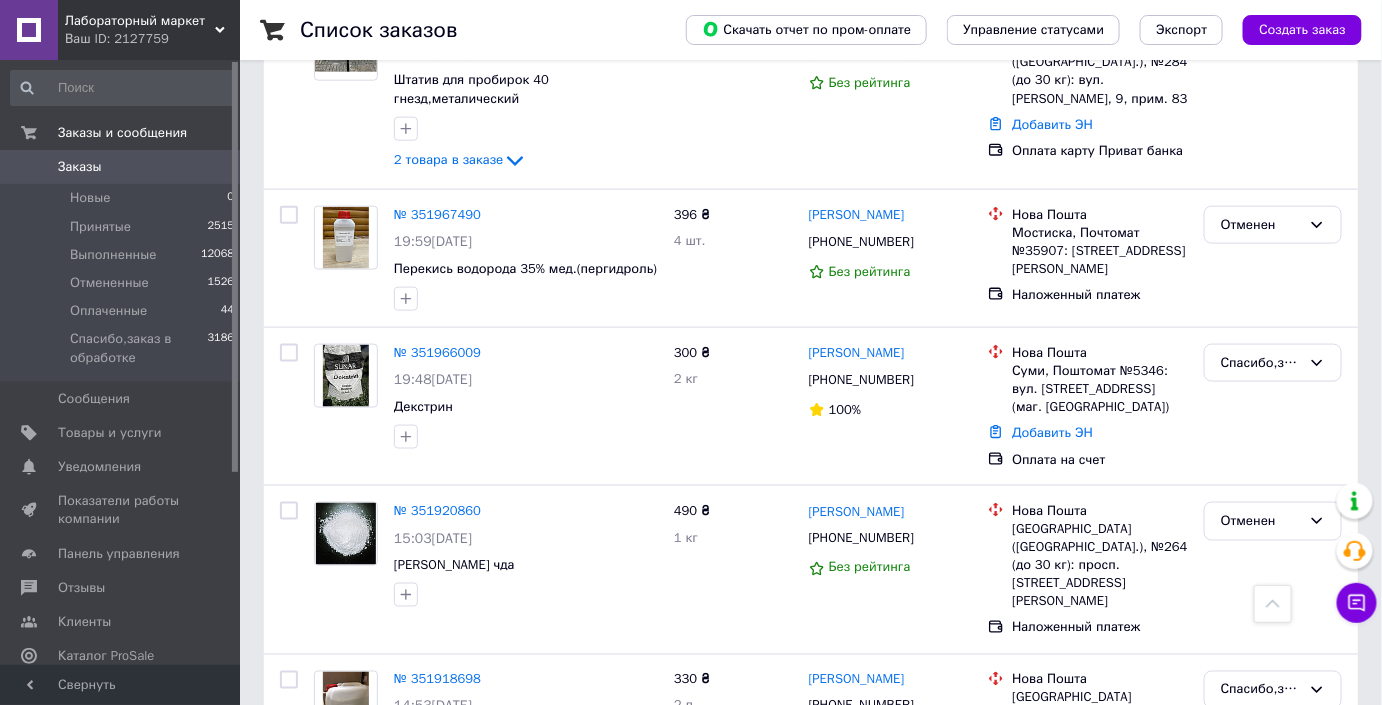 scroll, scrollTop: 727, scrollLeft: 0, axis: vertical 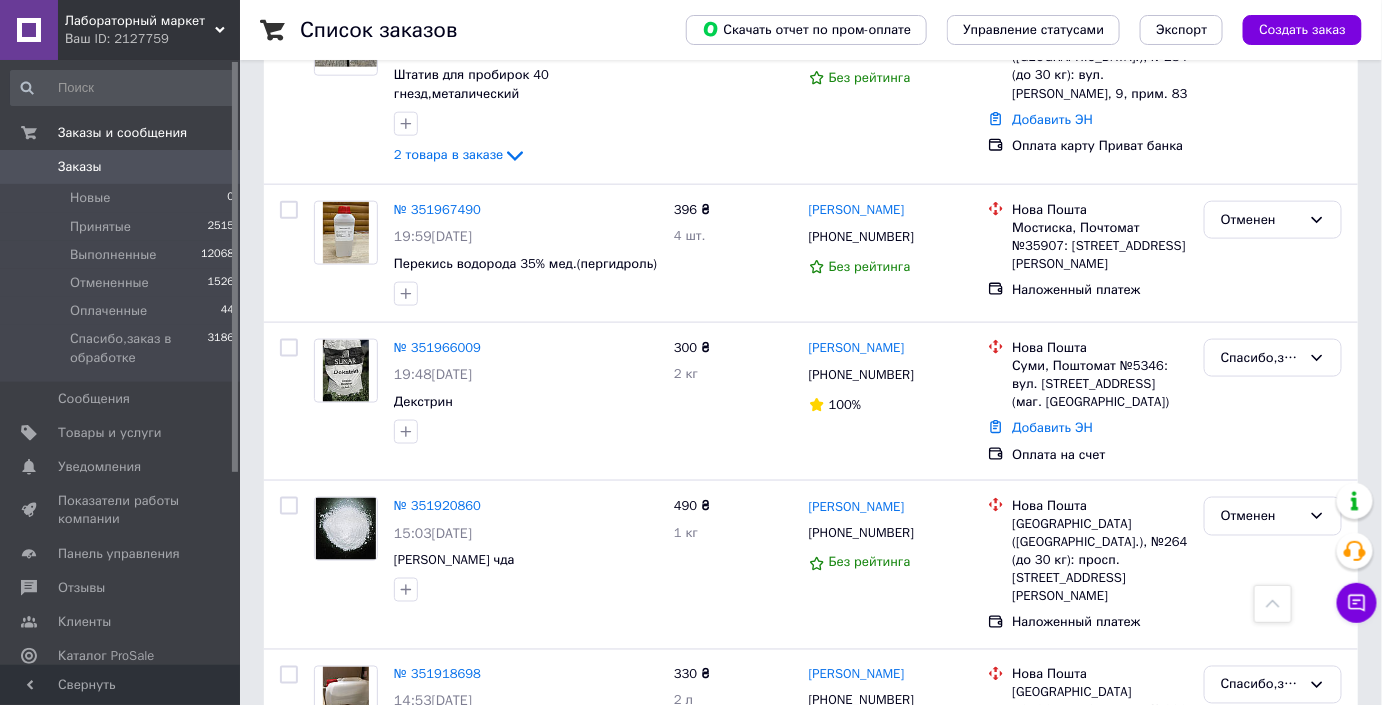click on "Заказы" at bounding box center (121, 167) 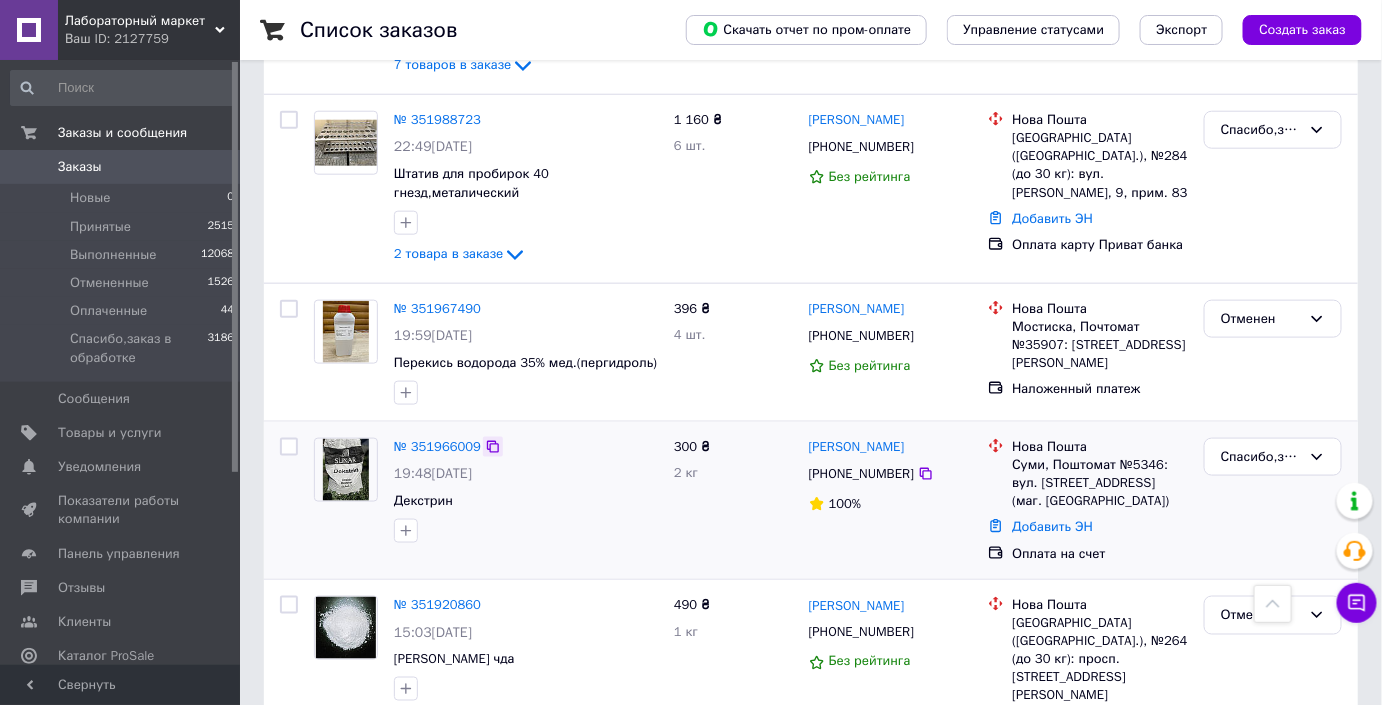 scroll, scrollTop: 636, scrollLeft: 0, axis: vertical 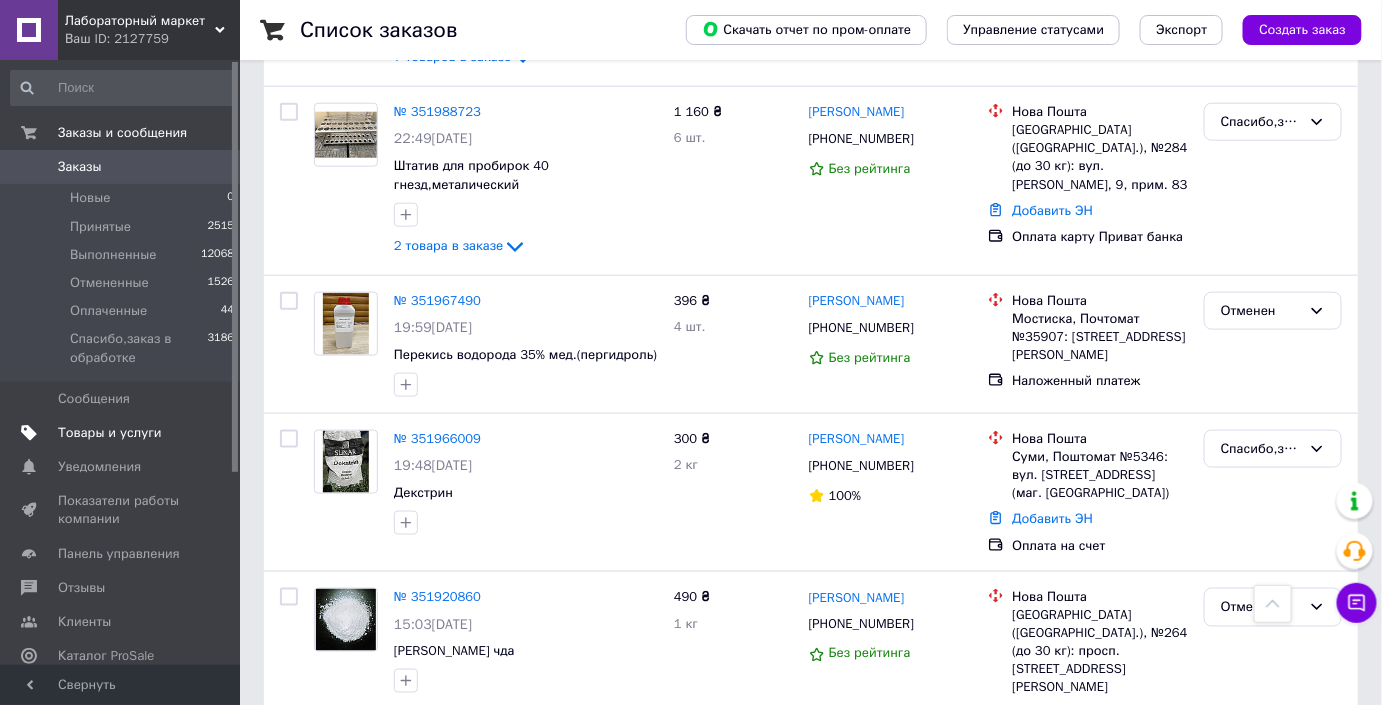click on "Товары и услуги" at bounding box center [110, 433] 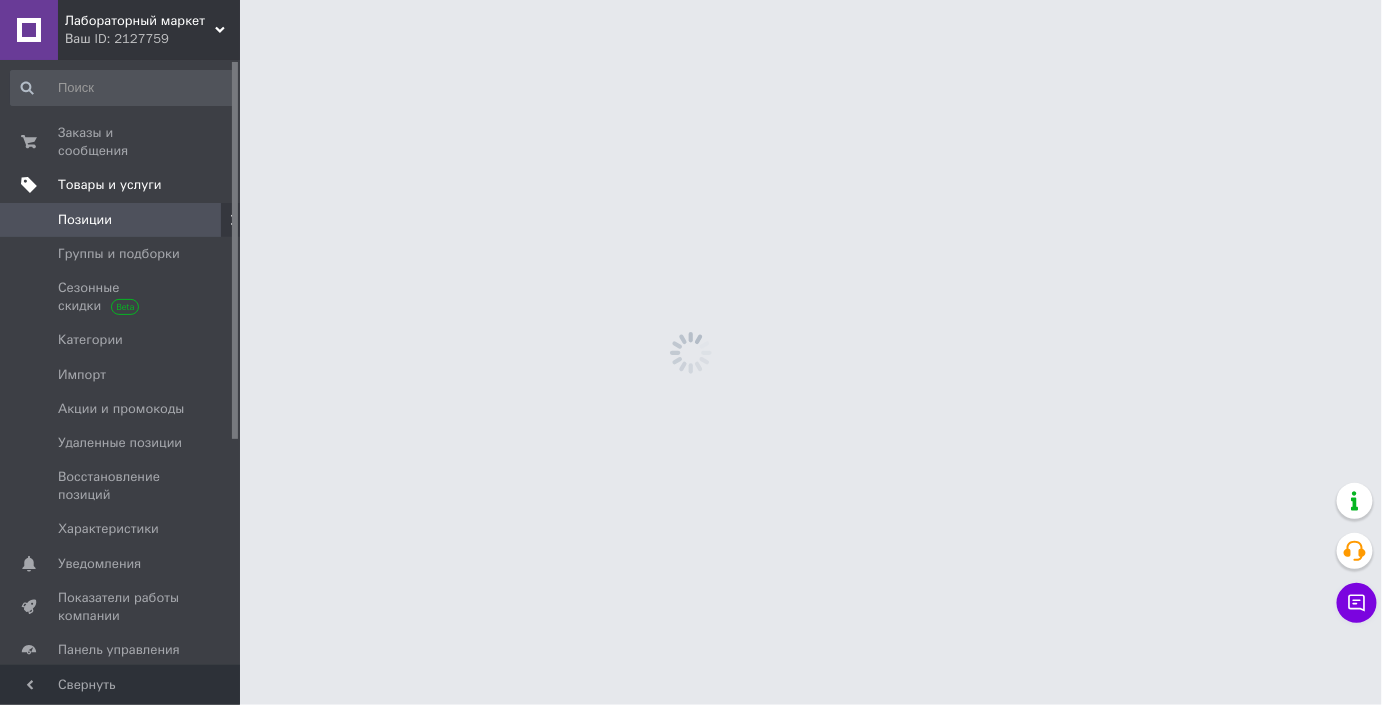 scroll, scrollTop: 0, scrollLeft: 0, axis: both 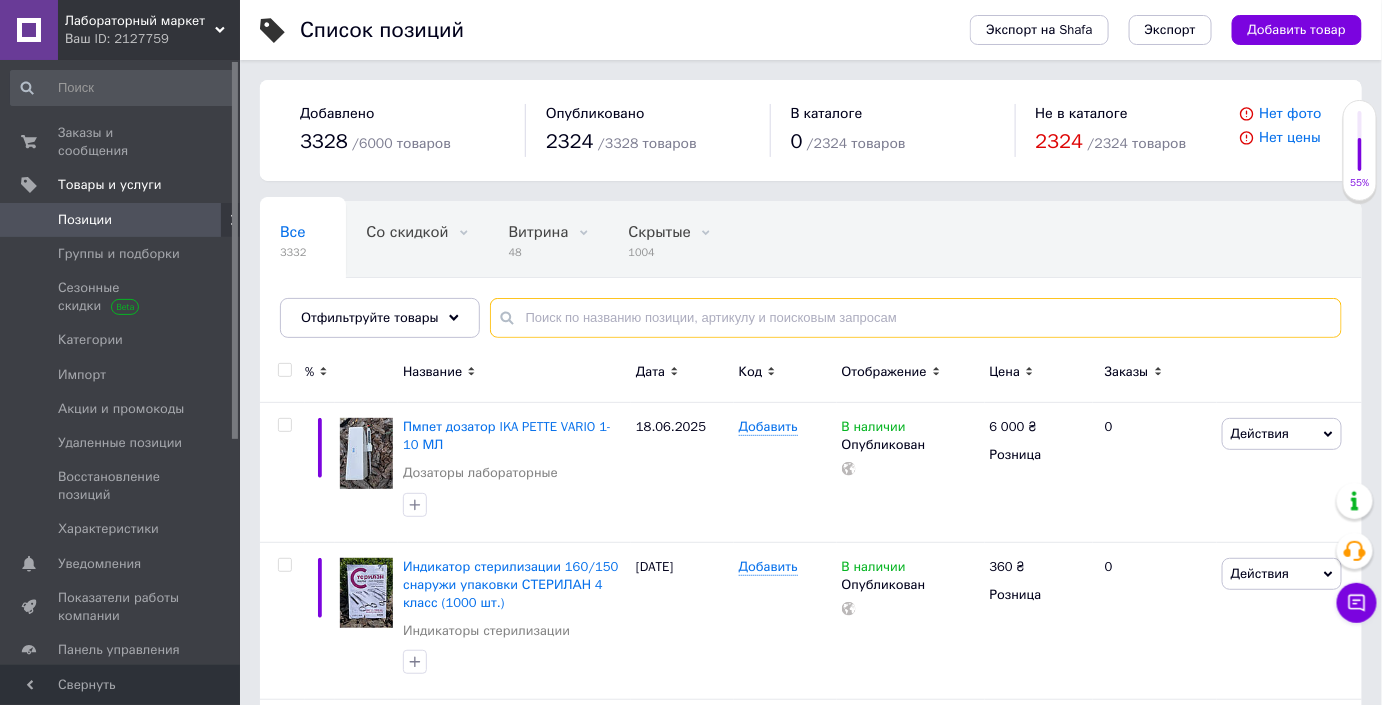 click at bounding box center [916, 318] 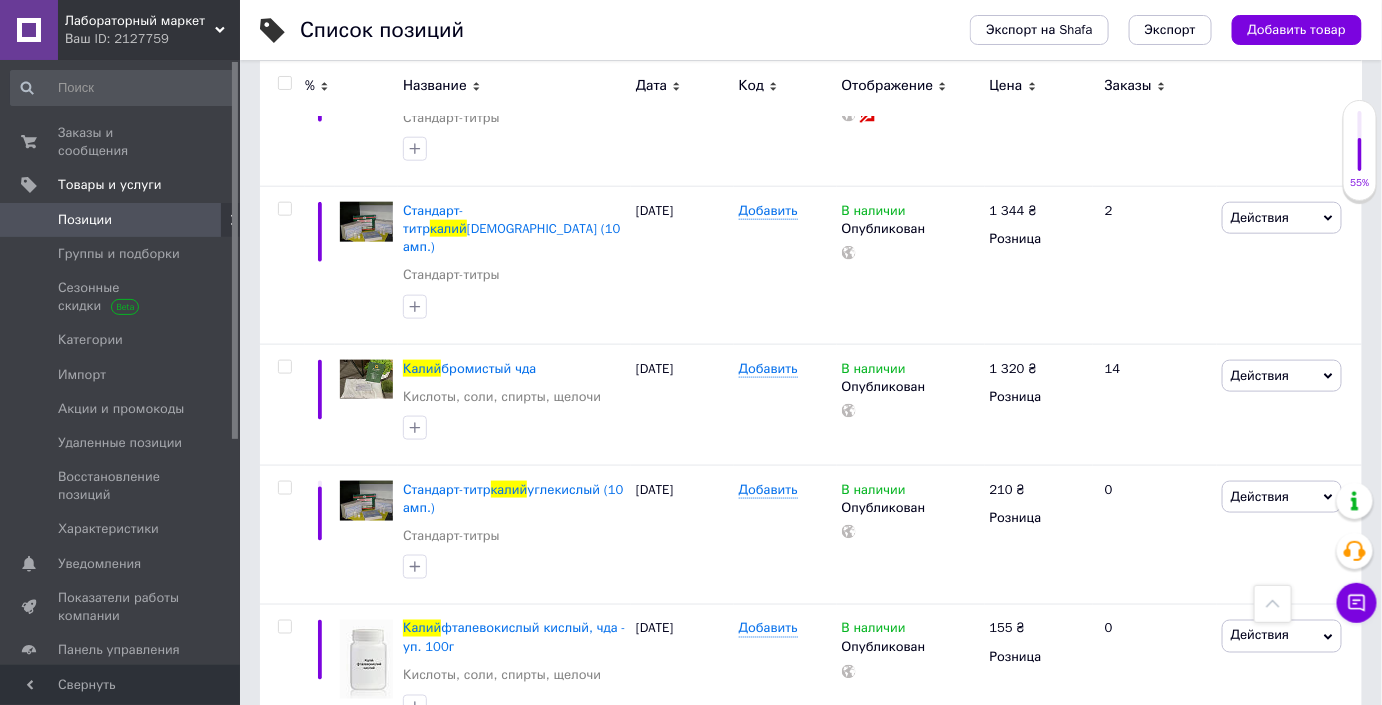 scroll, scrollTop: 636, scrollLeft: 0, axis: vertical 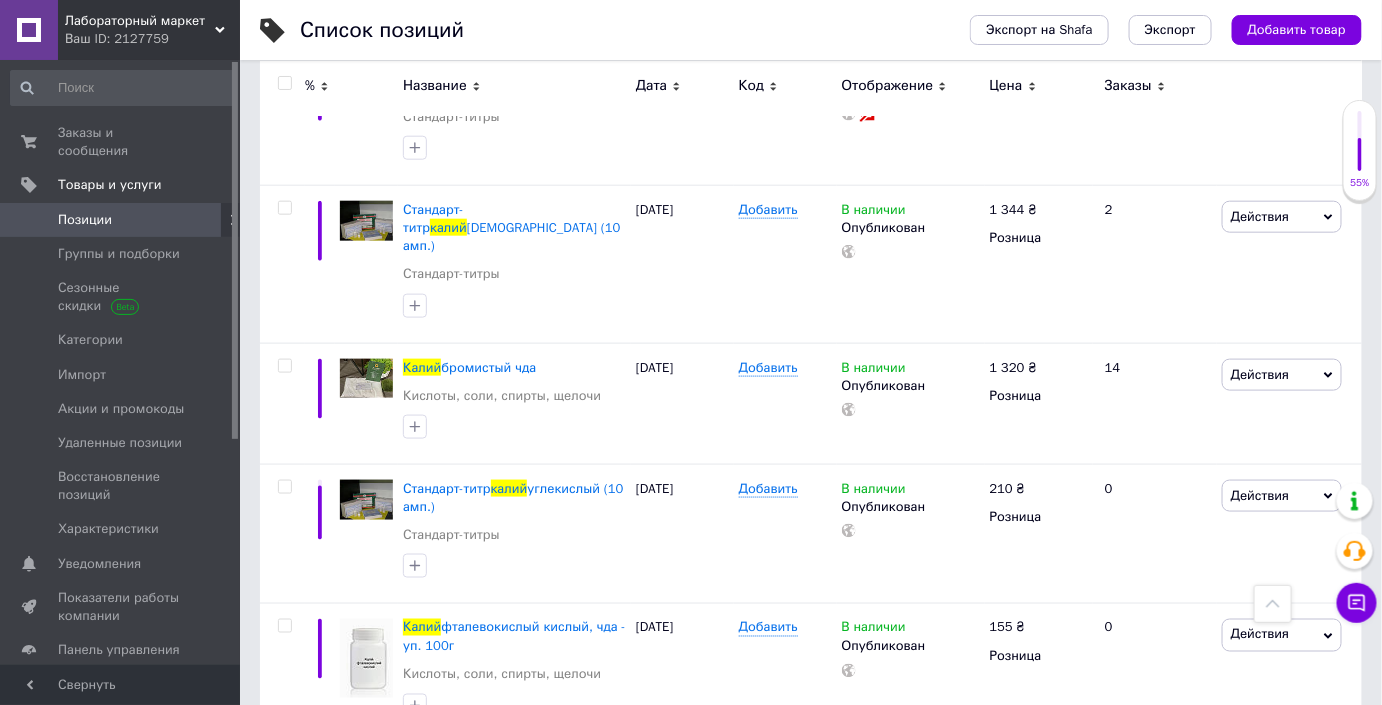 type on "калий" 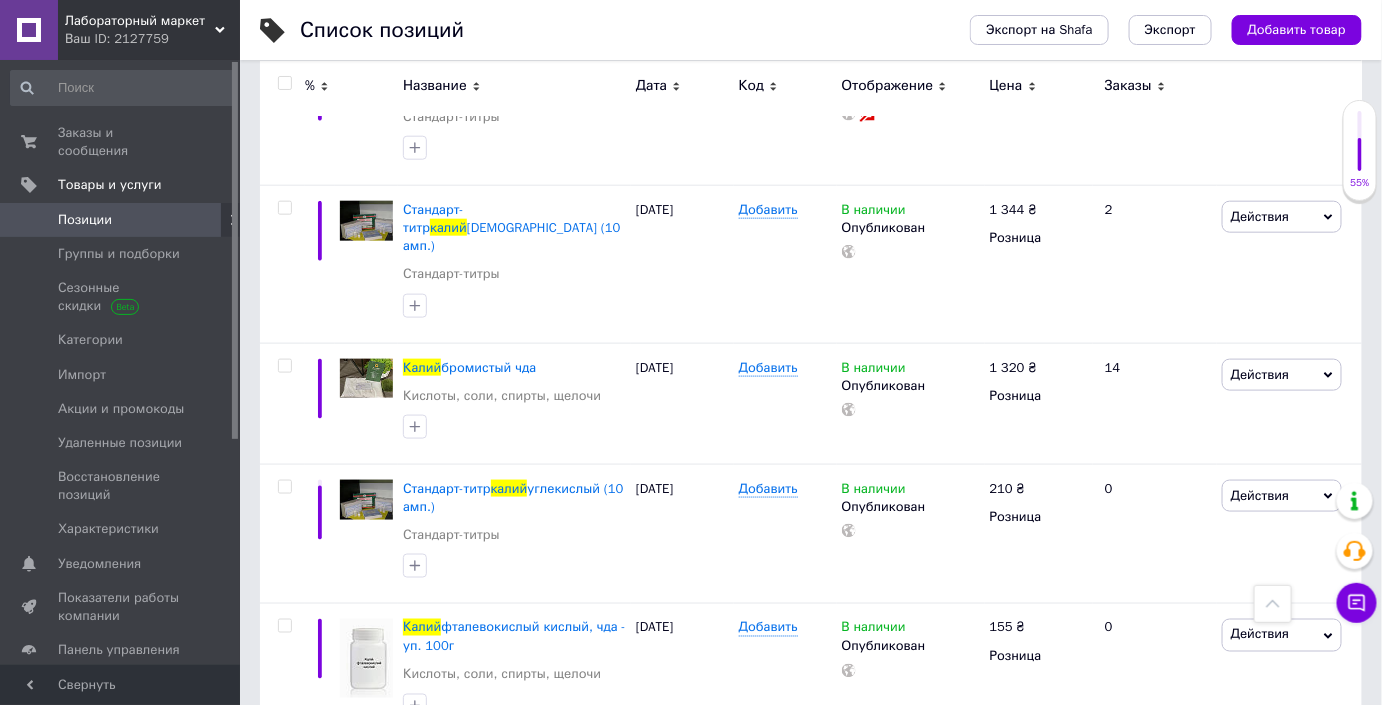 click on "Лабораторный маркет" at bounding box center (140, 21) 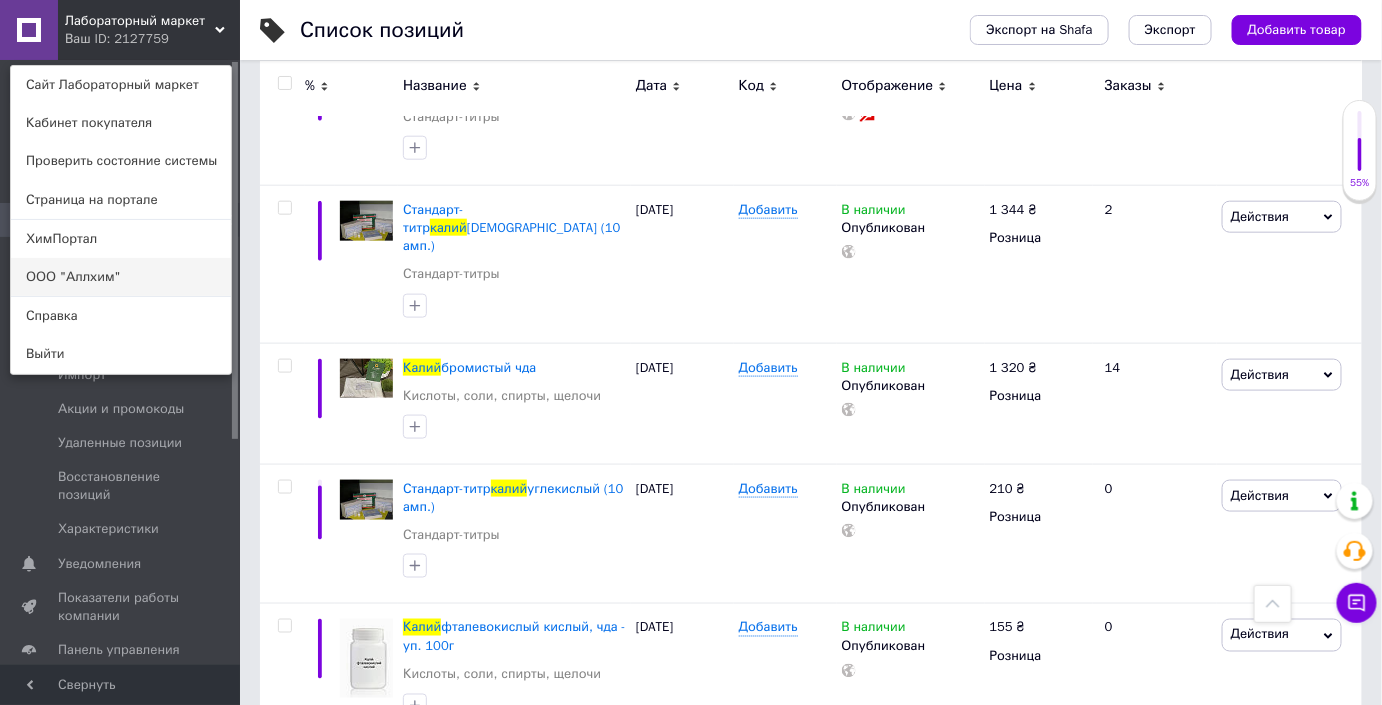 click on "ООО "Аллхим"" at bounding box center (121, 277) 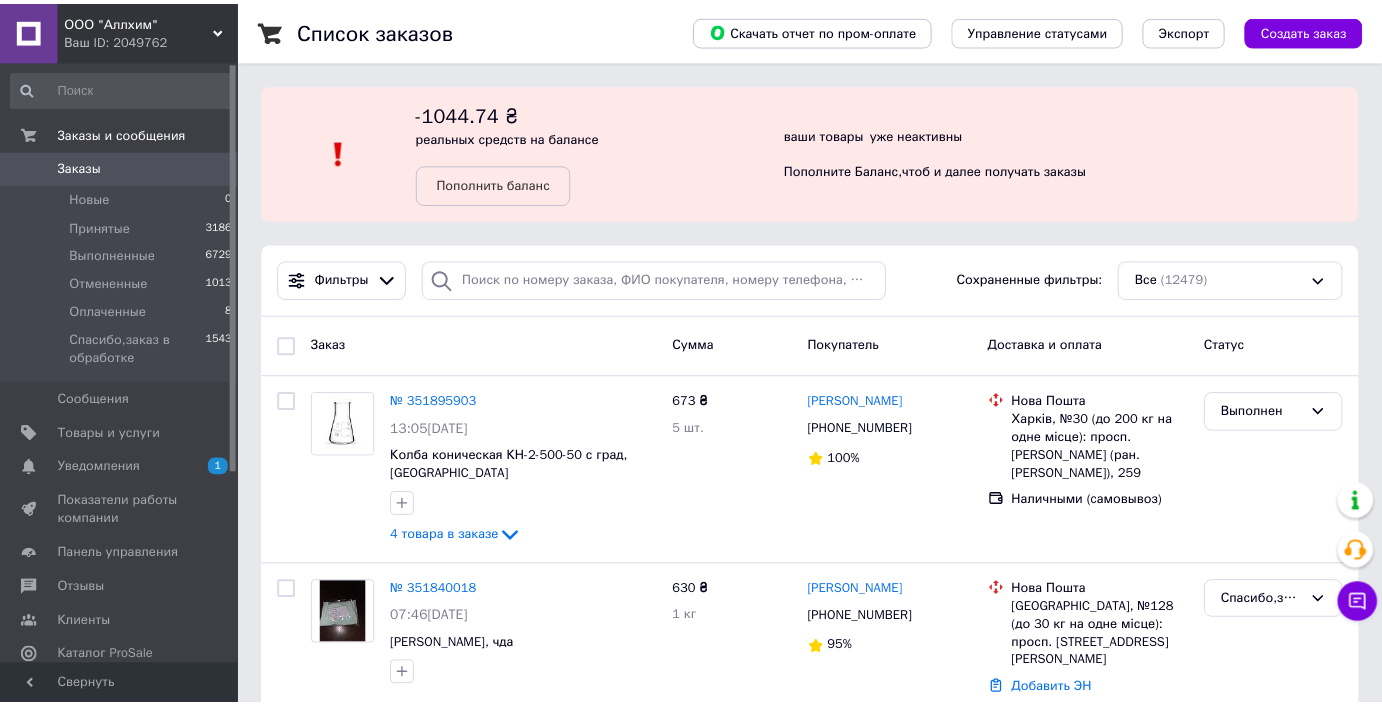 scroll, scrollTop: 0, scrollLeft: 0, axis: both 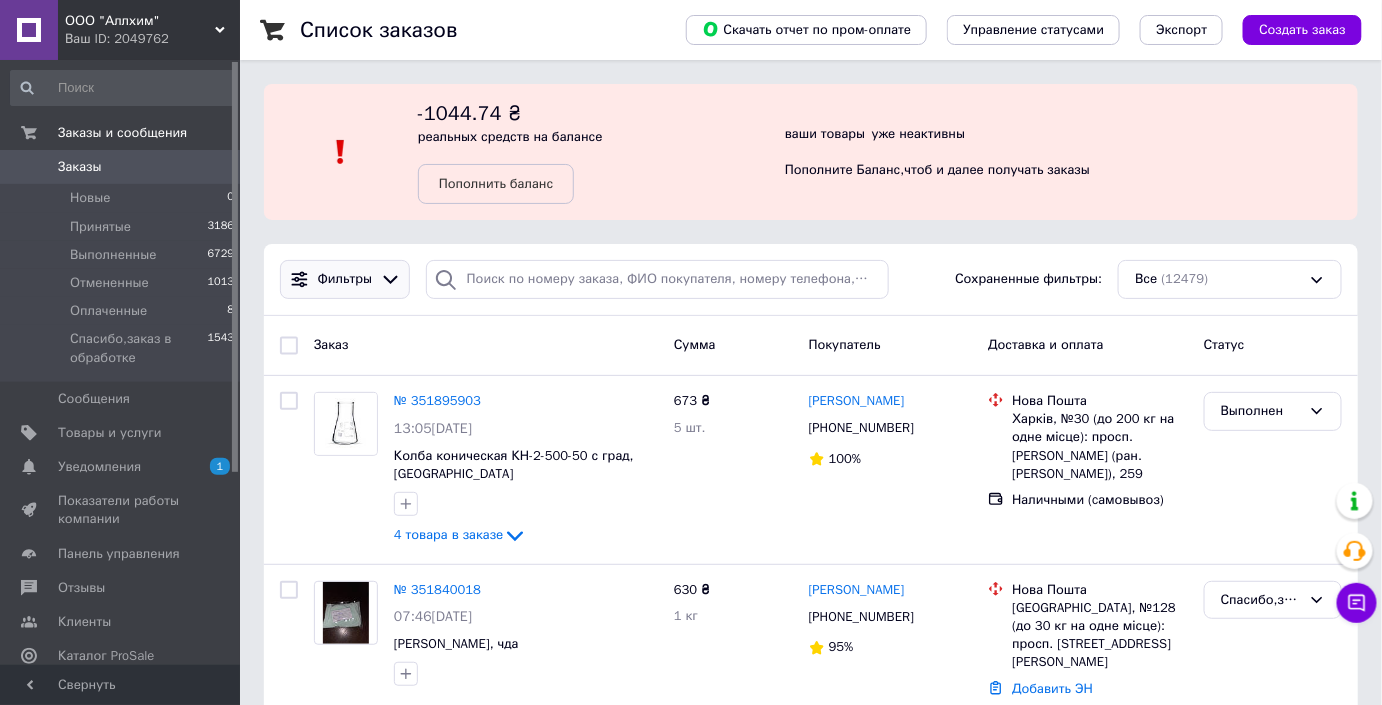 click 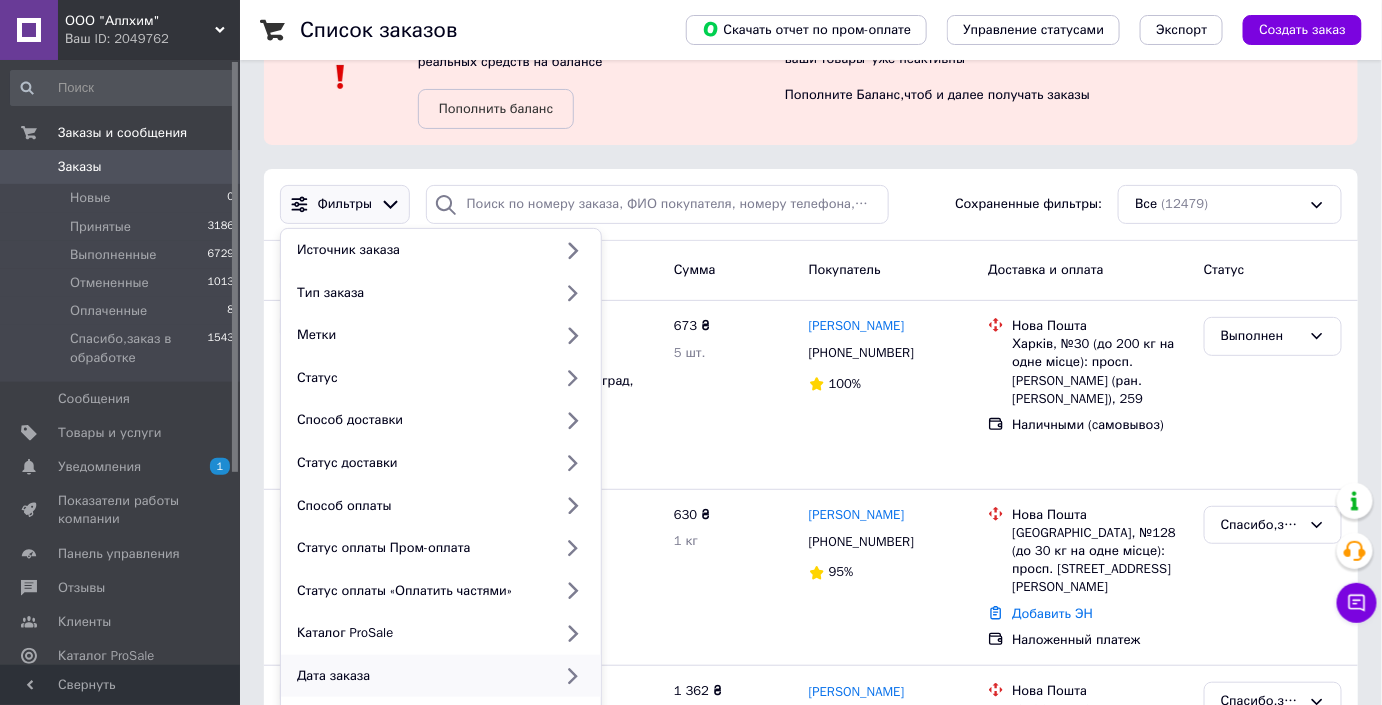 scroll, scrollTop: 181, scrollLeft: 0, axis: vertical 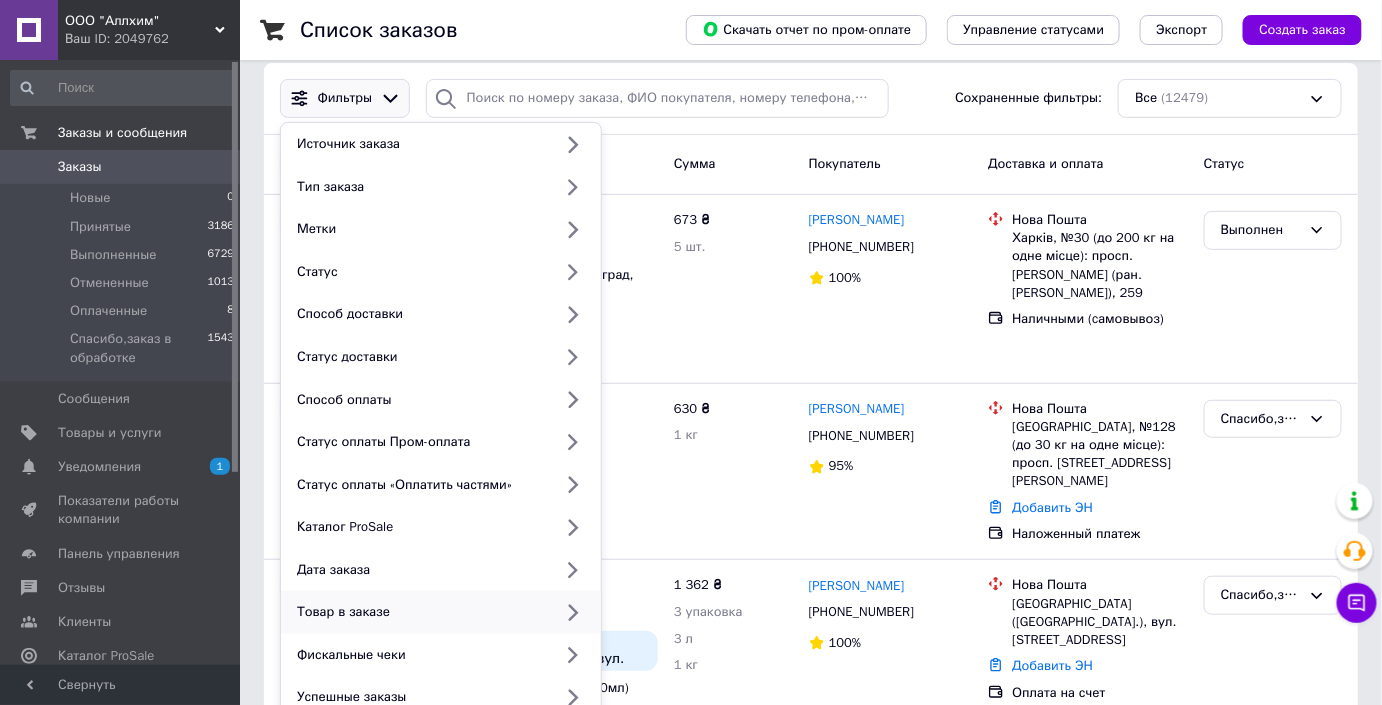click on "Товар в заказе" at bounding box center (420, 612) 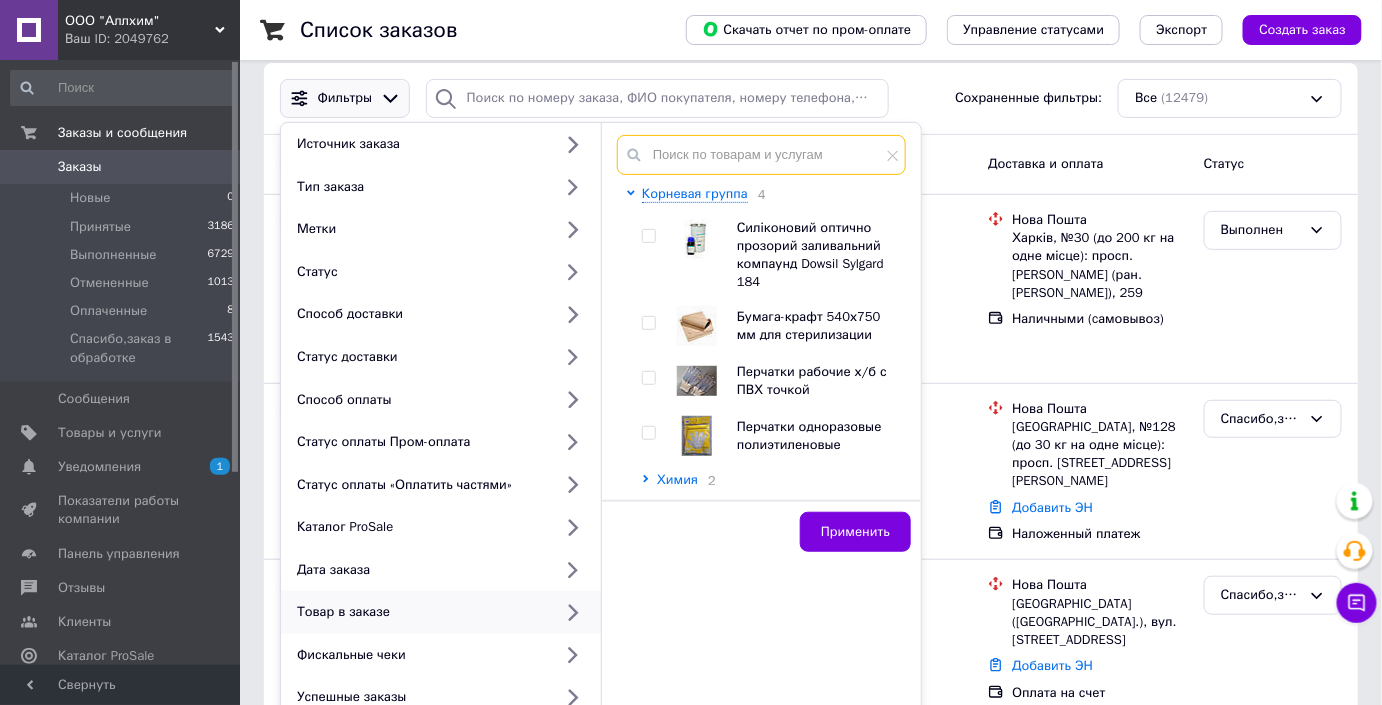 click at bounding box center [761, 155] 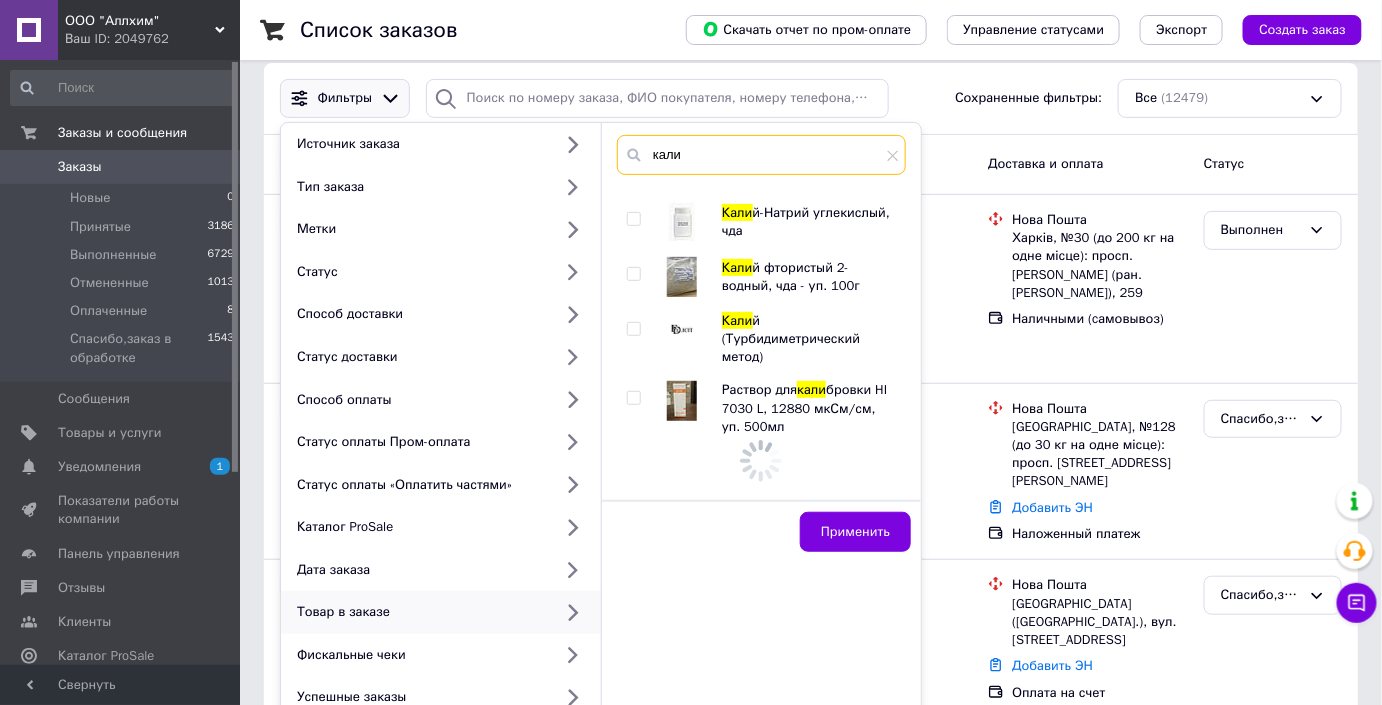 scroll, scrollTop: 1976, scrollLeft: 0, axis: vertical 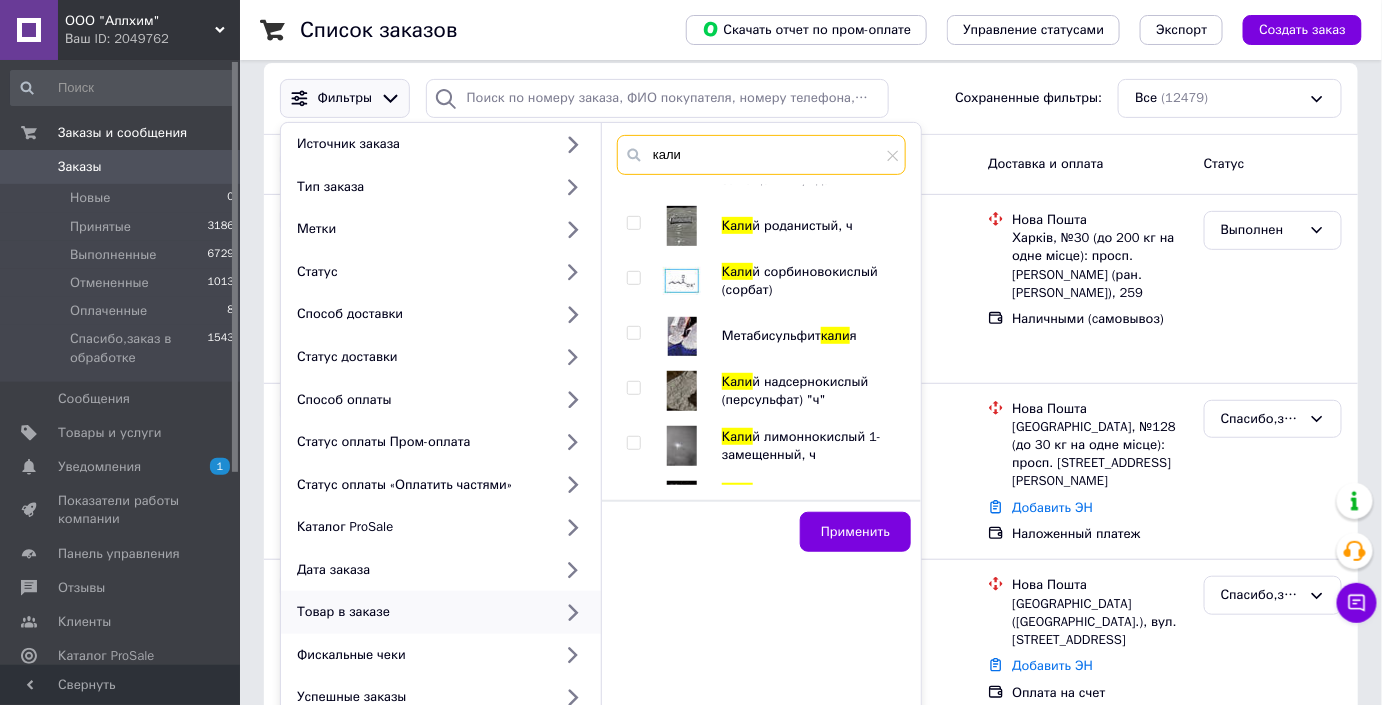 type on "кали" 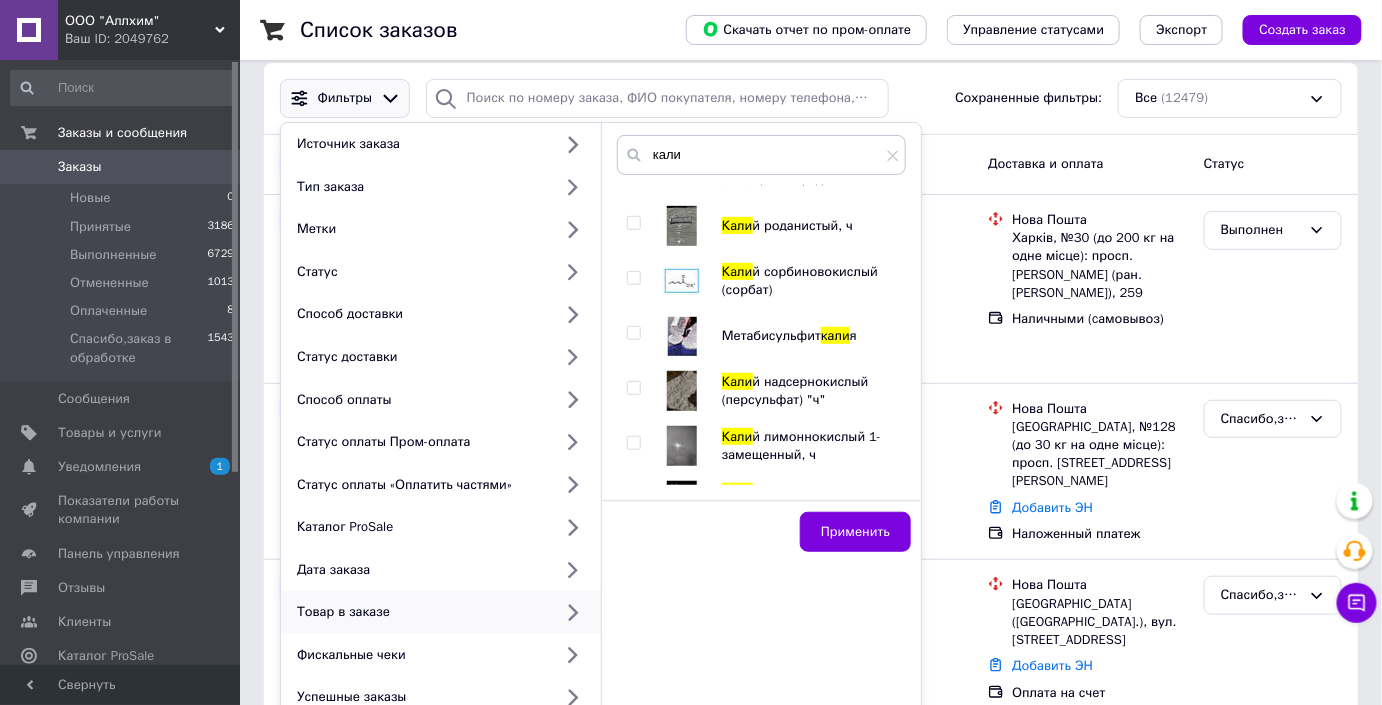 click on "Метабисульфит" at bounding box center (771, 335) 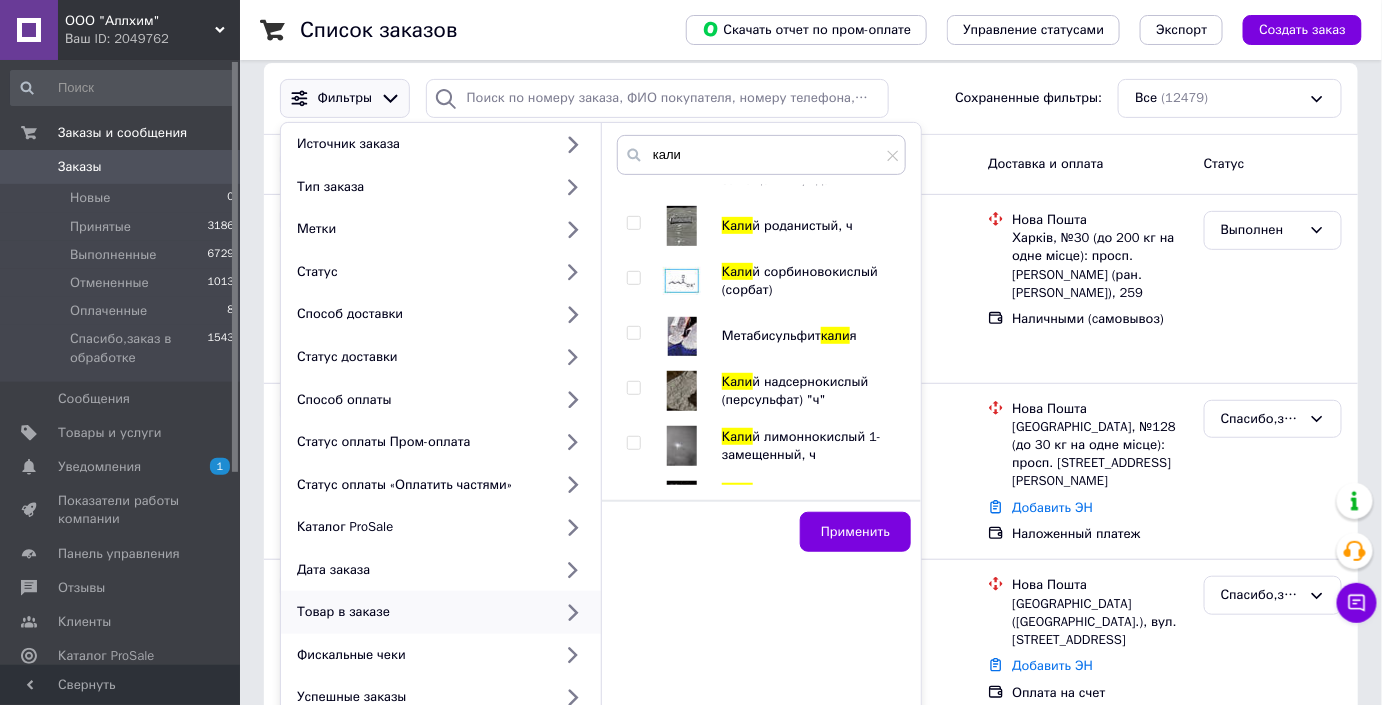 click at bounding box center [633, 333] 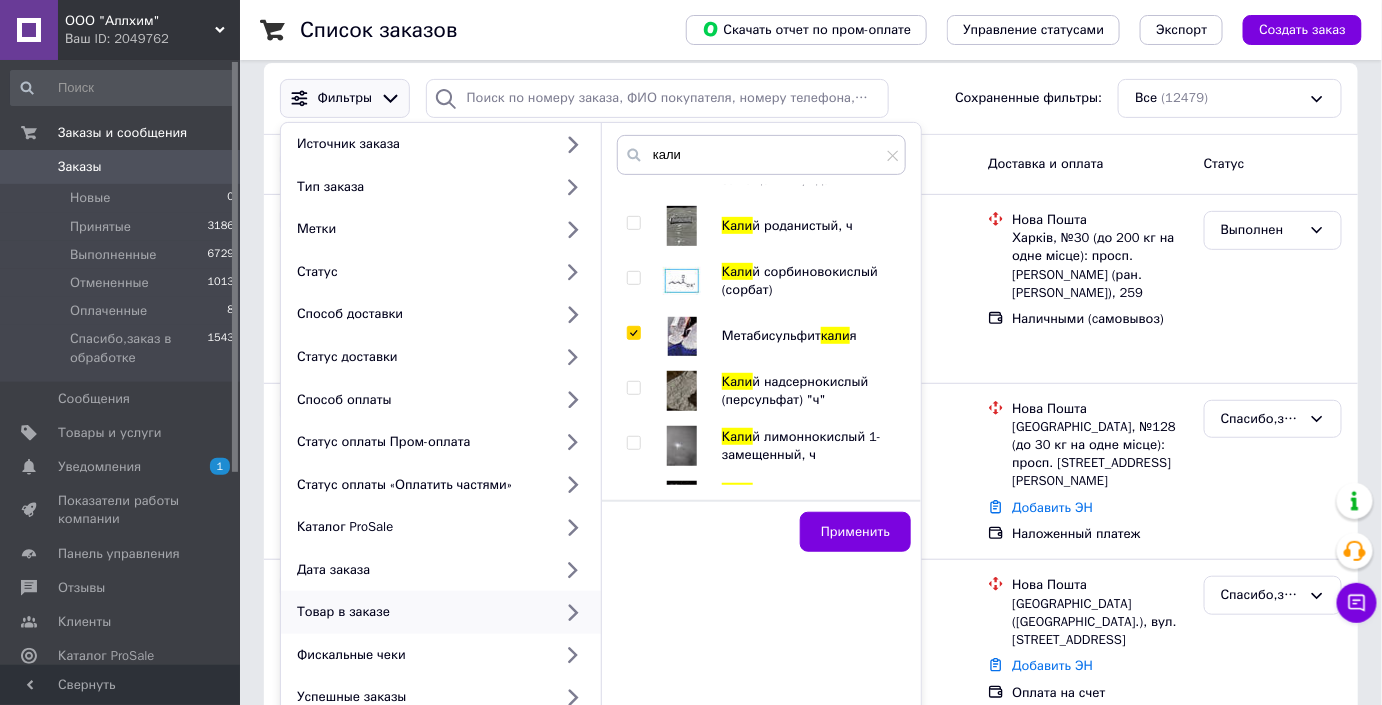 checkbox on "true" 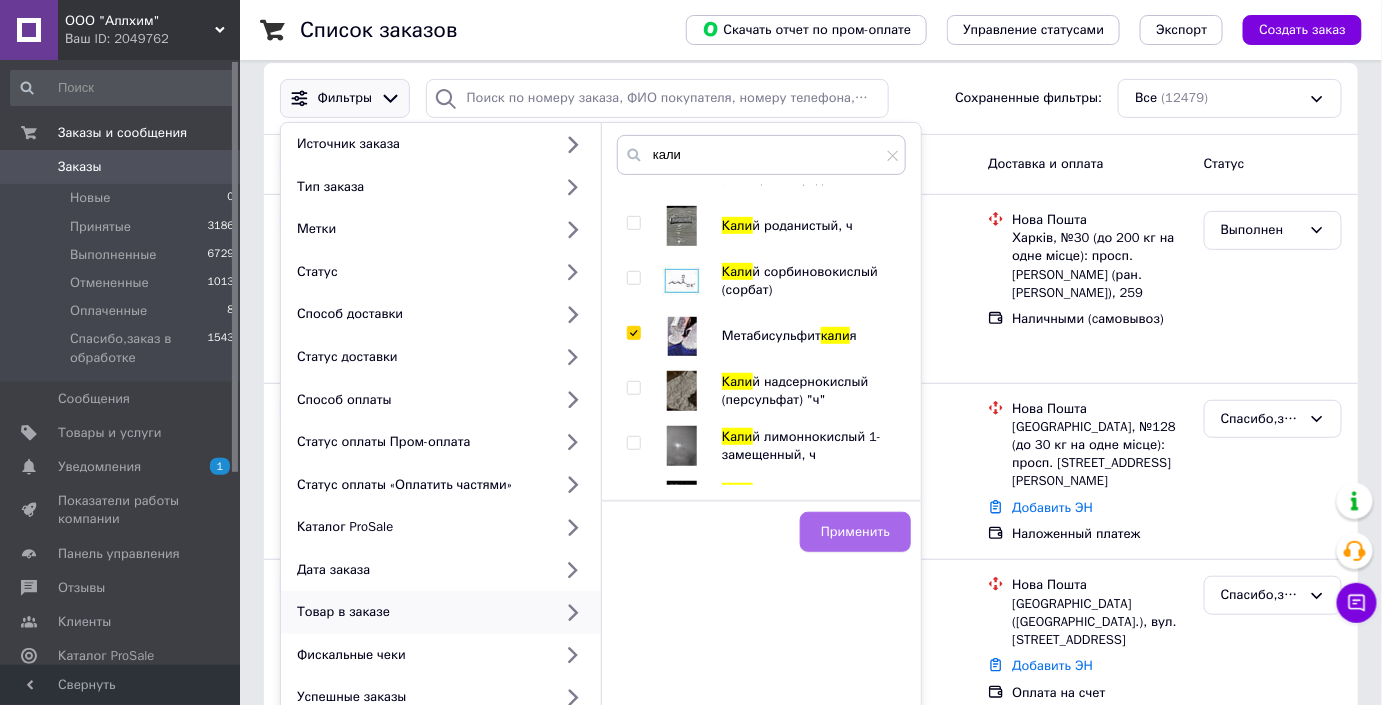 click on "Применить" at bounding box center (855, 532) 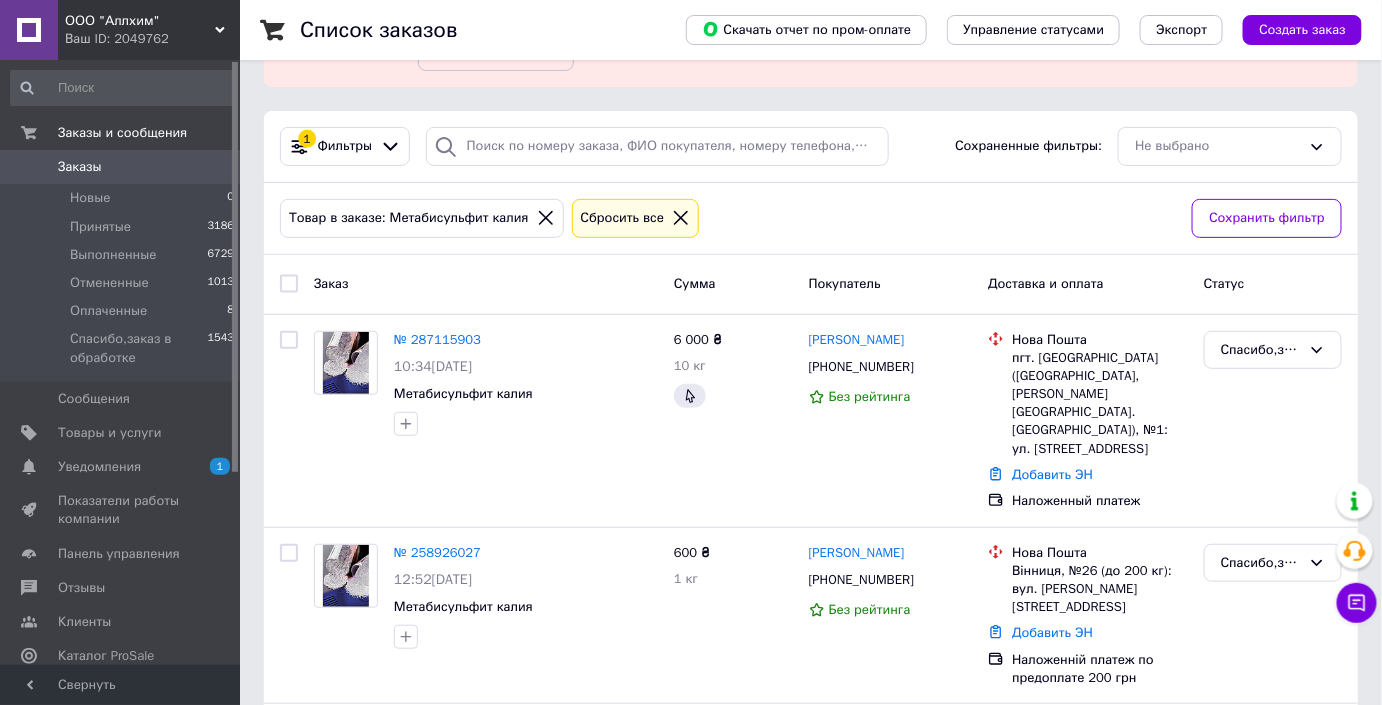 scroll, scrollTop: 272, scrollLeft: 0, axis: vertical 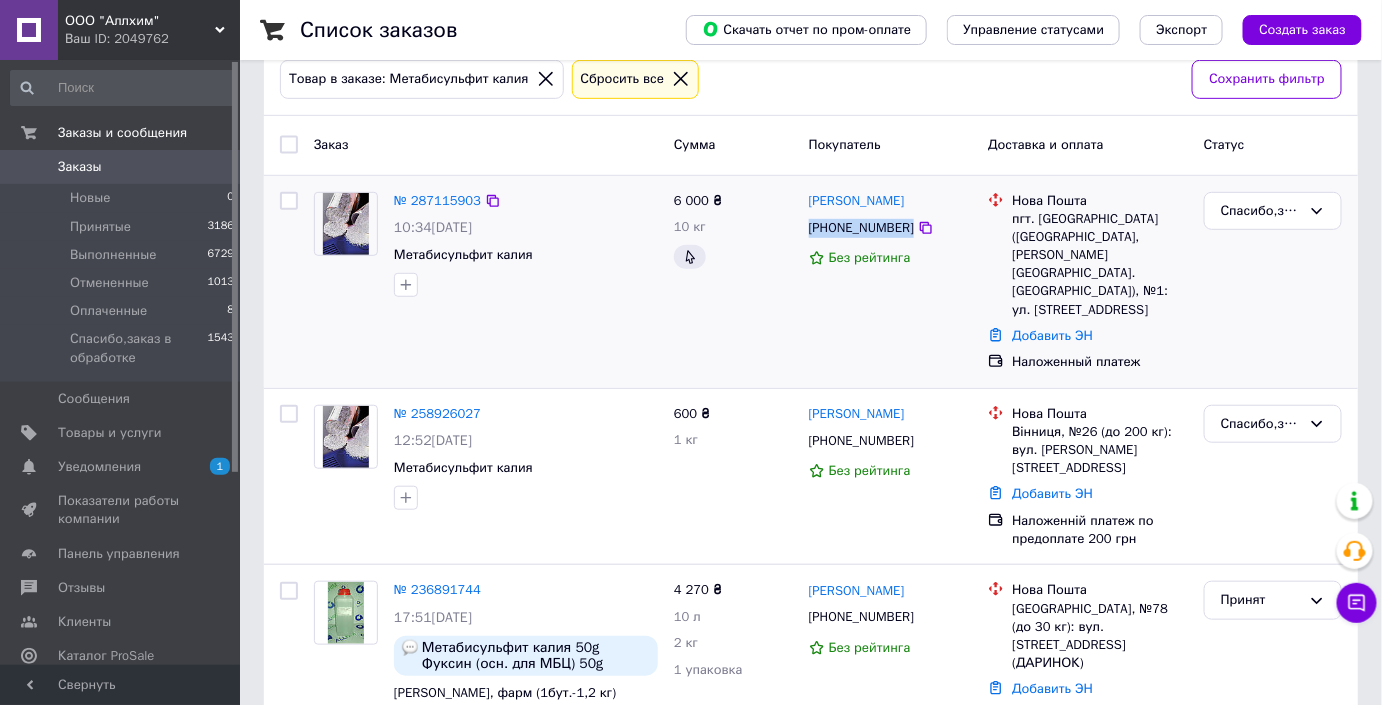 drag, startPoint x: 802, startPoint y: 219, endPoint x: 913, endPoint y: 238, distance: 112.61439 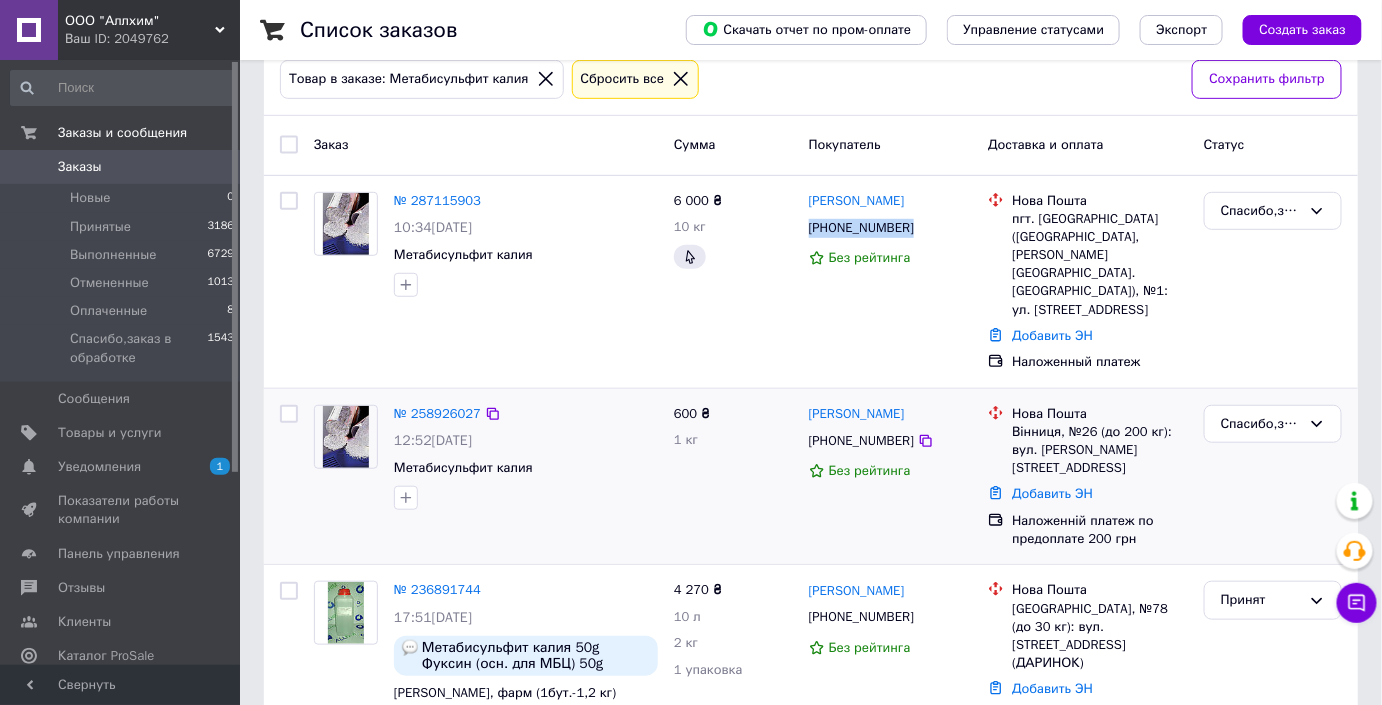 scroll, scrollTop: 363, scrollLeft: 0, axis: vertical 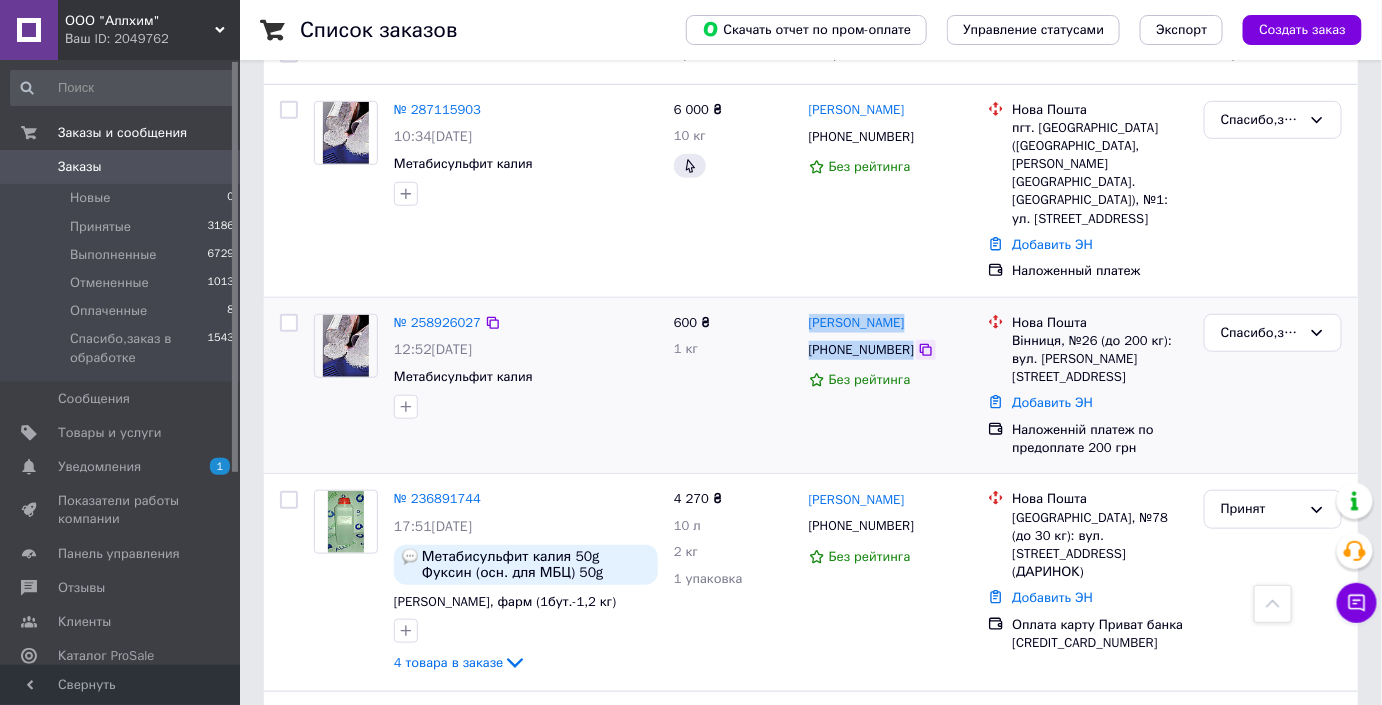 drag, startPoint x: 797, startPoint y: 332, endPoint x: 904, endPoint y: 336, distance: 107.07474 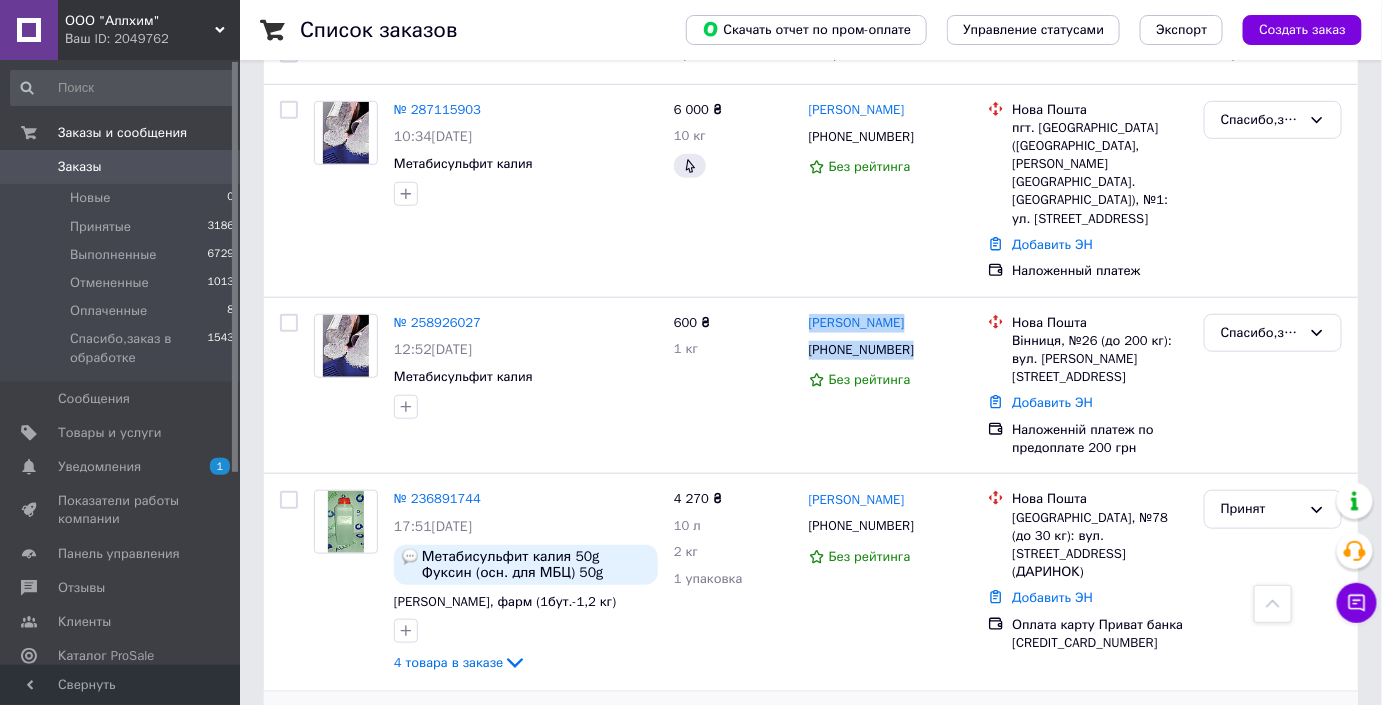 copy on "1 кг Ігор Семенюк +380674335733" 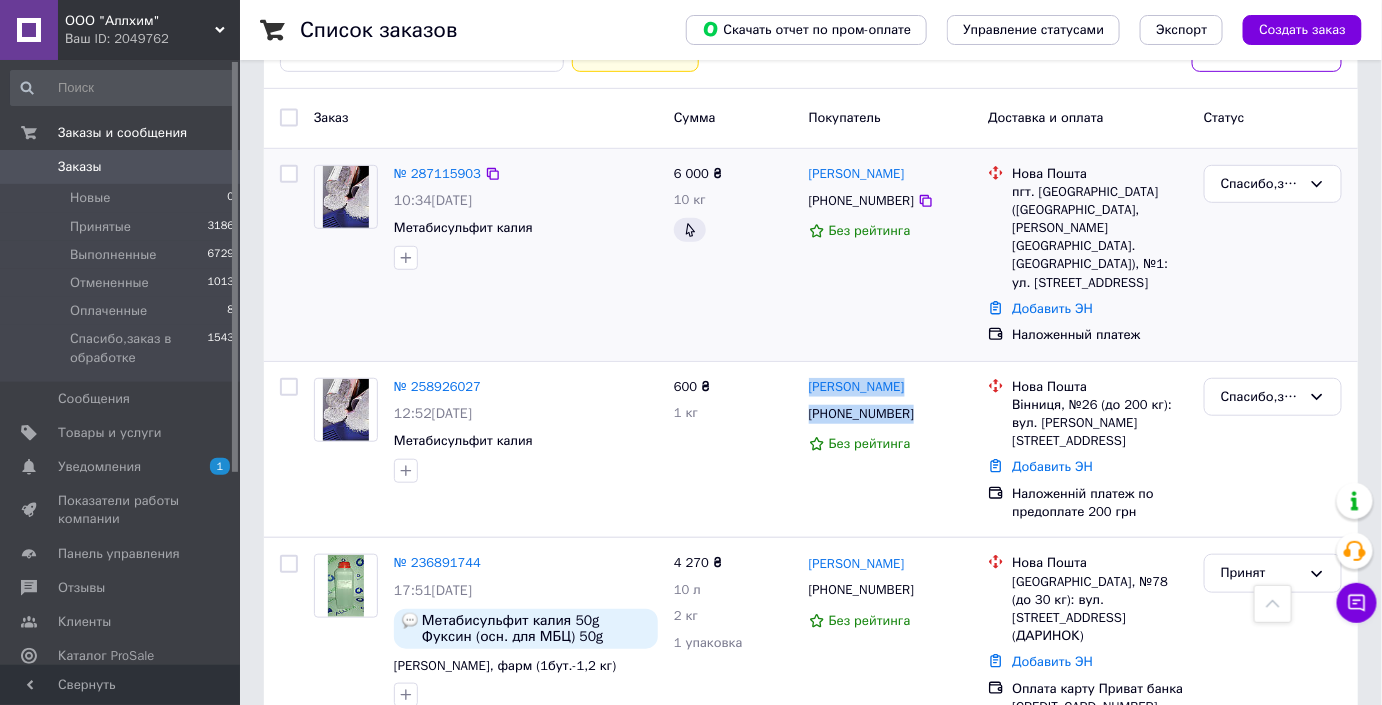 scroll, scrollTop: 272, scrollLeft: 0, axis: vertical 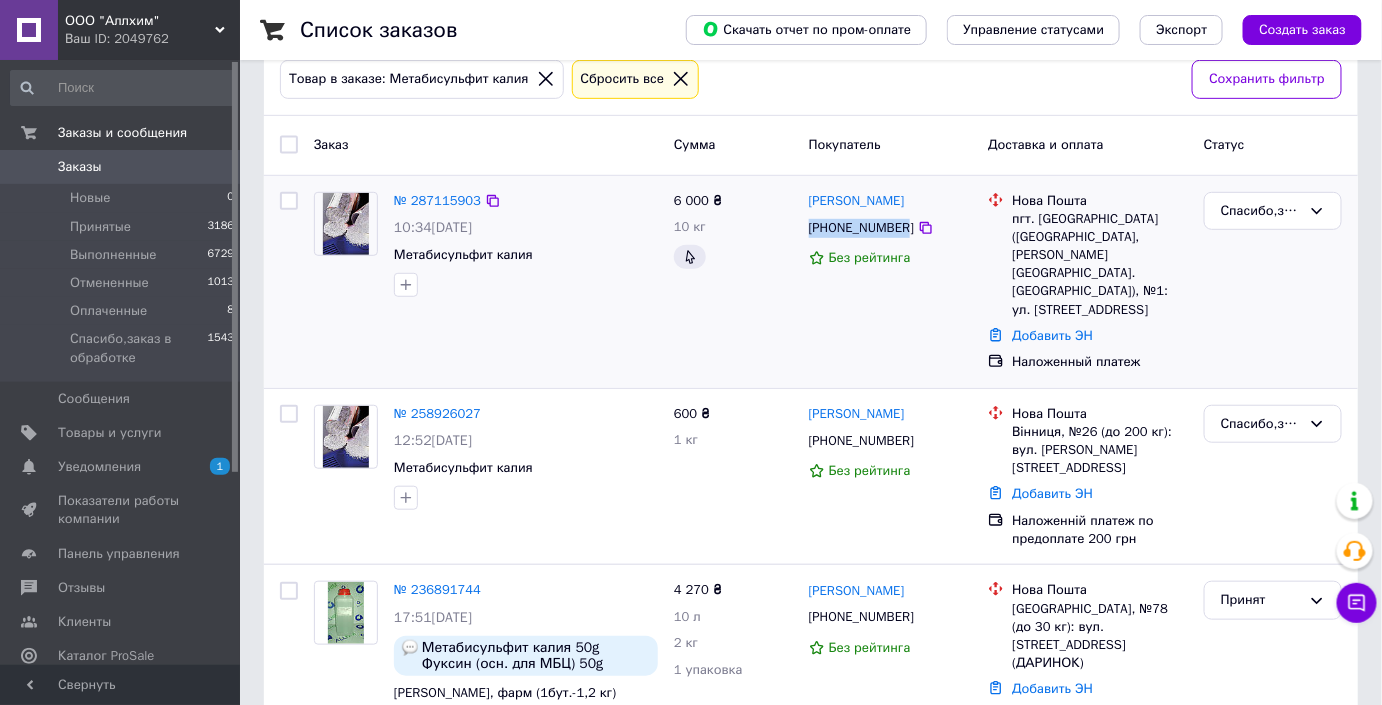 drag, startPoint x: 805, startPoint y: 229, endPoint x: 901, endPoint y: 229, distance: 96 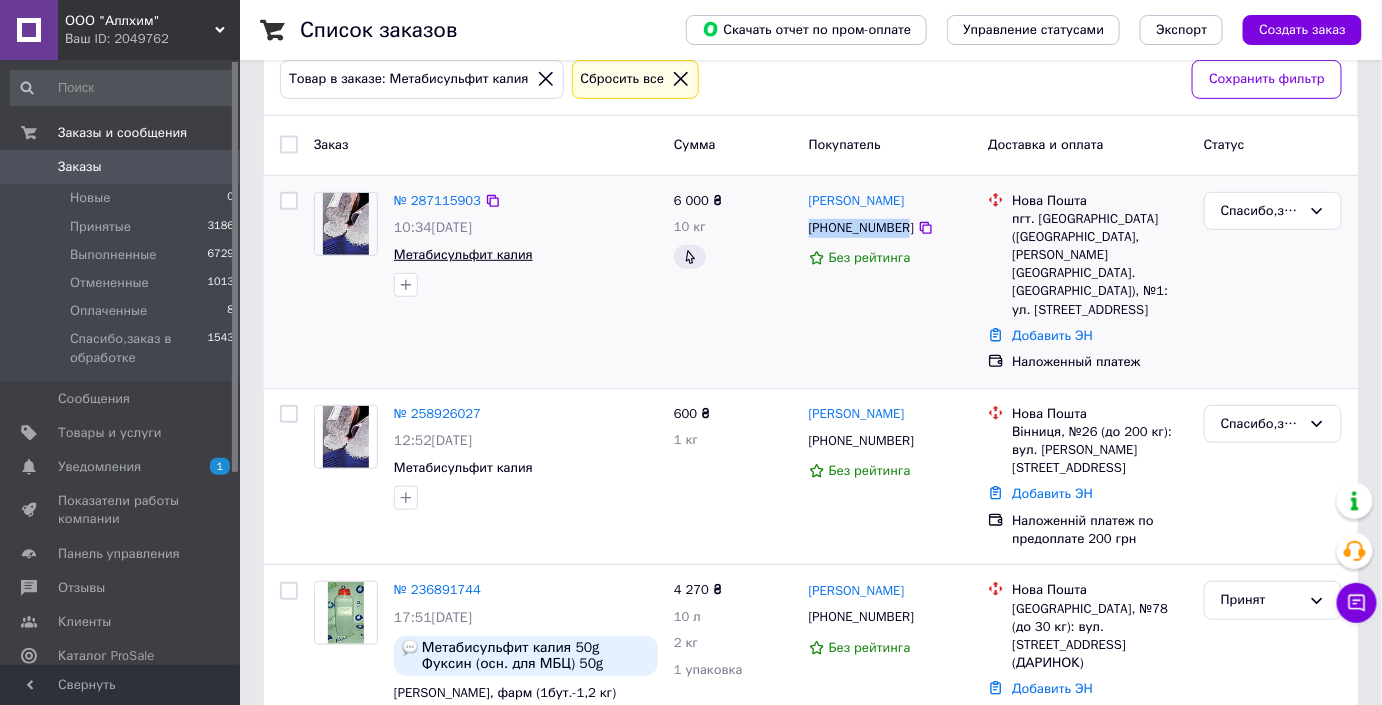 click on "Метабисульфит калия" at bounding box center [463, 254] 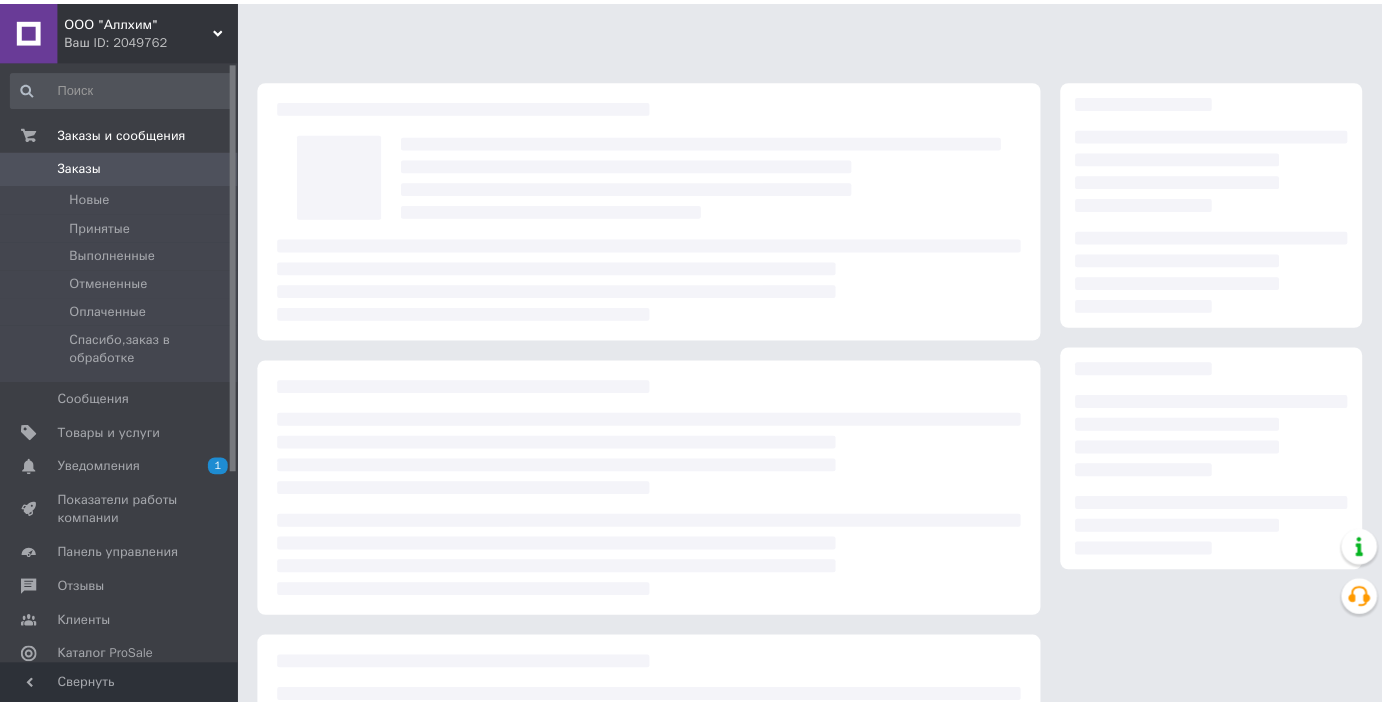scroll, scrollTop: 0, scrollLeft: 0, axis: both 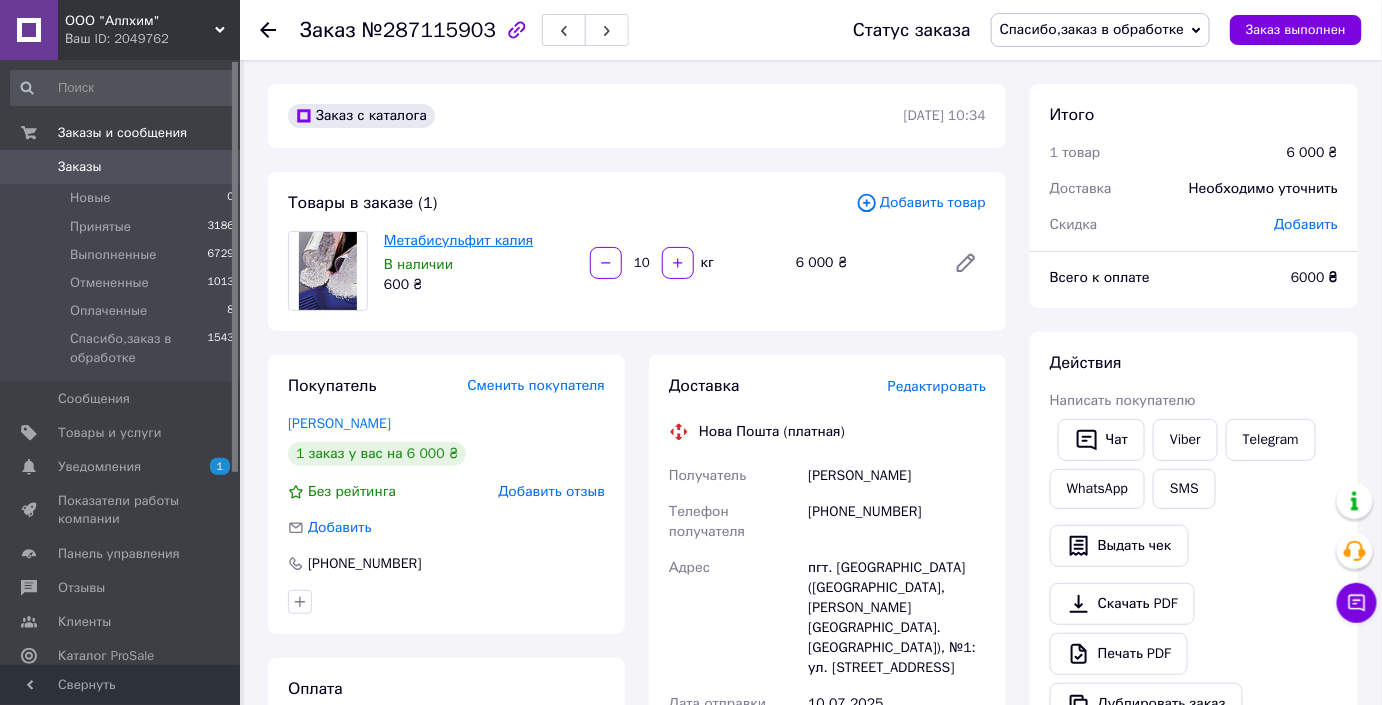 click on "Метабисульфит калия" at bounding box center [459, 240] 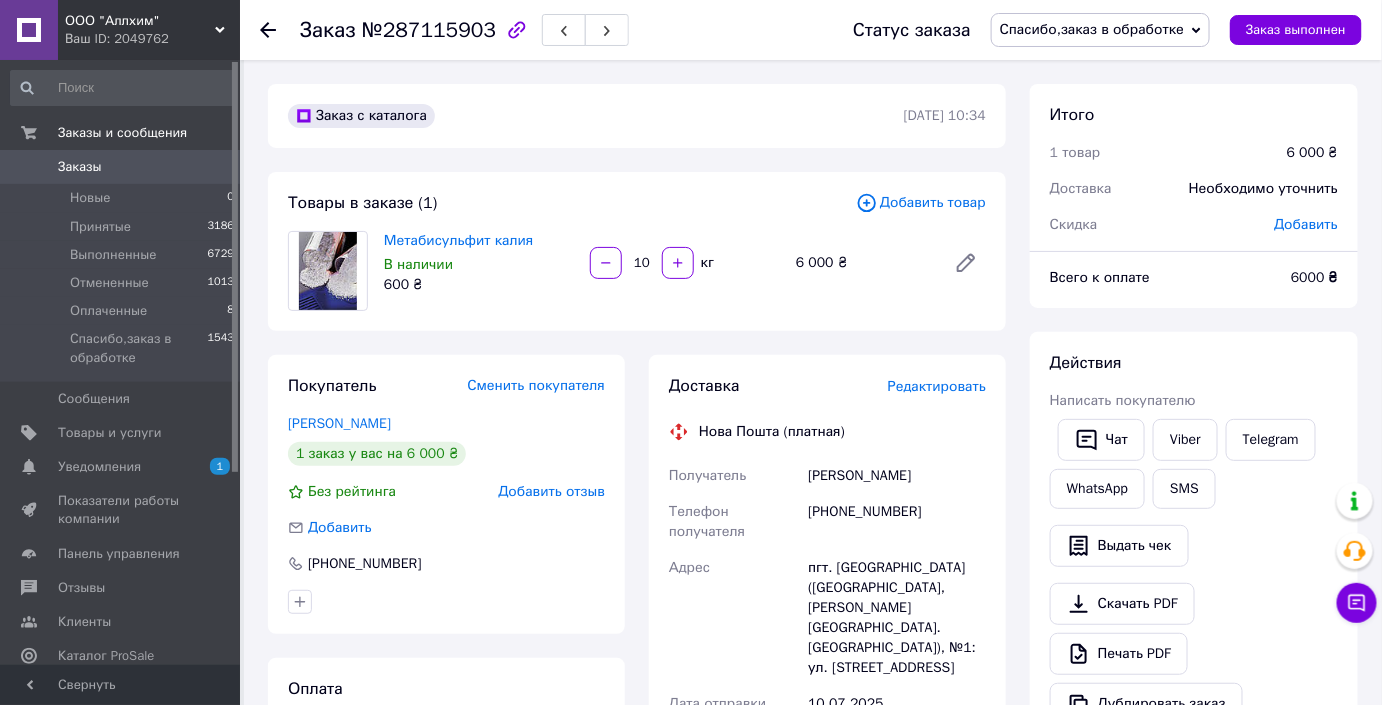 click on "Заказы 0" at bounding box center (123, 167) 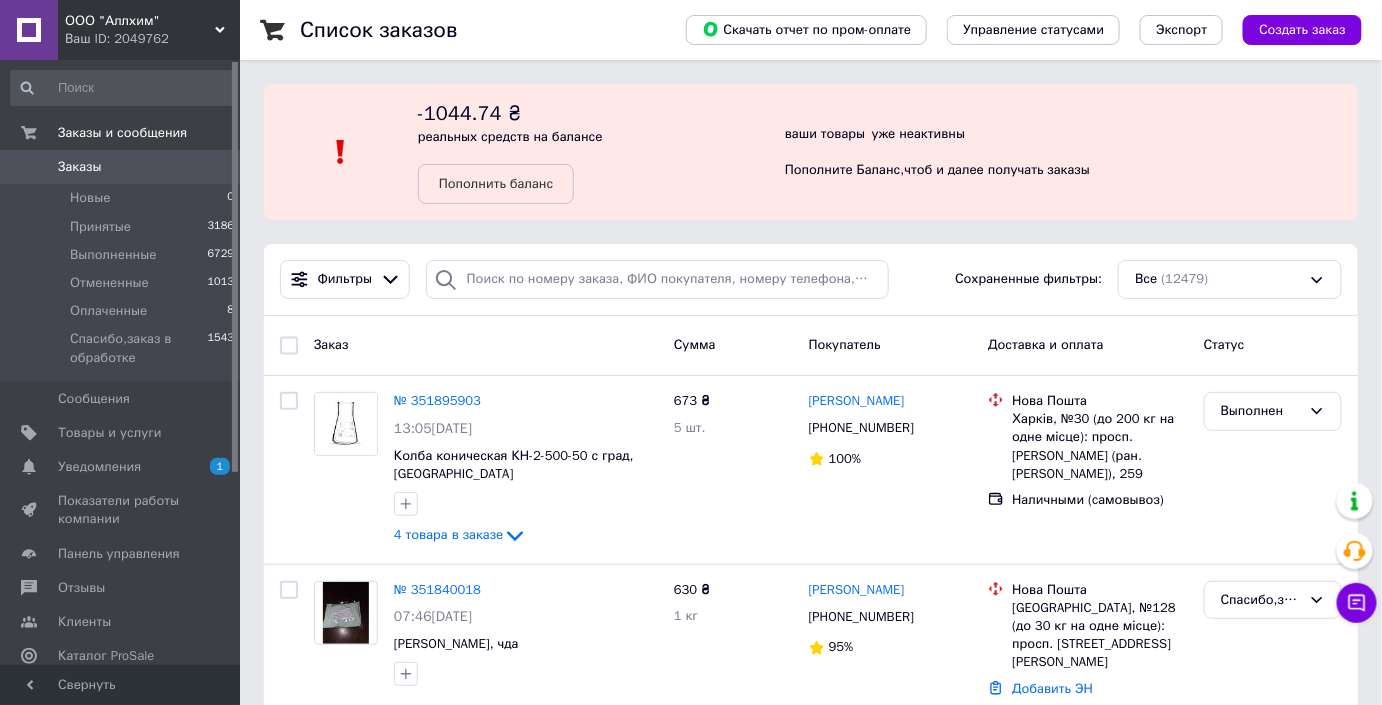 click on "ООО "Аллхим"" at bounding box center (140, 21) 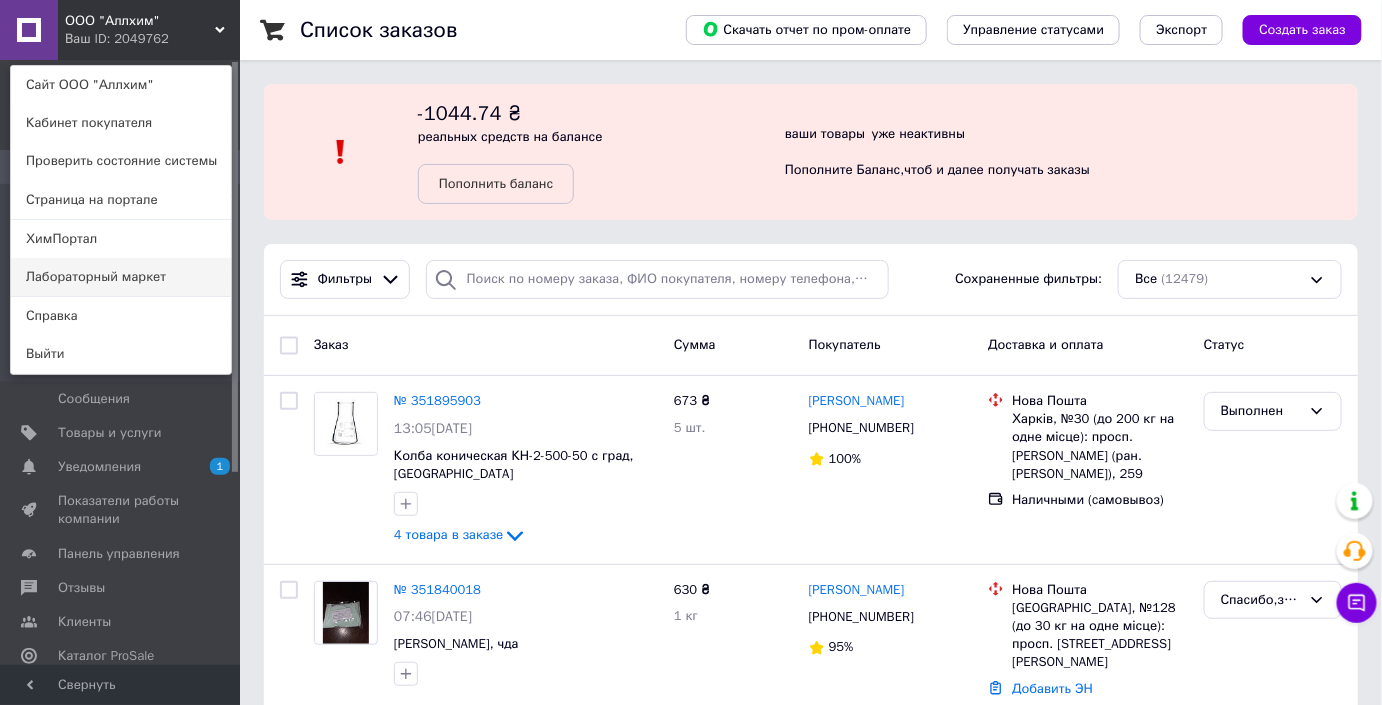 click on "Лабораторный маркет" at bounding box center [121, 277] 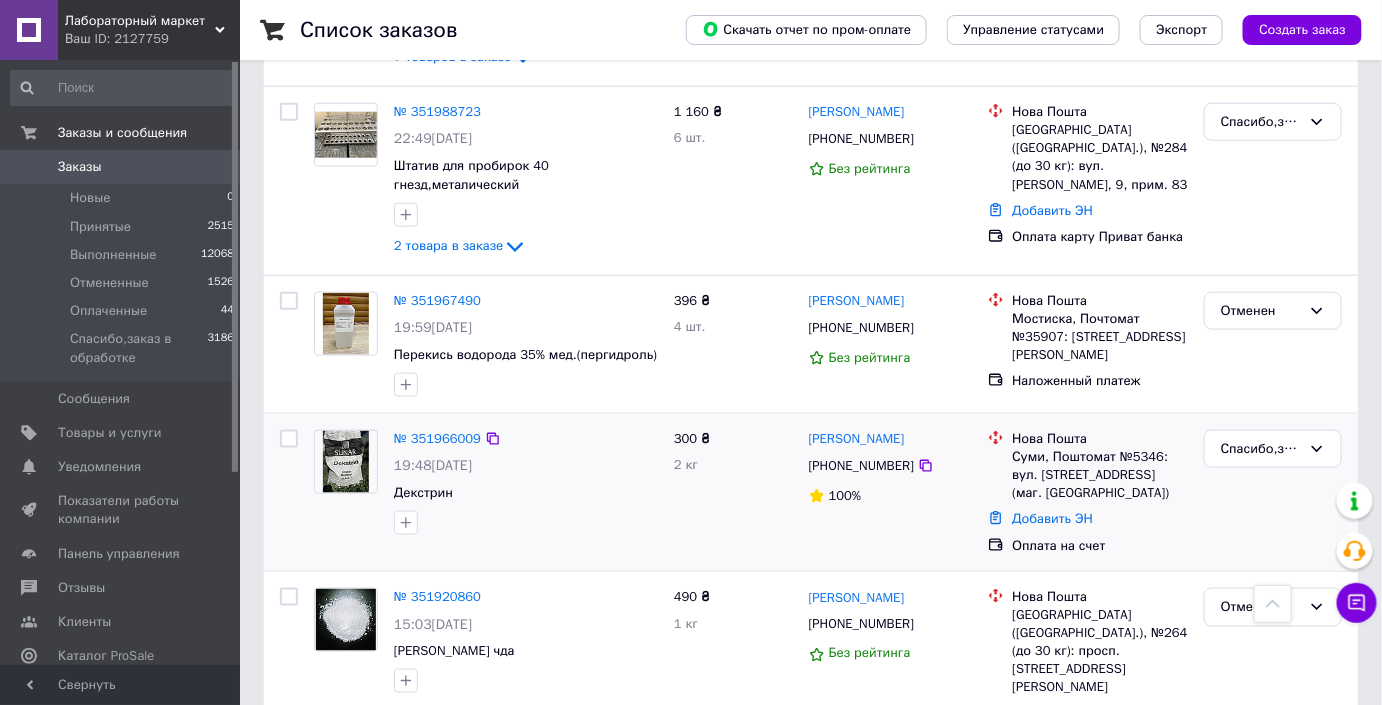 scroll, scrollTop: 545, scrollLeft: 0, axis: vertical 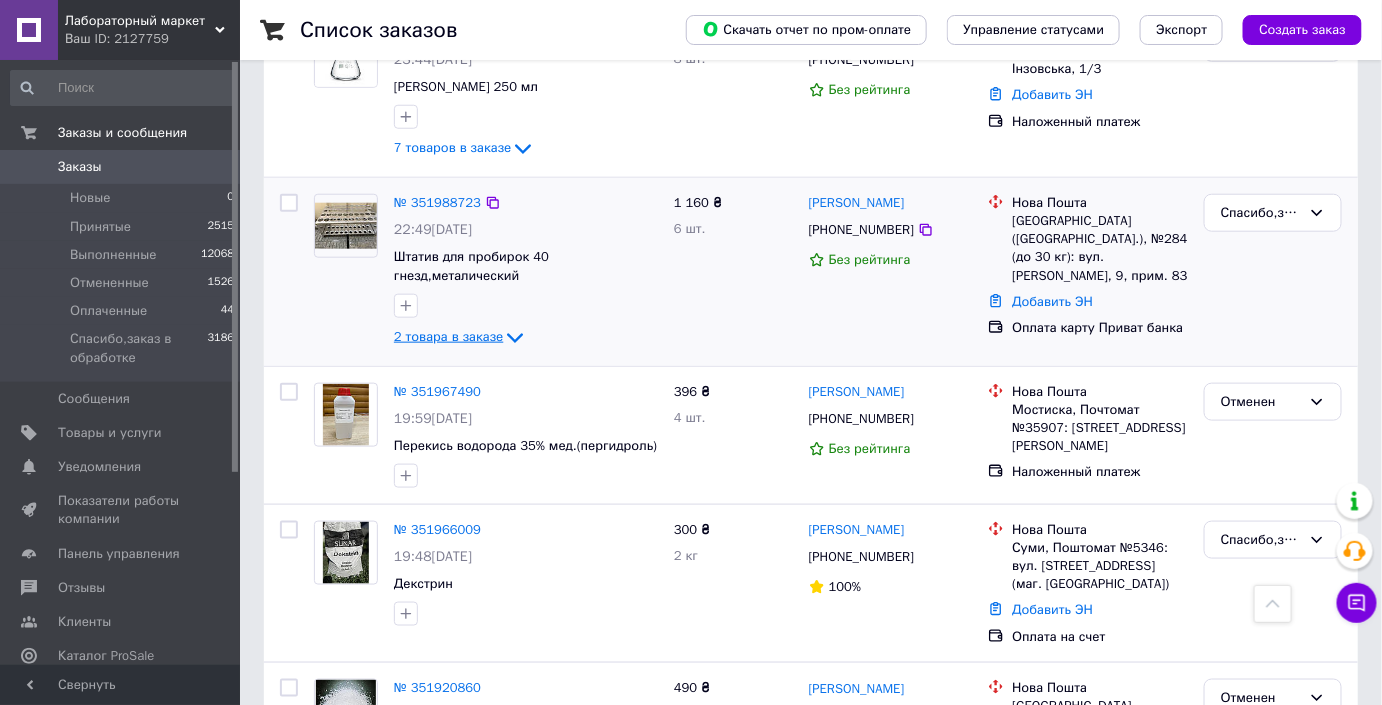 click on "2 товара в заказе" at bounding box center [448, 336] 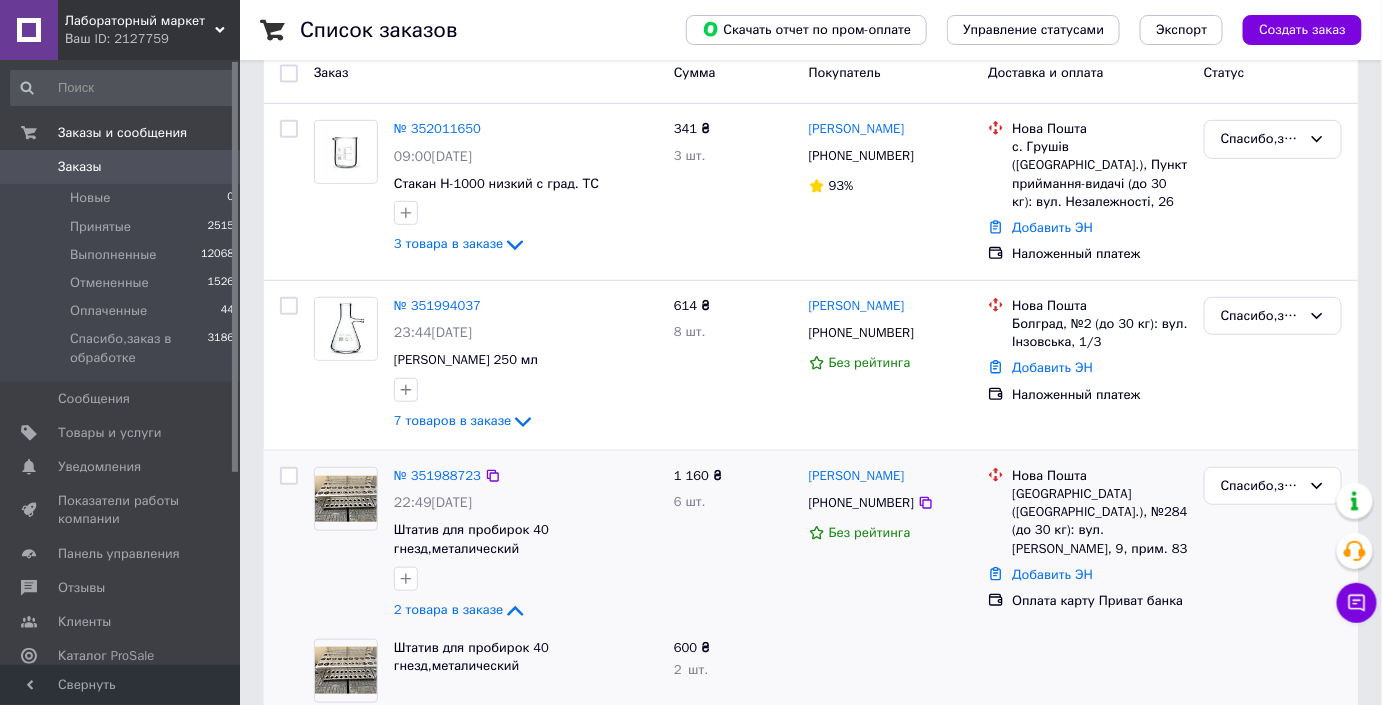 scroll, scrollTop: 181, scrollLeft: 0, axis: vertical 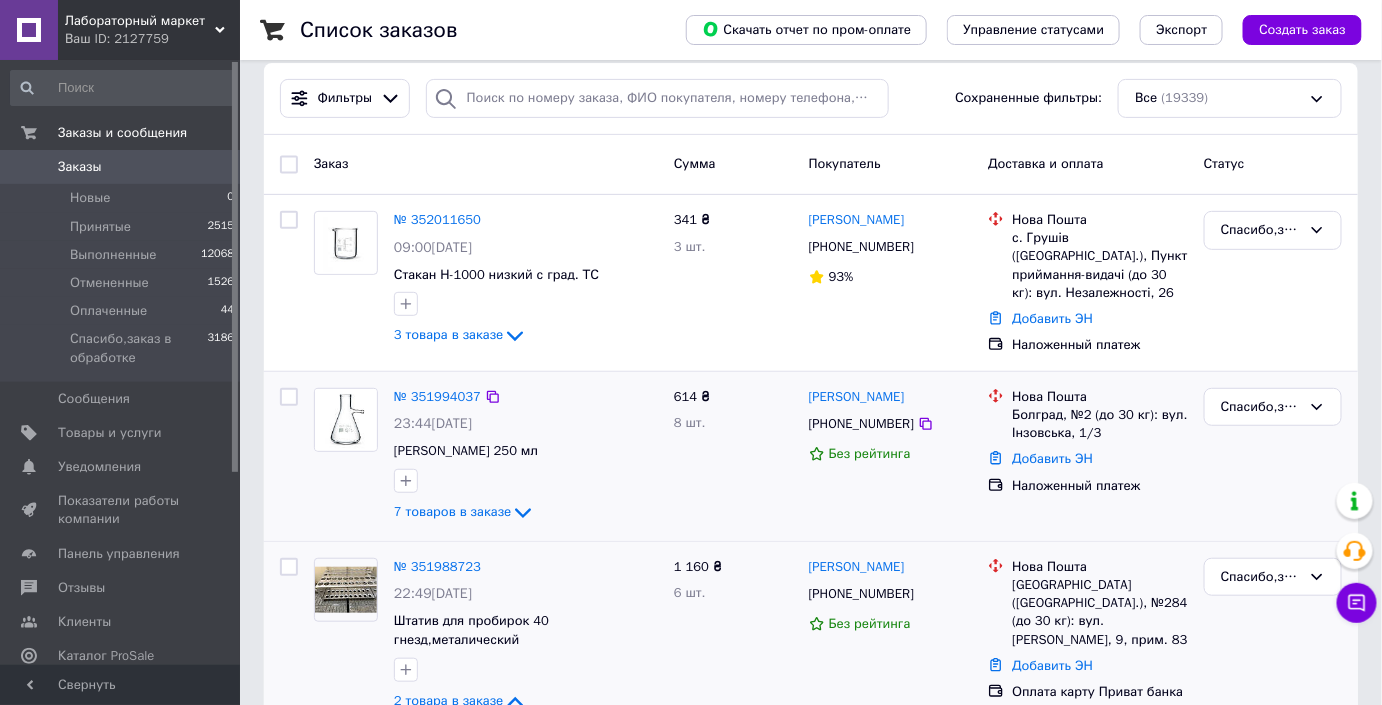 click on "7 товаров в заказе" 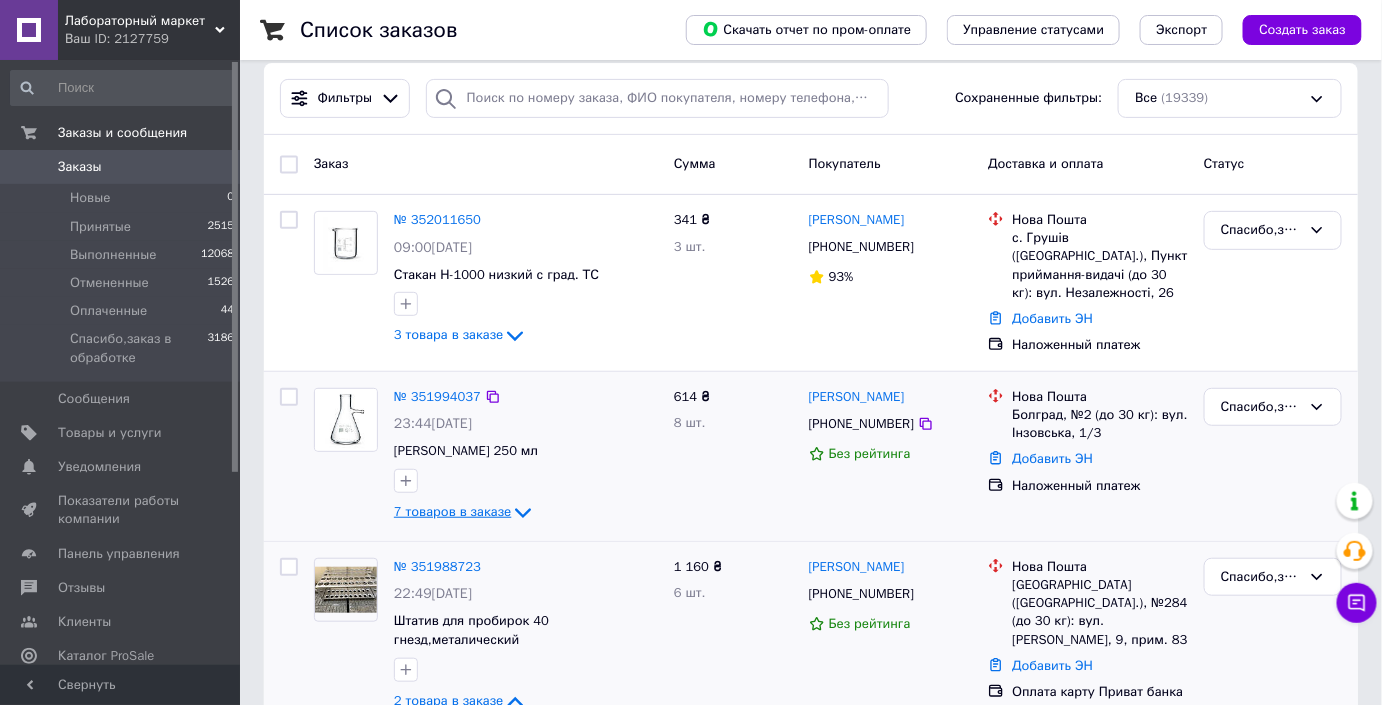 click on "7 товаров в заказе" at bounding box center [452, 512] 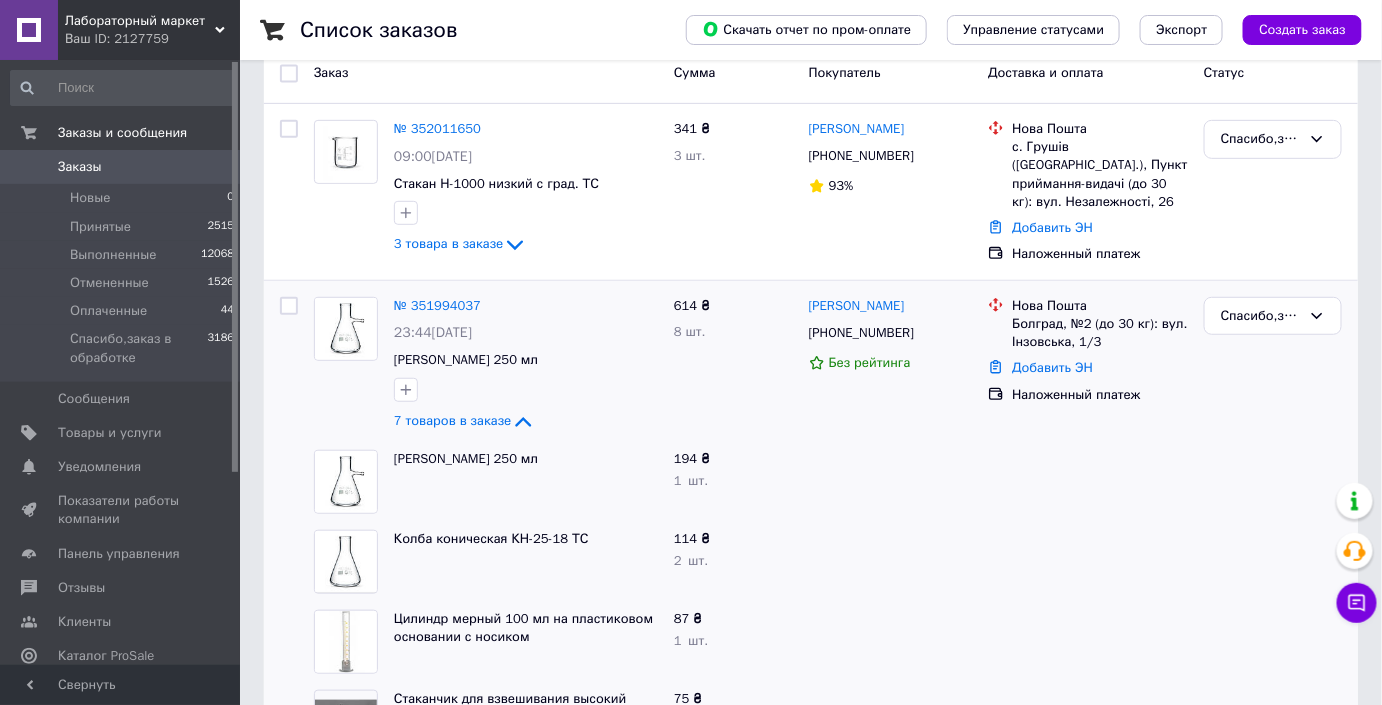scroll, scrollTop: 363, scrollLeft: 0, axis: vertical 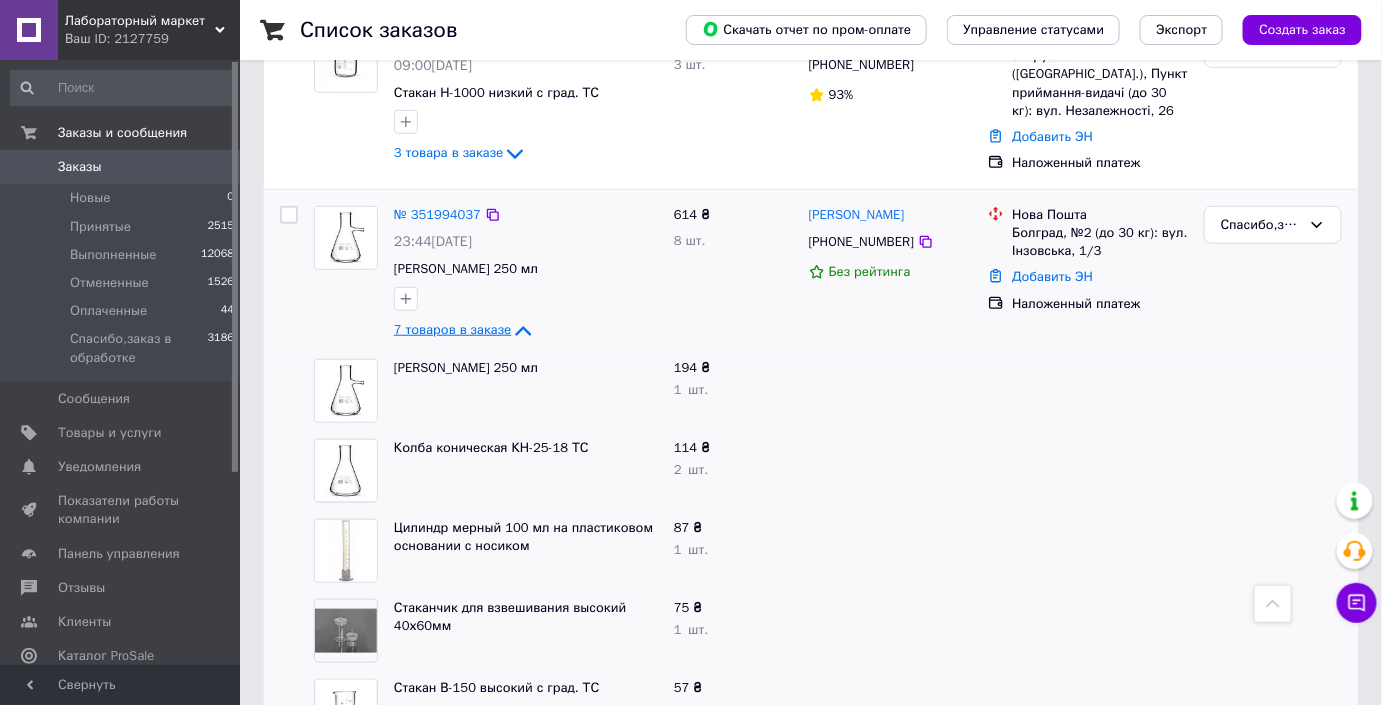 click on "7 товаров в заказе" at bounding box center (452, 330) 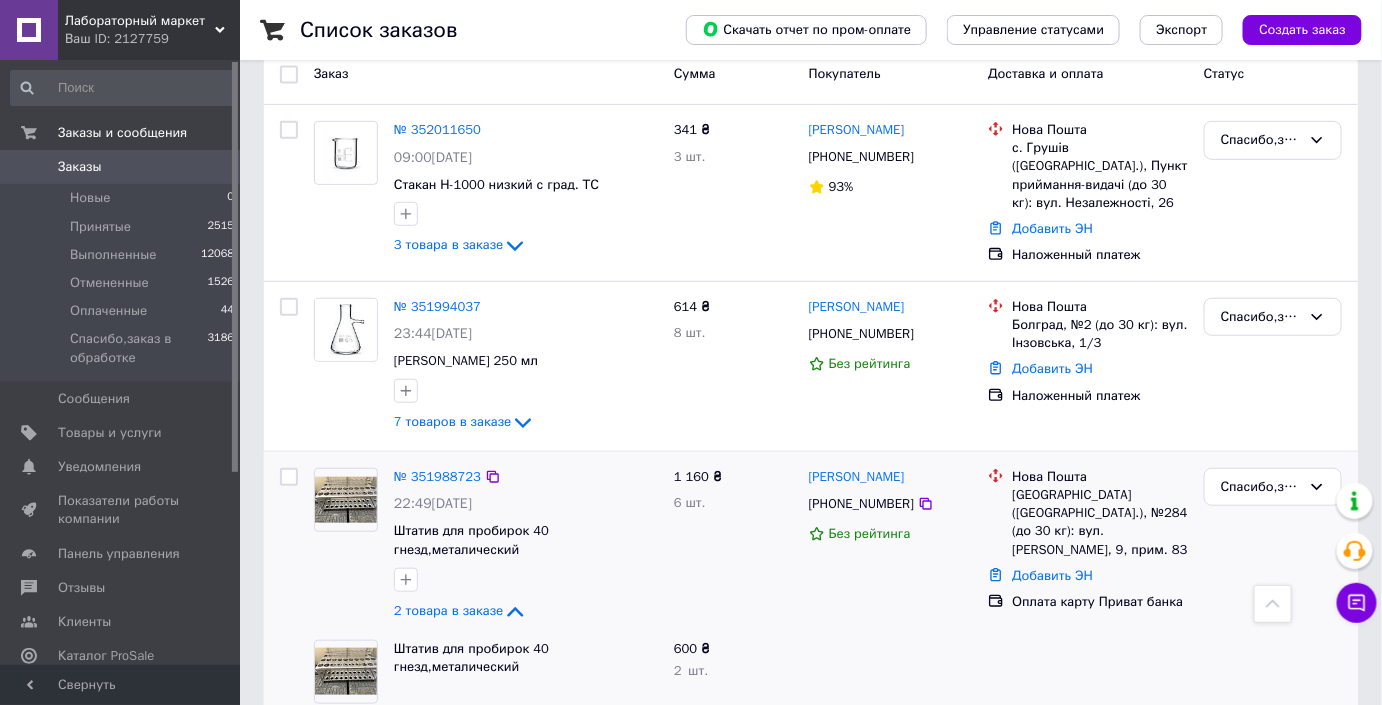 scroll, scrollTop: 181, scrollLeft: 0, axis: vertical 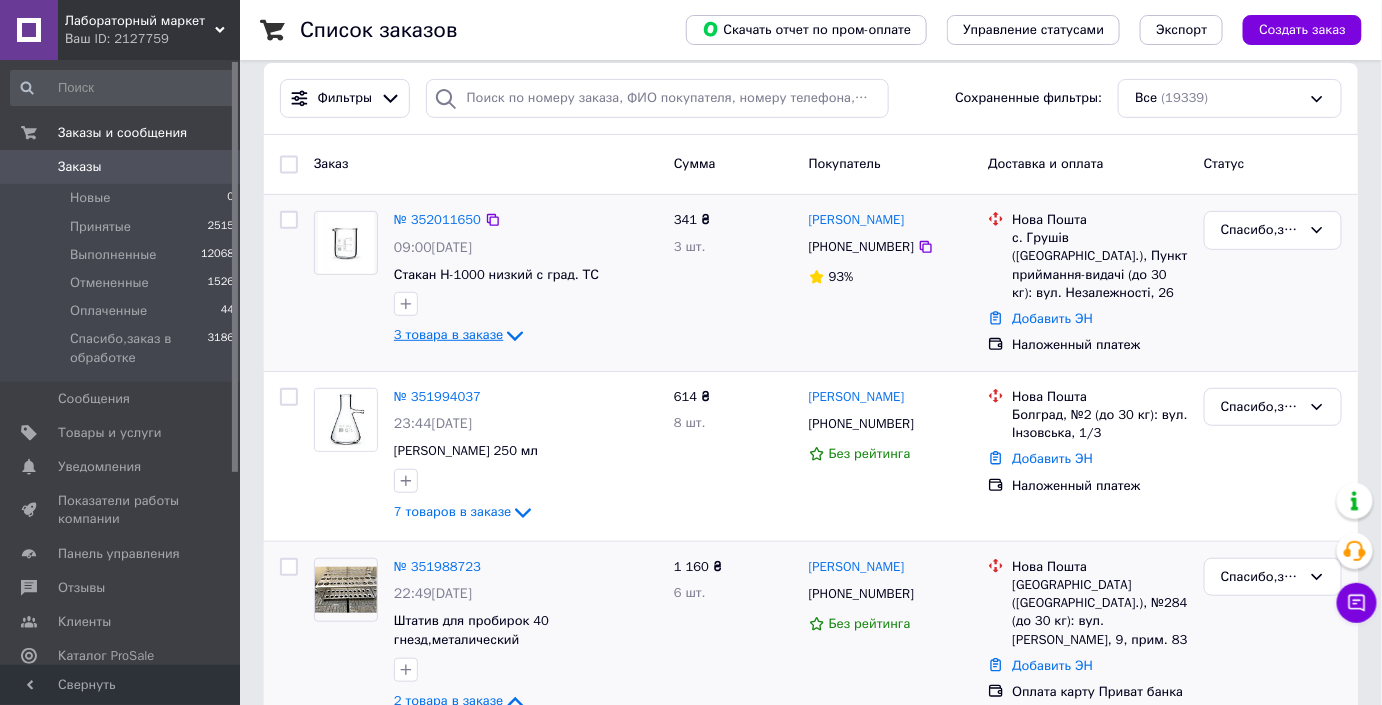 click on "3 товара в заказе" at bounding box center [448, 335] 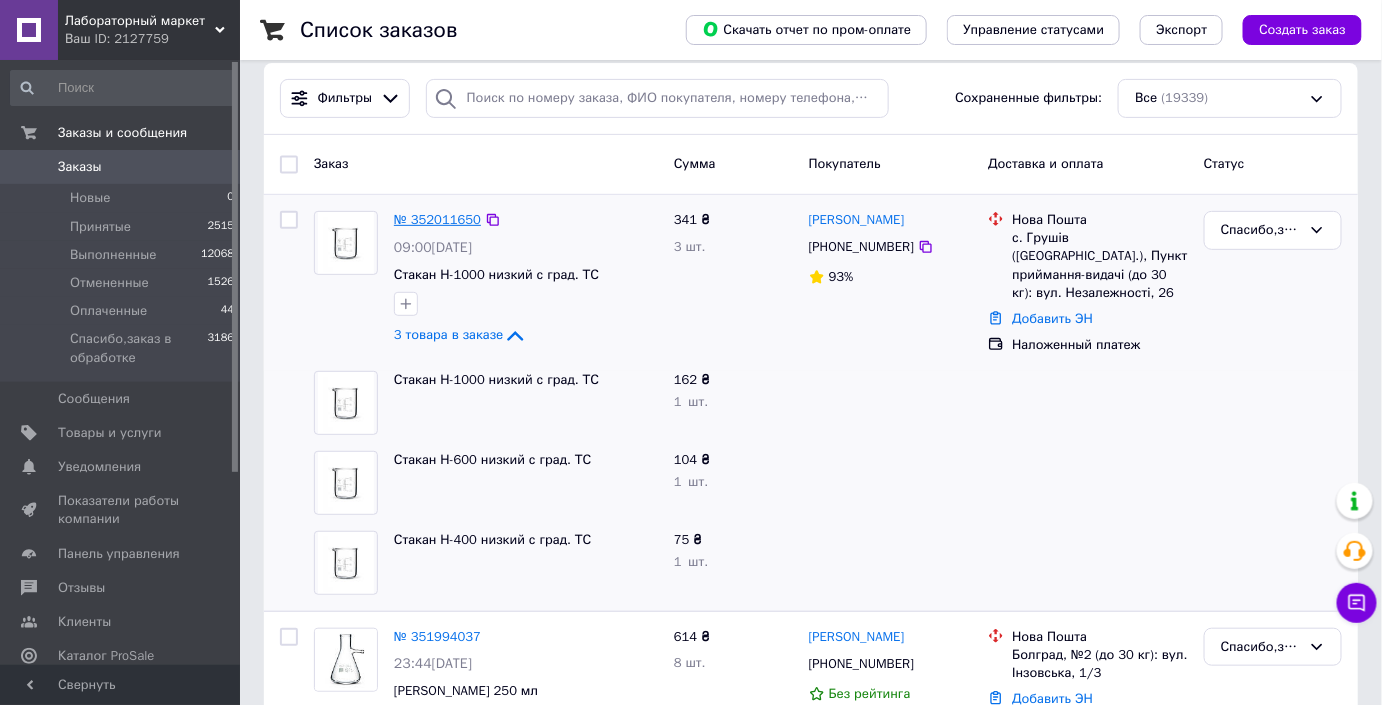 click on "№ 352011650" at bounding box center (437, 219) 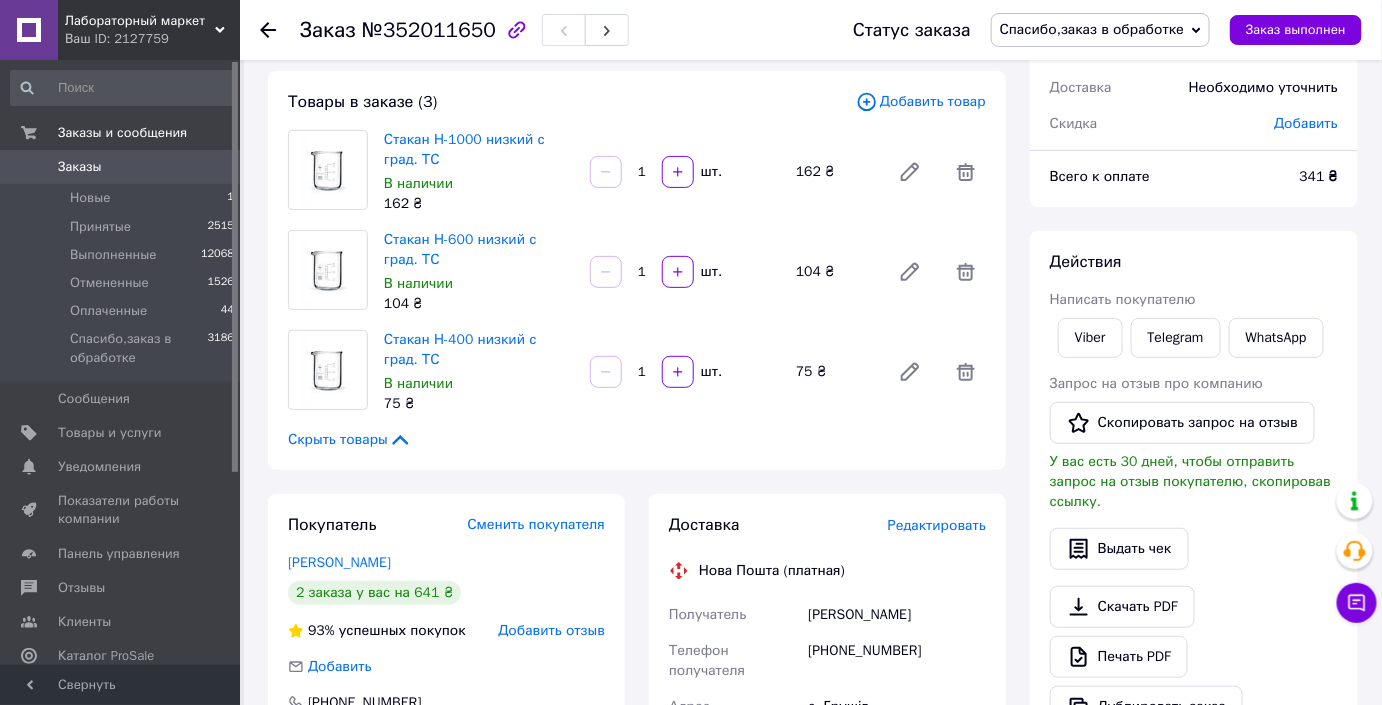 scroll, scrollTop: 181, scrollLeft: 0, axis: vertical 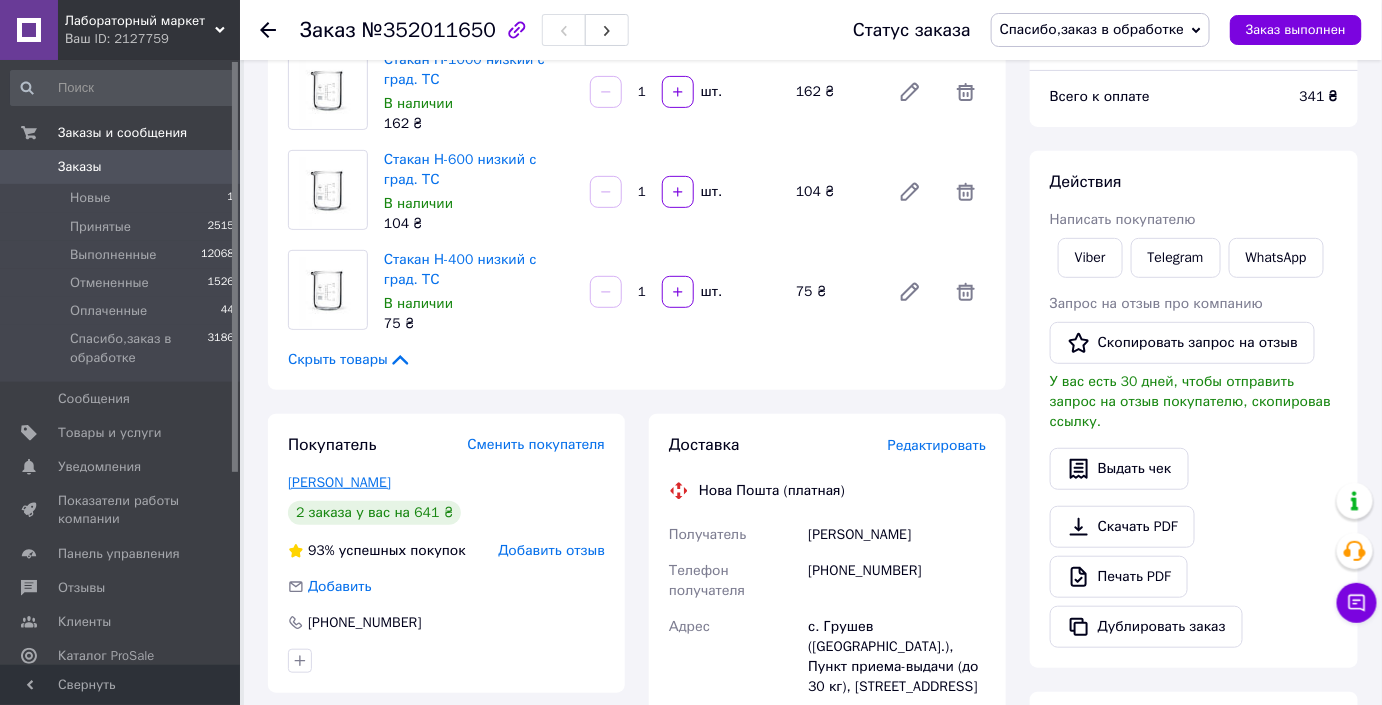 click on "Мурашко Валера" at bounding box center [339, 482] 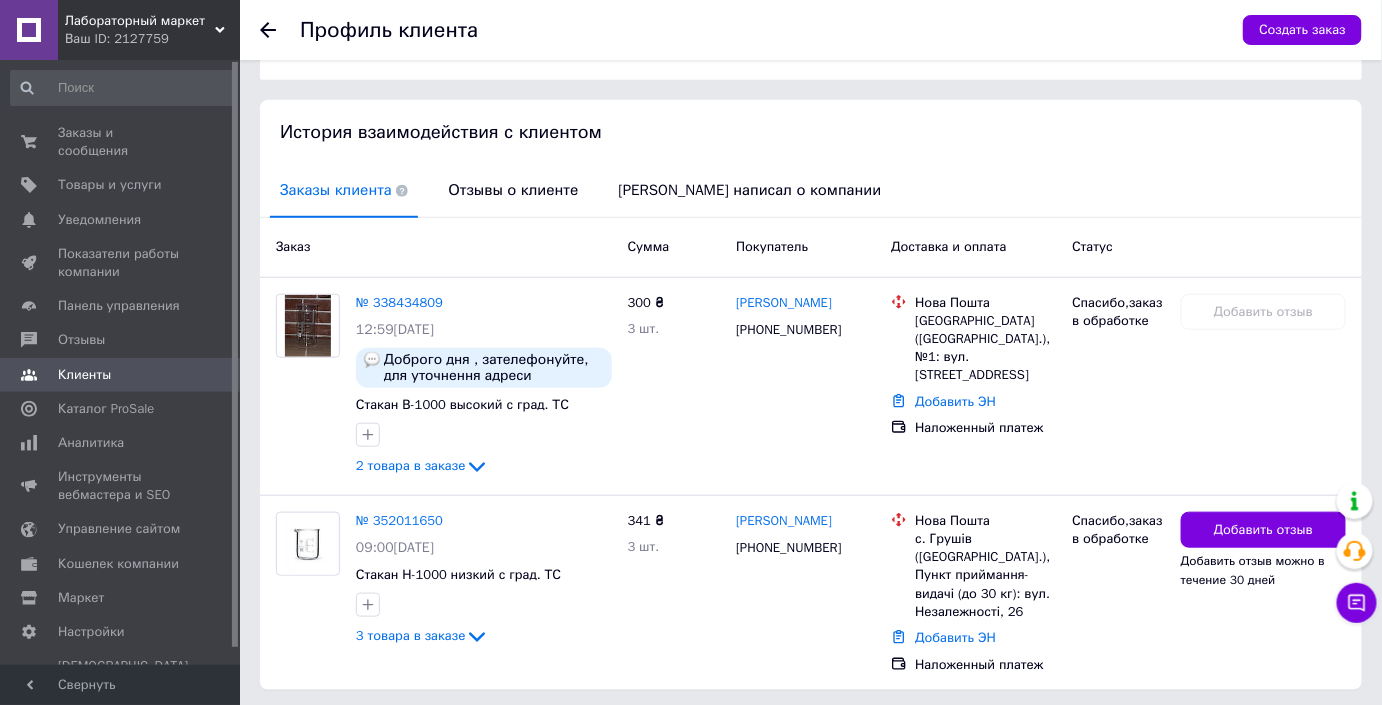 scroll, scrollTop: 426, scrollLeft: 0, axis: vertical 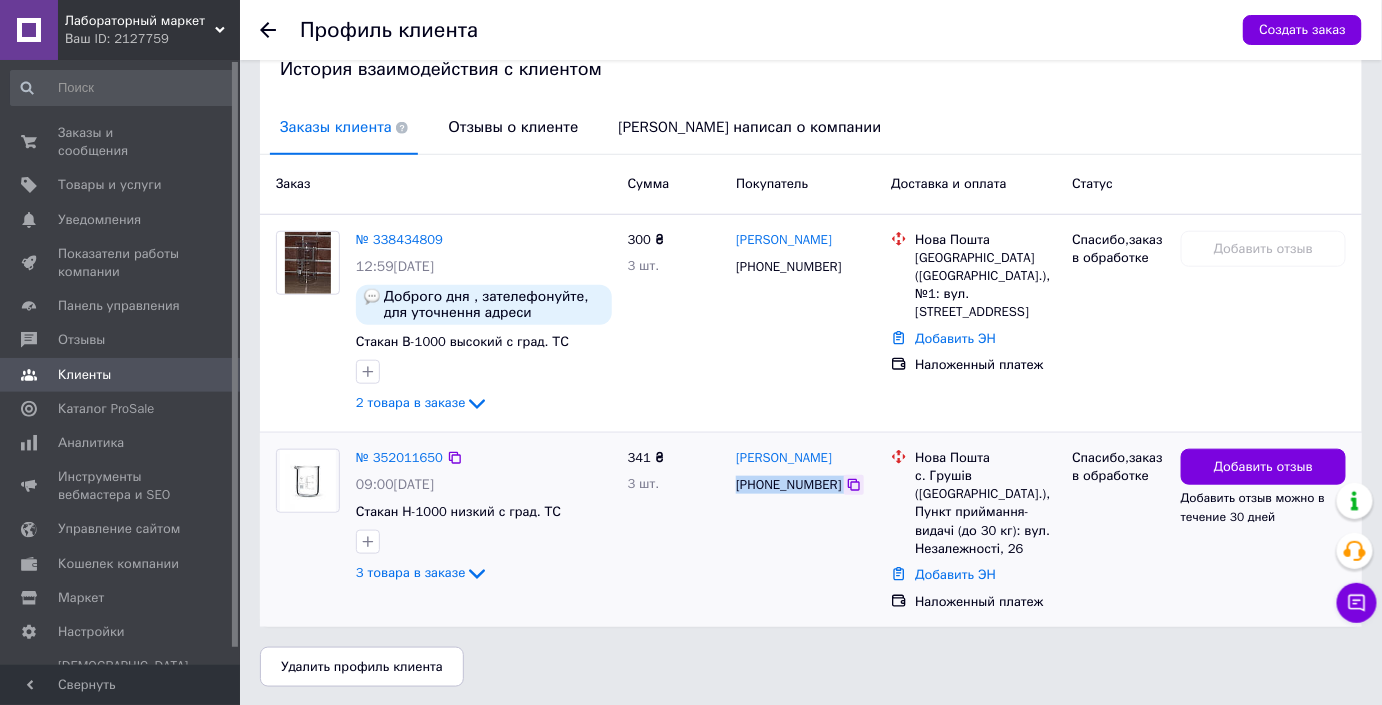 drag, startPoint x: 735, startPoint y: 483, endPoint x: 831, endPoint y: 494, distance: 96.62815 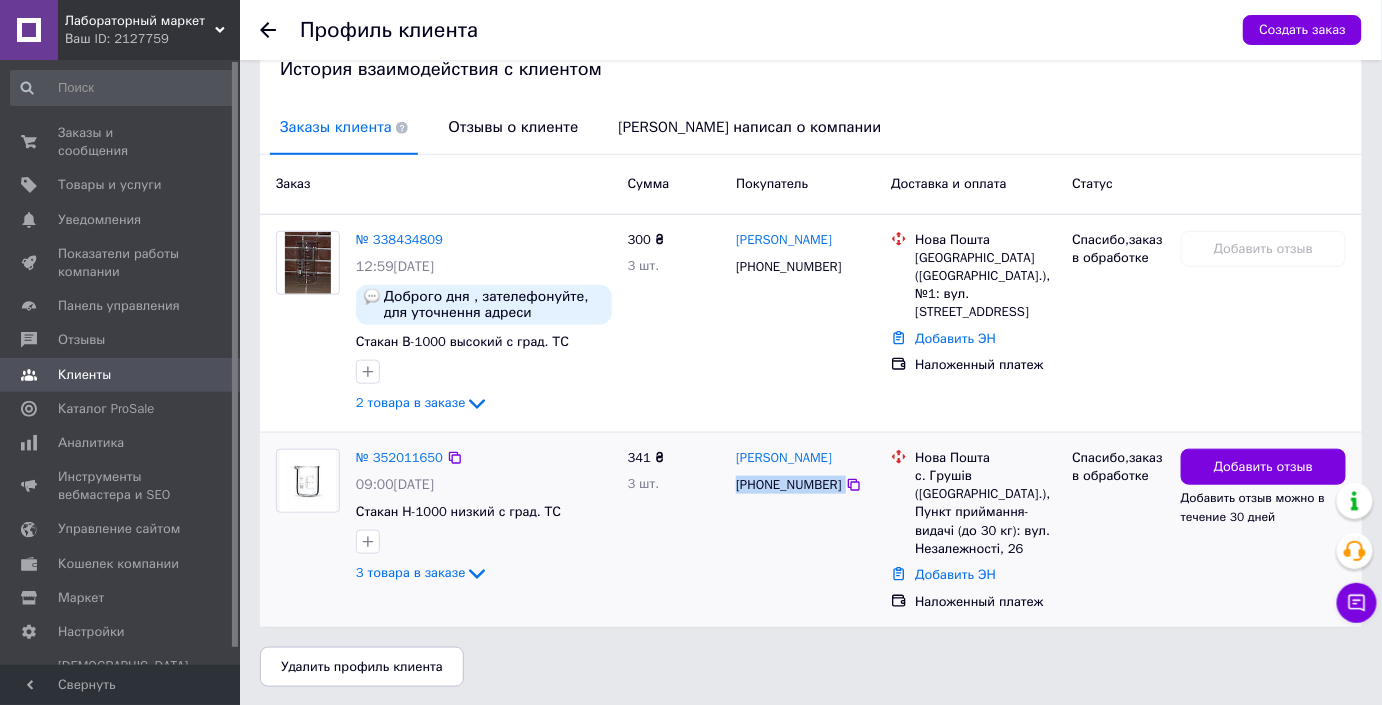 copy on "+380636813739" 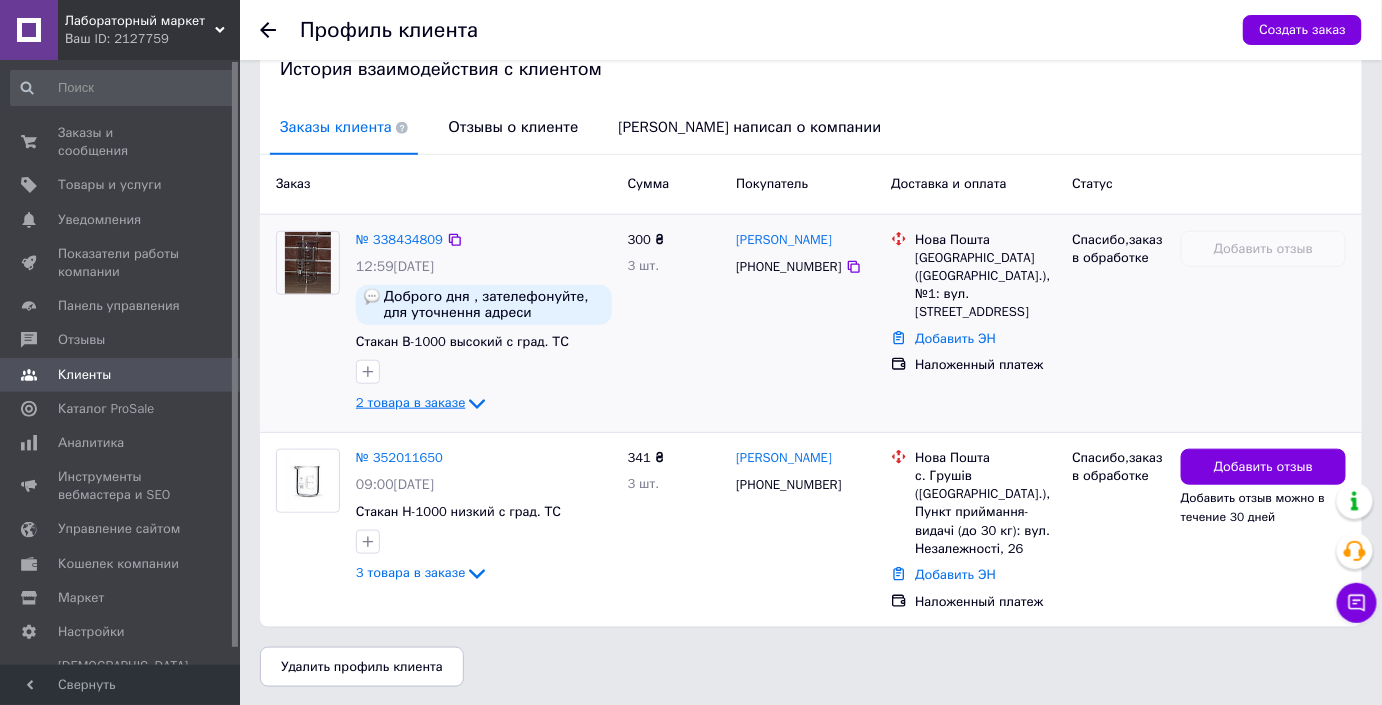 click on "2 товара в заказе" at bounding box center [422, 402] 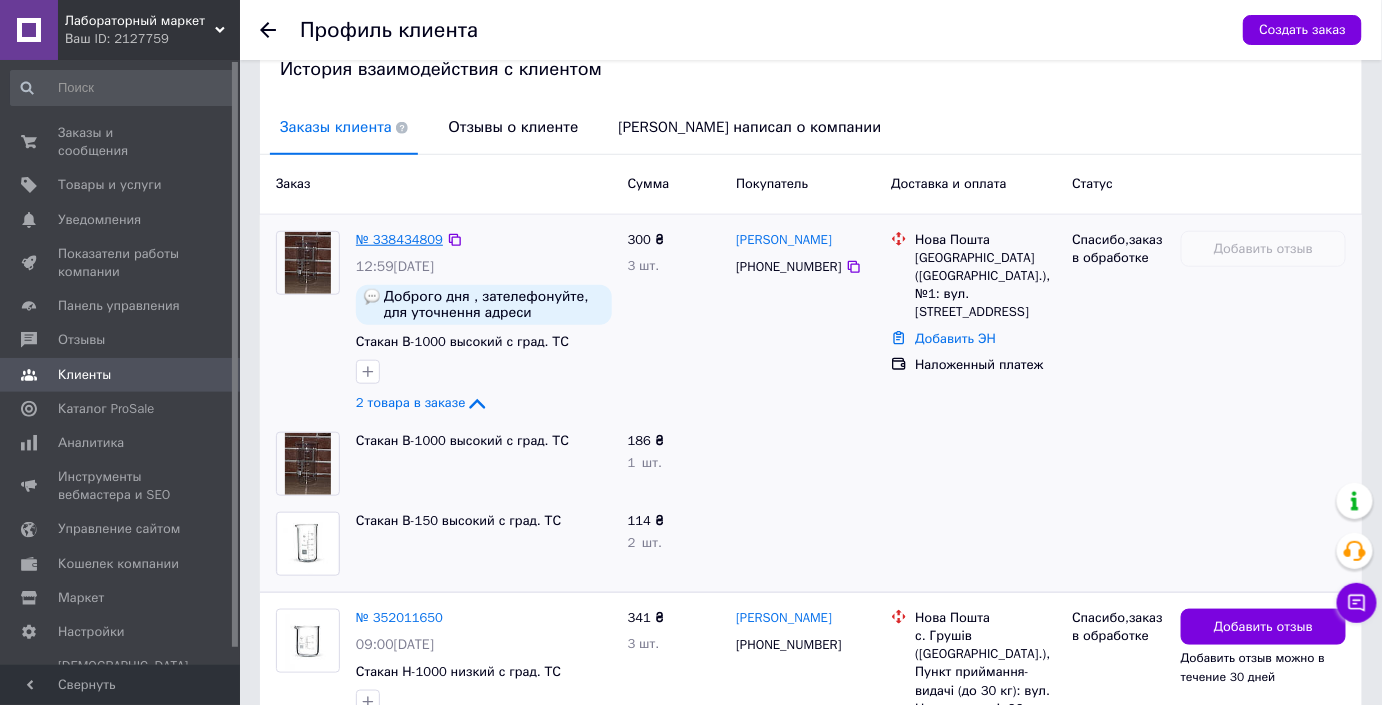 click on "№ 338434809" at bounding box center (399, 239) 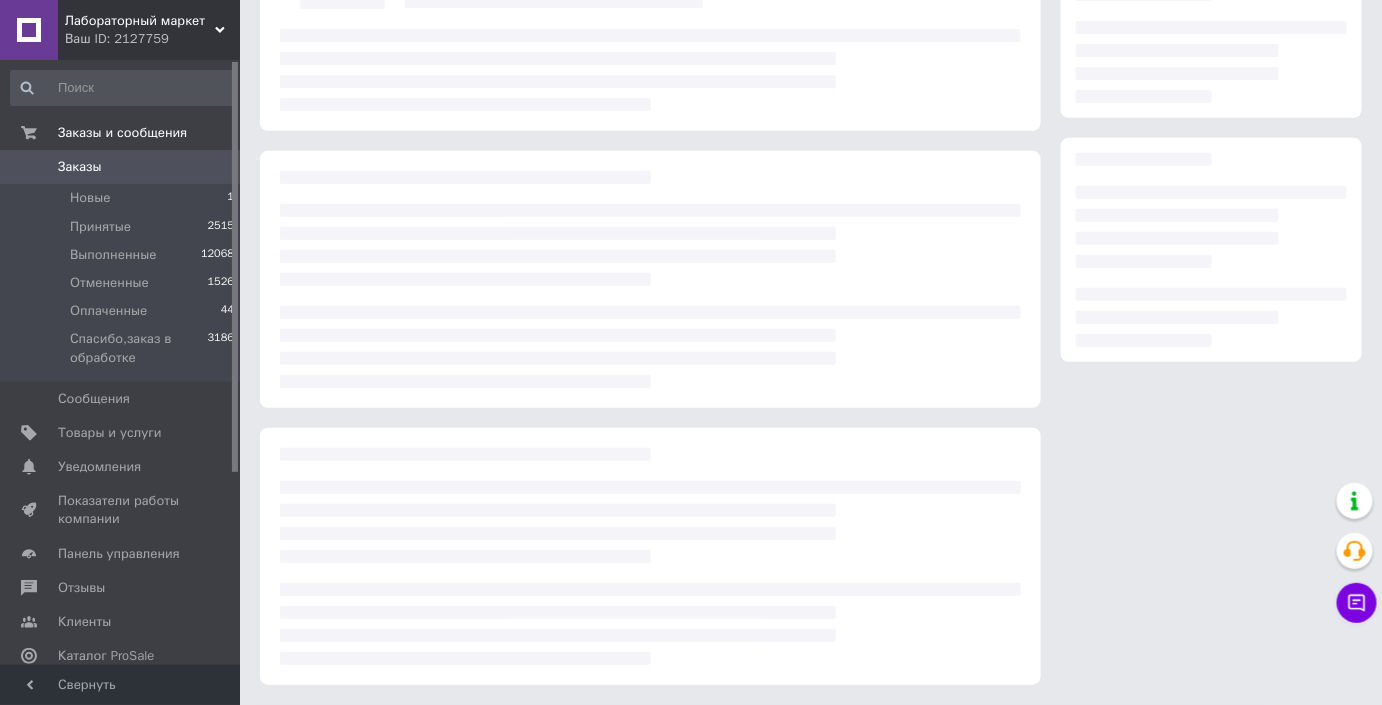 scroll, scrollTop: 0, scrollLeft: 0, axis: both 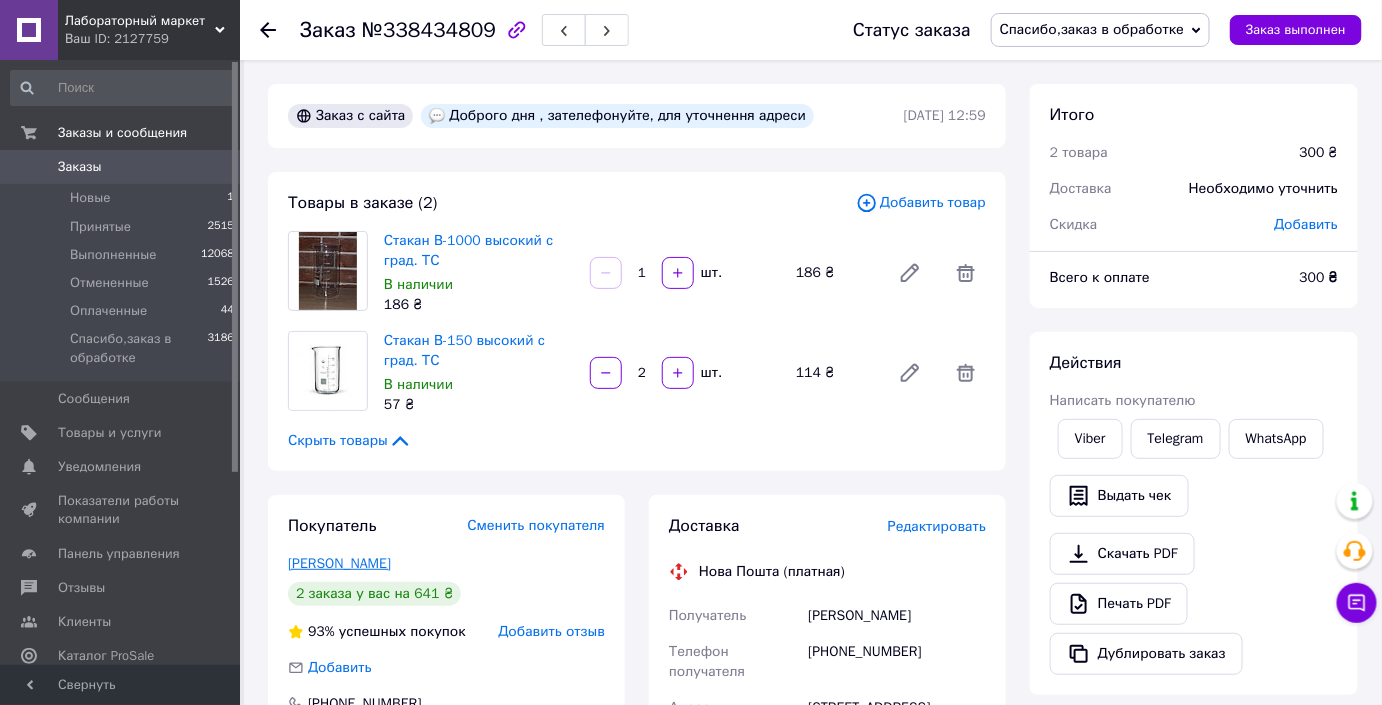 click on "Мурашко Валера" at bounding box center [339, 563] 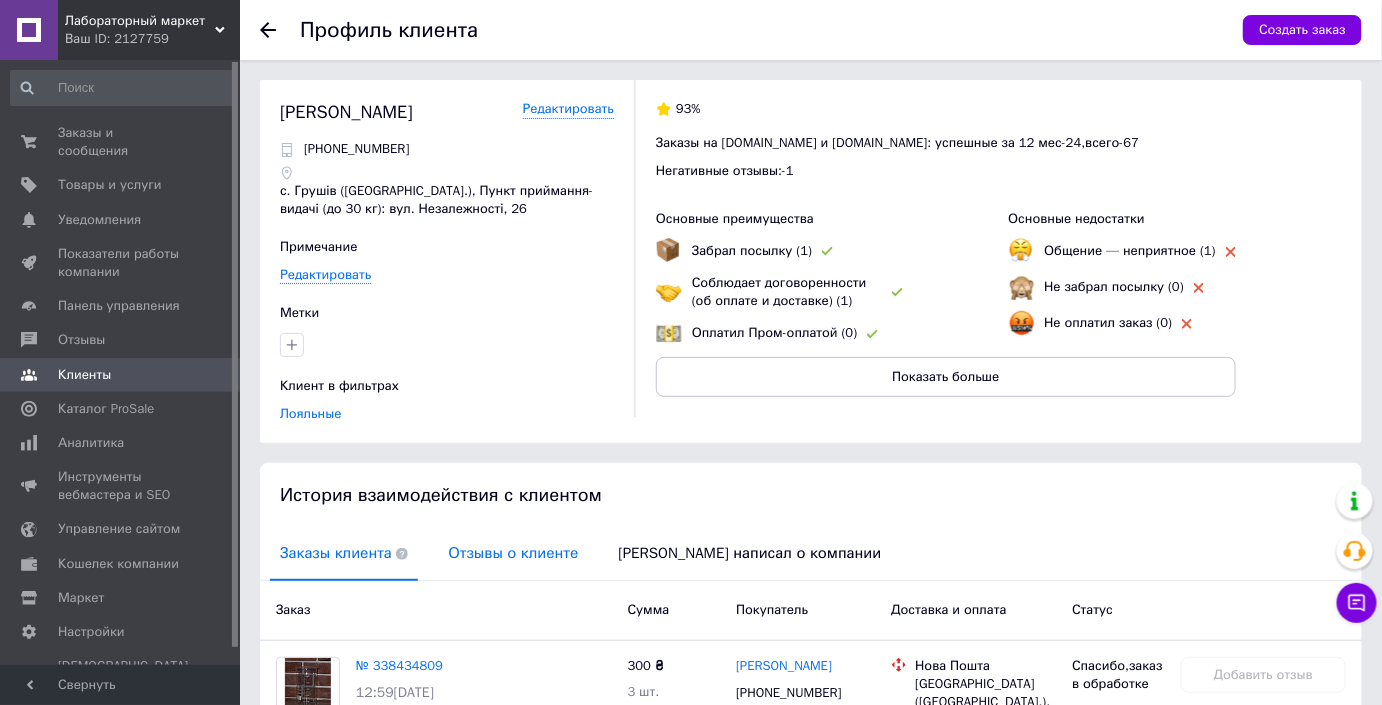 click on "Отзывы о клиенте" at bounding box center [513, 553] 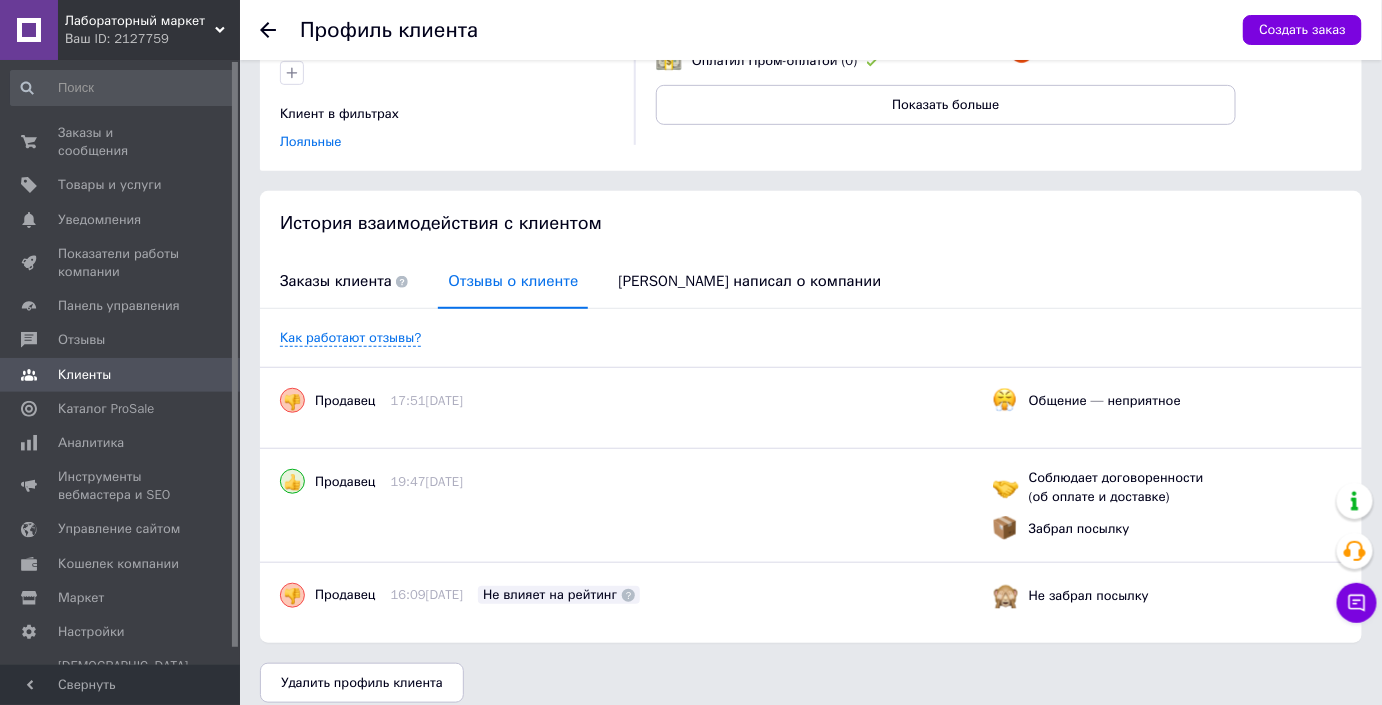 scroll, scrollTop: 181, scrollLeft: 0, axis: vertical 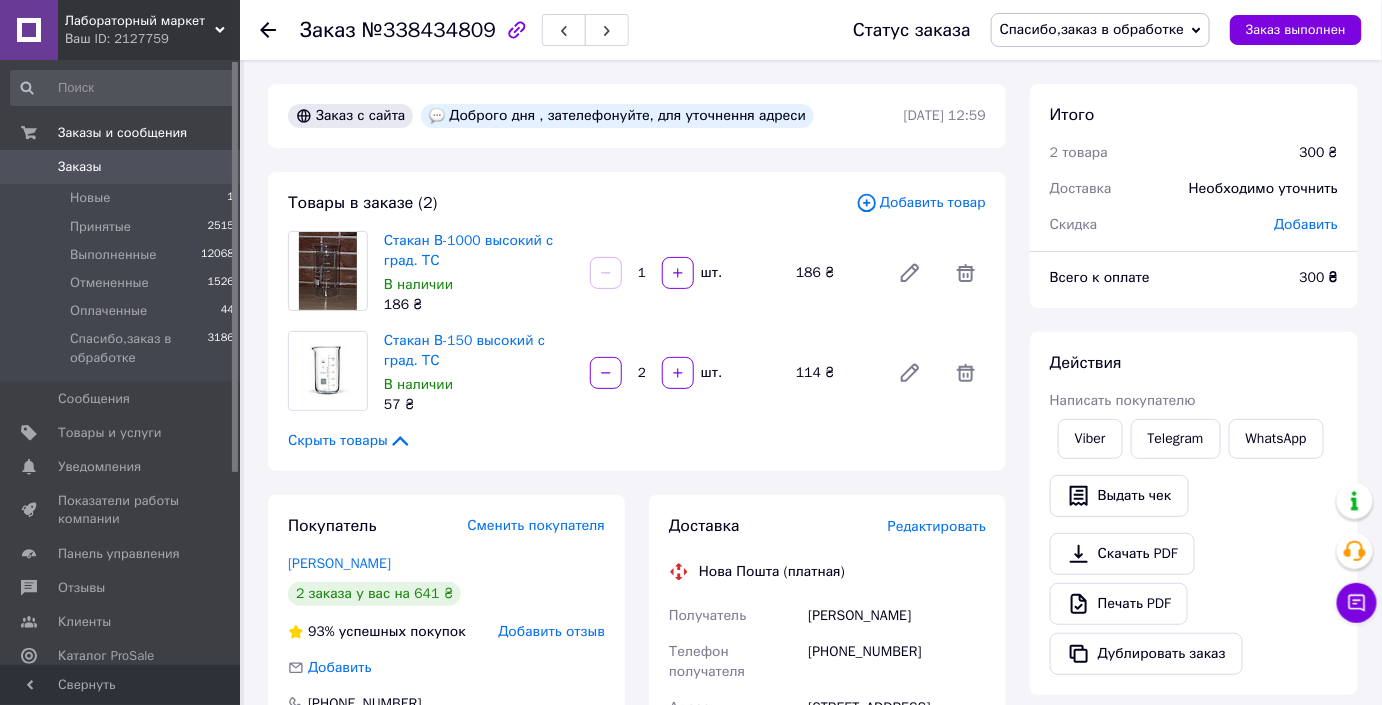 click on "Заказы" at bounding box center (121, 167) 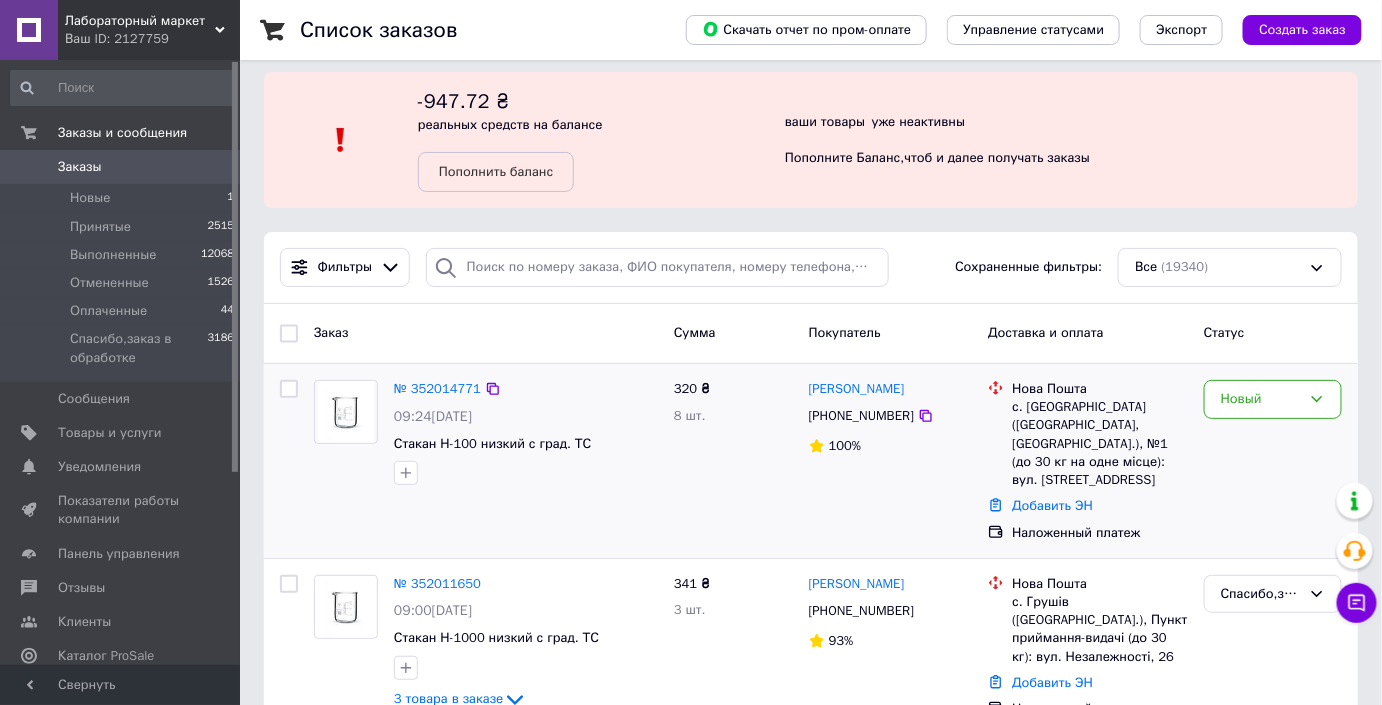 scroll, scrollTop: 181, scrollLeft: 0, axis: vertical 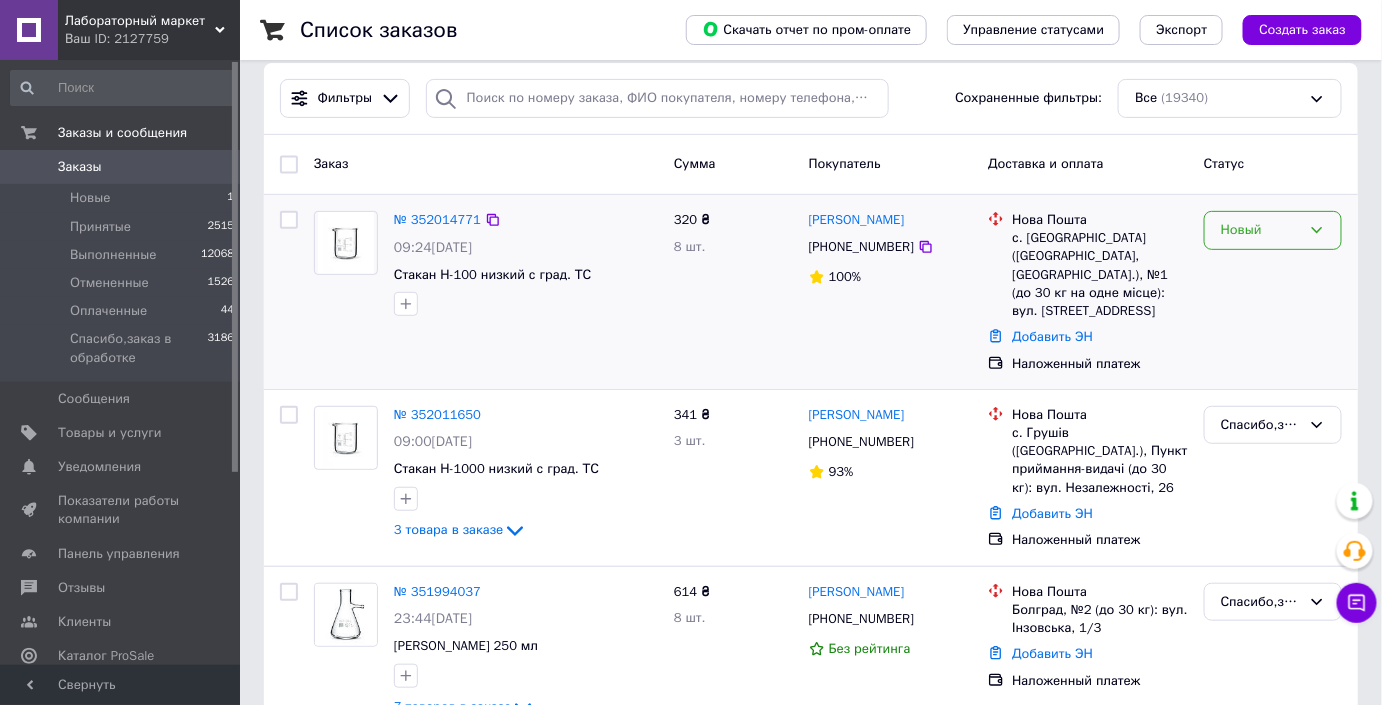 click on "Новый" at bounding box center [1261, 230] 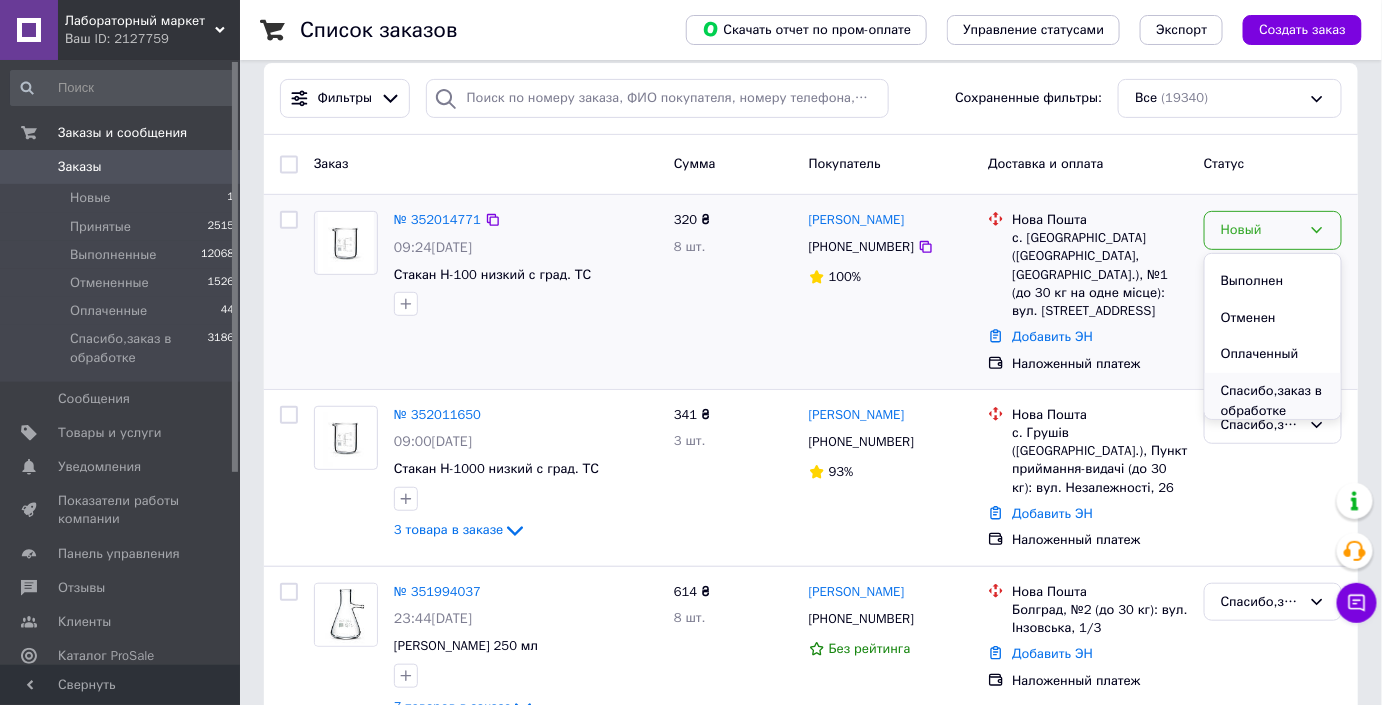scroll, scrollTop: 37, scrollLeft: 0, axis: vertical 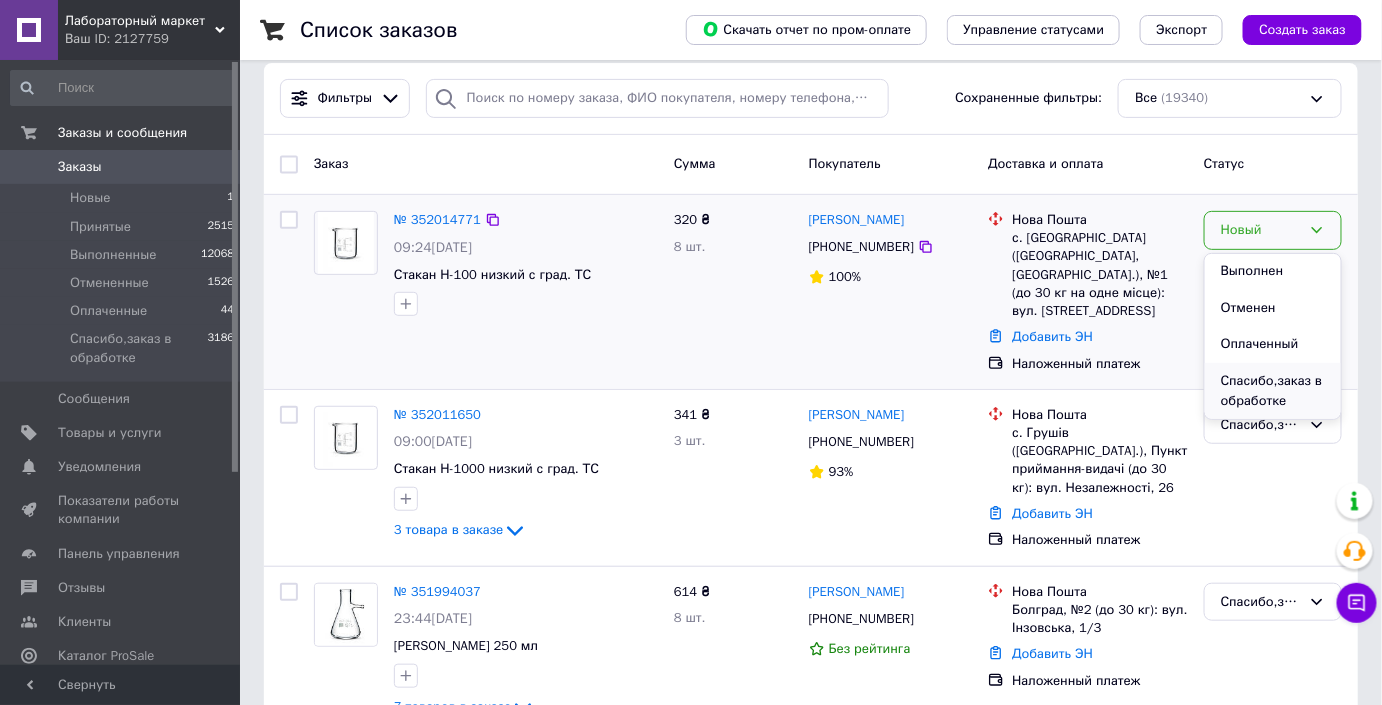 click on "Спасибо,заказ в обработке" at bounding box center (1273, 391) 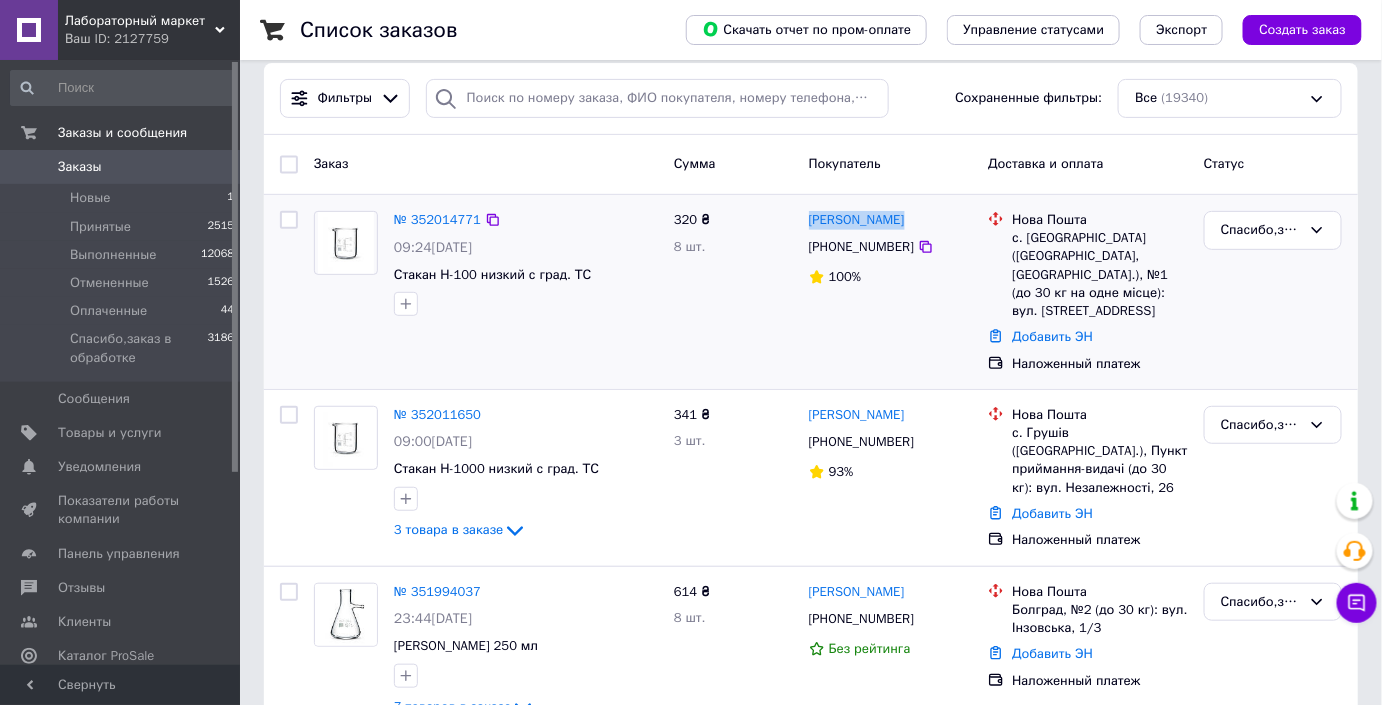 drag, startPoint x: 905, startPoint y: 220, endPoint x: 808, endPoint y: 212, distance: 97.32934 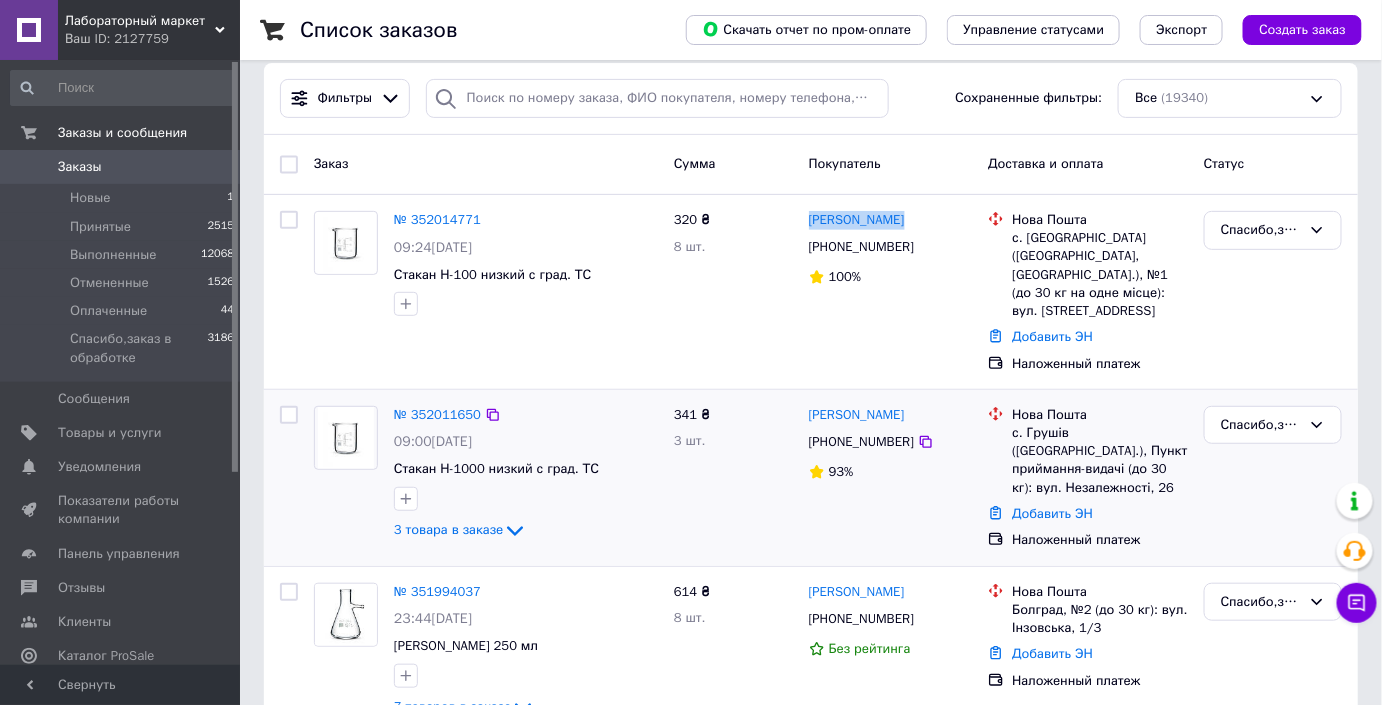 copy on "[PERSON_NAME]" 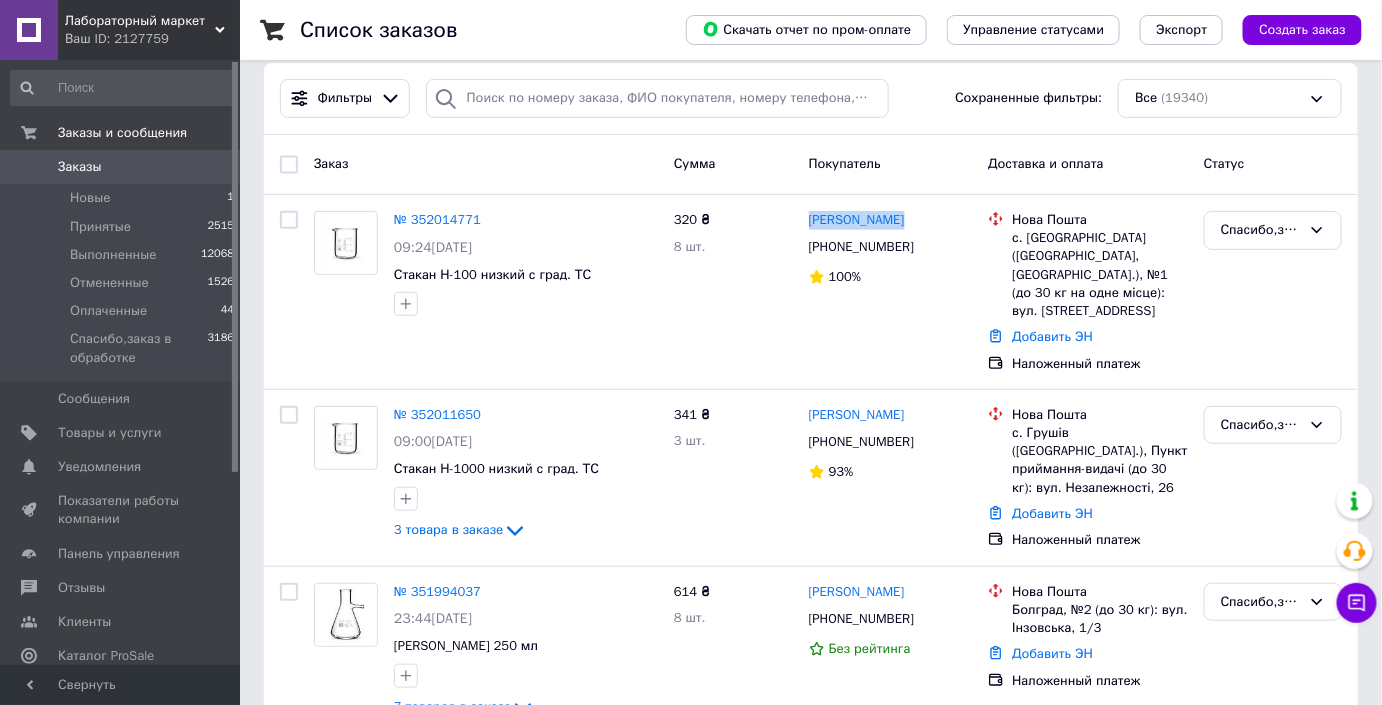 click on "0" at bounding box center [212, 167] 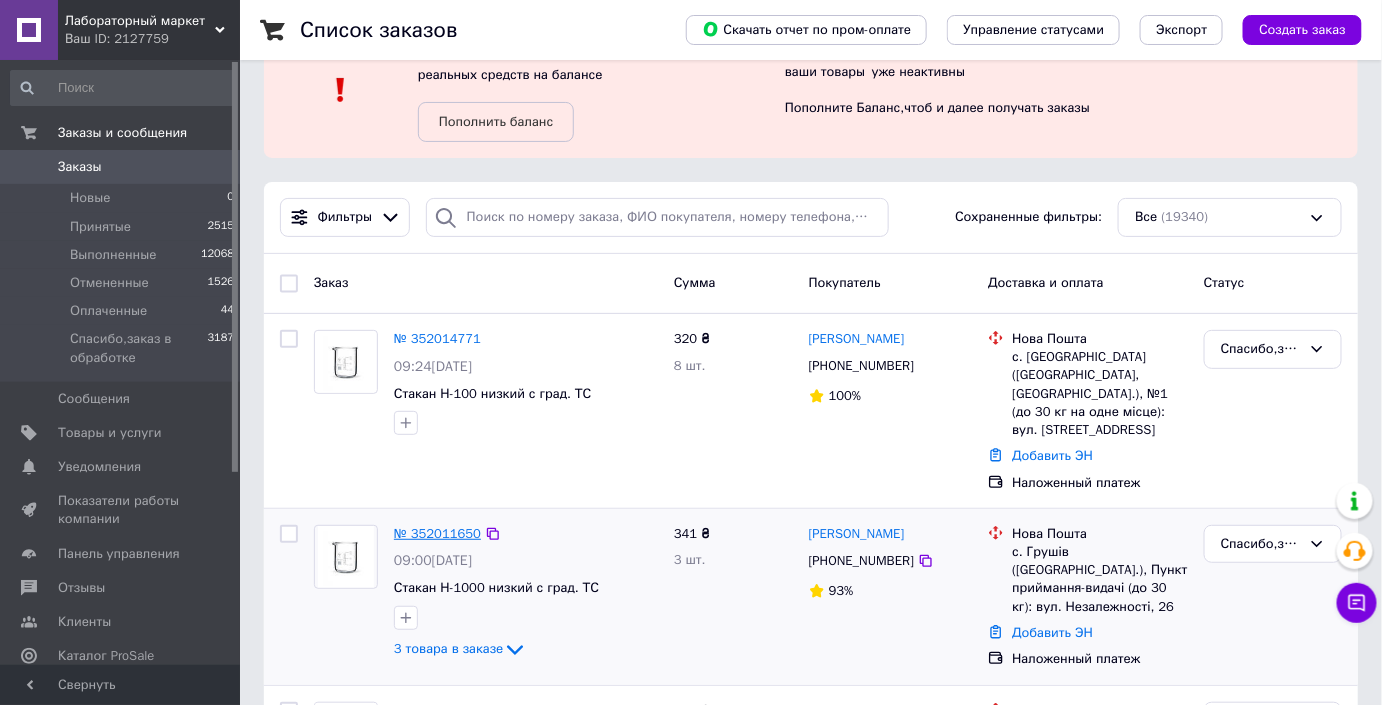 scroll, scrollTop: 90, scrollLeft: 0, axis: vertical 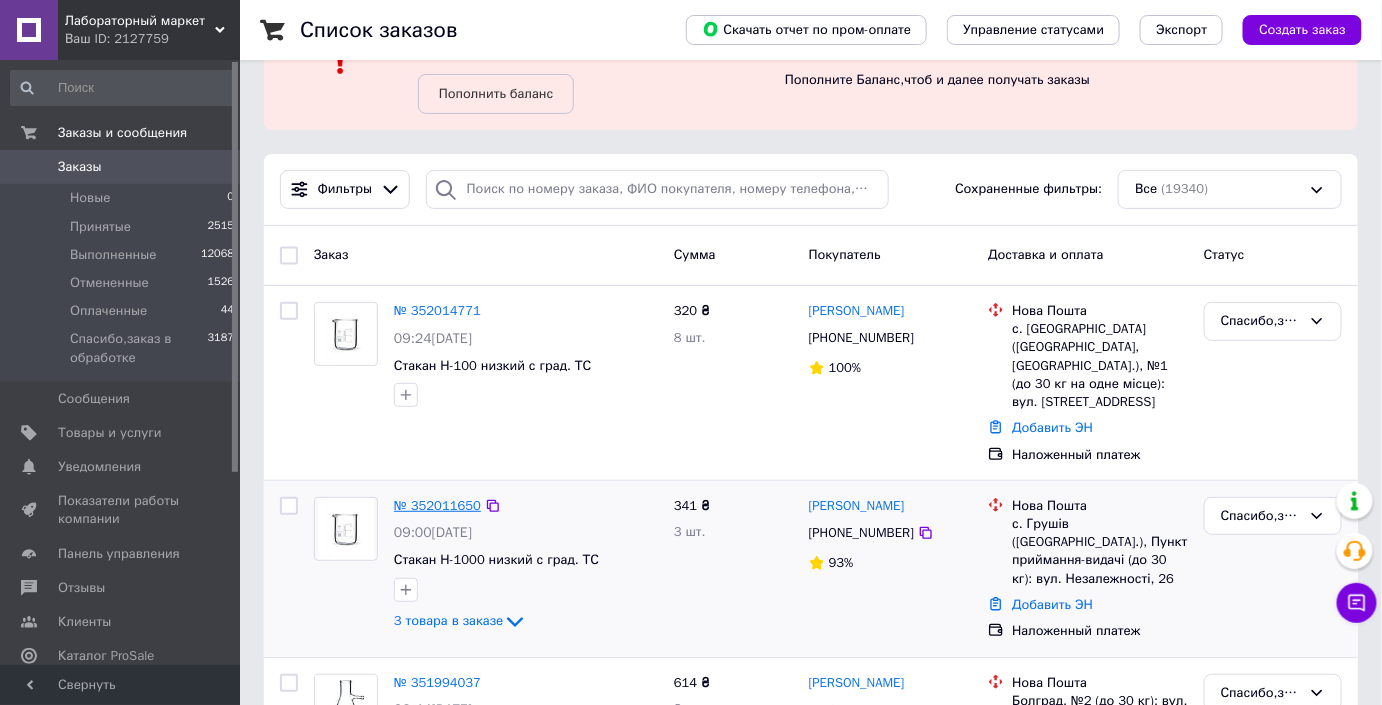 click on "№ 352011650" at bounding box center [437, 505] 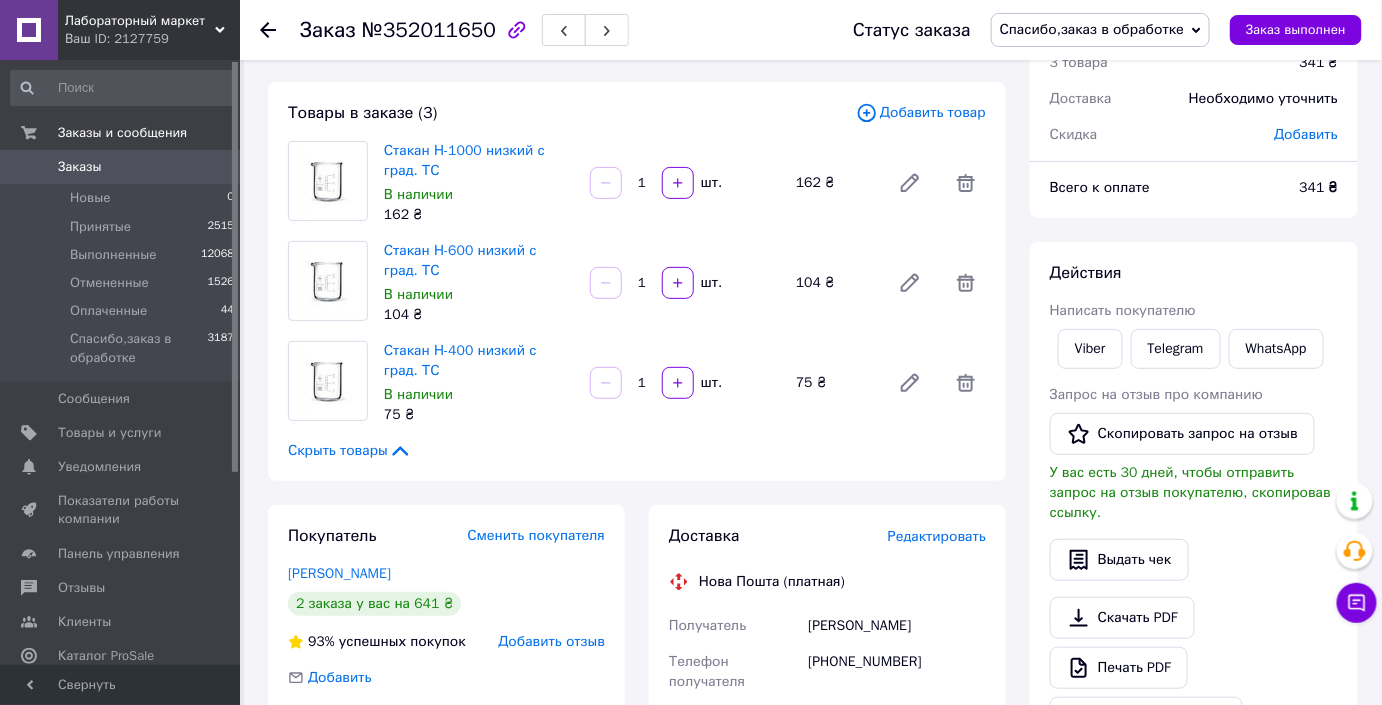 scroll, scrollTop: 181, scrollLeft: 0, axis: vertical 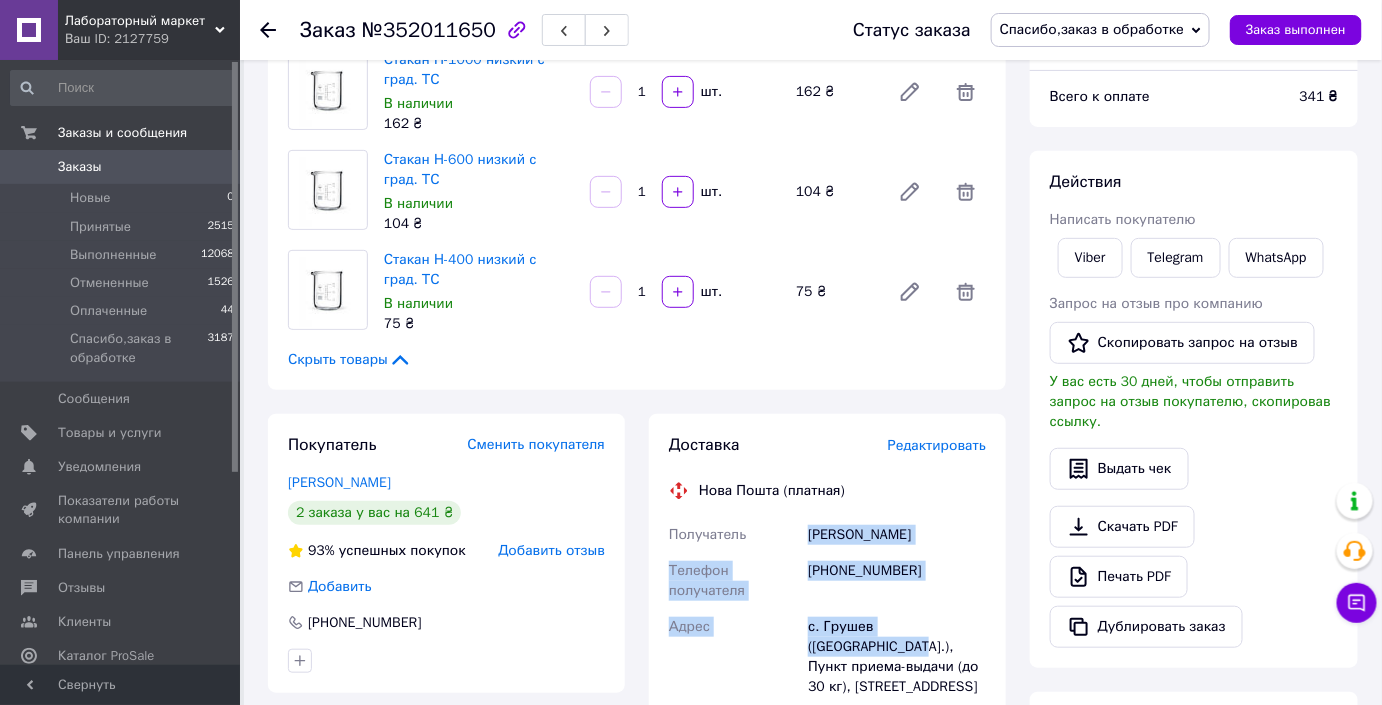 drag, startPoint x: 804, startPoint y: 534, endPoint x: 980, endPoint y: 621, distance: 196.32881 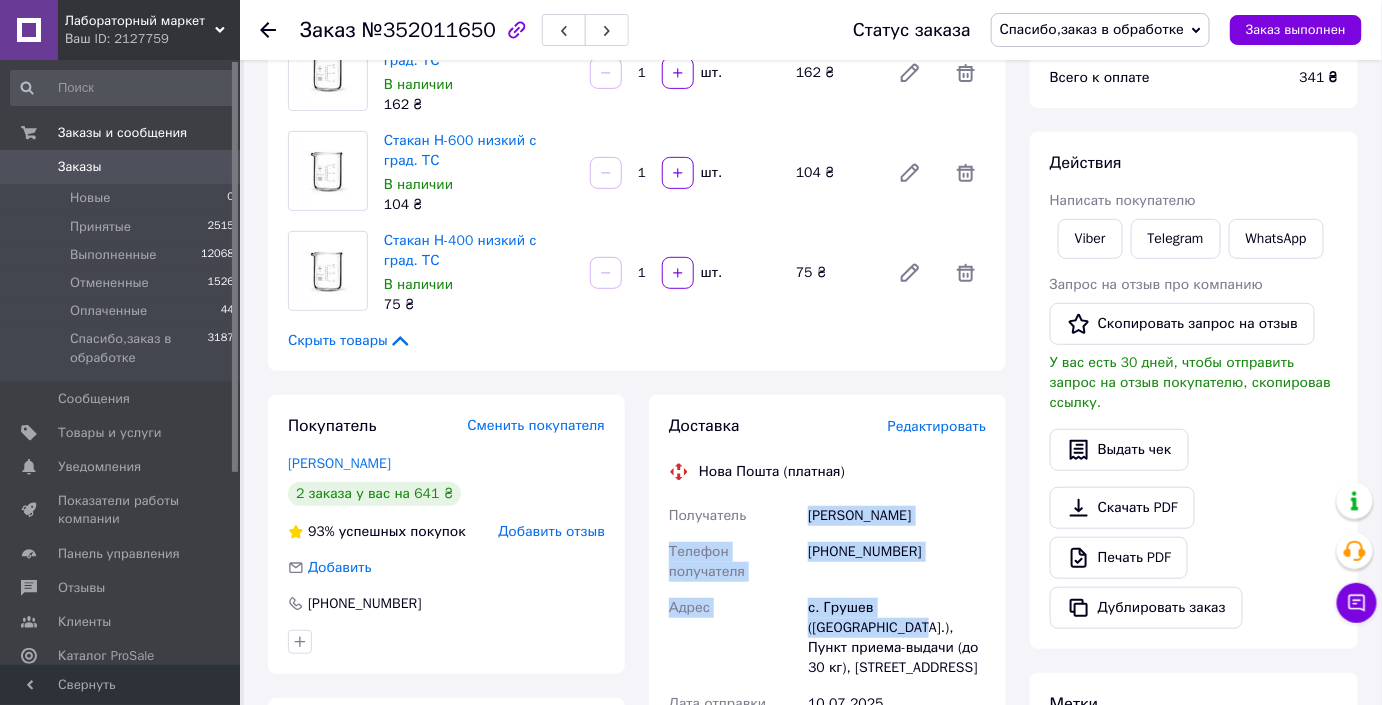 scroll, scrollTop: 272, scrollLeft: 0, axis: vertical 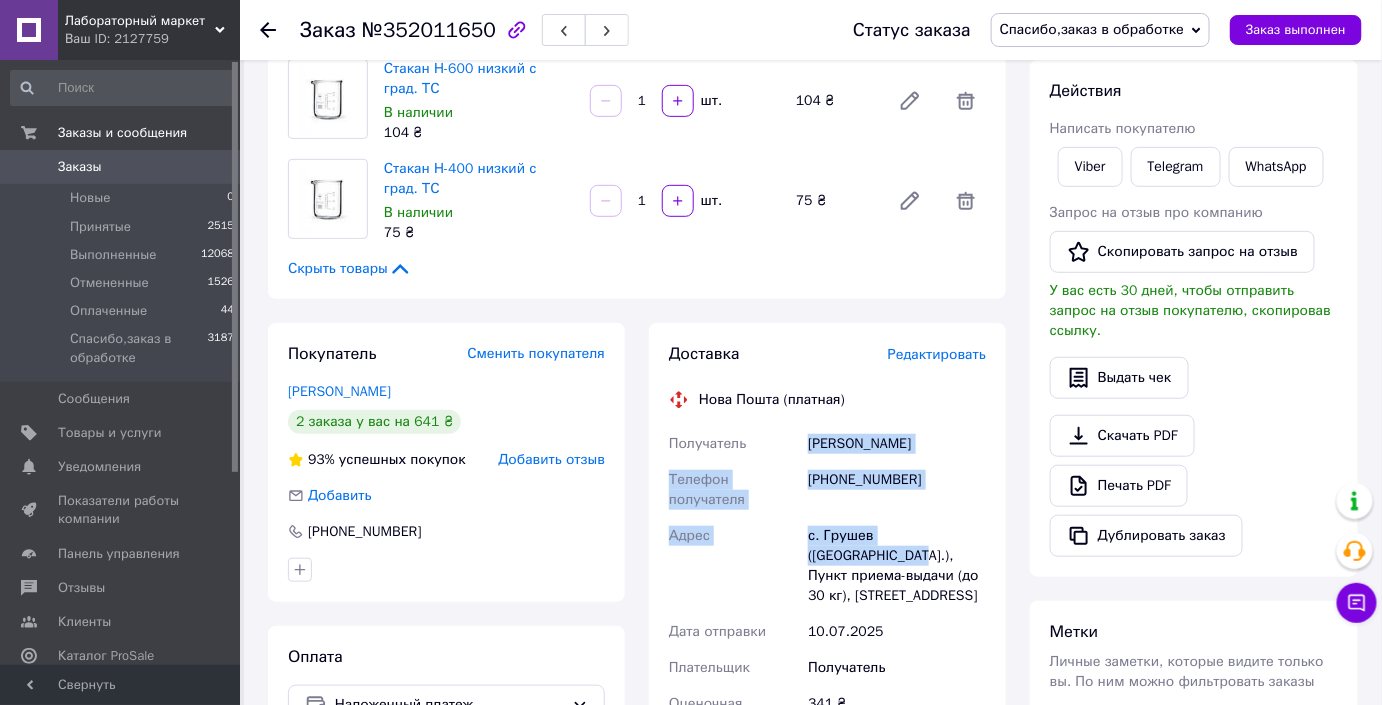 copy on "Мурашко Валера Телефон получателя +380636813739 Адрес с. Грушев (Киевская обл.)," 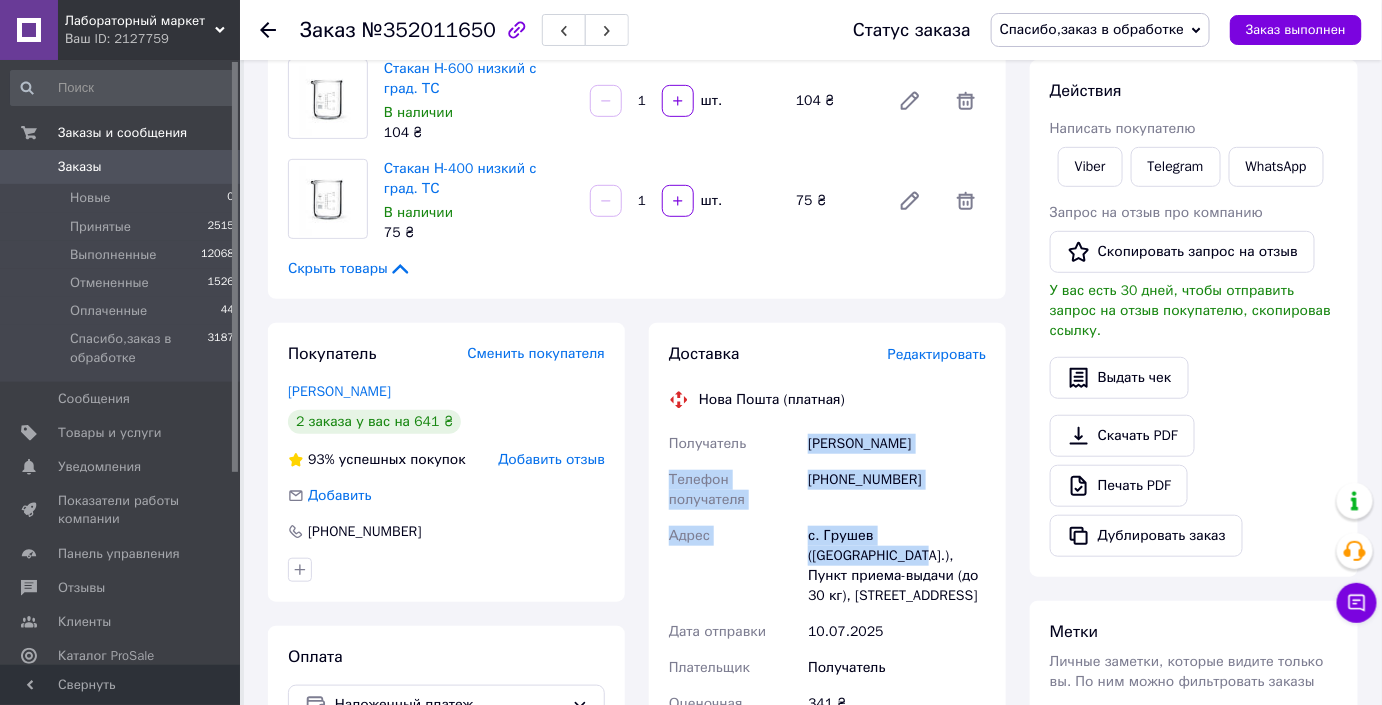 click on "Заказы" at bounding box center (121, 167) 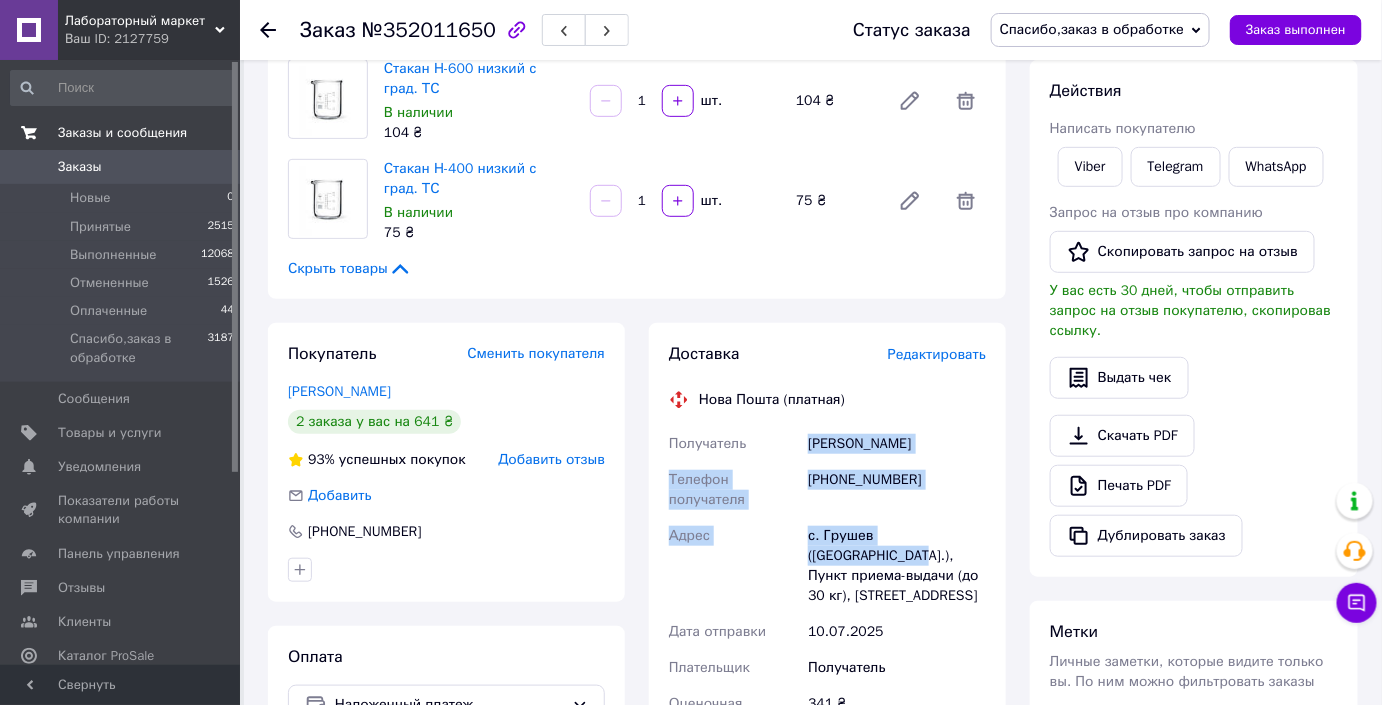 scroll, scrollTop: 0, scrollLeft: 0, axis: both 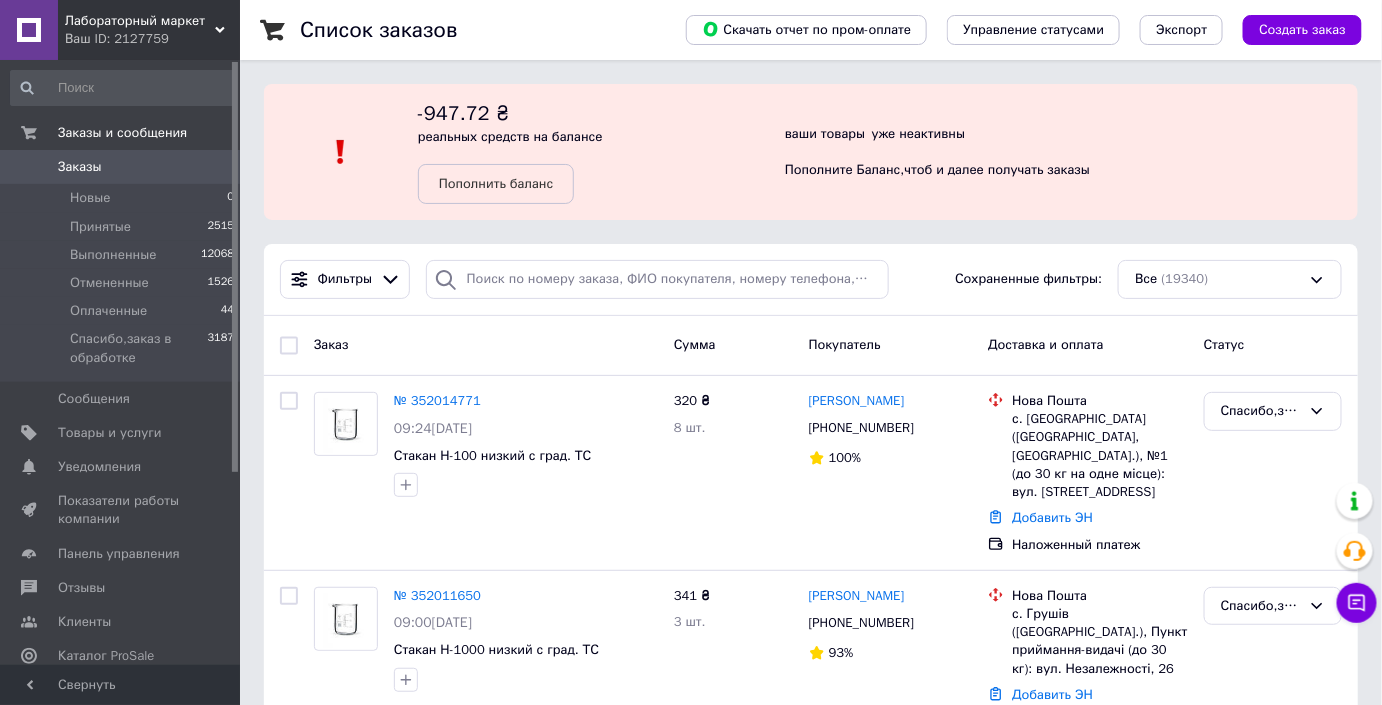 click on "Заказы" at bounding box center (121, 167) 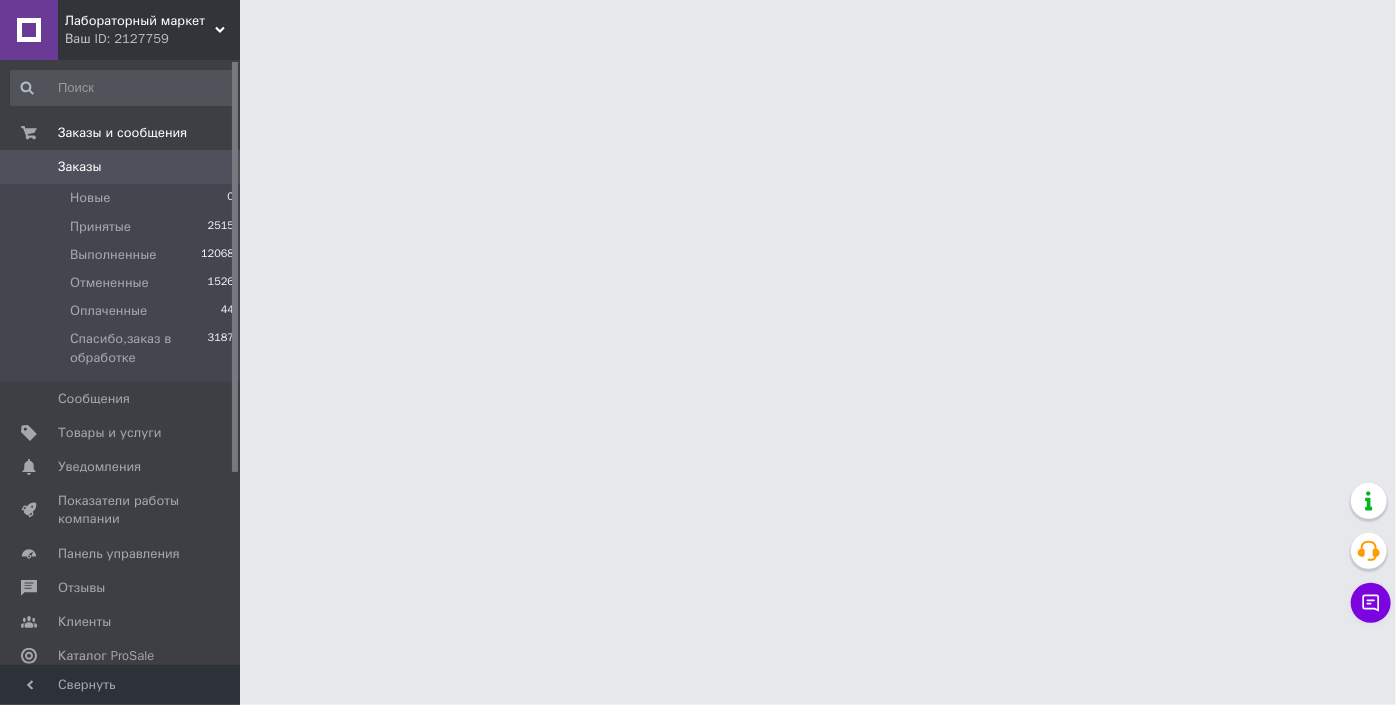 click on "Ваш ID: 2127759" at bounding box center (152, 39) 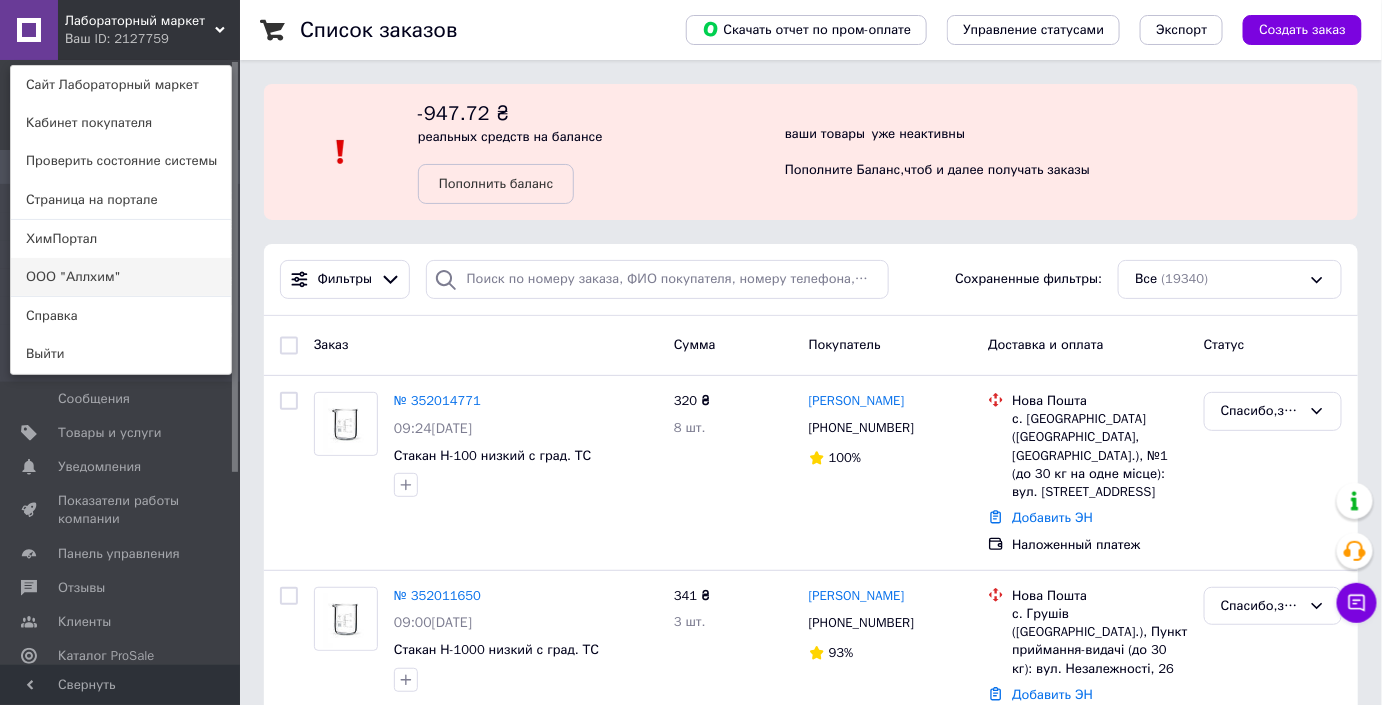 click on "ООО "Аллхим"" at bounding box center [121, 277] 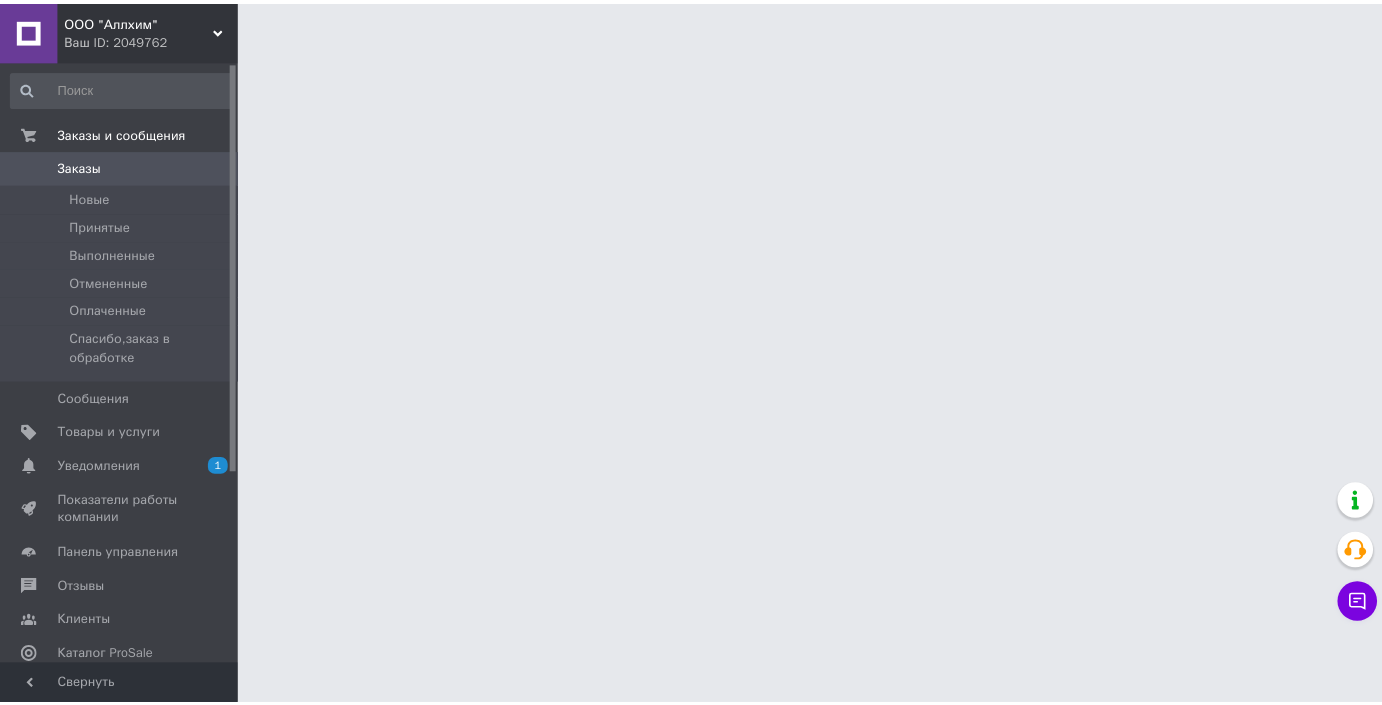 scroll, scrollTop: 0, scrollLeft: 0, axis: both 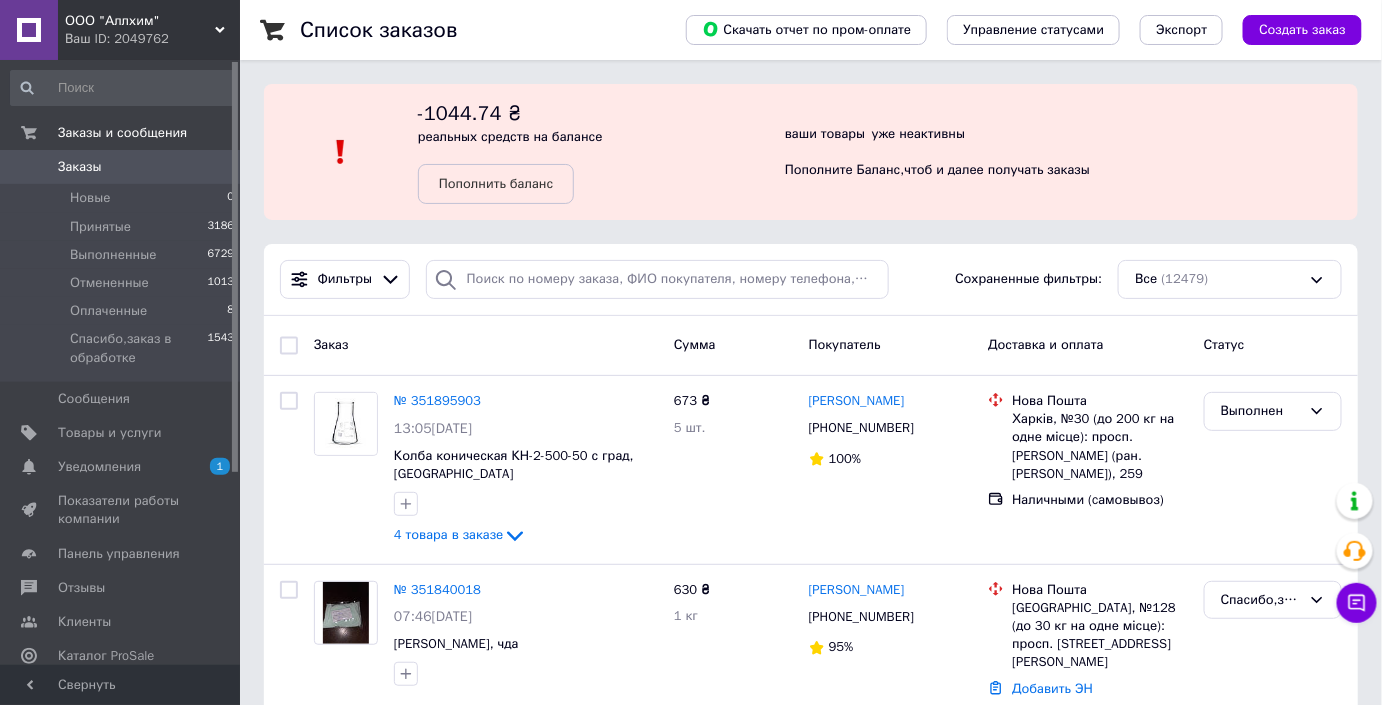 click on "Заказы" at bounding box center [121, 167] 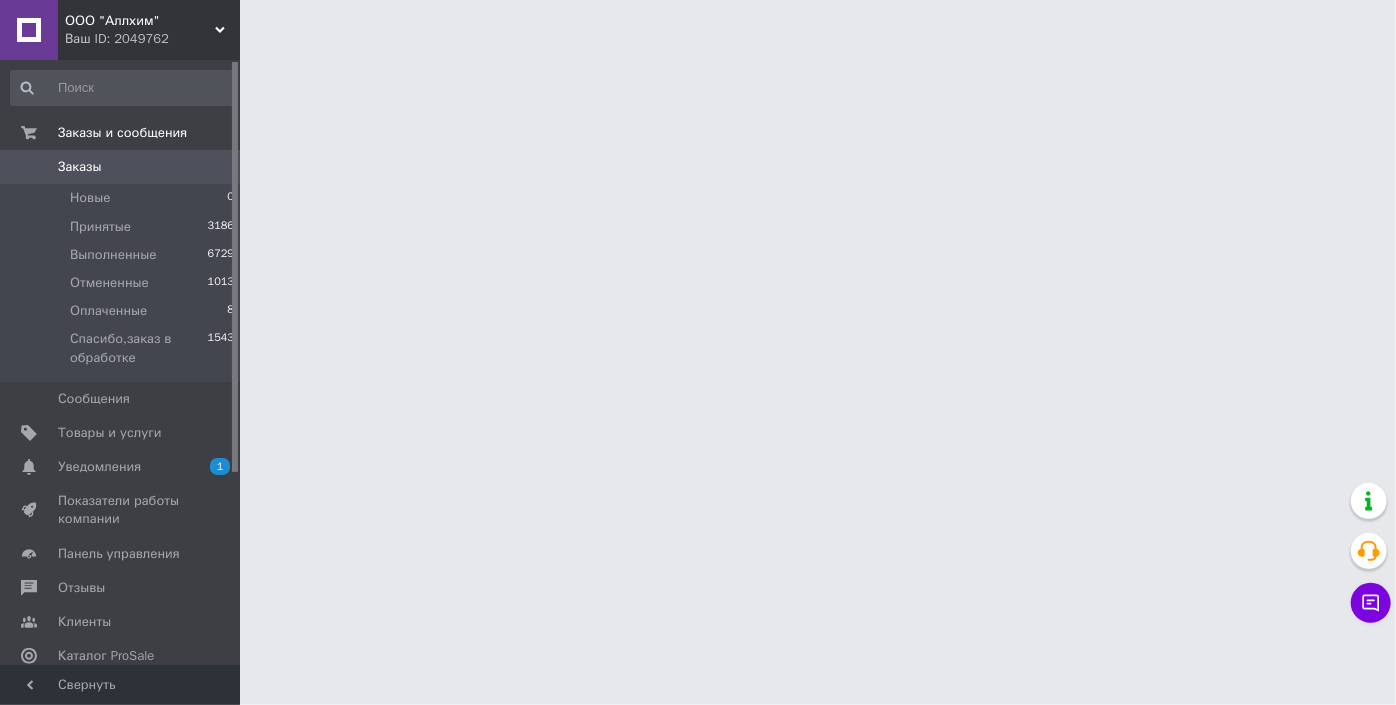 click 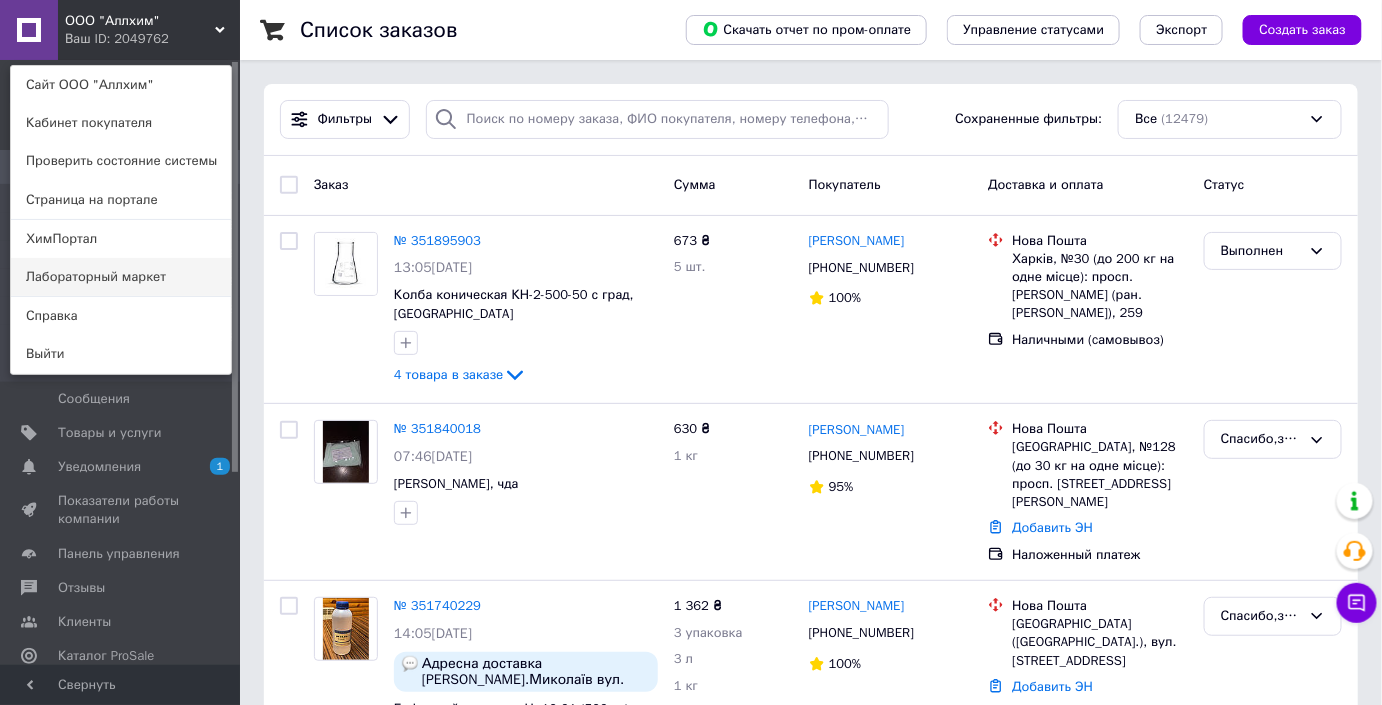 click on "Лабораторный маркет" at bounding box center [121, 277] 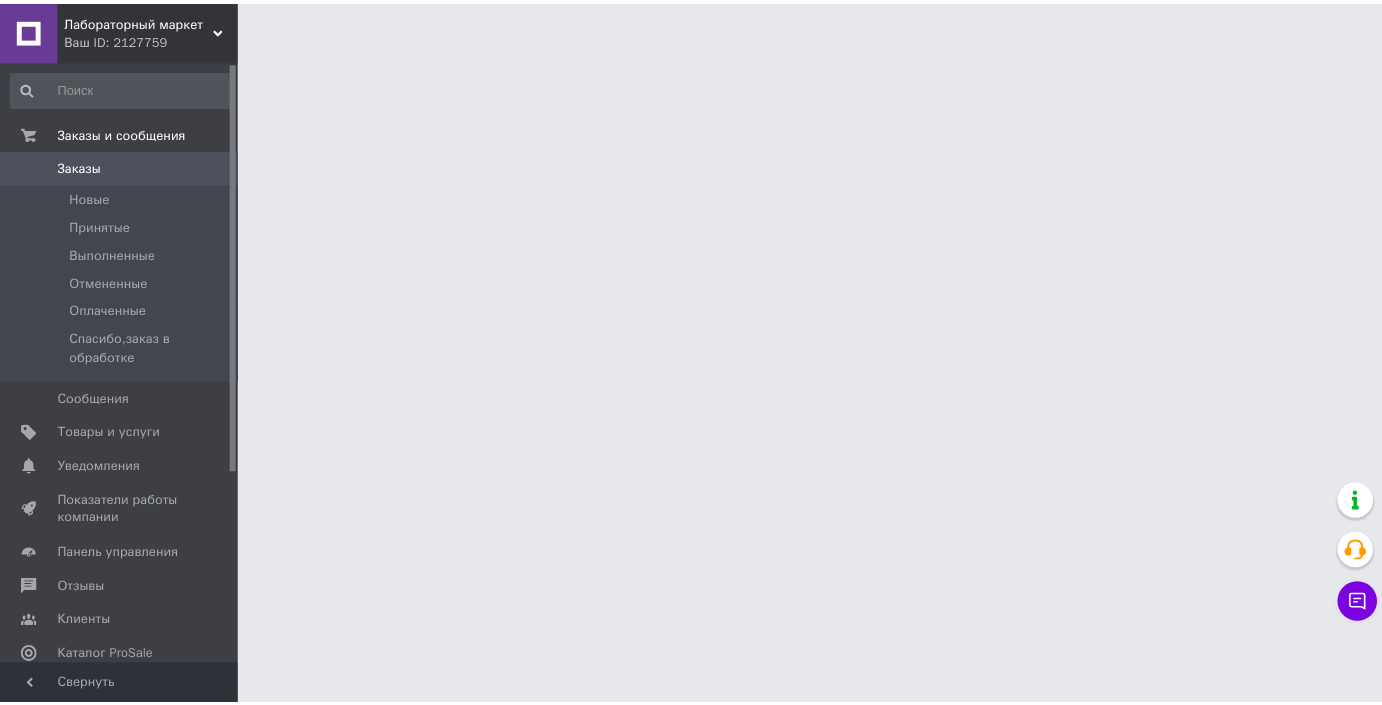 scroll, scrollTop: 0, scrollLeft: 0, axis: both 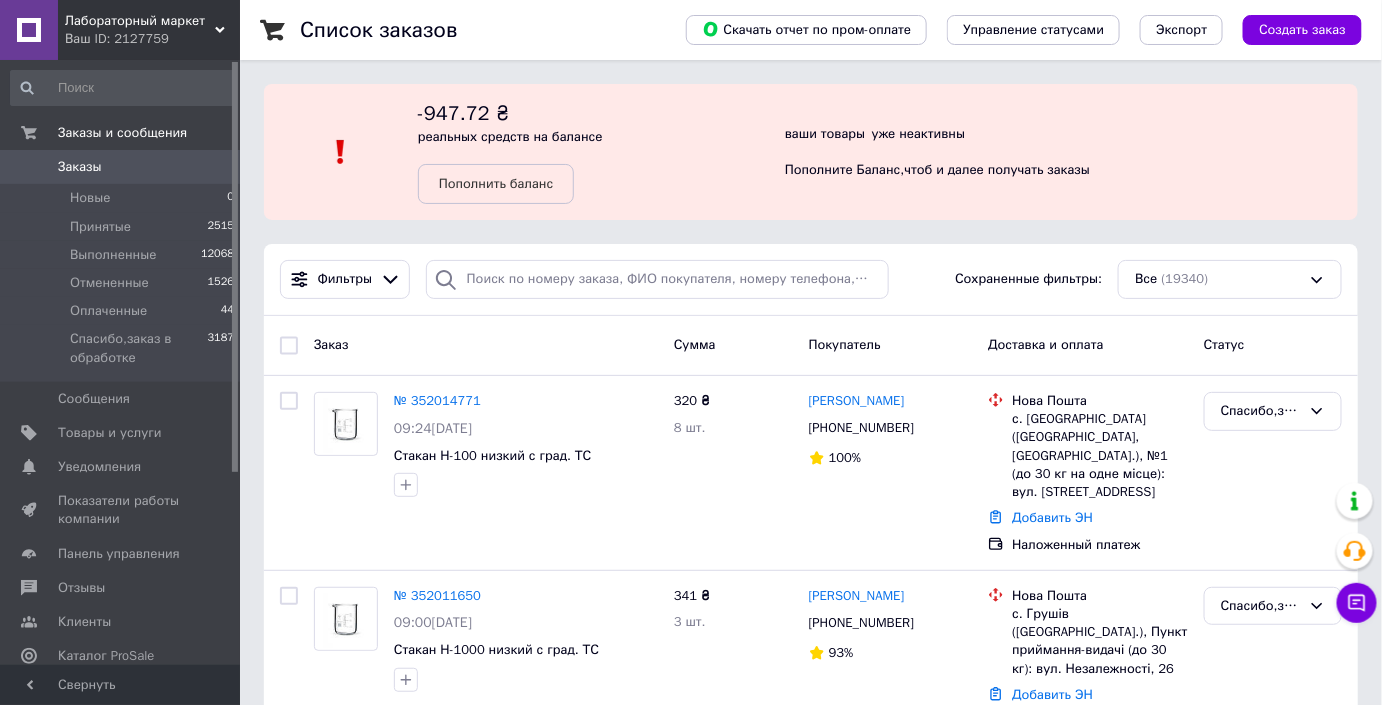click on "Заказы" at bounding box center (121, 167) 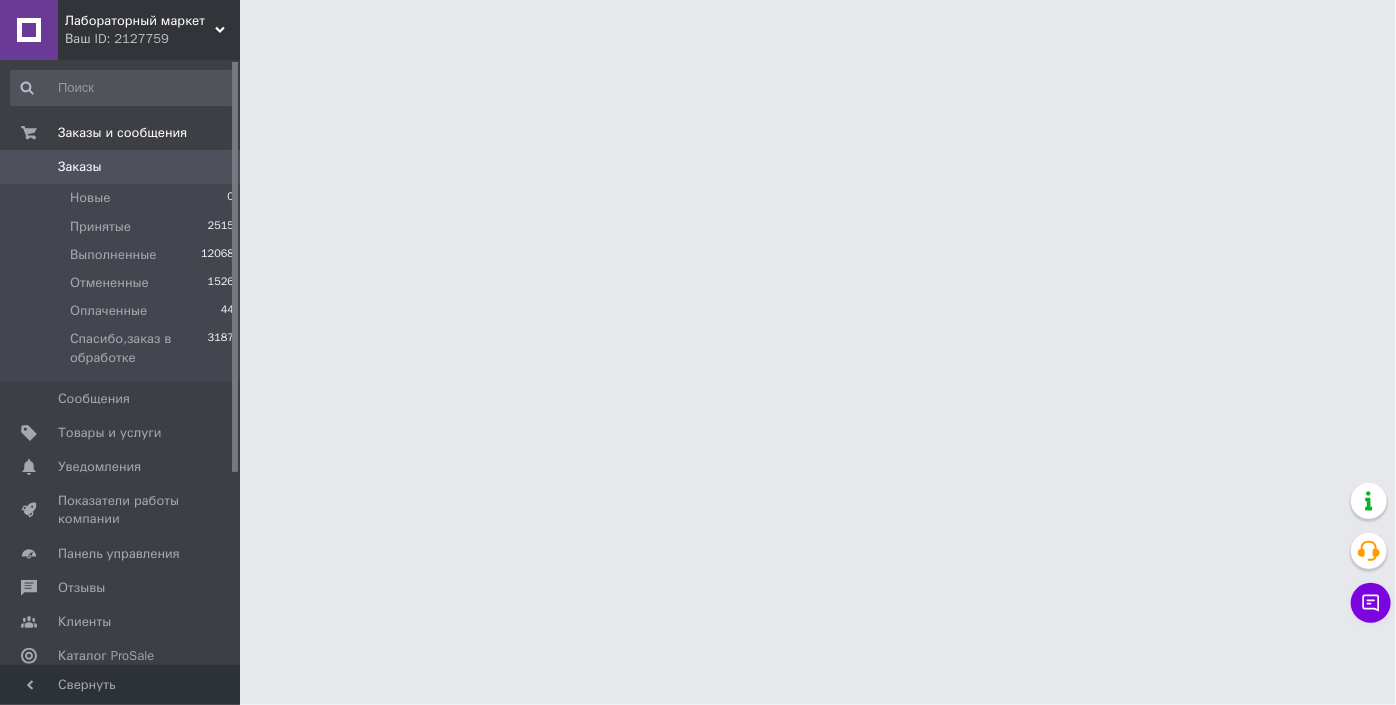 click on "Лабораторный маркет" at bounding box center [140, 21] 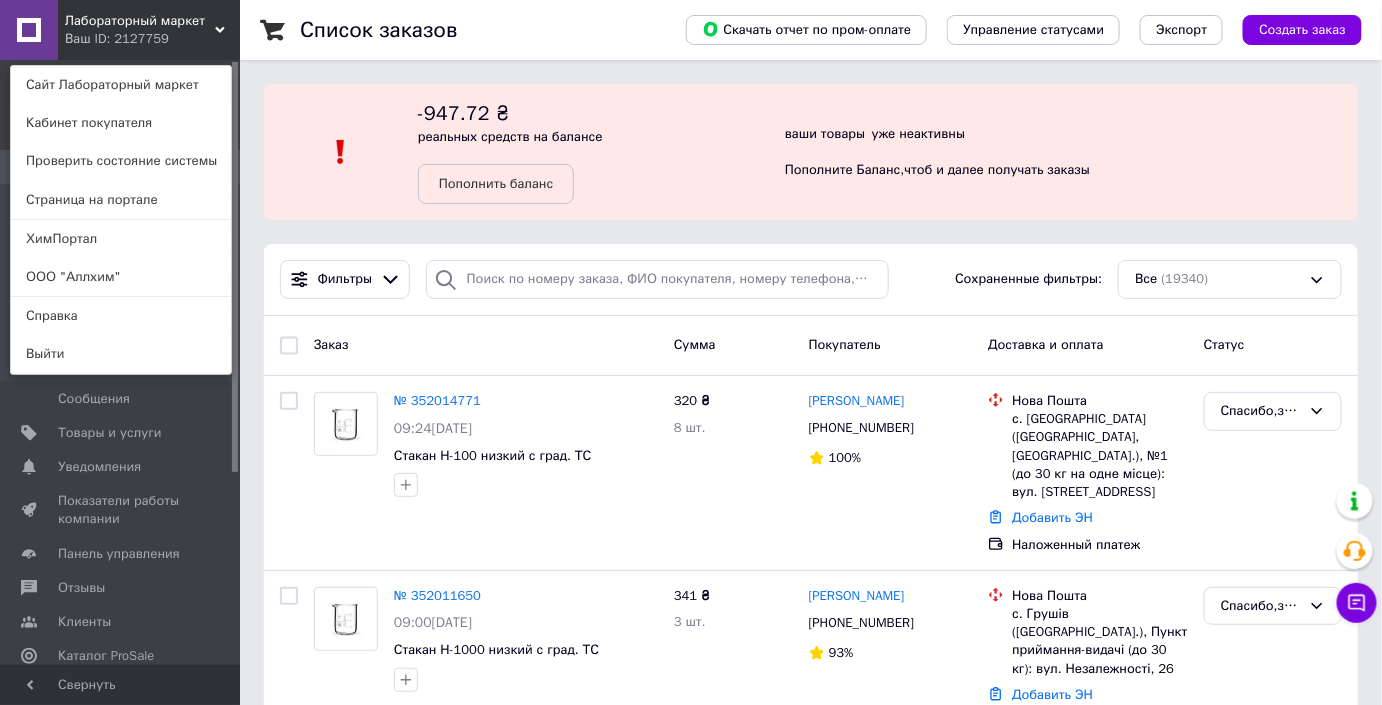 click 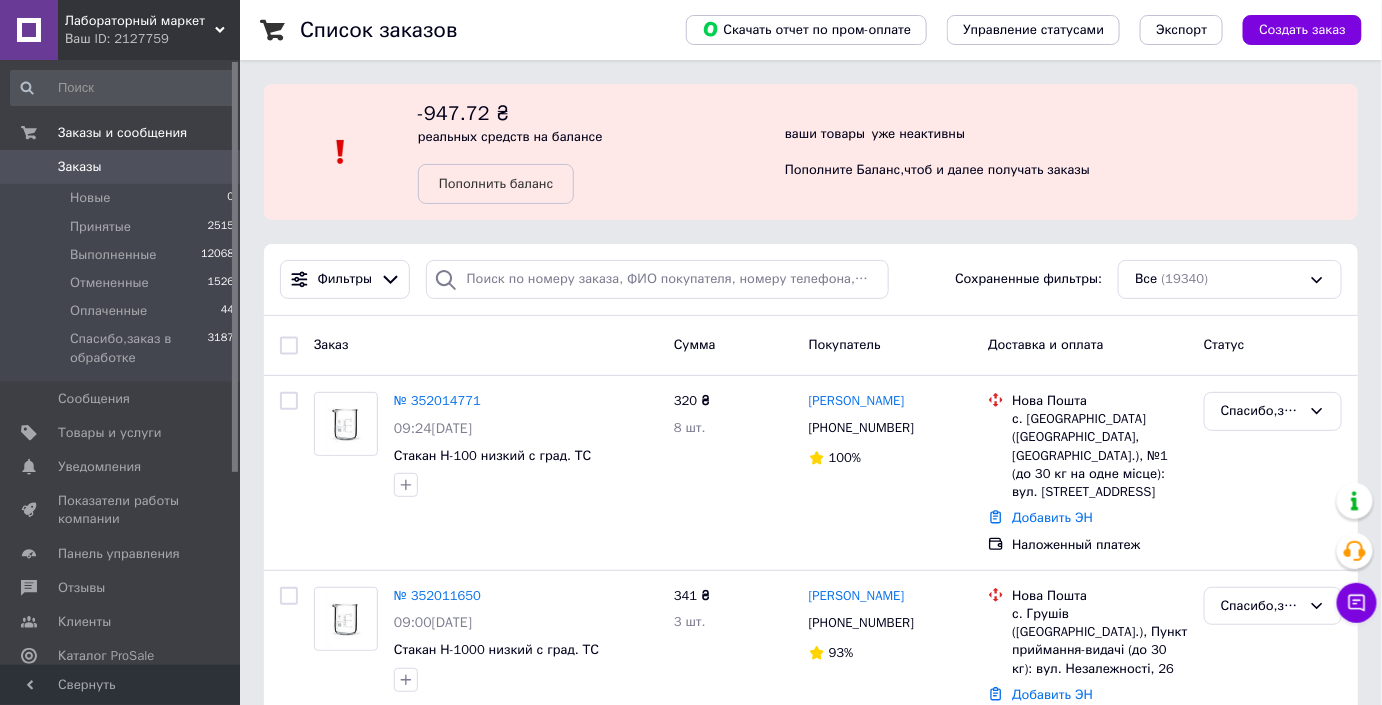 click on "Заказы" at bounding box center (121, 167) 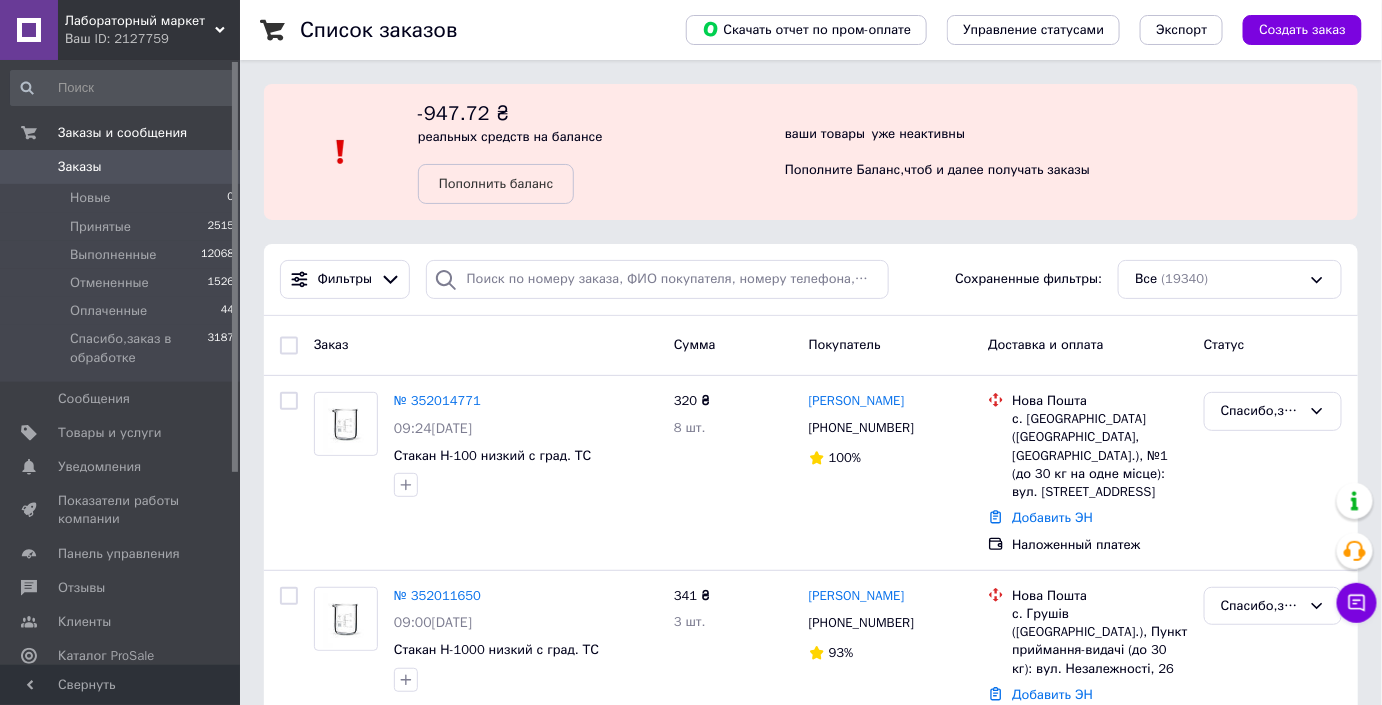 click on "Заказы 0" at bounding box center (123, 167) 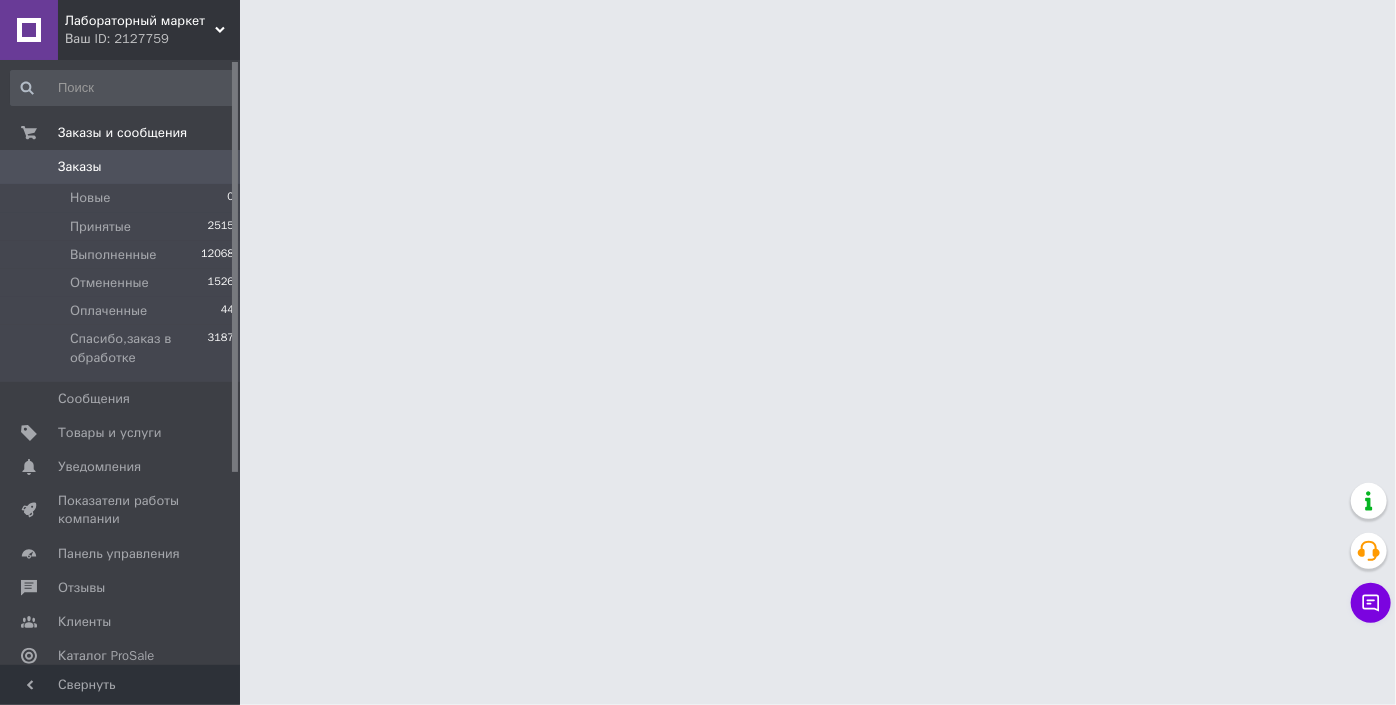 click on "Лабораторный маркет" at bounding box center (140, 21) 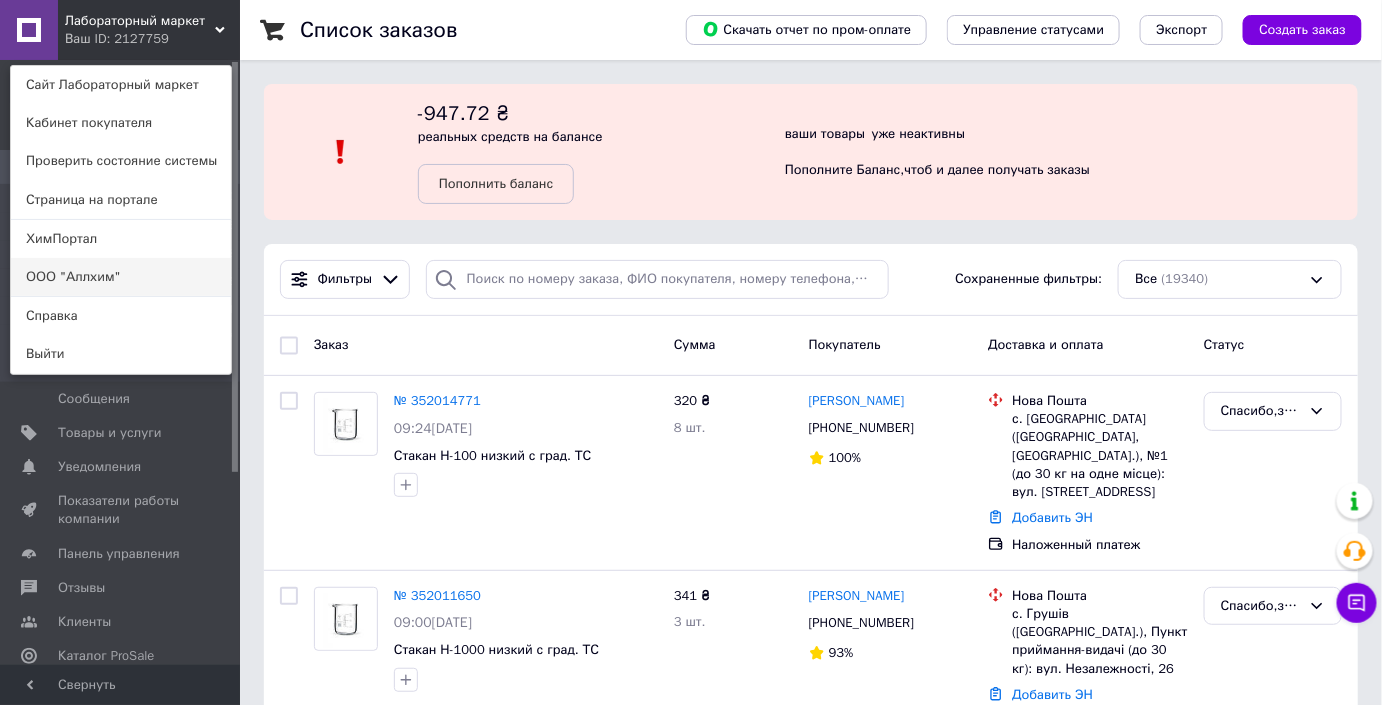 click on "ООО "Аллхим"" at bounding box center [121, 277] 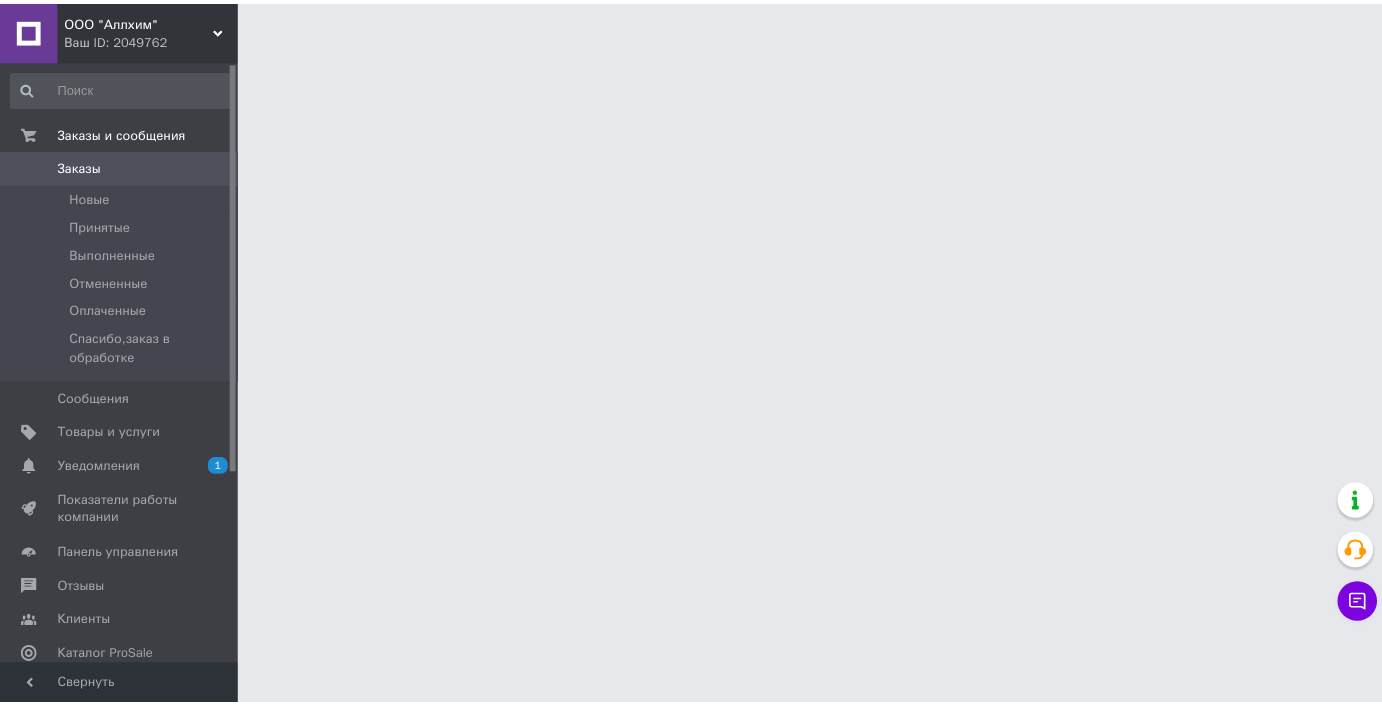 scroll, scrollTop: 0, scrollLeft: 0, axis: both 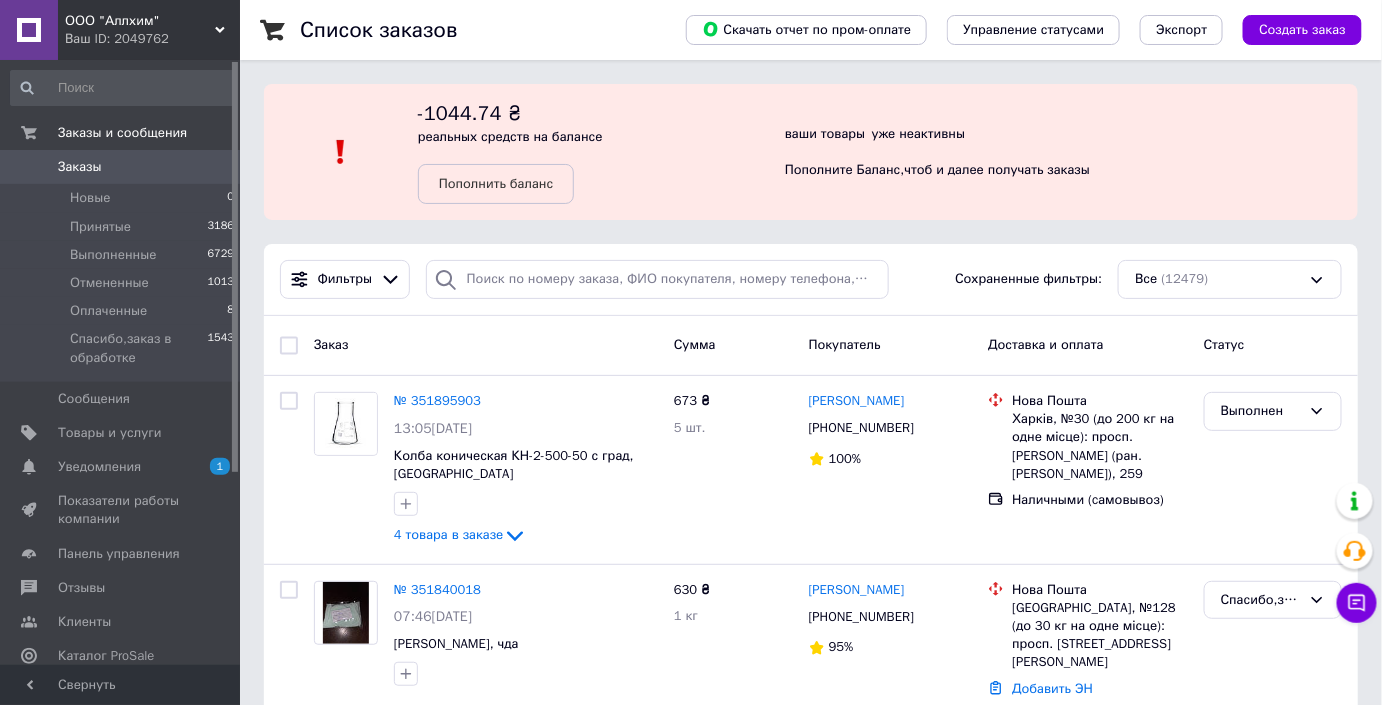 click on "Заказы" at bounding box center (121, 167) 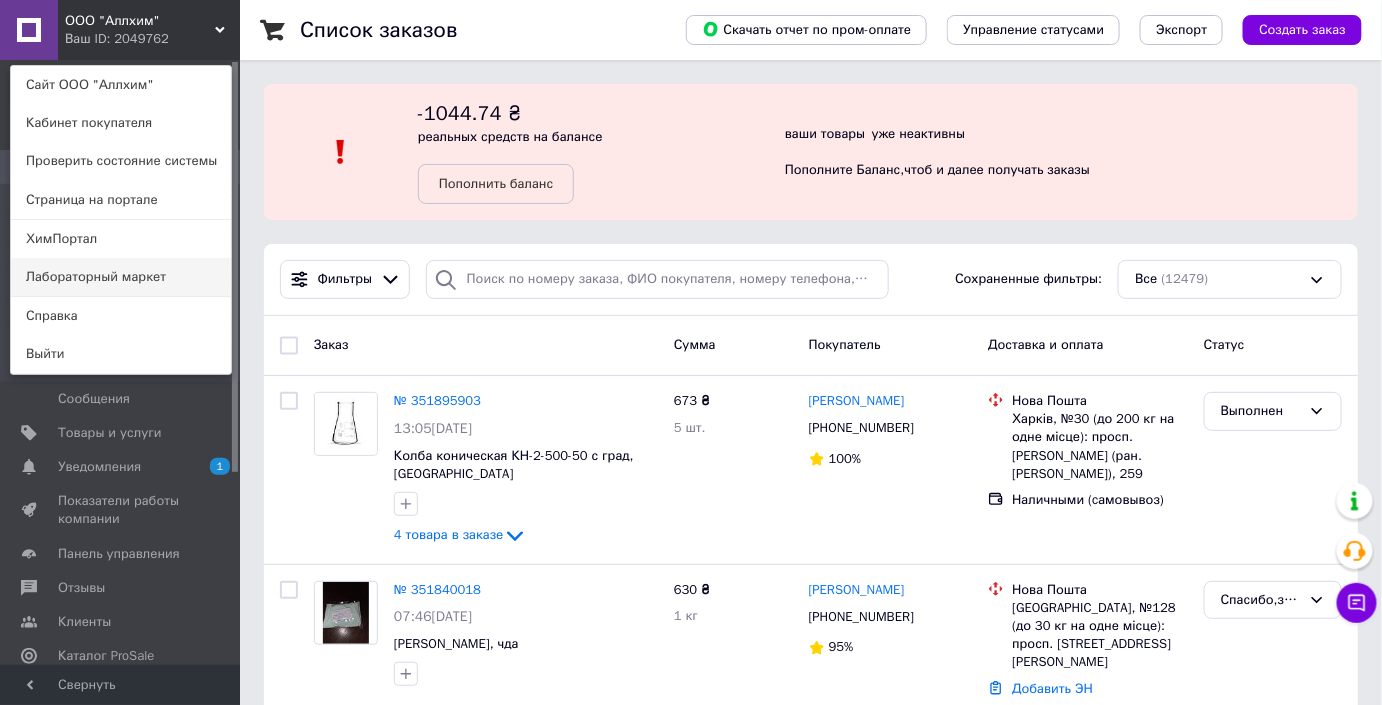 click on "Лабораторный маркет" at bounding box center (121, 277) 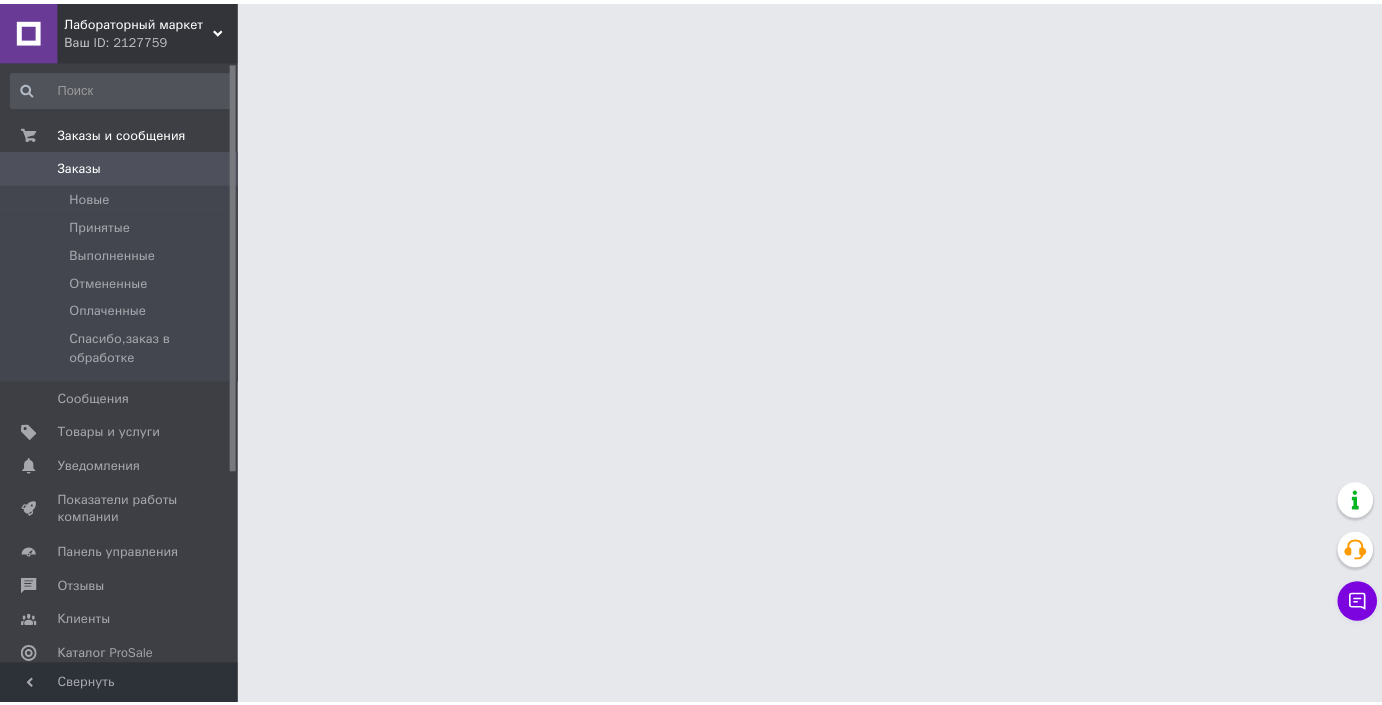 scroll, scrollTop: 0, scrollLeft: 0, axis: both 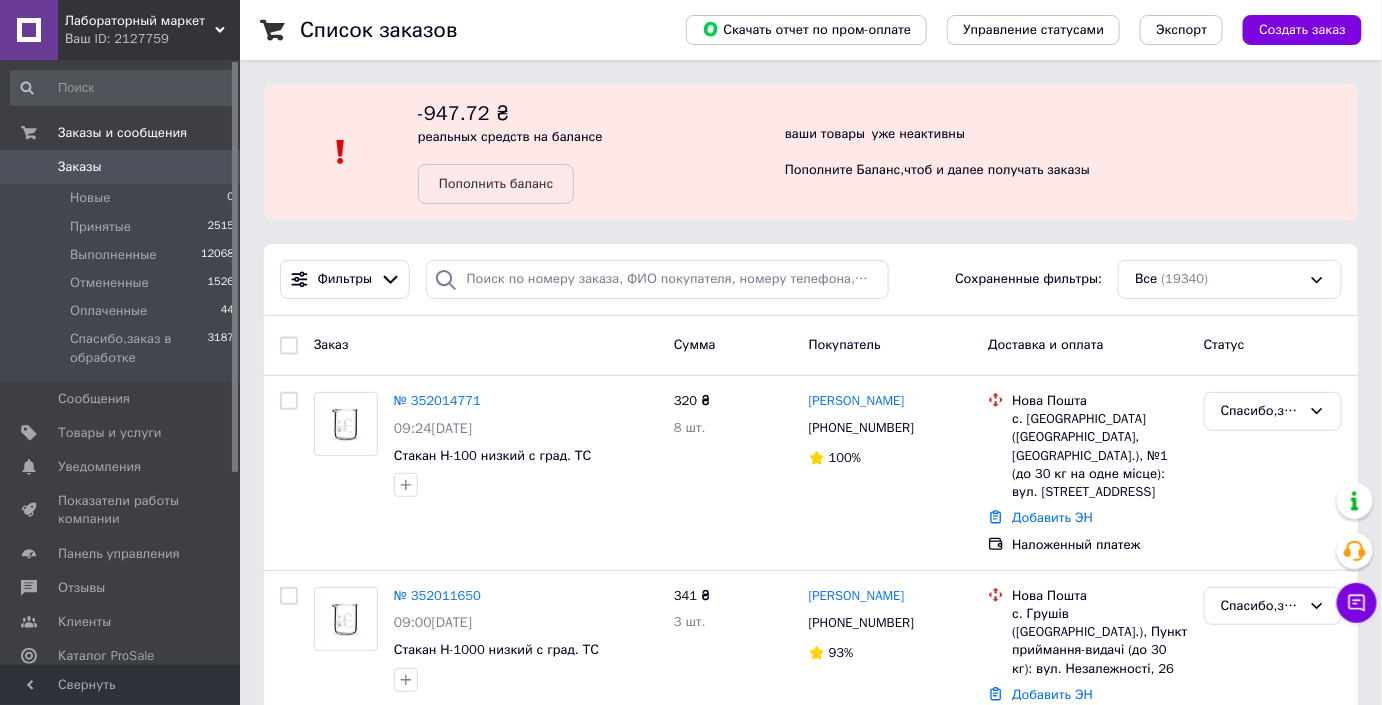 click on "Заказы" at bounding box center (121, 167) 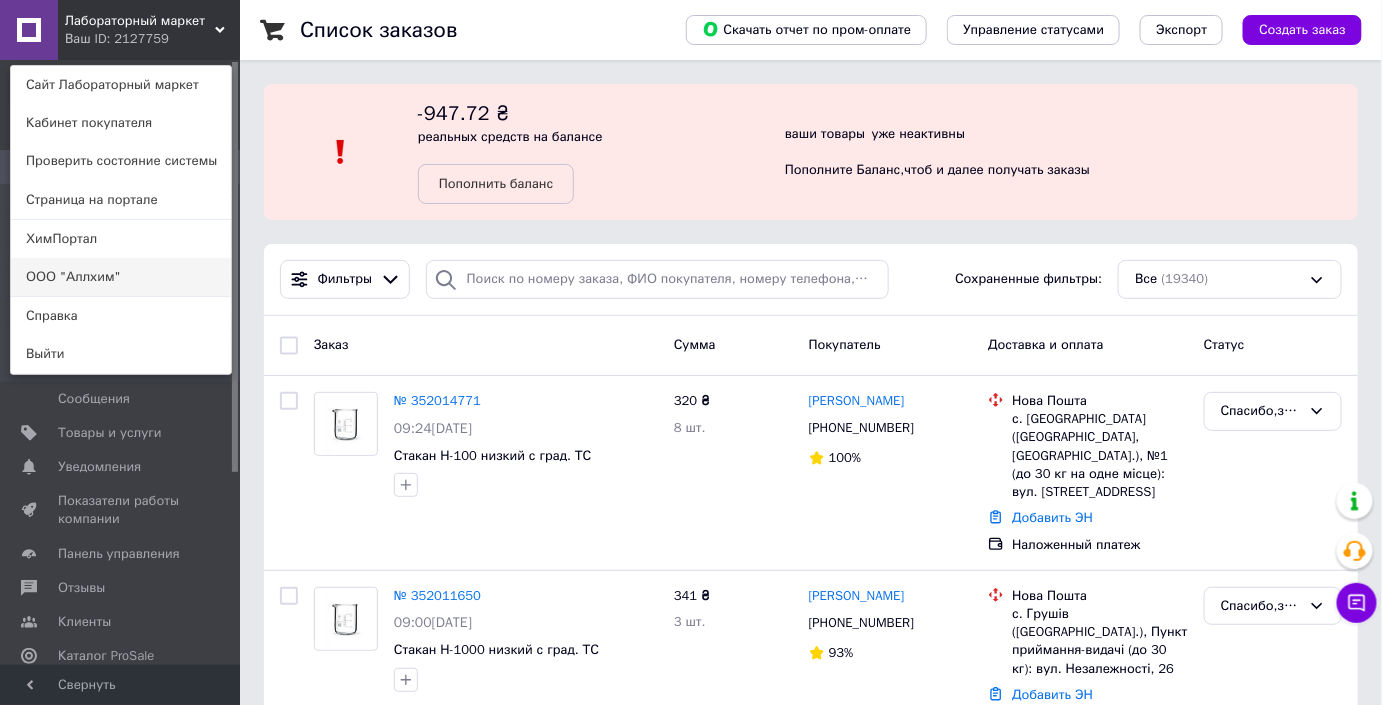 click on "ООО "Аллхим"" at bounding box center (121, 277) 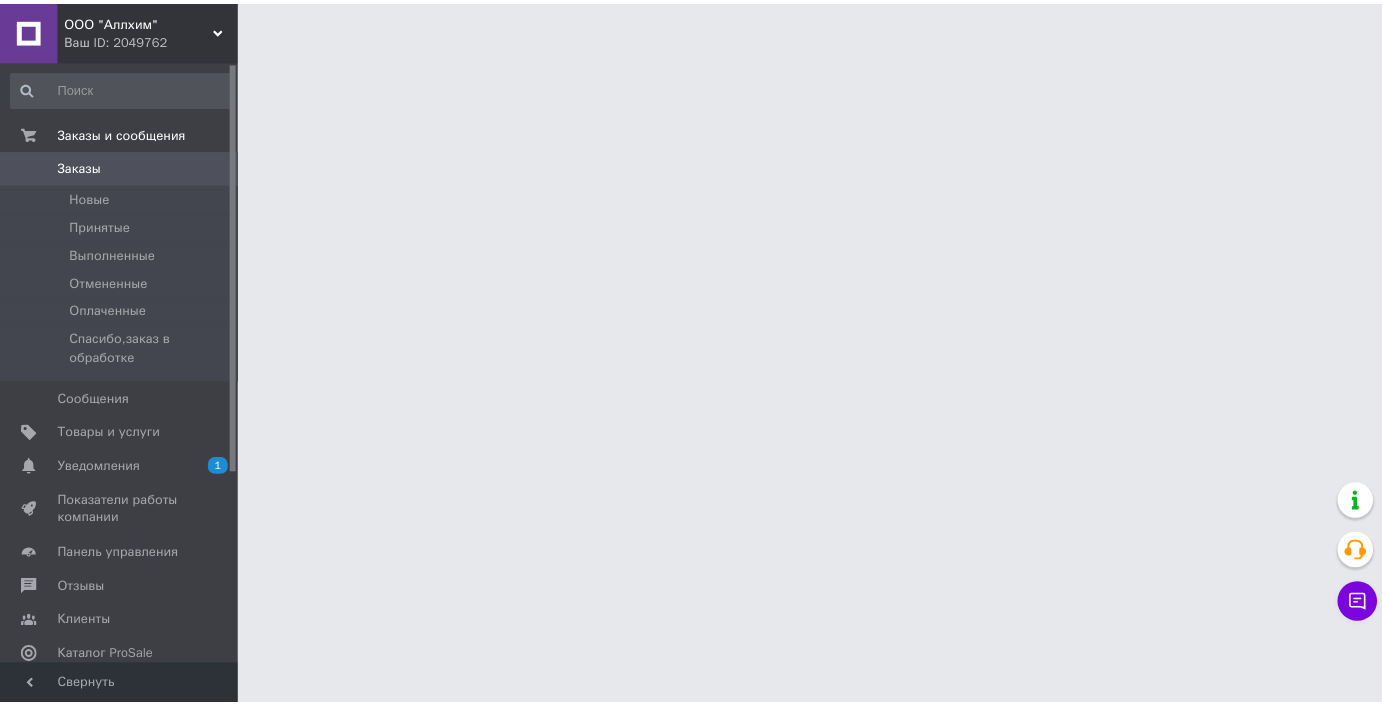 scroll, scrollTop: 0, scrollLeft: 0, axis: both 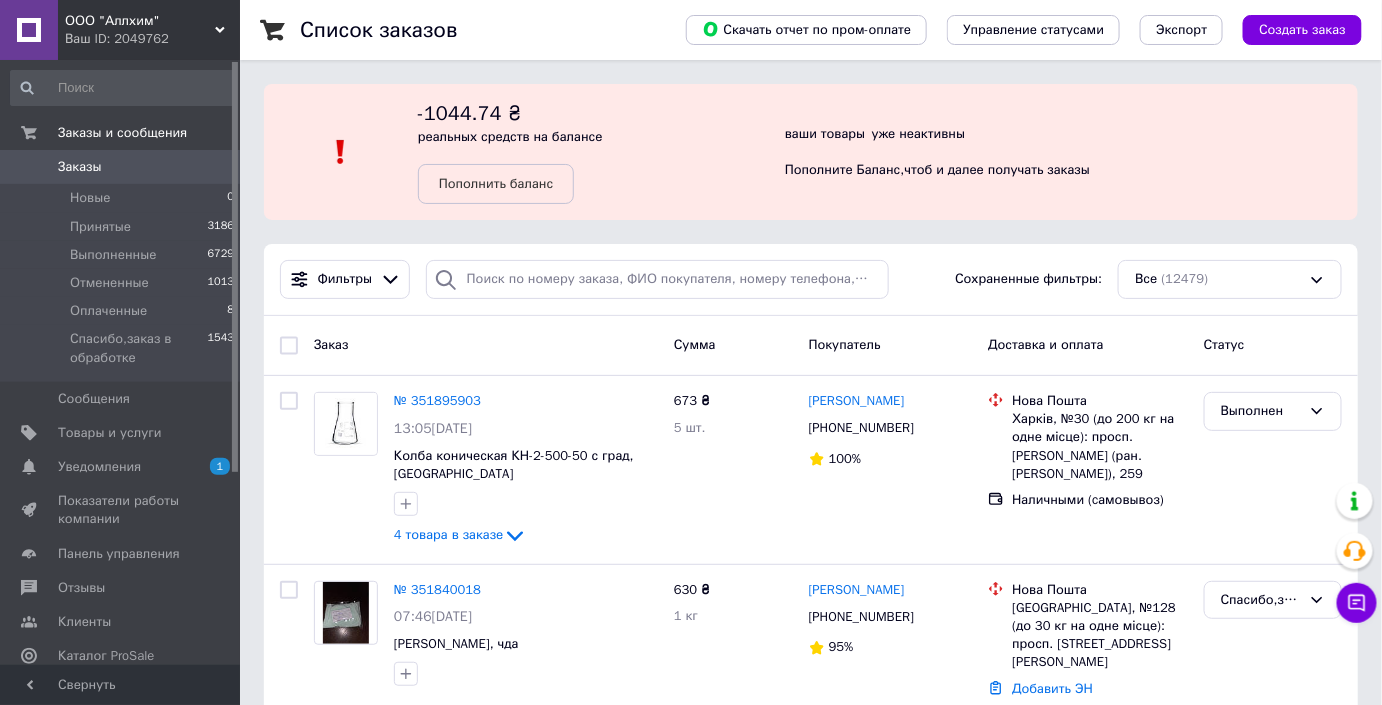 click on "Заказы" at bounding box center [80, 167] 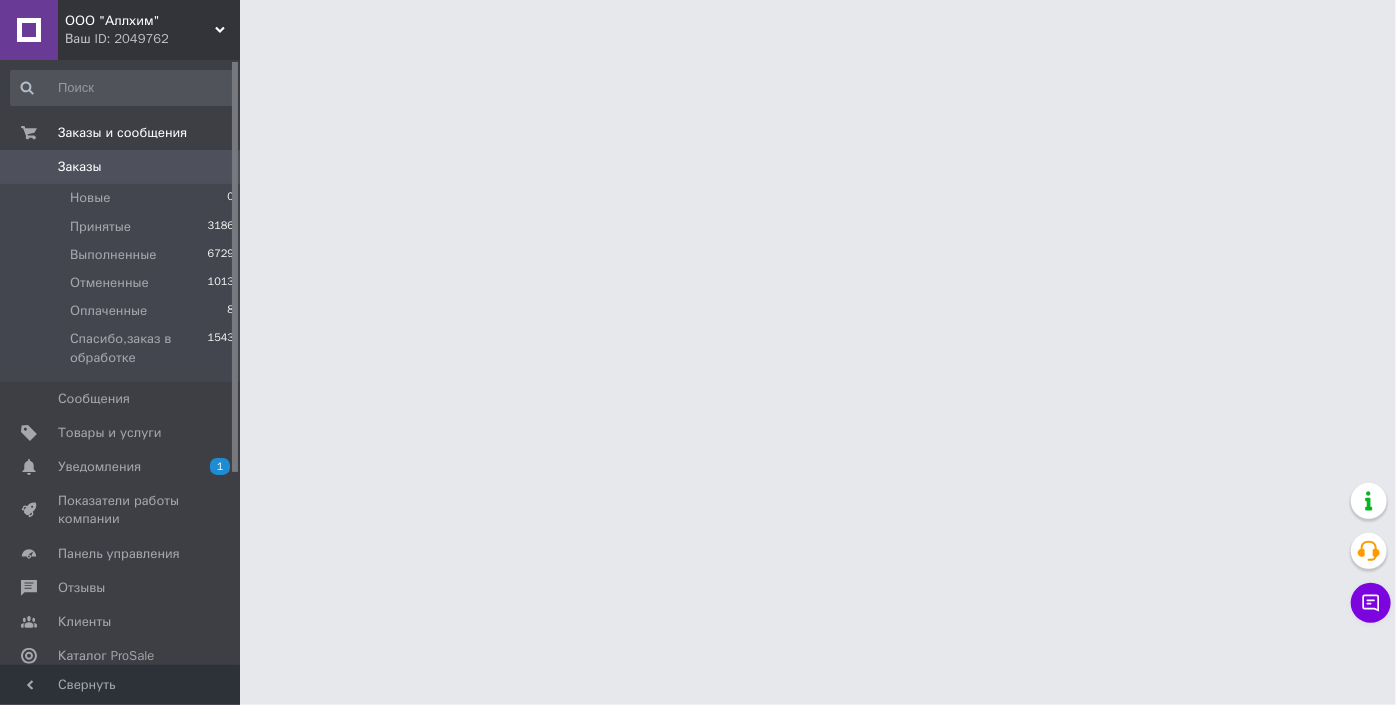 click on "Ваш ID: 2049762" at bounding box center [152, 39] 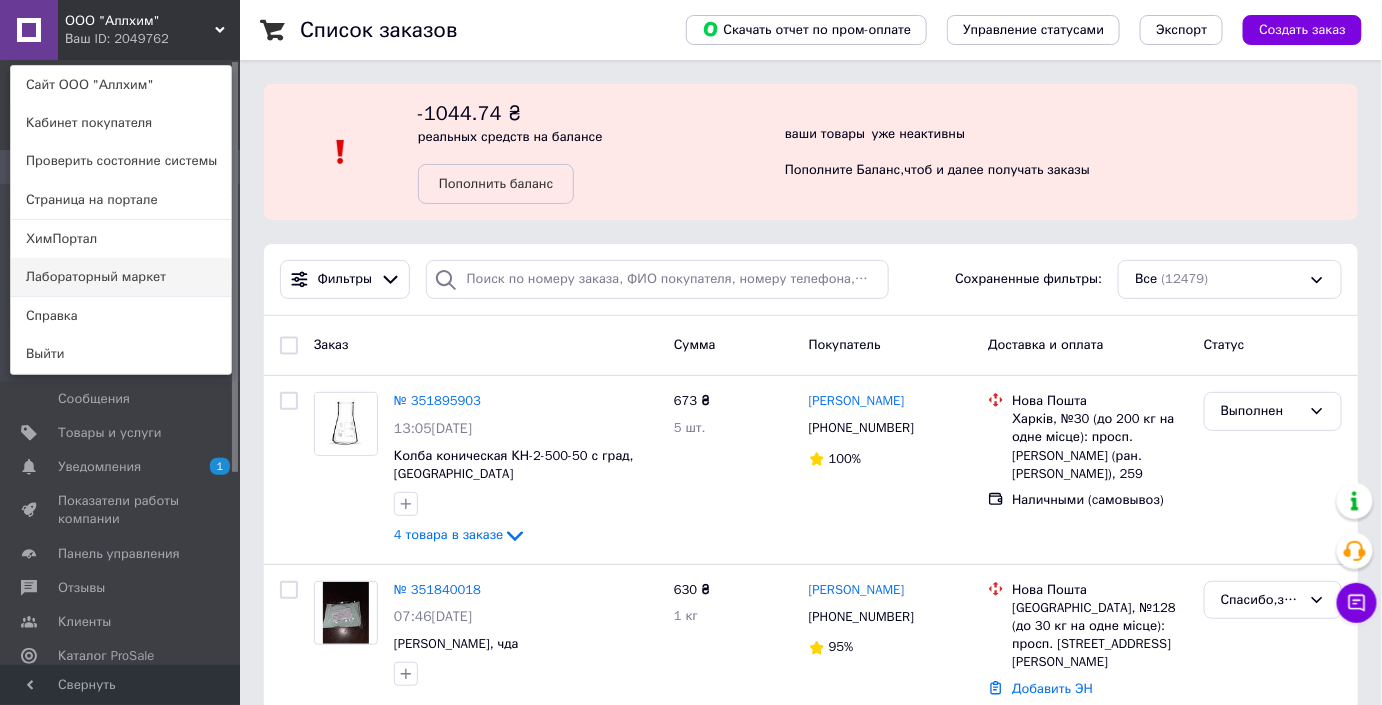 click on "Лабораторный маркет" at bounding box center [121, 277] 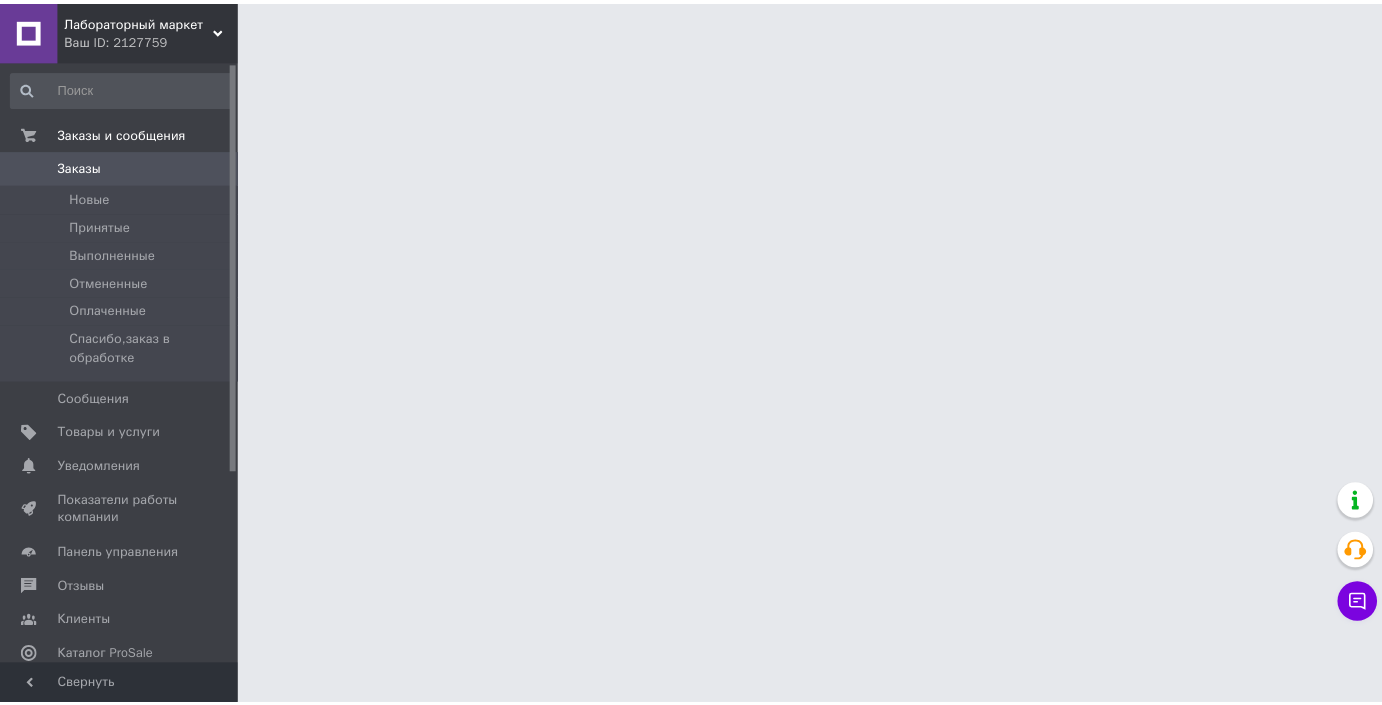 scroll, scrollTop: 0, scrollLeft: 0, axis: both 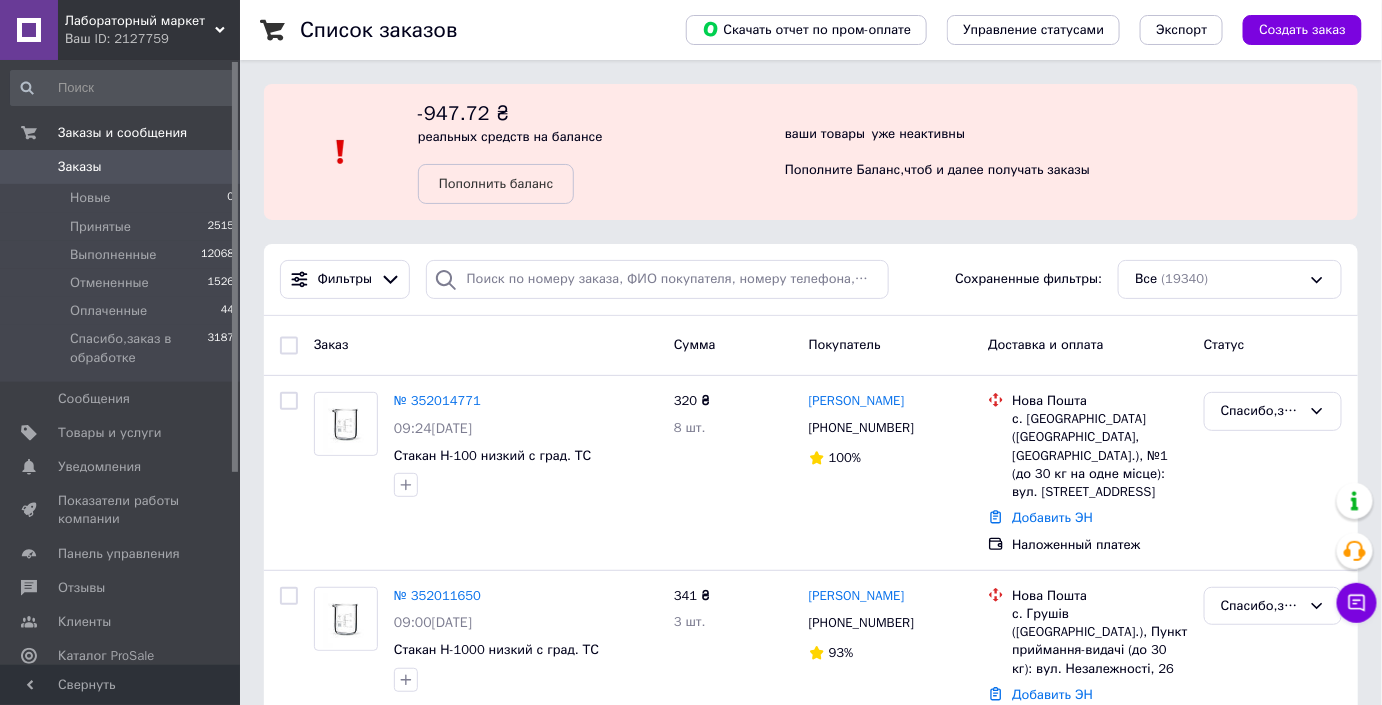 click on "0" at bounding box center [212, 167] 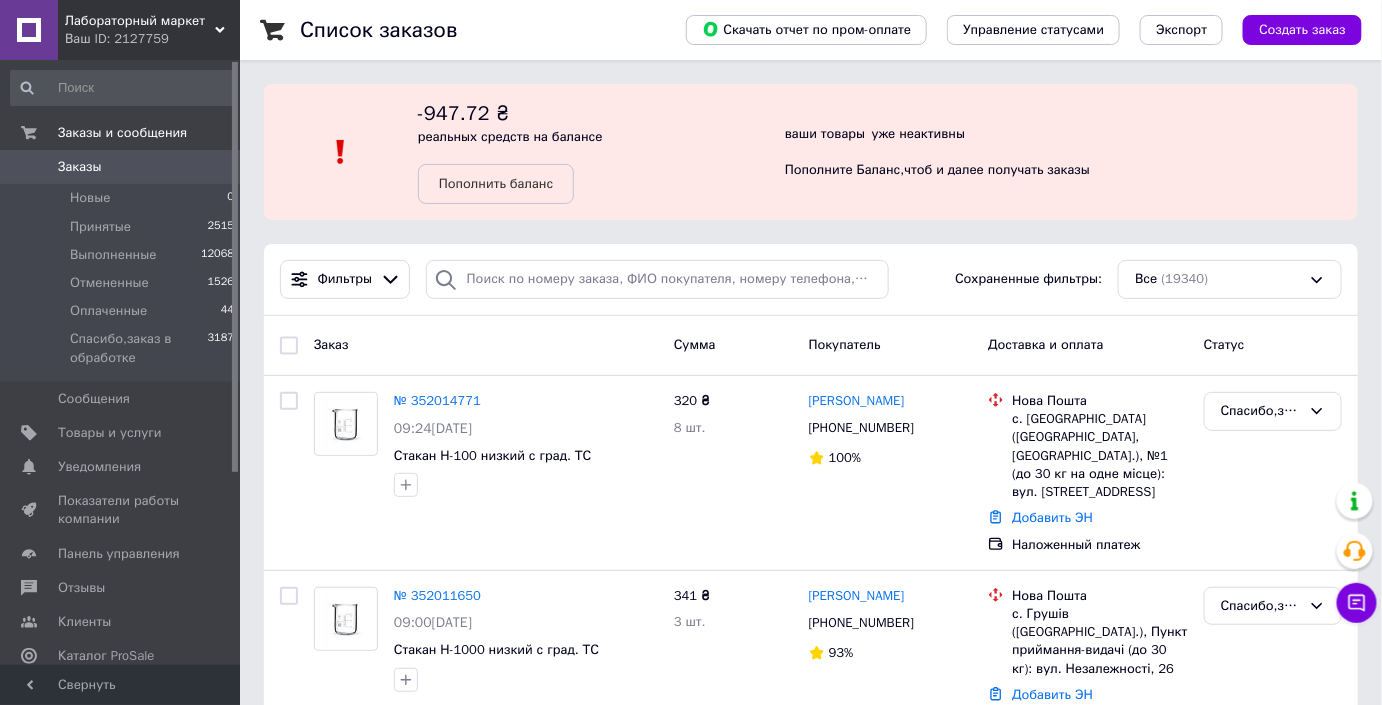 click on "Лабораторный маркет" at bounding box center [140, 21] 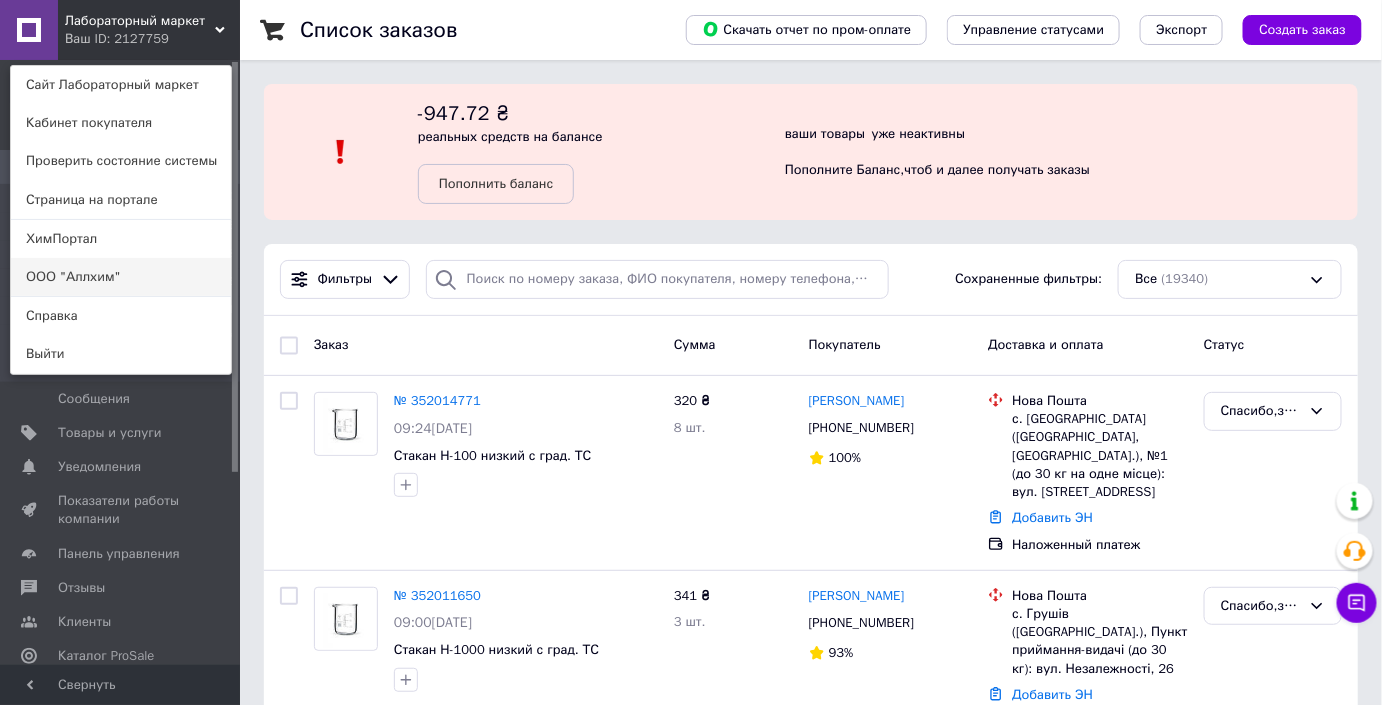 click on "ООО "Аллхим"" at bounding box center [121, 277] 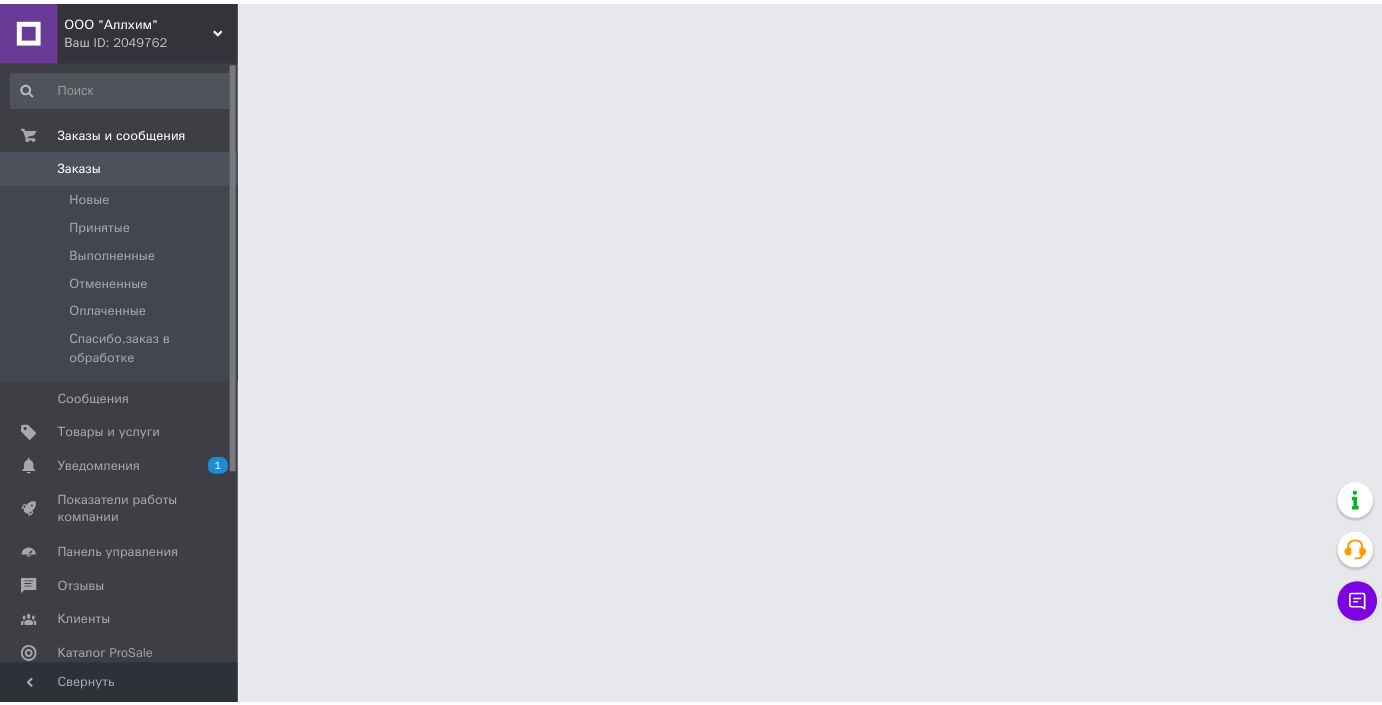 scroll, scrollTop: 0, scrollLeft: 0, axis: both 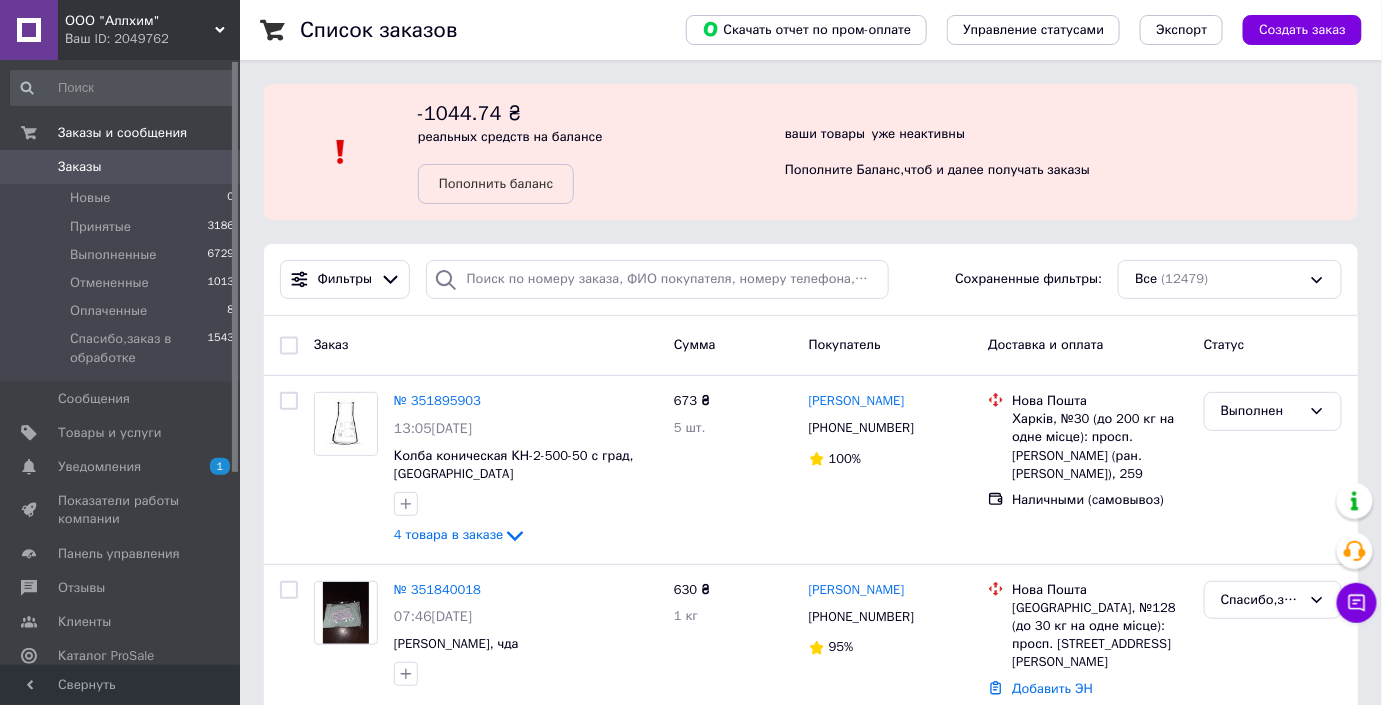 click on "Заказы 0" at bounding box center (123, 167) 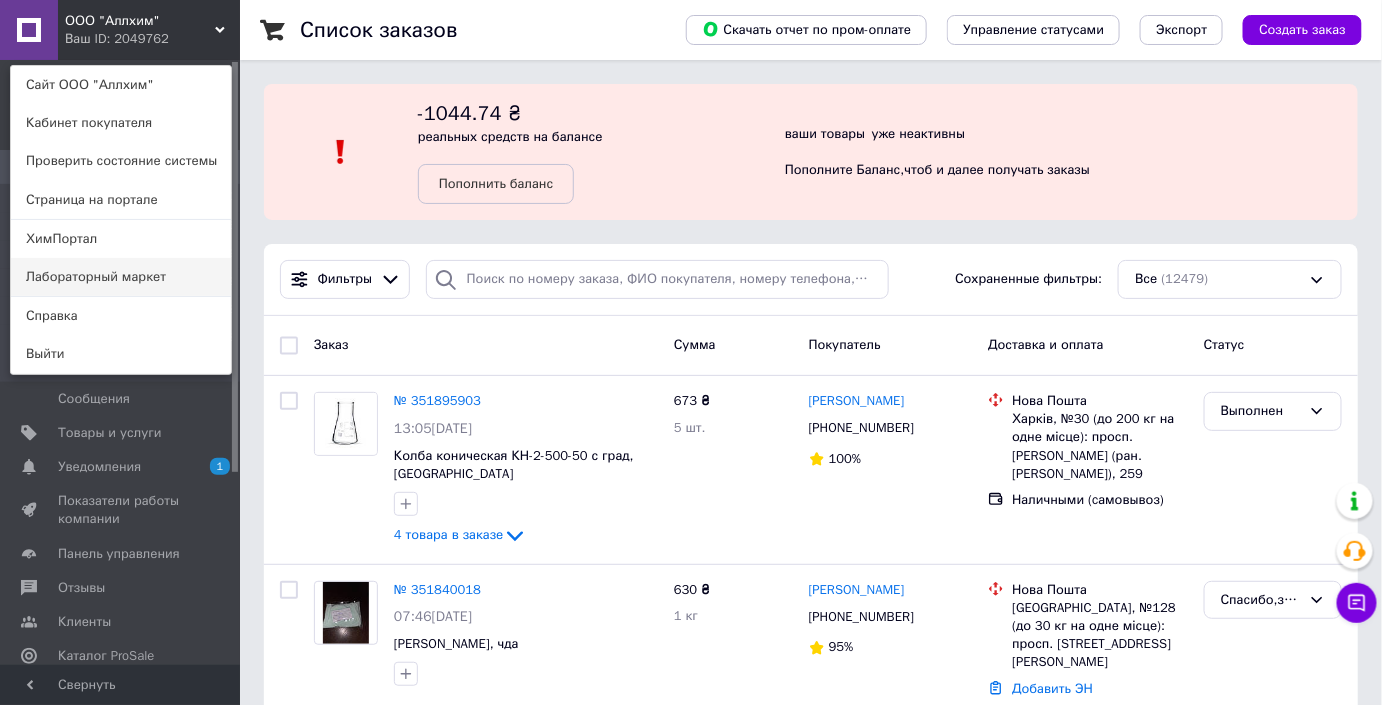 click on "Лабораторный маркет" at bounding box center [121, 277] 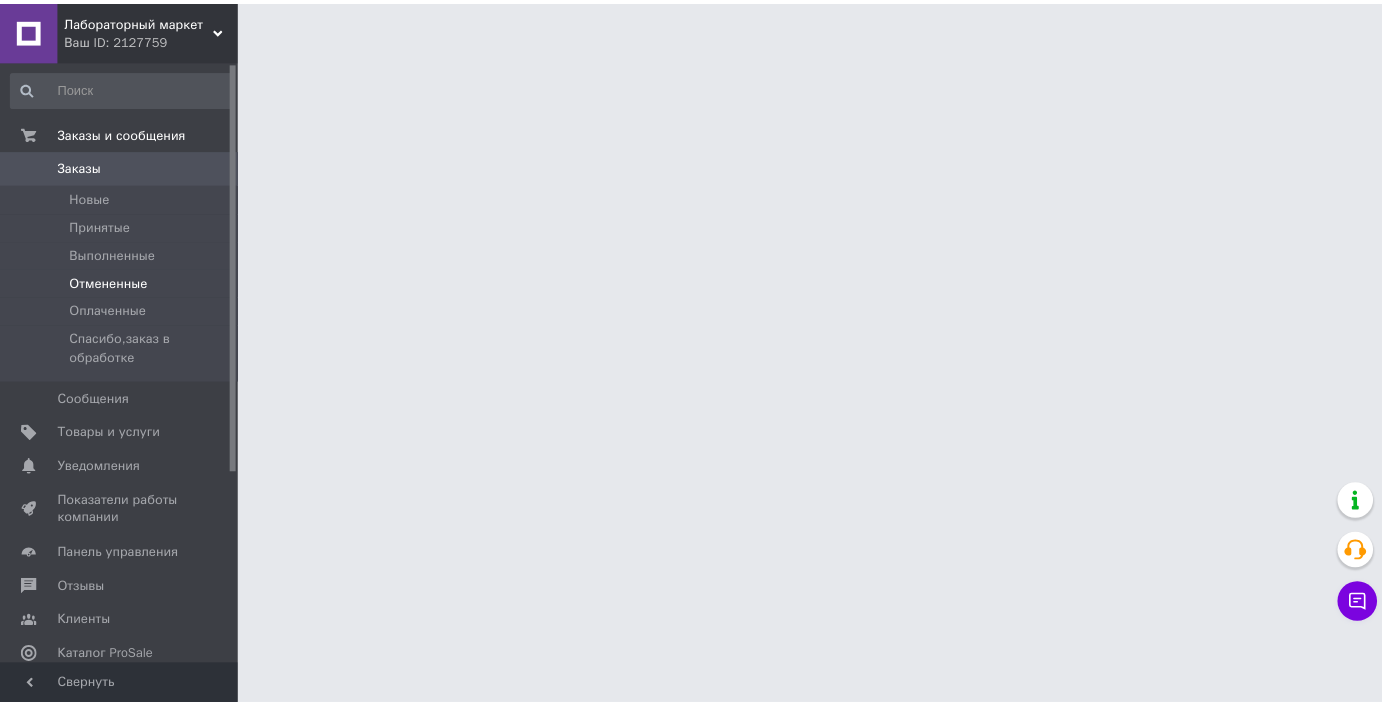 scroll, scrollTop: 0, scrollLeft: 0, axis: both 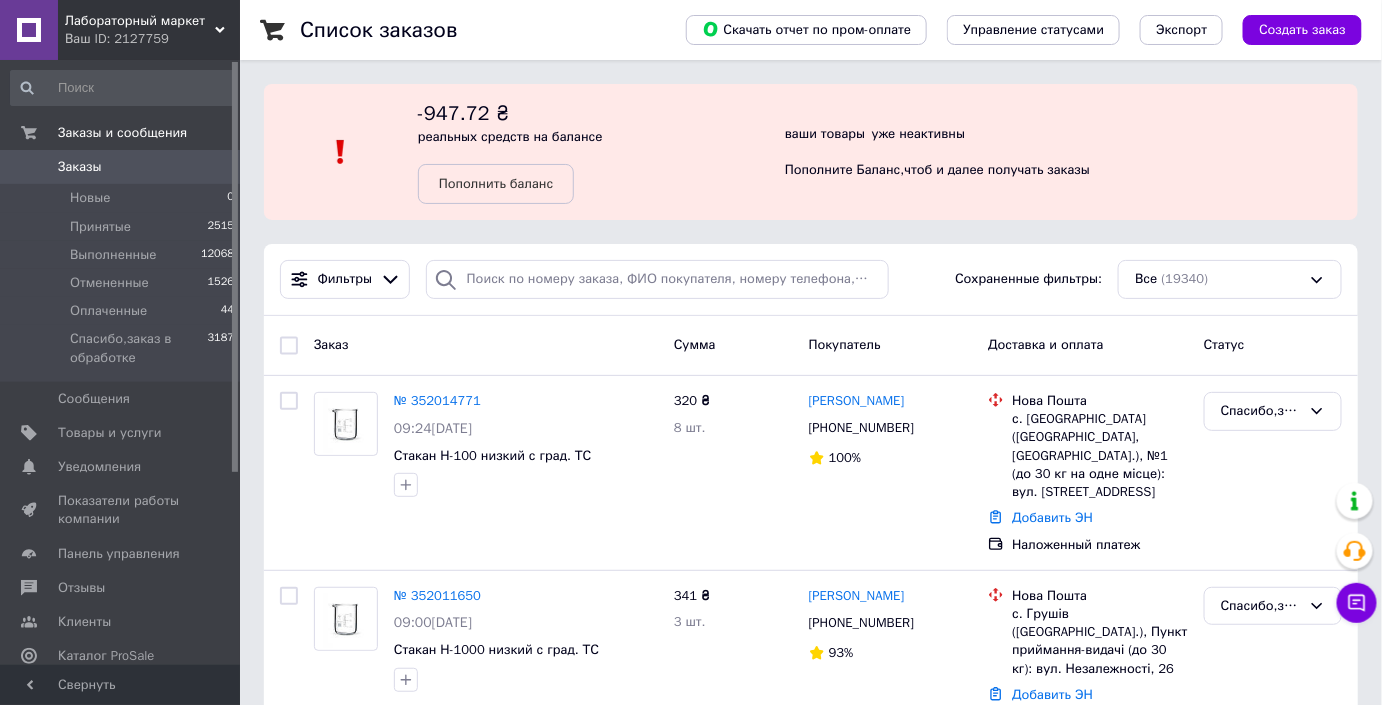 click on "0" at bounding box center [212, 167] 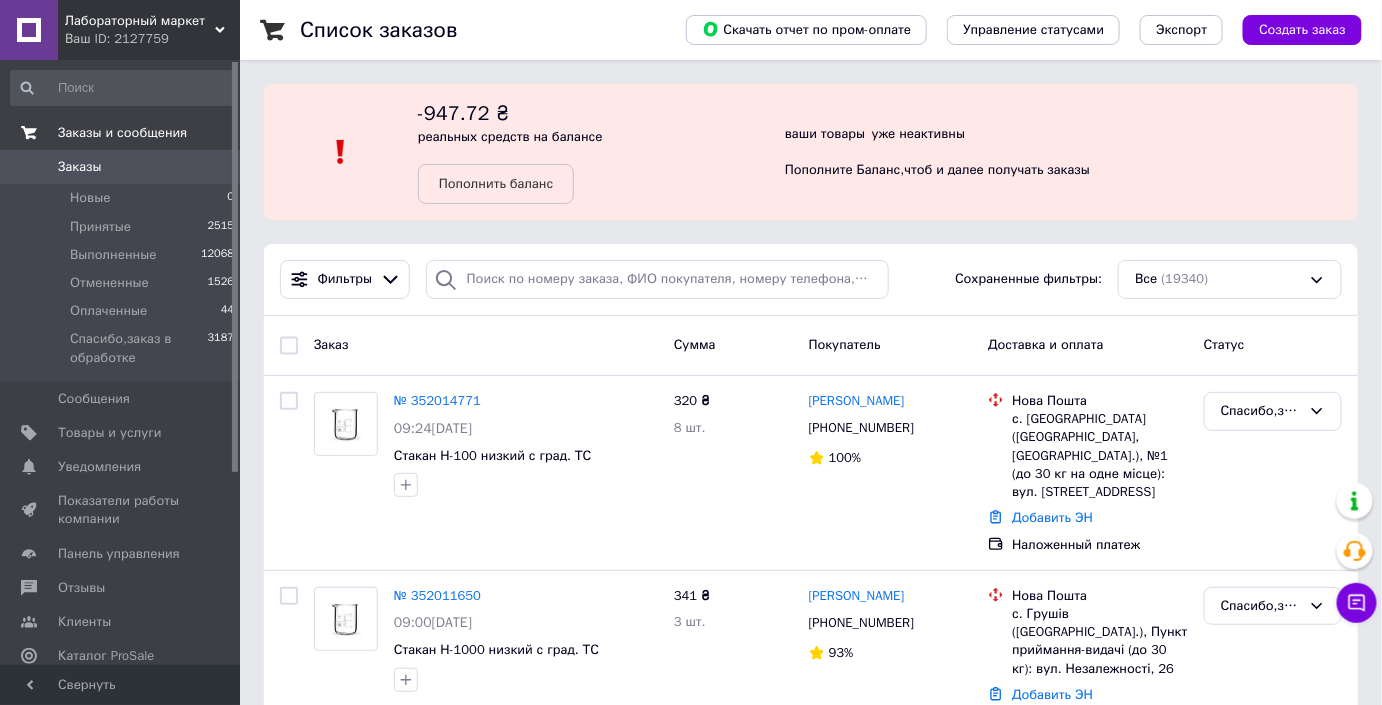 click on "Заказы и сообщения" at bounding box center (123, 133) 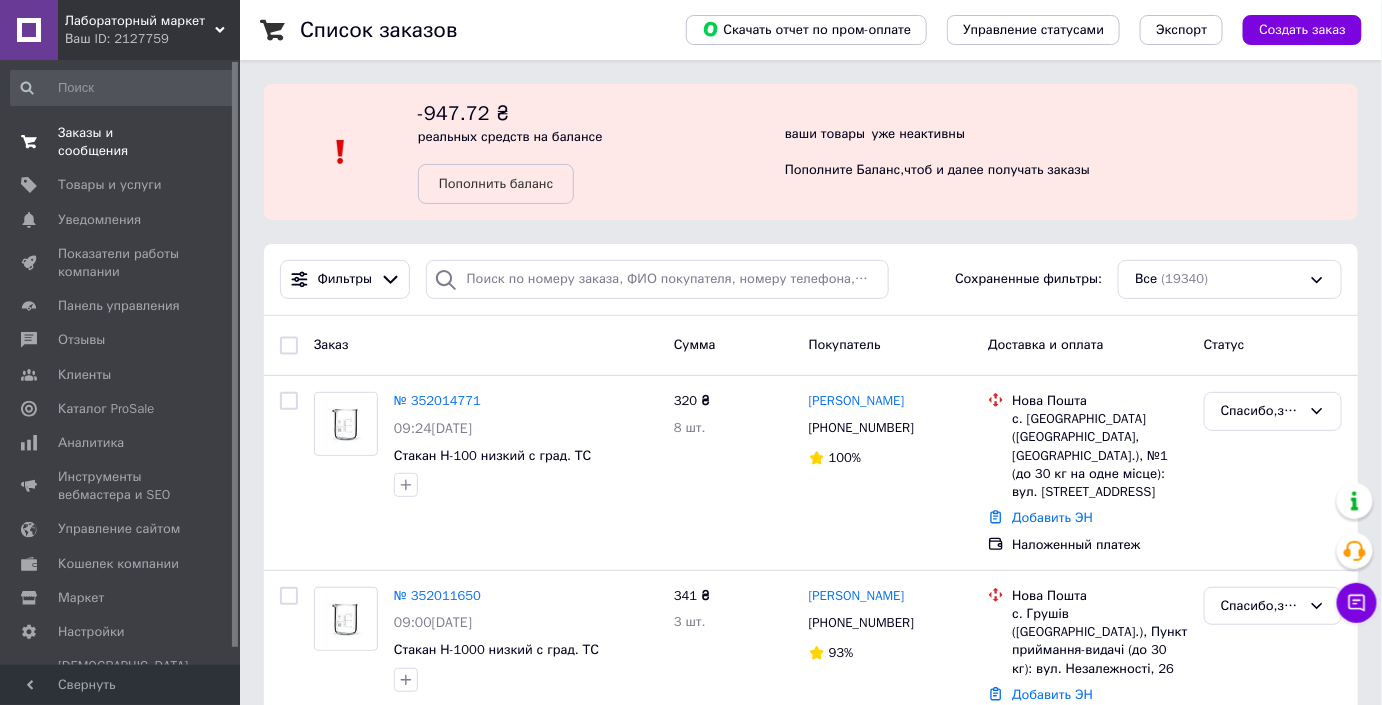 click on "Заказы и сообщения" at bounding box center [121, 142] 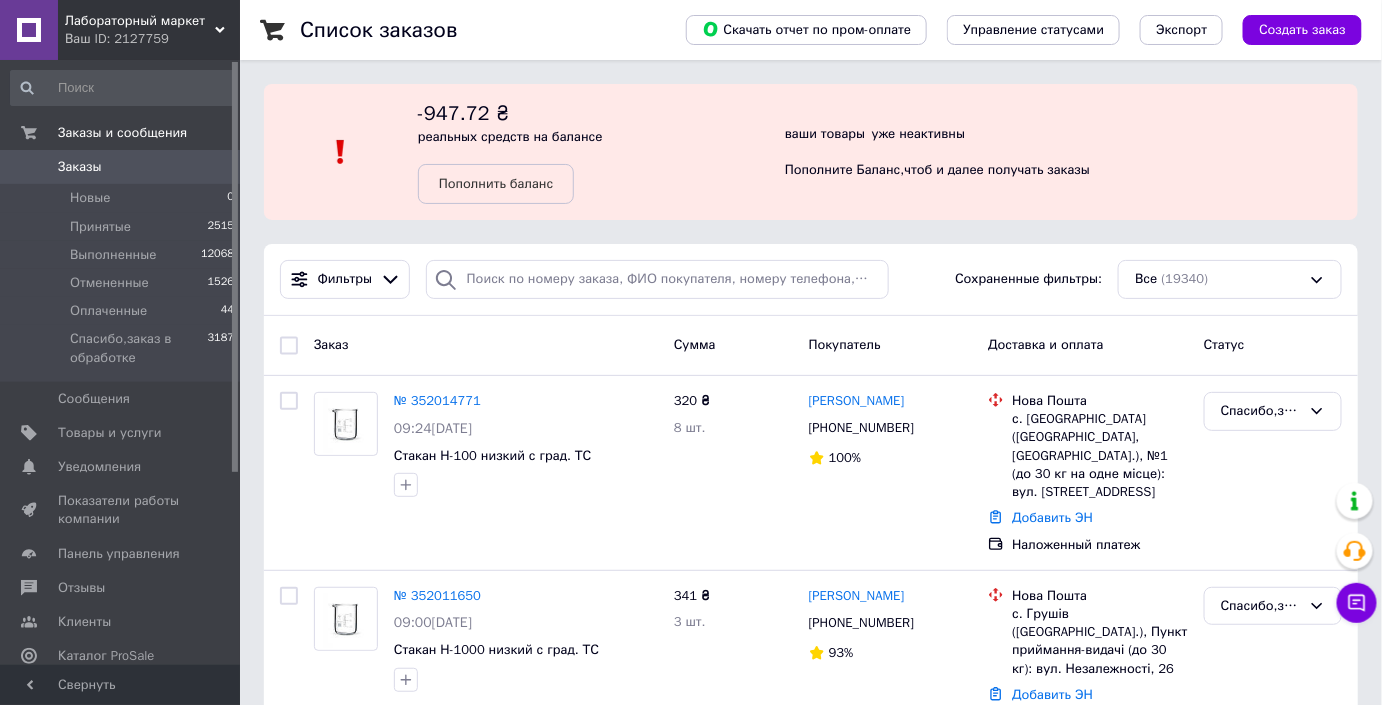 click on "Заказы" at bounding box center (121, 167) 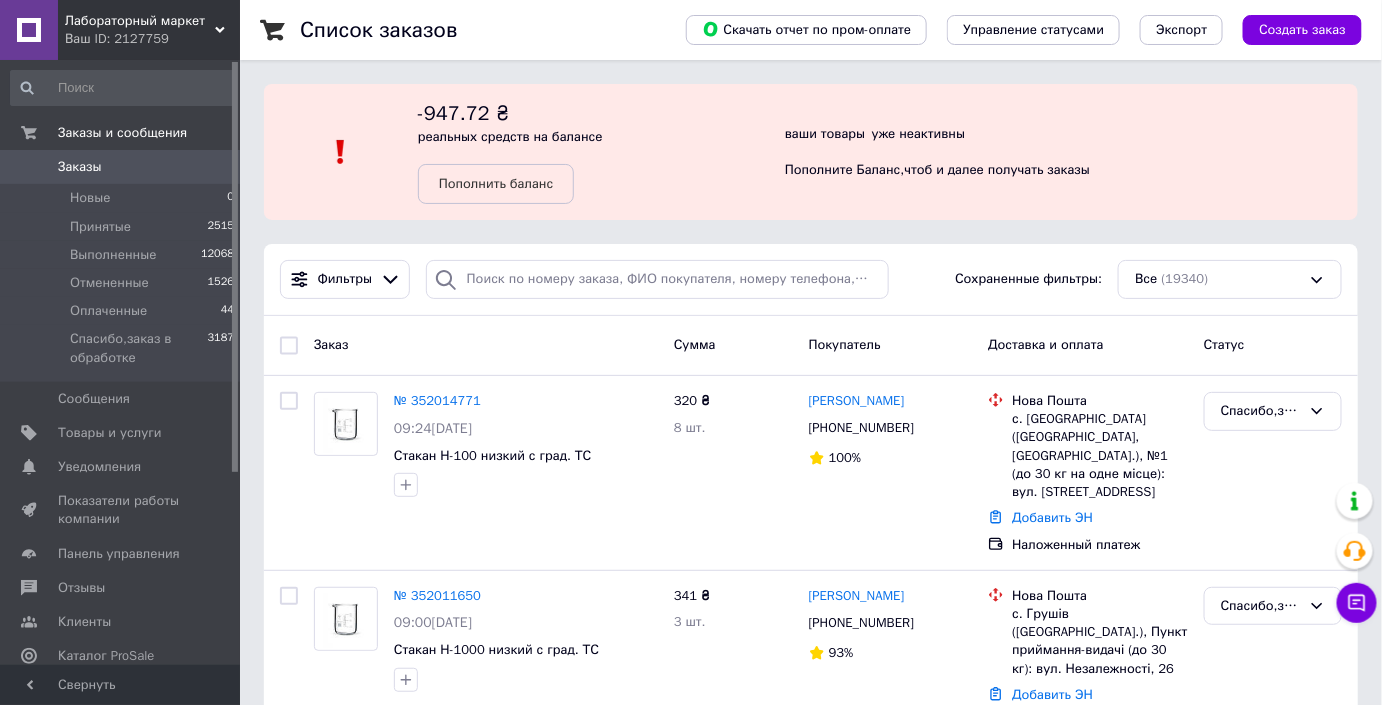 click on "Заказы" at bounding box center [80, 167] 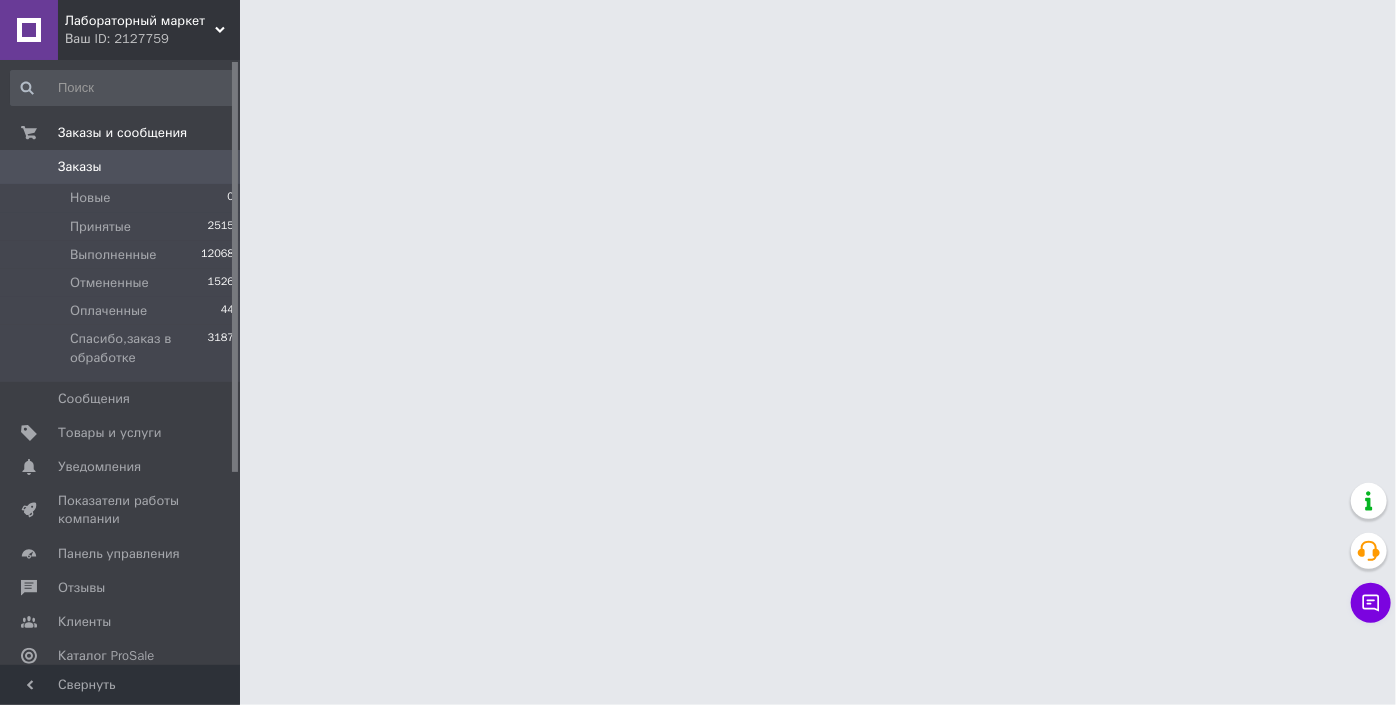 click on "Заказы и сообщения Заказы 0 Новые 0 Принятые 2515 Выполненные 12068 Отмененные 1526 Оплаченные 44 Спасибо,заказ в обработке 3187 Сообщения 0 Товары и услуги Уведомления 0 0 Показатели работы компании Панель управления Отзывы Клиенты Каталог ProSale Аналитика Инструменты вебмастера и SEO Управление сайтом Кошелек компании Маркет Настройки Тарифы и счета Prom микс 6 000" at bounding box center [123, 365] 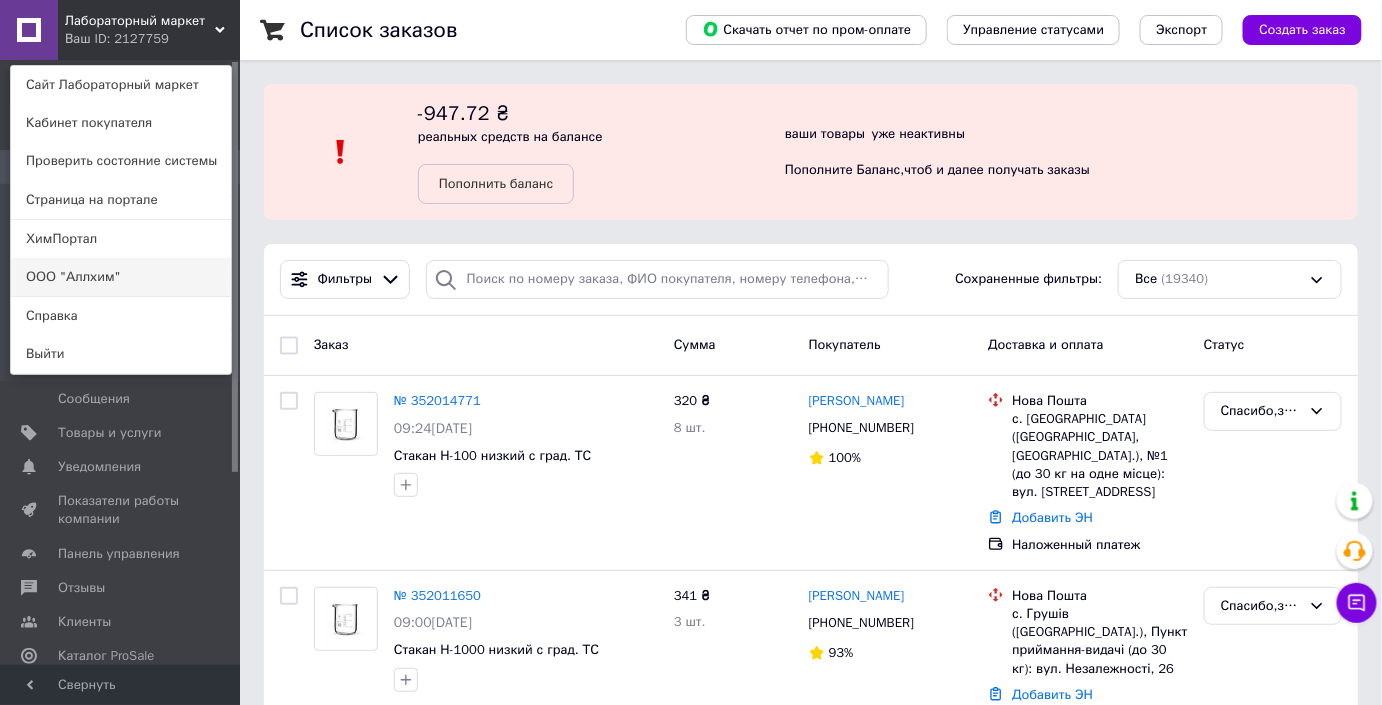 click on "ООО "Аллхим"" at bounding box center (121, 277) 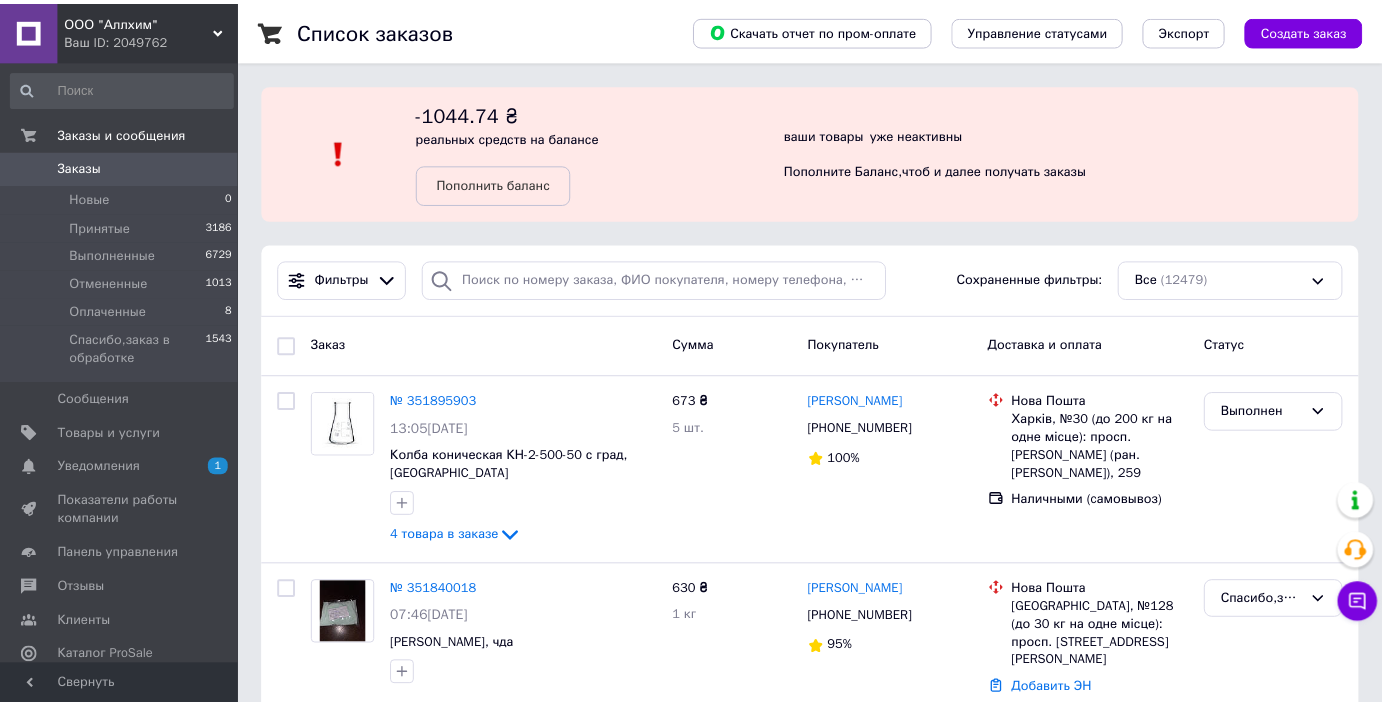 scroll, scrollTop: 0, scrollLeft: 0, axis: both 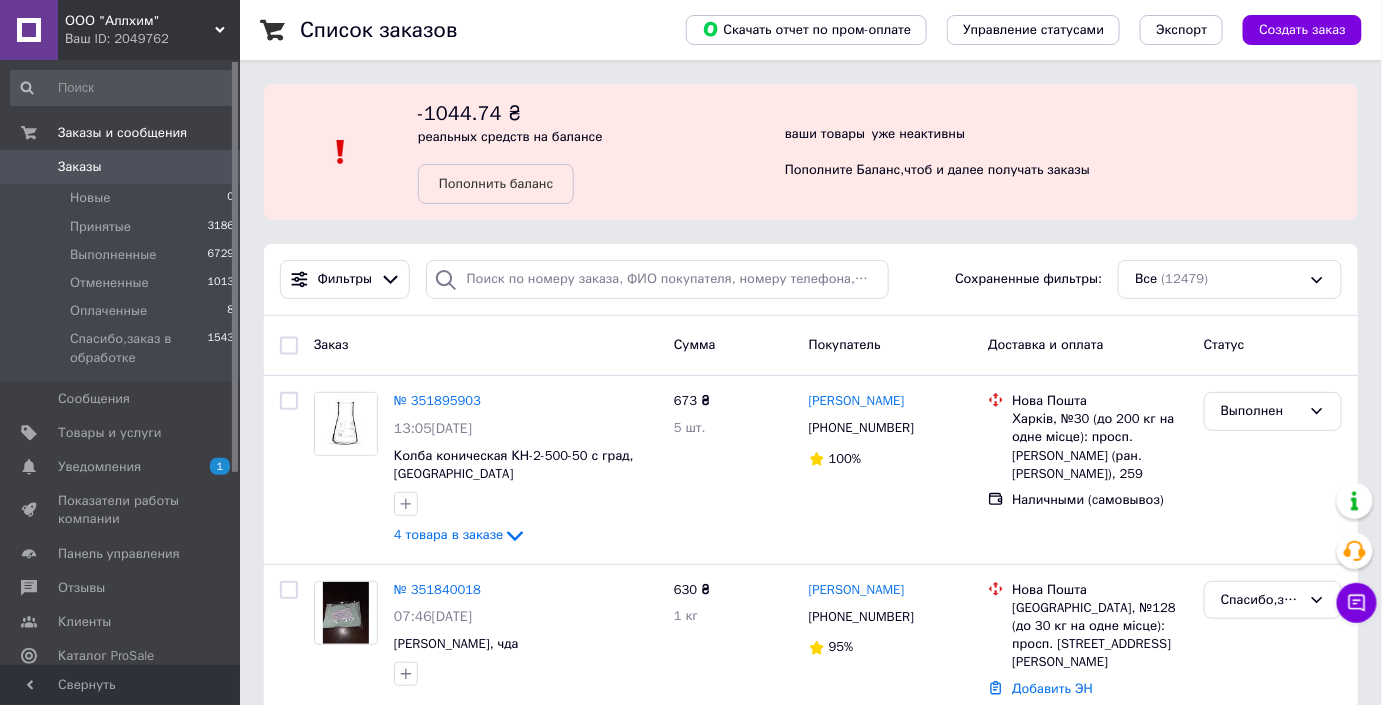 click on "Заказы" at bounding box center [121, 167] 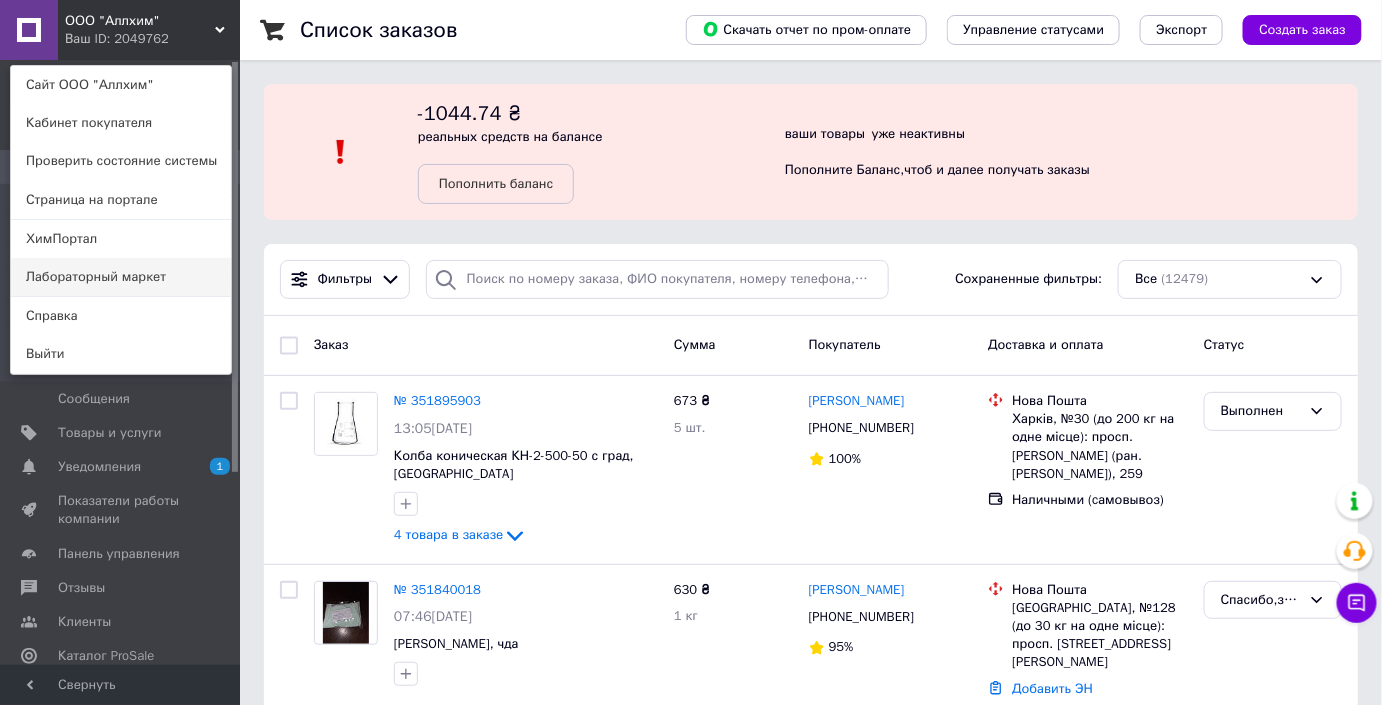 click on "Лабораторный маркет" at bounding box center (121, 277) 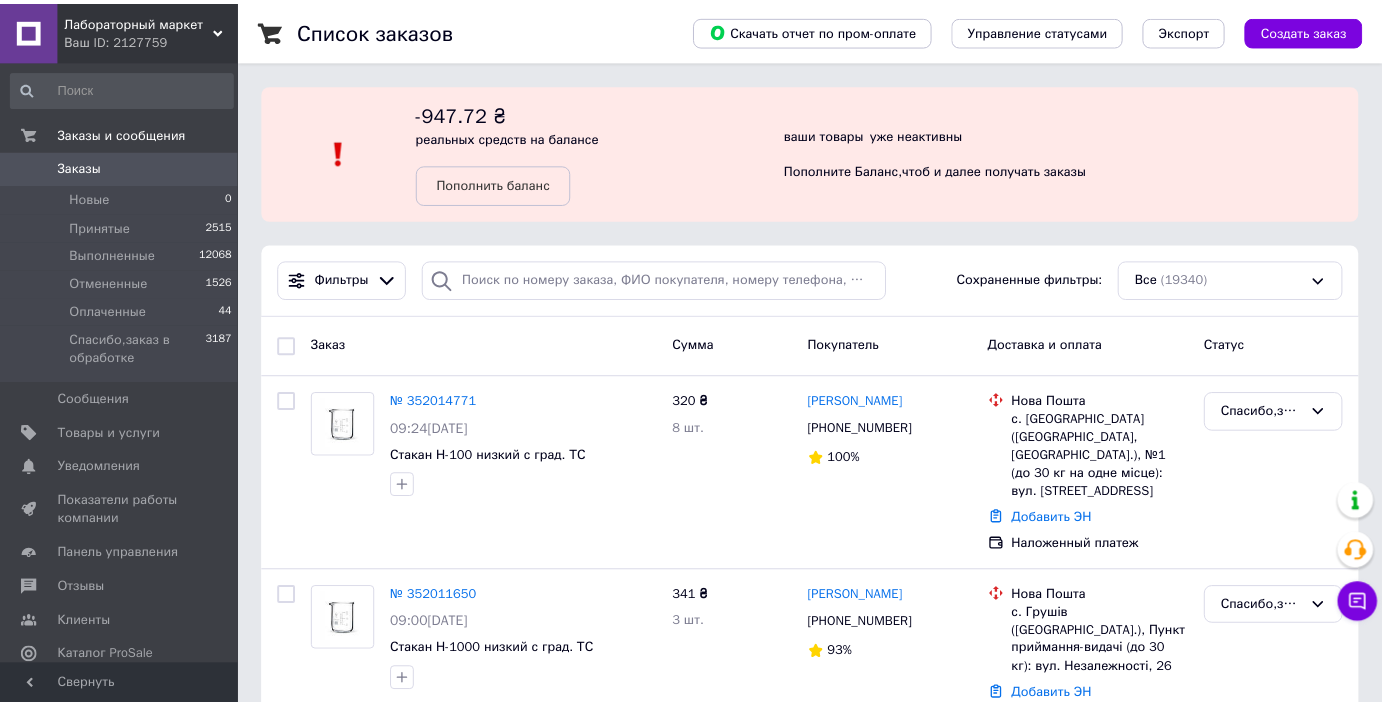 scroll, scrollTop: 0, scrollLeft: 0, axis: both 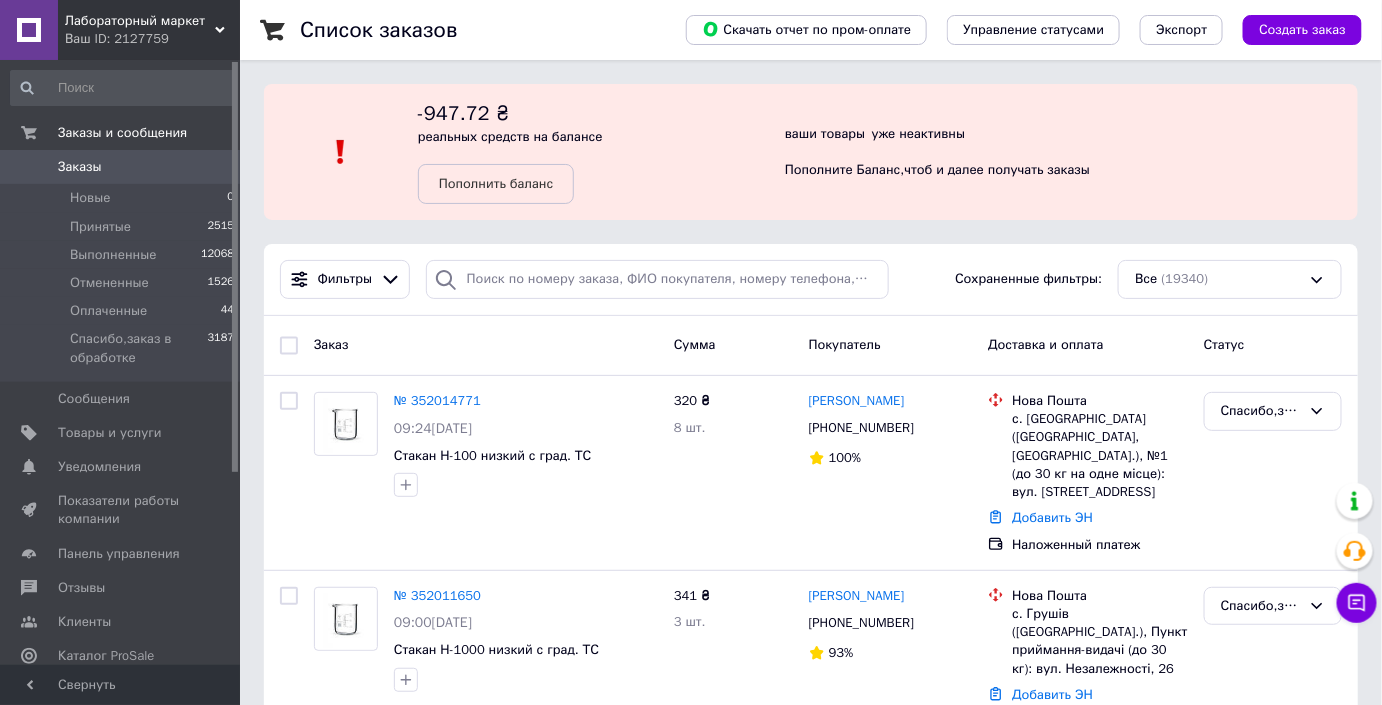 click on "Заказы" at bounding box center [121, 167] 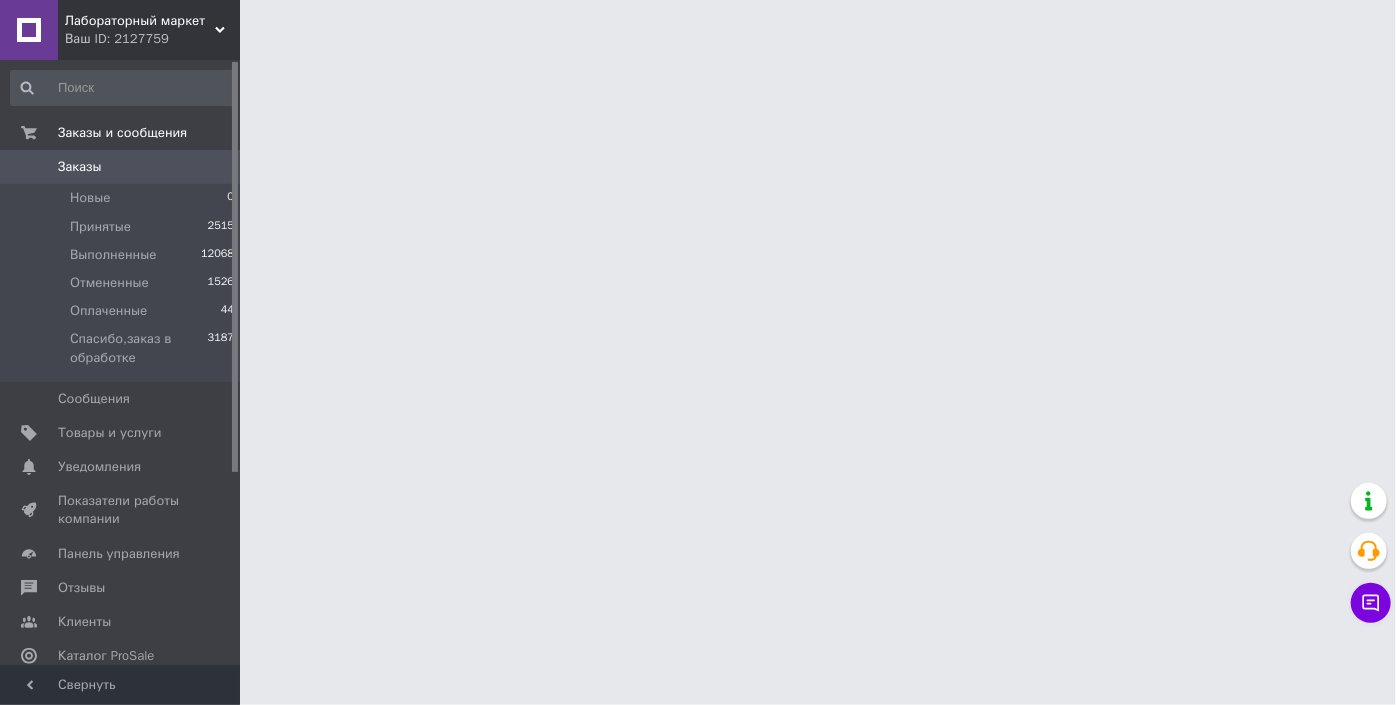 drag, startPoint x: 168, startPoint y: 27, endPoint x: 169, endPoint y: 100, distance: 73.00685 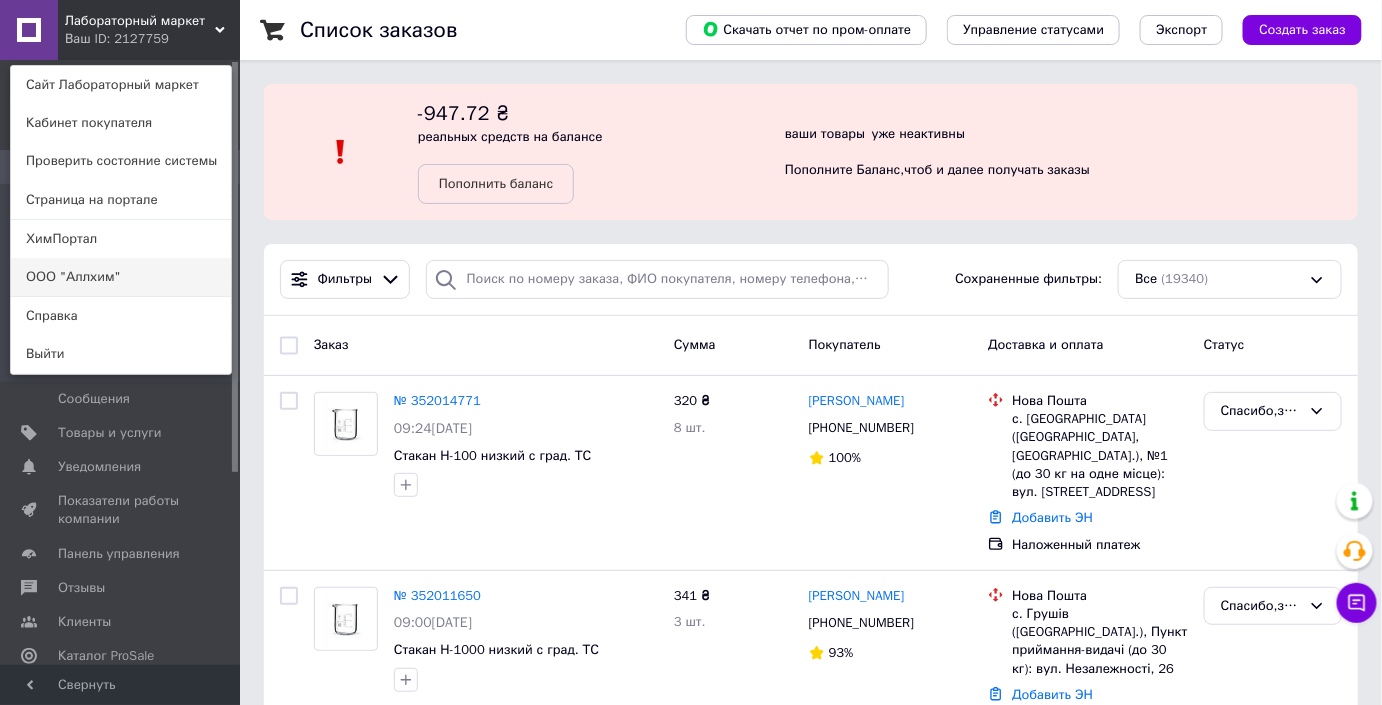 click on "ООО "Аллхим"" at bounding box center [121, 277] 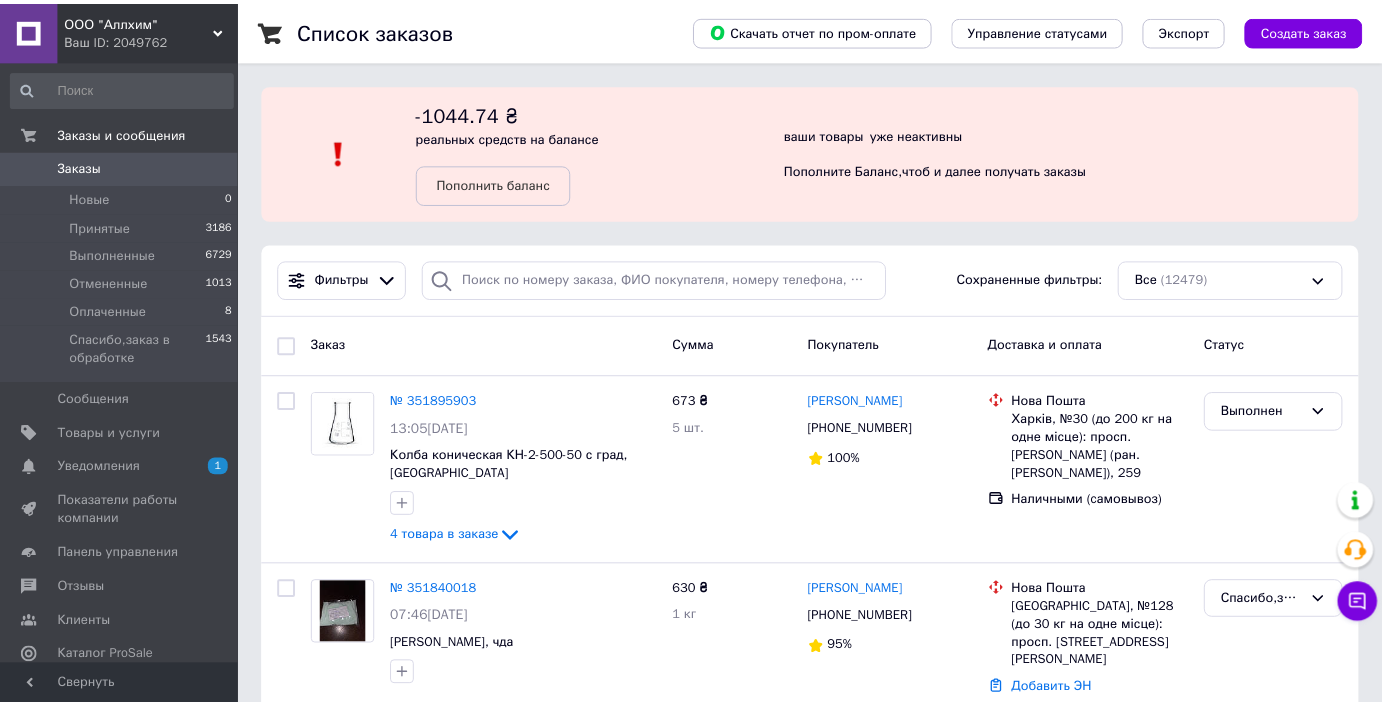 scroll, scrollTop: 0, scrollLeft: 0, axis: both 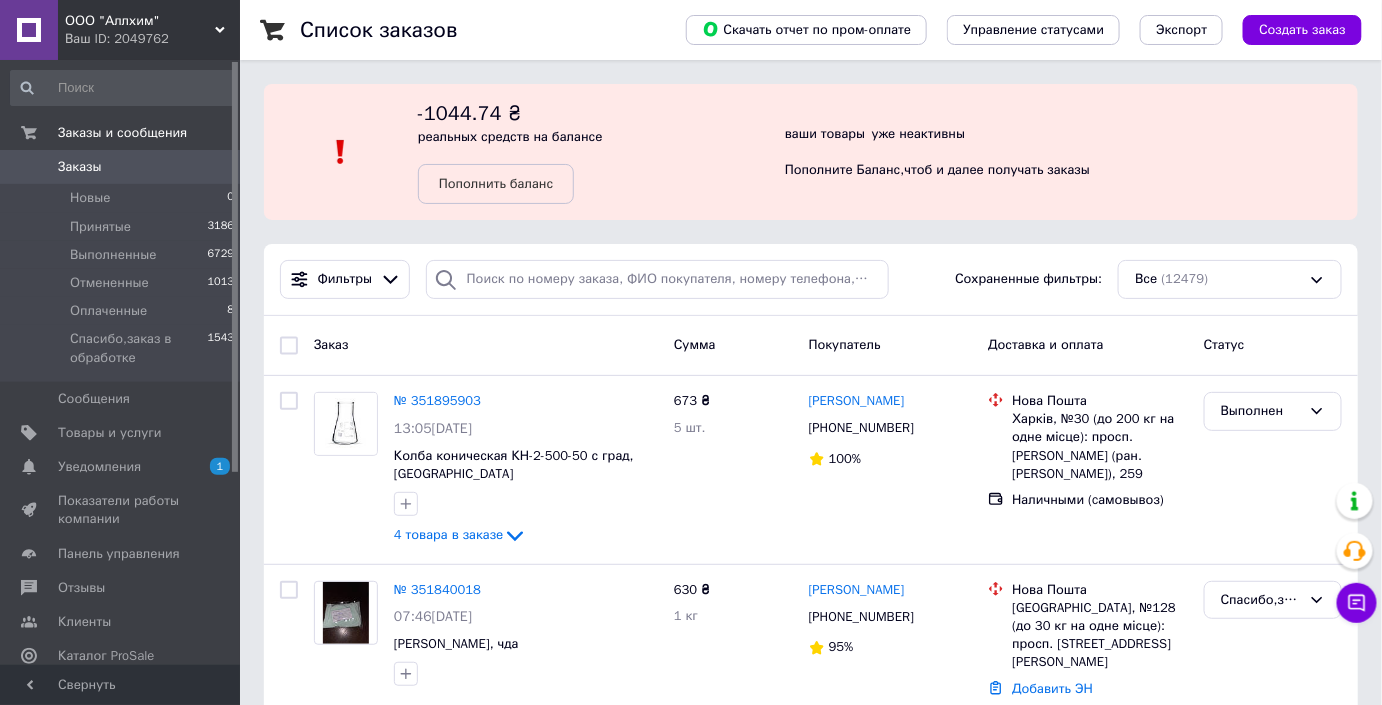 click on "Заказы" at bounding box center [121, 167] 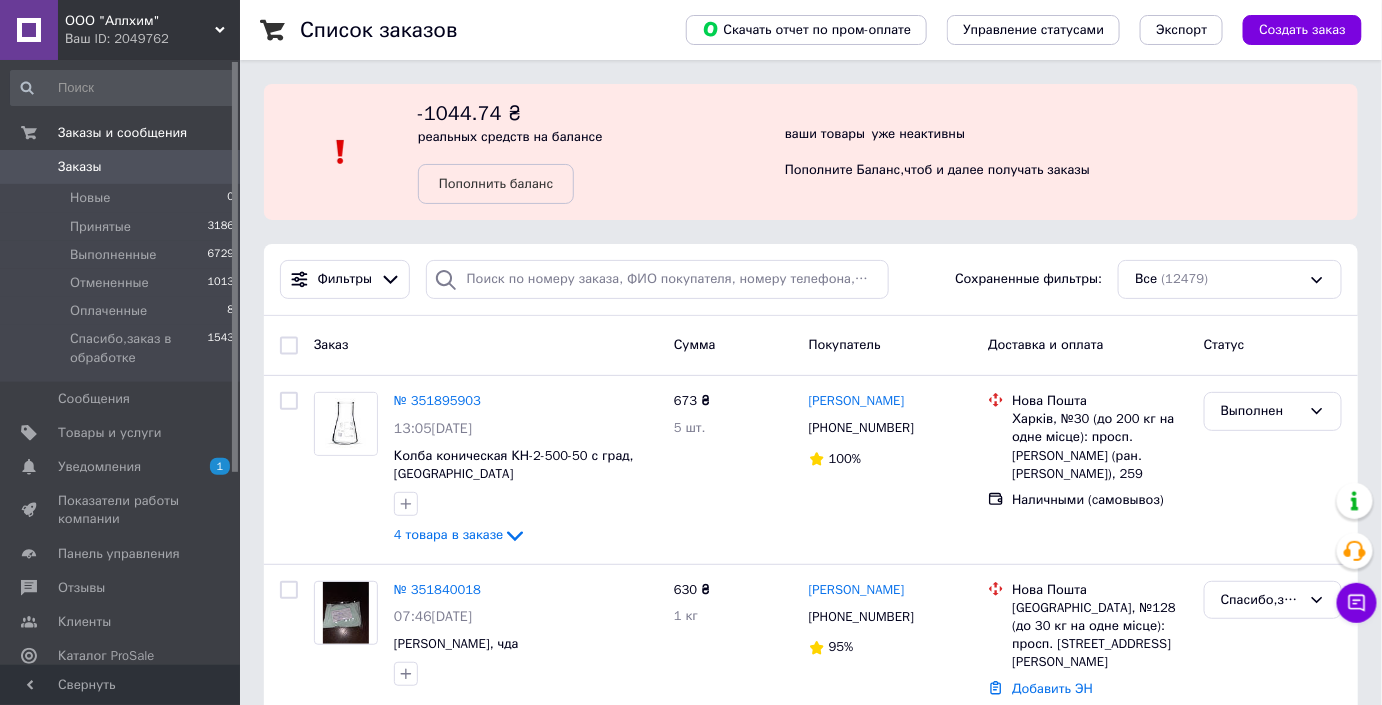 click on "Ваш ID: 2049762" at bounding box center (152, 39) 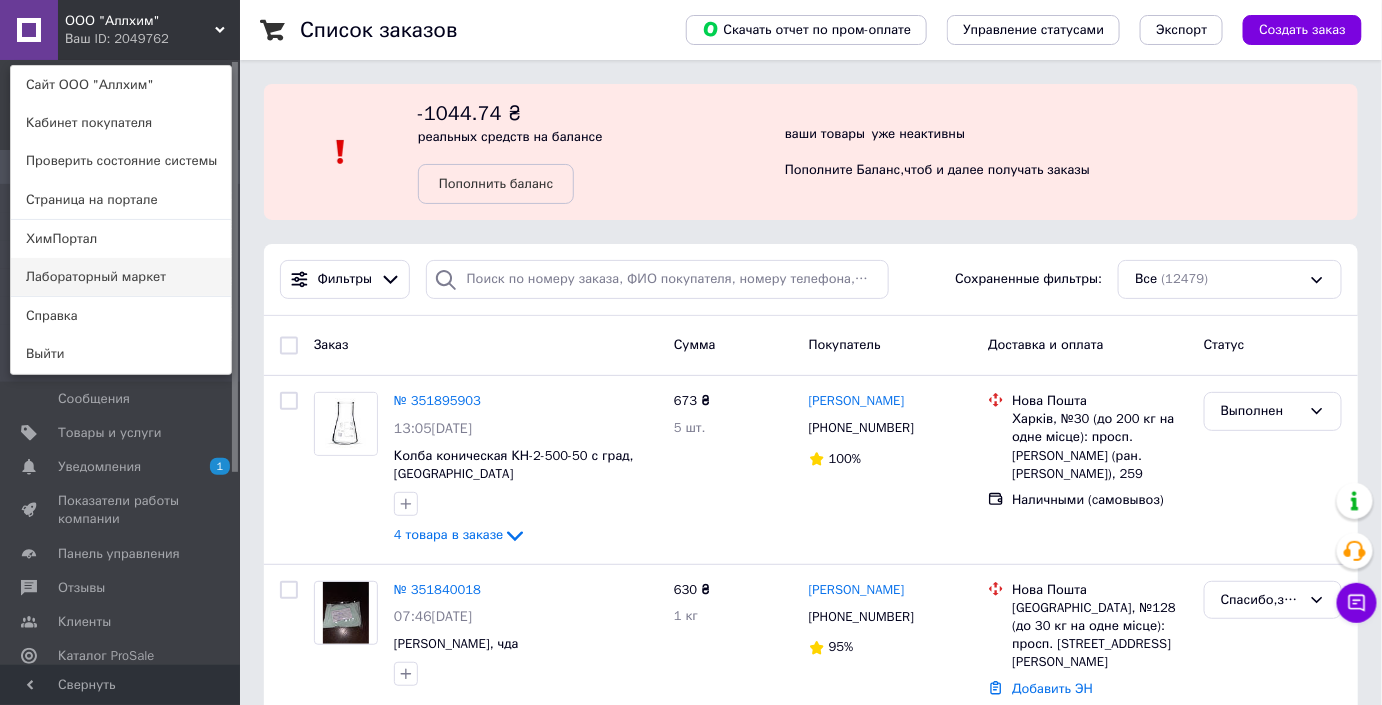 click on "Лабораторный маркет" at bounding box center (121, 277) 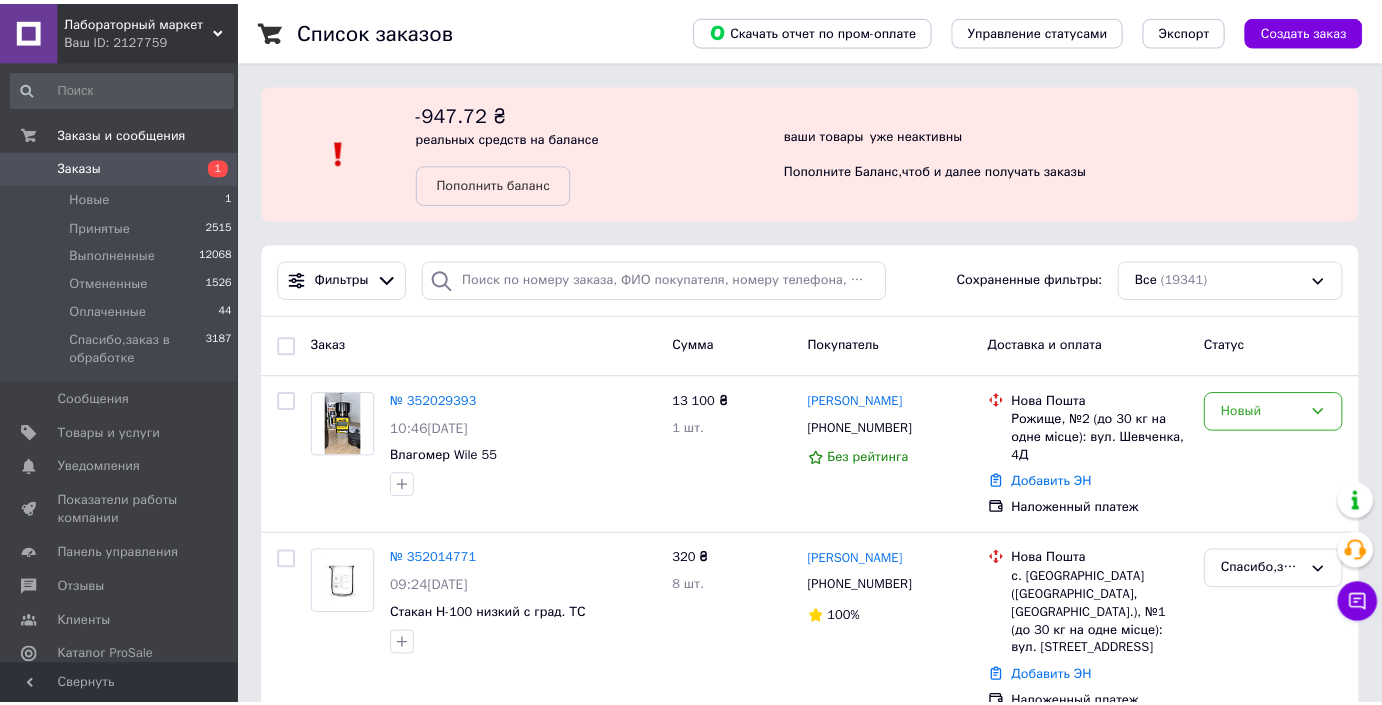 scroll, scrollTop: 0, scrollLeft: 0, axis: both 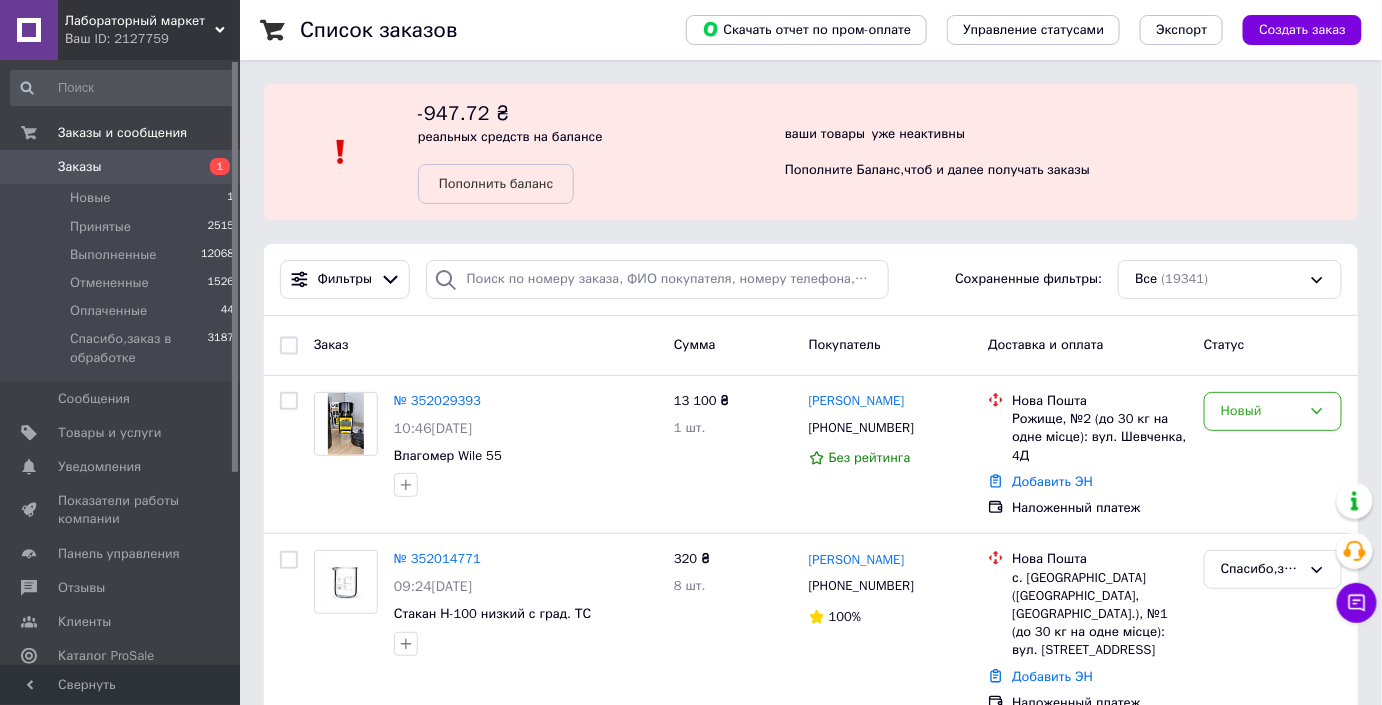 click on "Заказы" at bounding box center [121, 167] 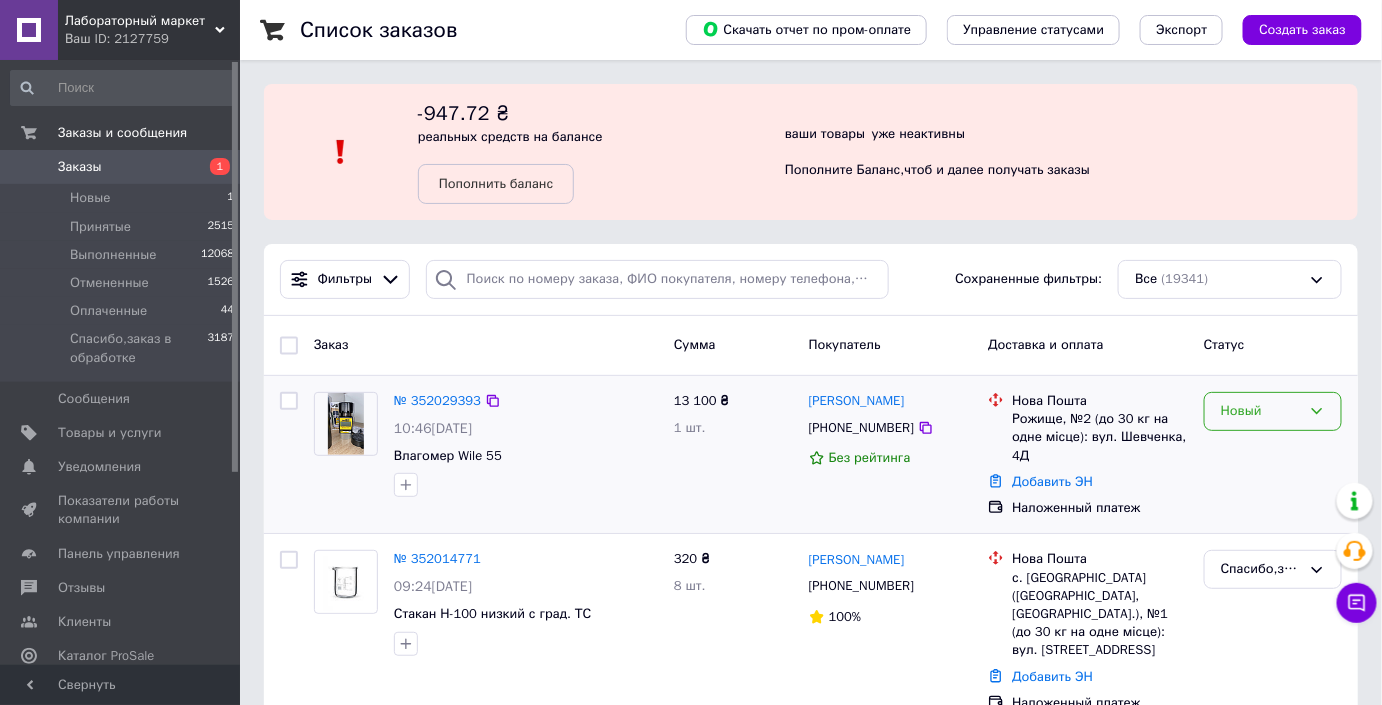 click on "Новый" at bounding box center [1261, 411] 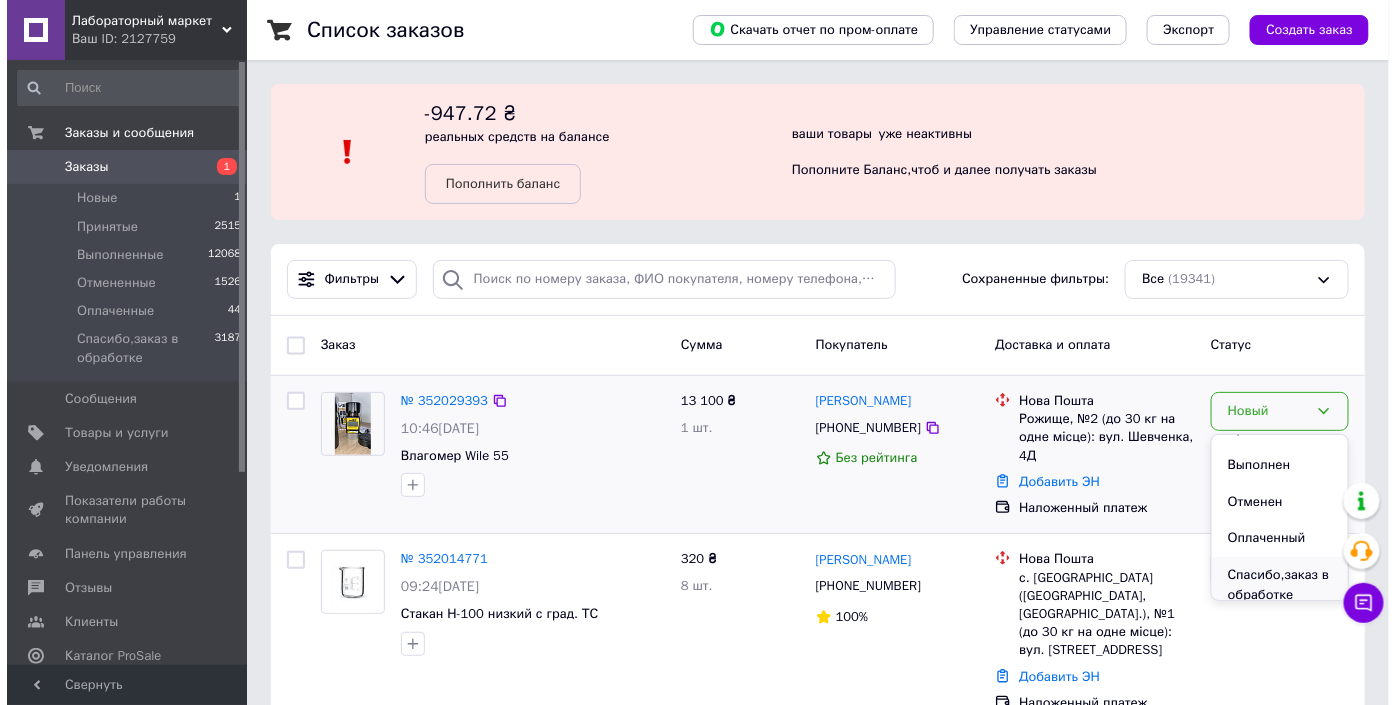 scroll, scrollTop: 37, scrollLeft: 0, axis: vertical 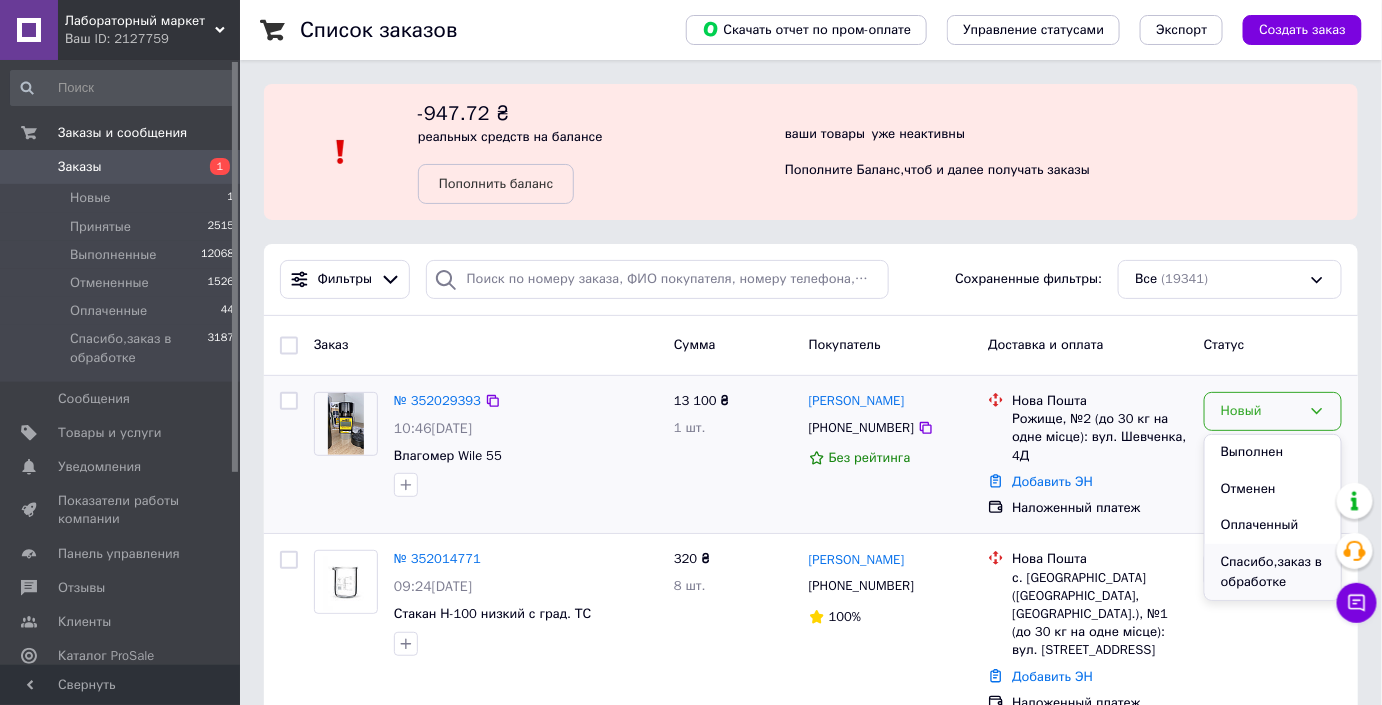 click on "Спасибо,заказ в обработке" at bounding box center (1273, 572) 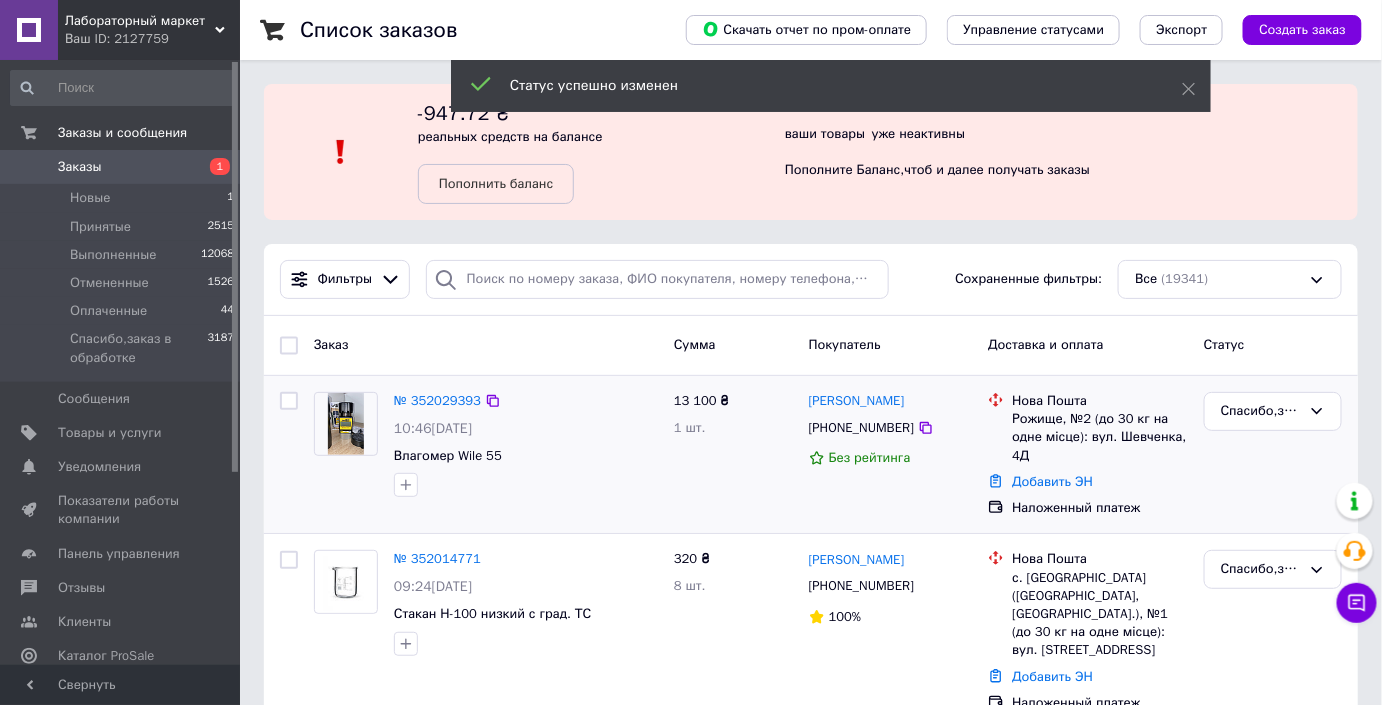 click on "№ 352029393" at bounding box center (437, 400) 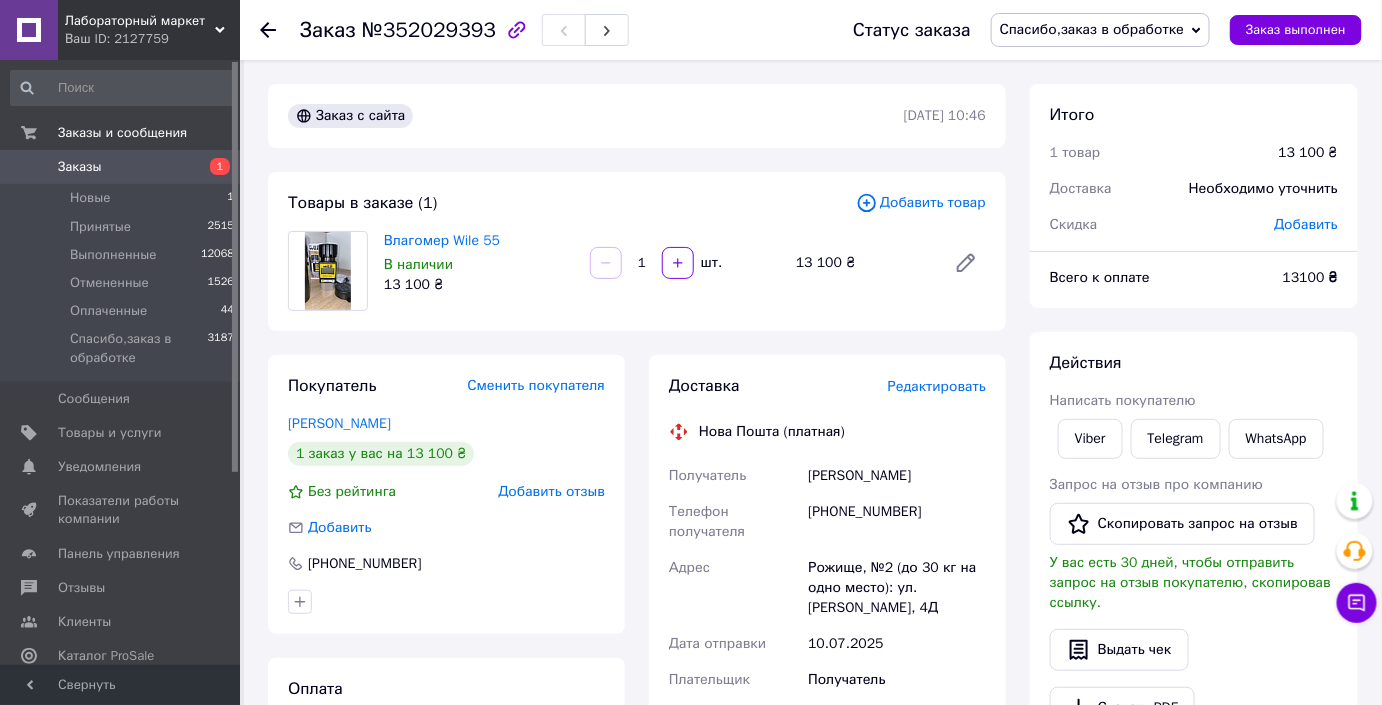click on "Заказы" at bounding box center (121, 167) 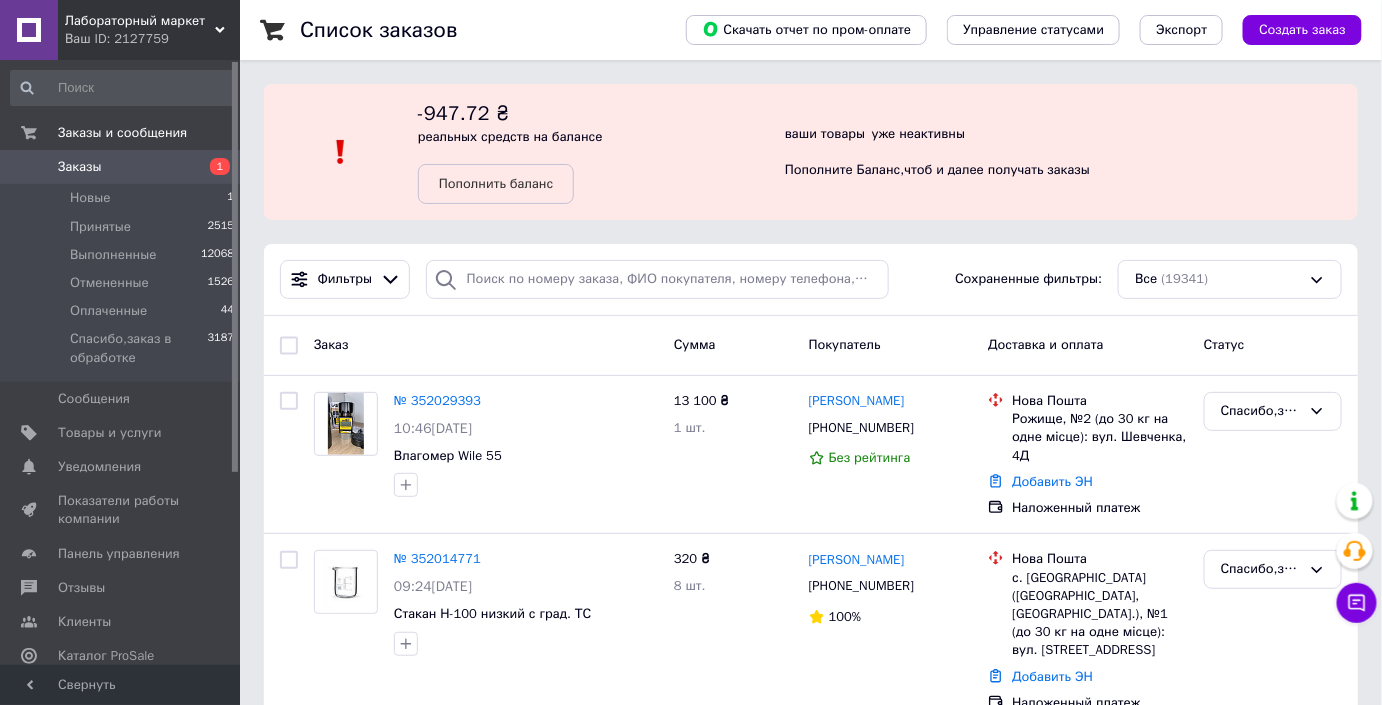 click on "Заказы" at bounding box center [121, 167] 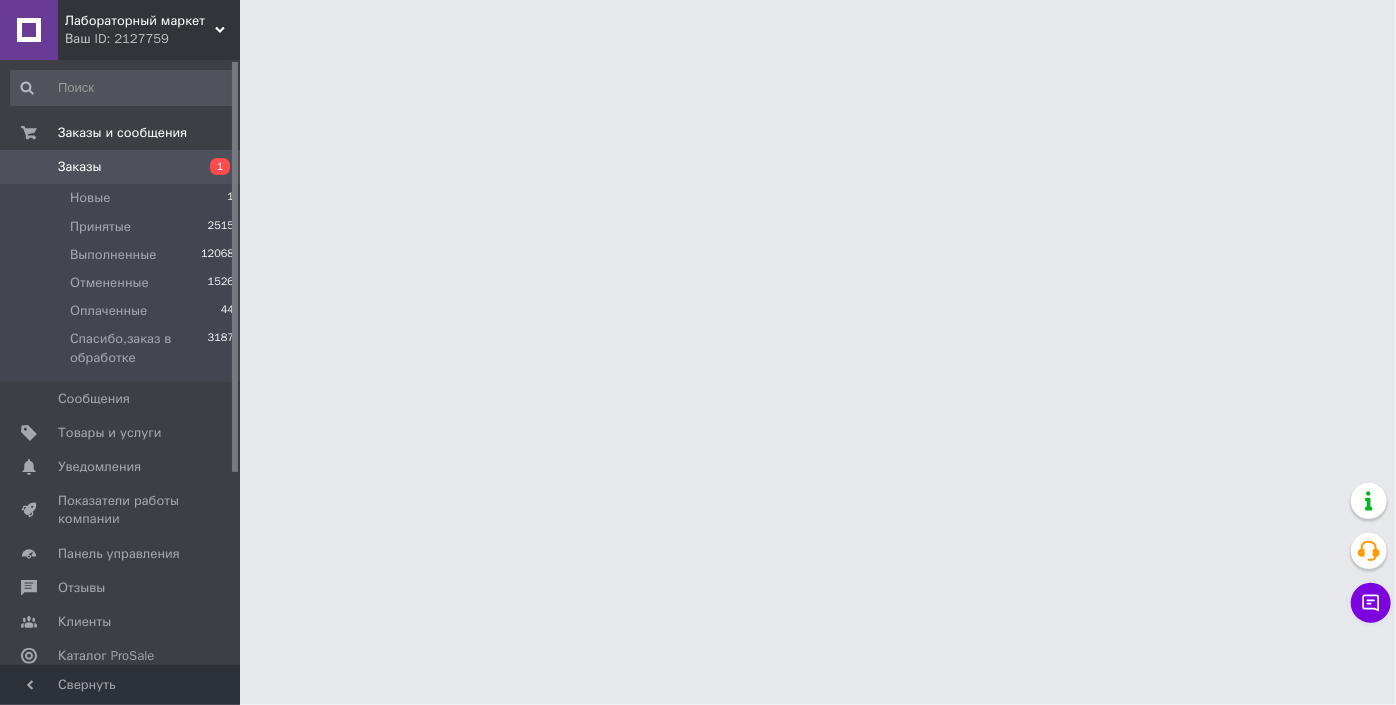 click on "Лабораторный маркет" at bounding box center [140, 21] 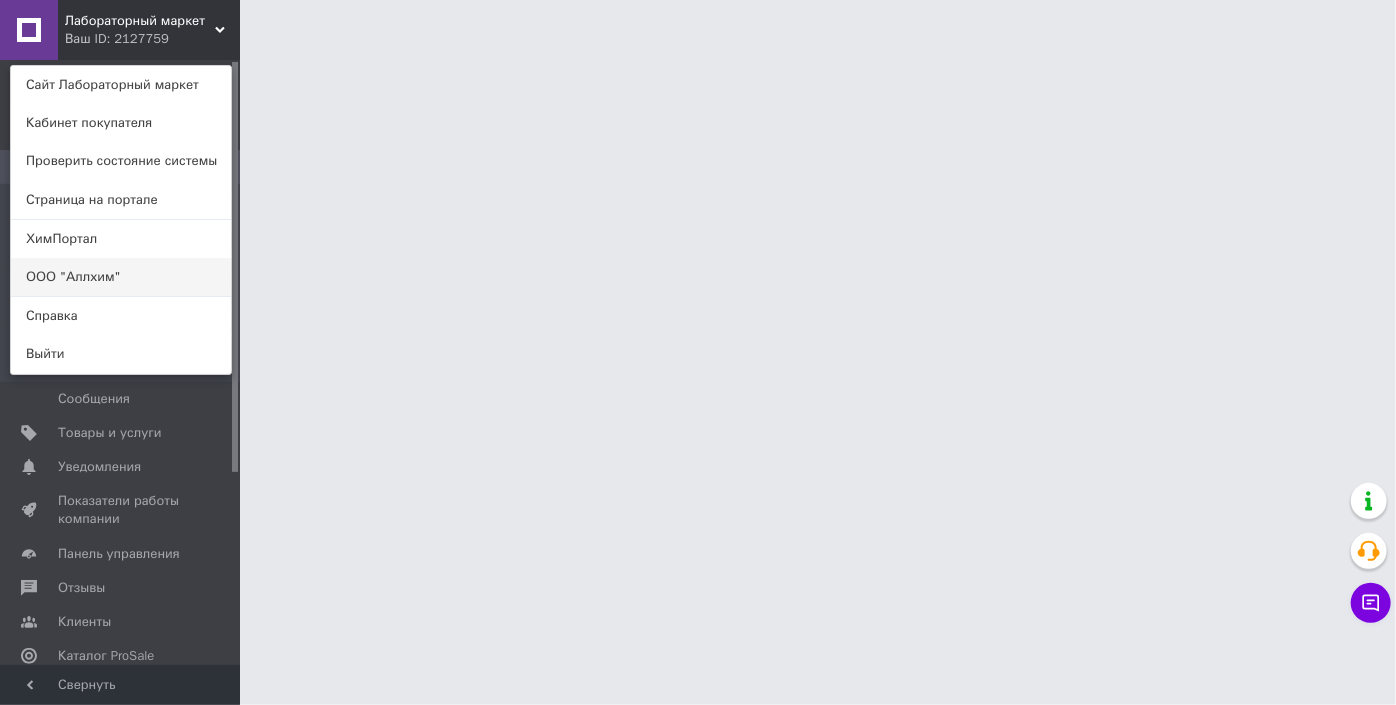 click on "ООО "Аллхим"" at bounding box center (121, 277) 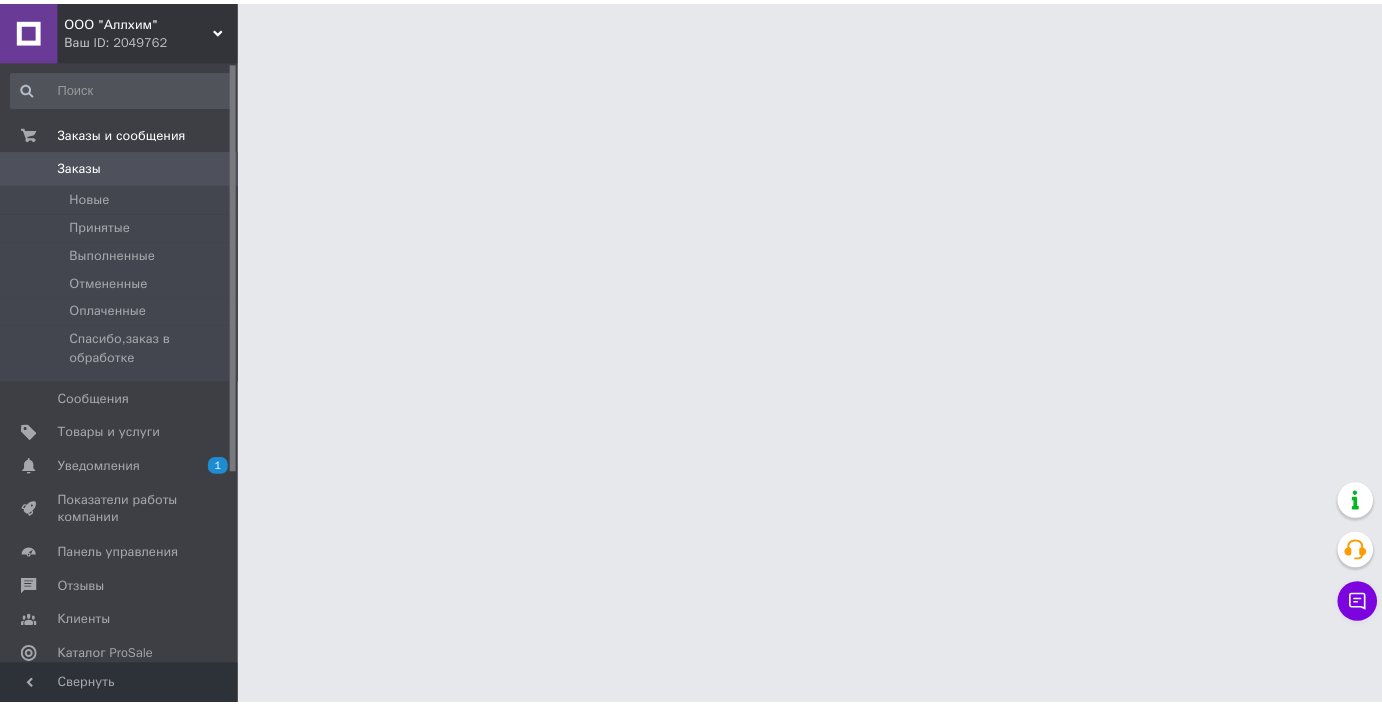 scroll, scrollTop: 0, scrollLeft: 0, axis: both 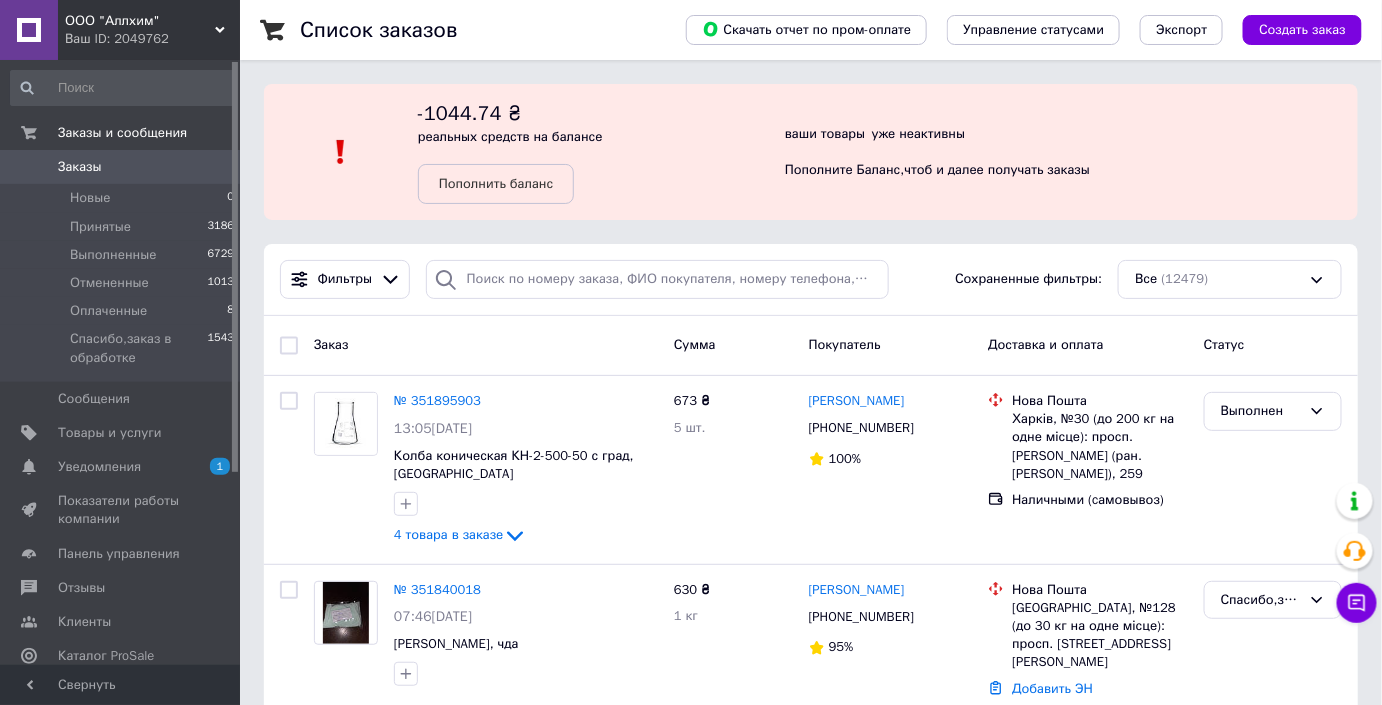 click on "Заказы 0" at bounding box center [123, 167] 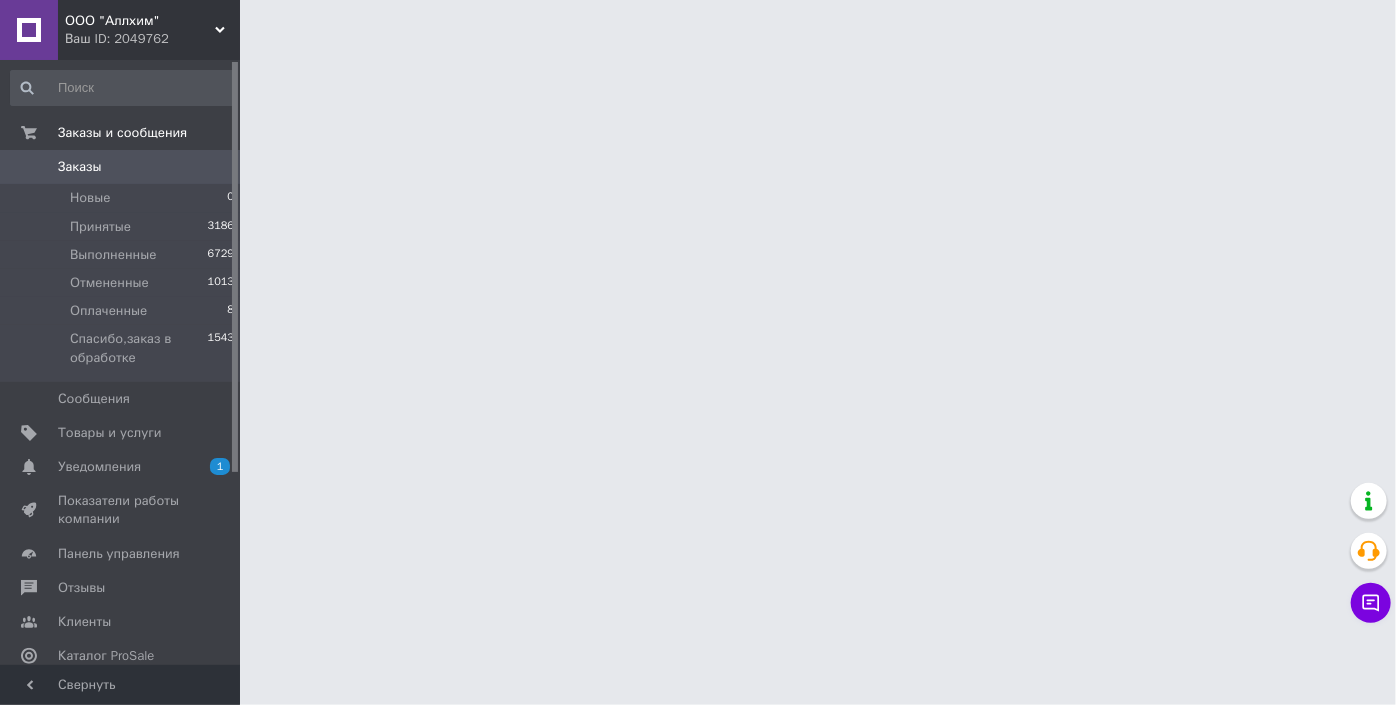 click on "Ваш ID: 2049762" at bounding box center (152, 39) 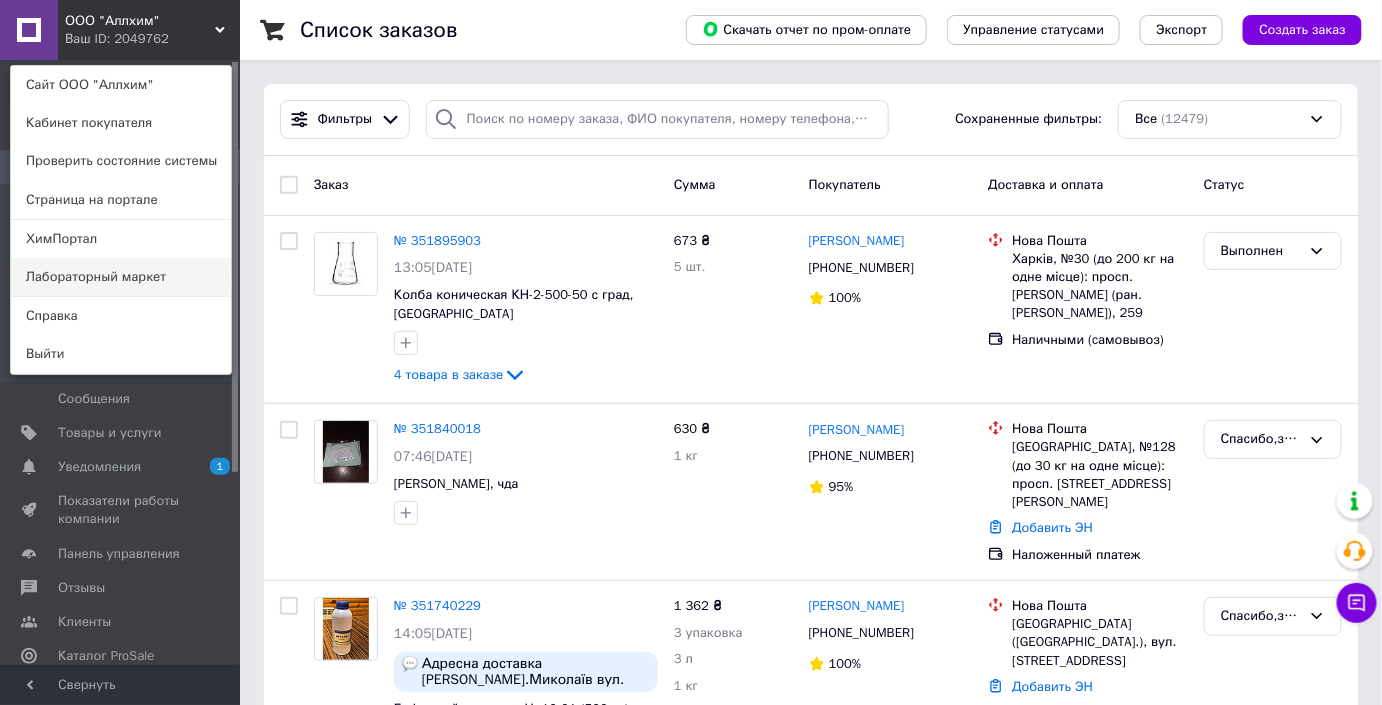 click on "Лабораторный маркет" at bounding box center (121, 277) 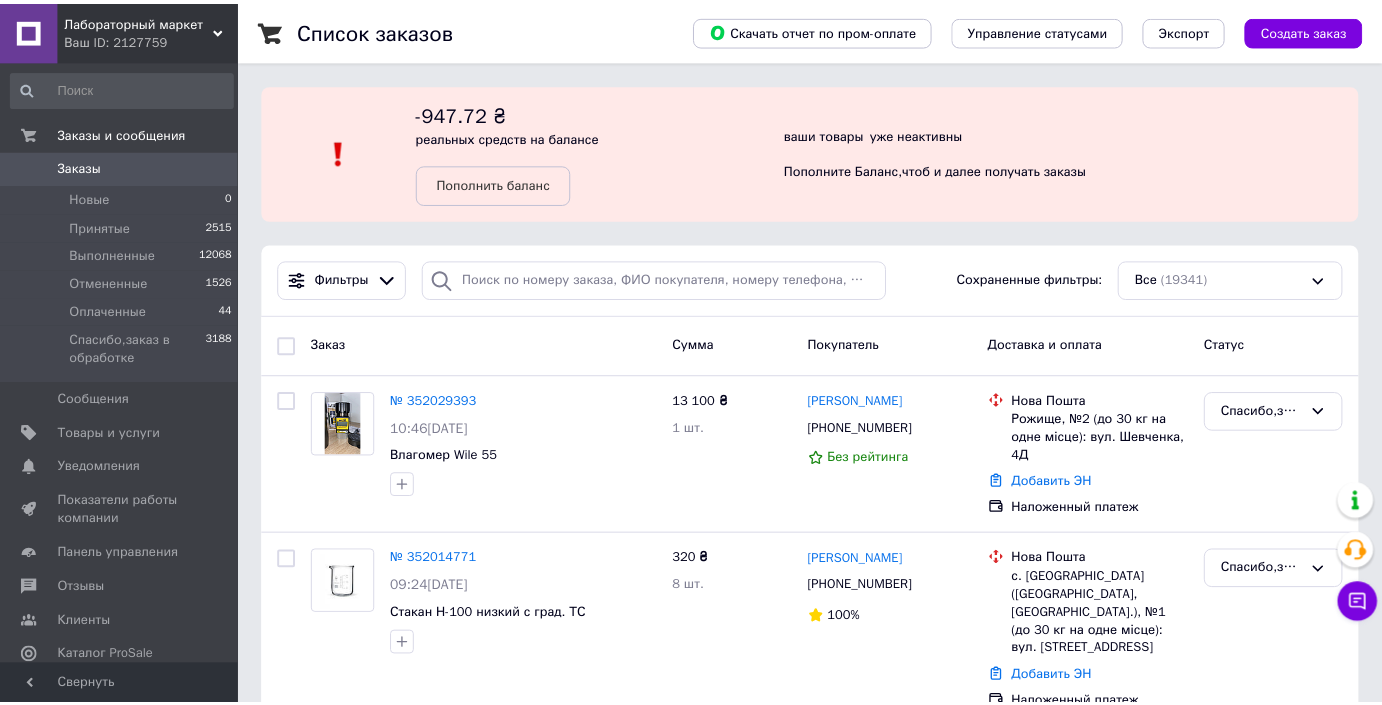 scroll, scrollTop: 0, scrollLeft: 0, axis: both 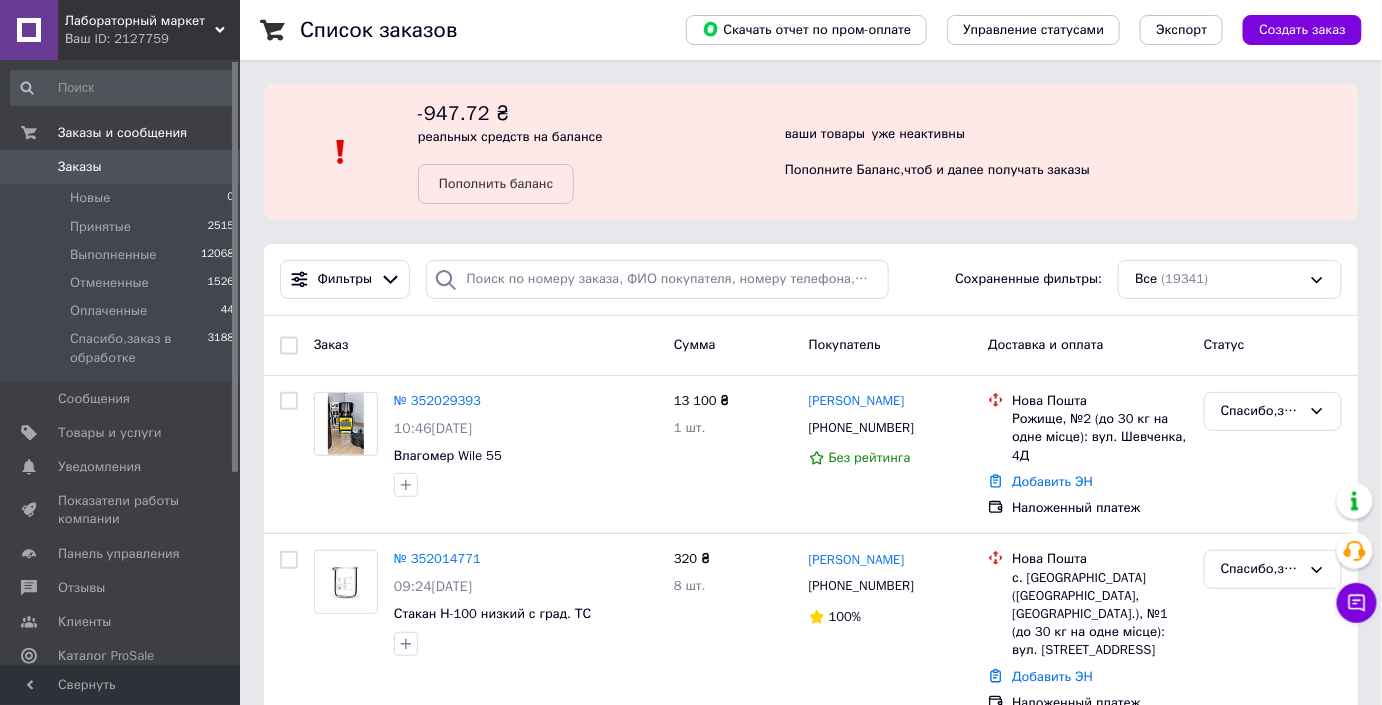 click on "Заказы" at bounding box center (121, 167) 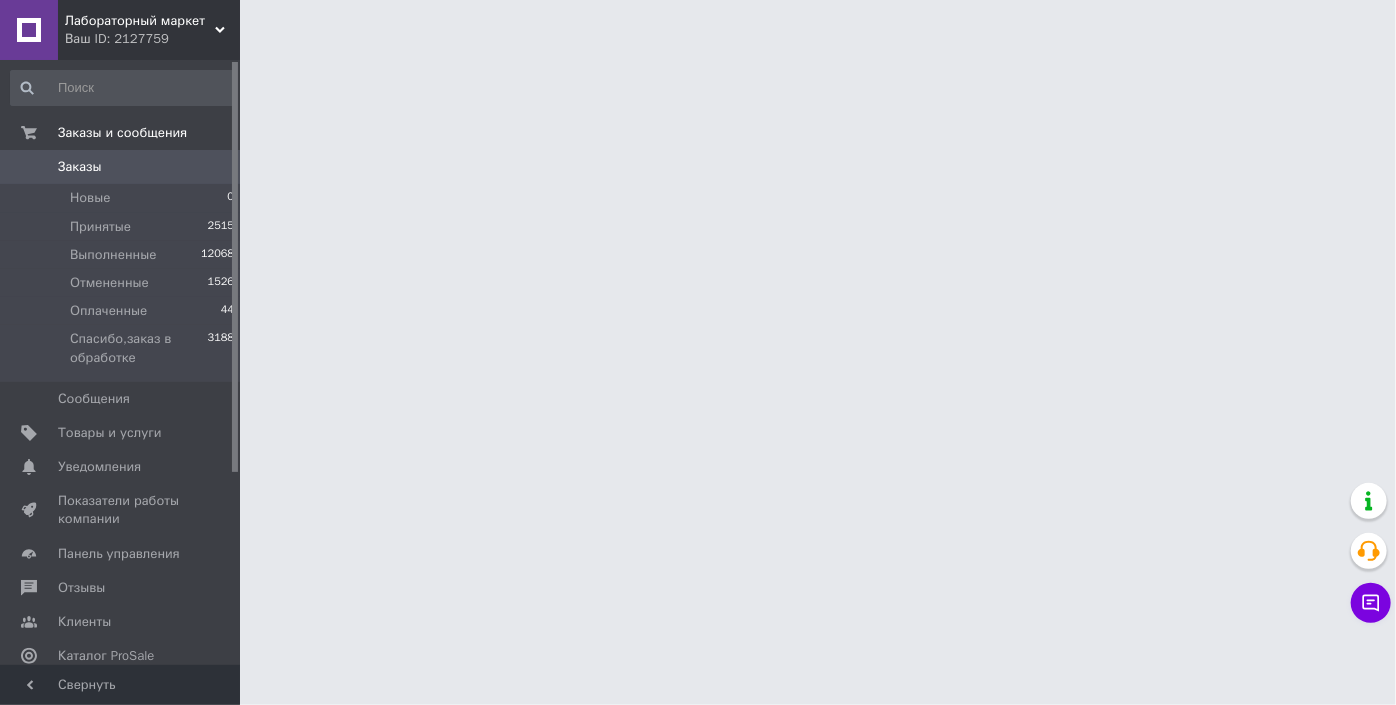 click on "Ваш ID: 2127759" at bounding box center (152, 39) 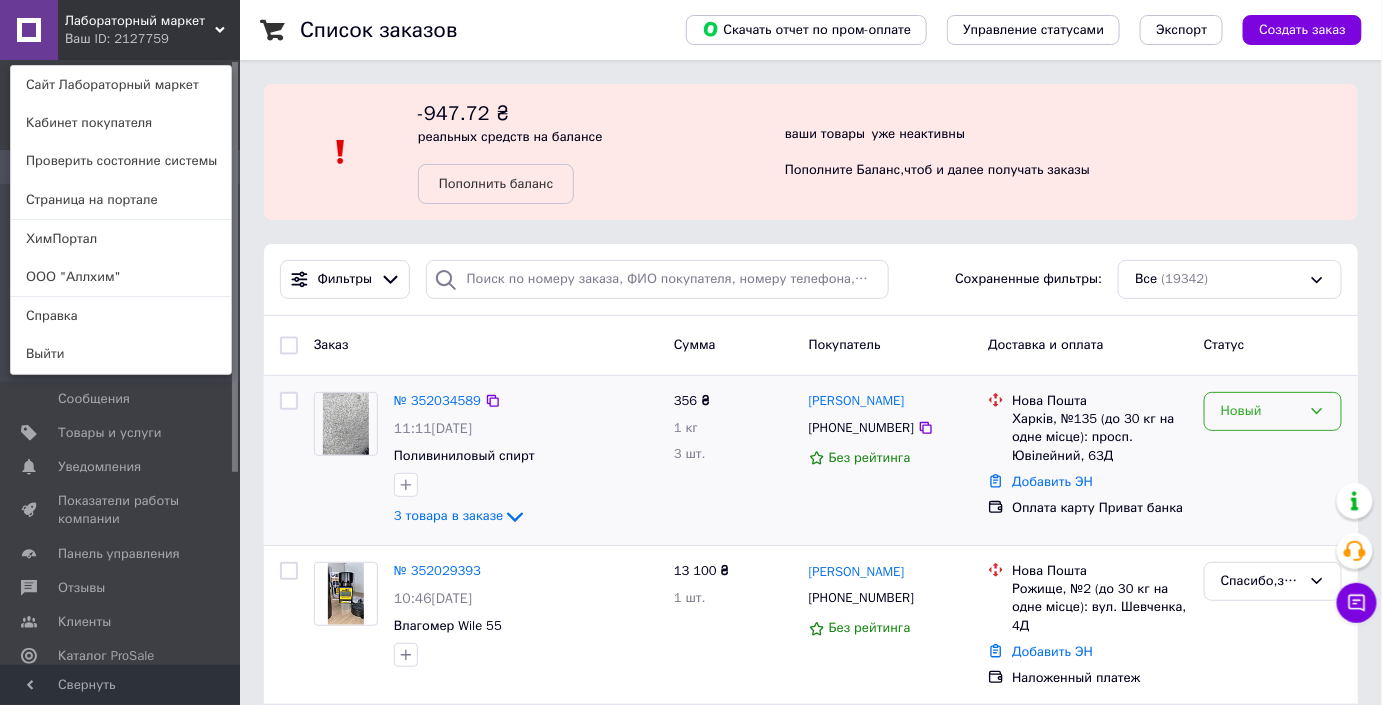 click on "Новый" at bounding box center [1261, 411] 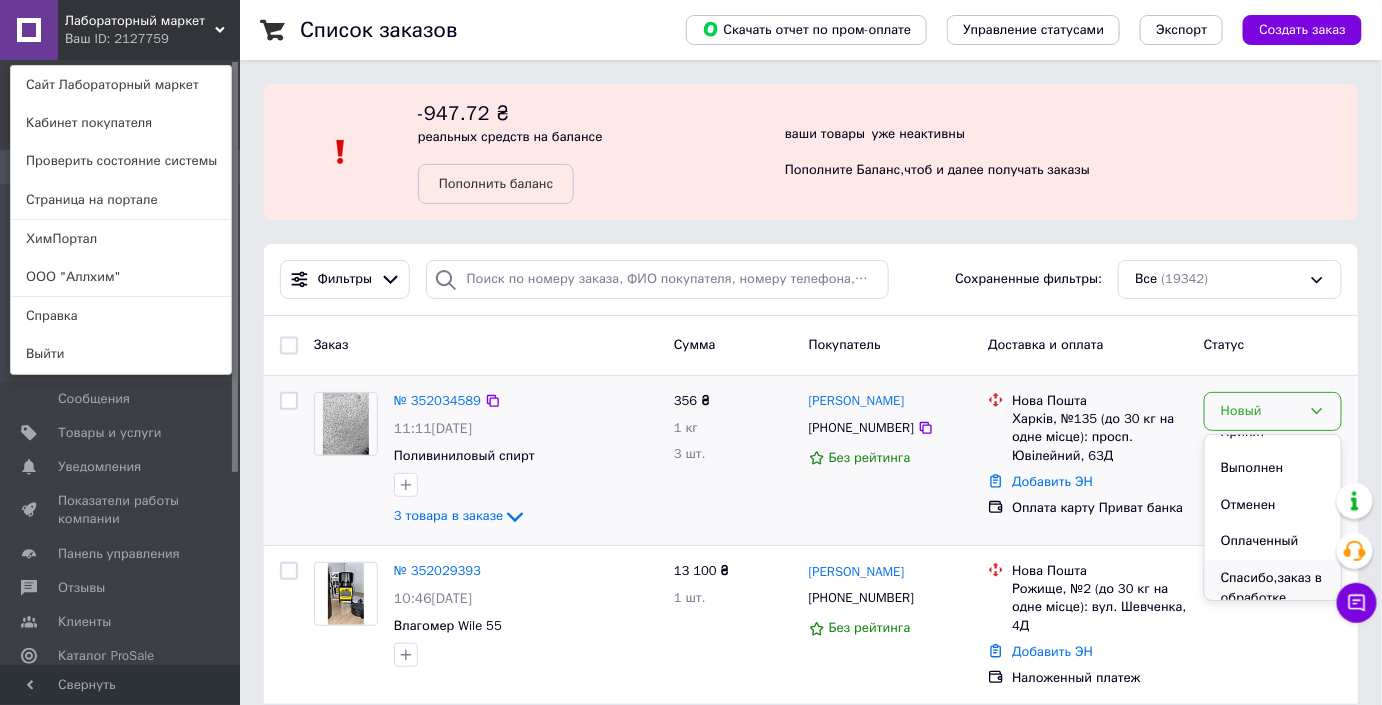scroll, scrollTop: 37, scrollLeft: 0, axis: vertical 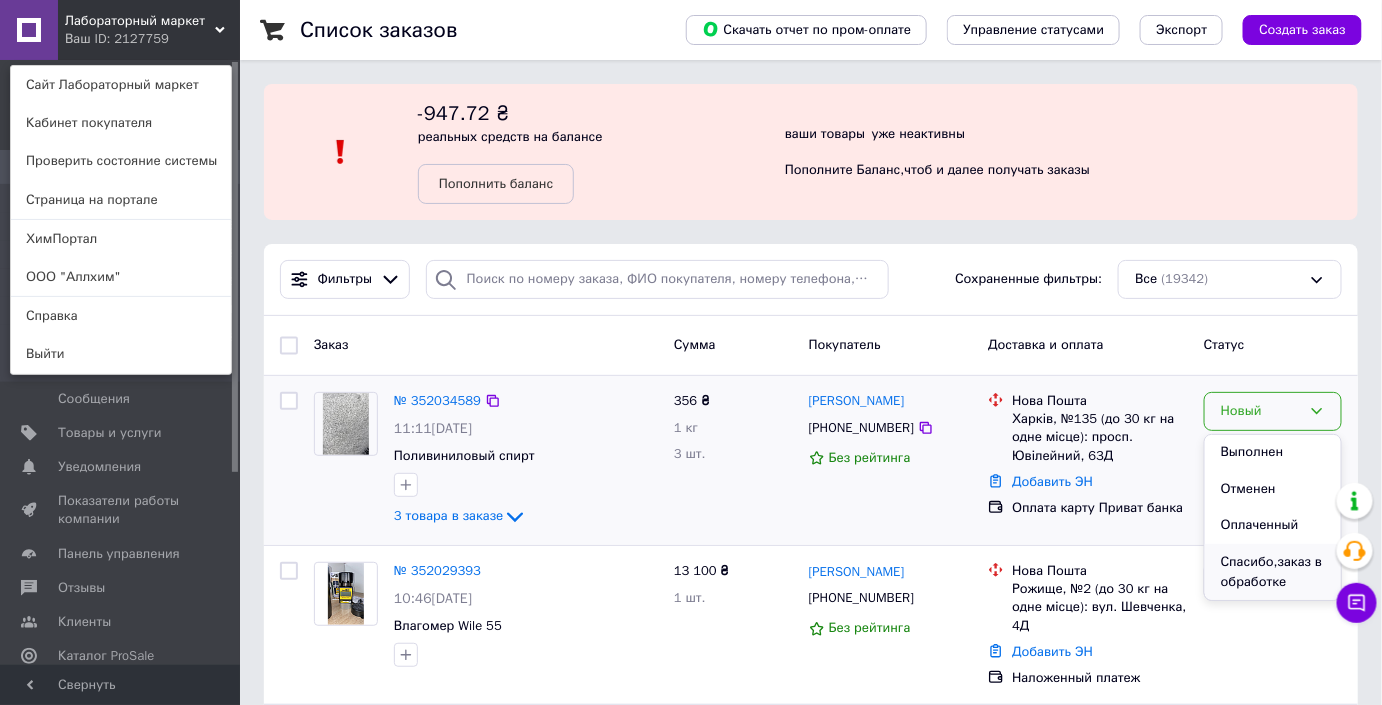 click on "Спасибо,заказ в обработке" at bounding box center (1273, 572) 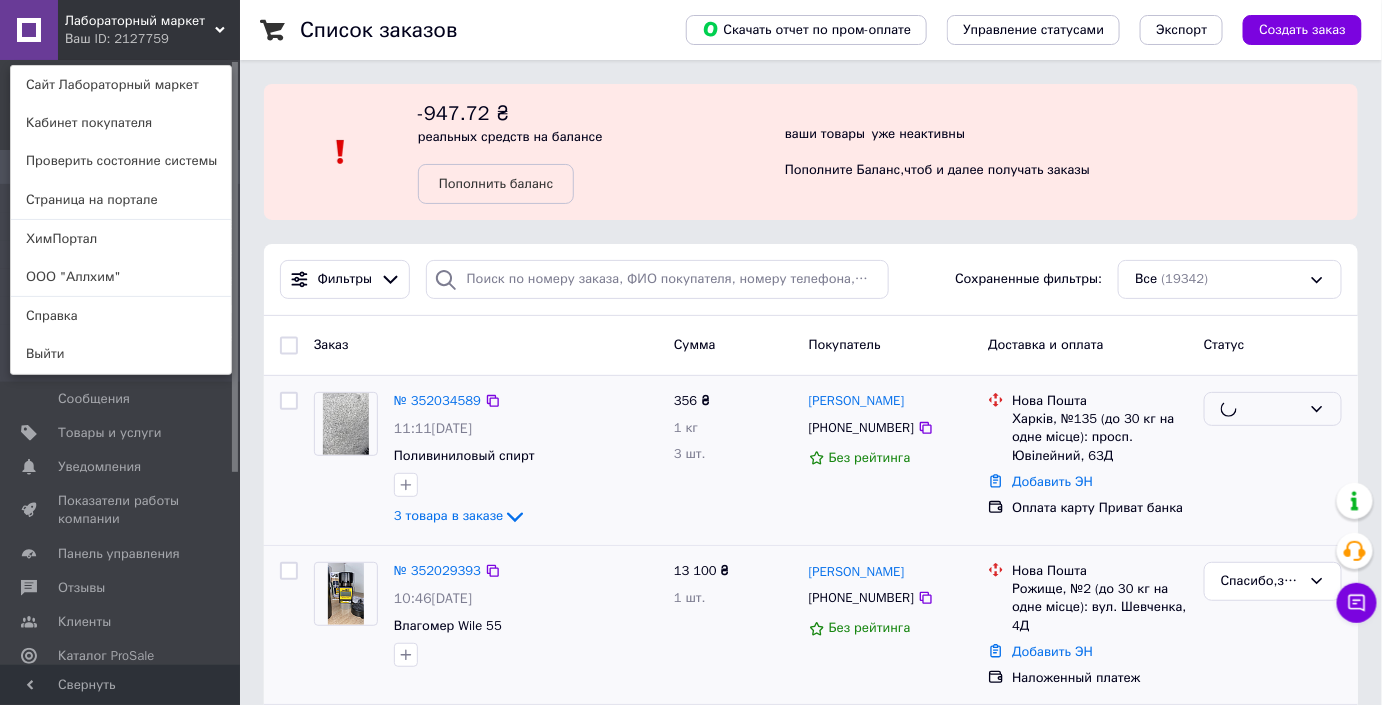 scroll, scrollTop: 90, scrollLeft: 0, axis: vertical 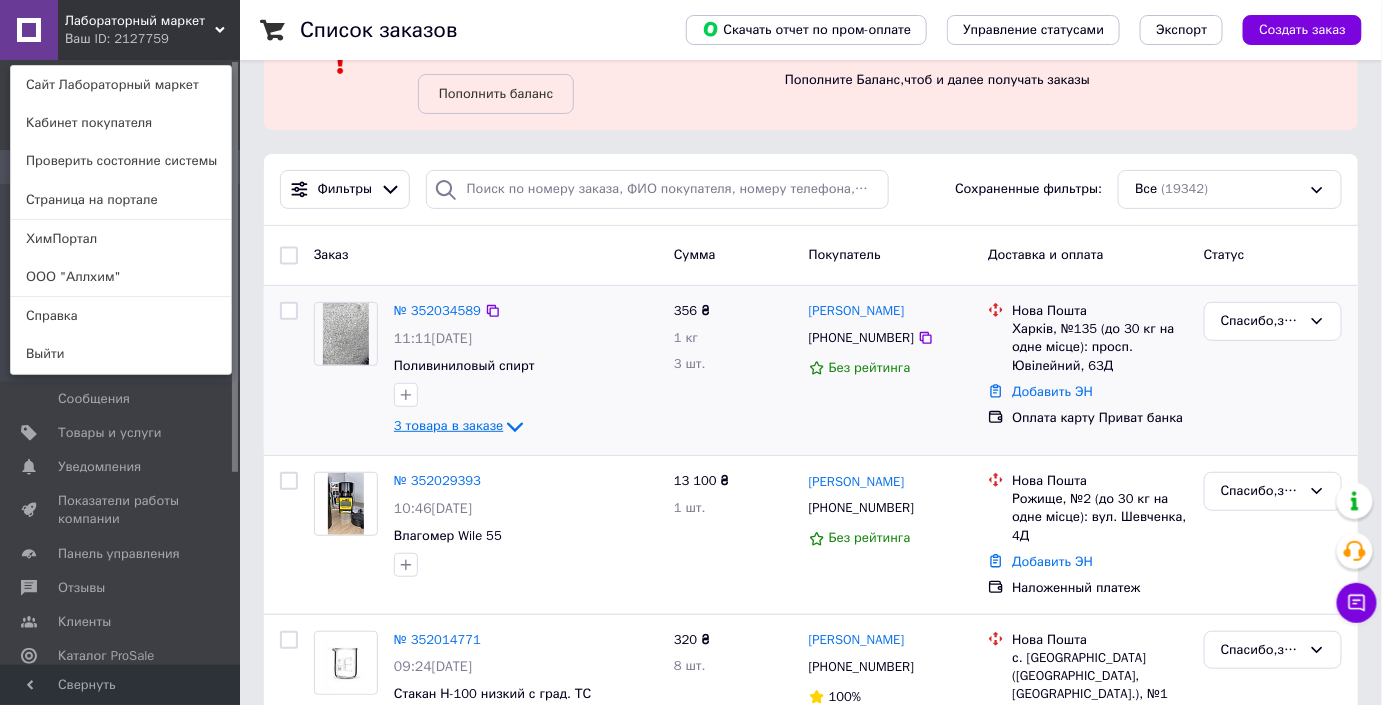 click on "3 товара в заказе" at bounding box center (448, 426) 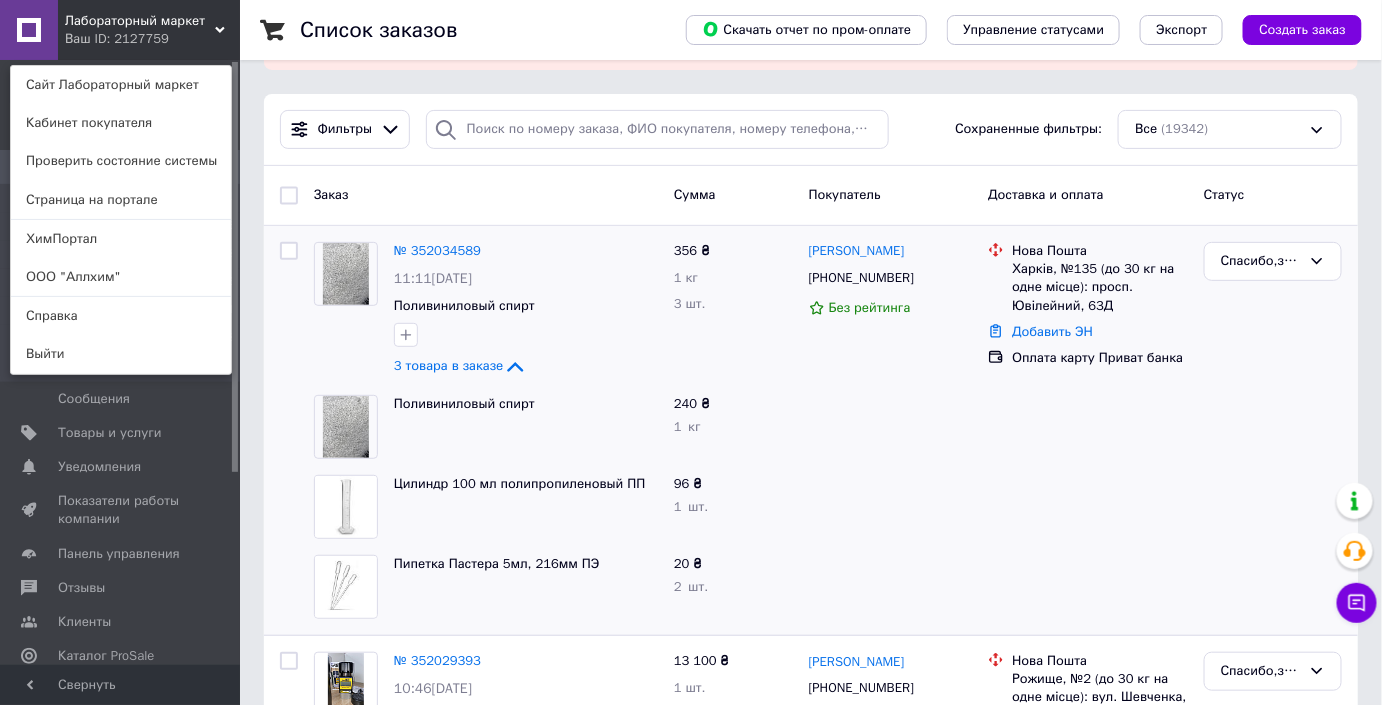 scroll, scrollTop: 181, scrollLeft: 0, axis: vertical 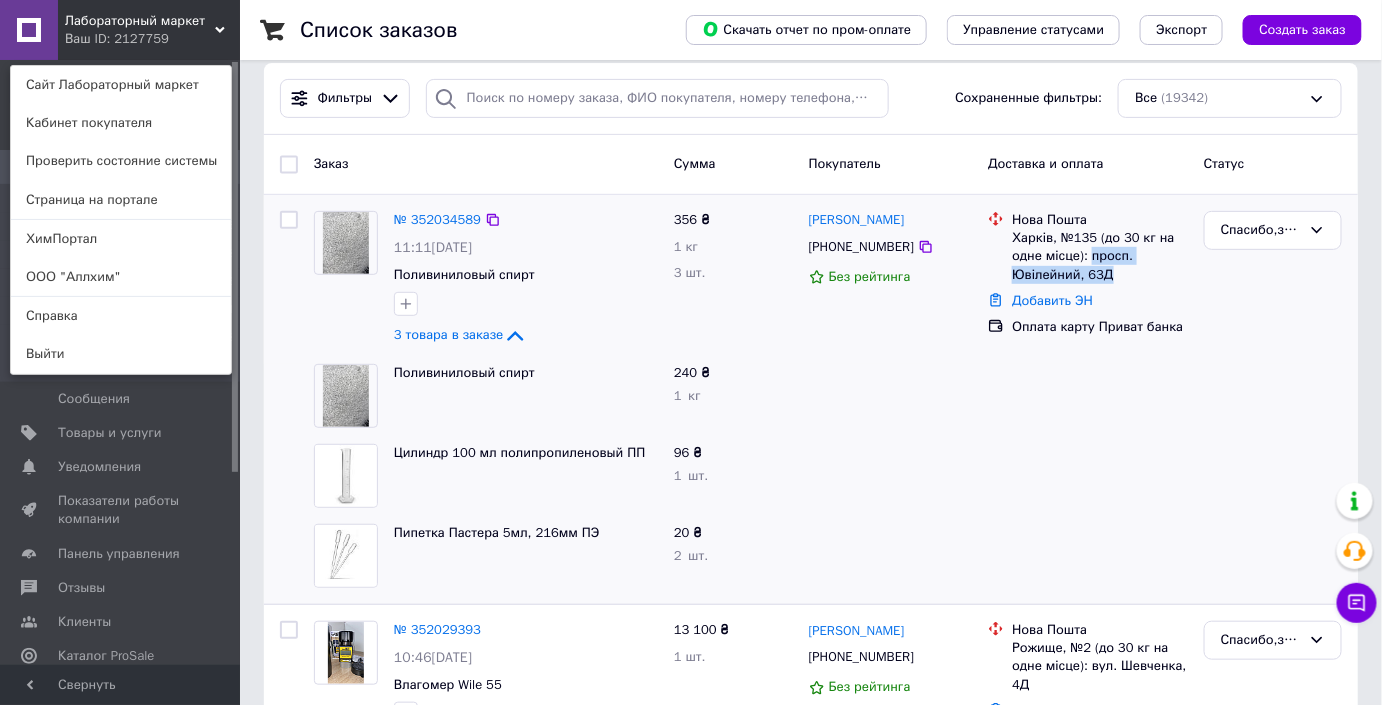 drag, startPoint x: 1088, startPoint y: 257, endPoint x: 1120, endPoint y: 275, distance: 36.71512 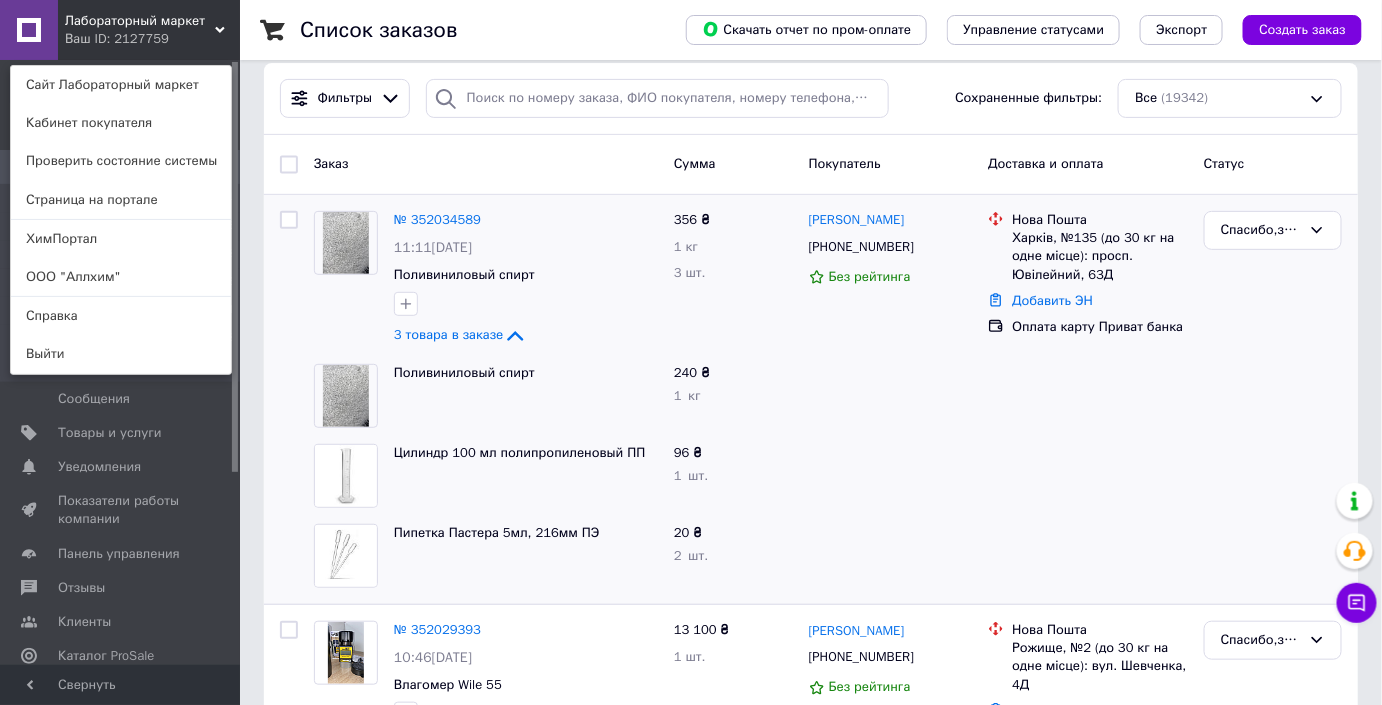 click 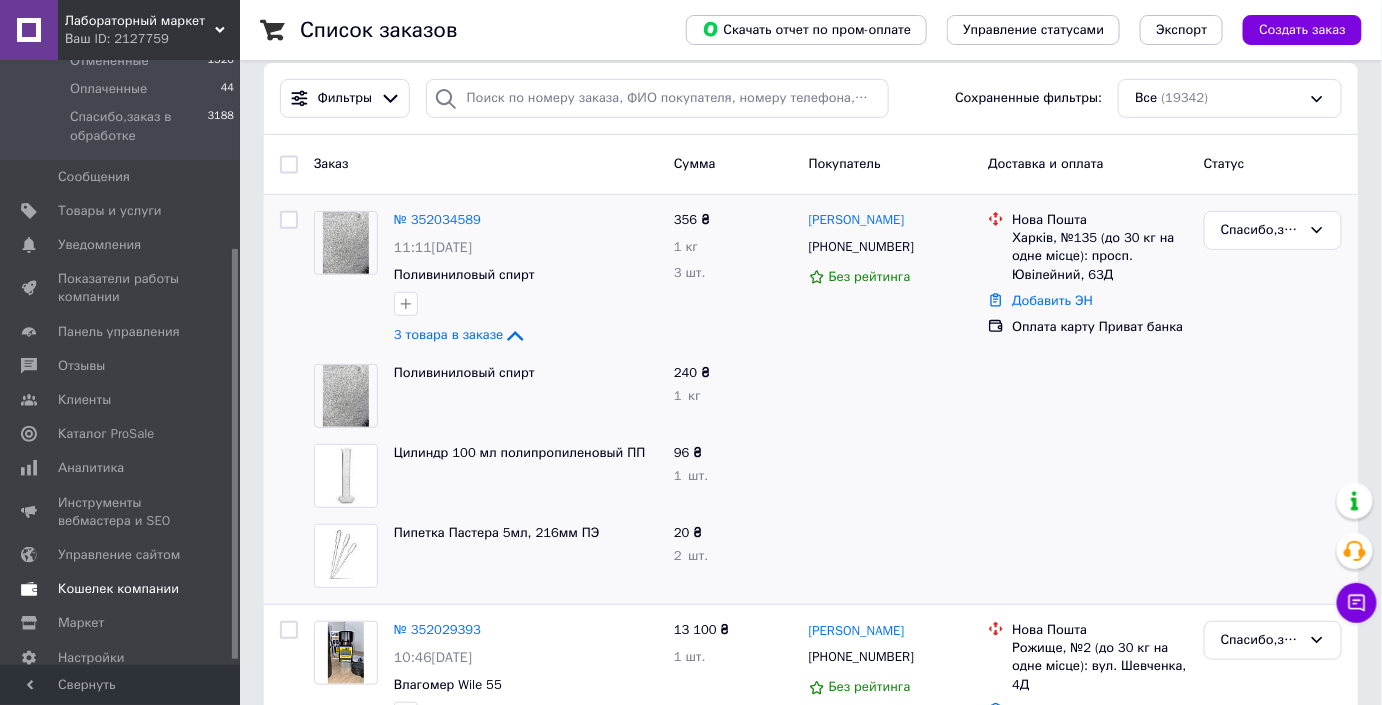 scroll, scrollTop: 283, scrollLeft: 0, axis: vertical 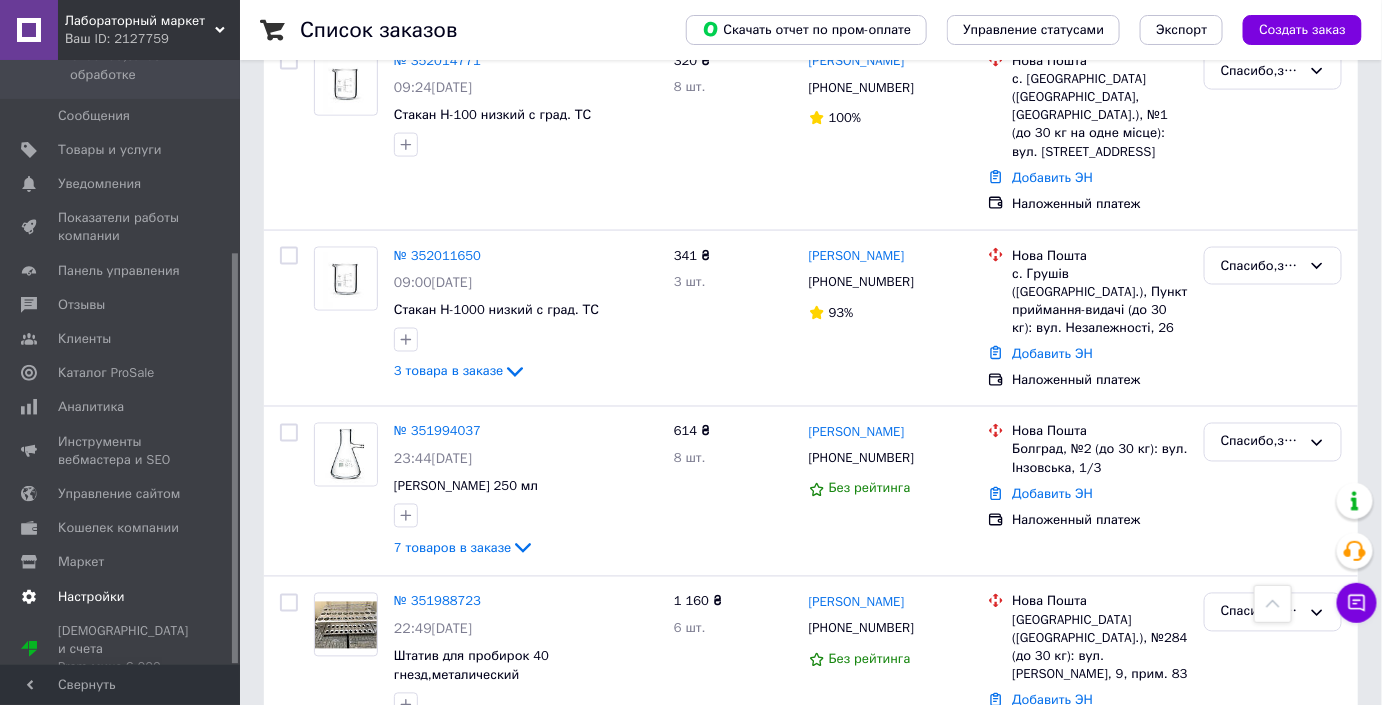 click on "Настройки" at bounding box center (121, 597) 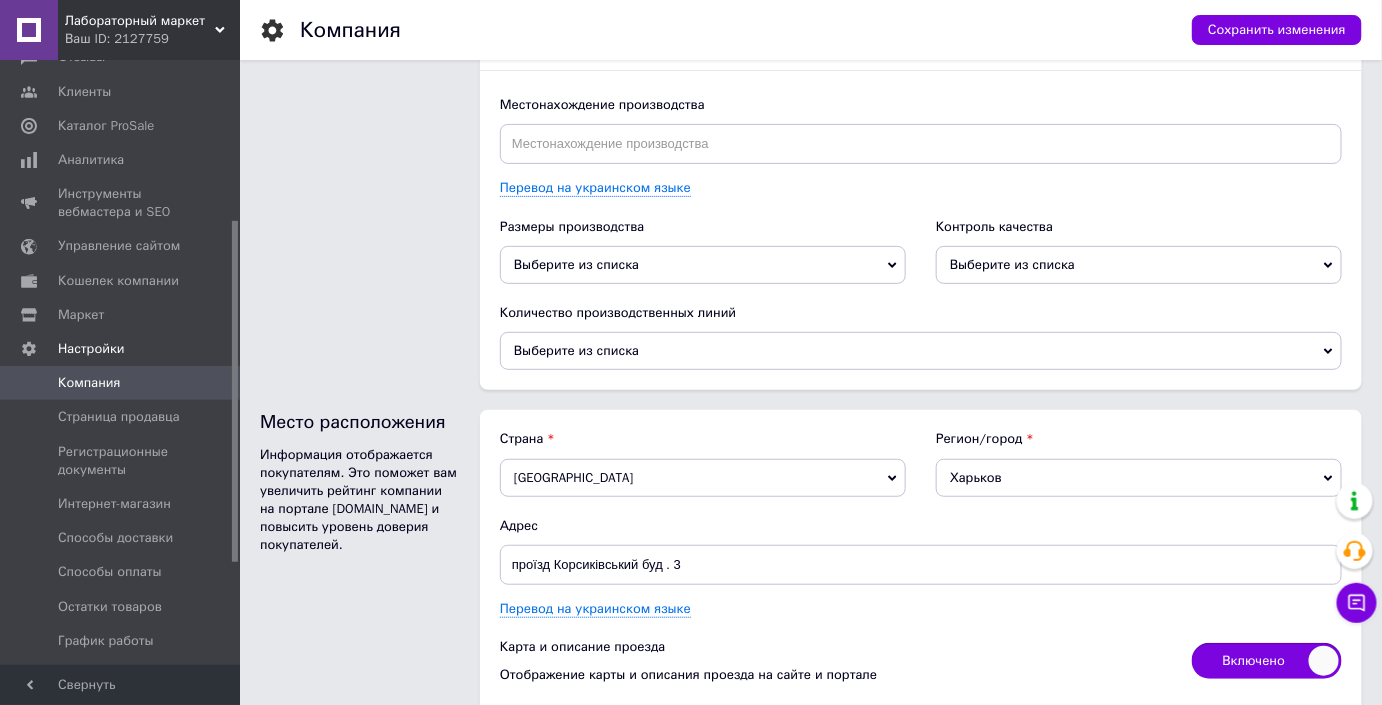 scroll, scrollTop: 3058, scrollLeft: 0, axis: vertical 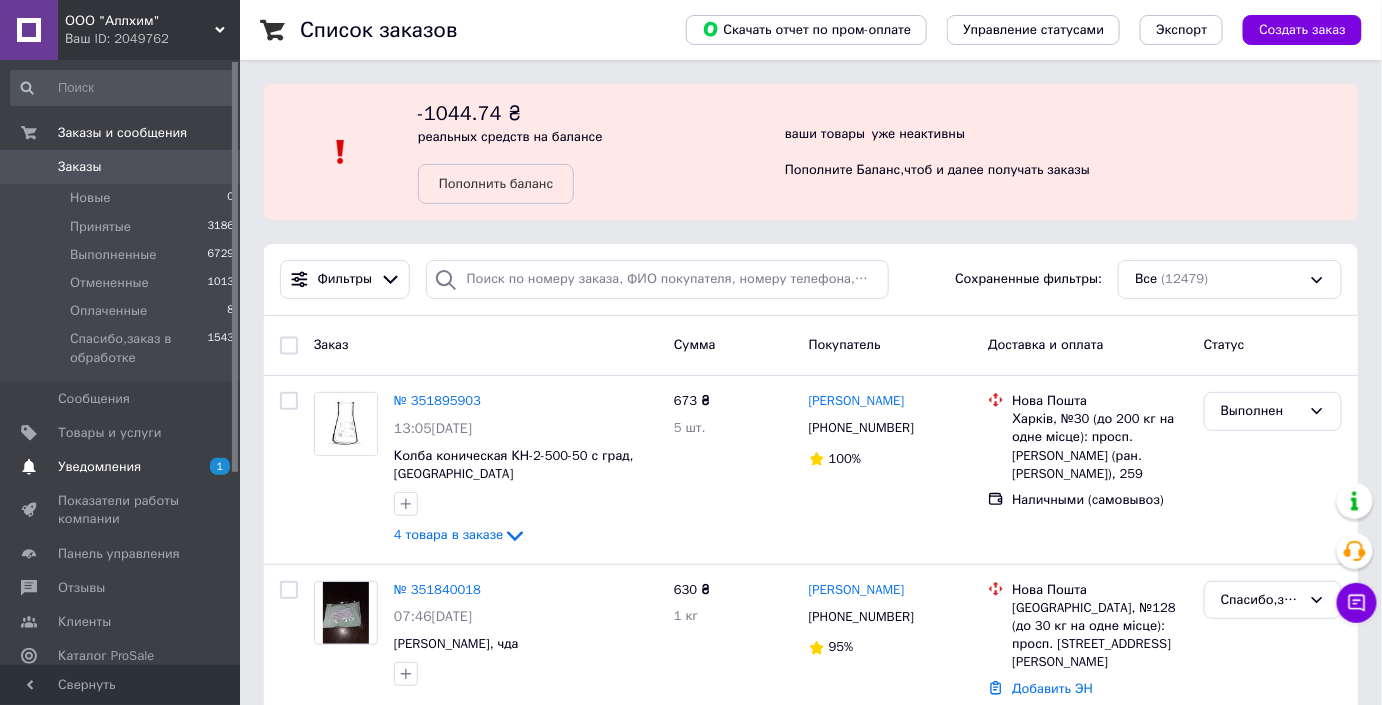 click on "Уведомления" at bounding box center (99, 467) 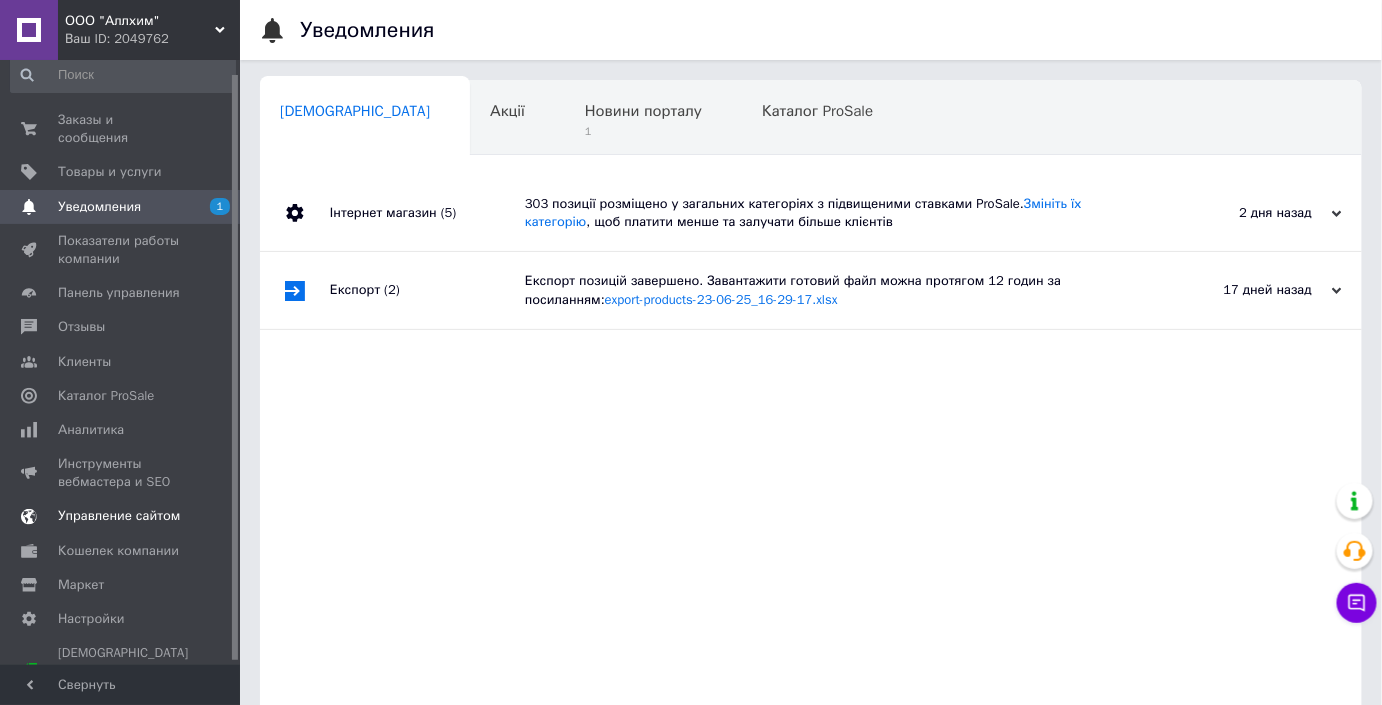 scroll, scrollTop: 17, scrollLeft: 0, axis: vertical 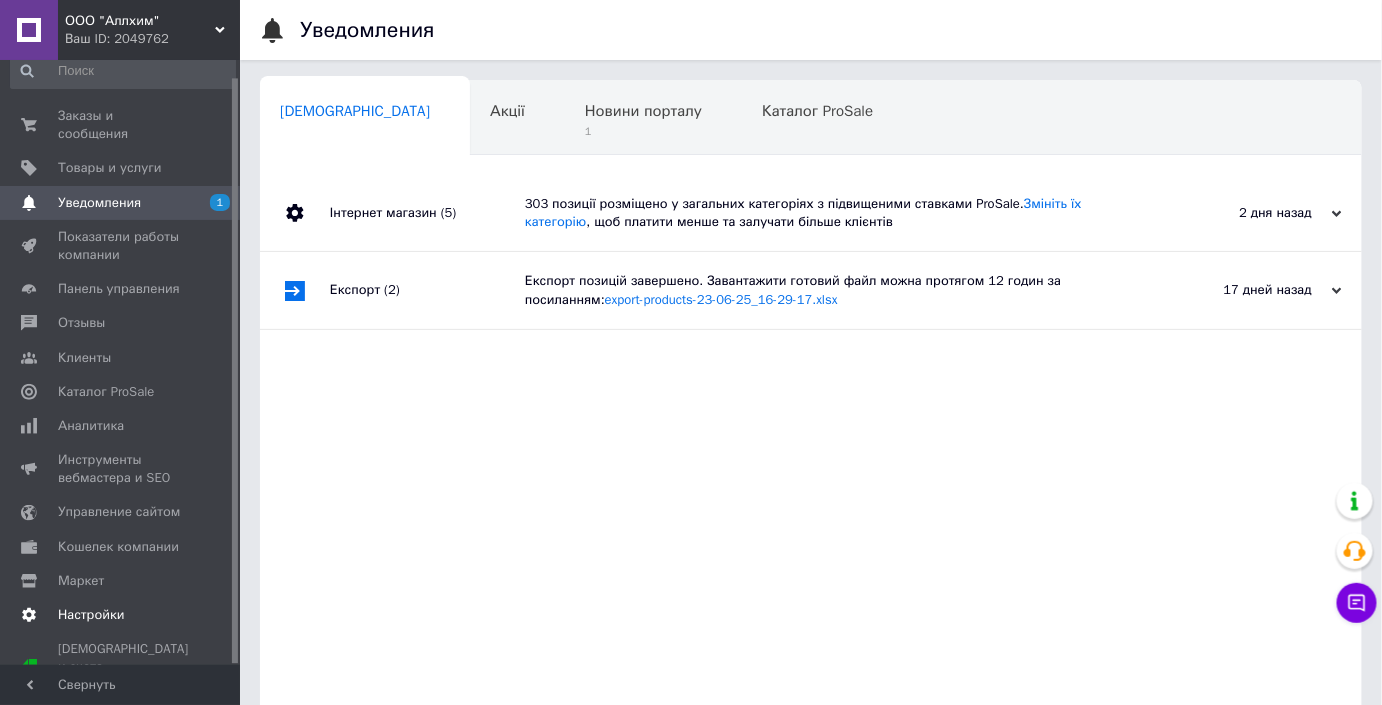 click on "Настройки" at bounding box center [123, 615] 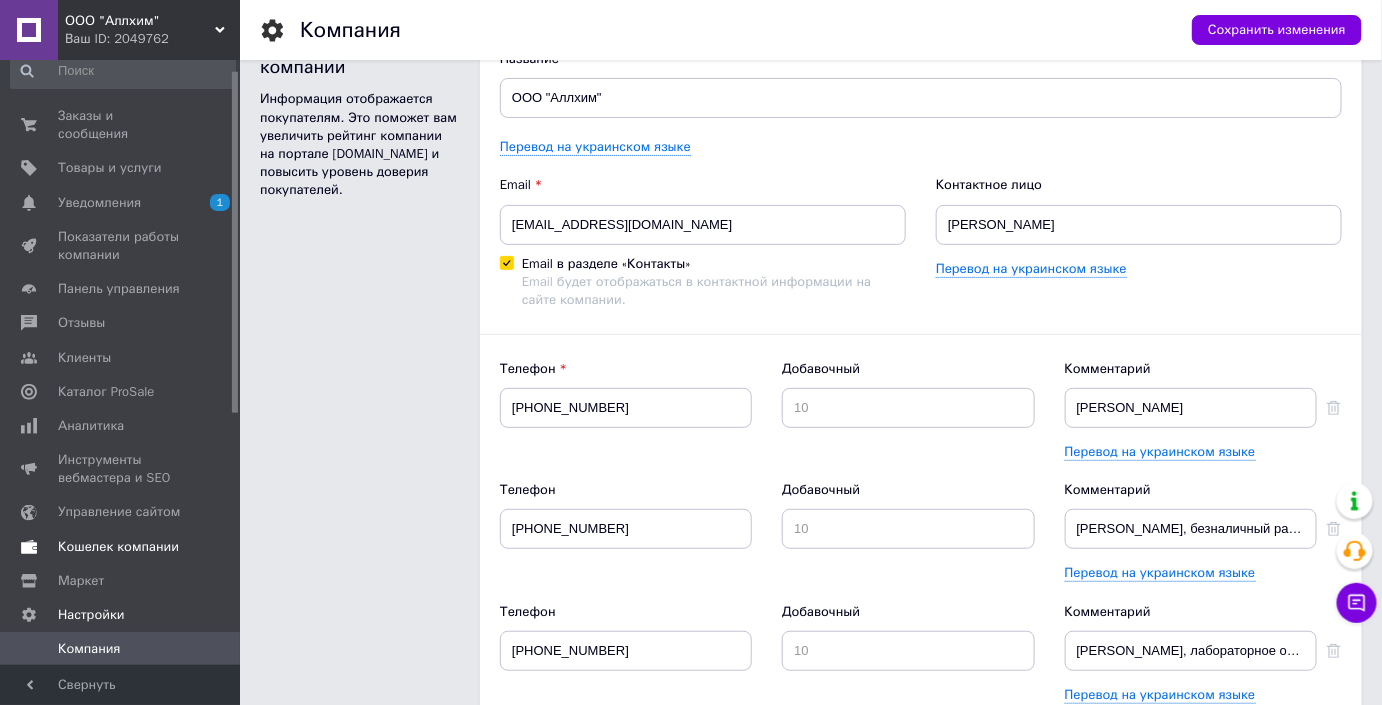 scroll, scrollTop: 90, scrollLeft: 0, axis: vertical 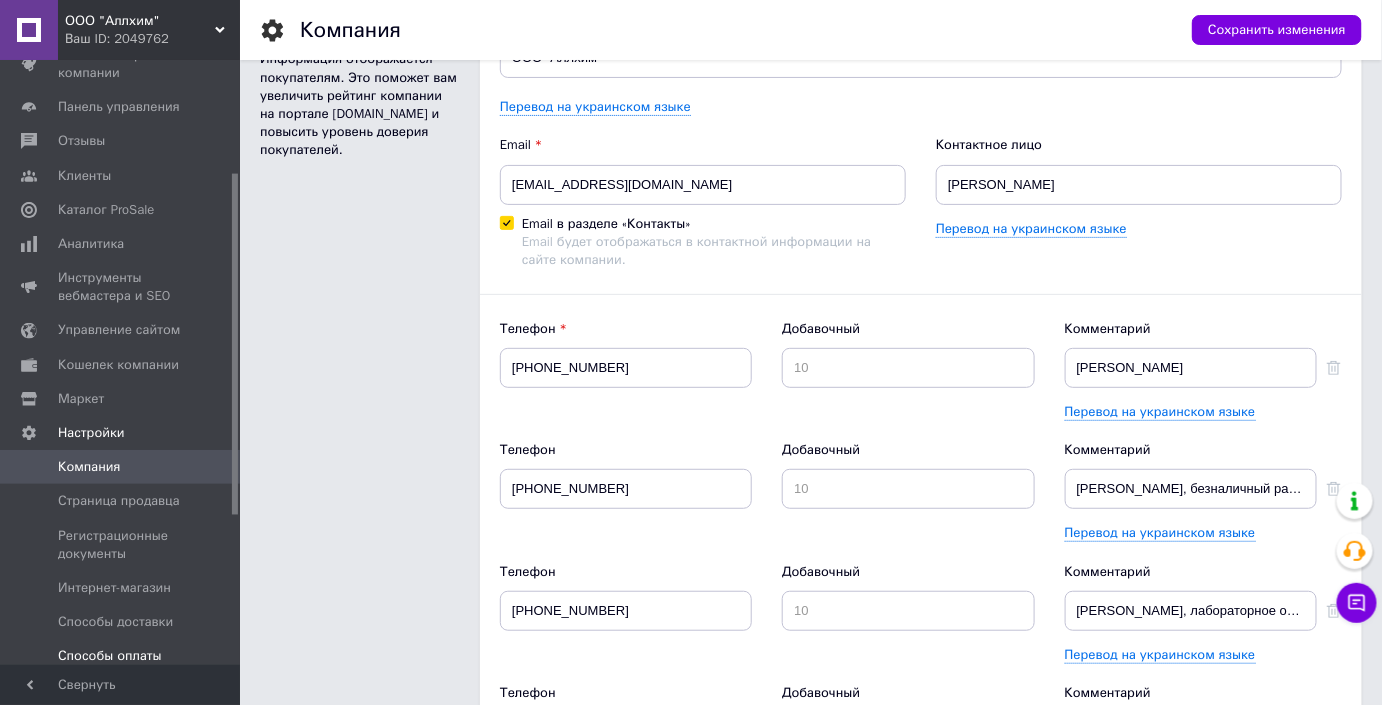 click on "Способы оплаты" at bounding box center [110, 656] 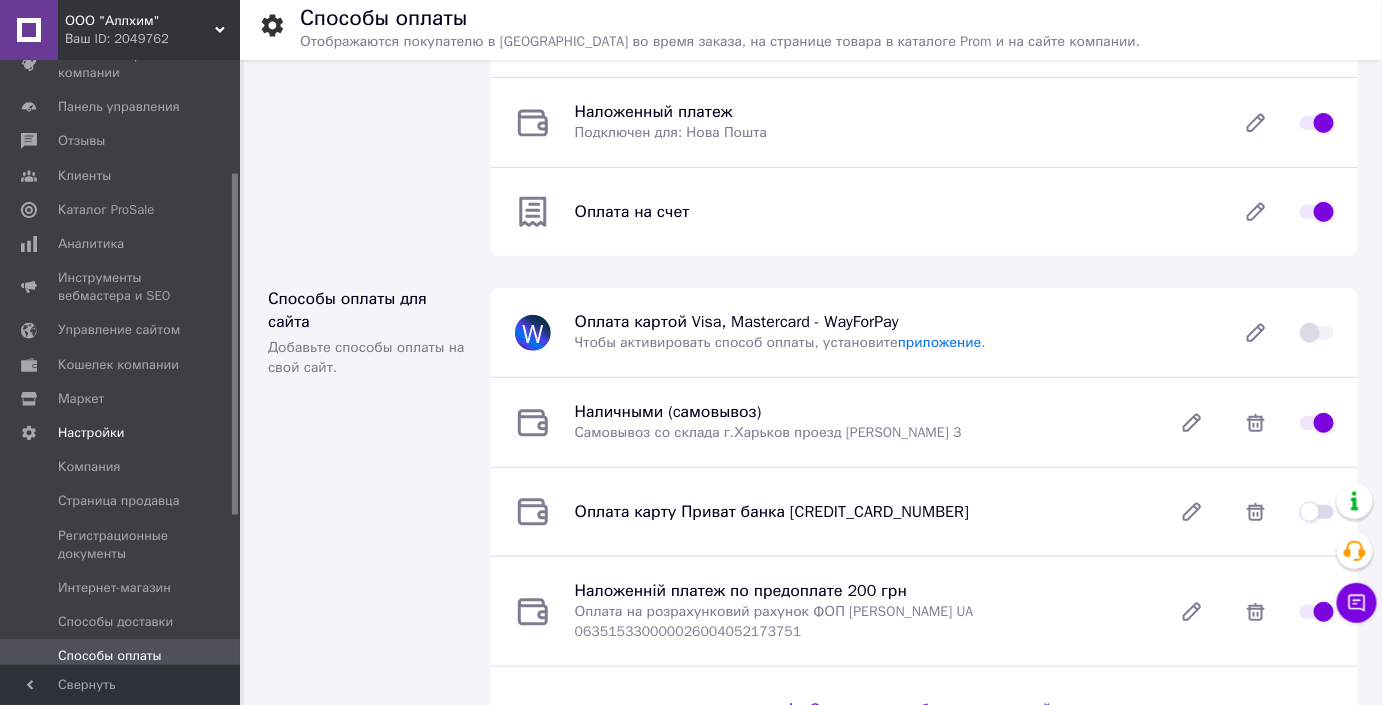 scroll, scrollTop: 272, scrollLeft: 0, axis: vertical 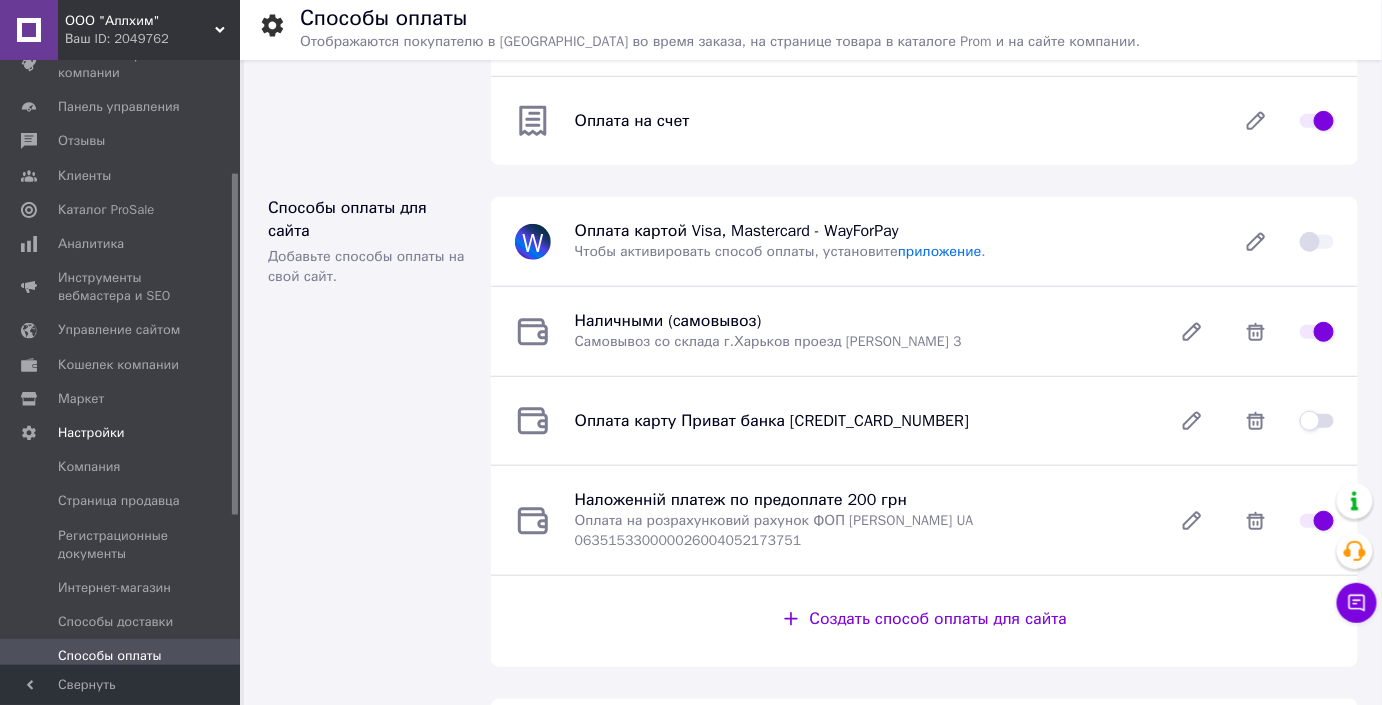 click on "Способы оплаты для сайта Добавьте способы оплаты на свой сайт." at bounding box center (367, 432) 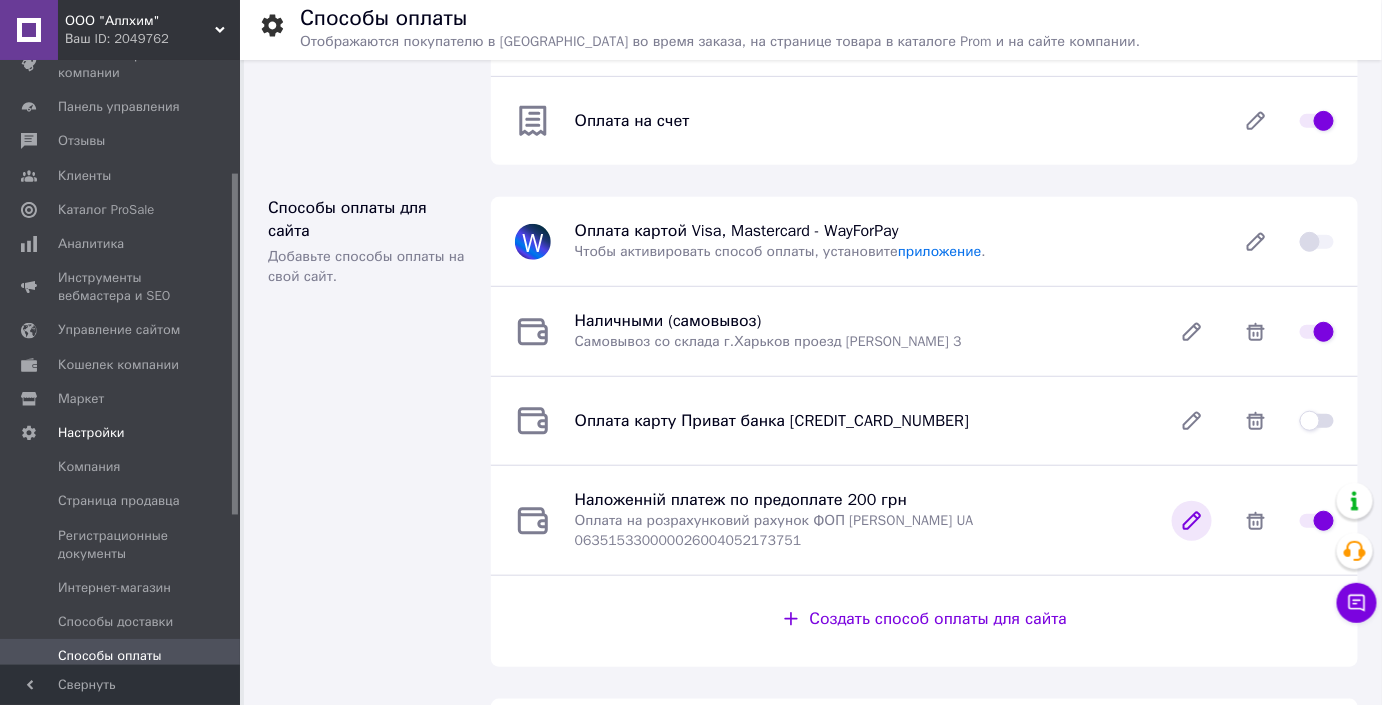 click 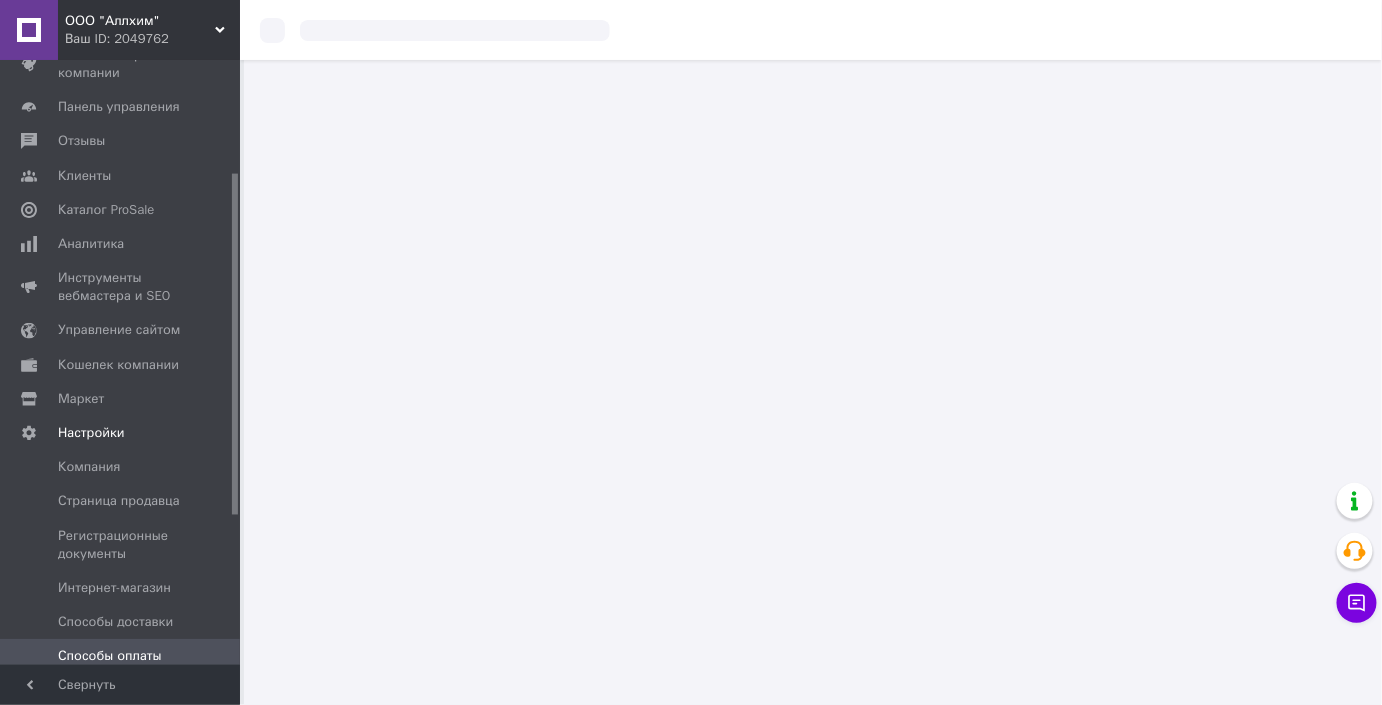 scroll, scrollTop: 0, scrollLeft: 0, axis: both 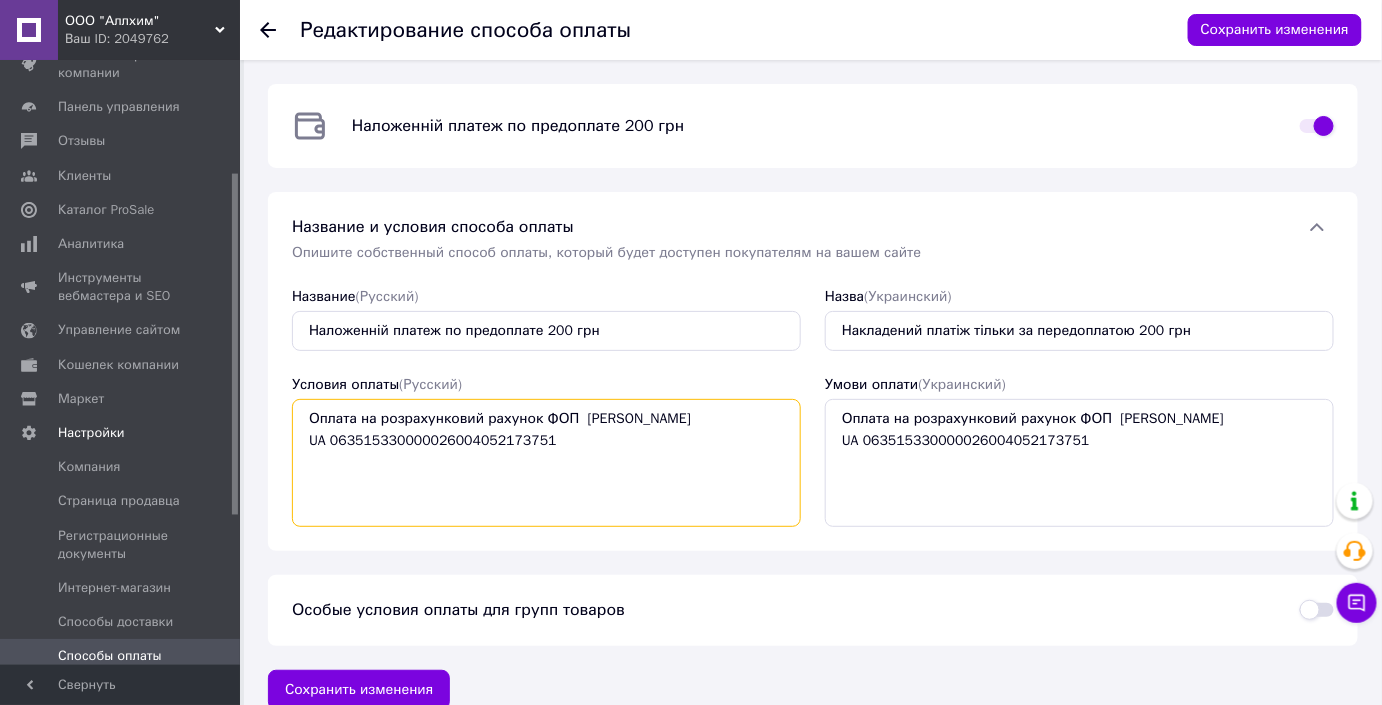 drag, startPoint x: 553, startPoint y: 471, endPoint x: 301, endPoint y: 460, distance: 252.23996 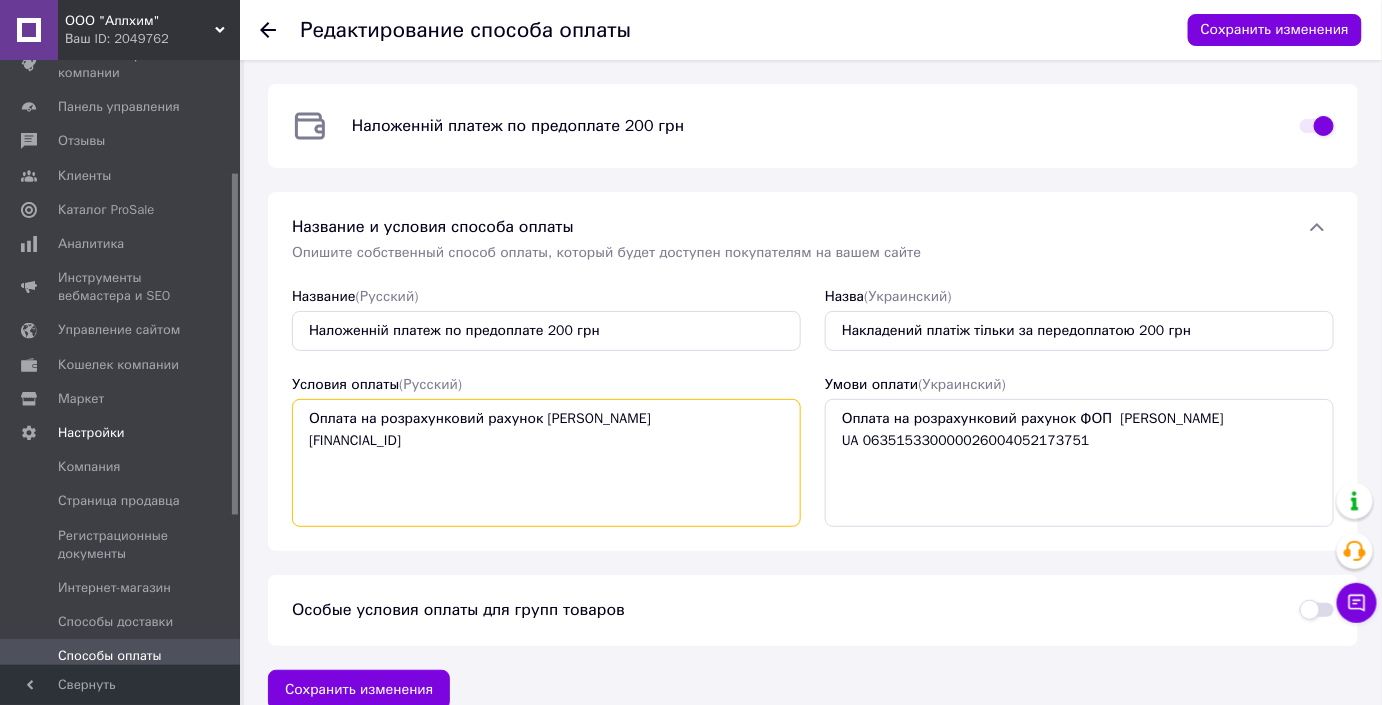 type on "Оплата на розрахунковий рахунок ФОП  Антоненко Володимир
UA313052990000026005045908994" 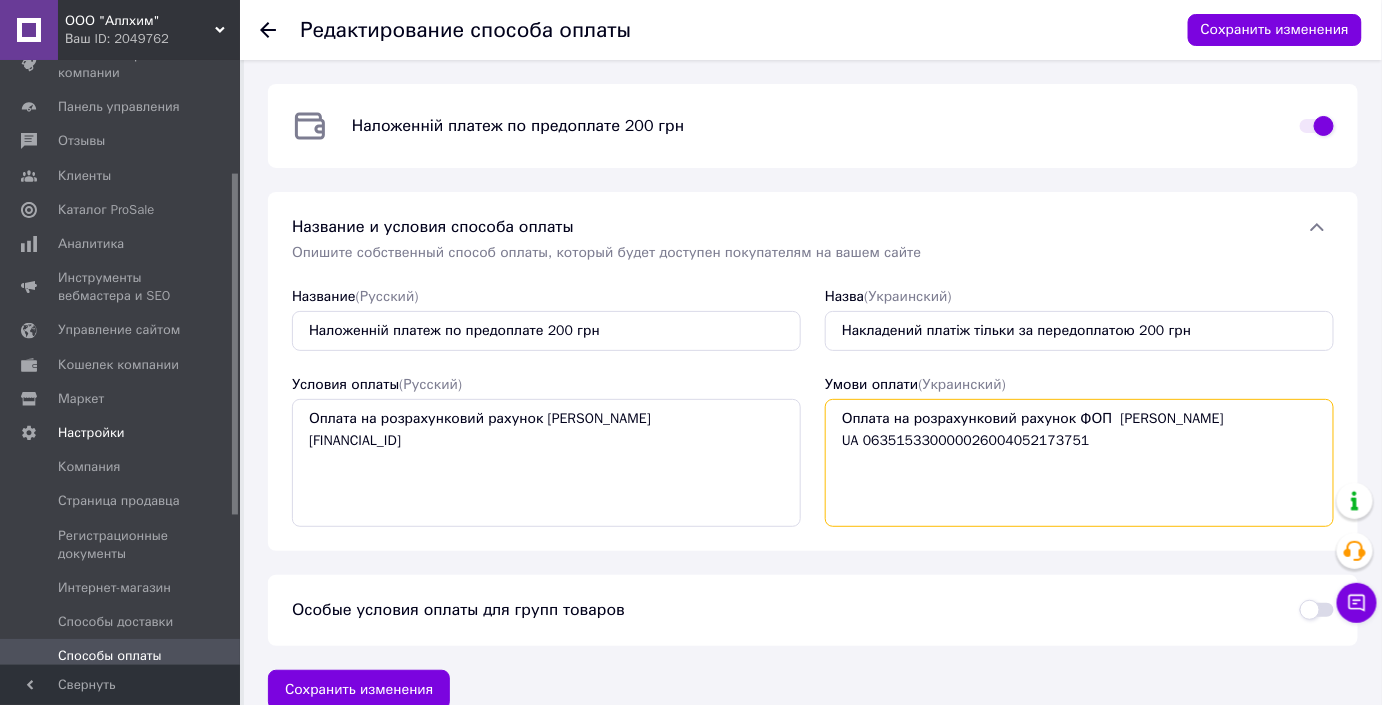 drag, startPoint x: 1106, startPoint y: 490, endPoint x: 830, endPoint y: 490, distance: 276 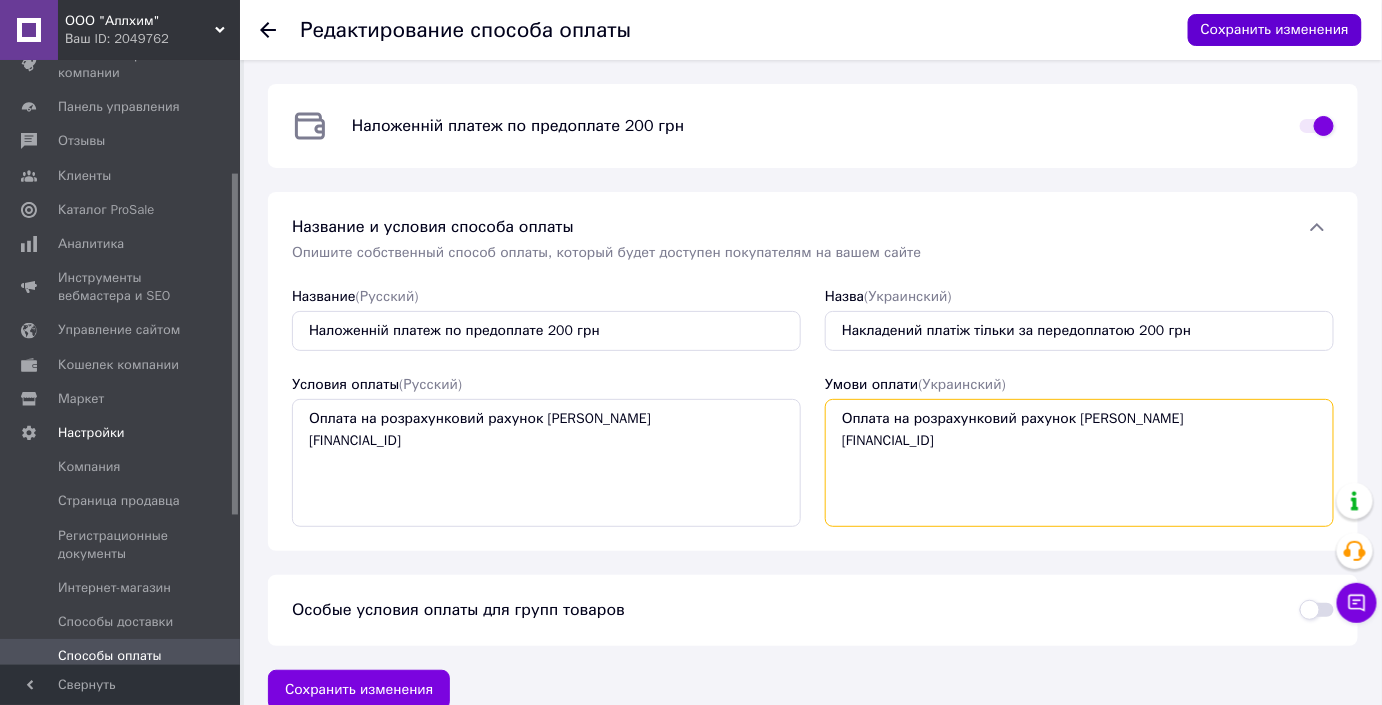 type on "Оплата на розрахунковий рахунок ФОП  Антоненко Володимир
UA313052990000026005045908994" 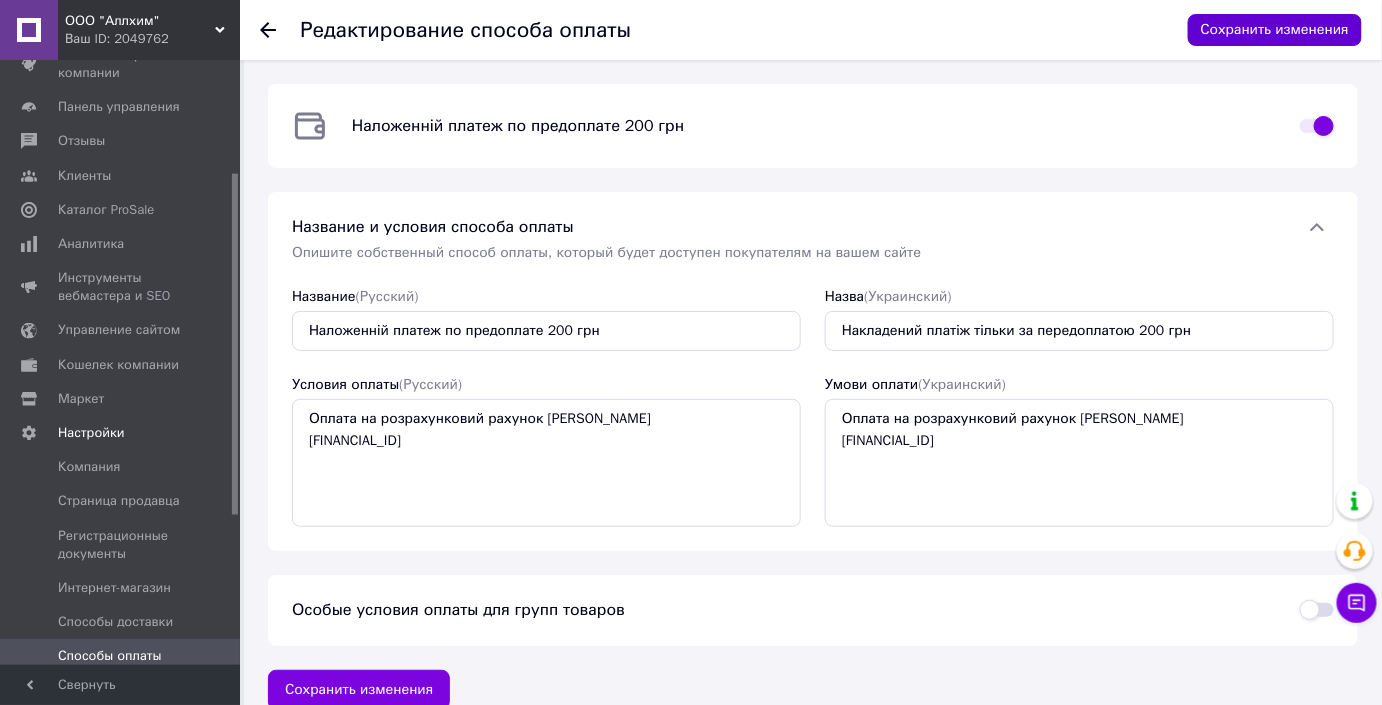 click on "Сохранить изменения" at bounding box center (1275, 30) 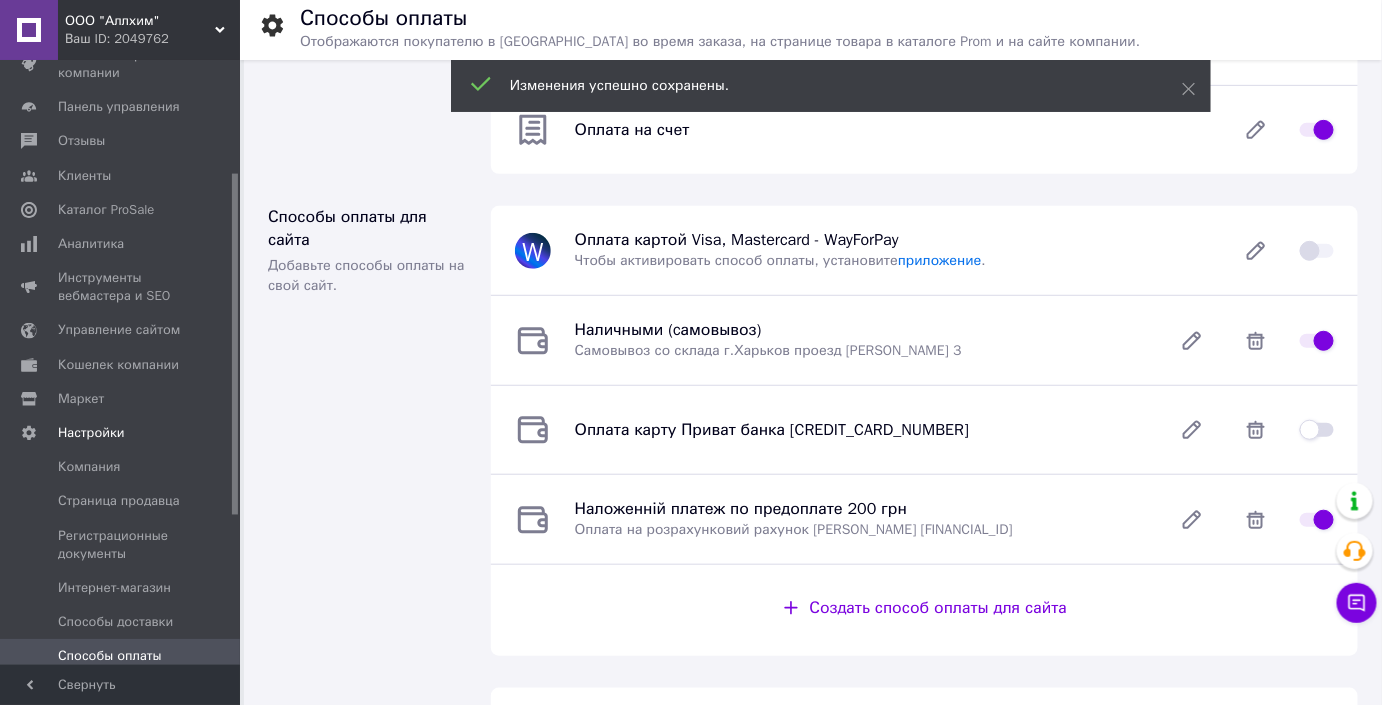 scroll, scrollTop: 272, scrollLeft: 0, axis: vertical 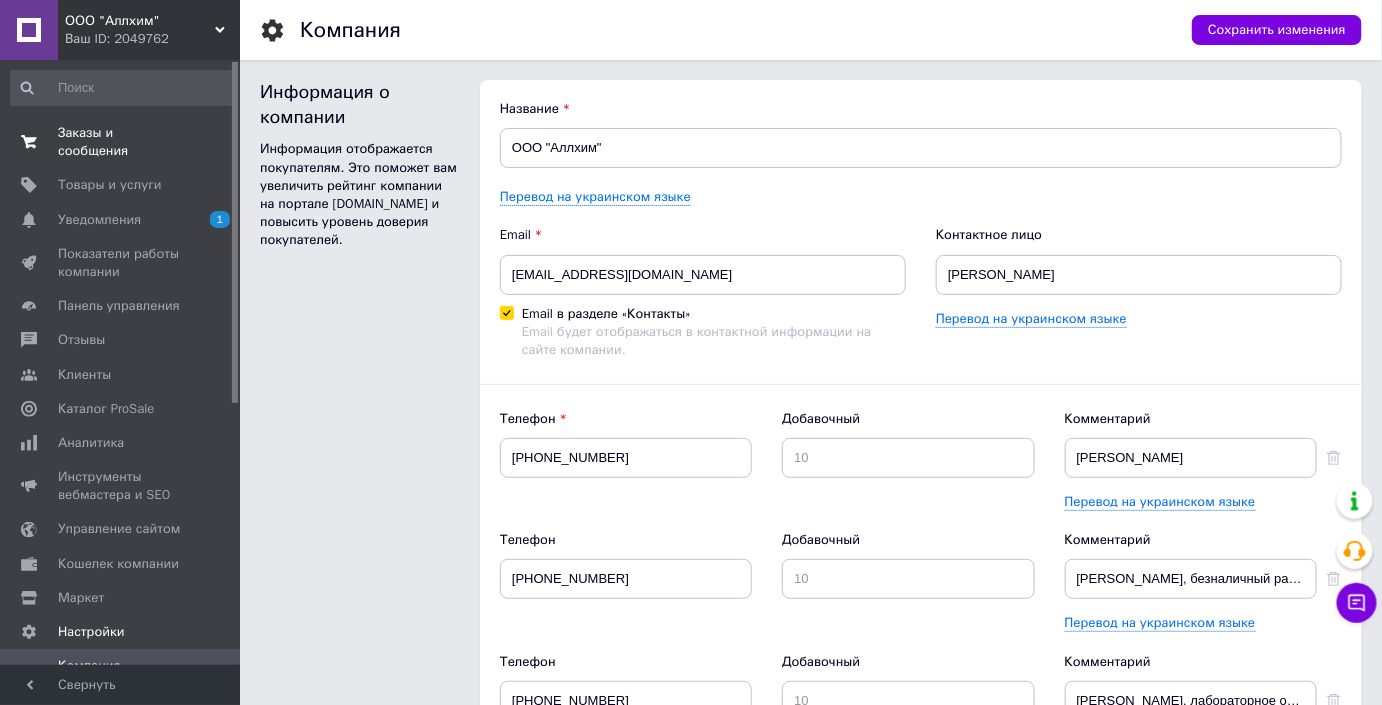 click on "Заказы и сообщения" at bounding box center (121, 142) 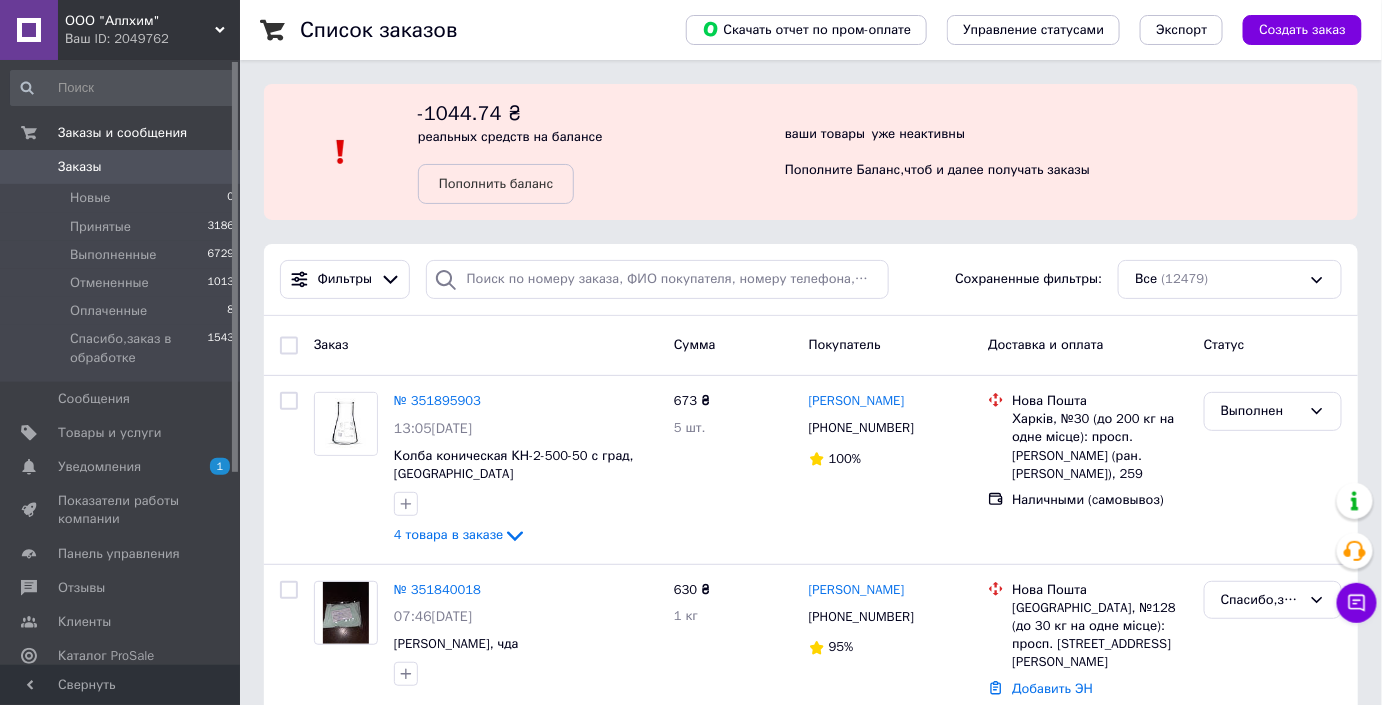 click on "Ваш ID: 2049762" at bounding box center [152, 39] 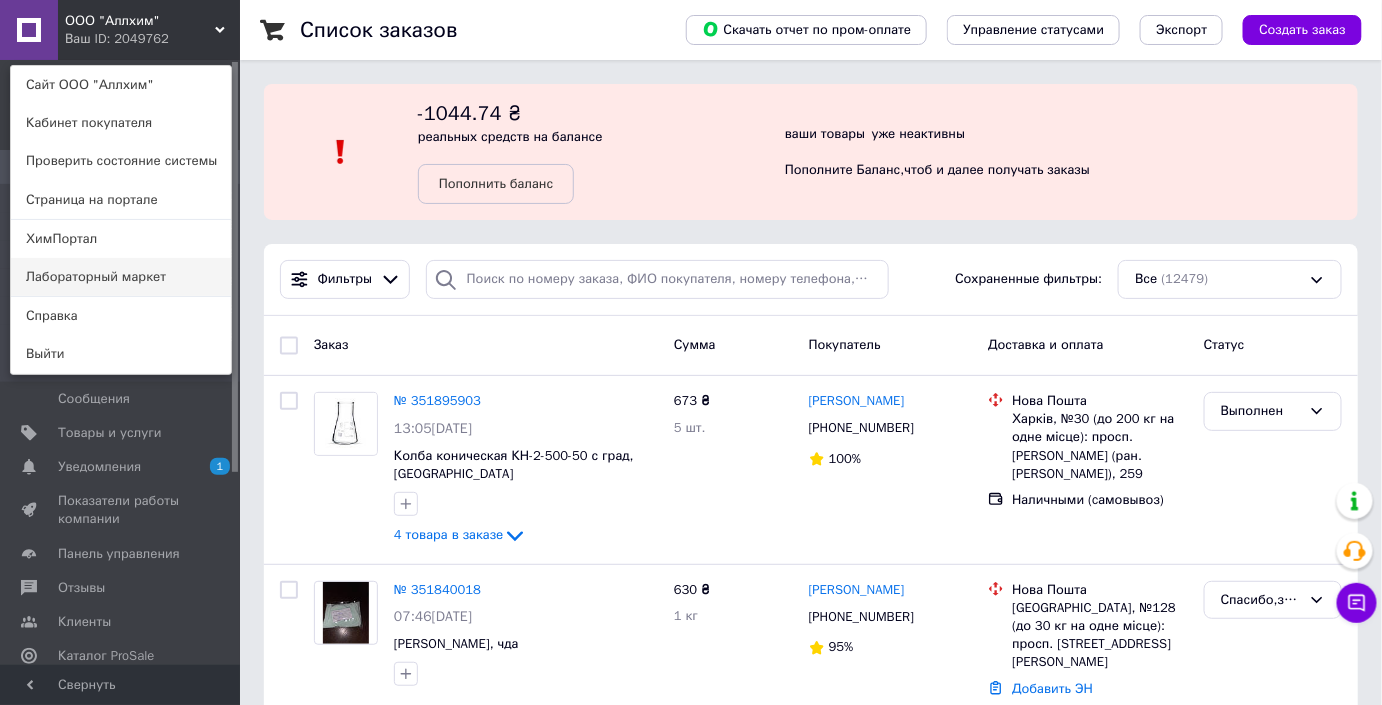click on "Лабораторный маркет" at bounding box center (121, 277) 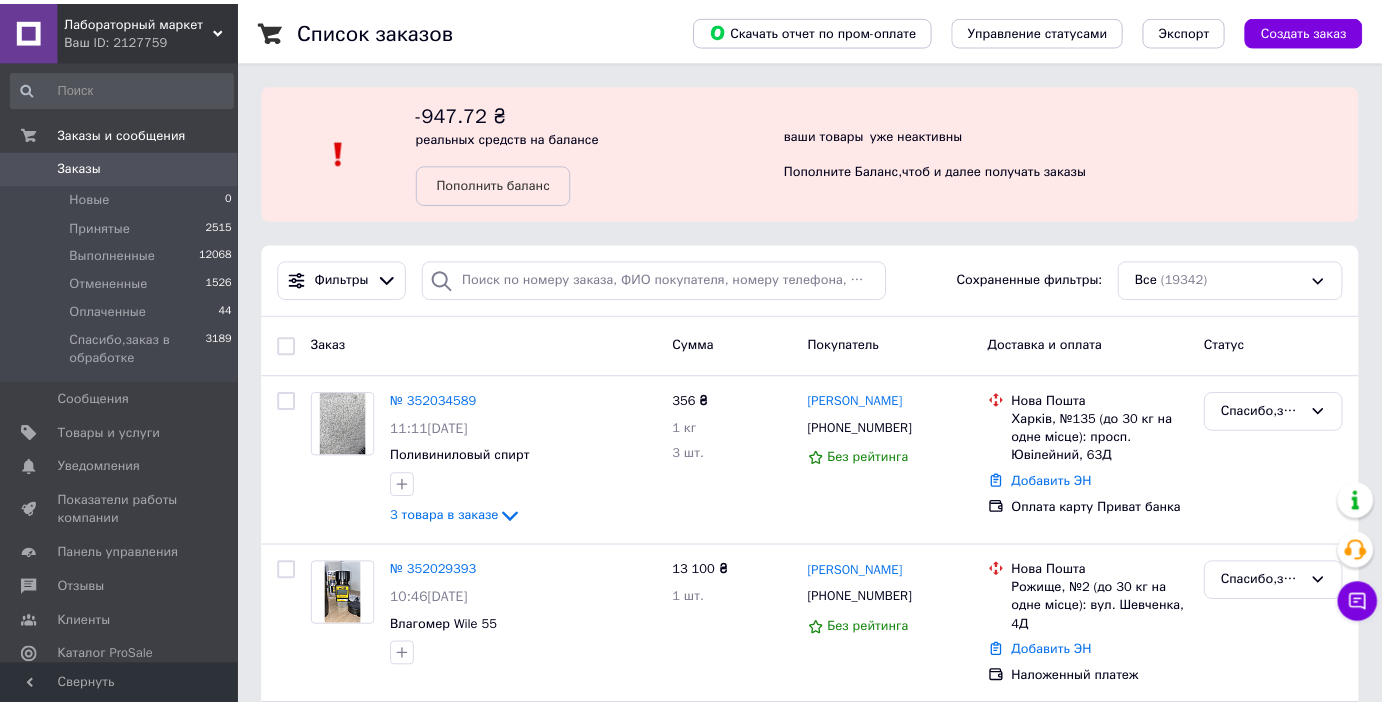 scroll, scrollTop: 0, scrollLeft: 0, axis: both 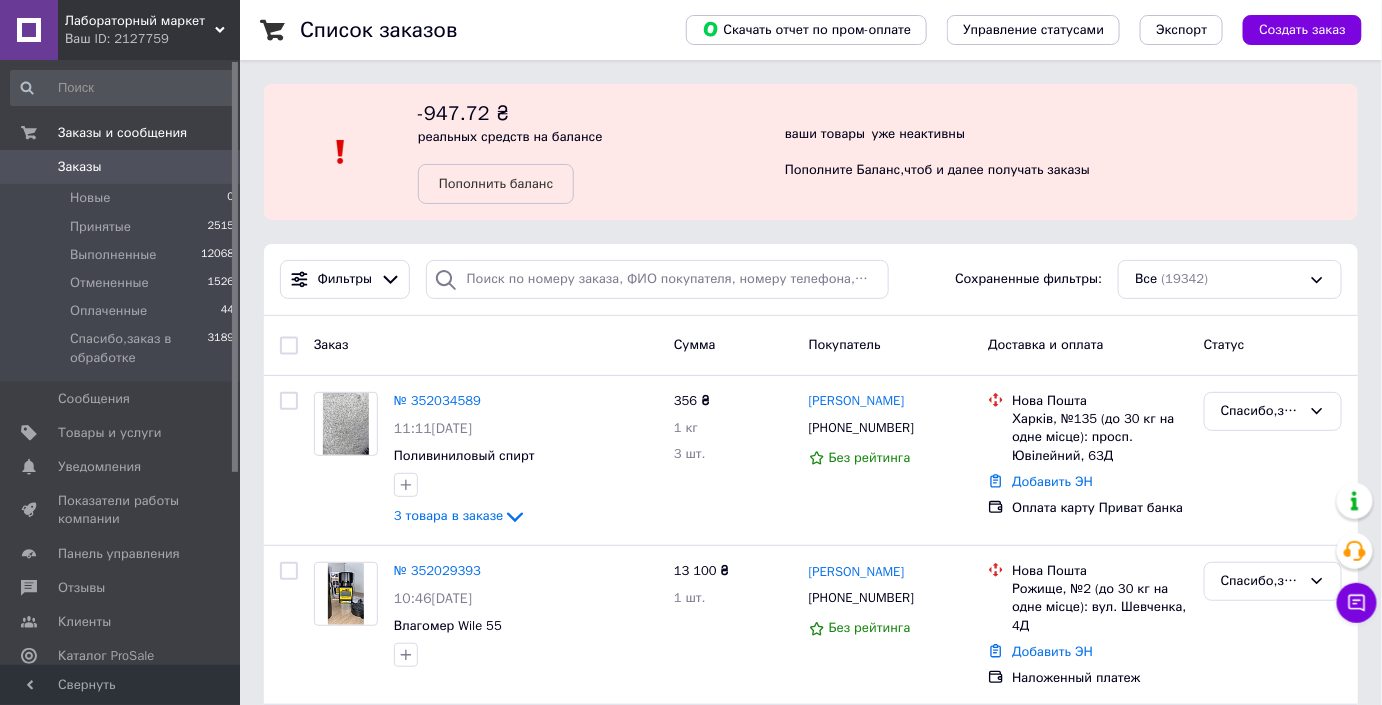 click on "Заказы" at bounding box center (121, 167) 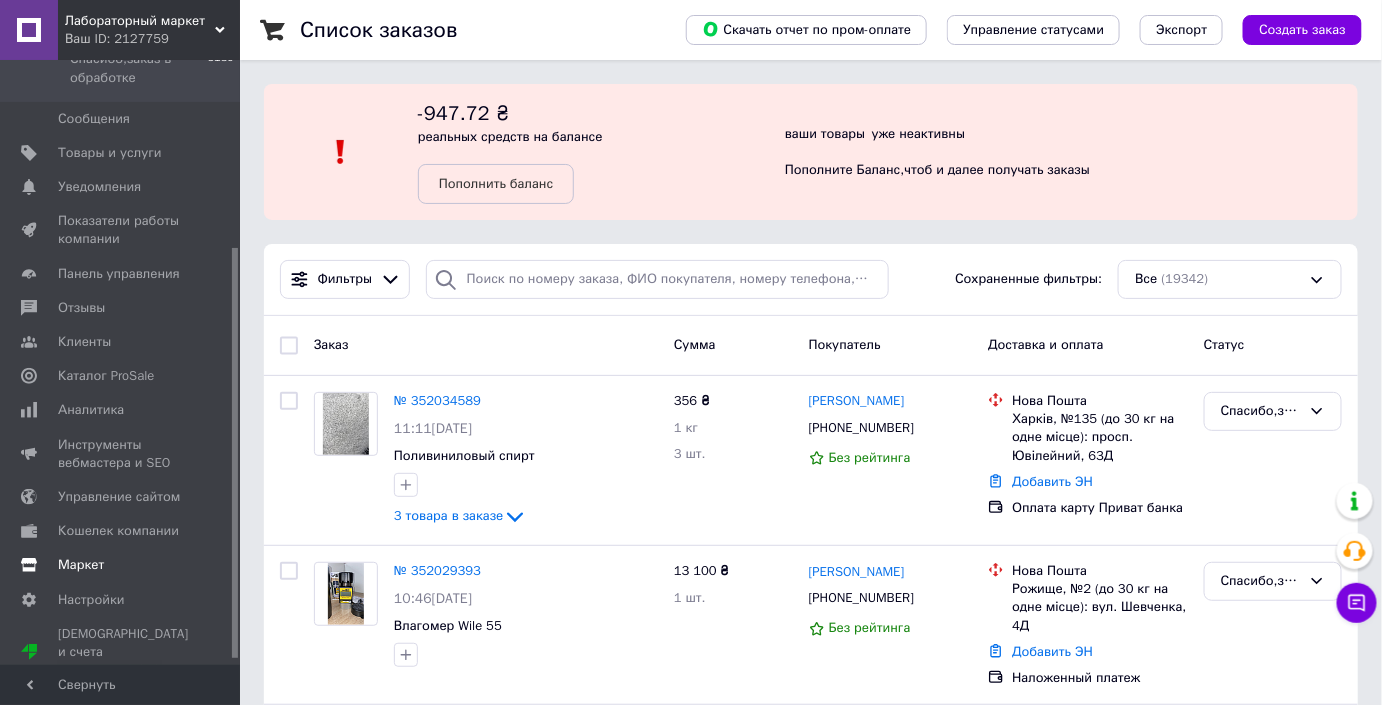 scroll, scrollTop: 283, scrollLeft: 0, axis: vertical 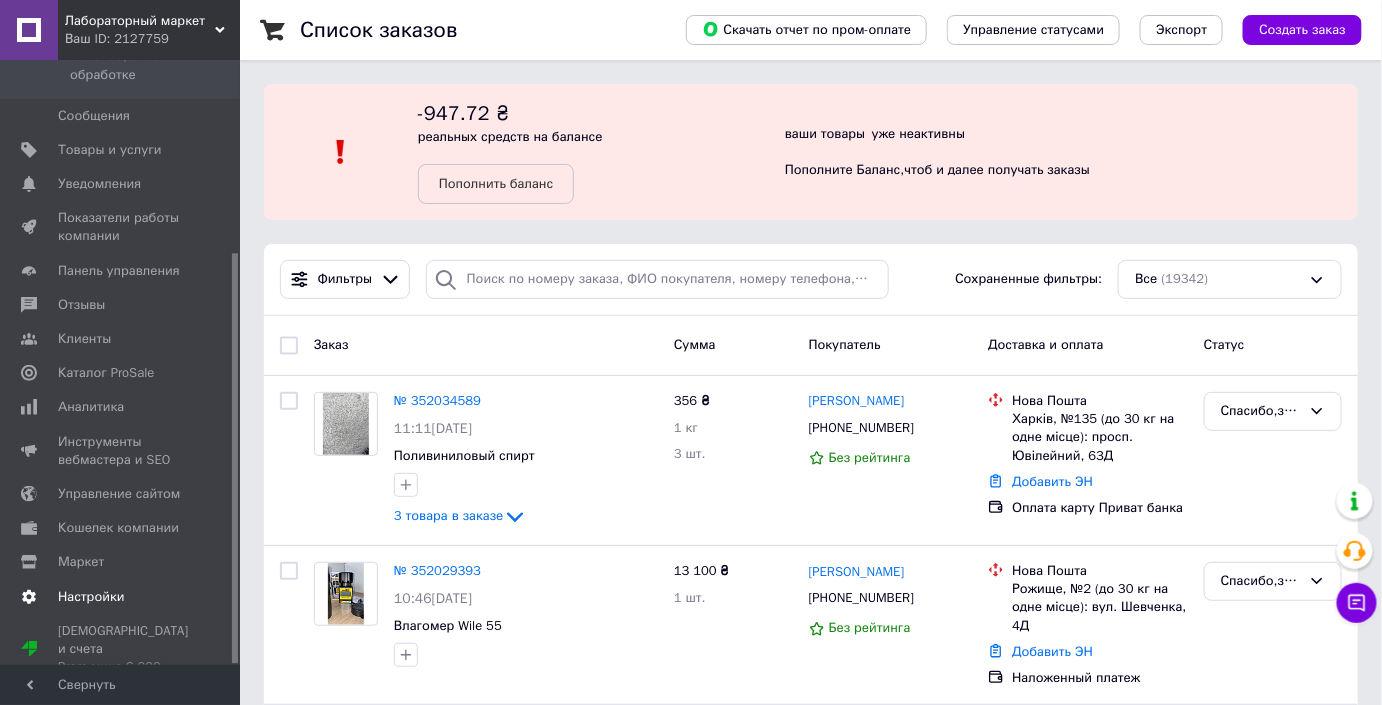 click on "Настройки" at bounding box center (91, 597) 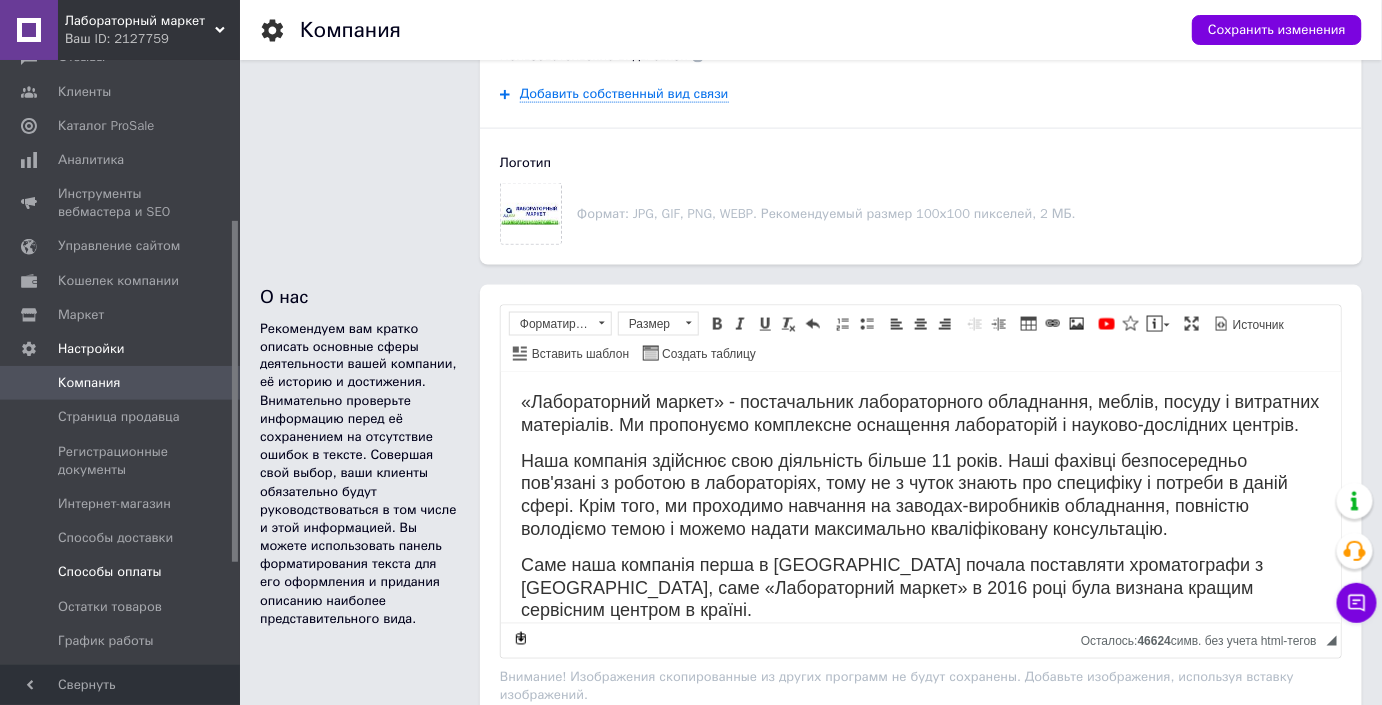 scroll, scrollTop: 1000, scrollLeft: 0, axis: vertical 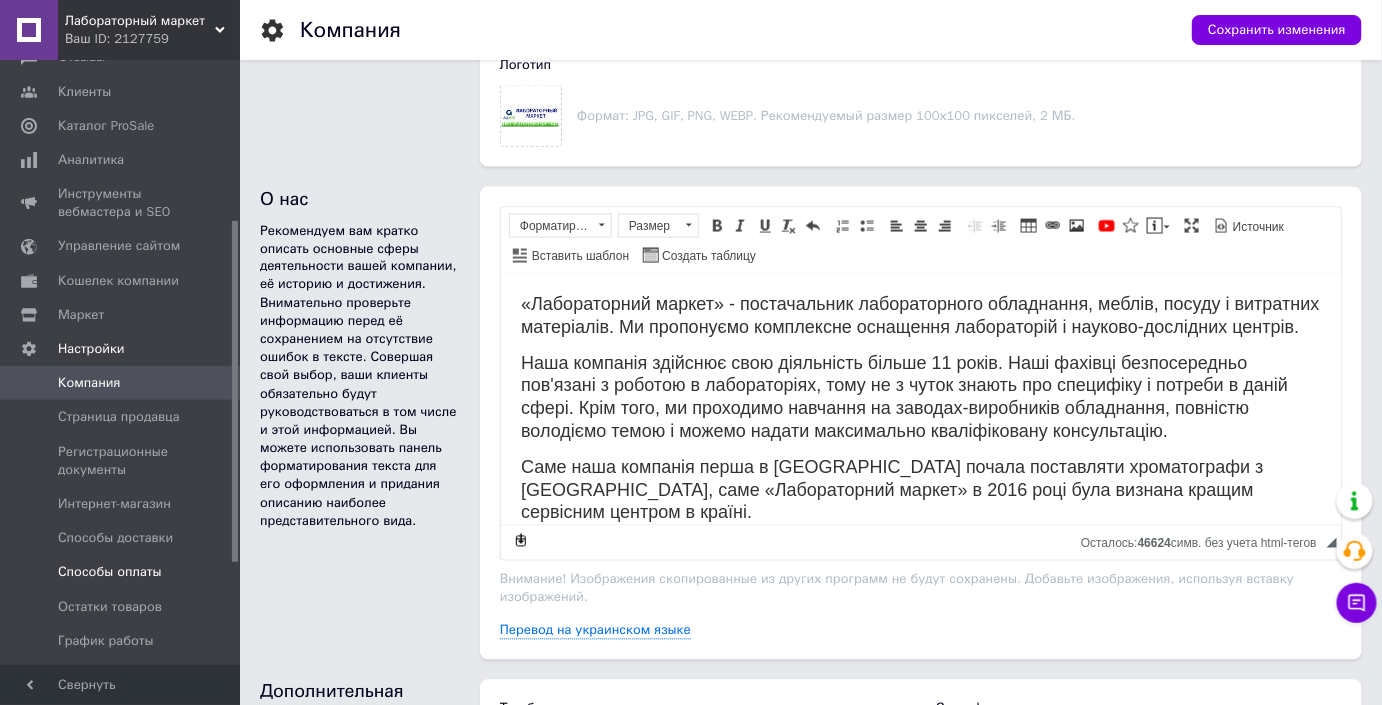 click on "Способы оплаты" at bounding box center [123, 572] 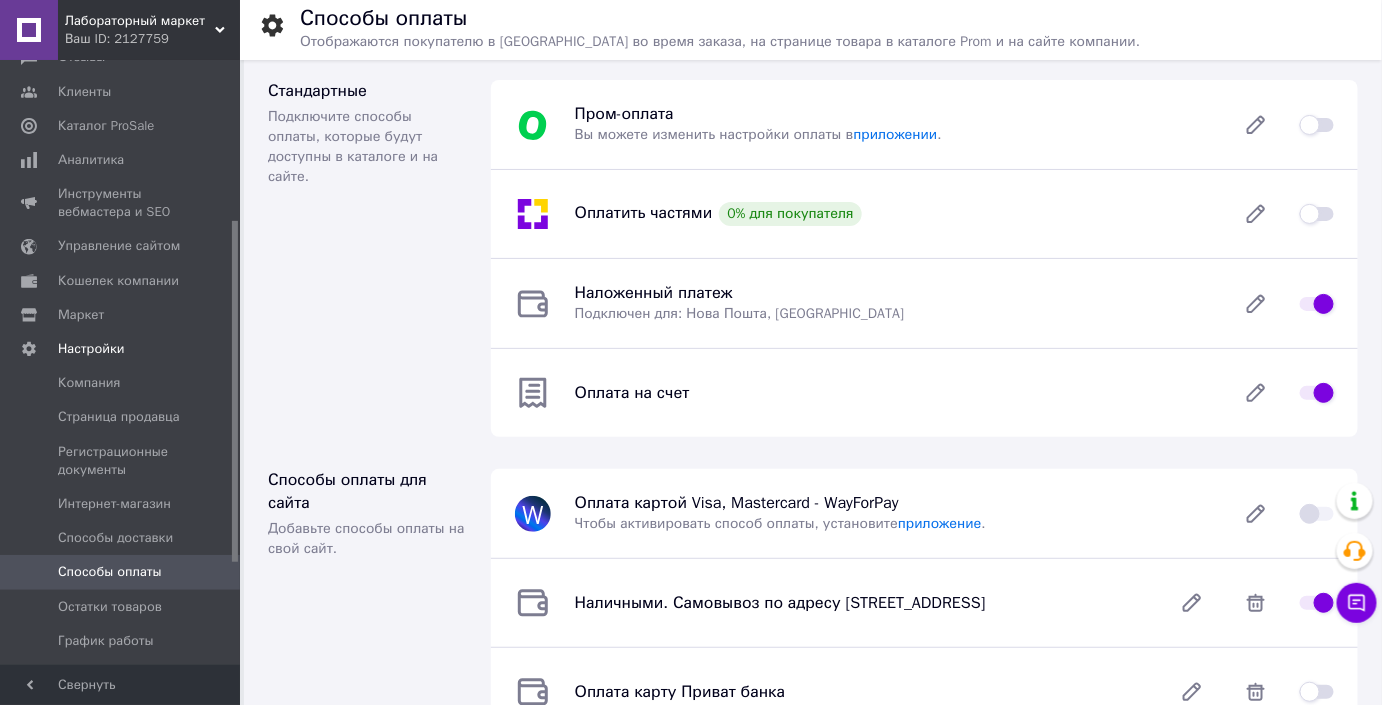scroll, scrollTop: 348, scrollLeft: 0, axis: vertical 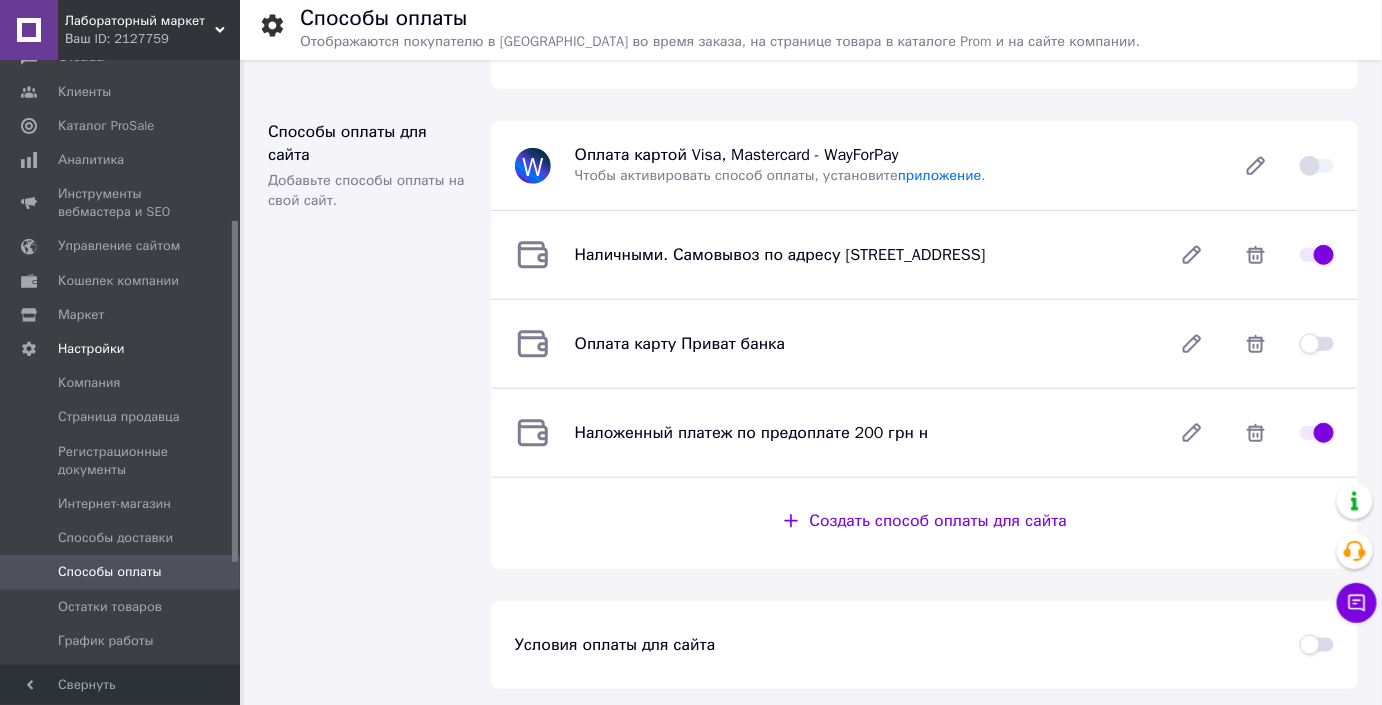 click on "Оплата карту Приват банка" at bounding box center [861, 344] 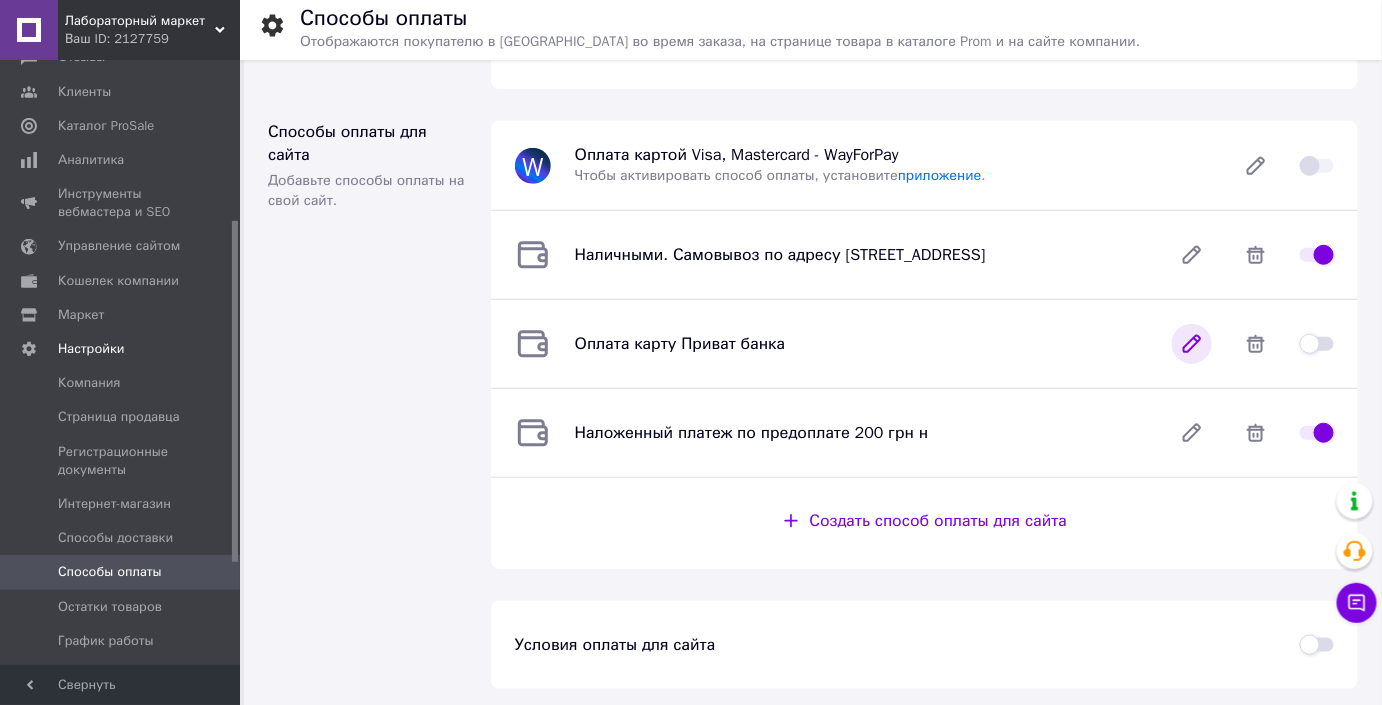 click 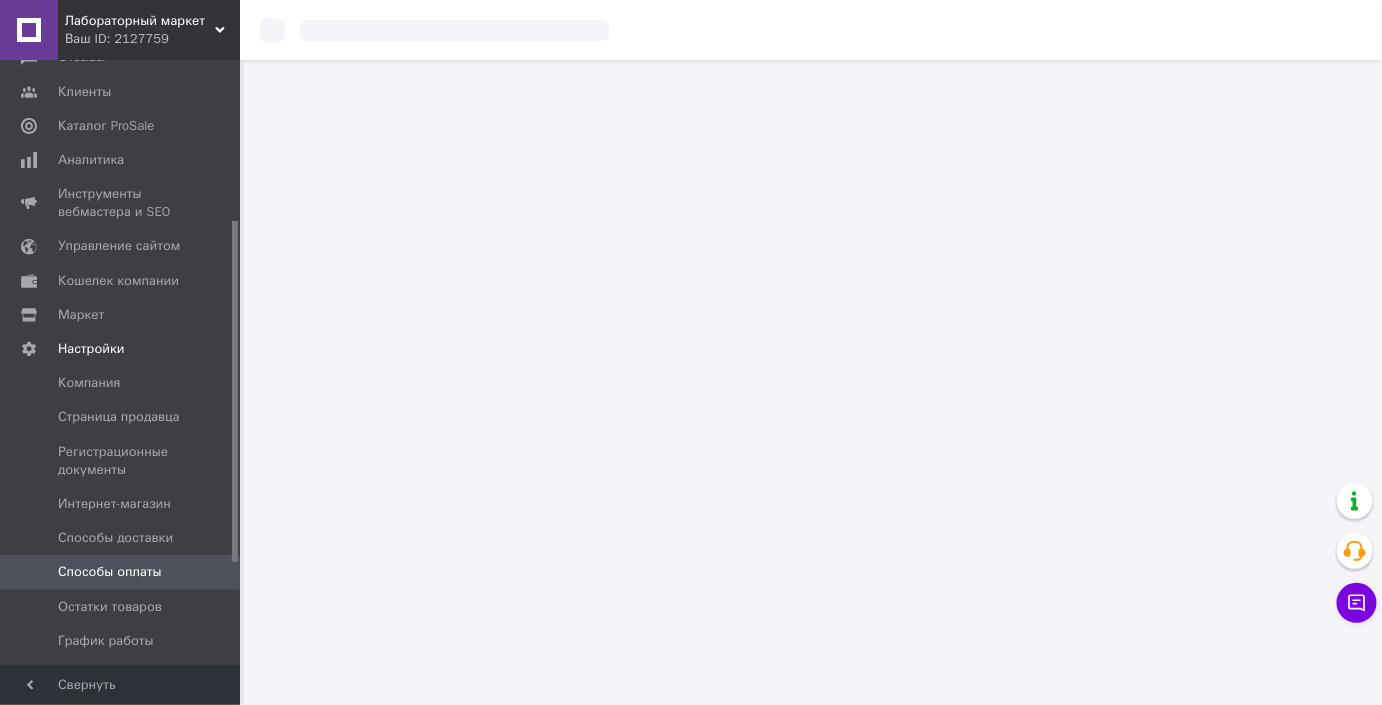 scroll, scrollTop: 0, scrollLeft: 0, axis: both 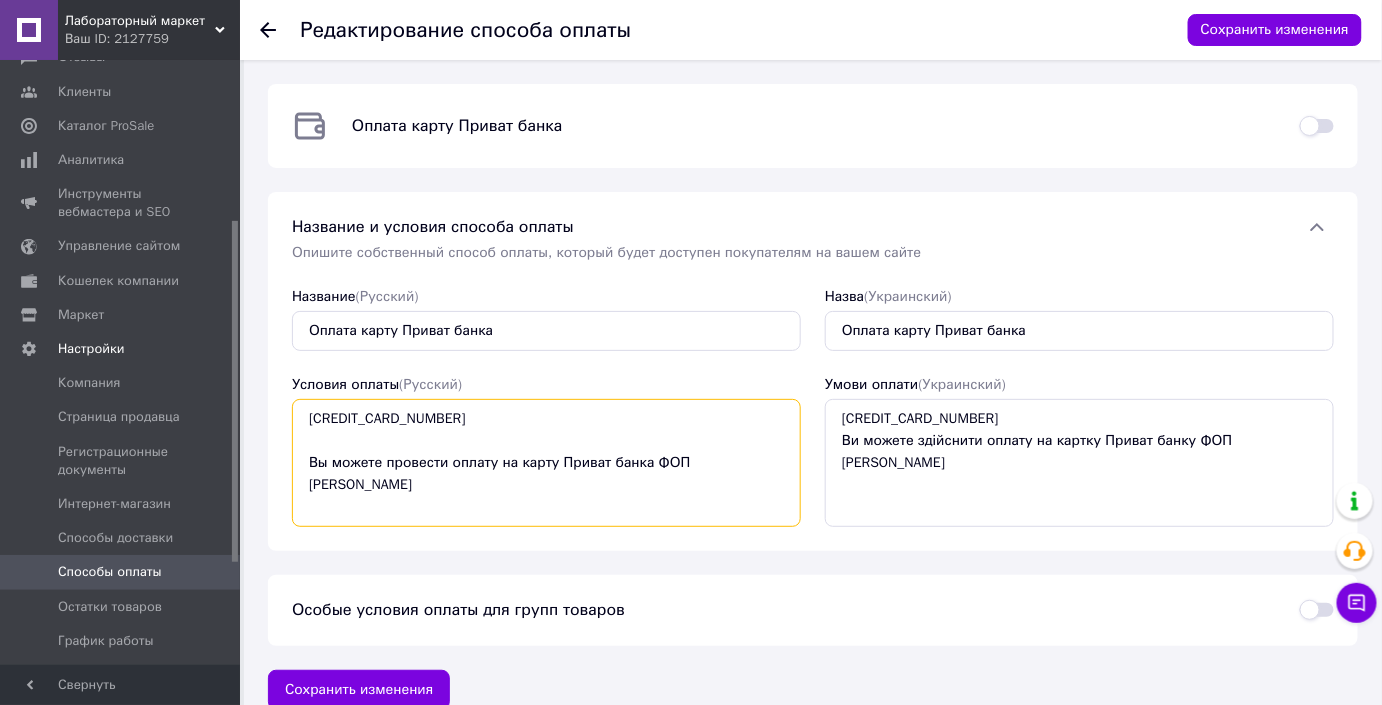 drag, startPoint x: 451, startPoint y: 431, endPoint x: 282, endPoint y: 426, distance: 169.07394 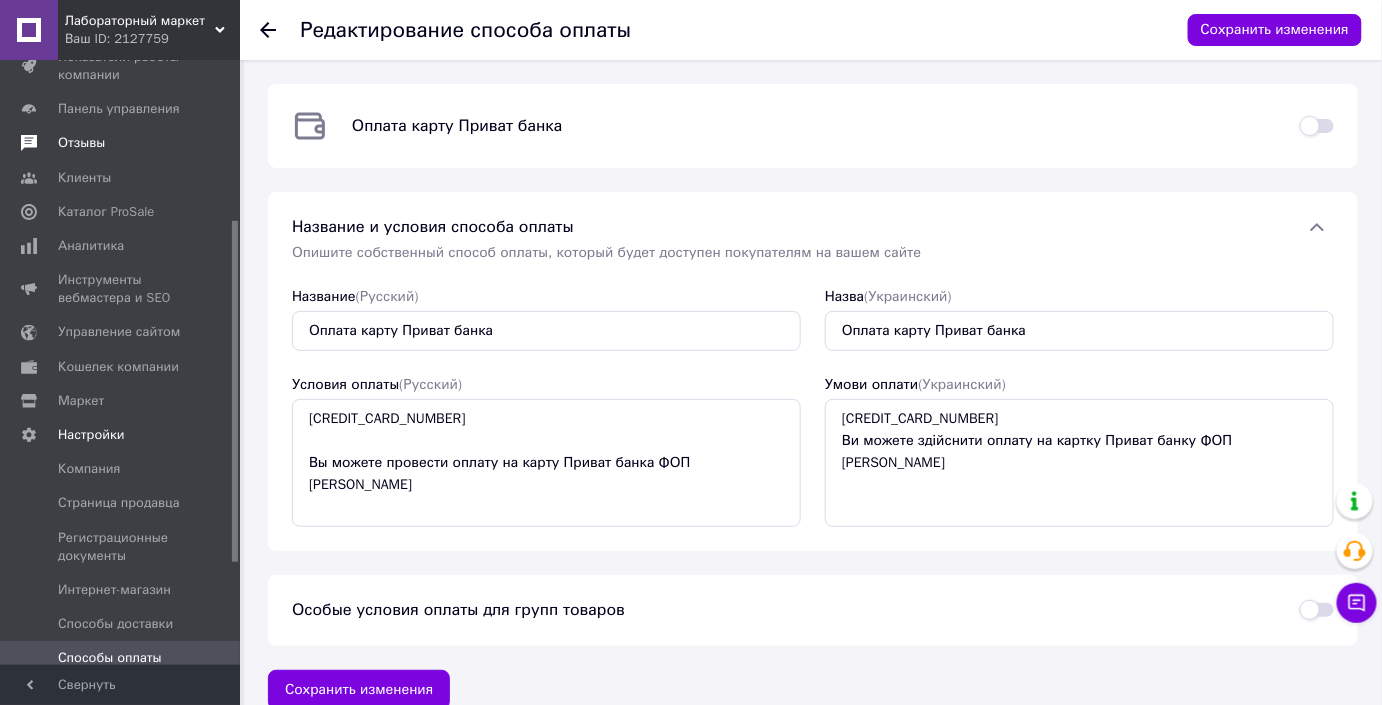 scroll, scrollTop: 101, scrollLeft: 0, axis: vertical 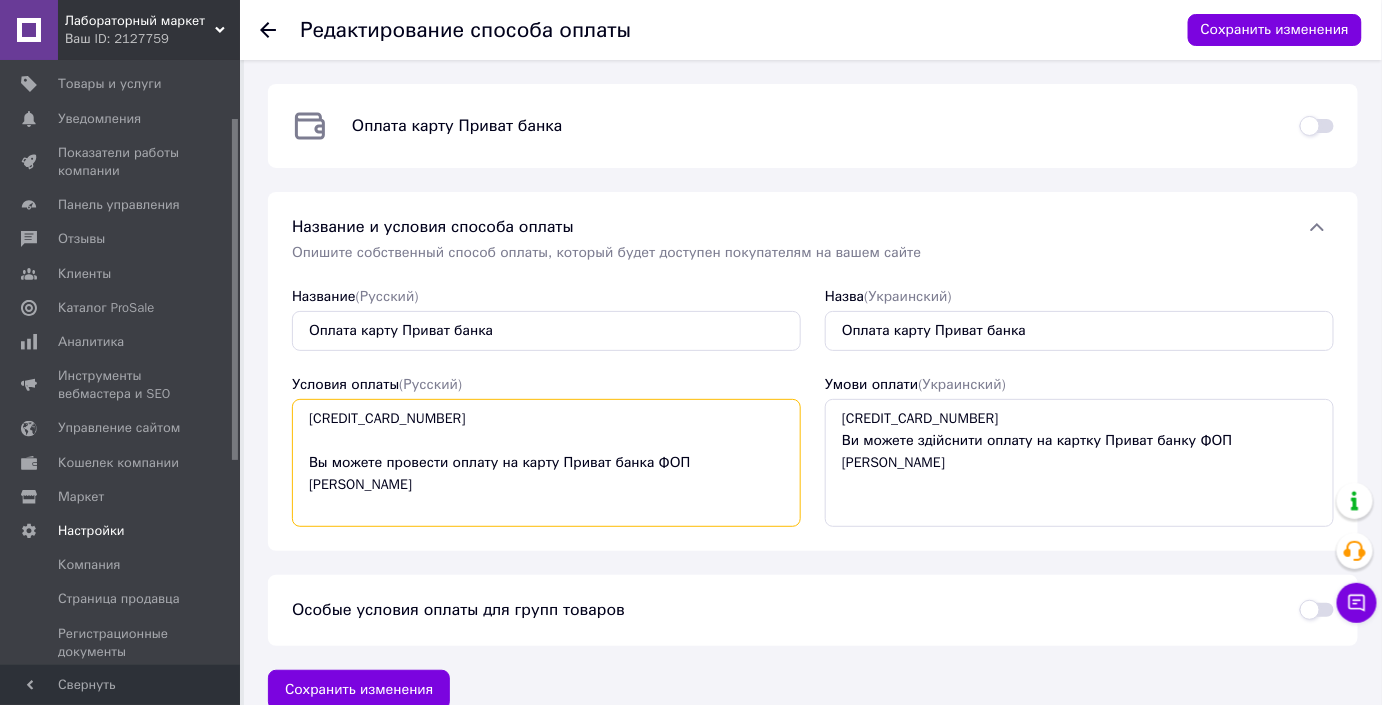 drag, startPoint x: 529, startPoint y: 488, endPoint x: 301, endPoint y: 426, distance: 236.2795 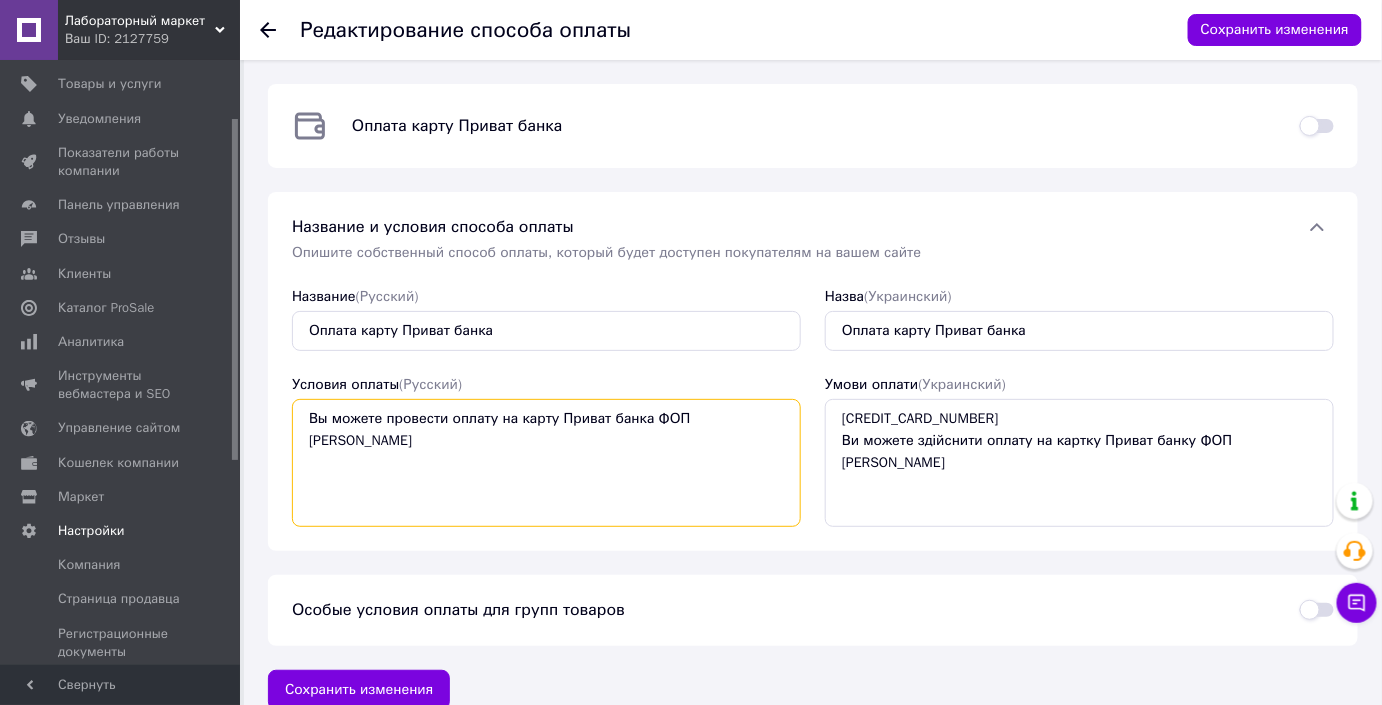 type on "Вы можете провести оплату на карту Приват банка ФОП Антоненко Владимир" 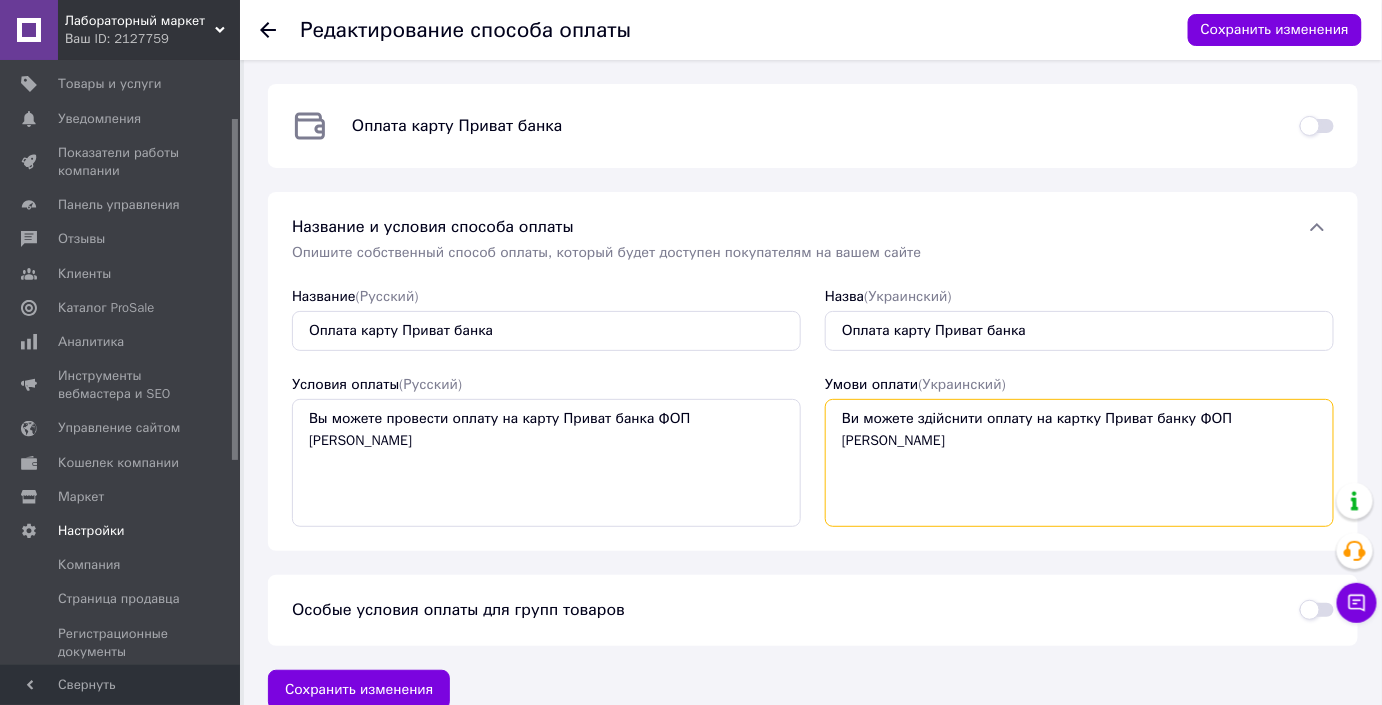 drag, startPoint x: 984, startPoint y: 421, endPoint x: 770, endPoint y: 421, distance: 214 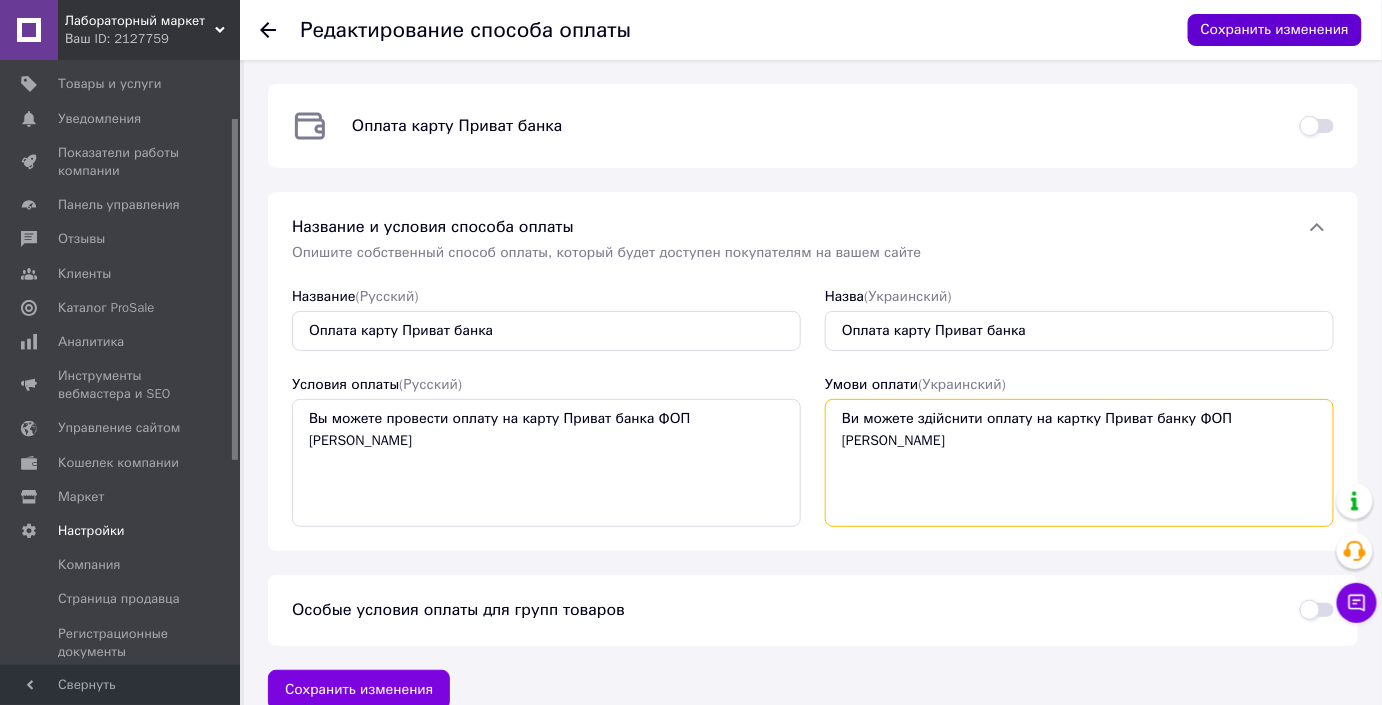 type on "Ви можете здійснити оплату на картку Приват банку ФОП Антоненко Володимир" 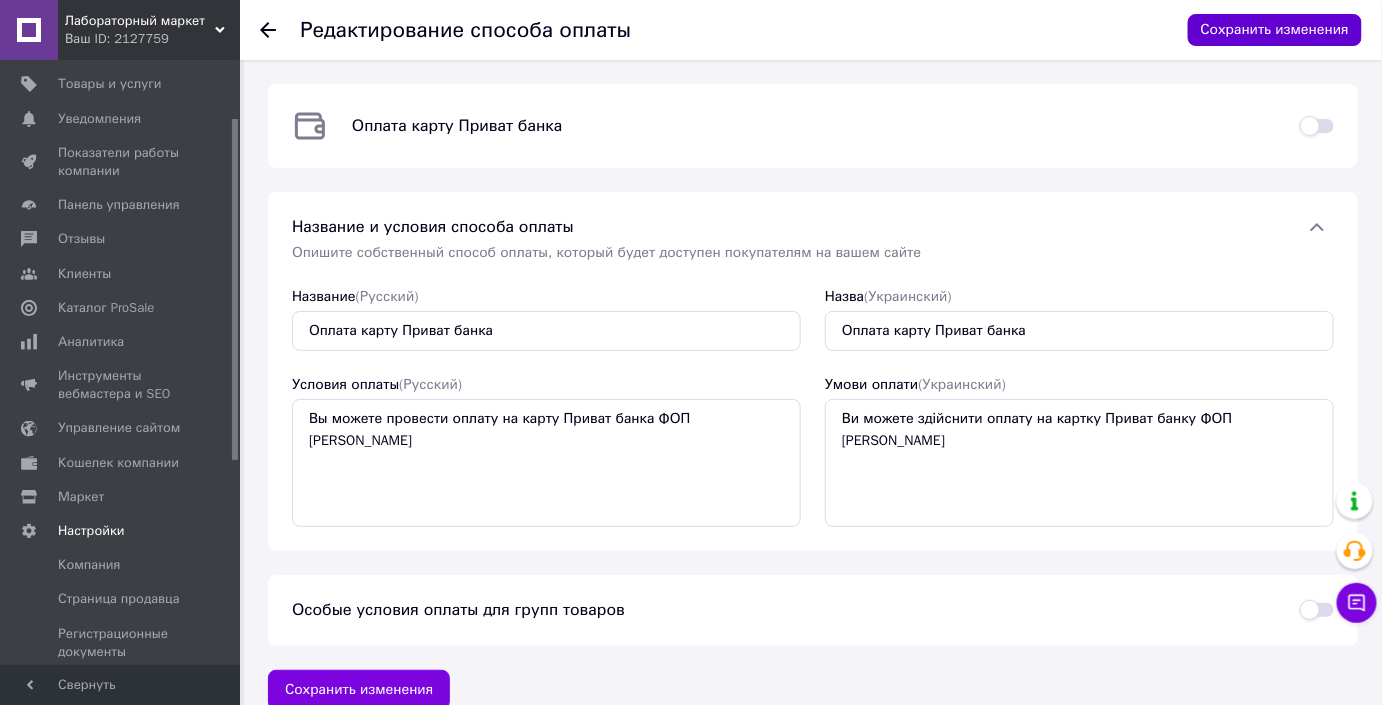 click on "Сохранить изменения" at bounding box center [1275, 30] 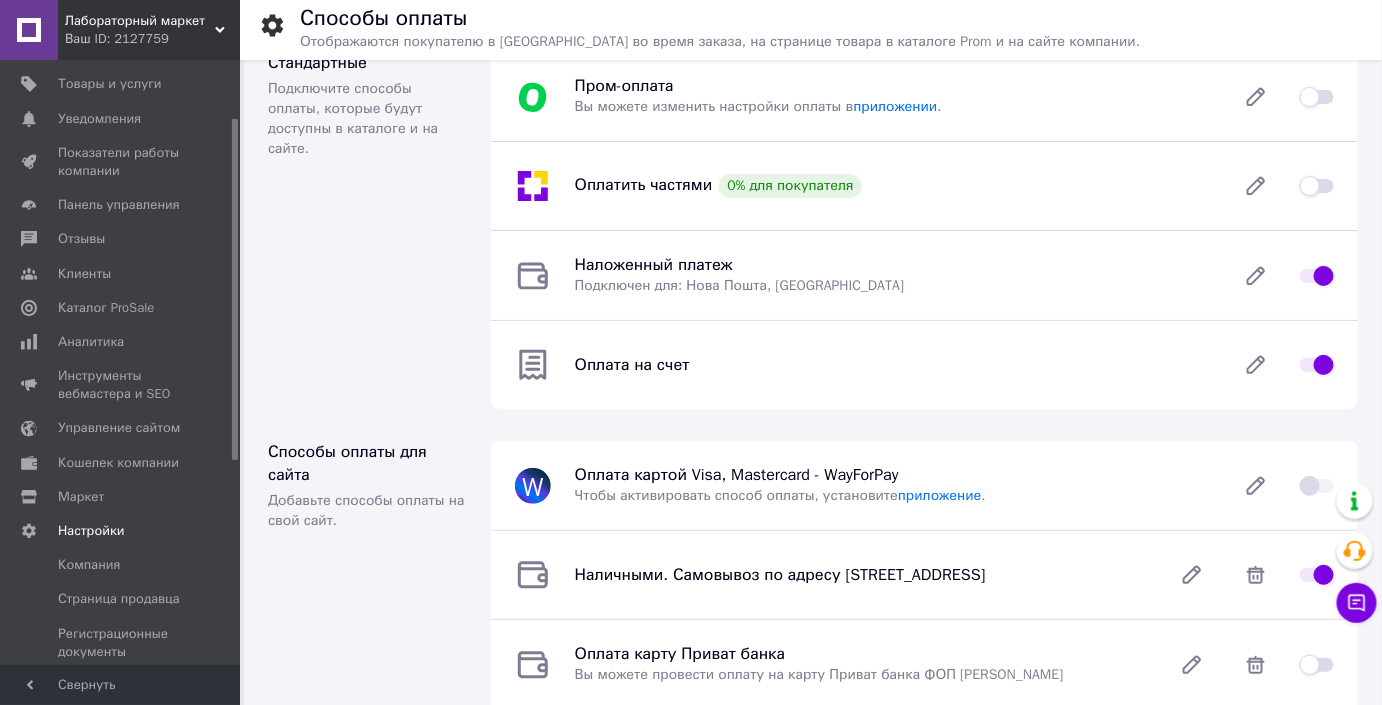 scroll, scrollTop: 0, scrollLeft: 0, axis: both 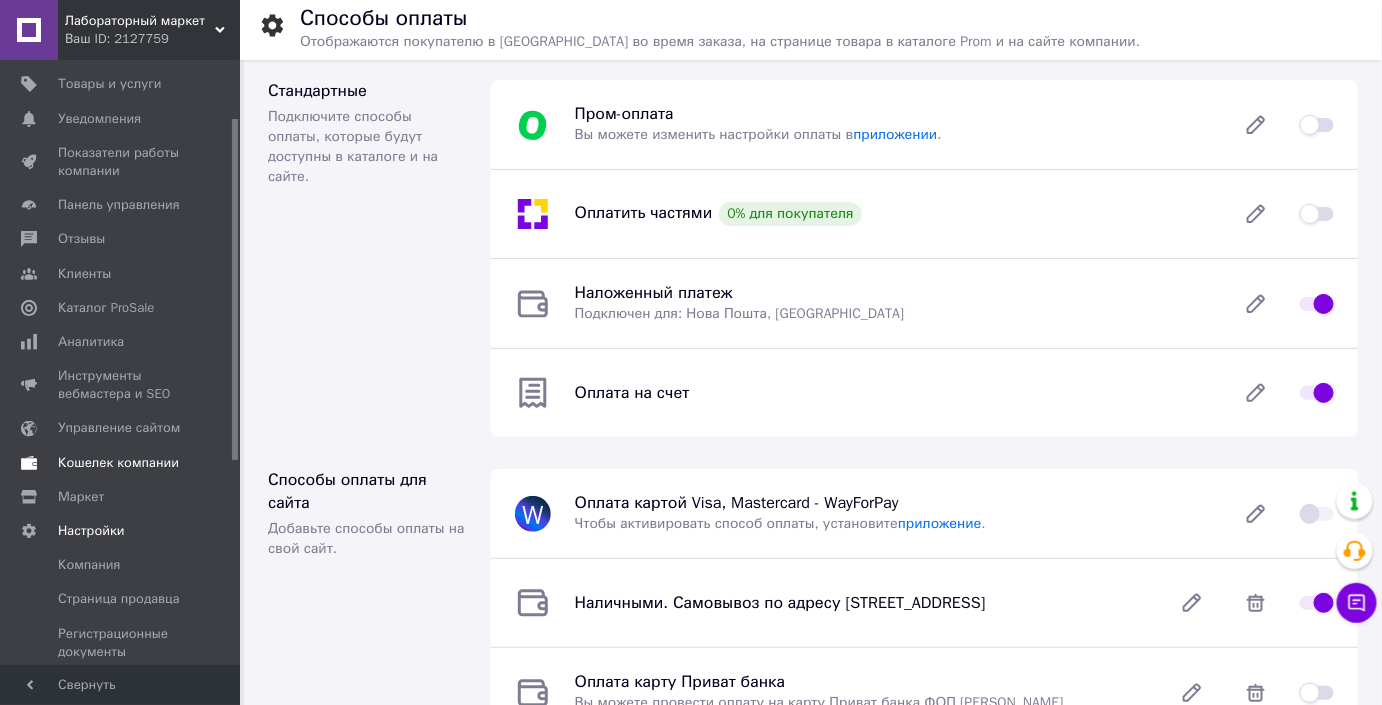 click on "Кошелек компании" at bounding box center [118, 463] 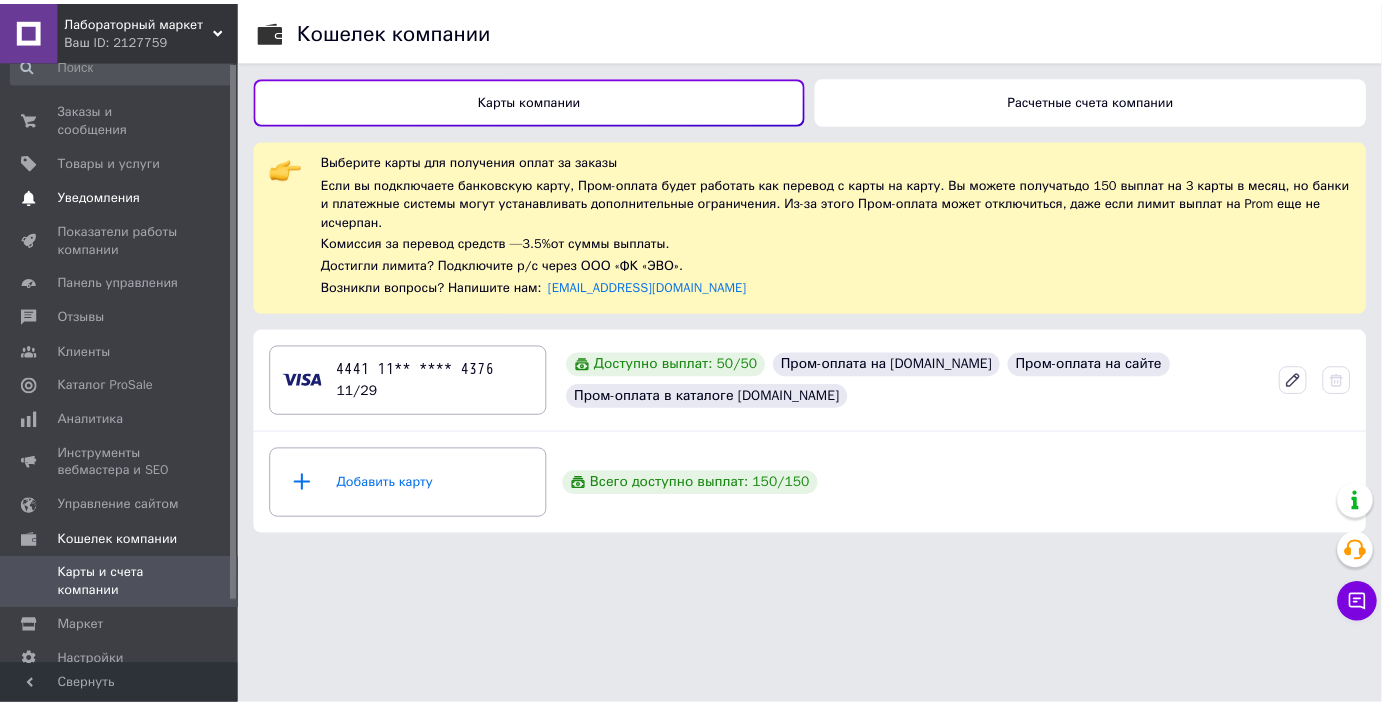 scroll, scrollTop: 0, scrollLeft: 0, axis: both 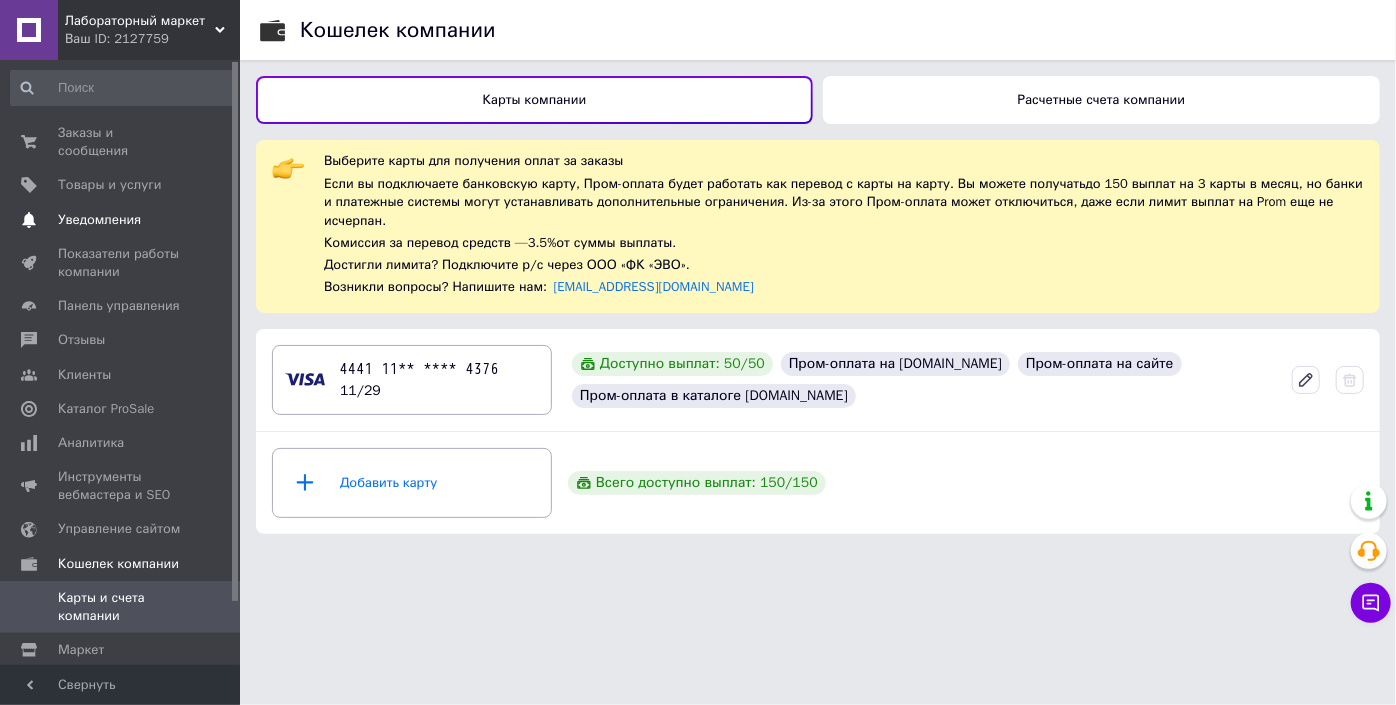 click on "Заказы и сообщения" at bounding box center (121, 142) 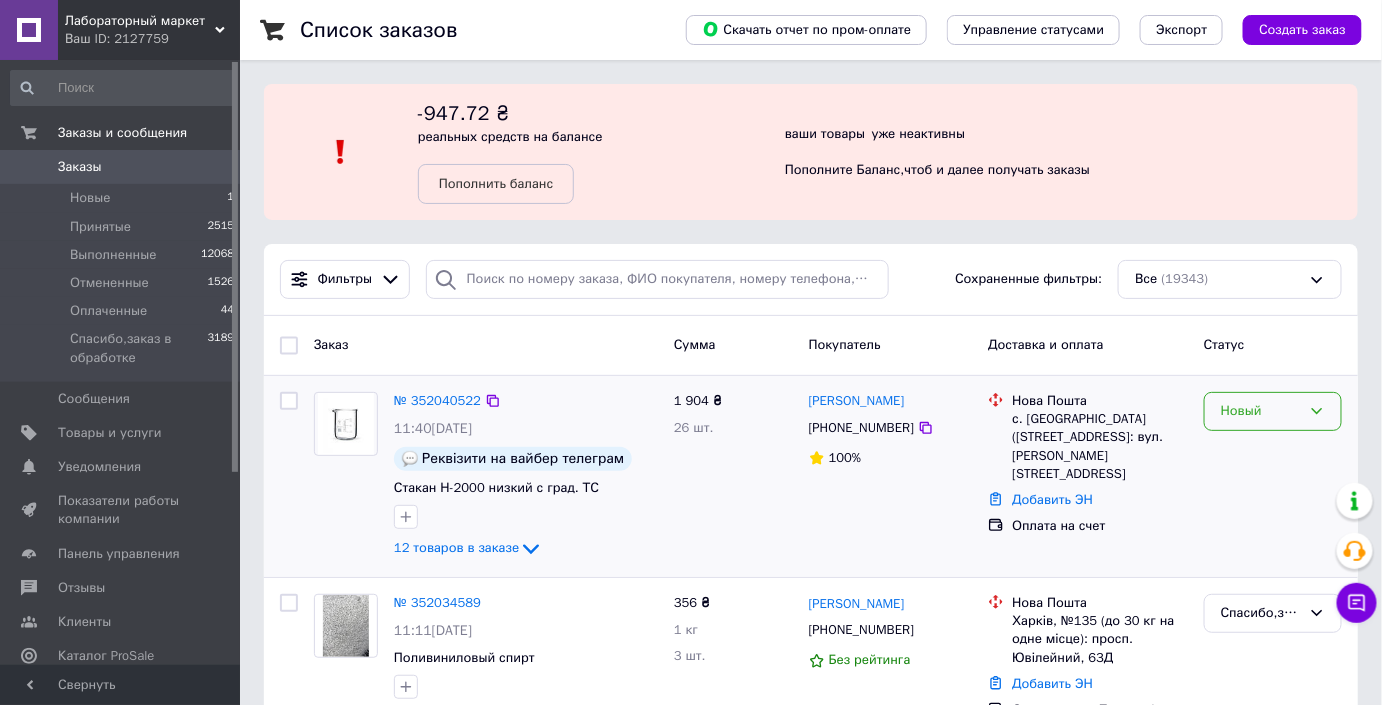 click on "Новый" at bounding box center (1273, 411) 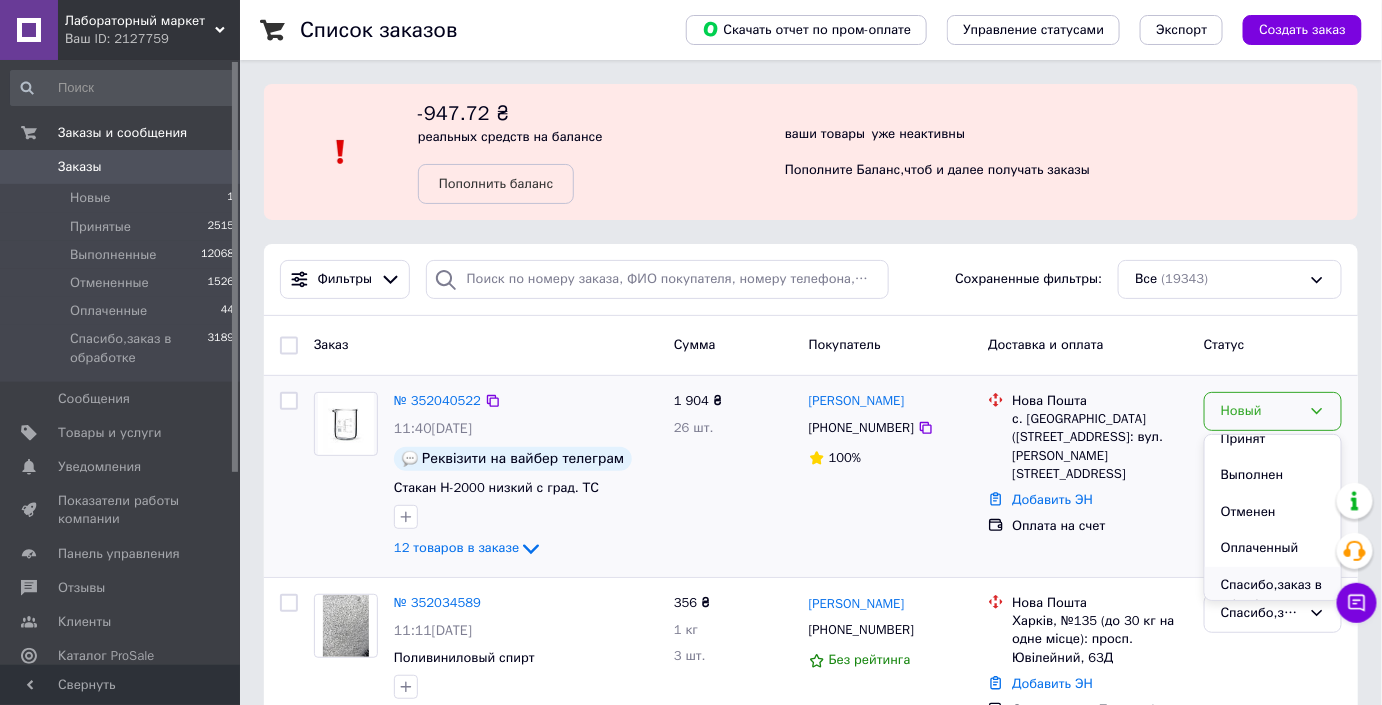 scroll, scrollTop: 37, scrollLeft: 0, axis: vertical 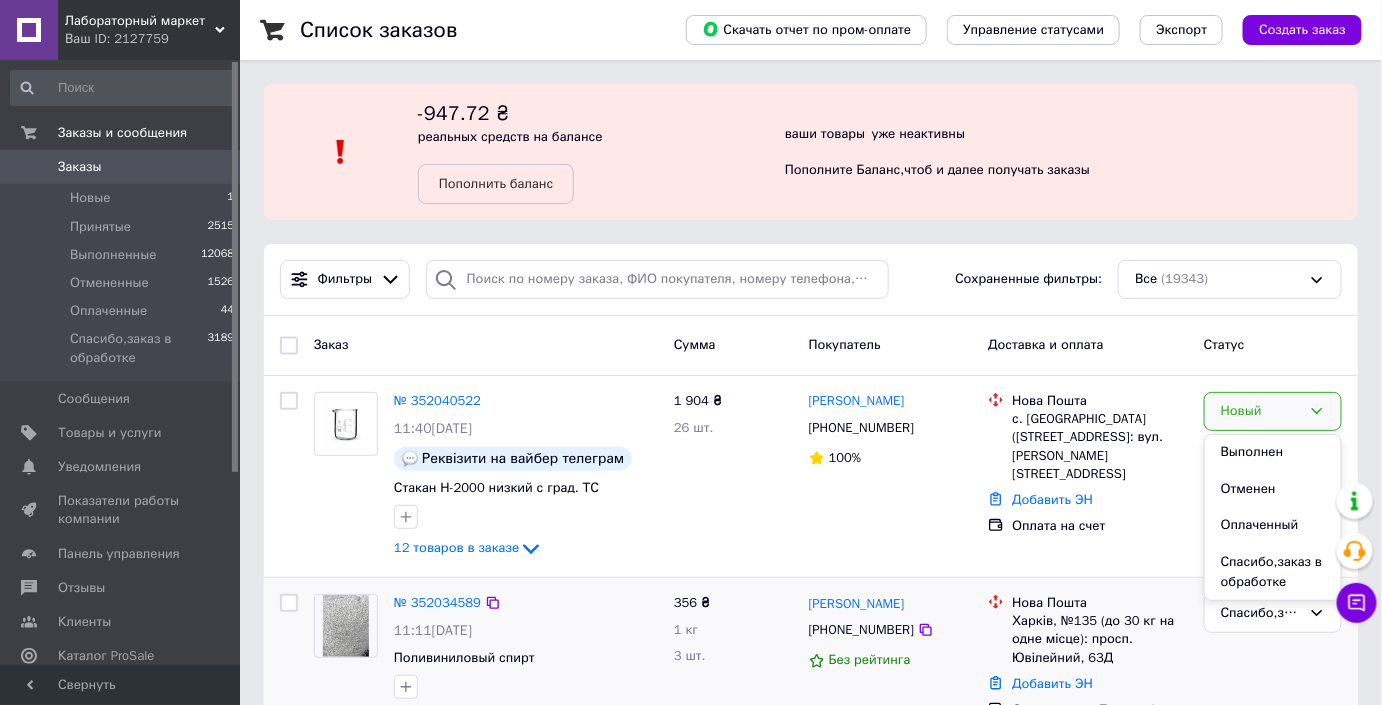 drag, startPoint x: 1240, startPoint y: 576, endPoint x: 984, endPoint y: 579, distance: 256.01758 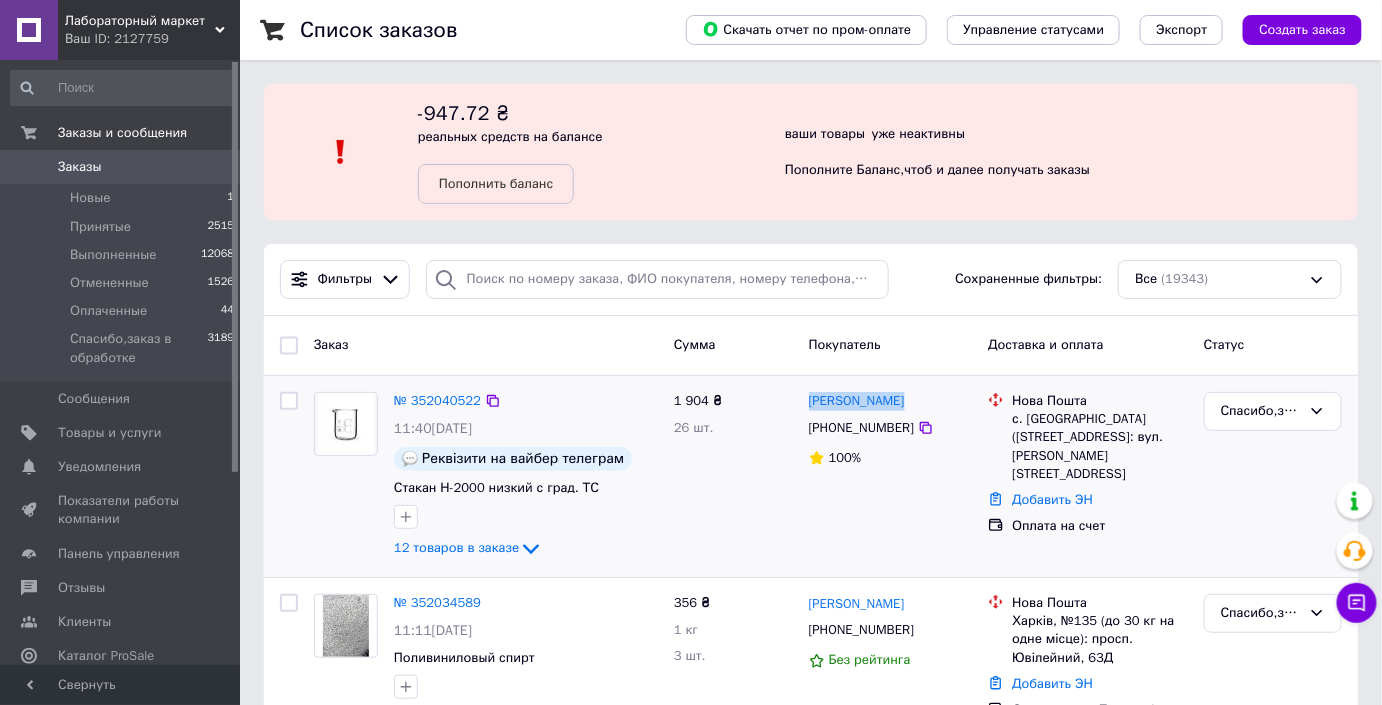 drag, startPoint x: 920, startPoint y: 400, endPoint x: 805, endPoint y: 402, distance: 115.01739 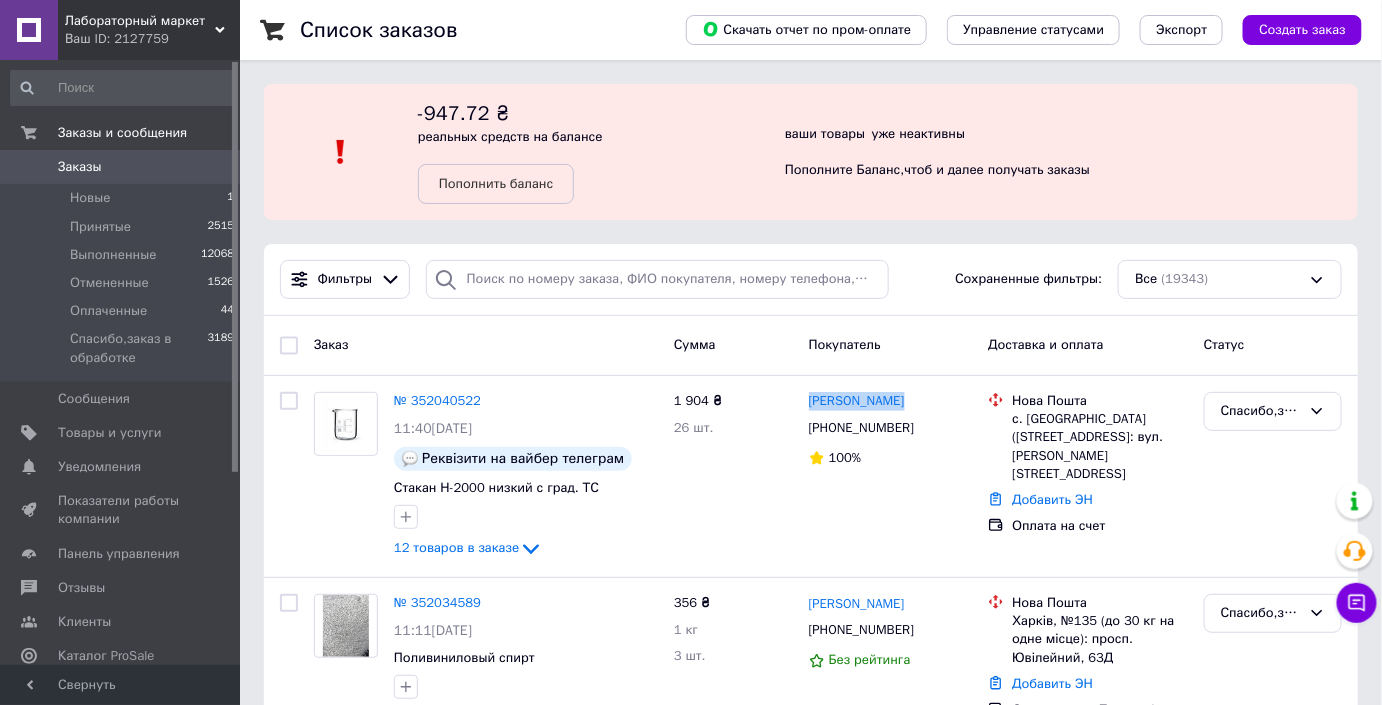click on "0" at bounding box center (212, 167) 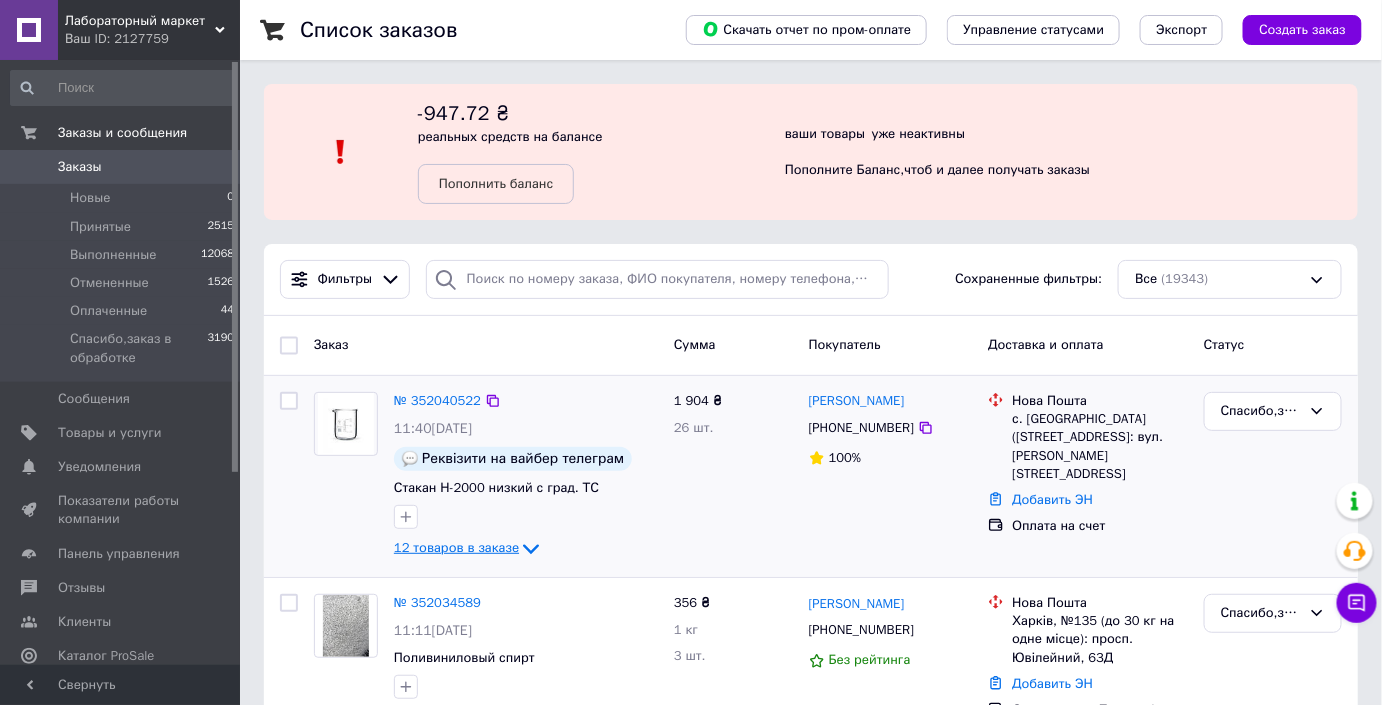 click on "12 товаров в заказе" at bounding box center (456, 548) 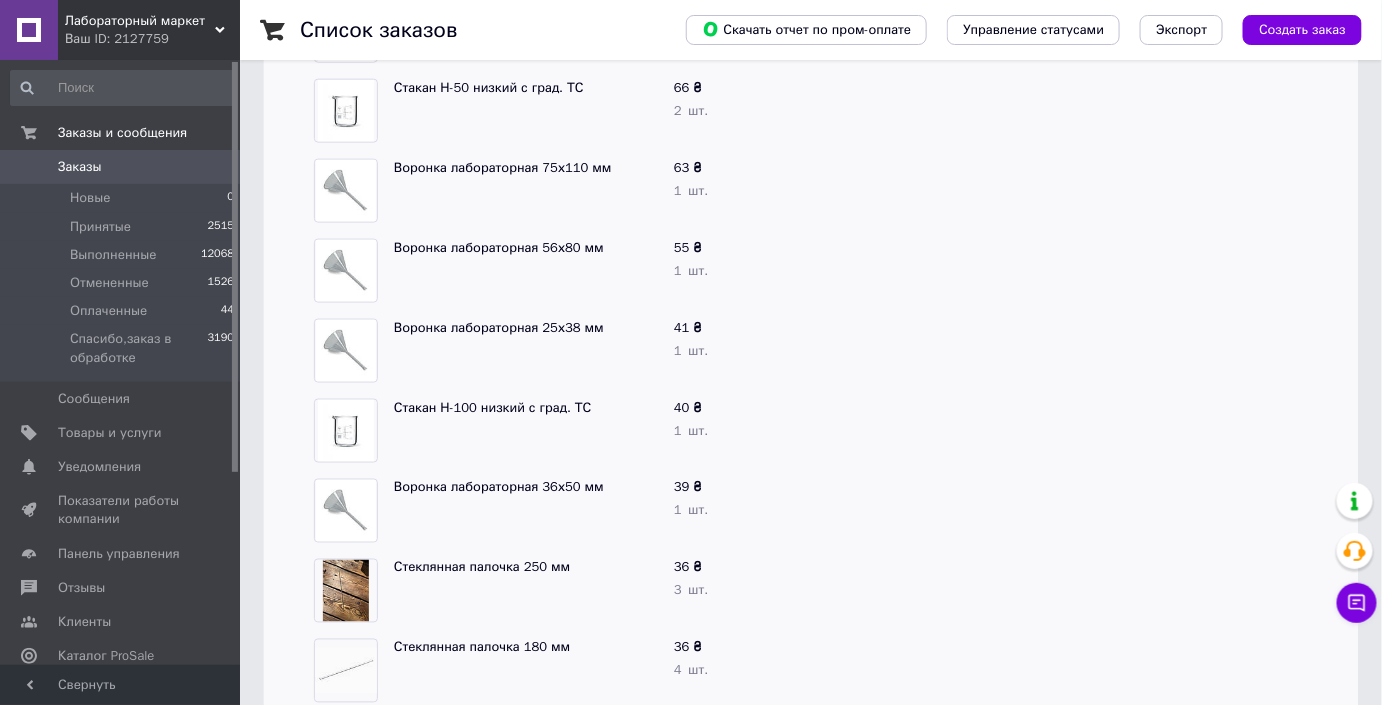 scroll, scrollTop: 1272, scrollLeft: 0, axis: vertical 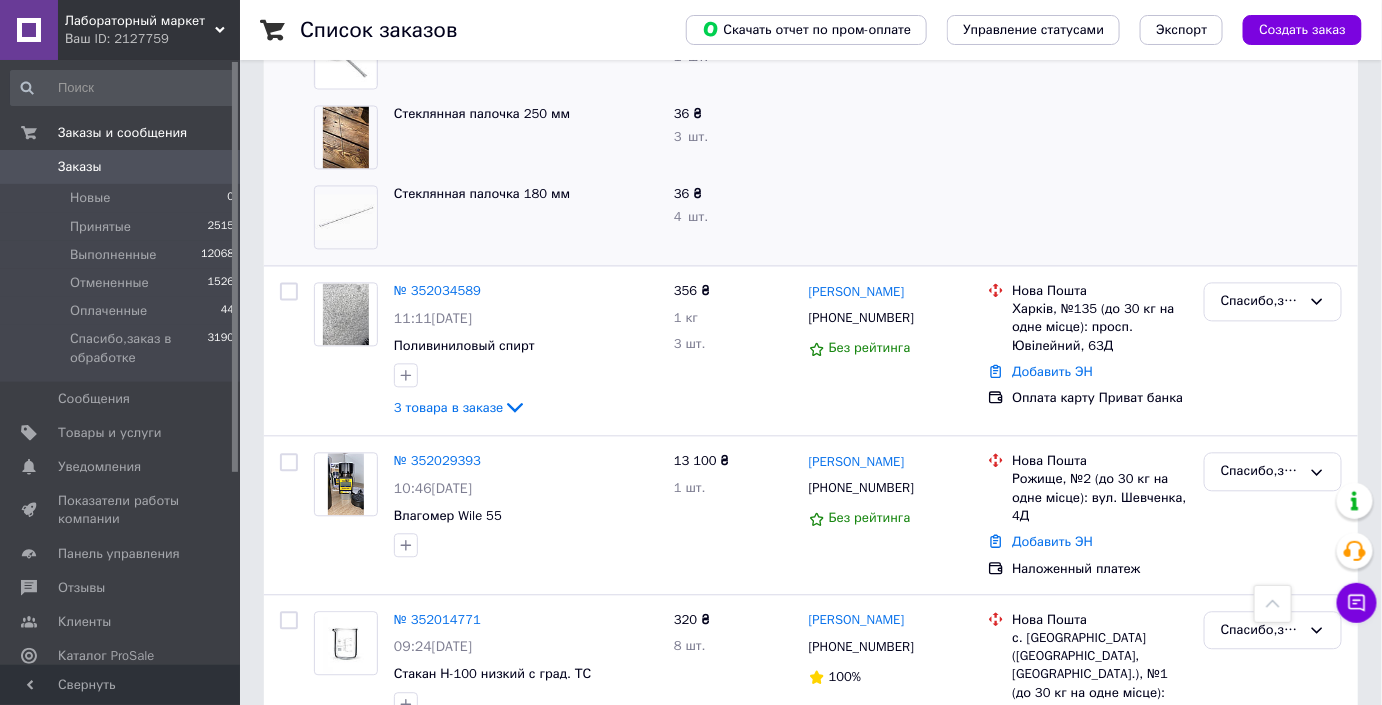 click on "Лабораторный маркет" at bounding box center (140, 21) 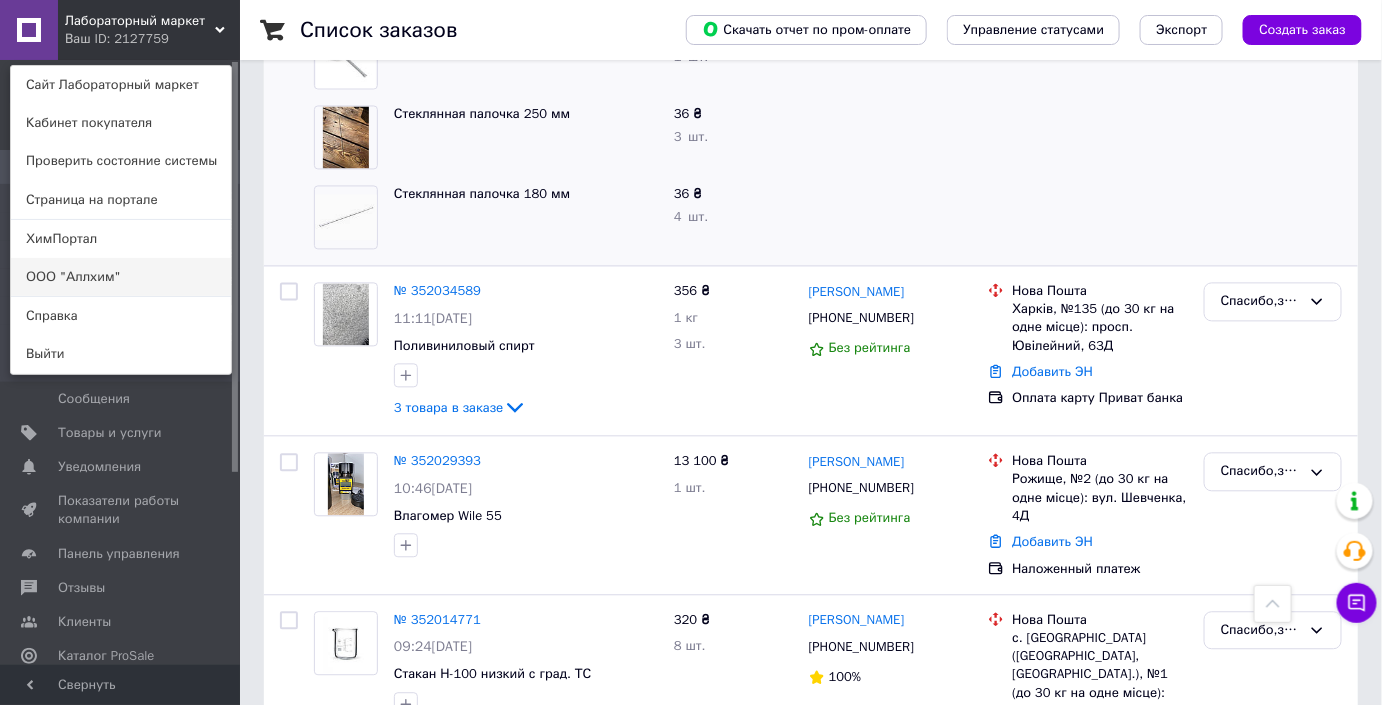 click on "ООО "Аллхим"" at bounding box center (121, 277) 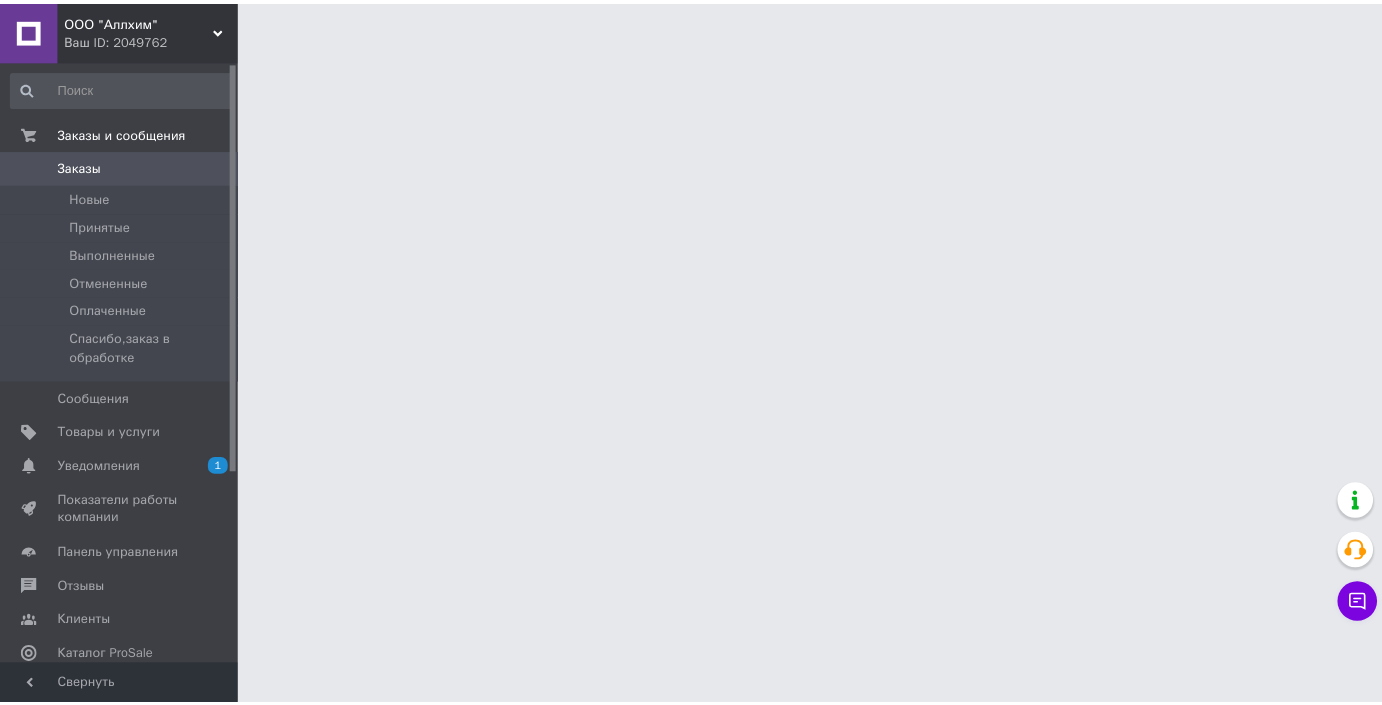 scroll, scrollTop: 0, scrollLeft: 0, axis: both 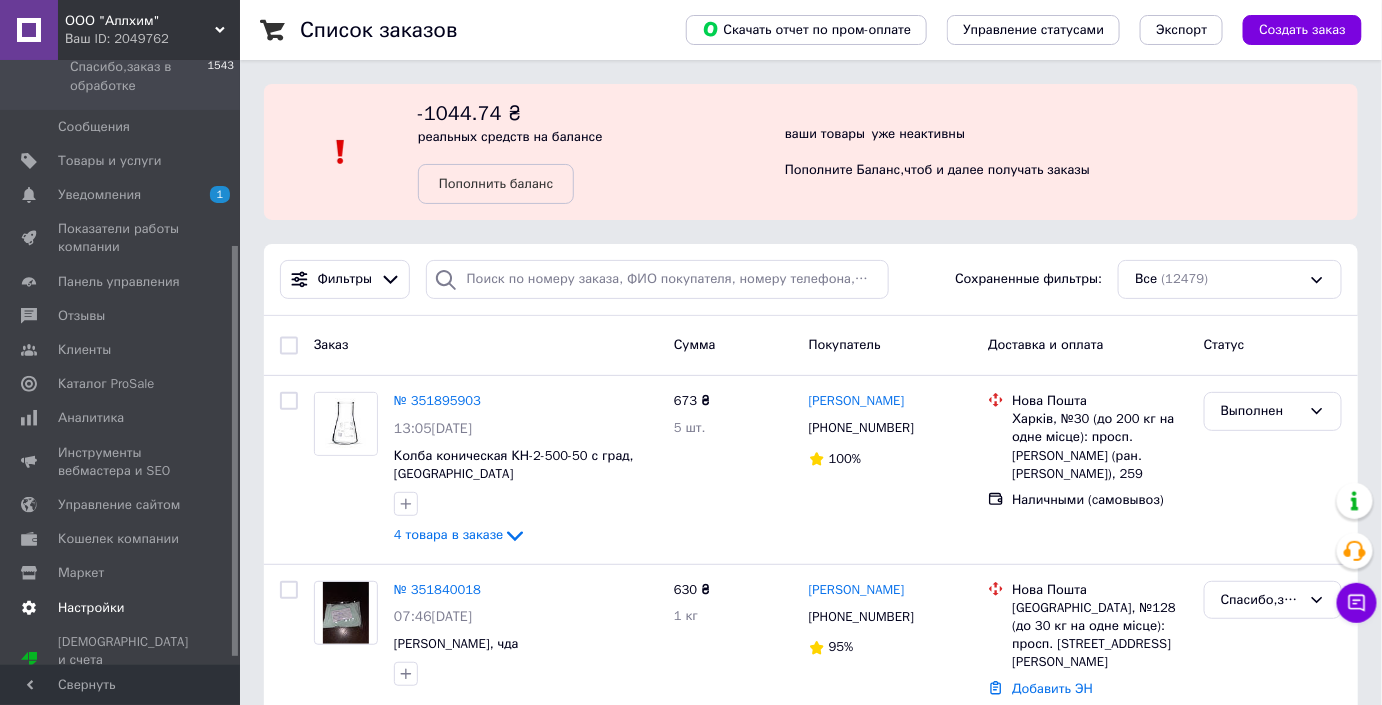 click on "Настройки" at bounding box center [123, 608] 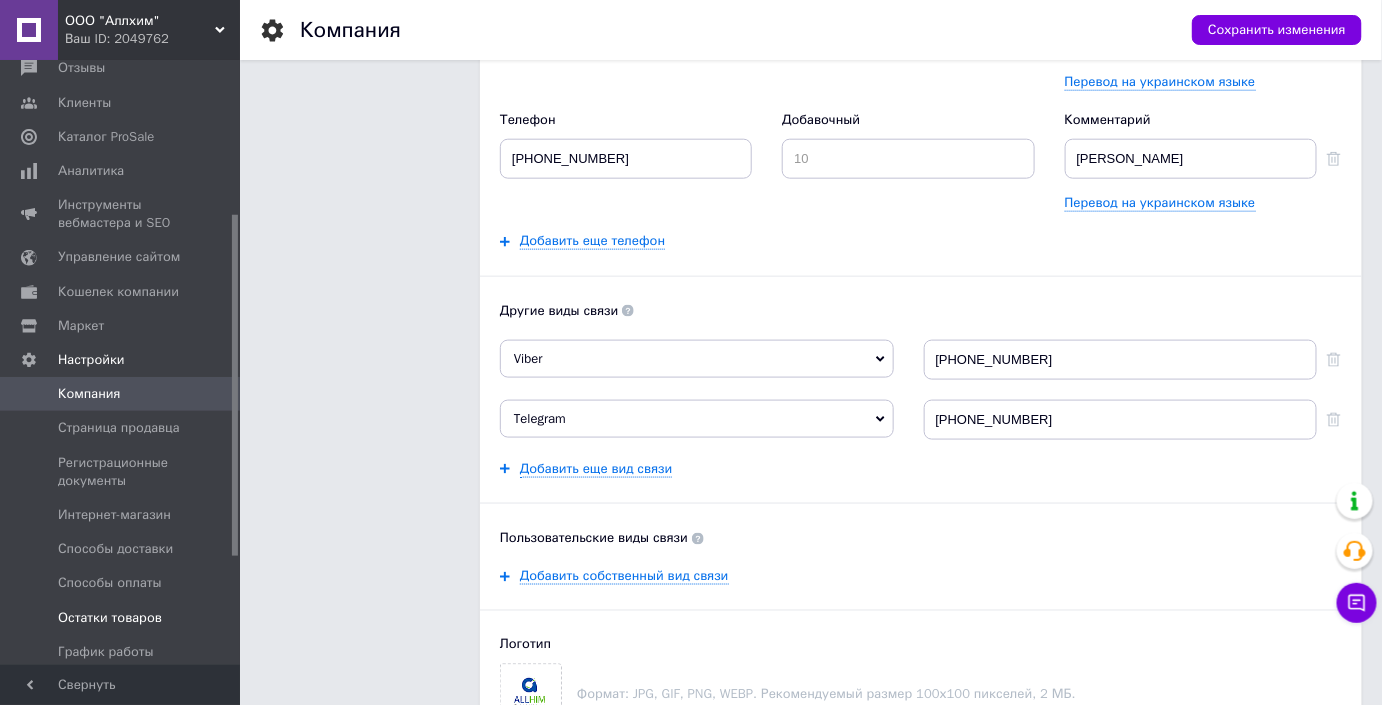 scroll, scrollTop: 727, scrollLeft: 0, axis: vertical 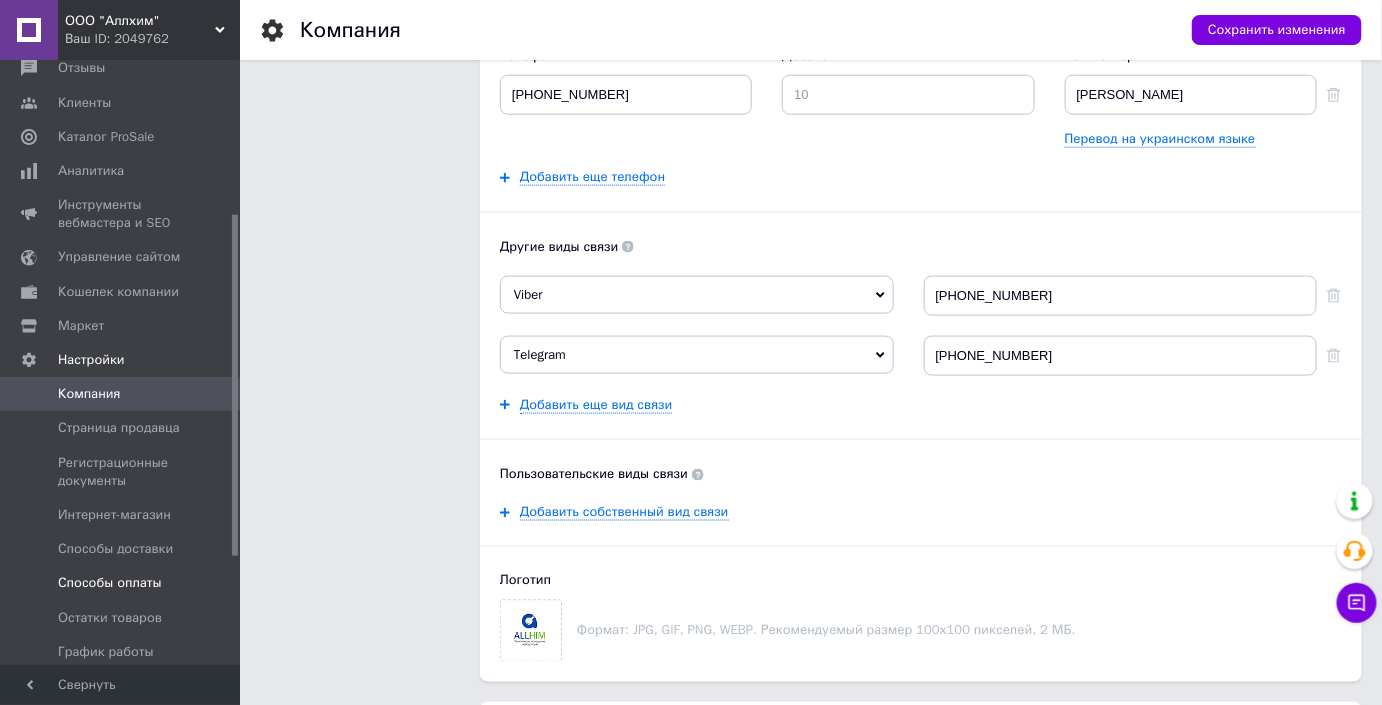 click on "Способы оплаты" at bounding box center (110, 583) 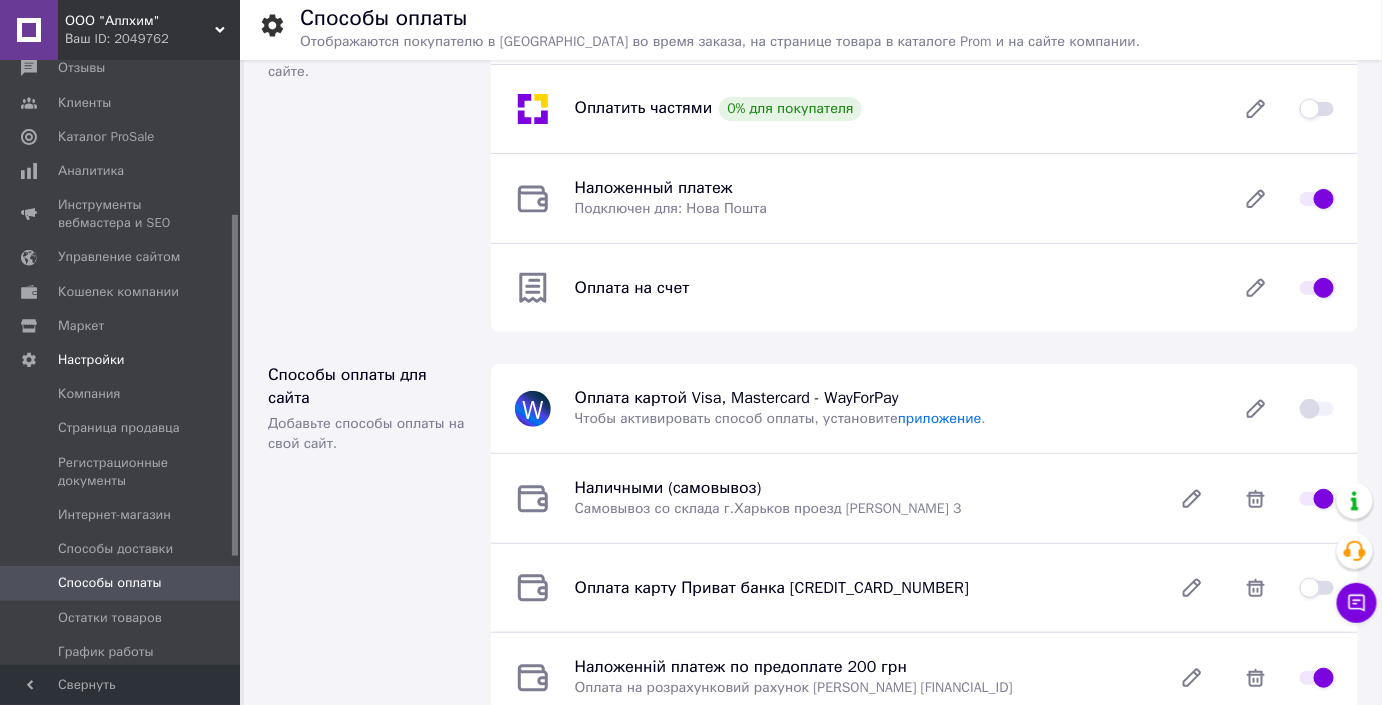 scroll, scrollTop: 181, scrollLeft: 0, axis: vertical 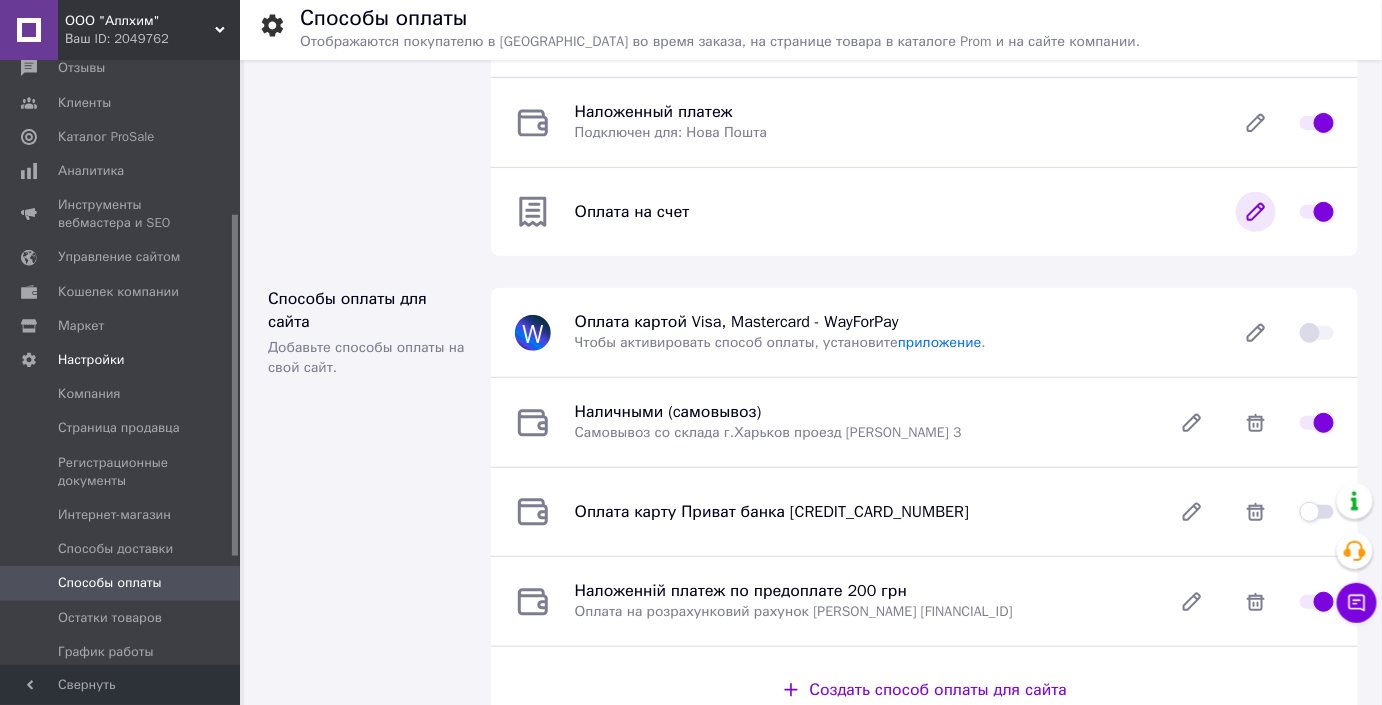 click 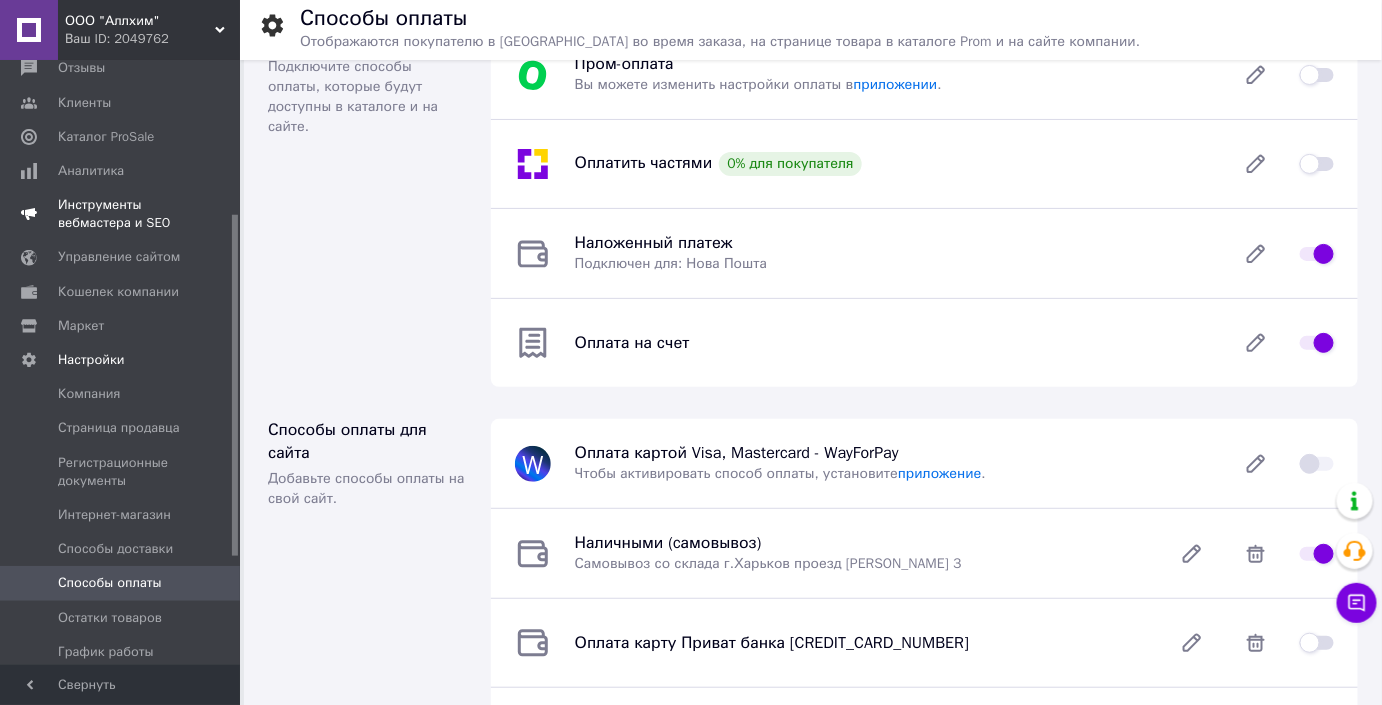 scroll, scrollTop: 90, scrollLeft: 0, axis: vertical 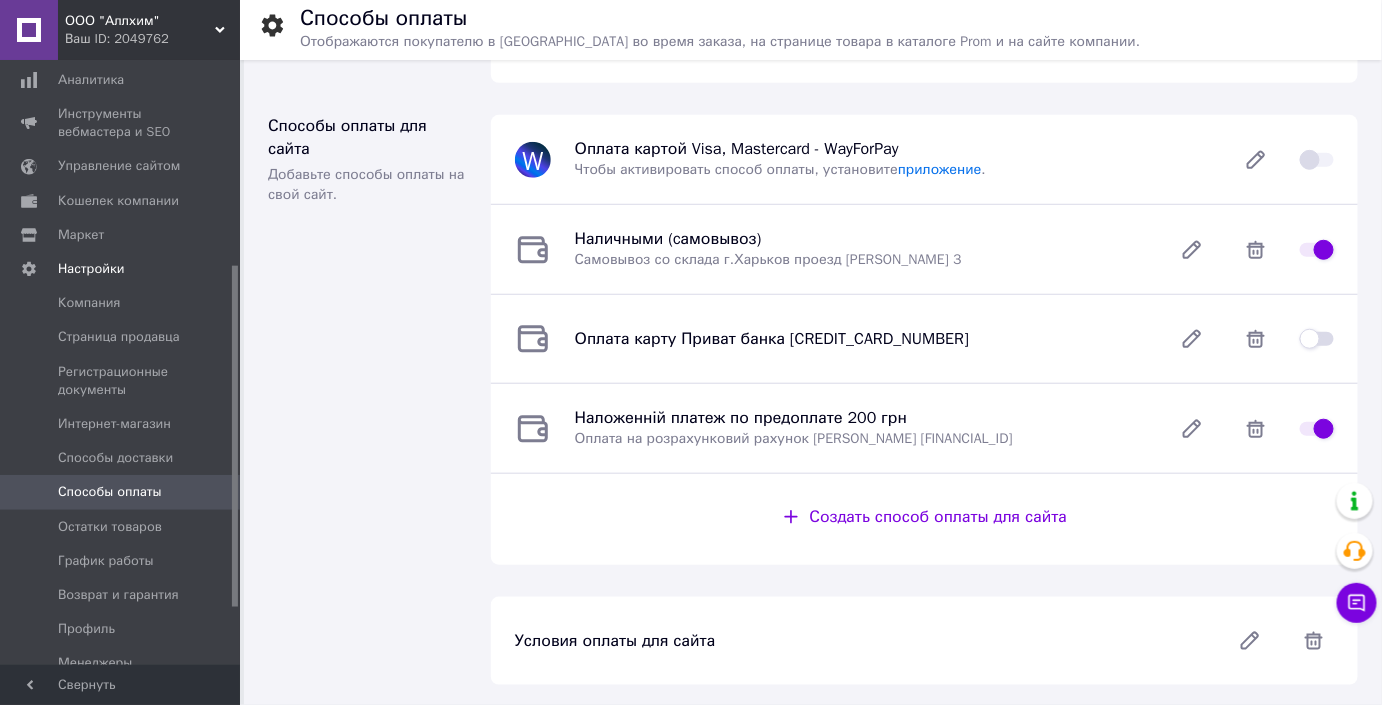 click on "Условия оплаты для сайта" at bounding box center [924, 641] 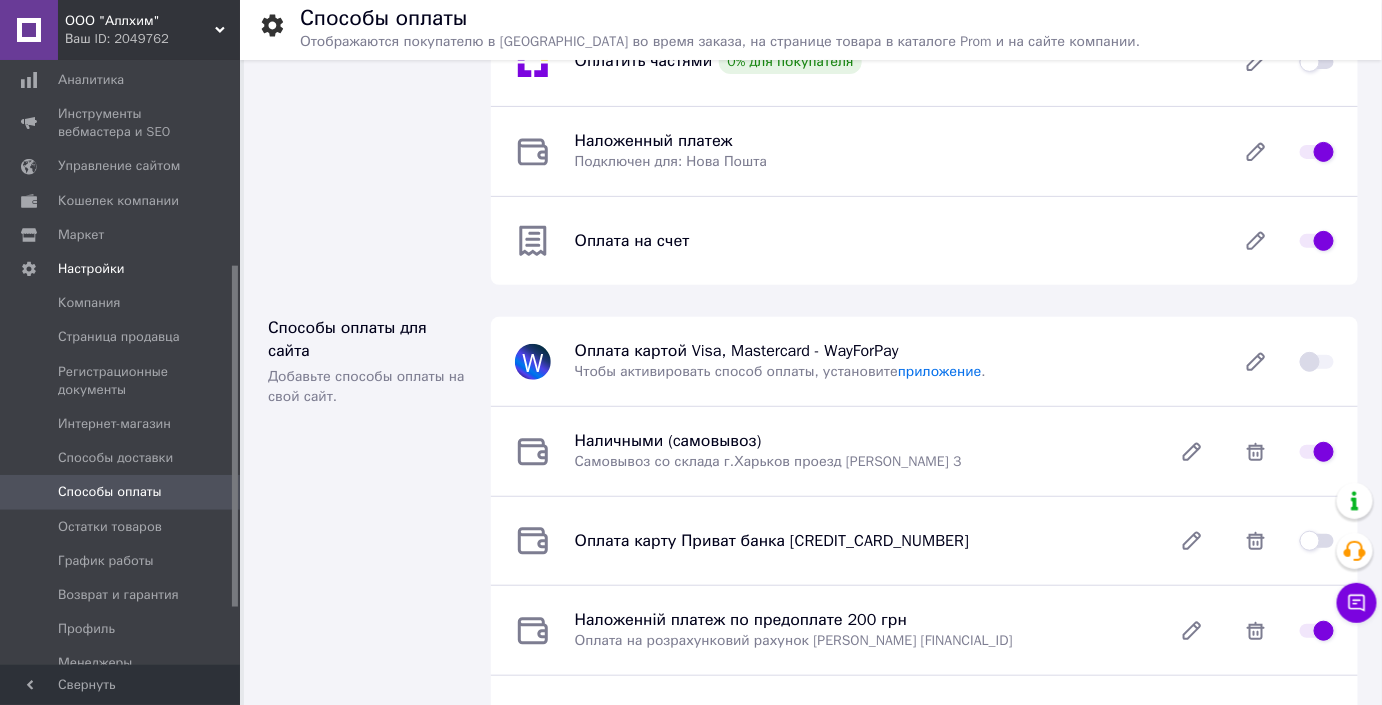 scroll, scrollTop: 0, scrollLeft: 0, axis: both 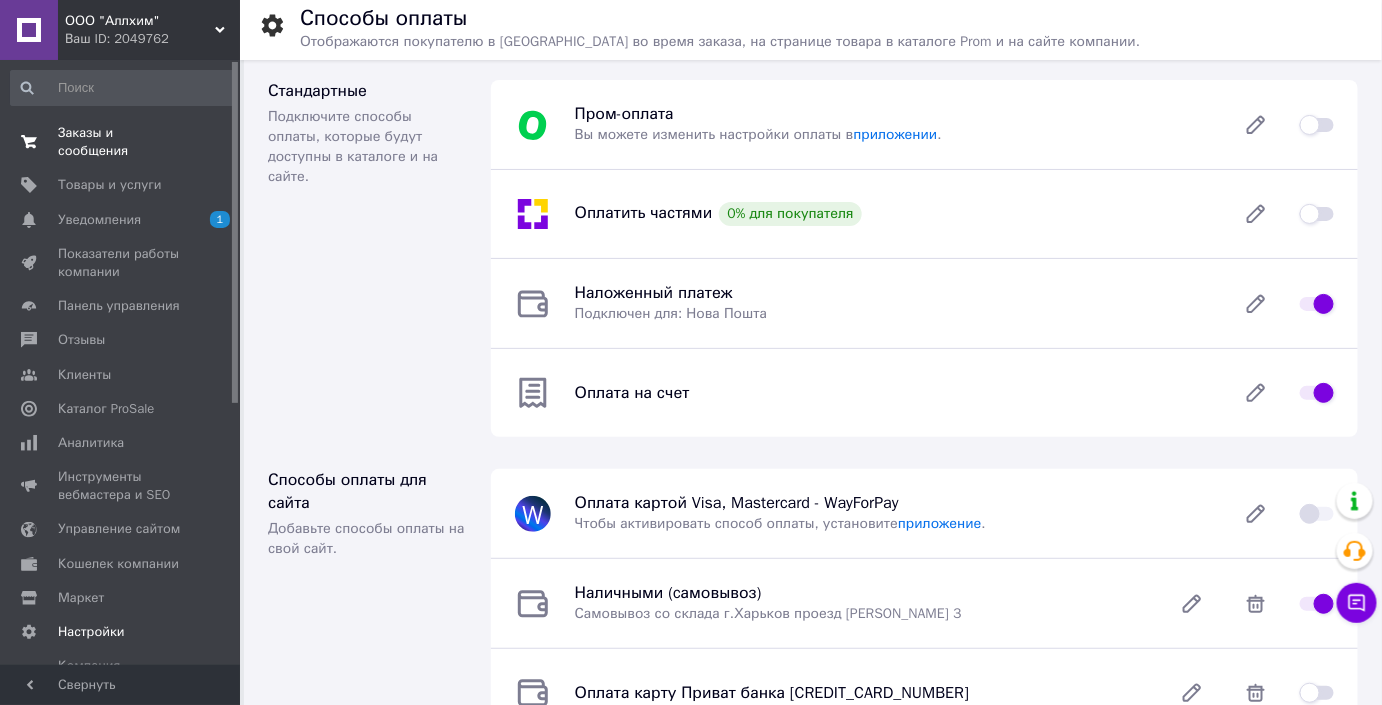 click on "Заказы и сообщения" at bounding box center (121, 142) 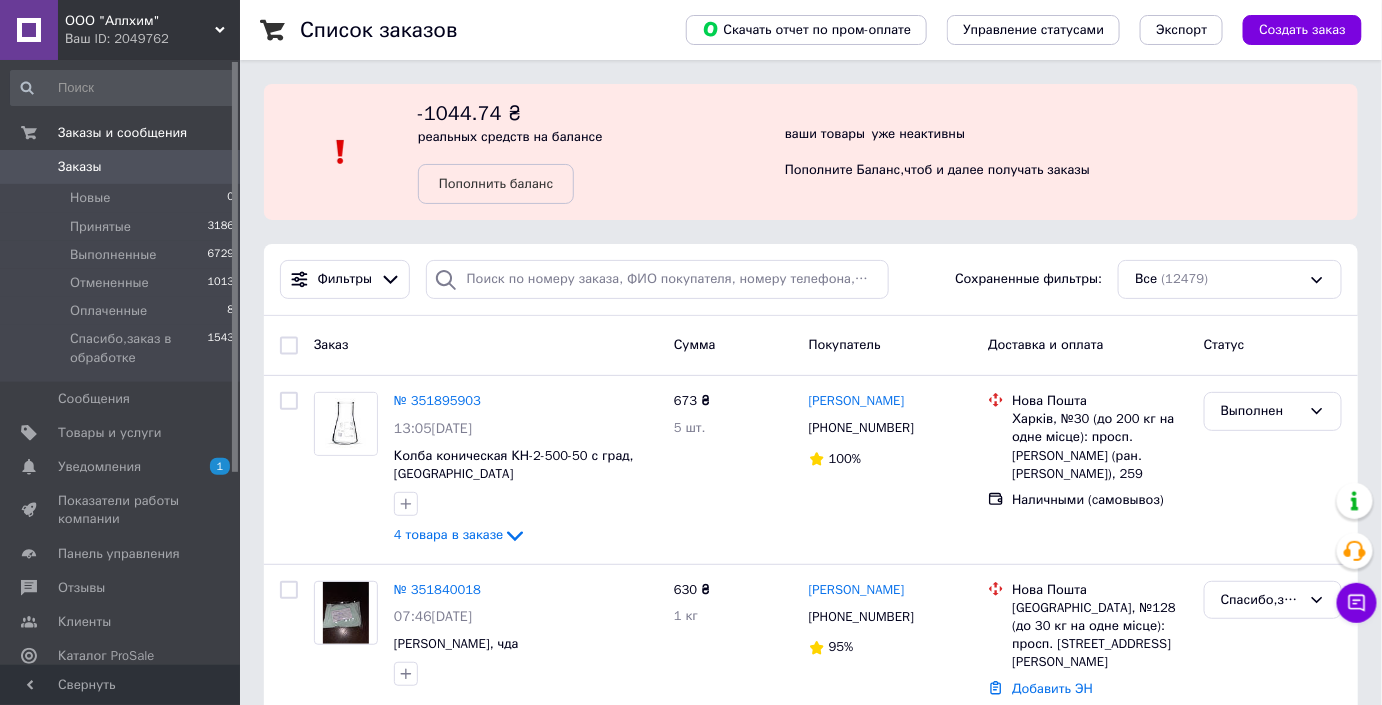click on "ООО "Аллхим"" at bounding box center (140, 21) 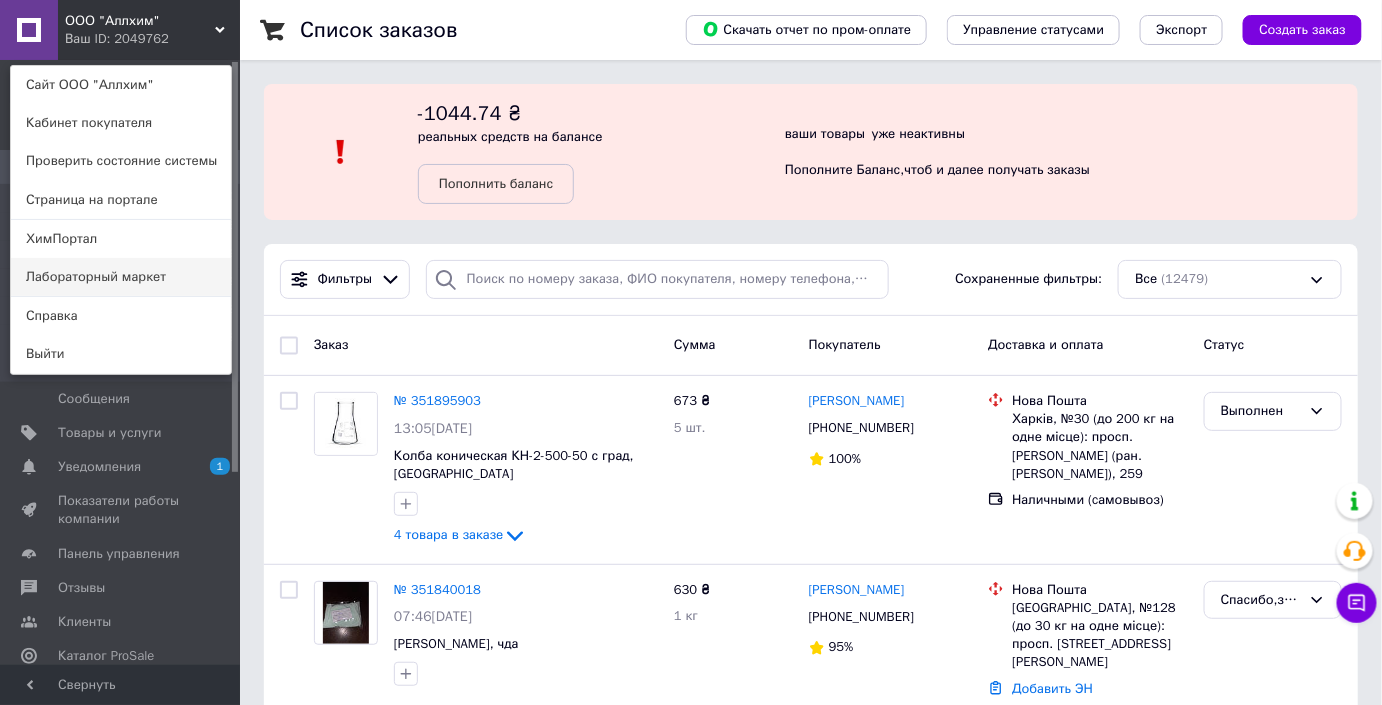 click on "Лабораторный маркет" at bounding box center [121, 277] 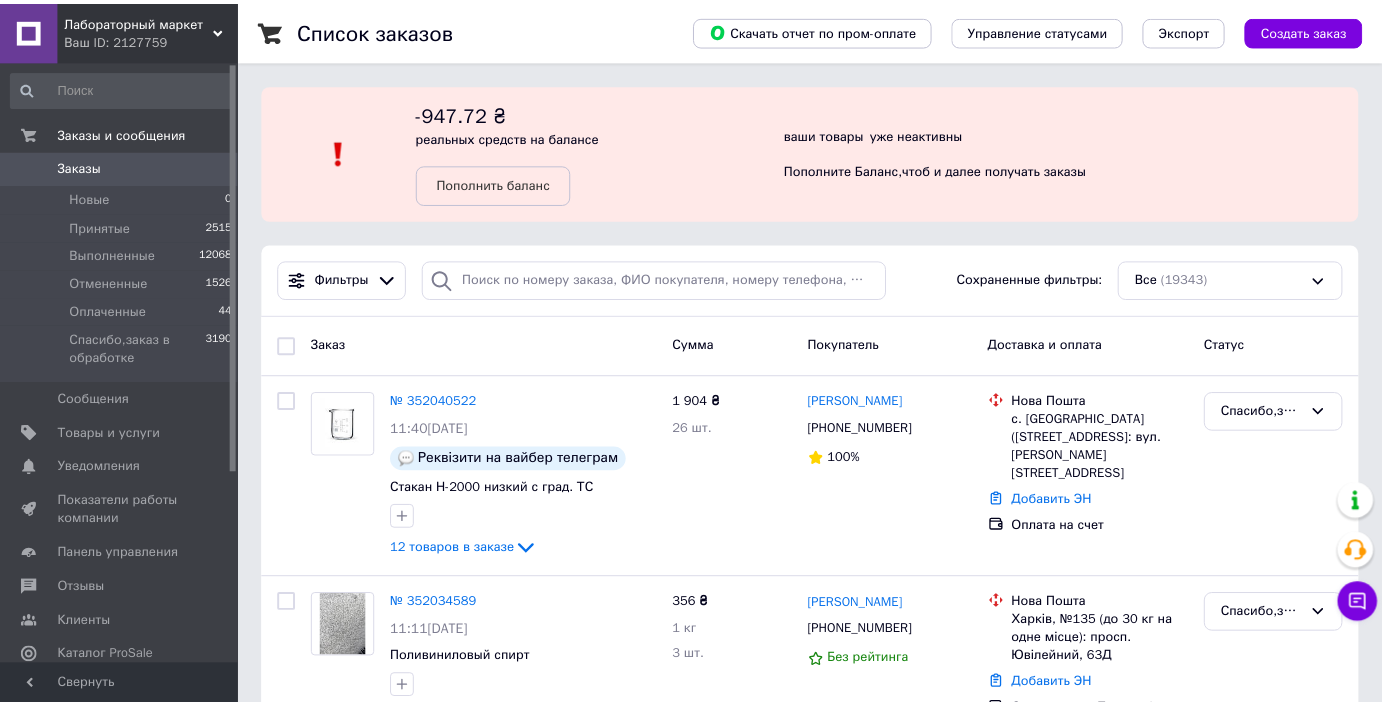 scroll, scrollTop: 0, scrollLeft: 0, axis: both 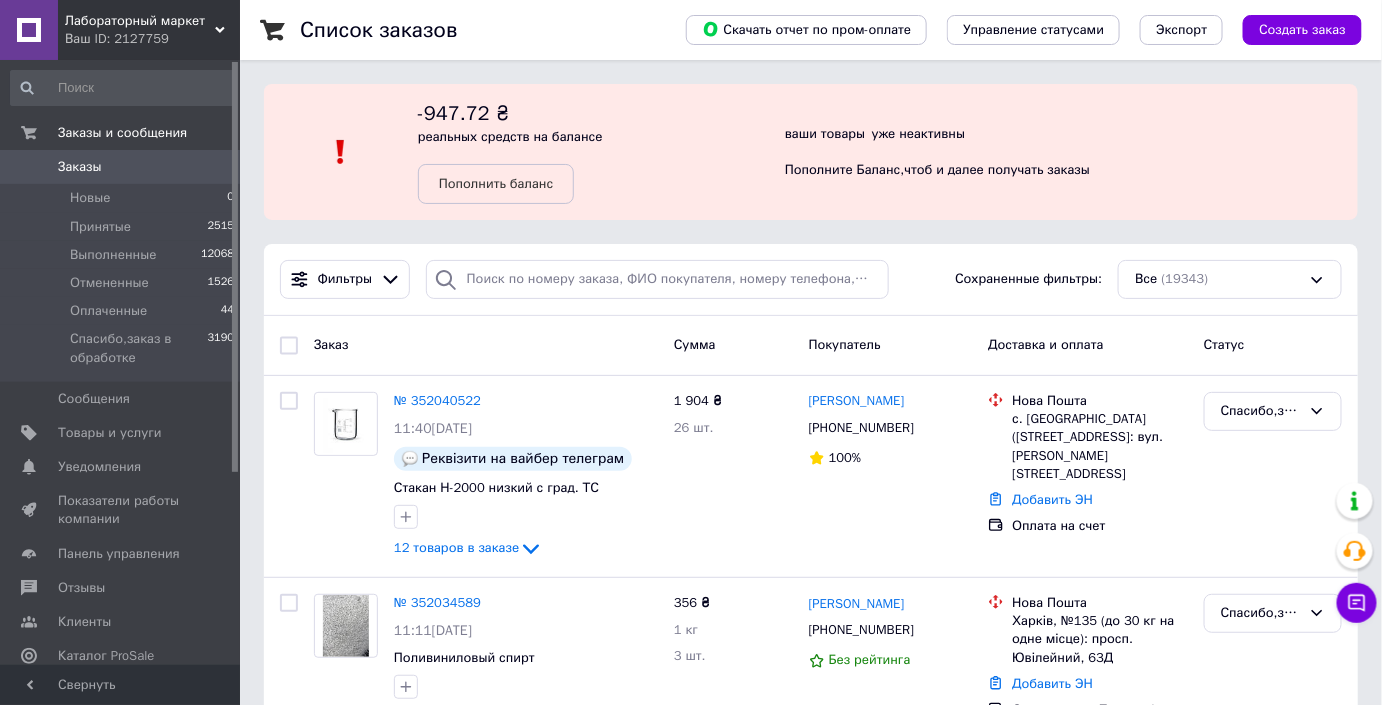 click on "Заказы 0" at bounding box center [123, 167] 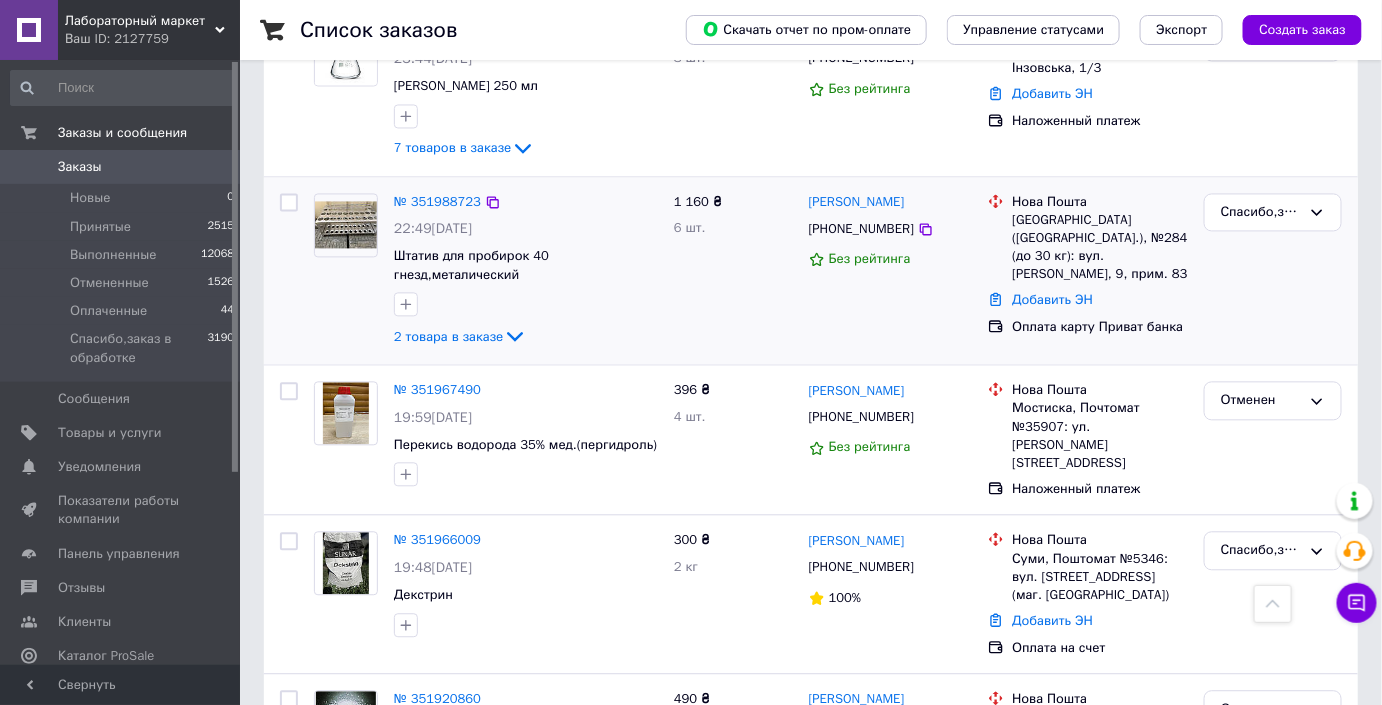 scroll, scrollTop: 1181, scrollLeft: 0, axis: vertical 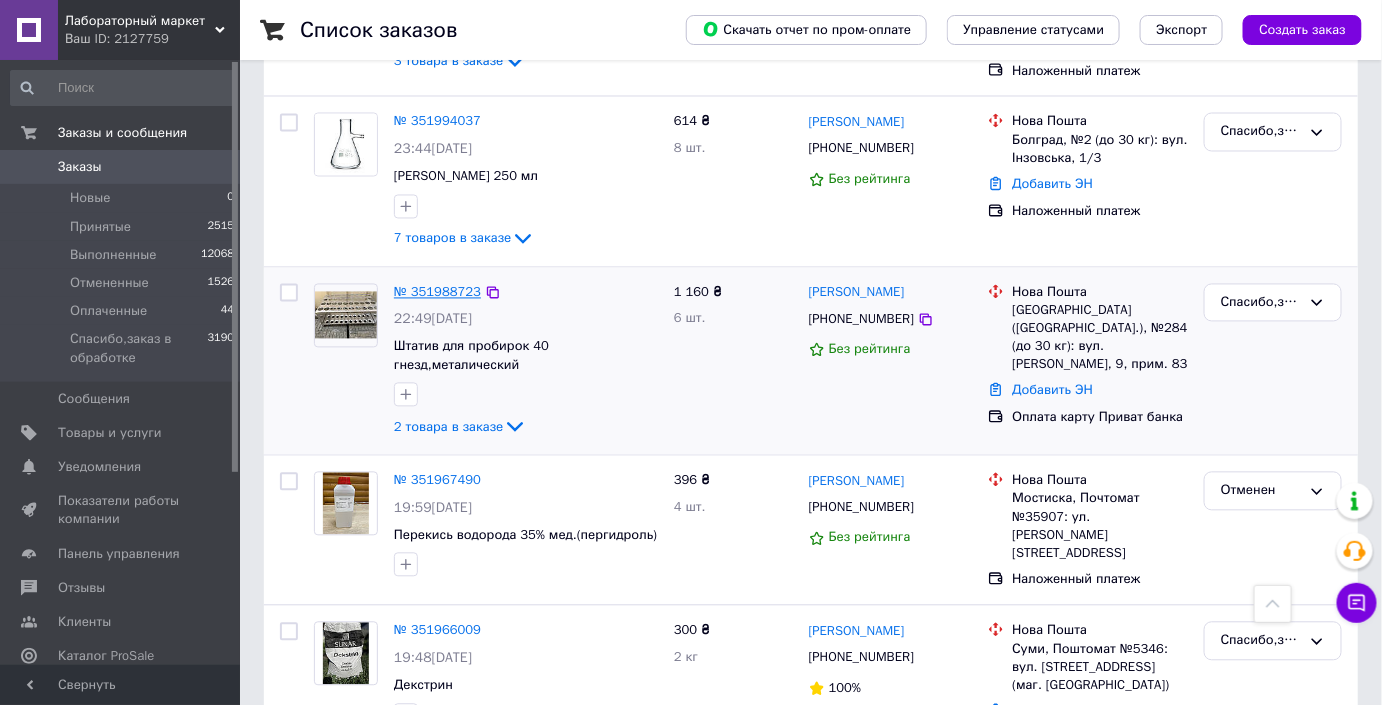 click on "№ 351988723" at bounding box center (437, 292) 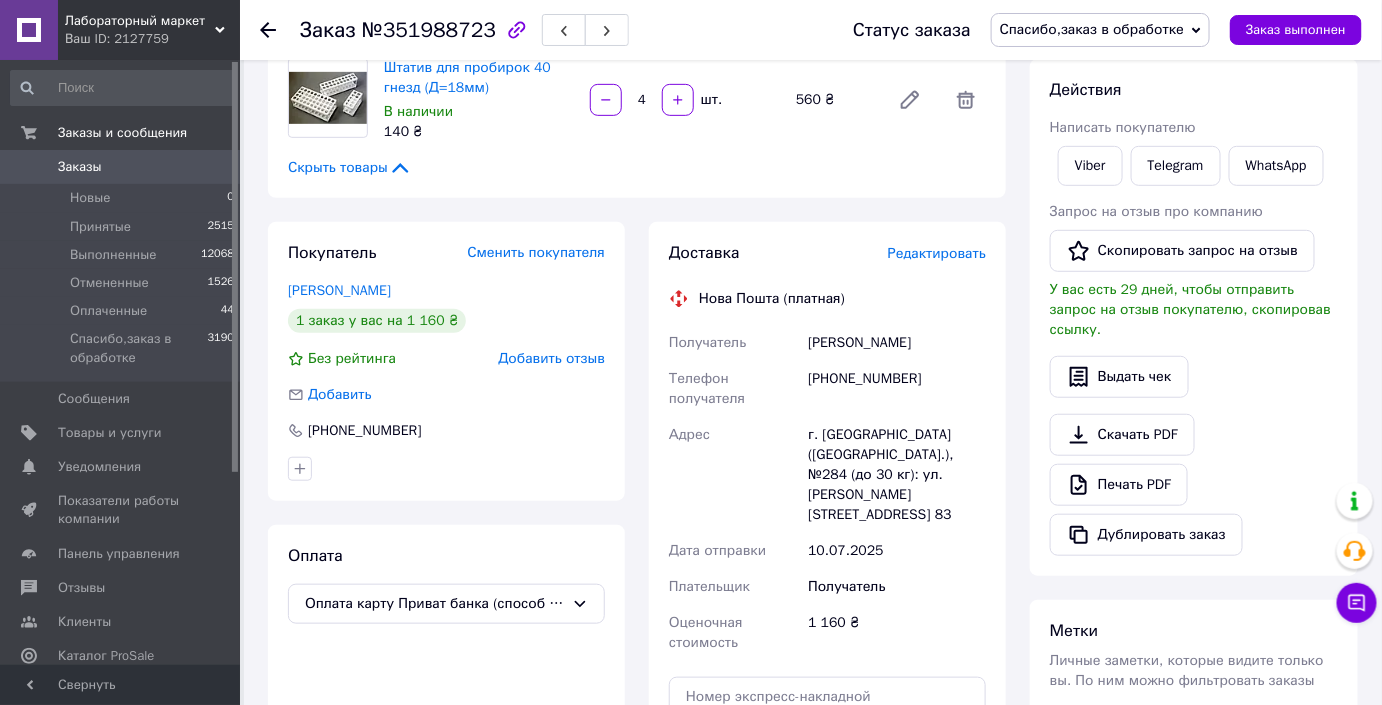 scroll, scrollTop: 363, scrollLeft: 0, axis: vertical 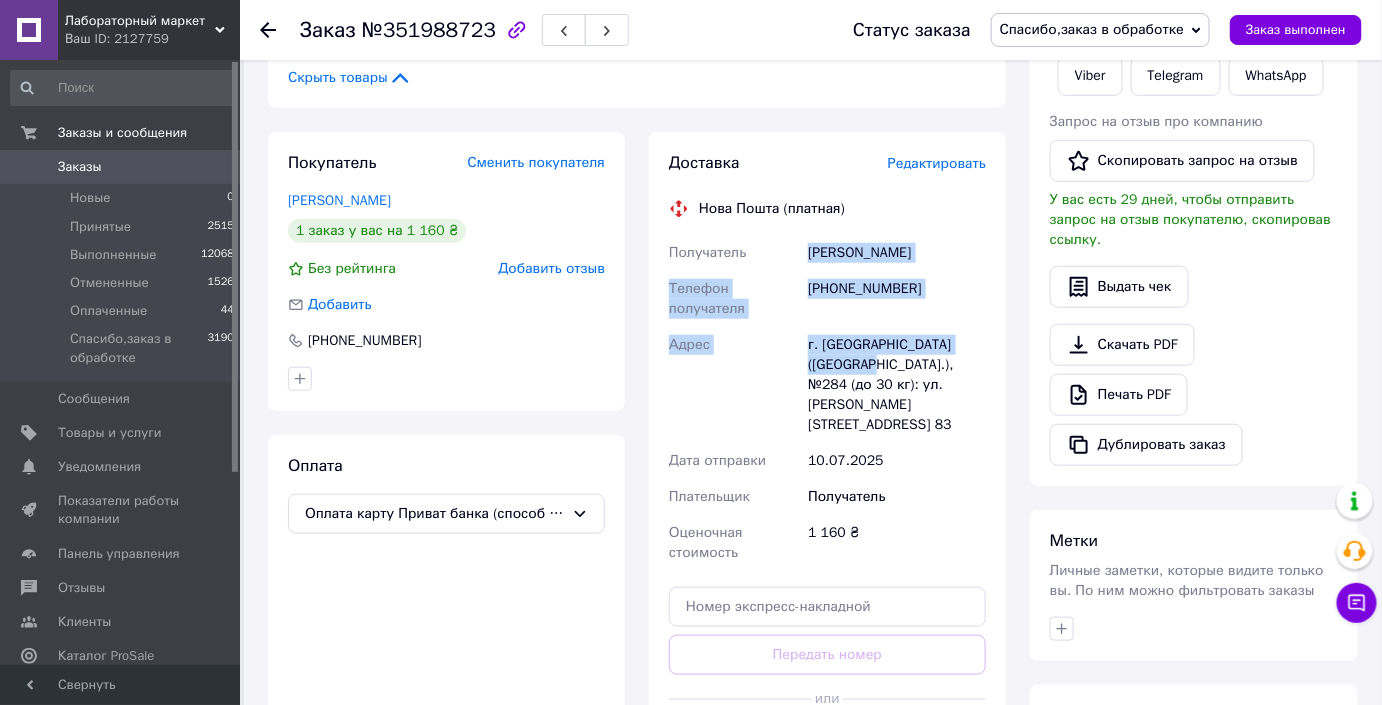 drag, startPoint x: 802, startPoint y: 244, endPoint x: 849, endPoint y: 361, distance: 126.08727 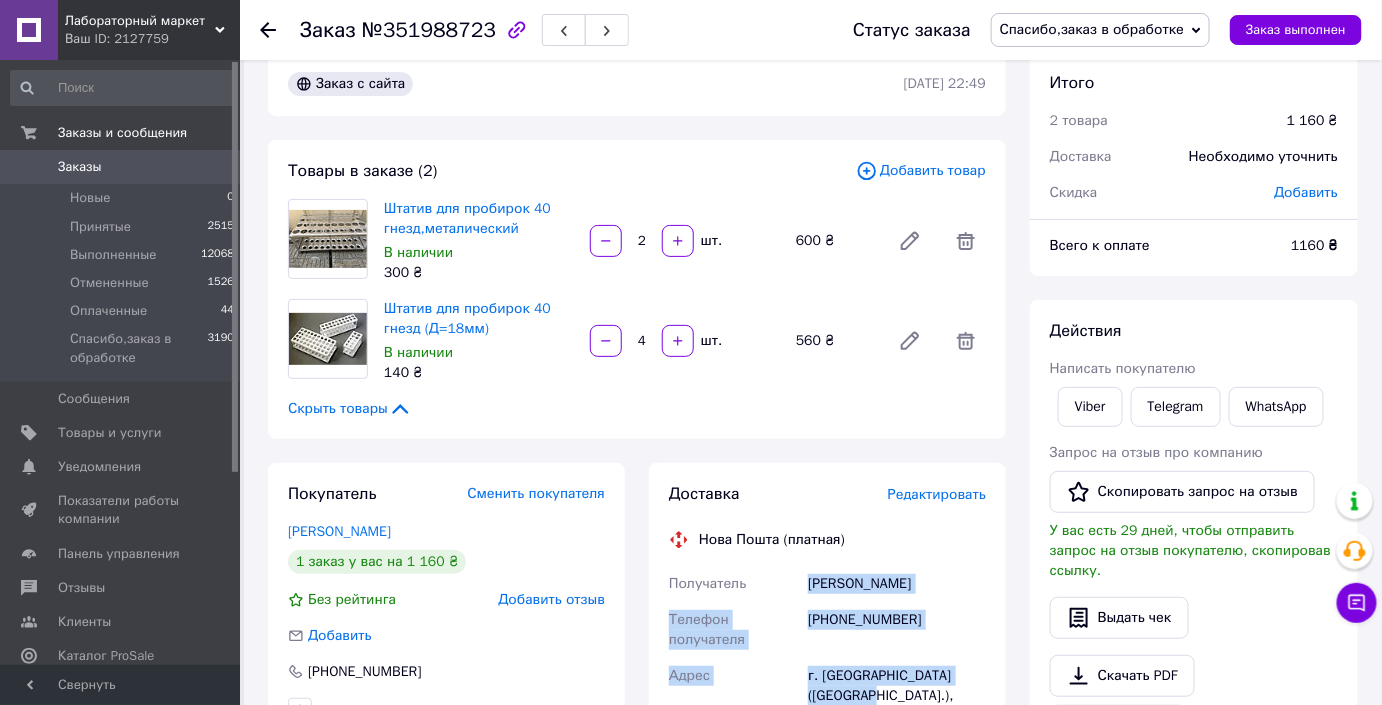 scroll, scrollTop: 0, scrollLeft: 0, axis: both 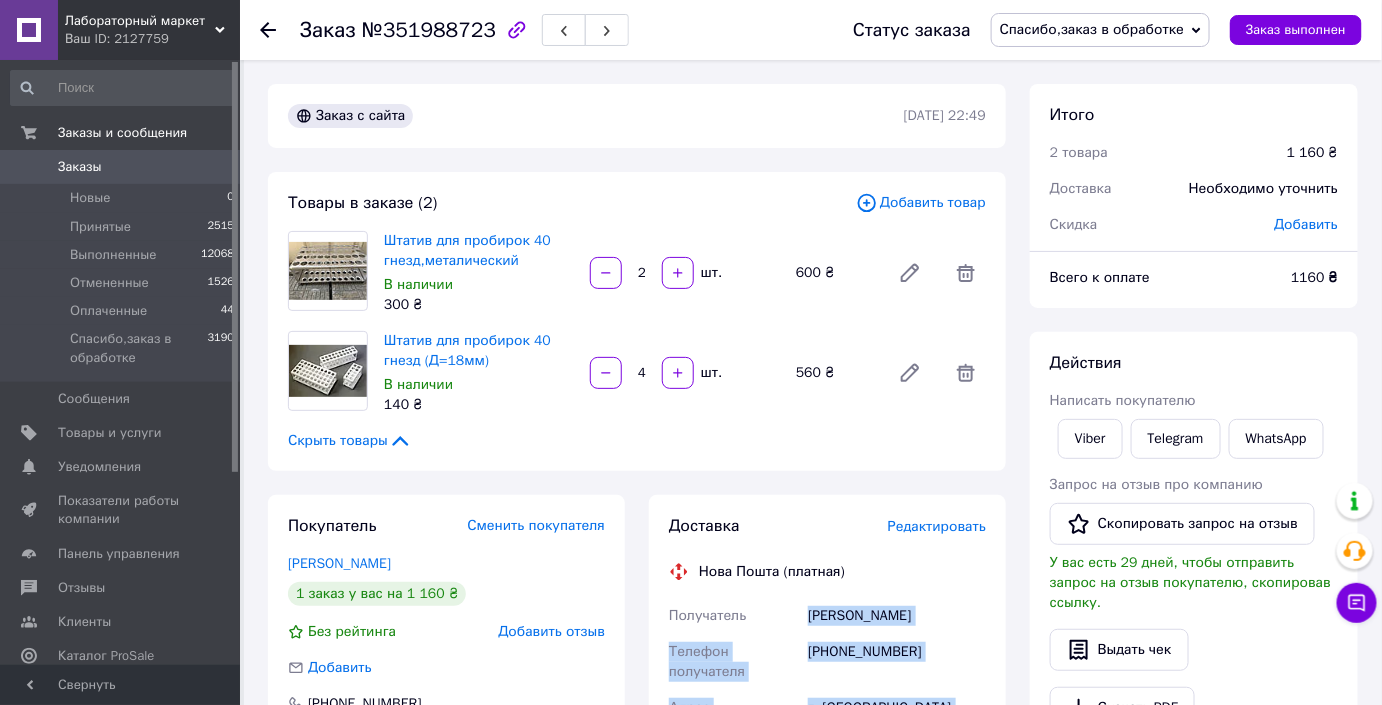 click on "Заказы" at bounding box center [121, 167] 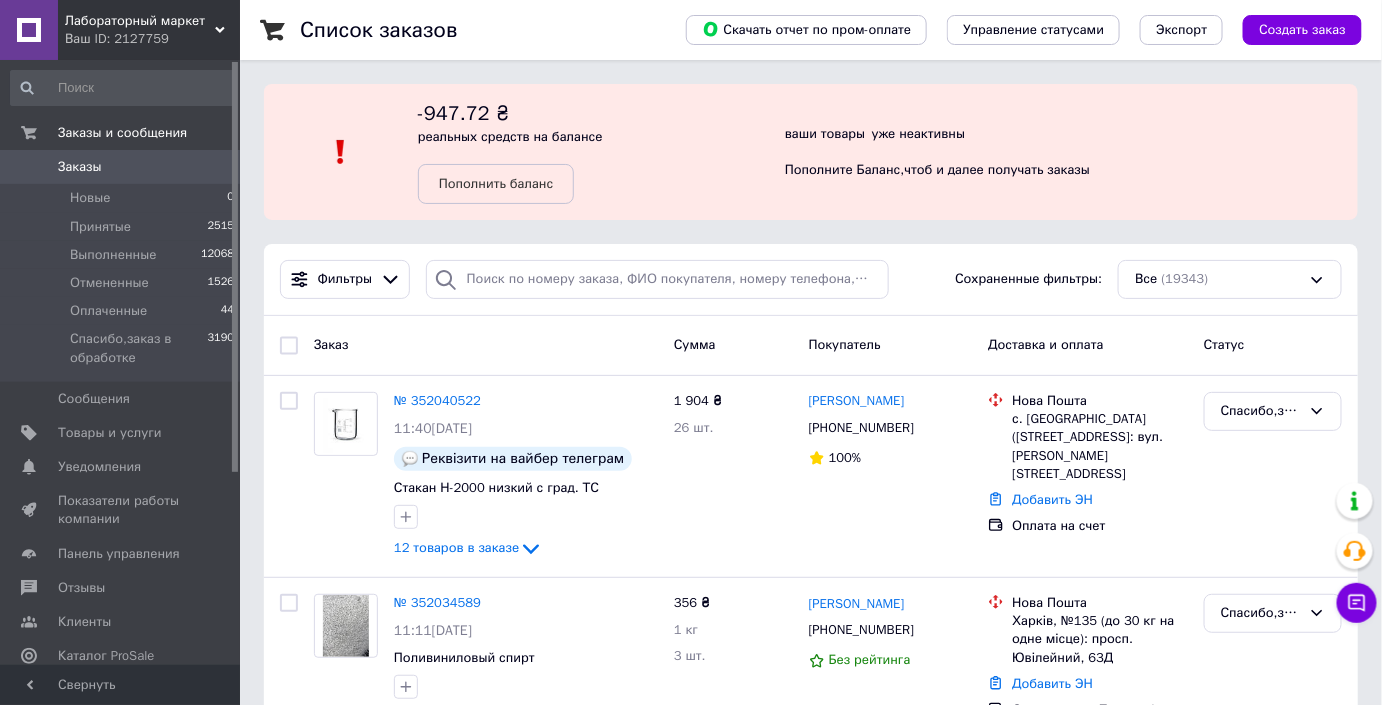 click on "Заказы" at bounding box center [121, 167] 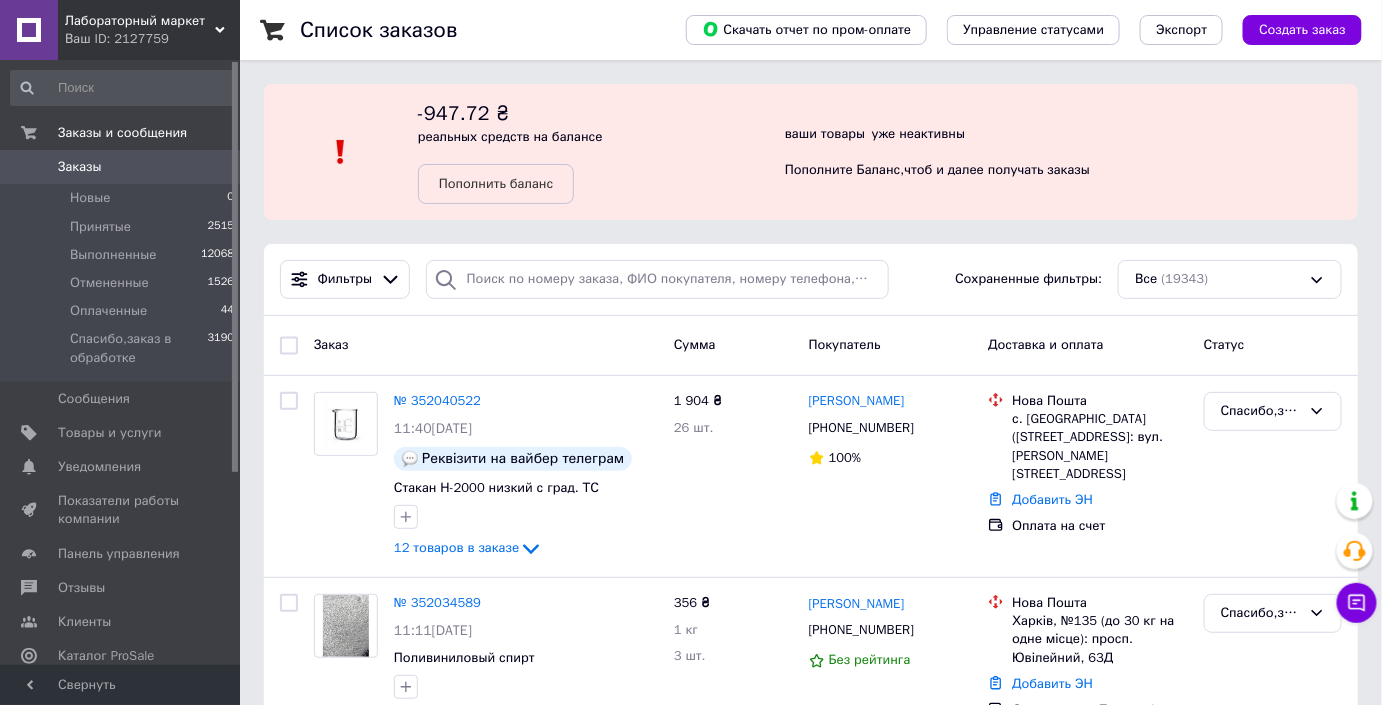 click on "Заказы" at bounding box center [121, 167] 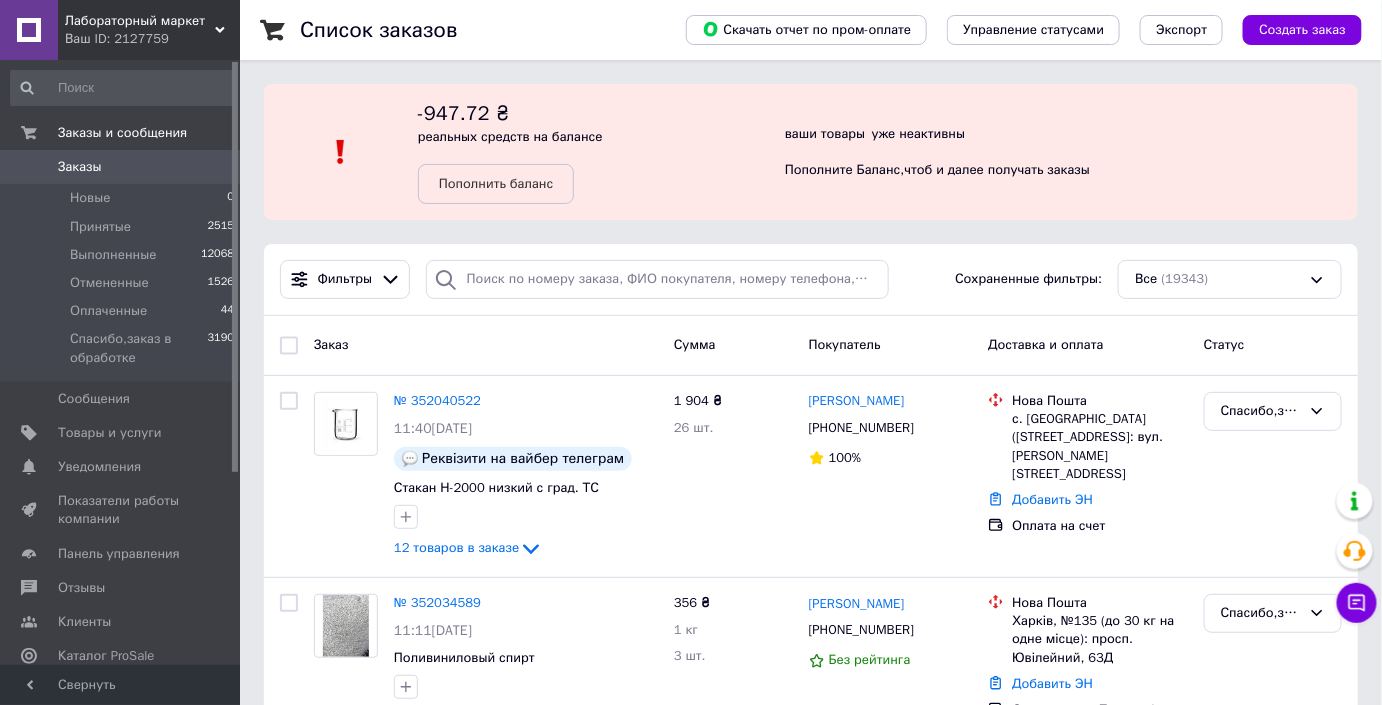 click on "Ваш ID: 2127759" at bounding box center [152, 39] 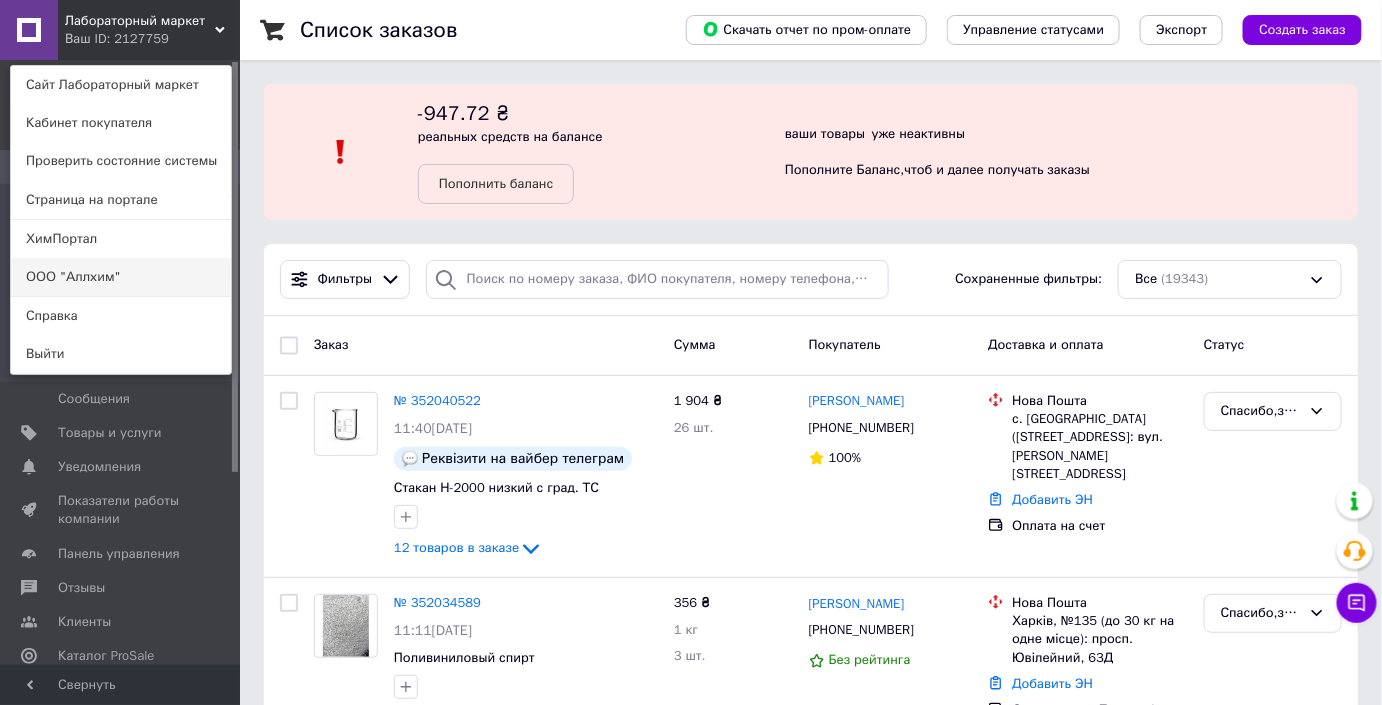 click on "ООО "Аллхим"" at bounding box center [121, 277] 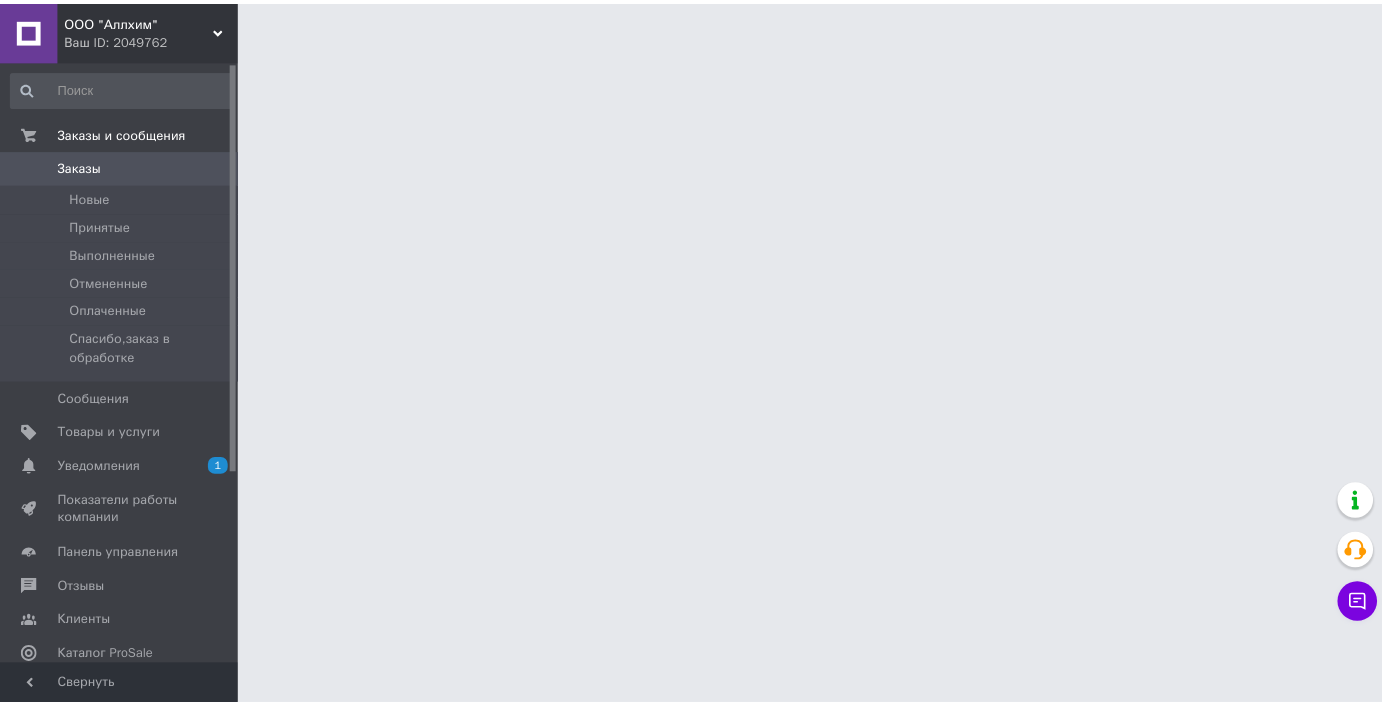scroll, scrollTop: 0, scrollLeft: 0, axis: both 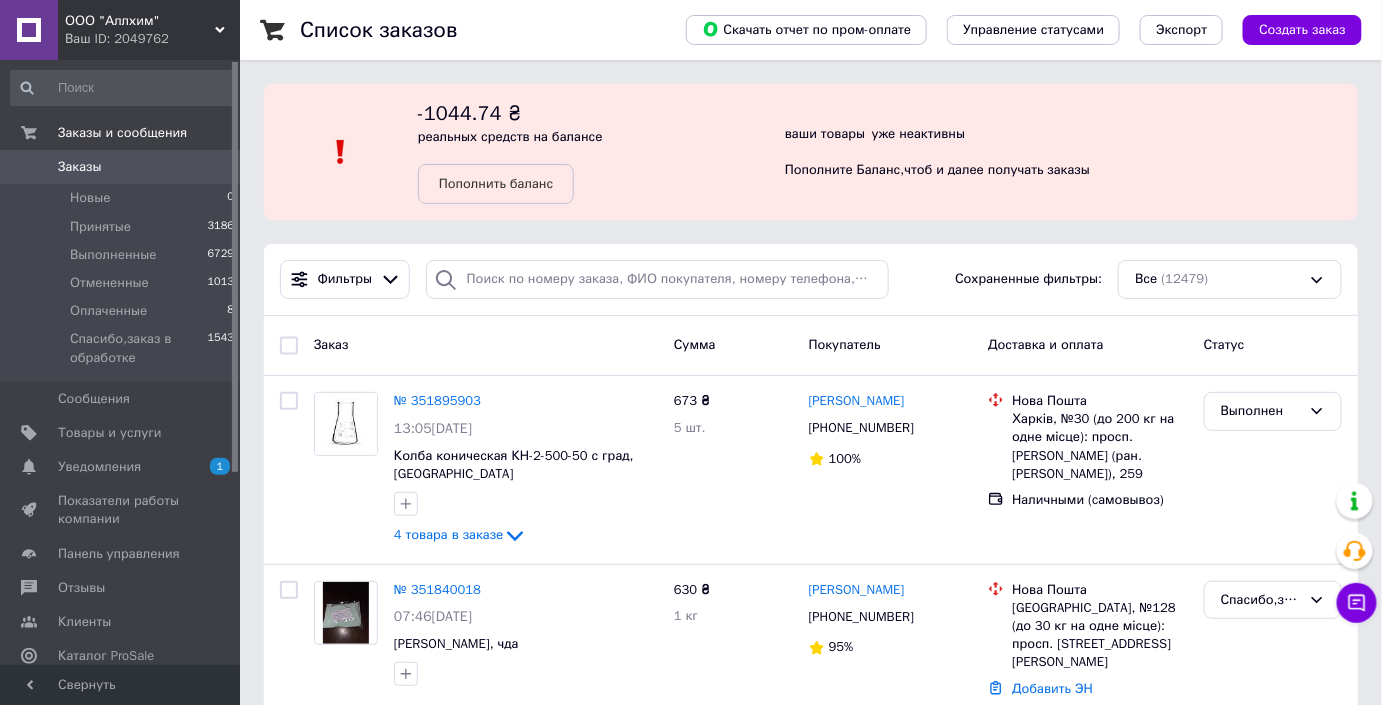 click on "Заказы" at bounding box center [121, 167] 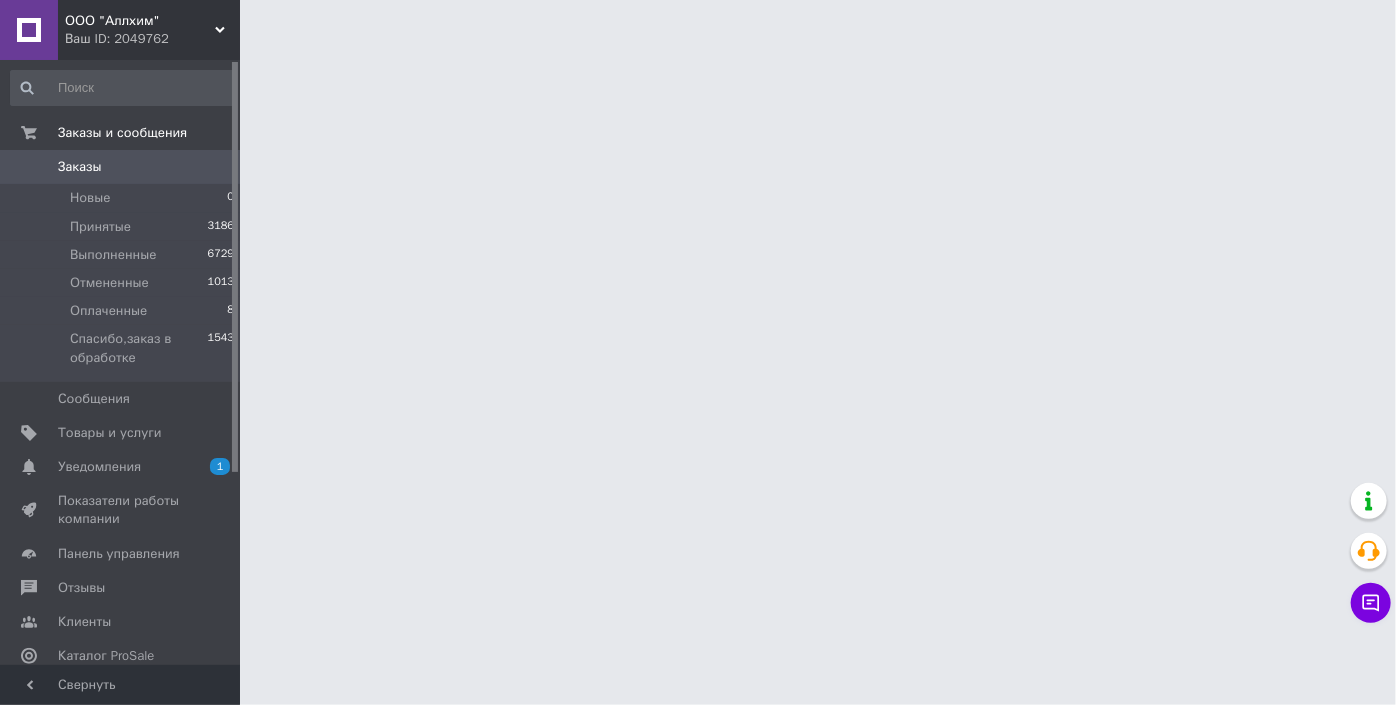click on "ООО "Аллхим" Ваш ID: 2049762" at bounding box center (149, 30) 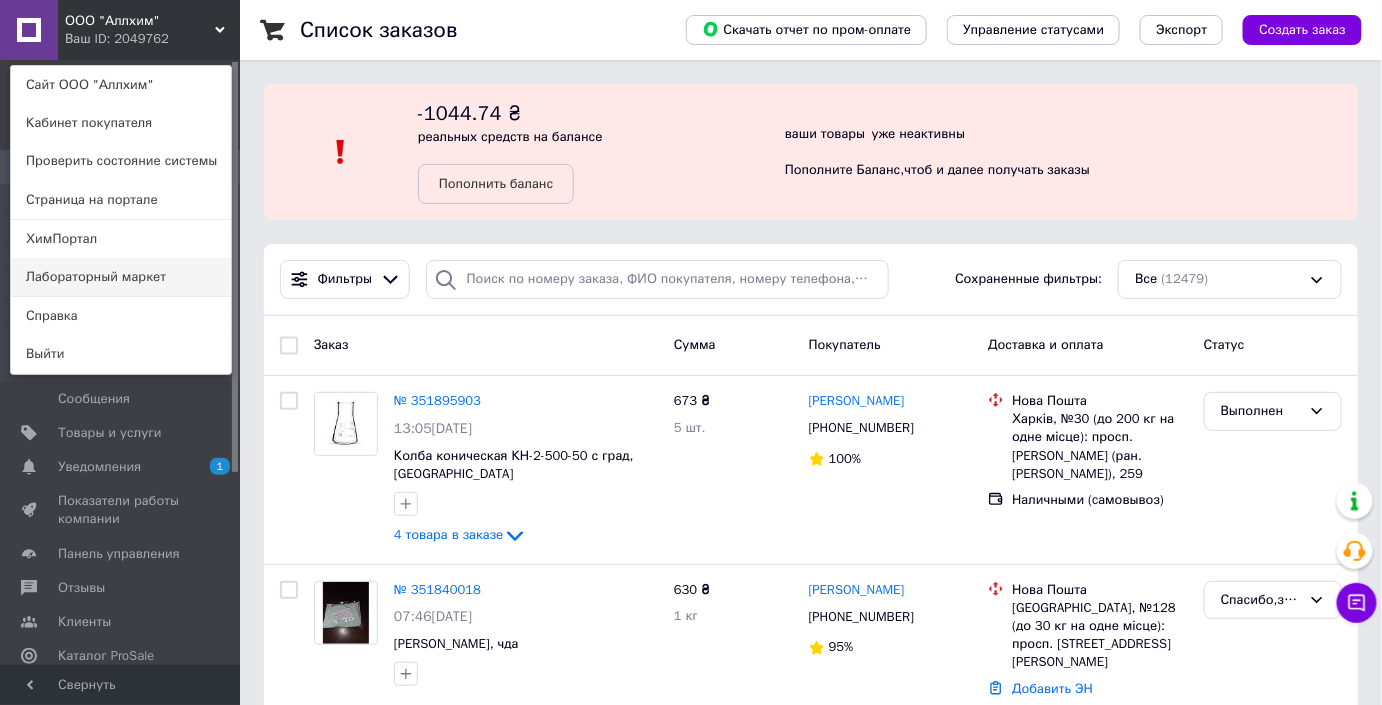 click on "Лабораторный маркет" at bounding box center [121, 277] 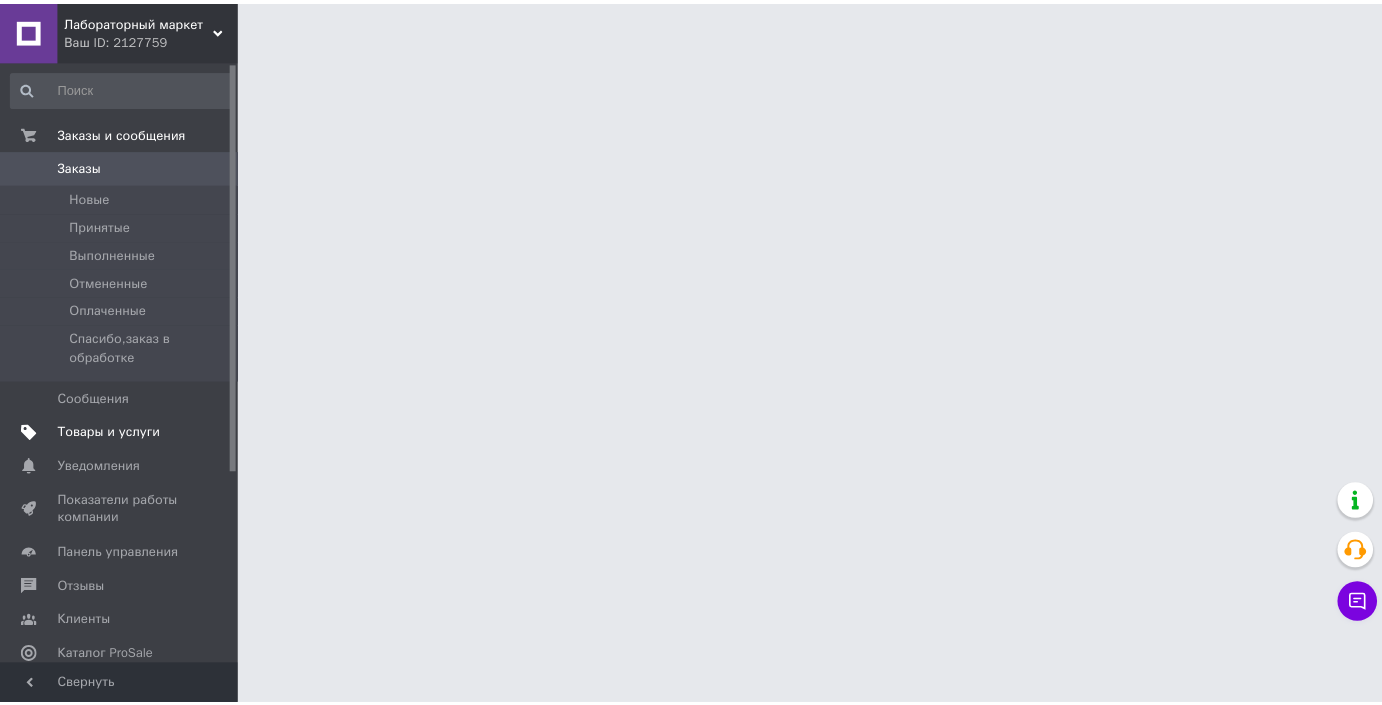scroll, scrollTop: 0, scrollLeft: 0, axis: both 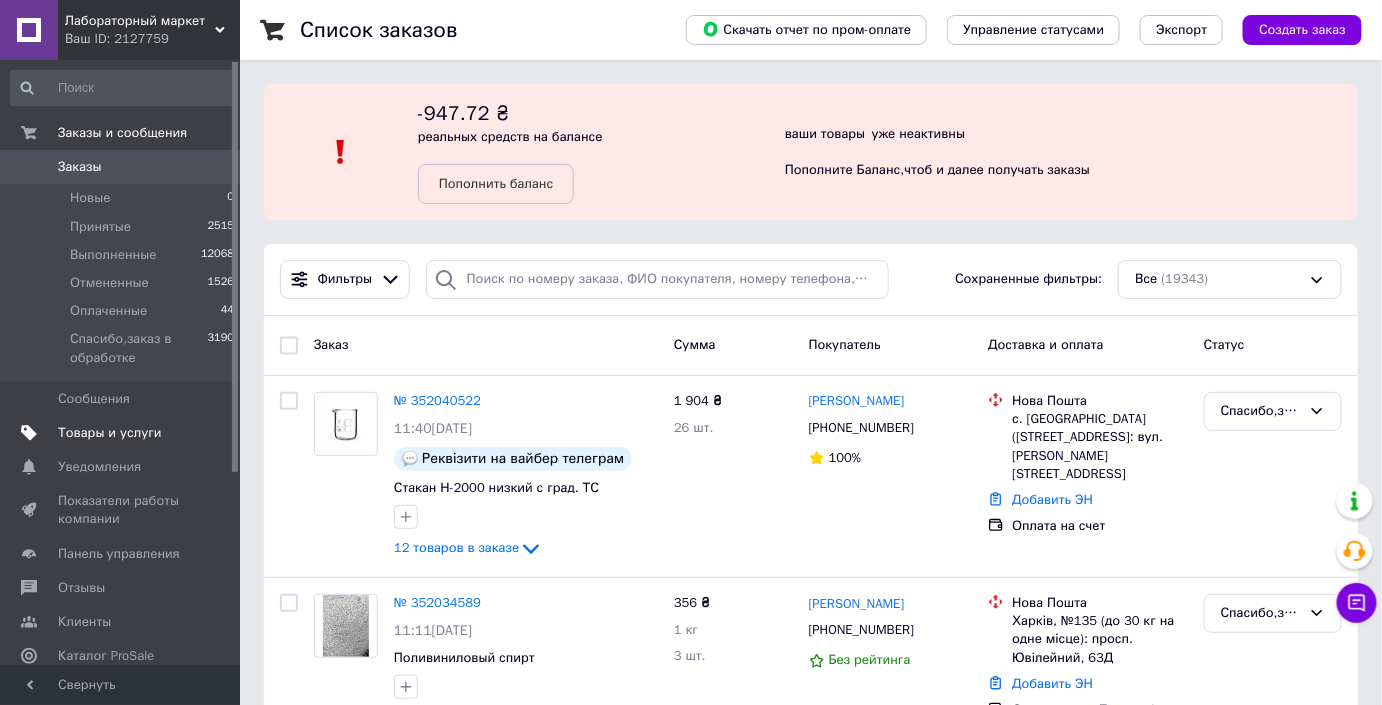 click at bounding box center (212, 433) 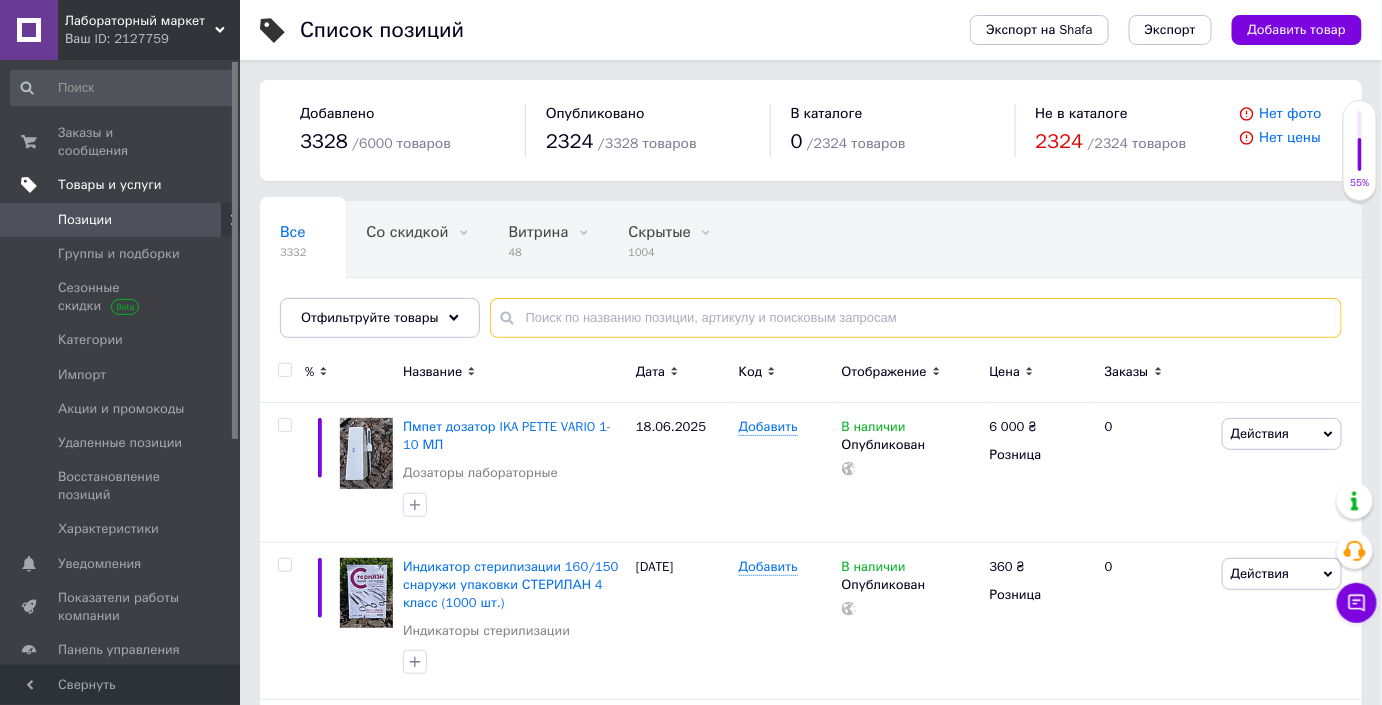 click at bounding box center (916, 318) 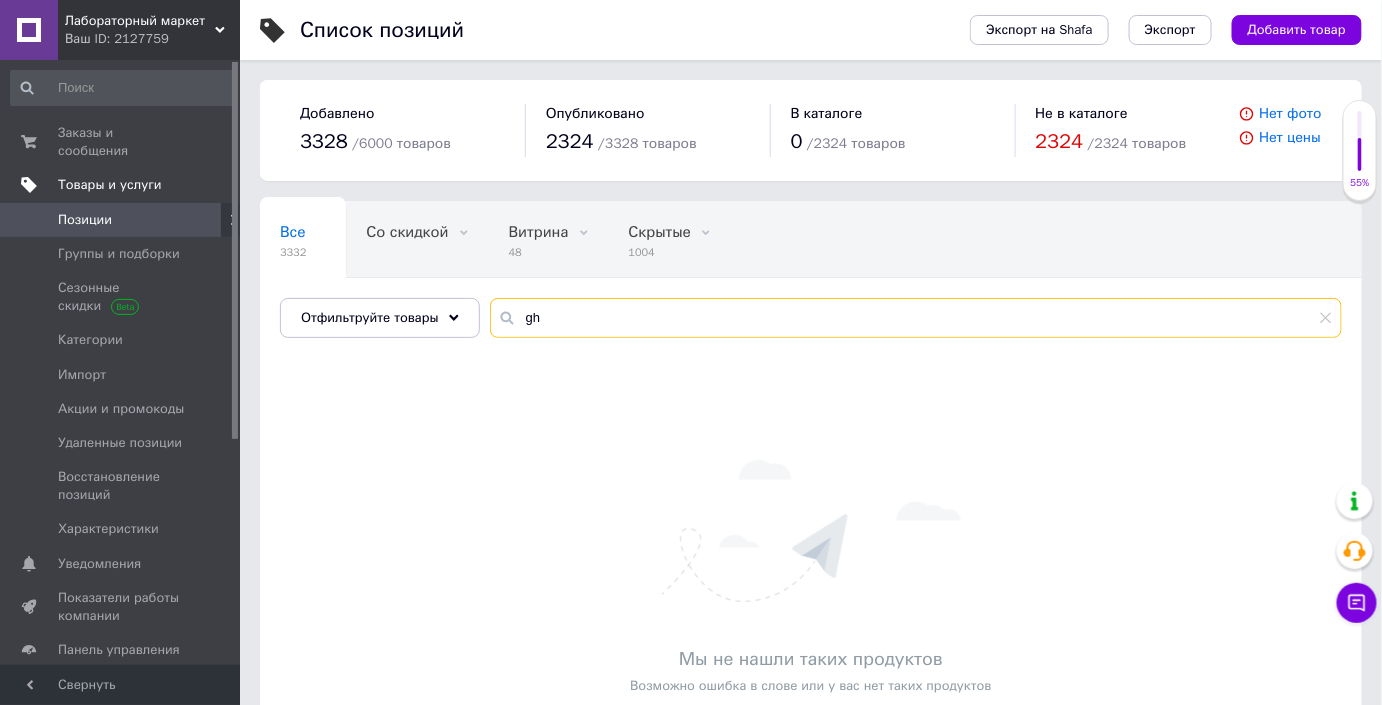 type on "g" 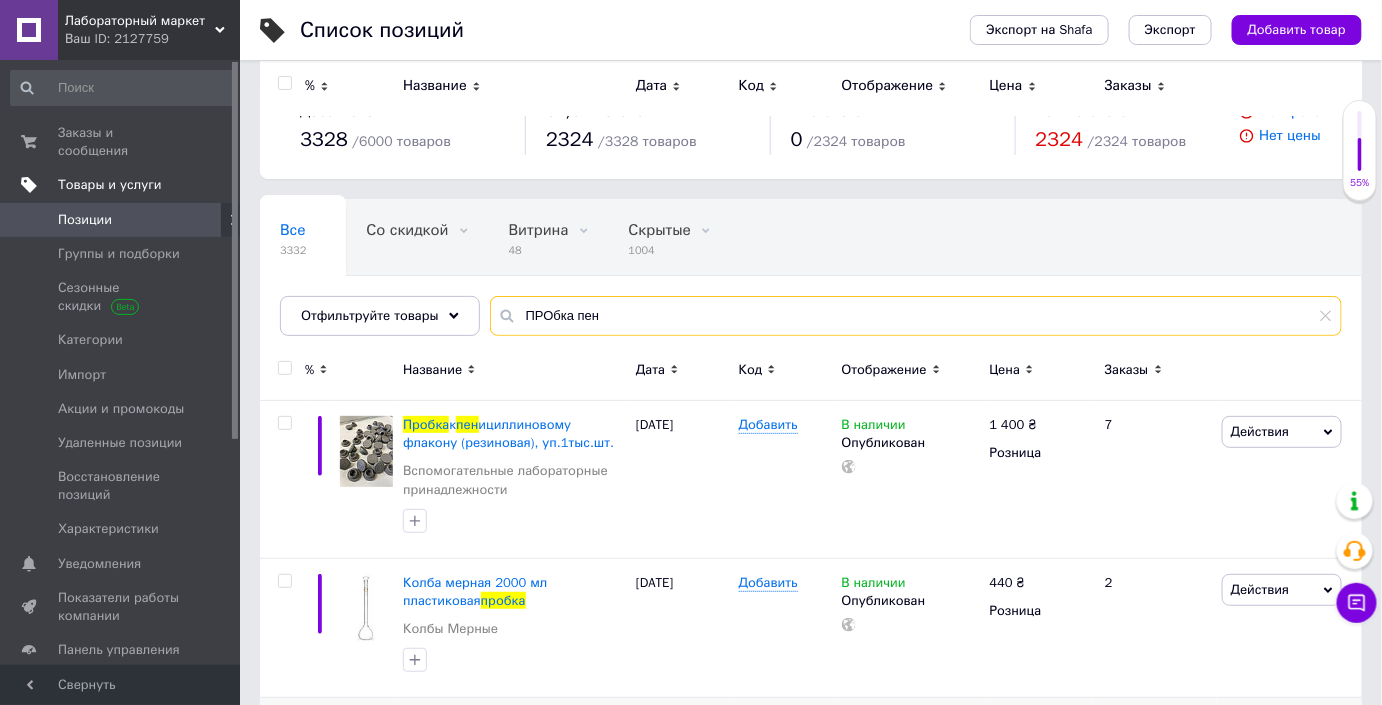 scroll, scrollTop: 0, scrollLeft: 0, axis: both 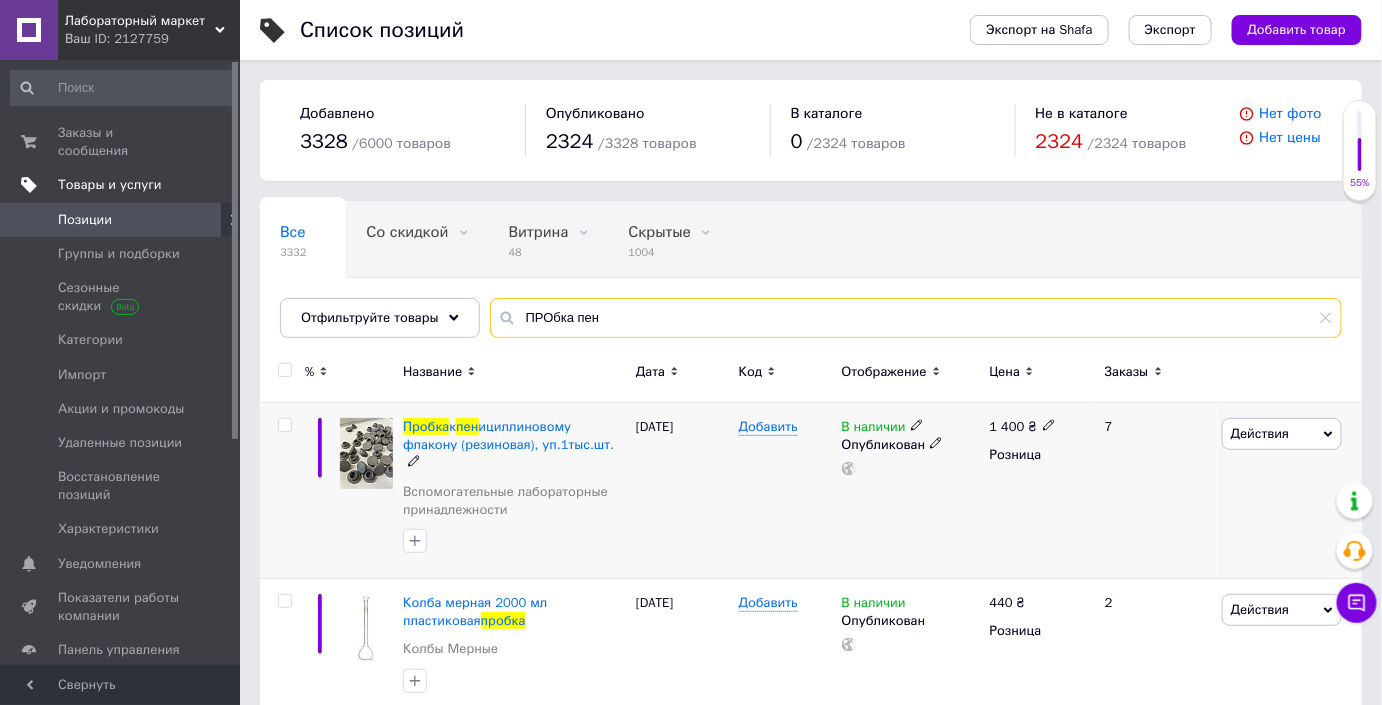 type on "ПРОбка пен" 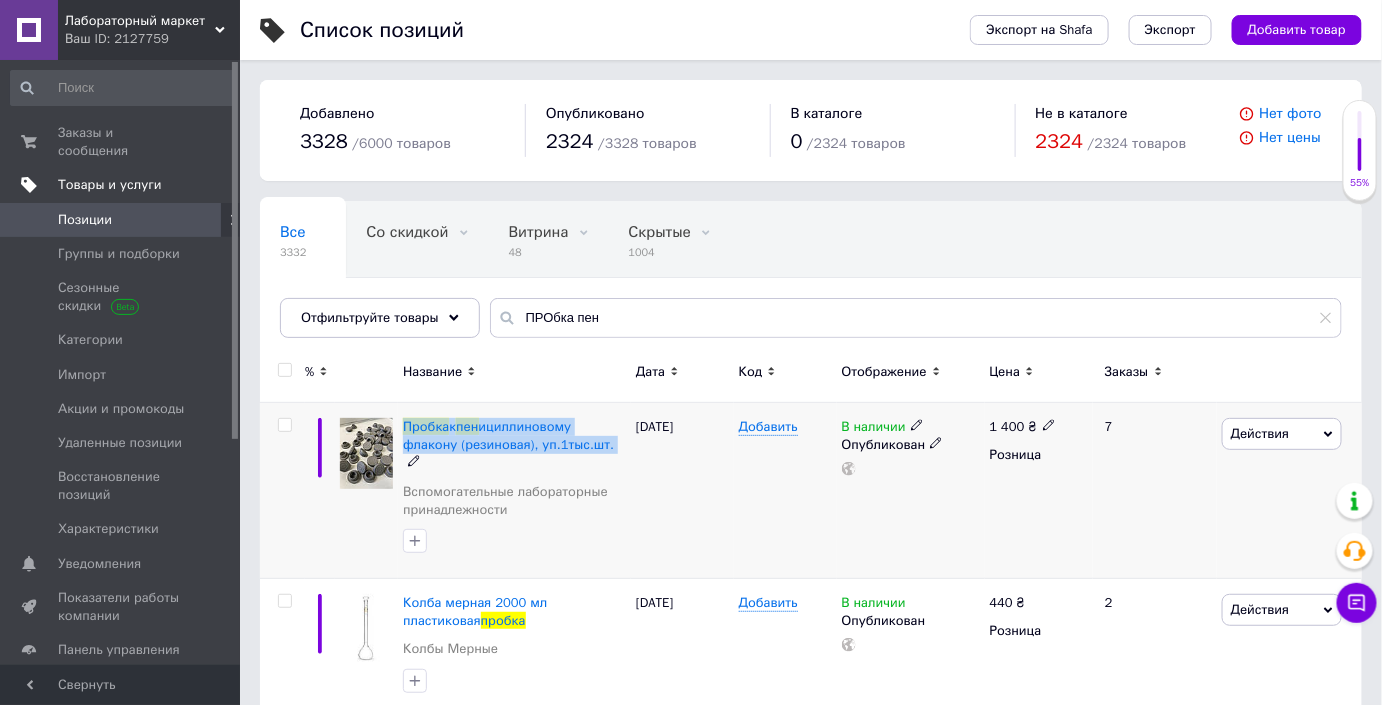 drag, startPoint x: 399, startPoint y: 414, endPoint x: 608, endPoint y: 440, distance: 210.61102 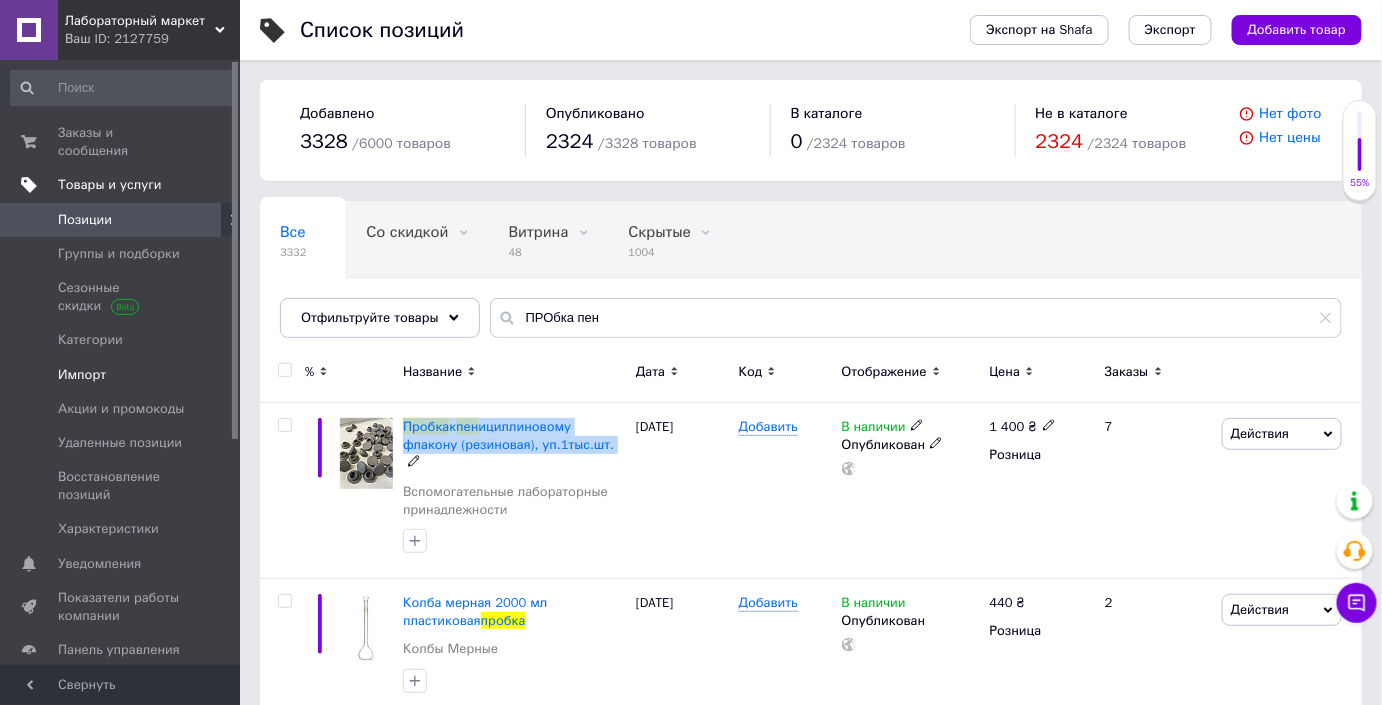 copy on "Пробка  к  пен ициллиновому флакону (резиновая), уп.1тыс.шт." 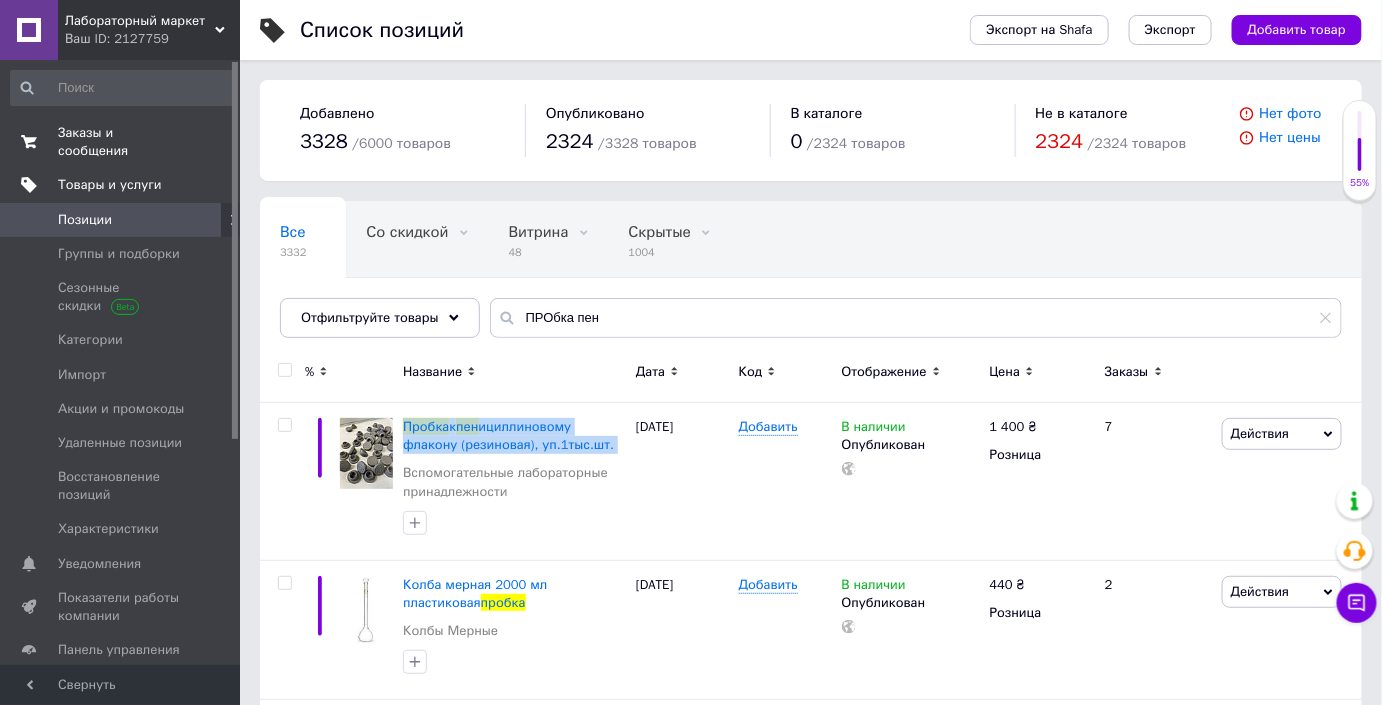 click on "Заказы и сообщения" at bounding box center [121, 142] 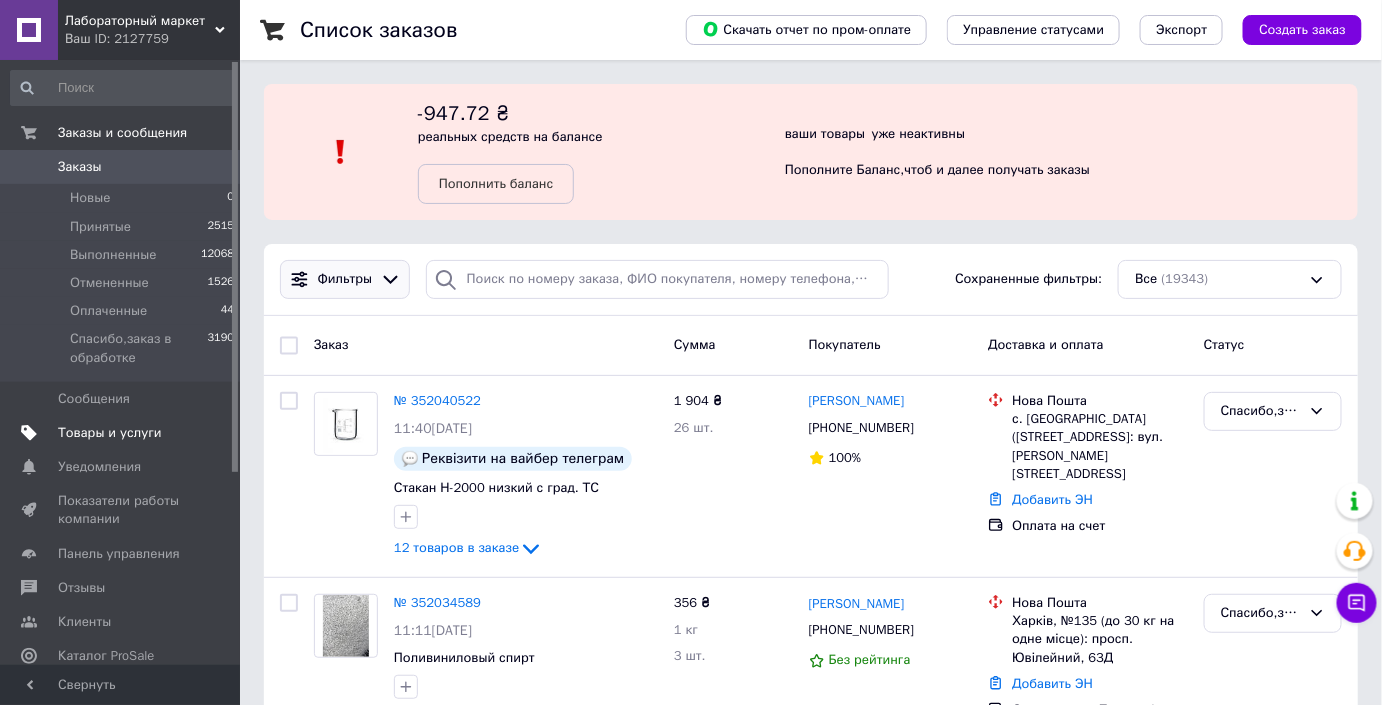 click 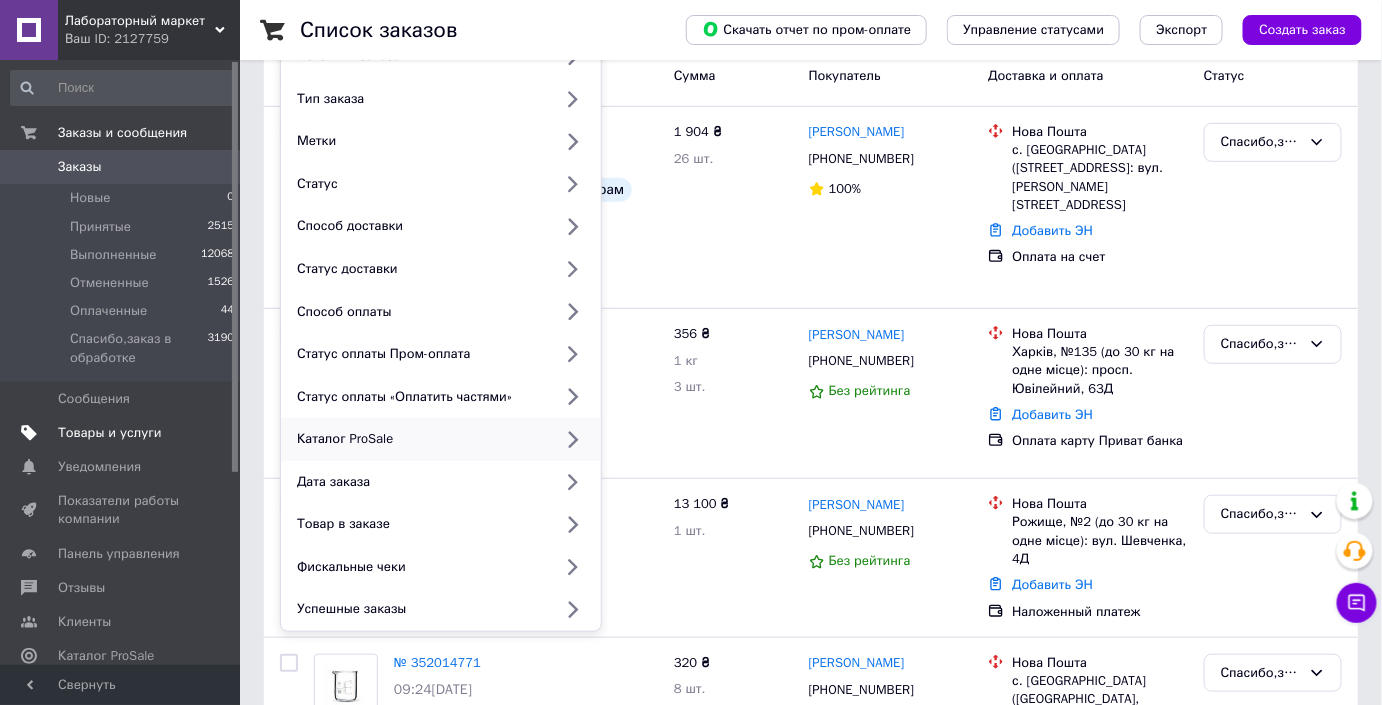 scroll, scrollTop: 181, scrollLeft: 0, axis: vertical 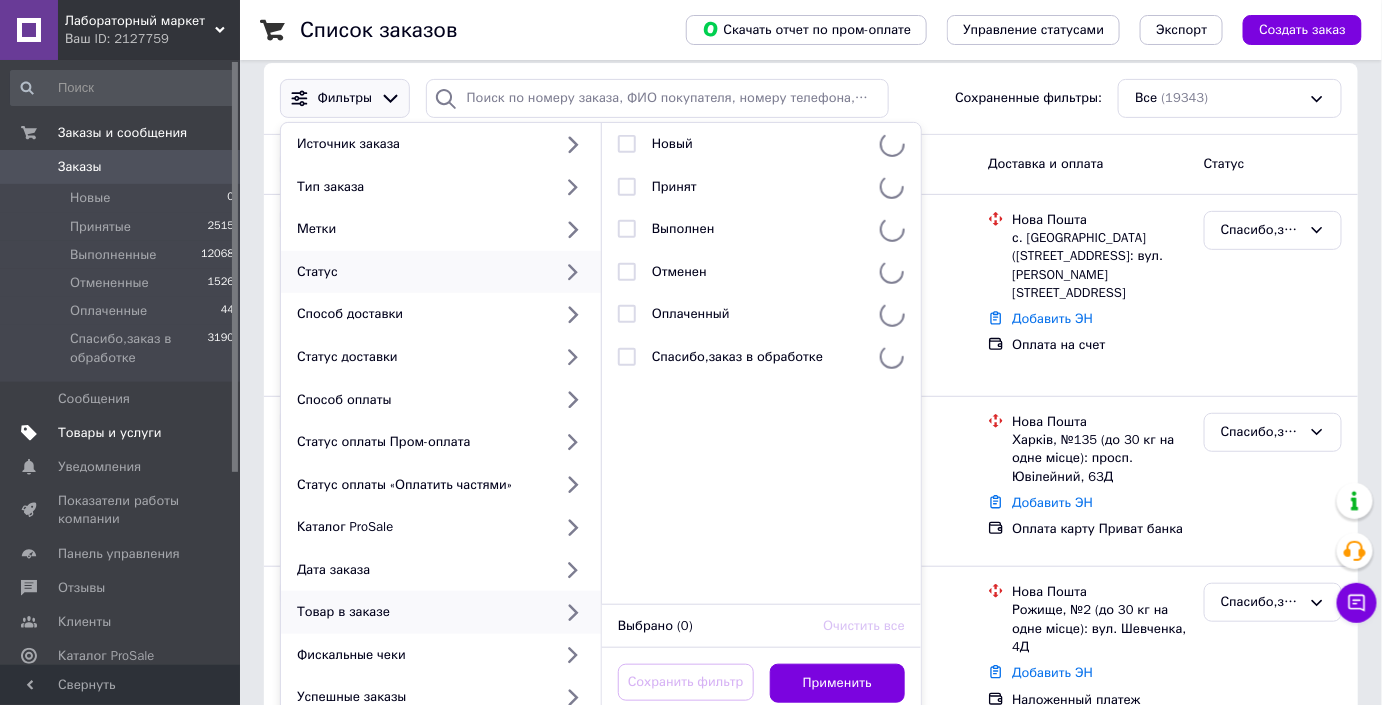 click on "Товар в заказе" at bounding box center (441, 612) 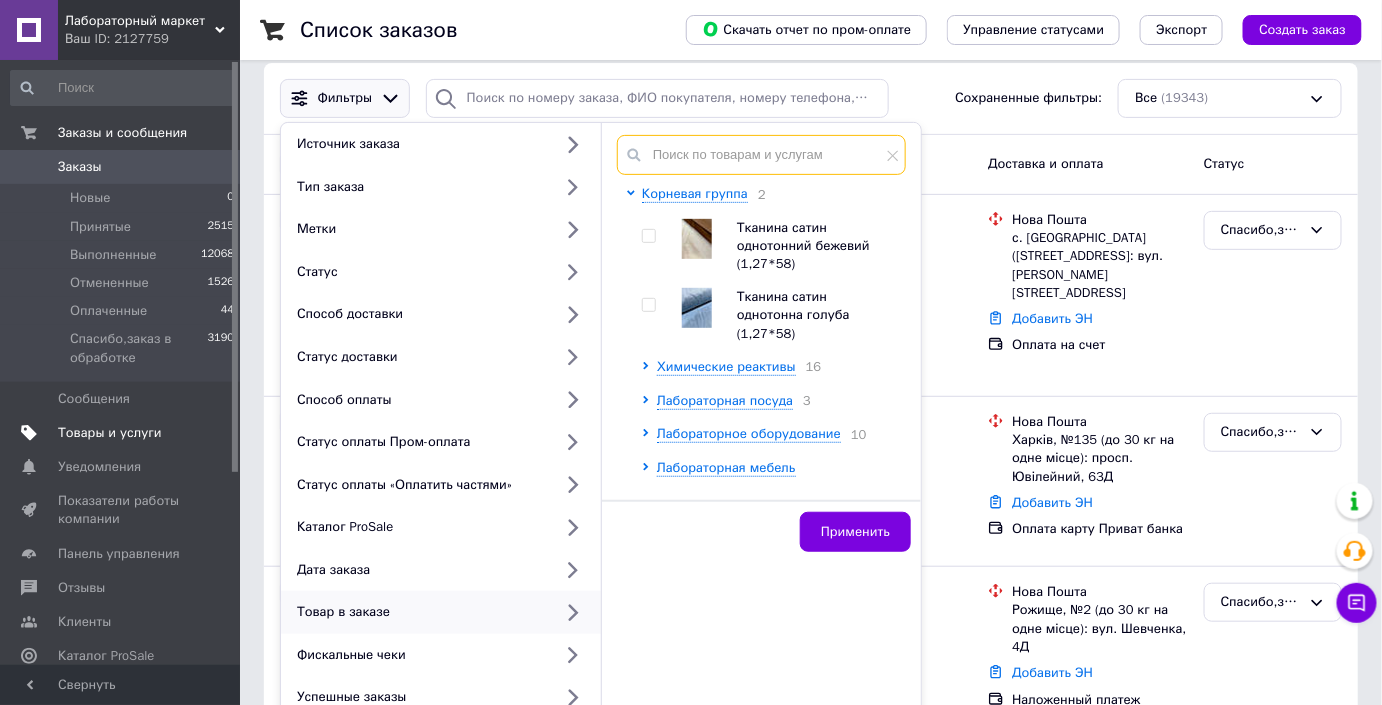 click at bounding box center (761, 155) 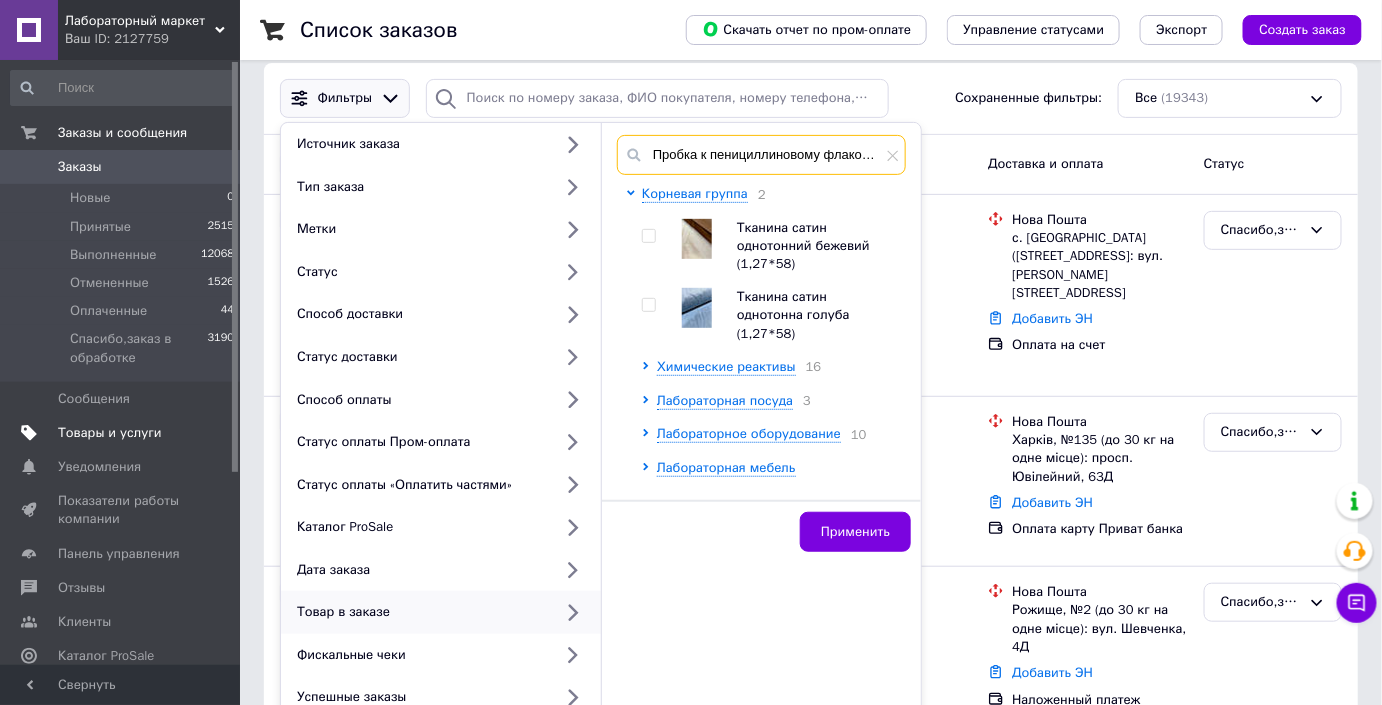 scroll, scrollTop: 0, scrollLeft: 145, axis: horizontal 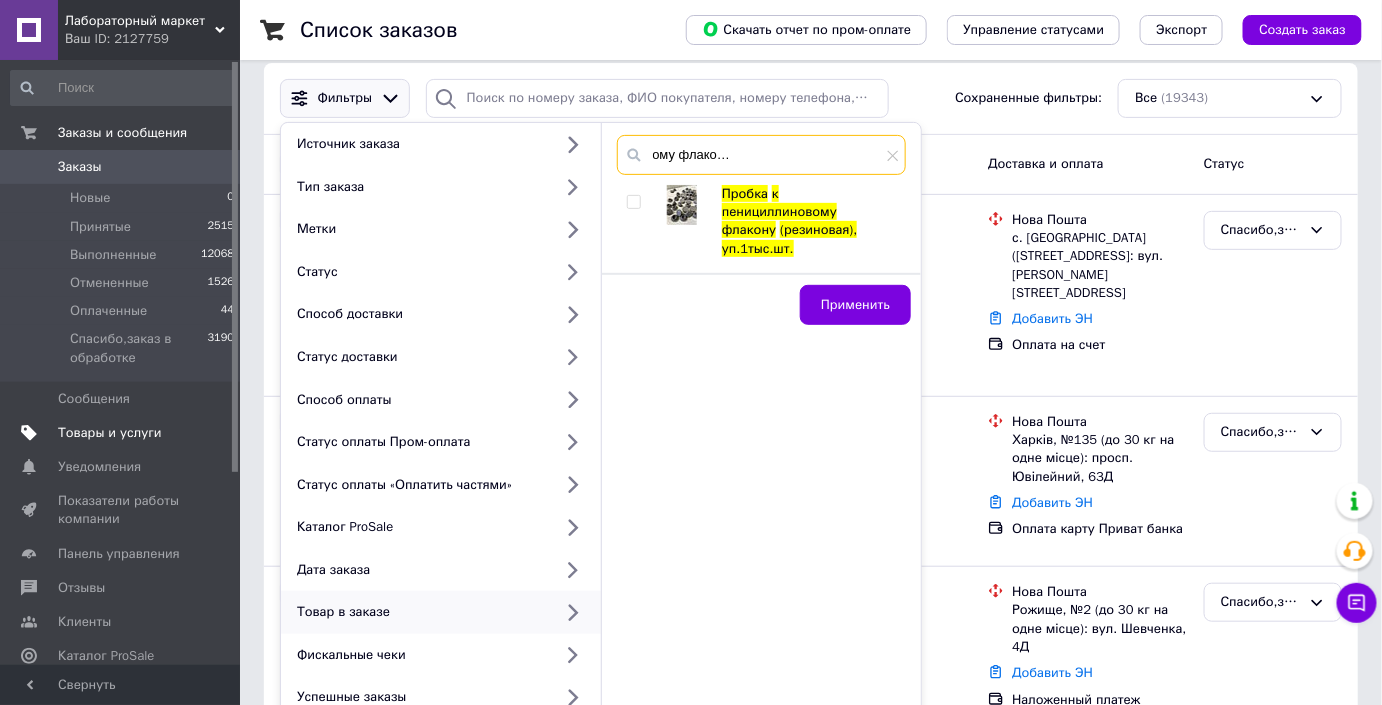 type on "Пробка к пенициллиновому флакону (резиновая), уп.1тыс.шт." 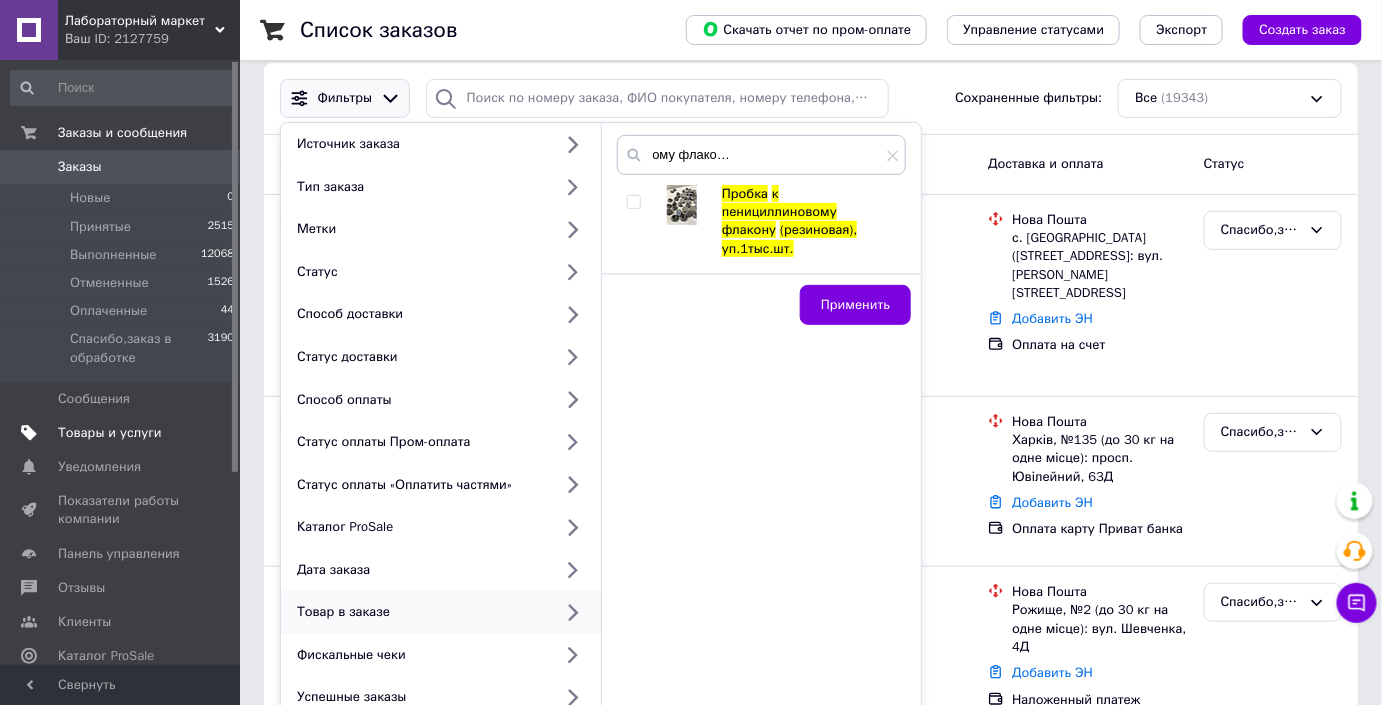 scroll, scrollTop: 0, scrollLeft: 0, axis: both 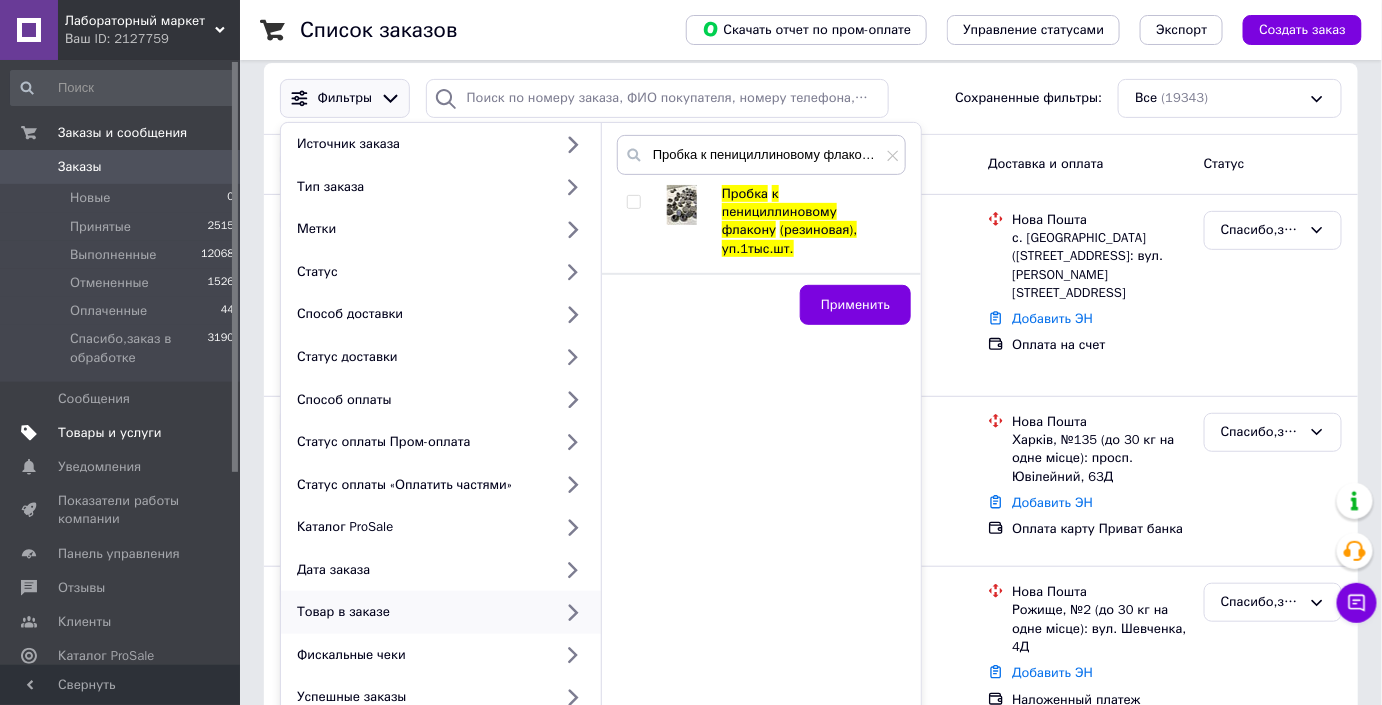 click at bounding box center [633, 202] 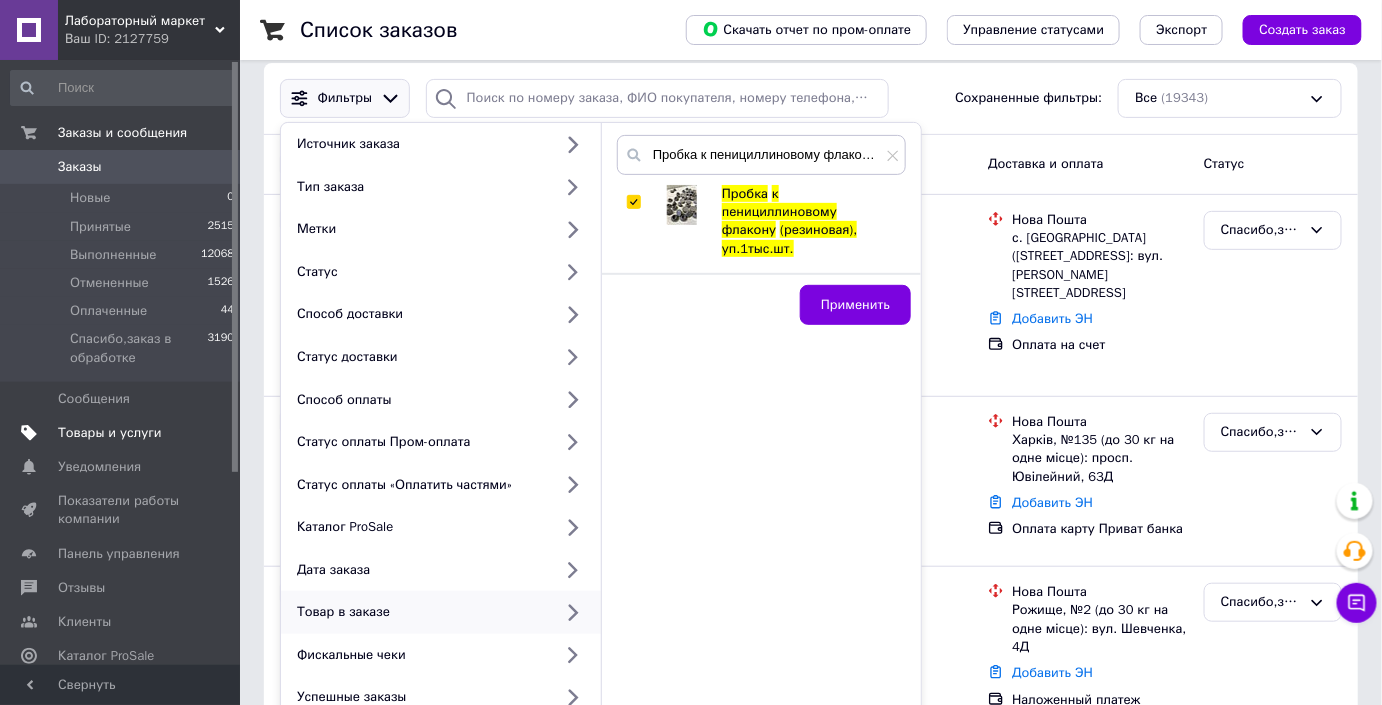 checkbox on "true" 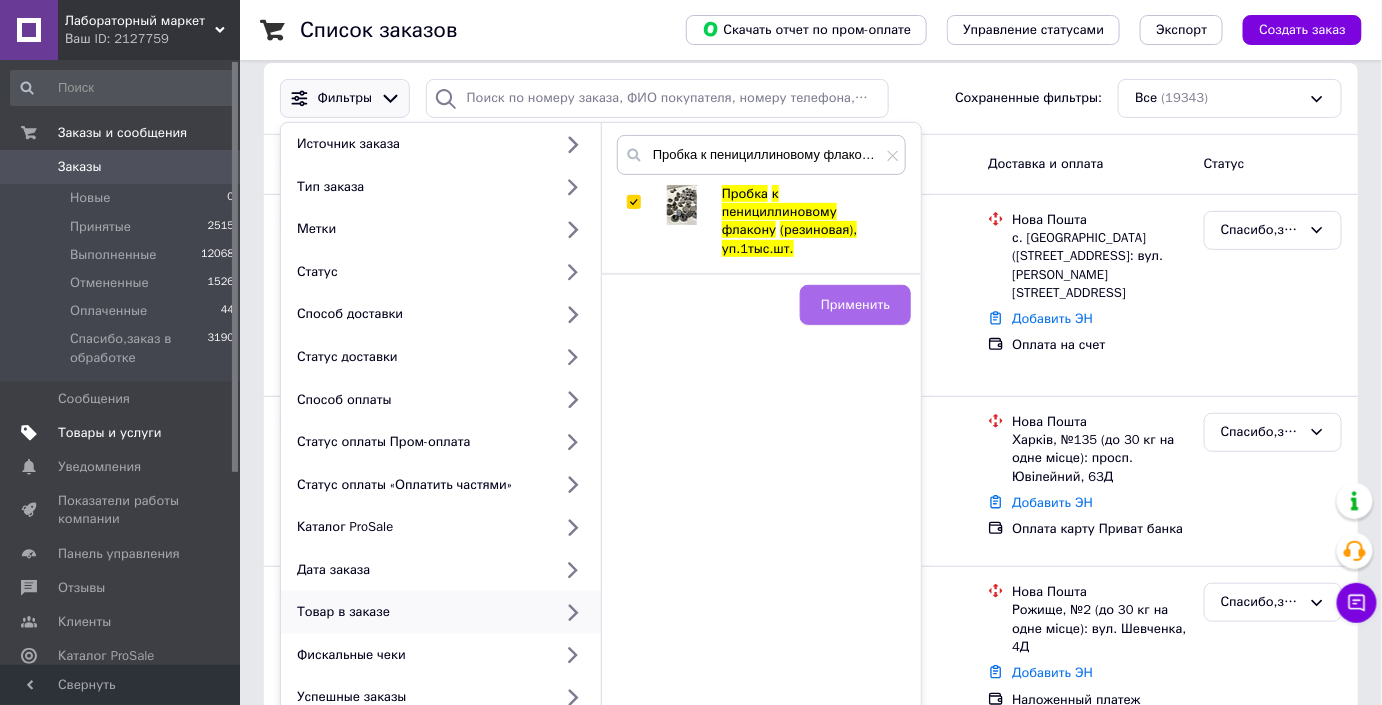click on "Применить" at bounding box center [855, 305] 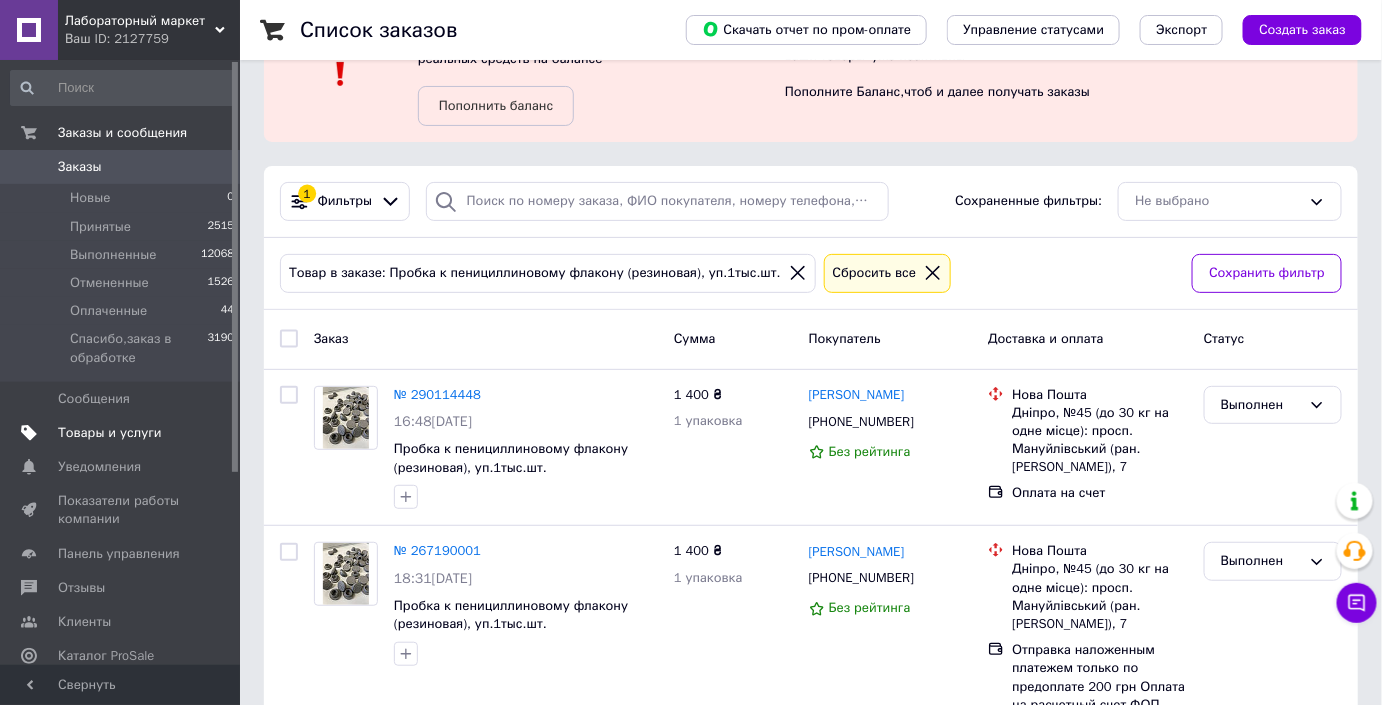 scroll, scrollTop: 181, scrollLeft: 0, axis: vertical 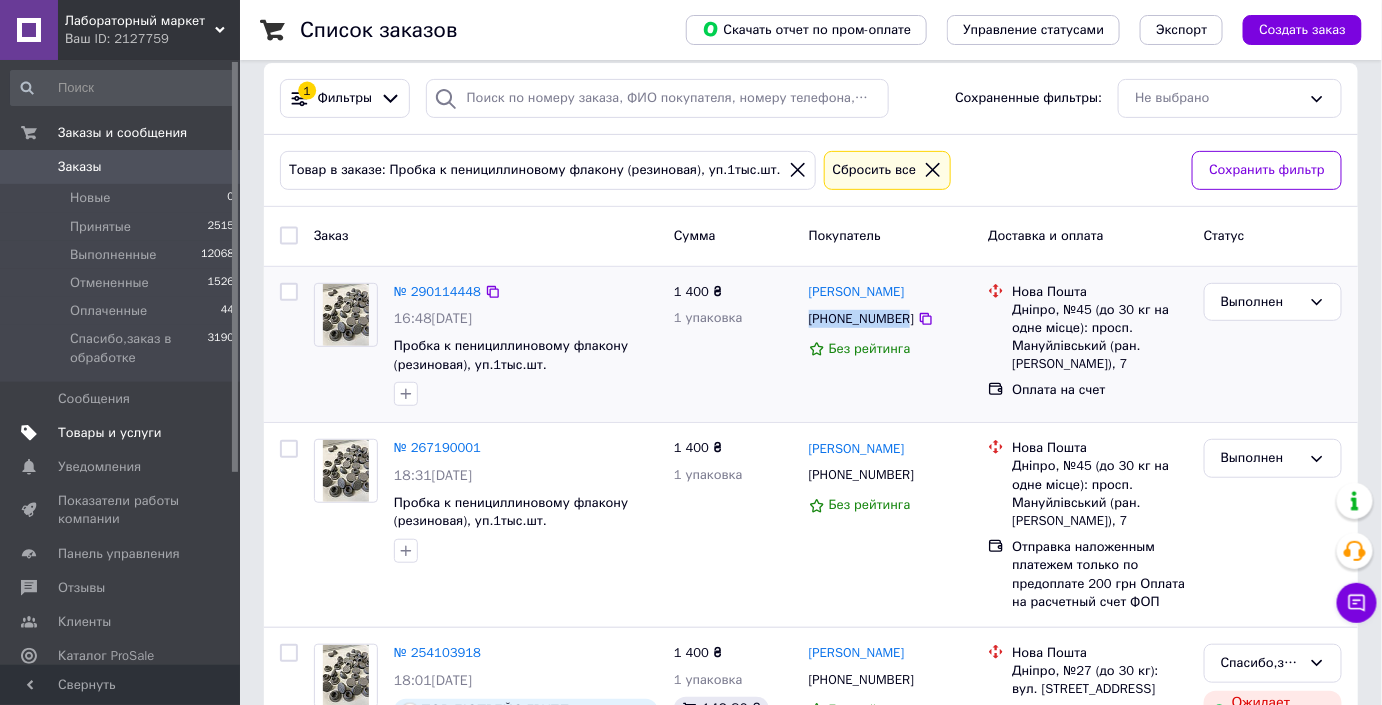 drag, startPoint x: 801, startPoint y: 325, endPoint x: 902, endPoint y: 320, distance: 101.12369 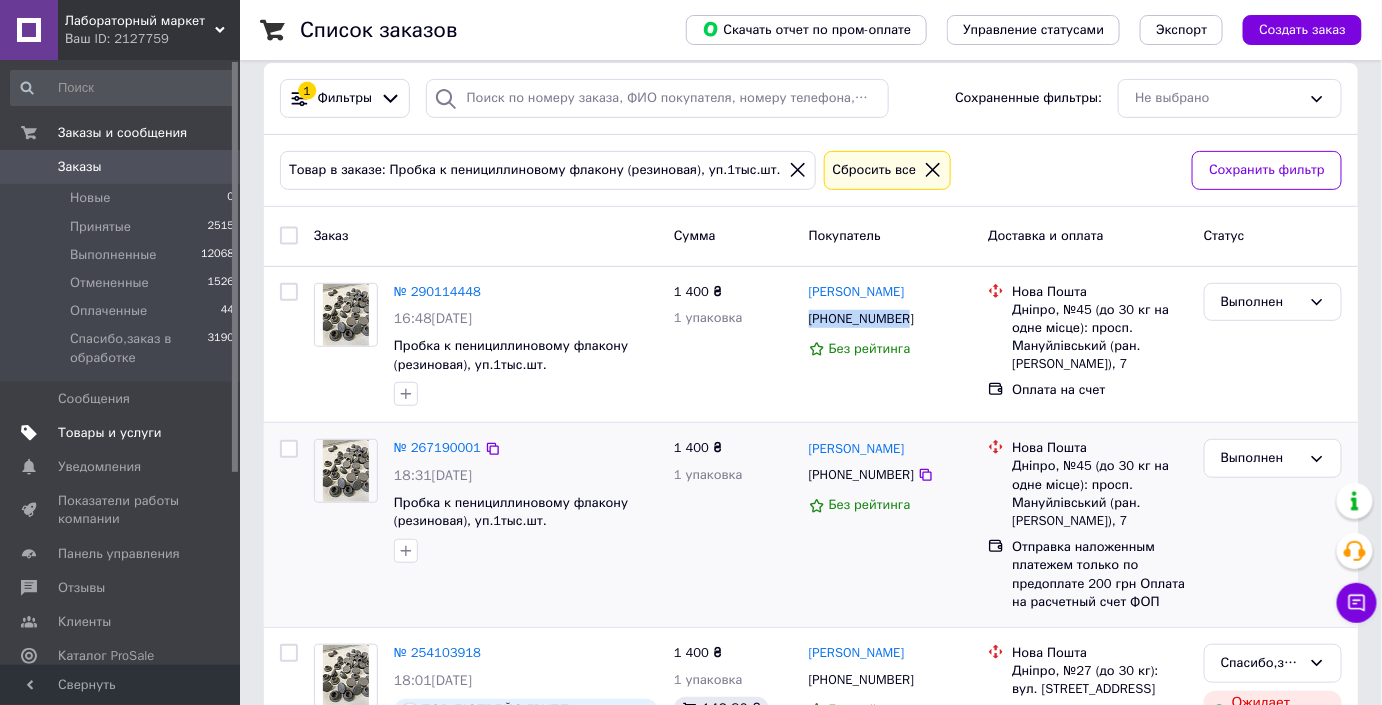 copy on "+380676394442" 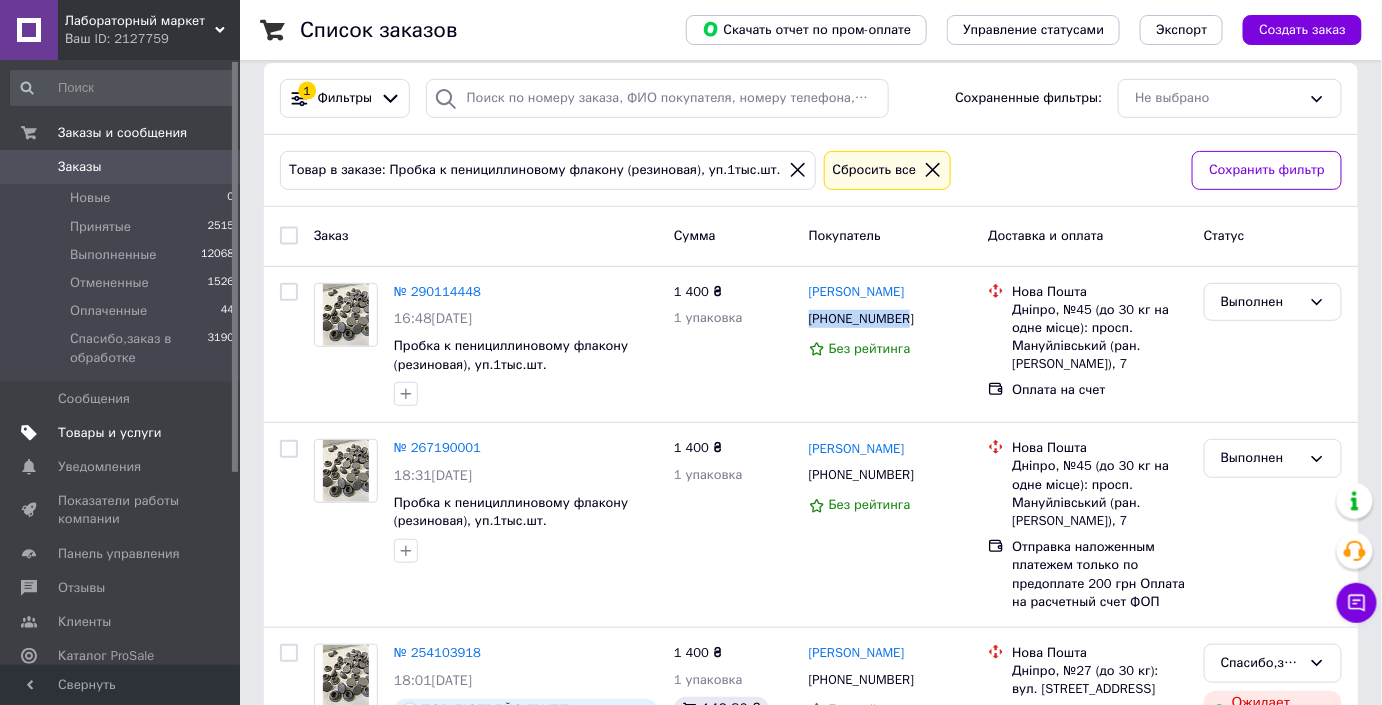 click on "Заказы" at bounding box center (121, 167) 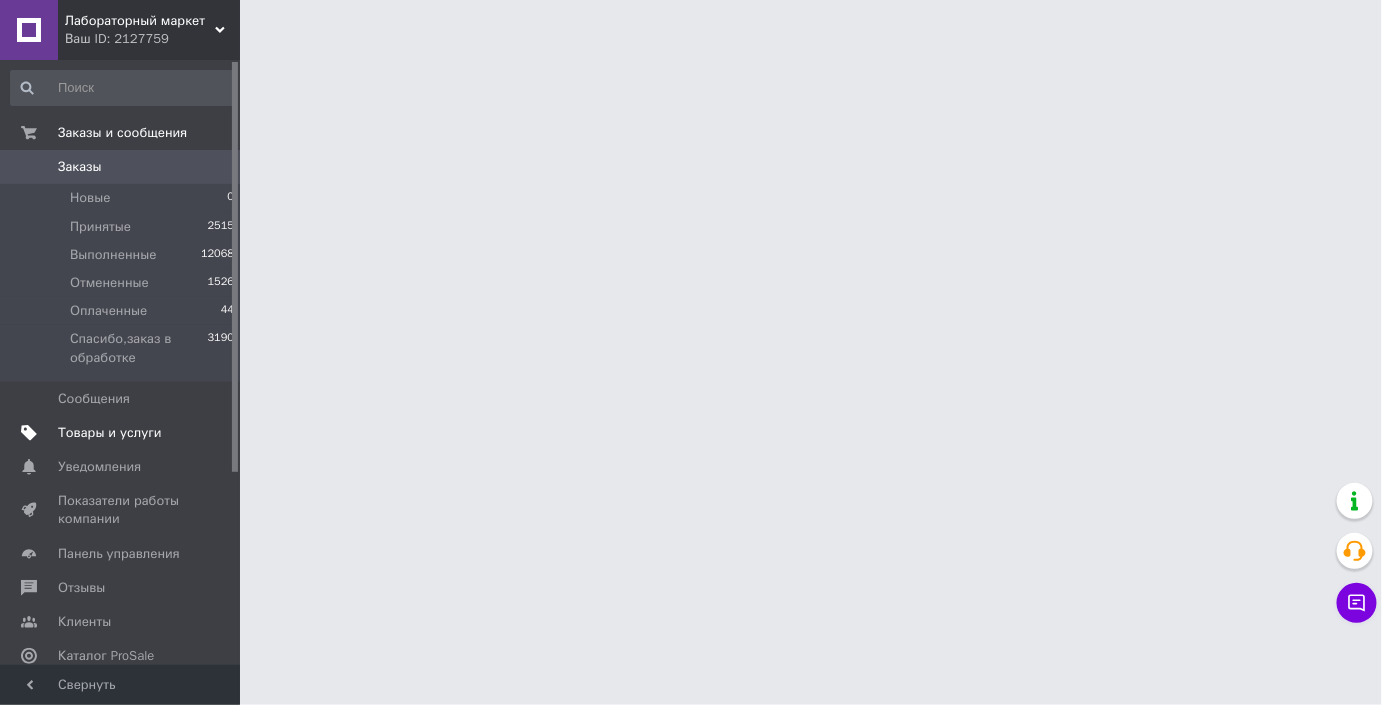 scroll, scrollTop: 0, scrollLeft: 0, axis: both 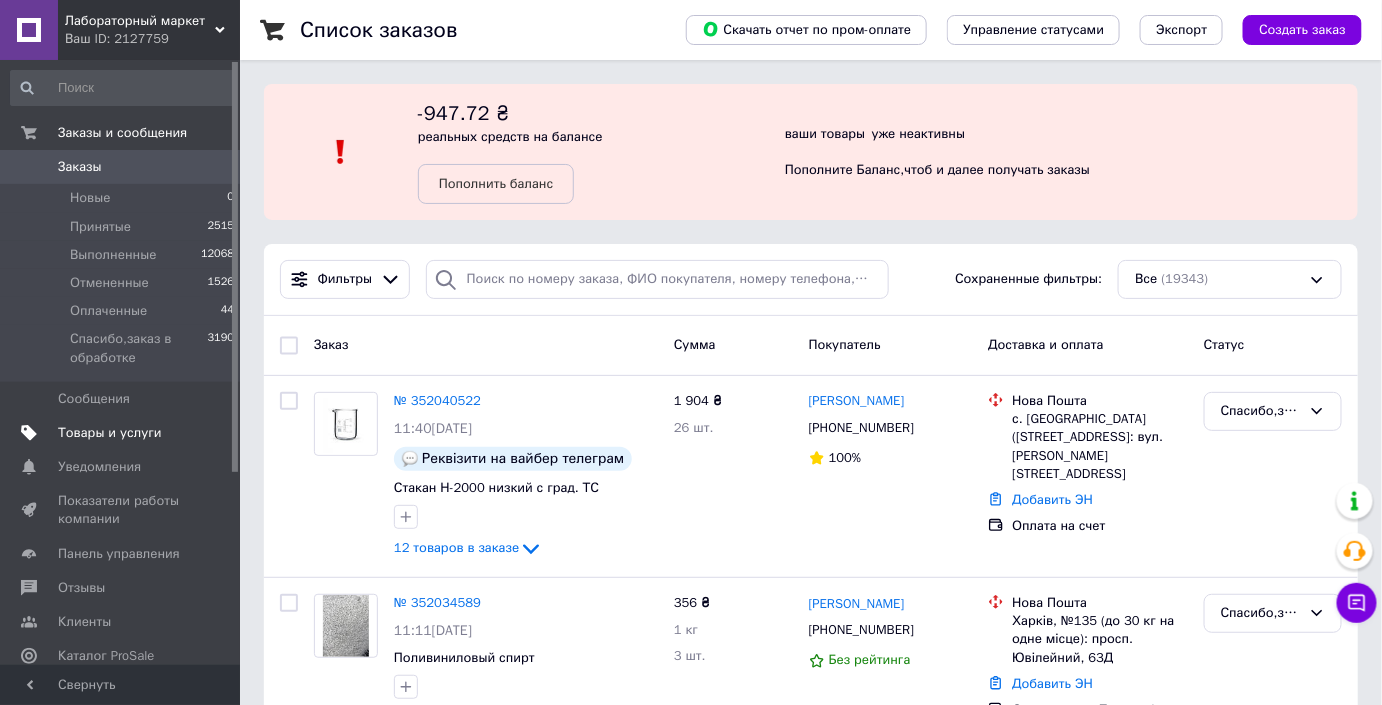 click on "Лабораторный маркет Ваш ID: 2127759" at bounding box center [149, 30] 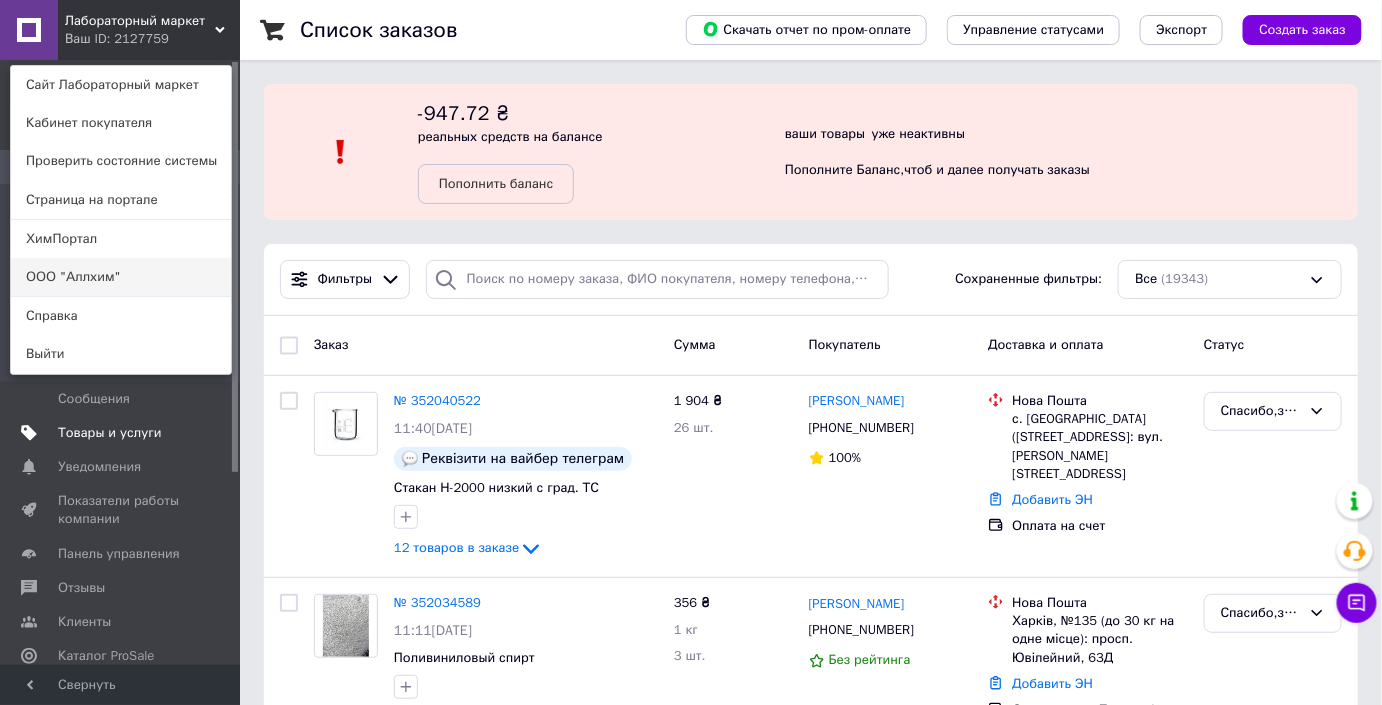 click on "ООО "Аллхим"" at bounding box center (121, 277) 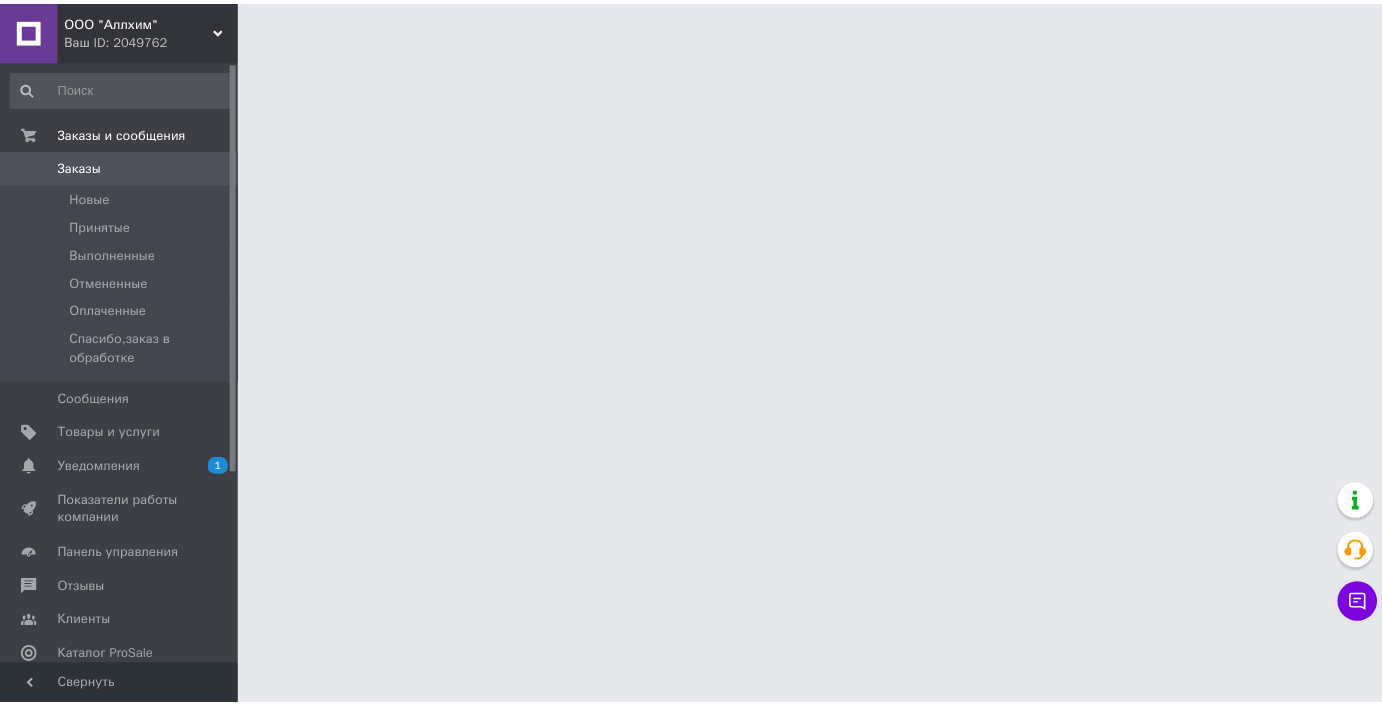 scroll, scrollTop: 0, scrollLeft: 0, axis: both 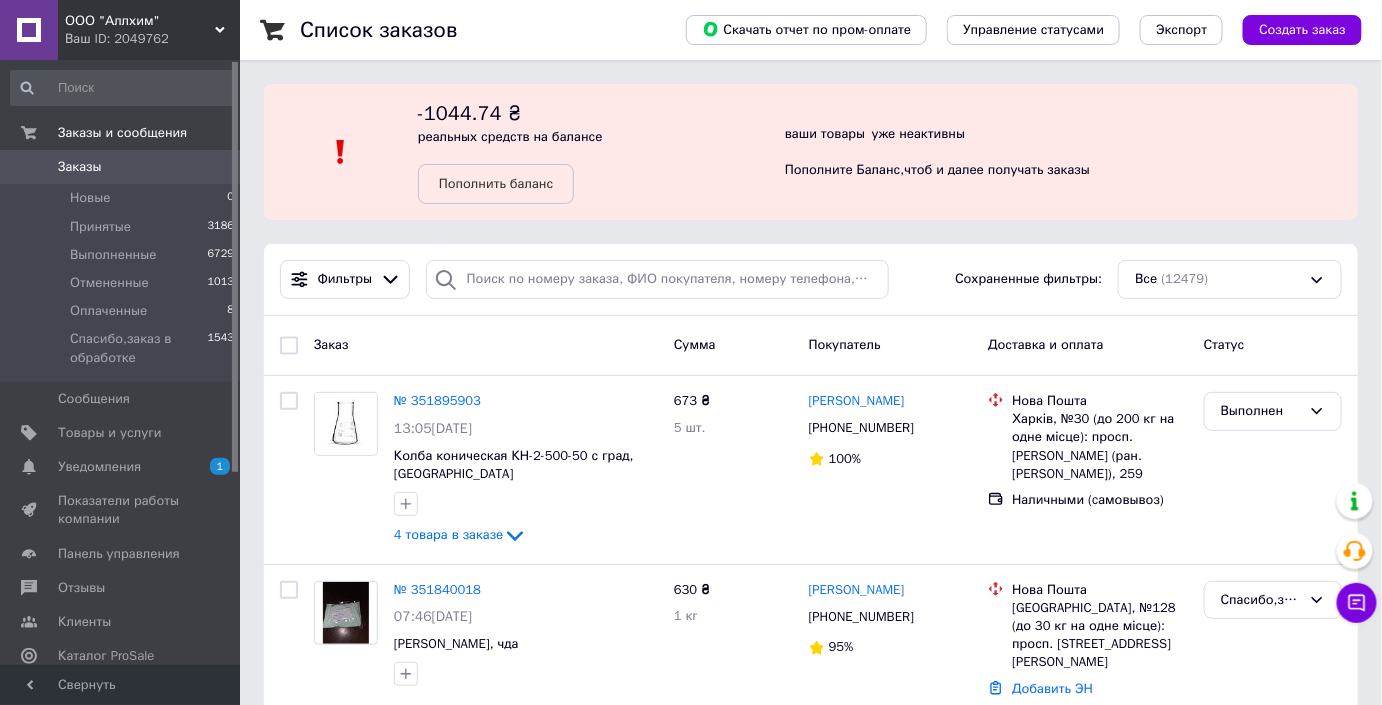 click on "ООО "Аллхим"" at bounding box center (140, 21) 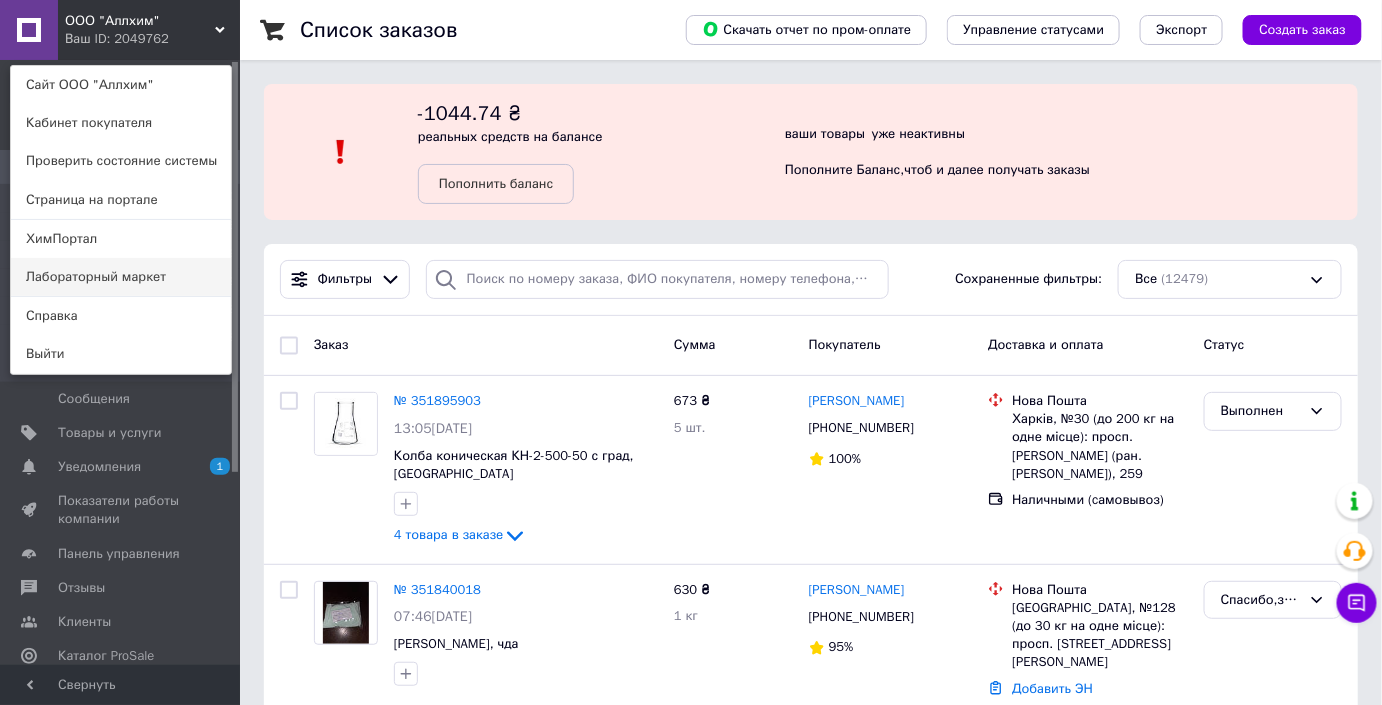click on "Лабораторный маркет" at bounding box center [121, 277] 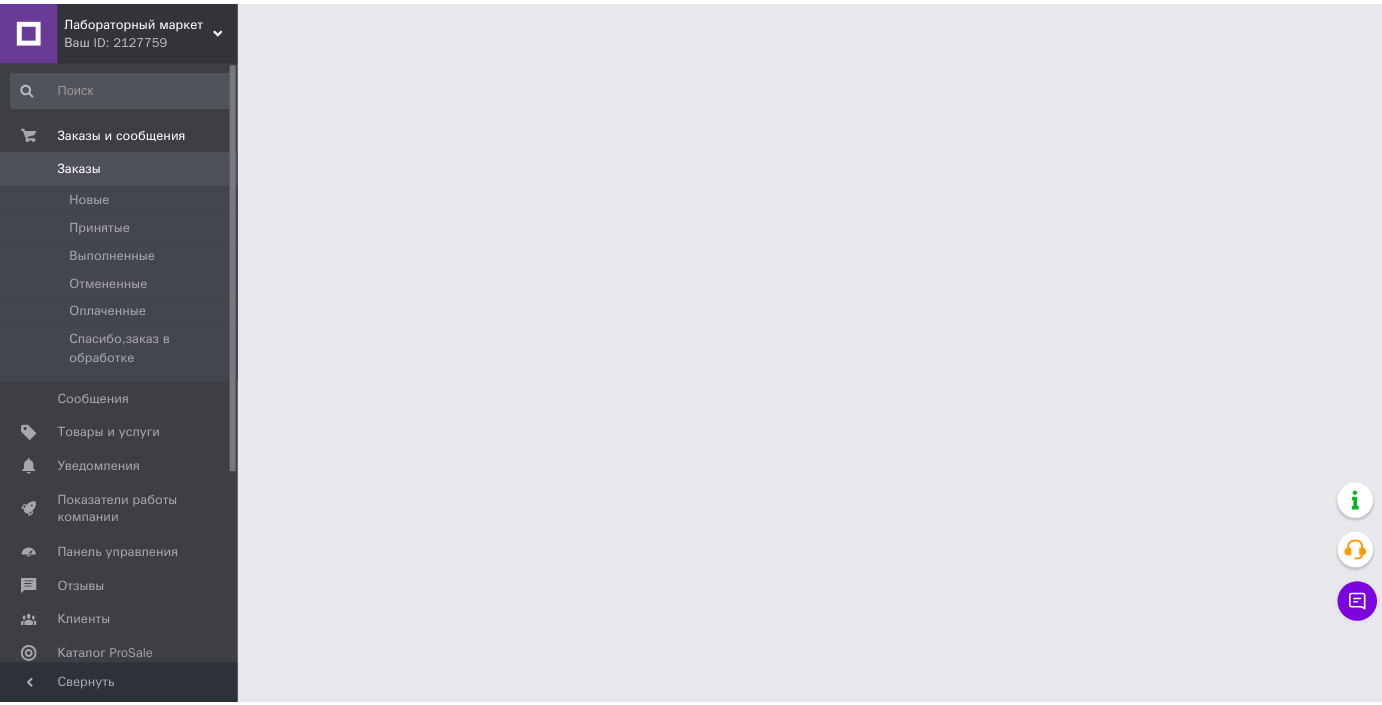scroll, scrollTop: 0, scrollLeft: 0, axis: both 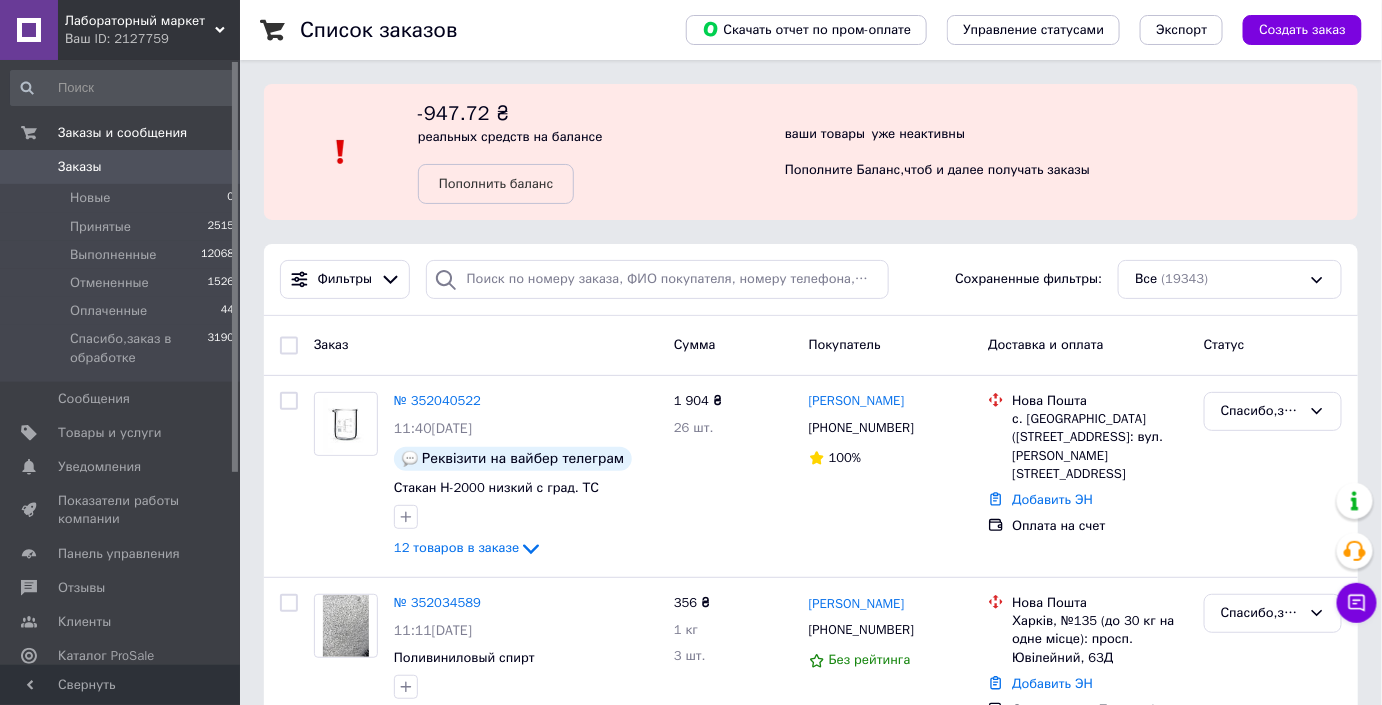 click on "Заказы" at bounding box center (121, 167) 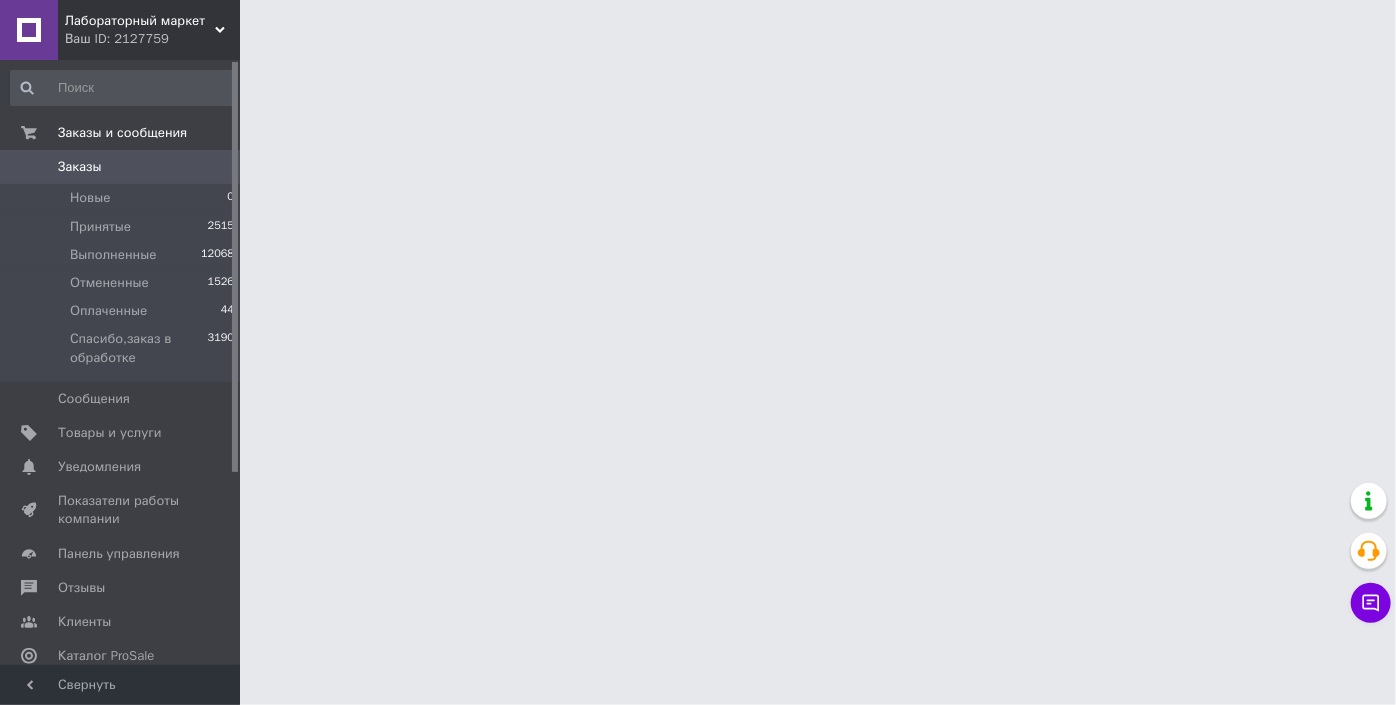 click on "Ваш ID: 2127759" at bounding box center [152, 39] 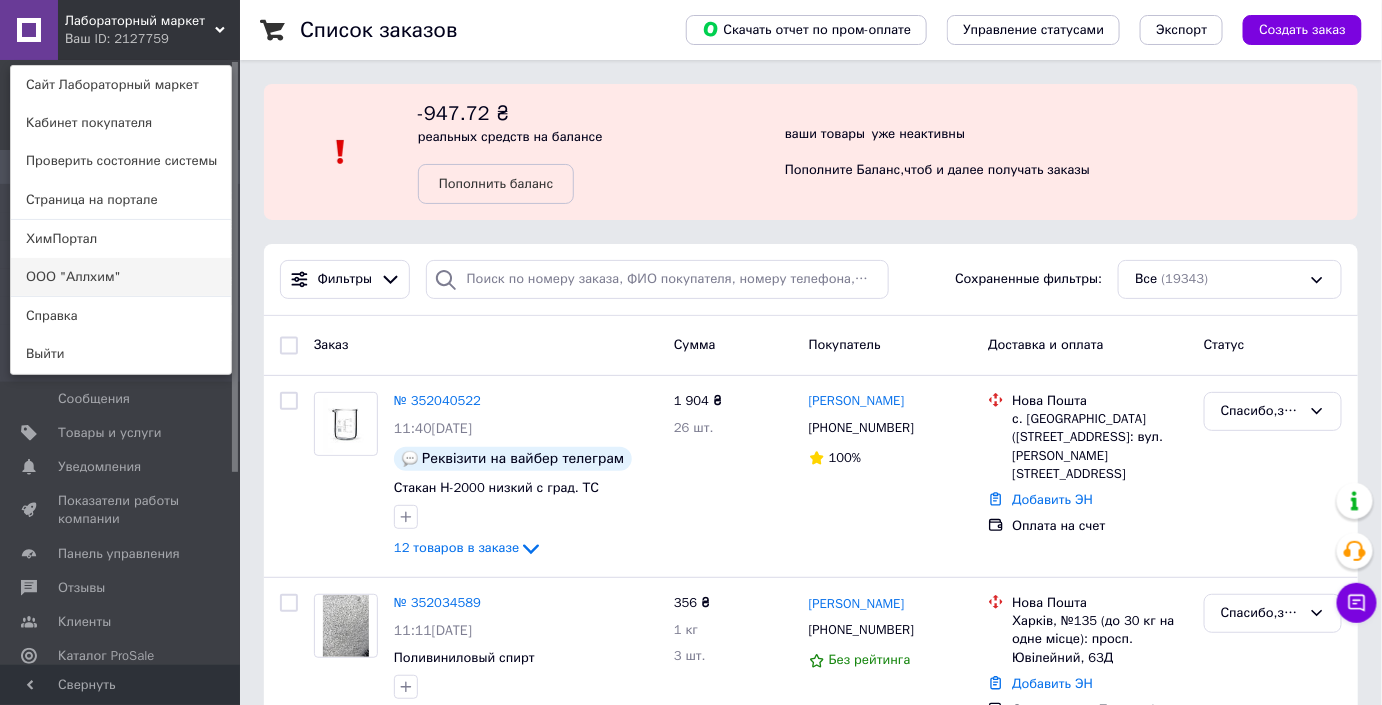 click on "ООО "Аллхим"" at bounding box center [121, 277] 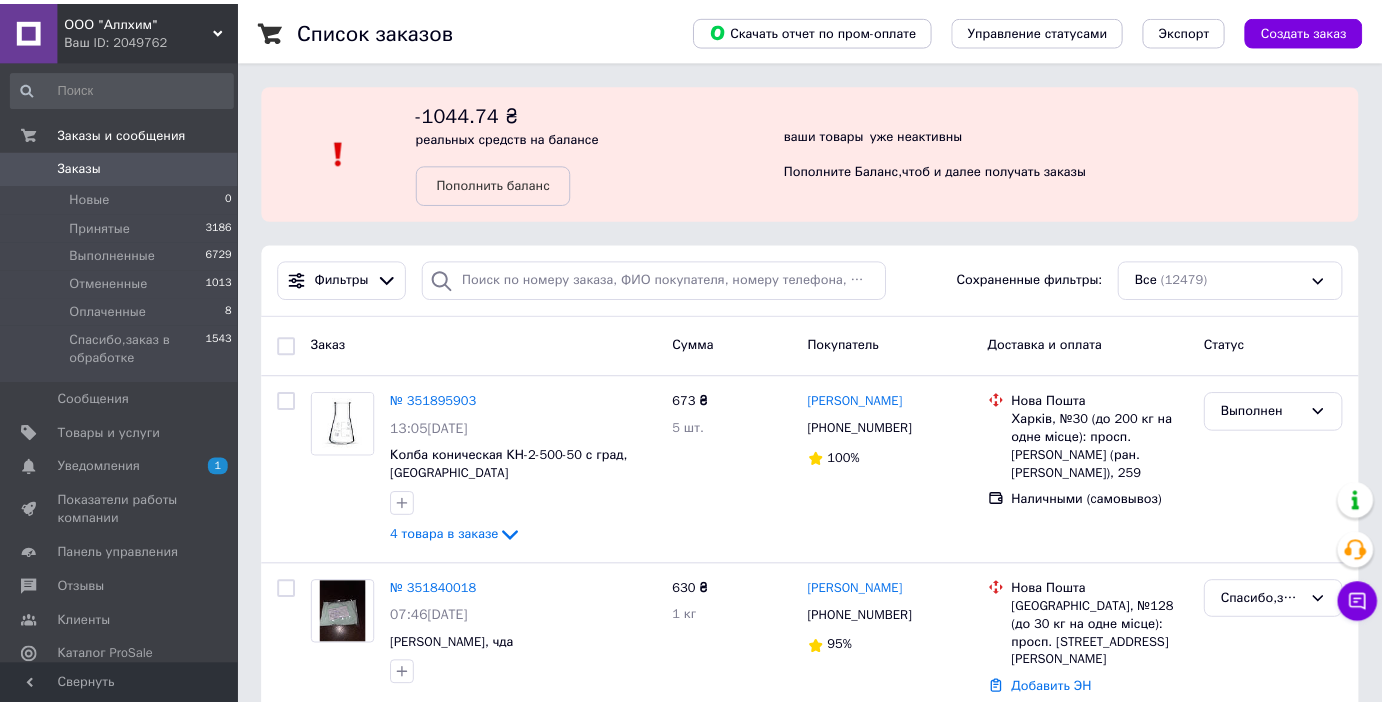 scroll, scrollTop: 0, scrollLeft: 0, axis: both 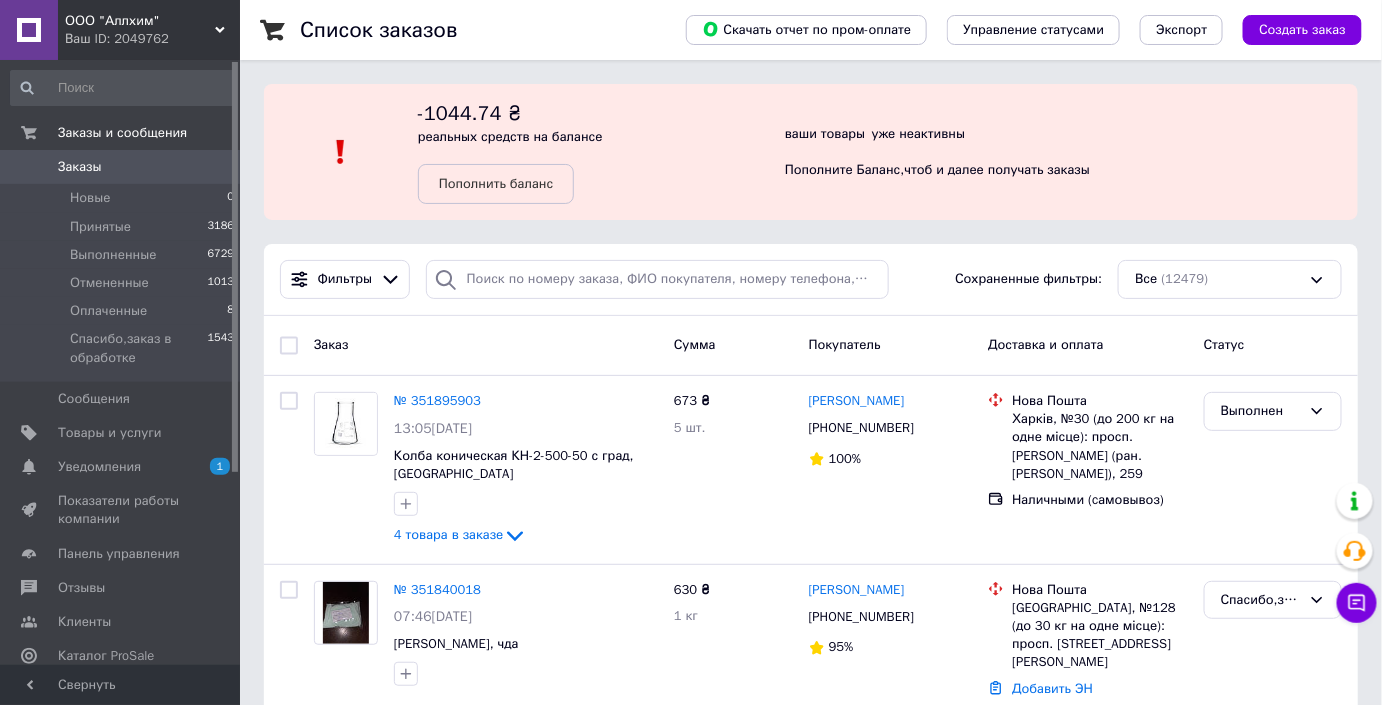 click on "Заказы" at bounding box center (121, 167) 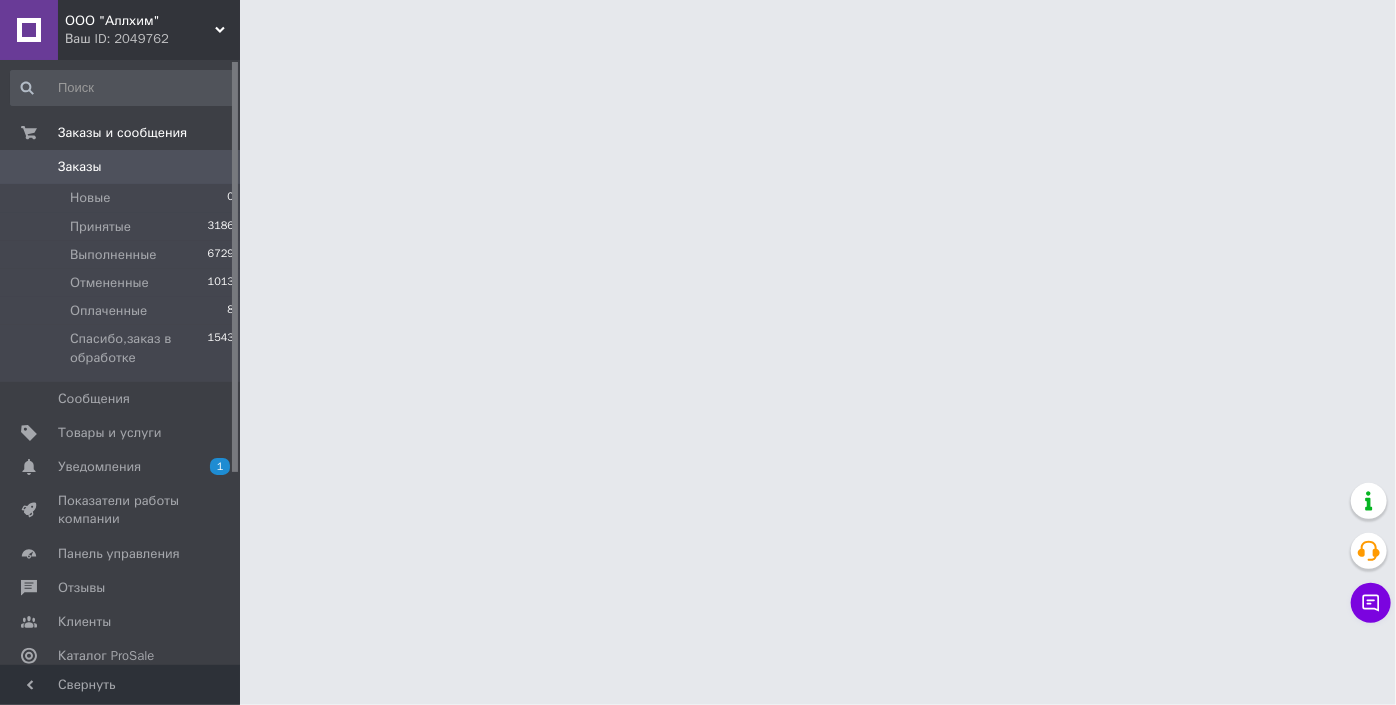 drag, startPoint x: 195, startPoint y: 35, endPoint x: 189, endPoint y: 153, distance: 118.15244 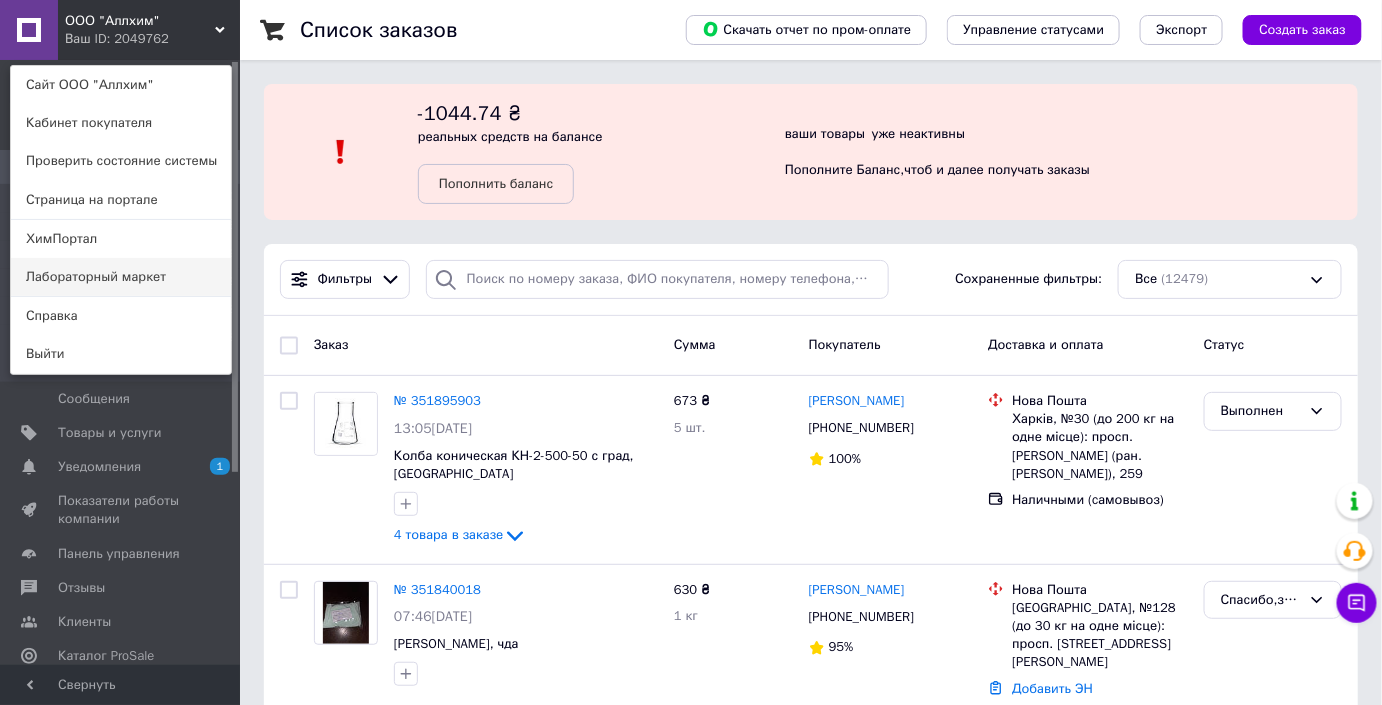 click on "Лабораторный маркет" at bounding box center (121, 277) 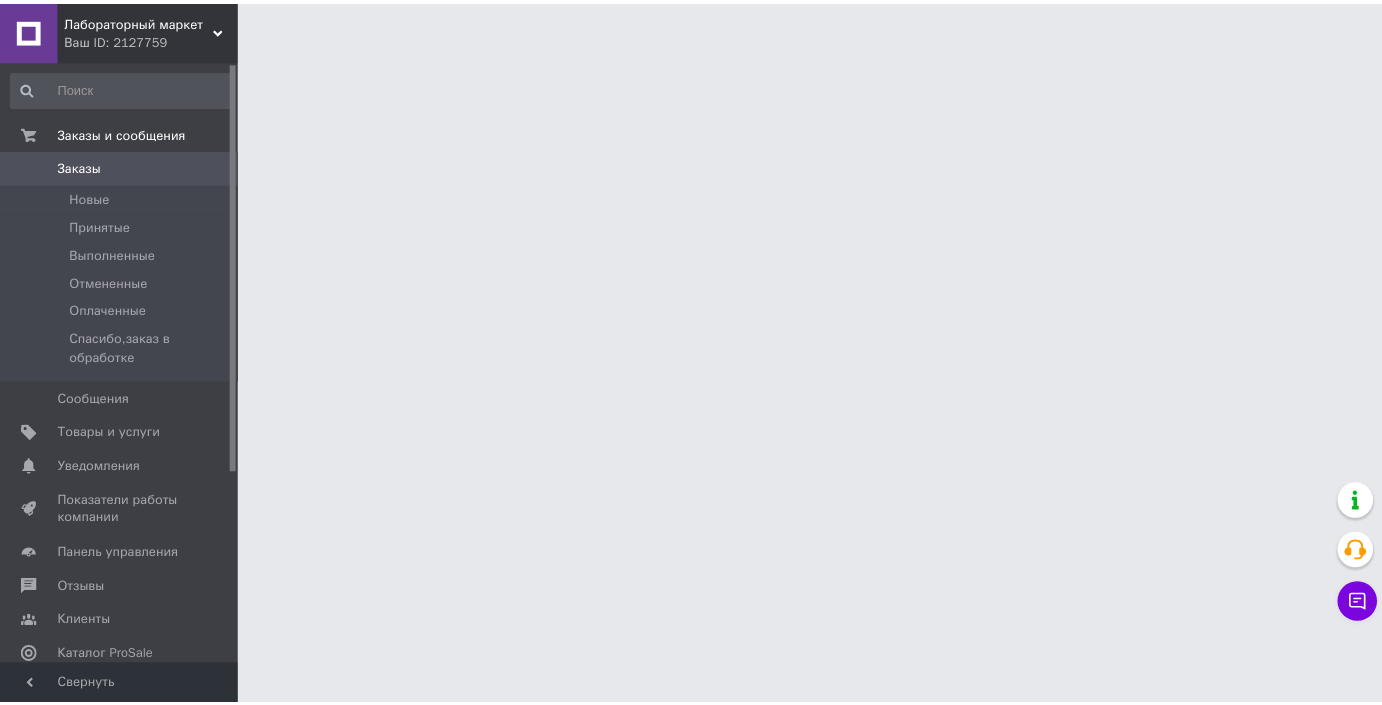 scroll, scrollTop: 0, scrollLeft: 0, axis: both 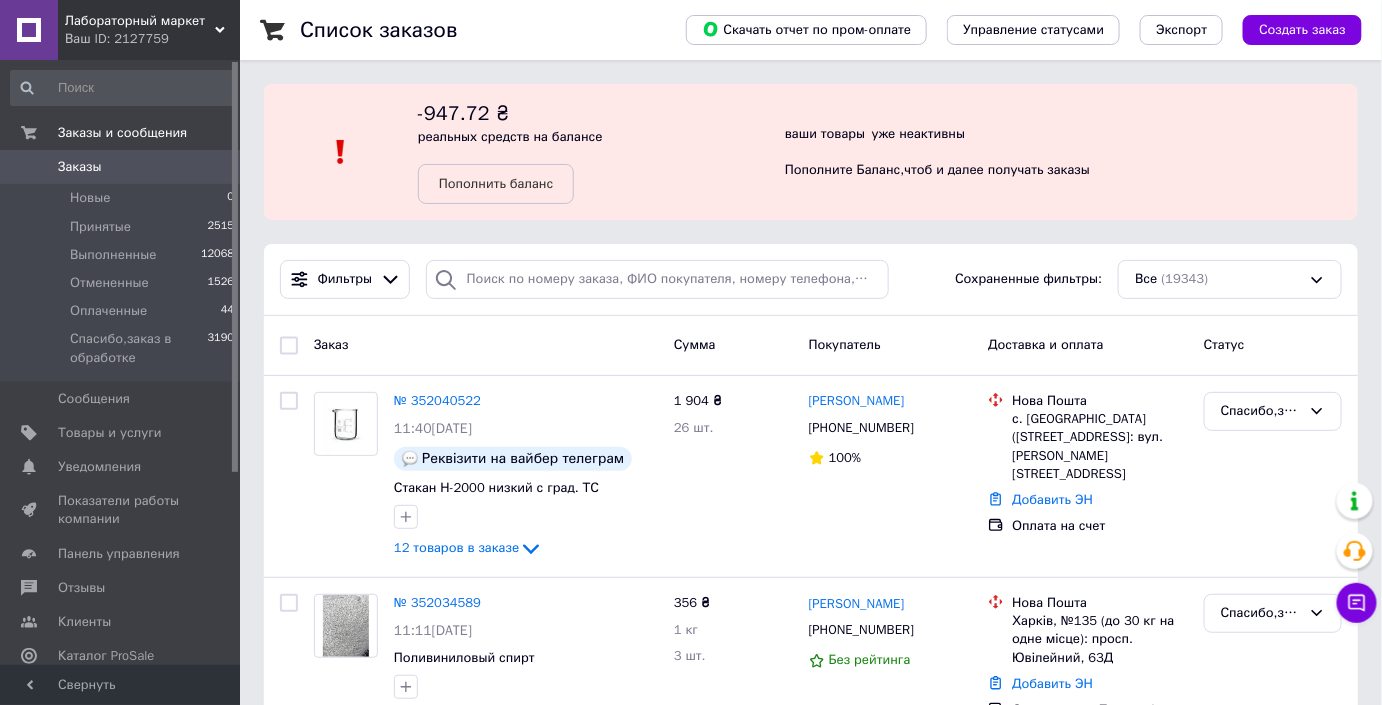 click on "Заказы" at bounding box center (121, 167) 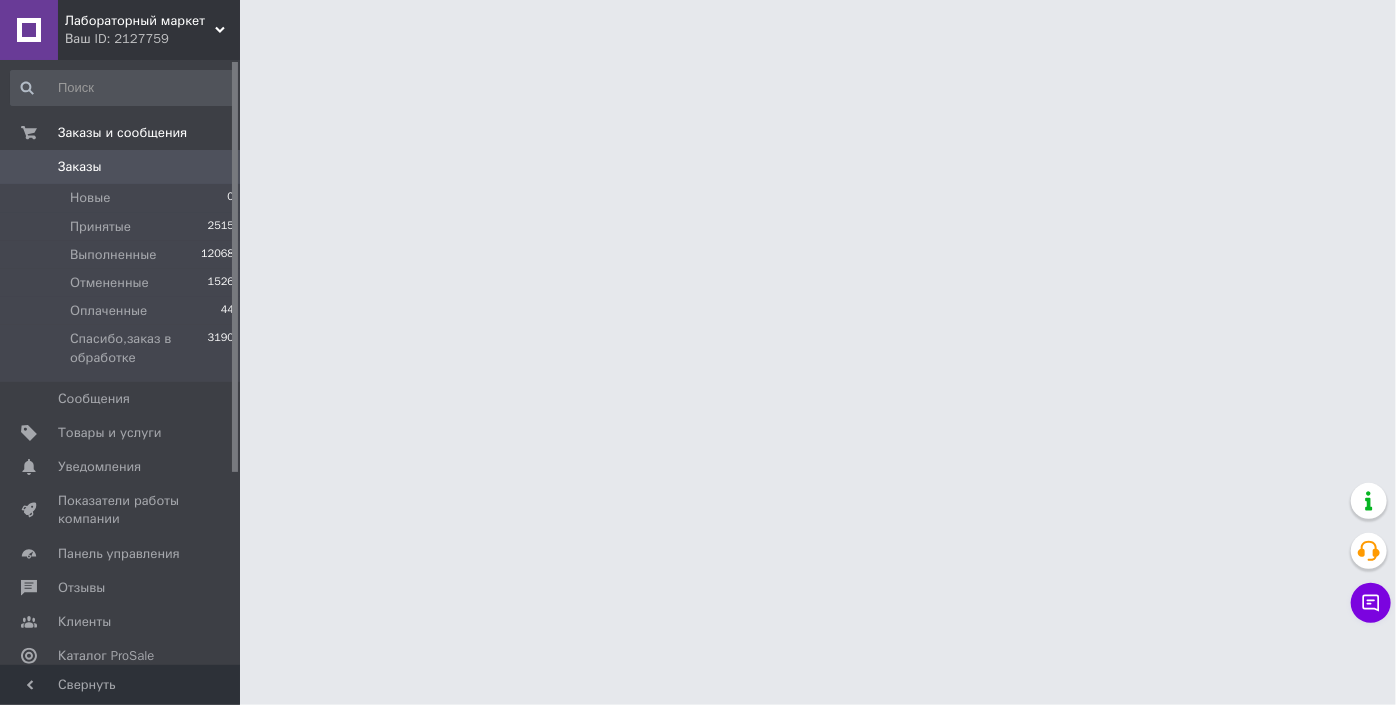 click on "Ваш ID: 2127759" at bounding box center [152, 39] 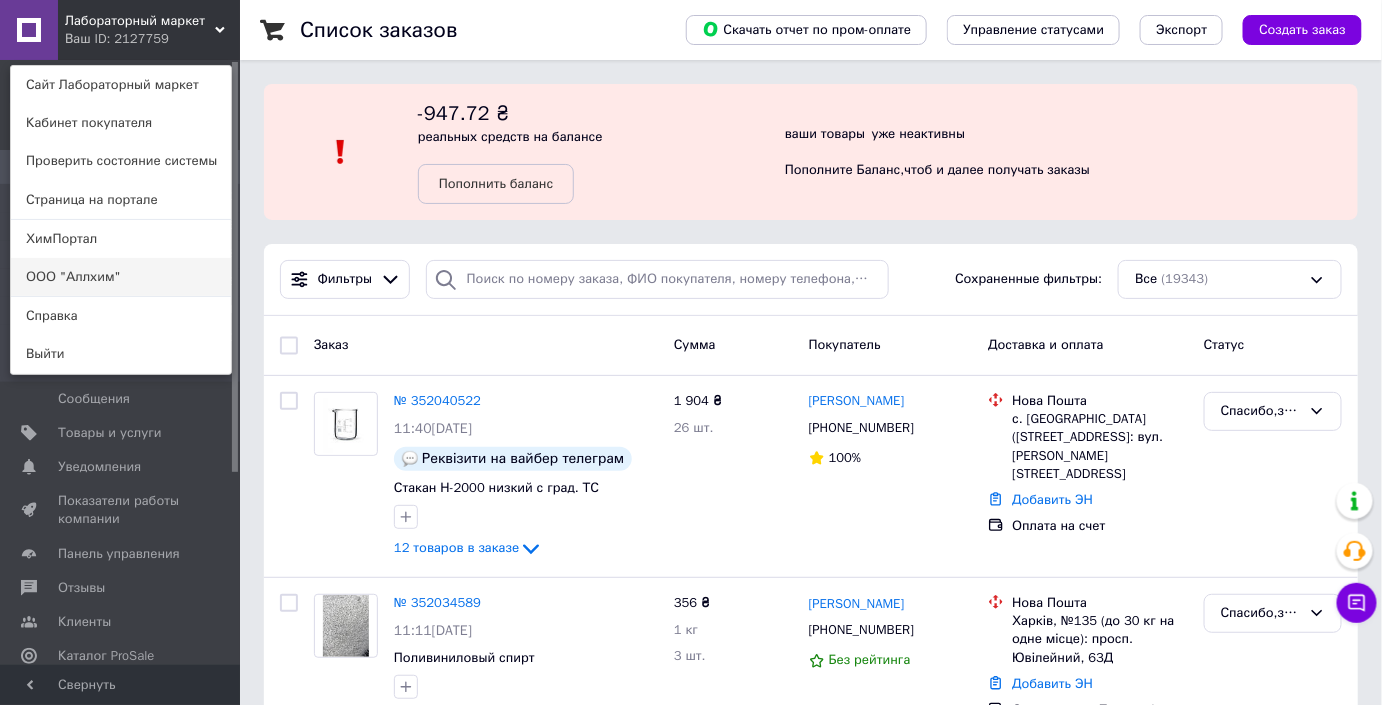 click on "ООО "Аллхим"" at bounding box center (121, 277) 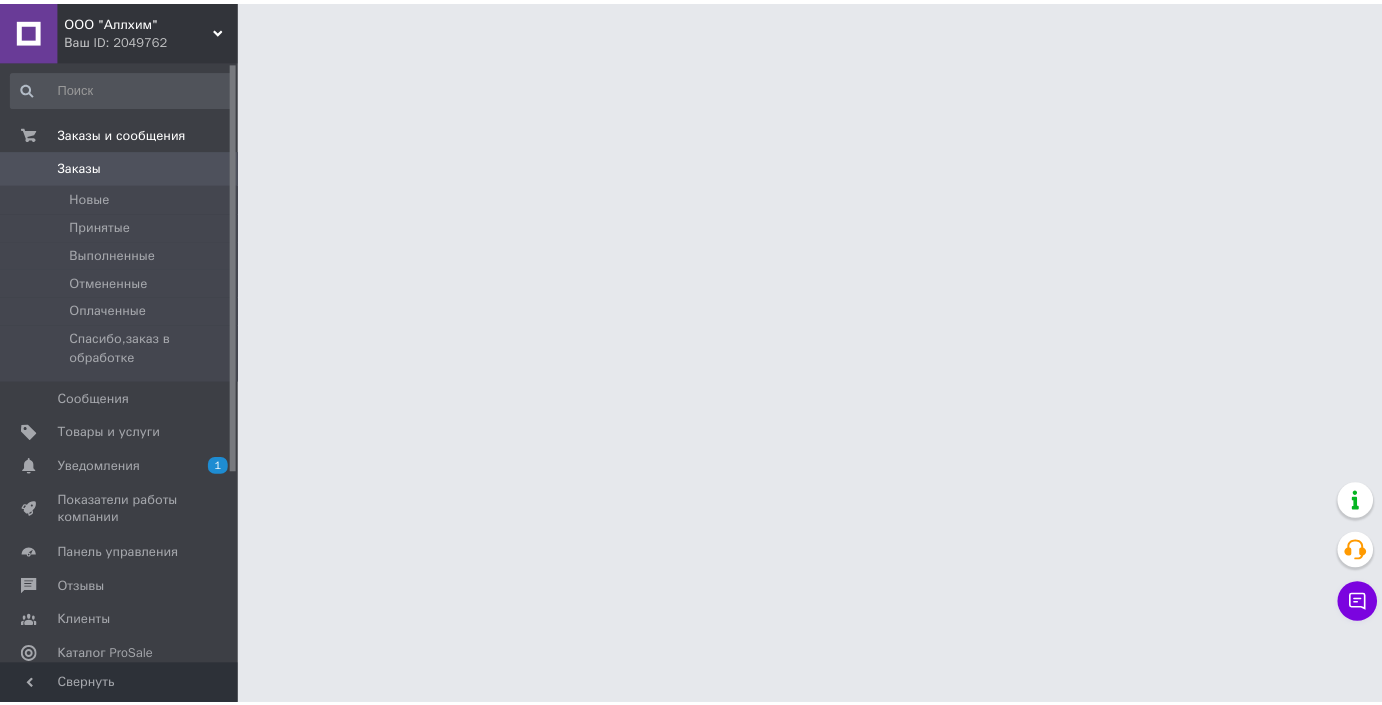 scroll, scrollTop: 0, scrollLeft: 0, axis: both 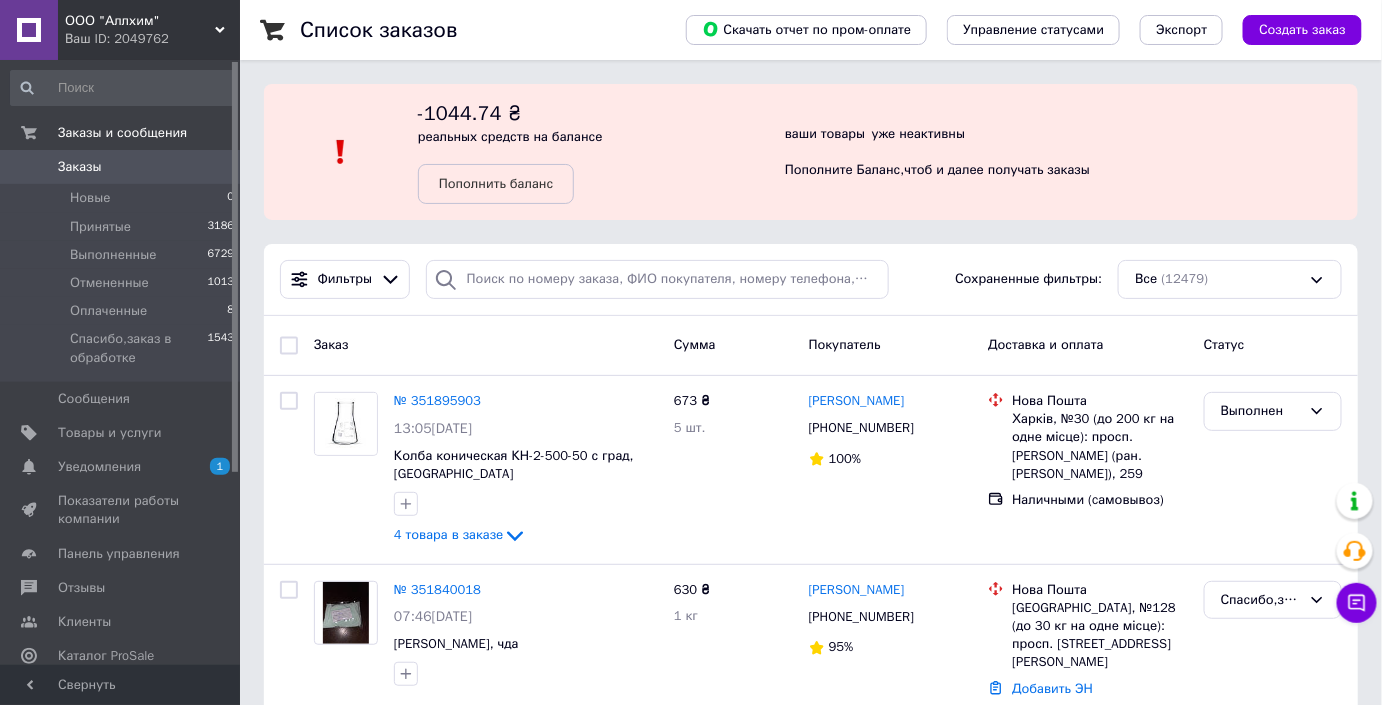 click on "Заказы" at bounding box center [121, 167] 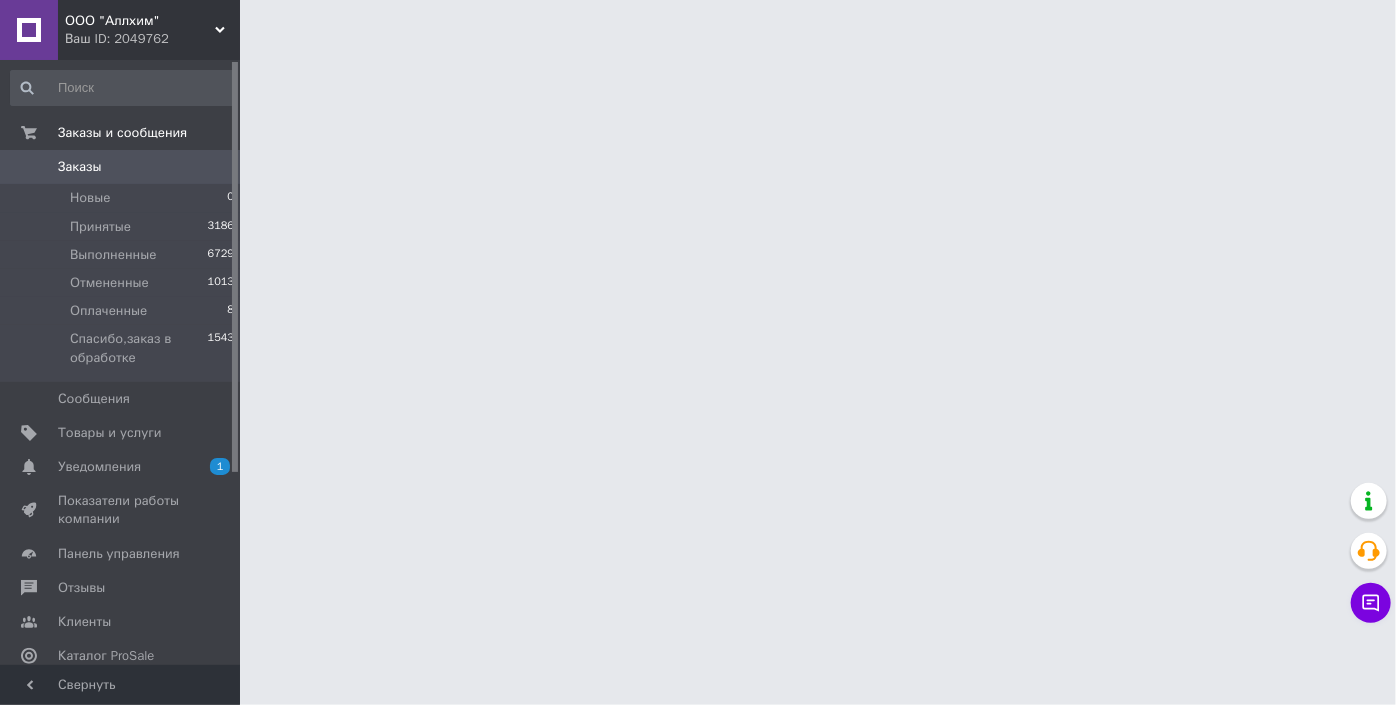 click on "ООО "Аллхим" Ваш ID: 2049762" at bounding box center (149, 30) 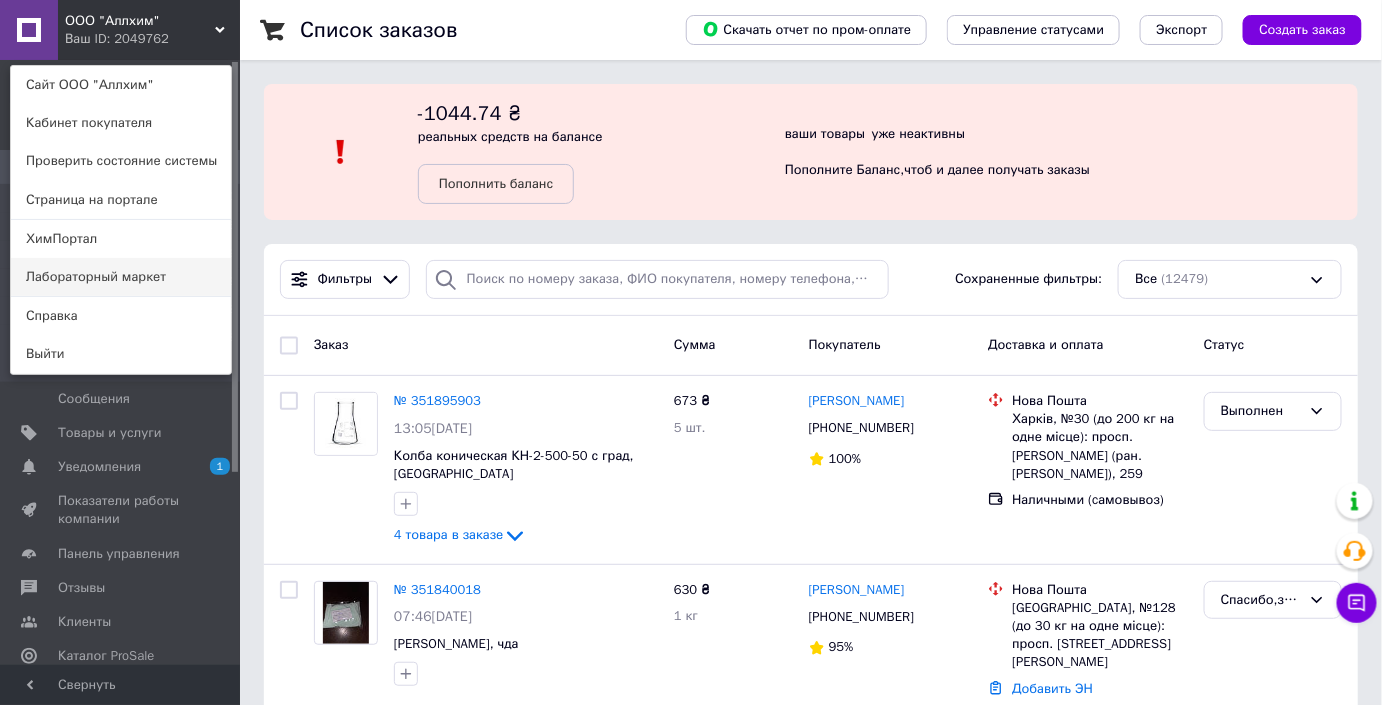 click on "Лабораторный маркет" at bounding box center (121, 277) 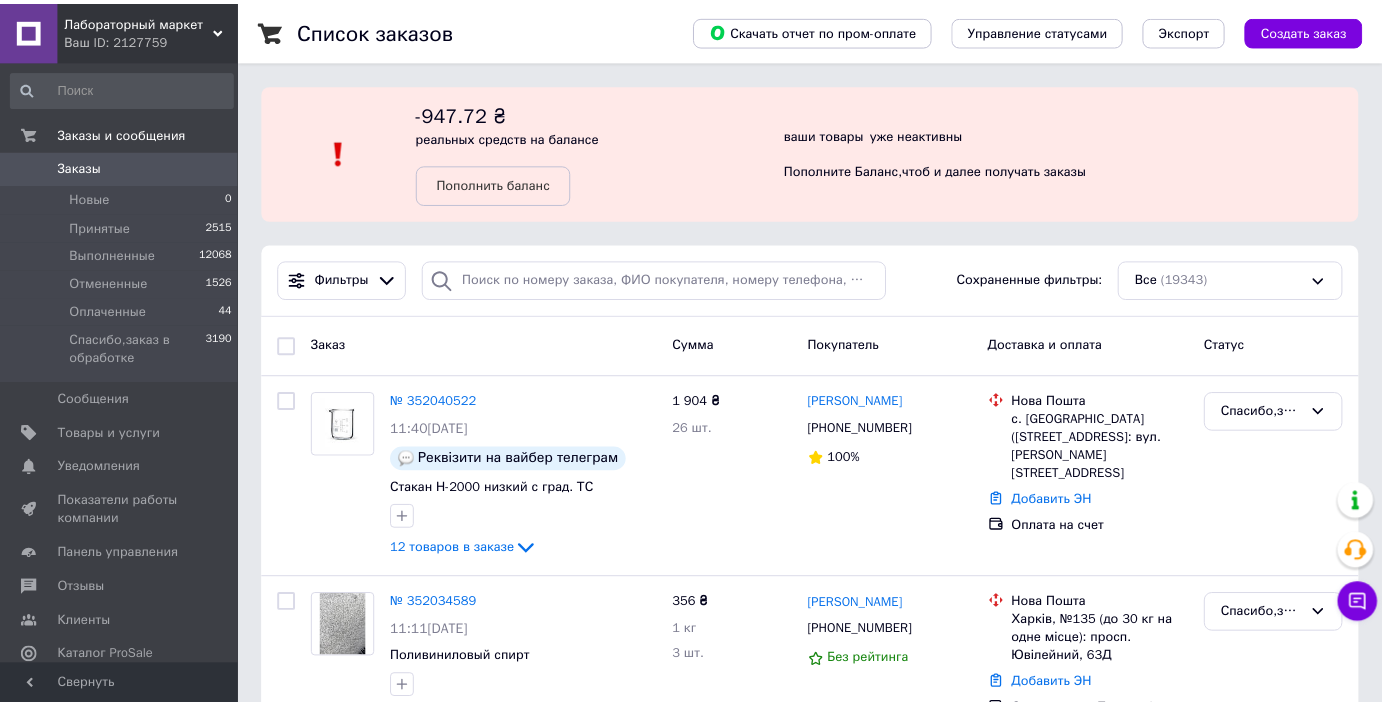 scroll, scrollTop: 0, scrollLeft: 0, axis: both 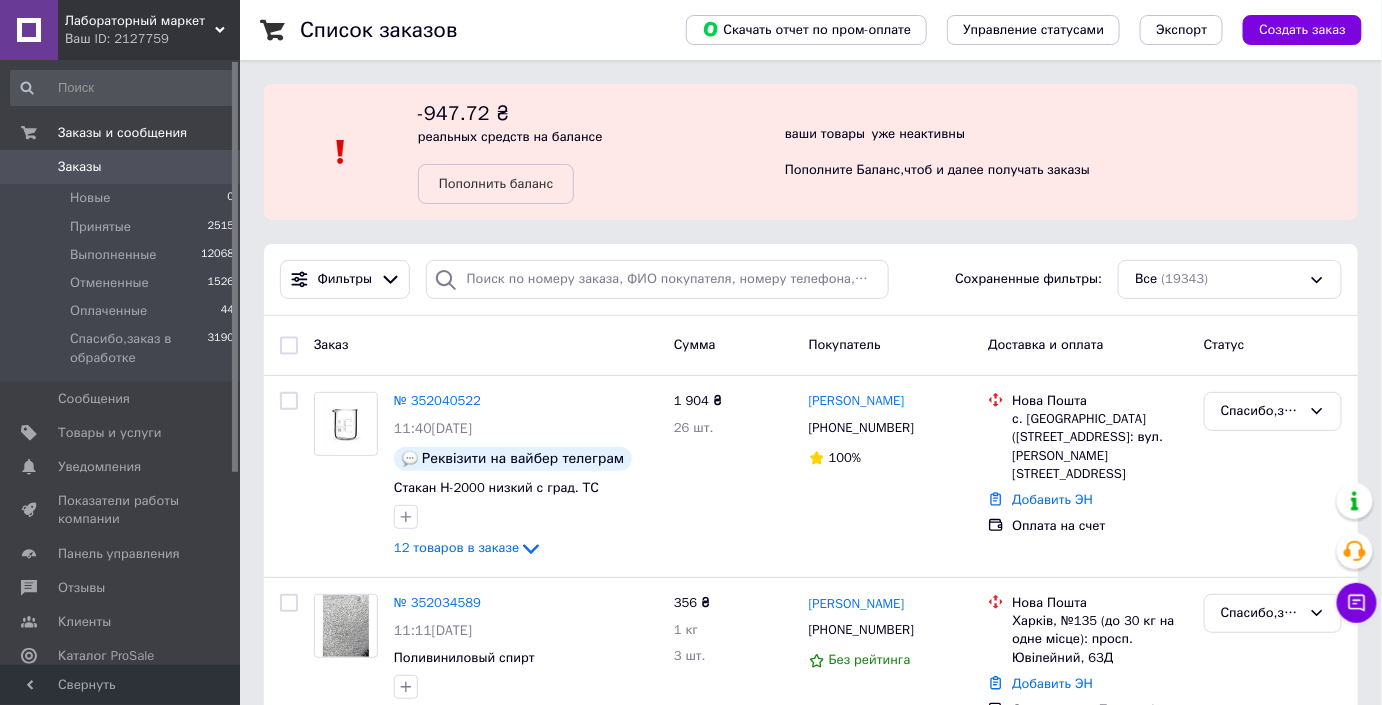 click on "Заказы" at bounding box center (121, 167) 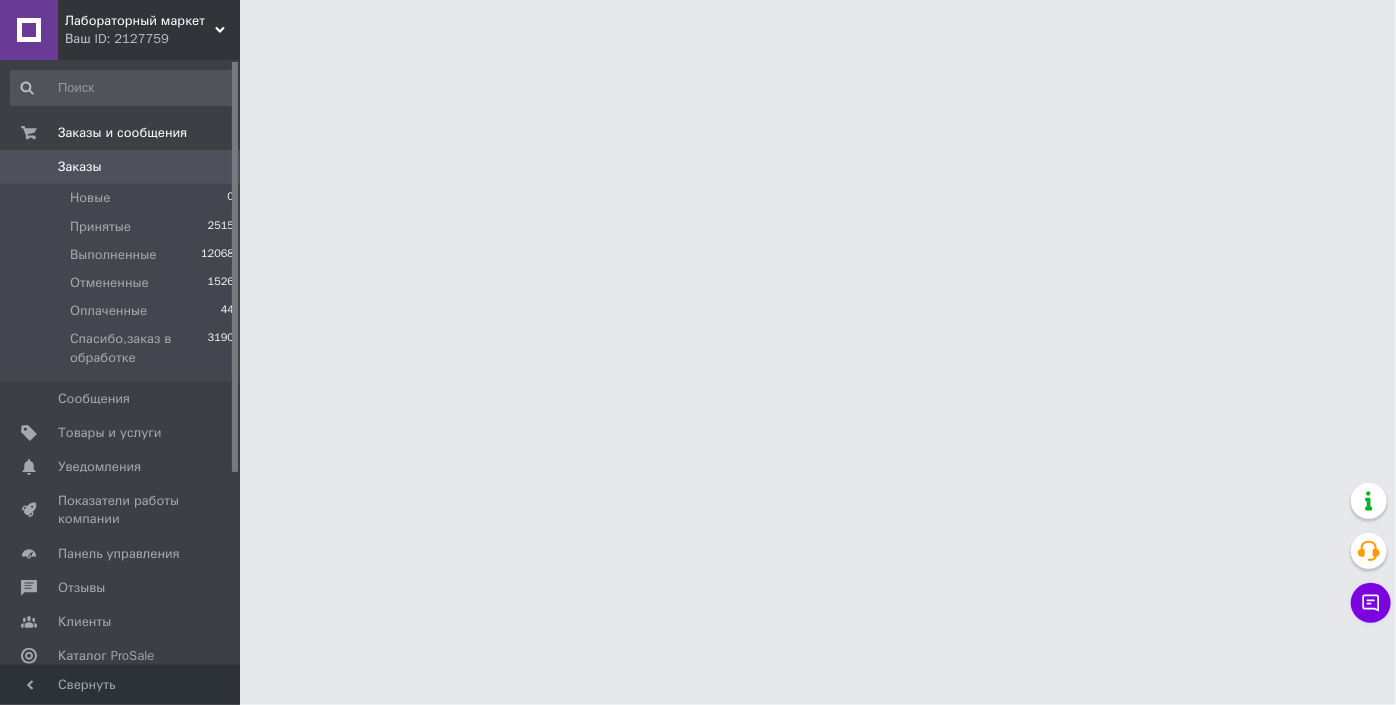 click on "Лабораторный маркет Ваш ID: 2127759" at bounding box center [149, 30] 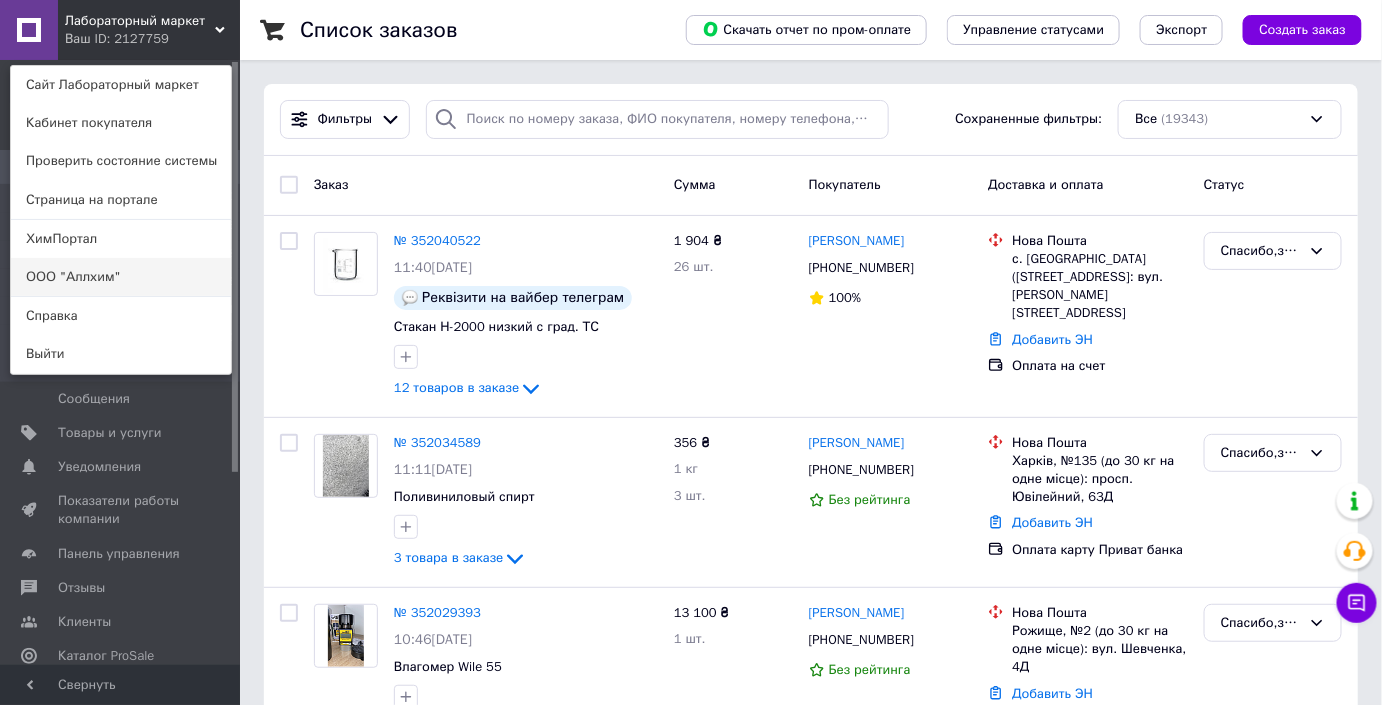 click on "ООО "Аллхим"" at bounding box center [121, 277] 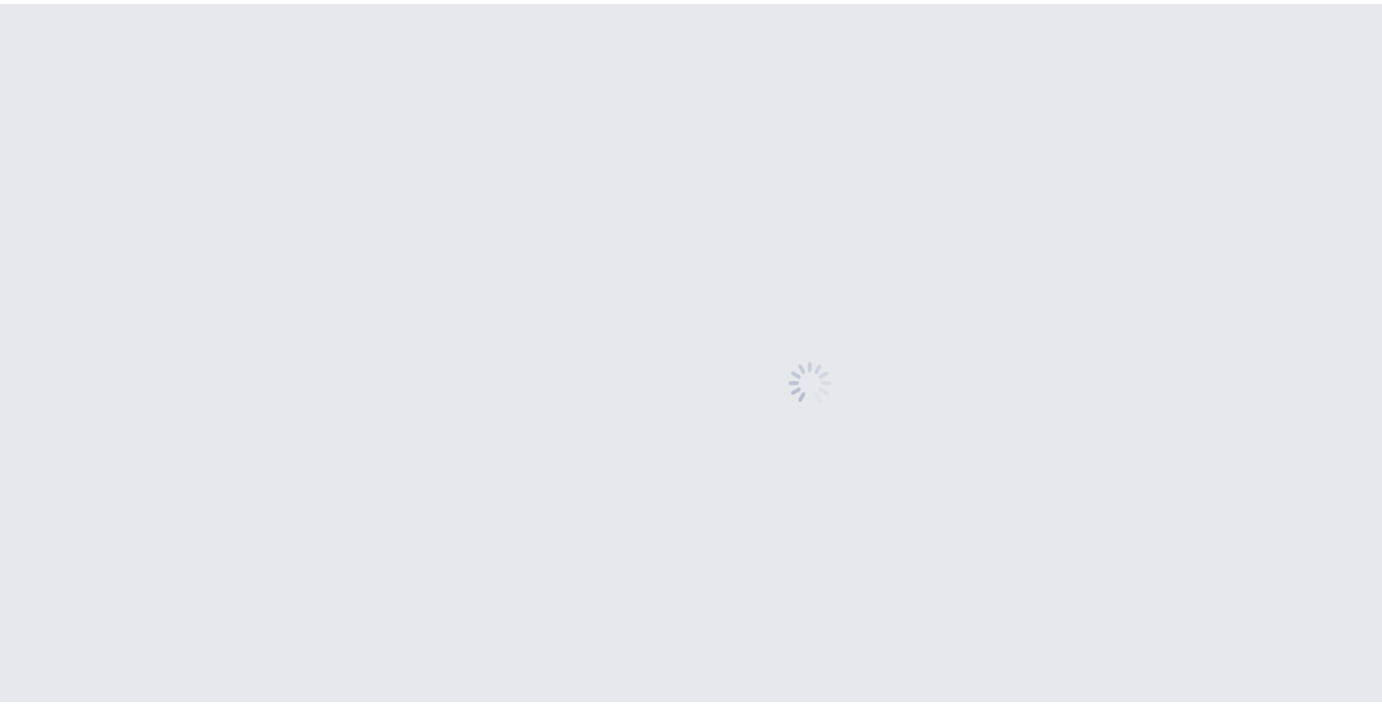 scroll, scrollTop: 0, scrollLeft: 0, axis: both 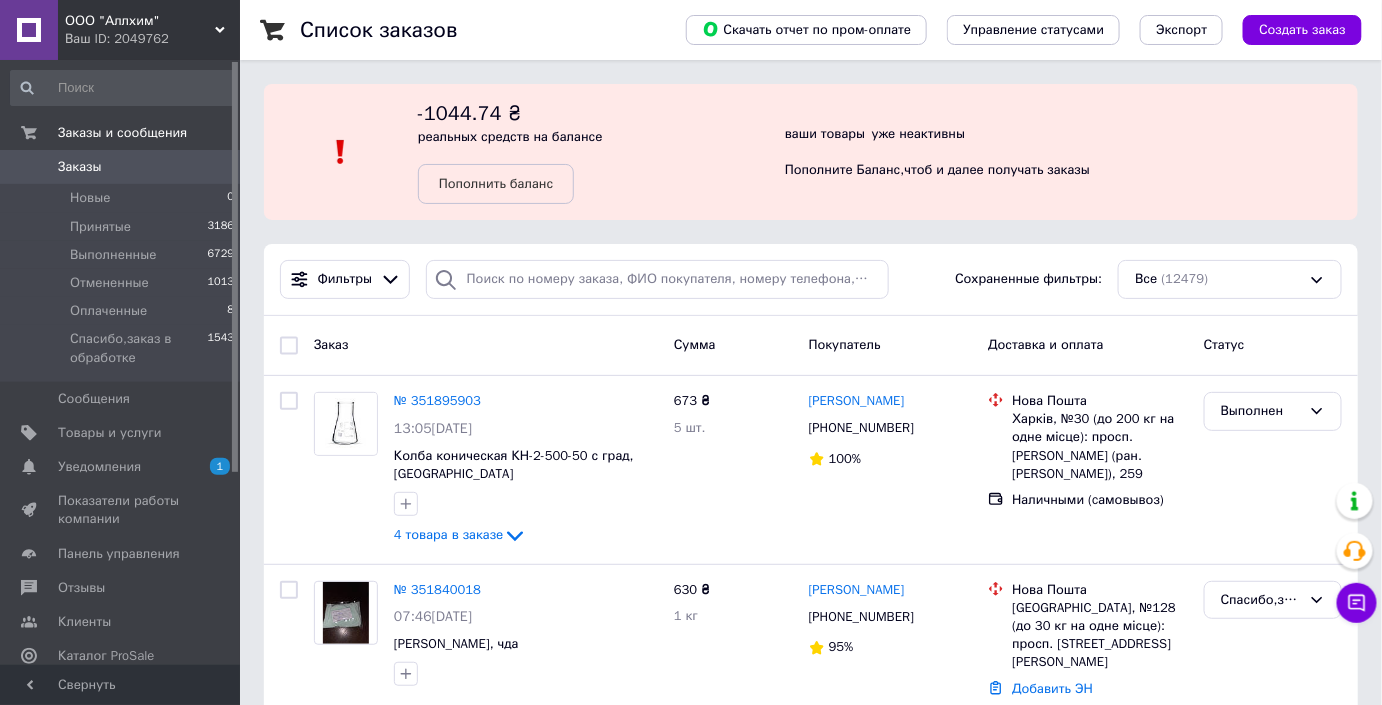 drag, startPoint x: 160, startPoint y: 35, endPoint x: 162, endPoint y: 154, distance: 119.01681 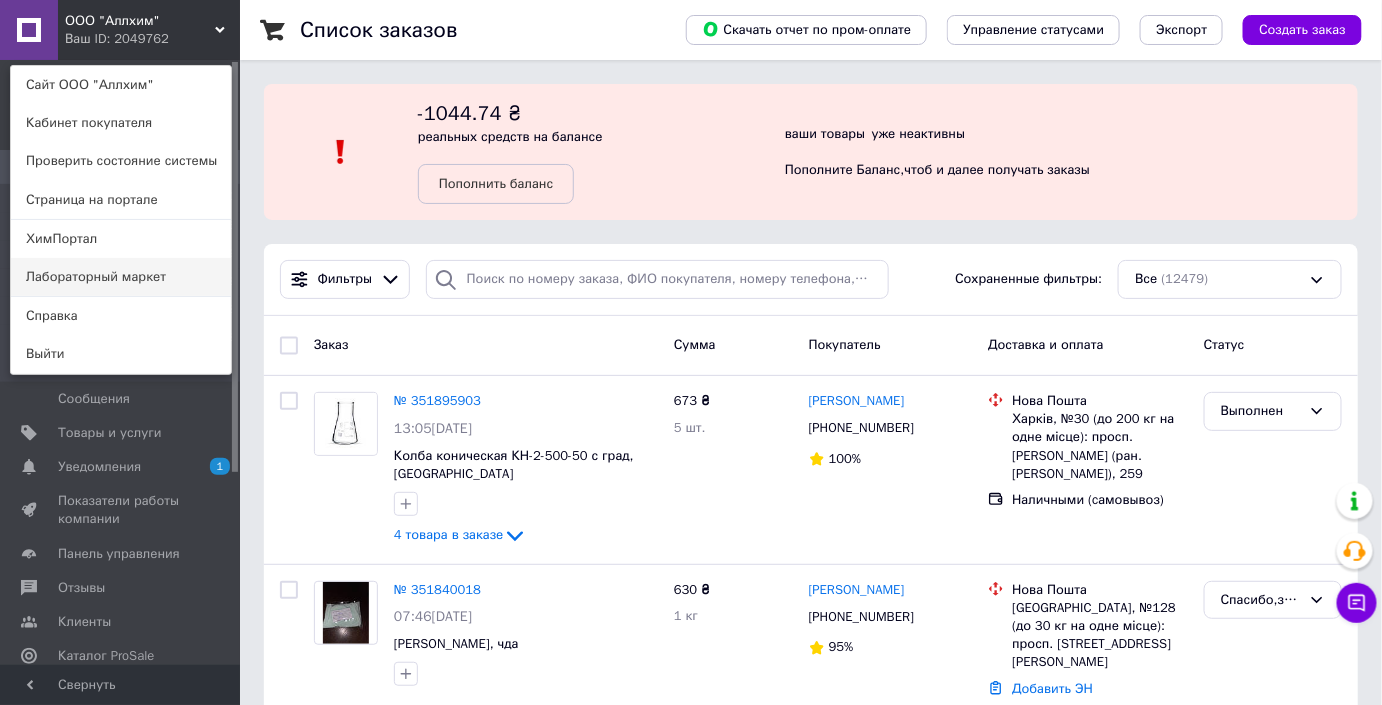 click on "Лабораторный маркет" at bounding box center (121, 277) 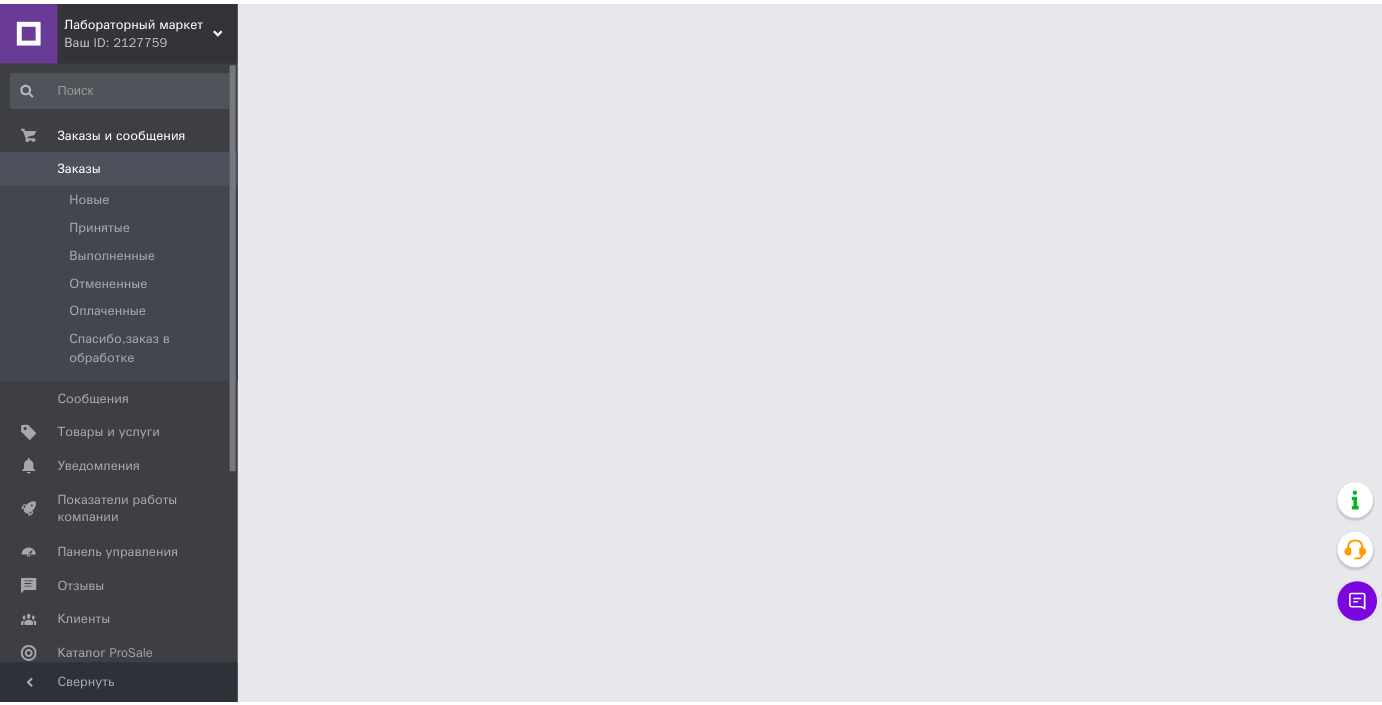 scroll, scrollTop: 0, scrollLeft: 0, axis: both 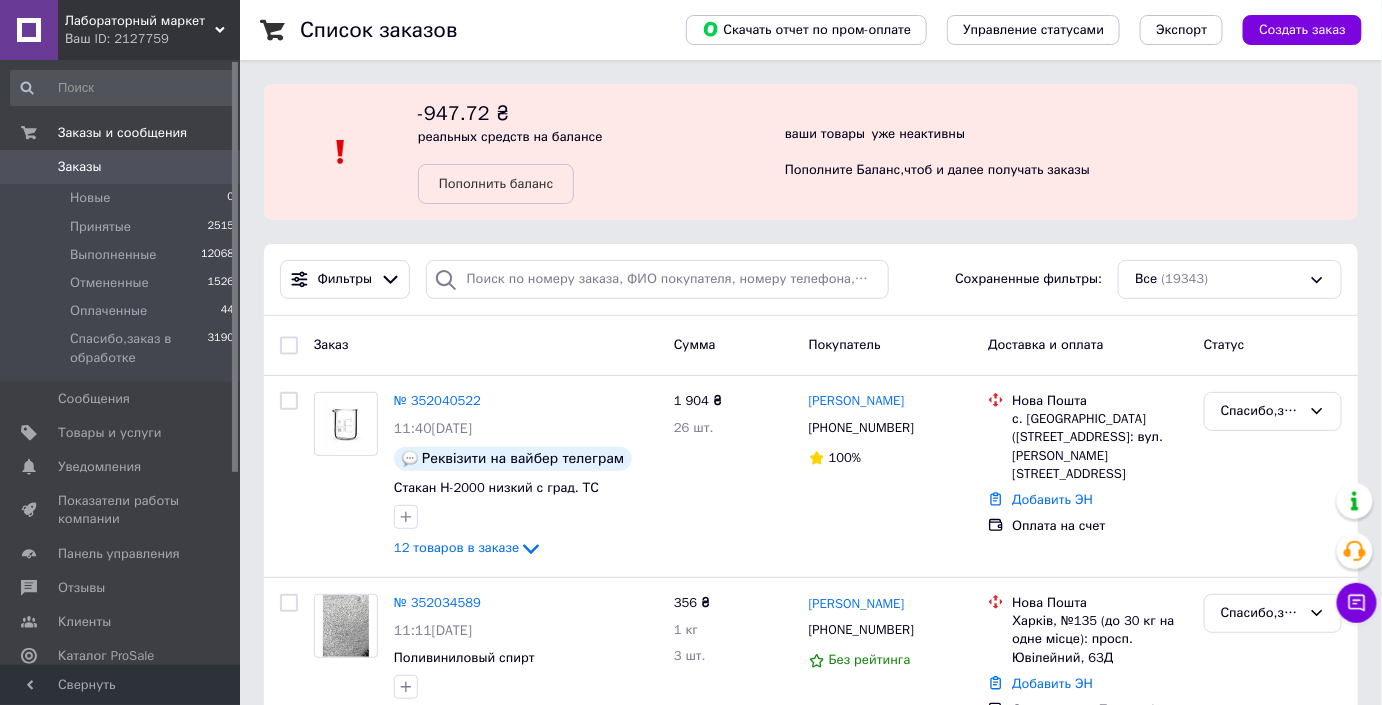 click on "Заказы" at bounding box center (121, 167) 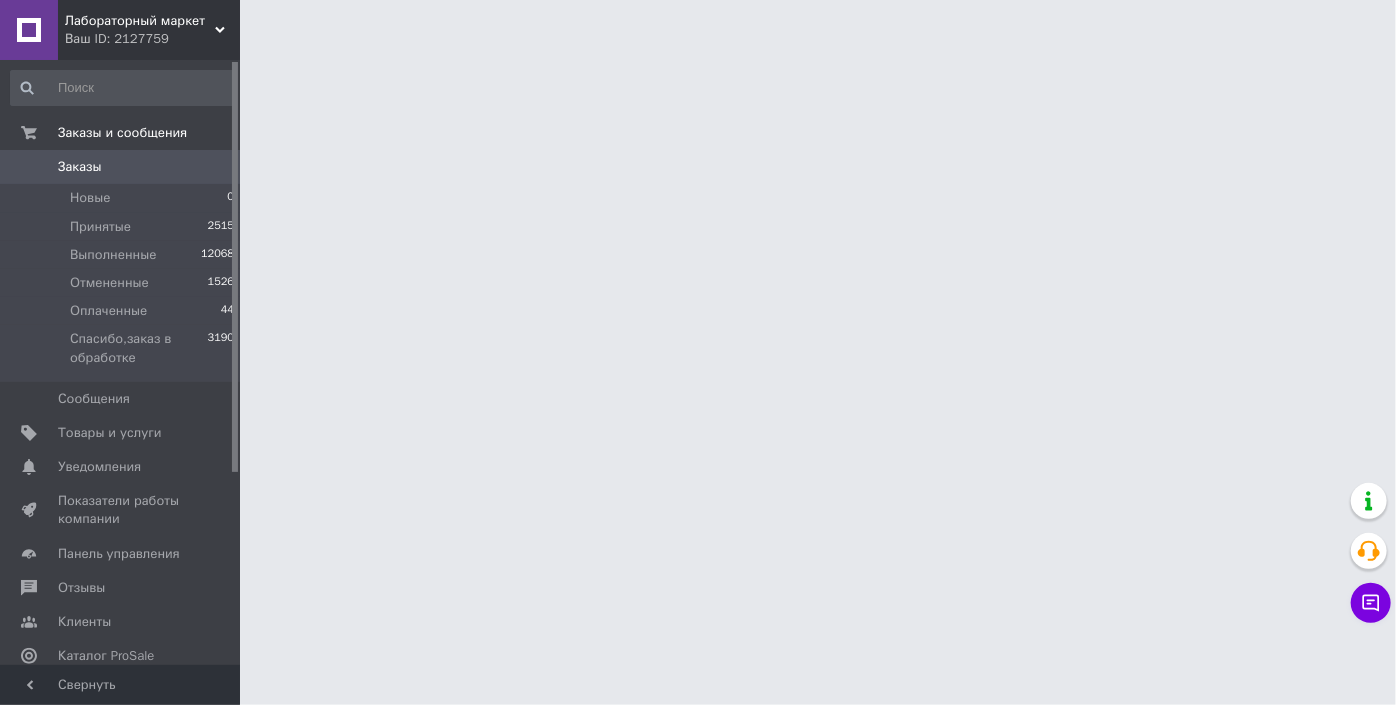 click on "Лабораторный маркет Ваш ID: 2127759" at bounding box center (149, 30) 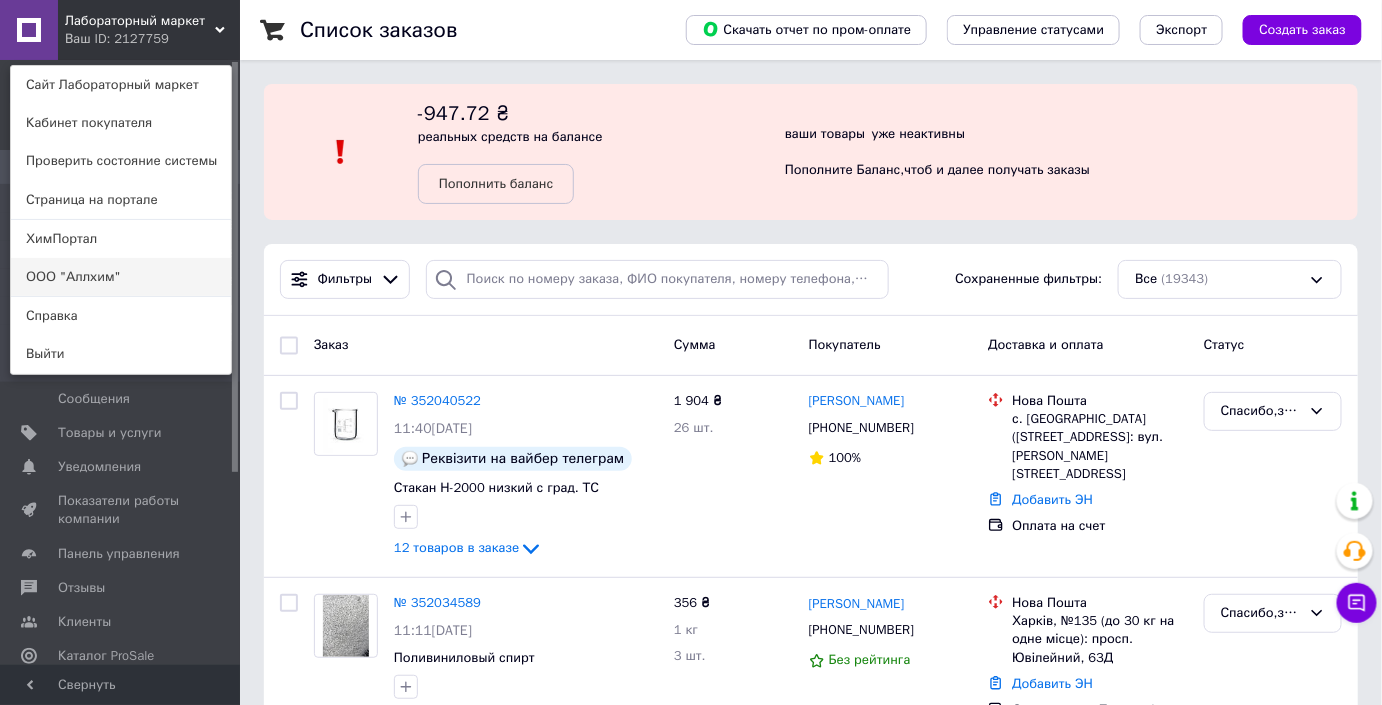 click on "ООО "Аллхим"" at bounding box center [121, 277] 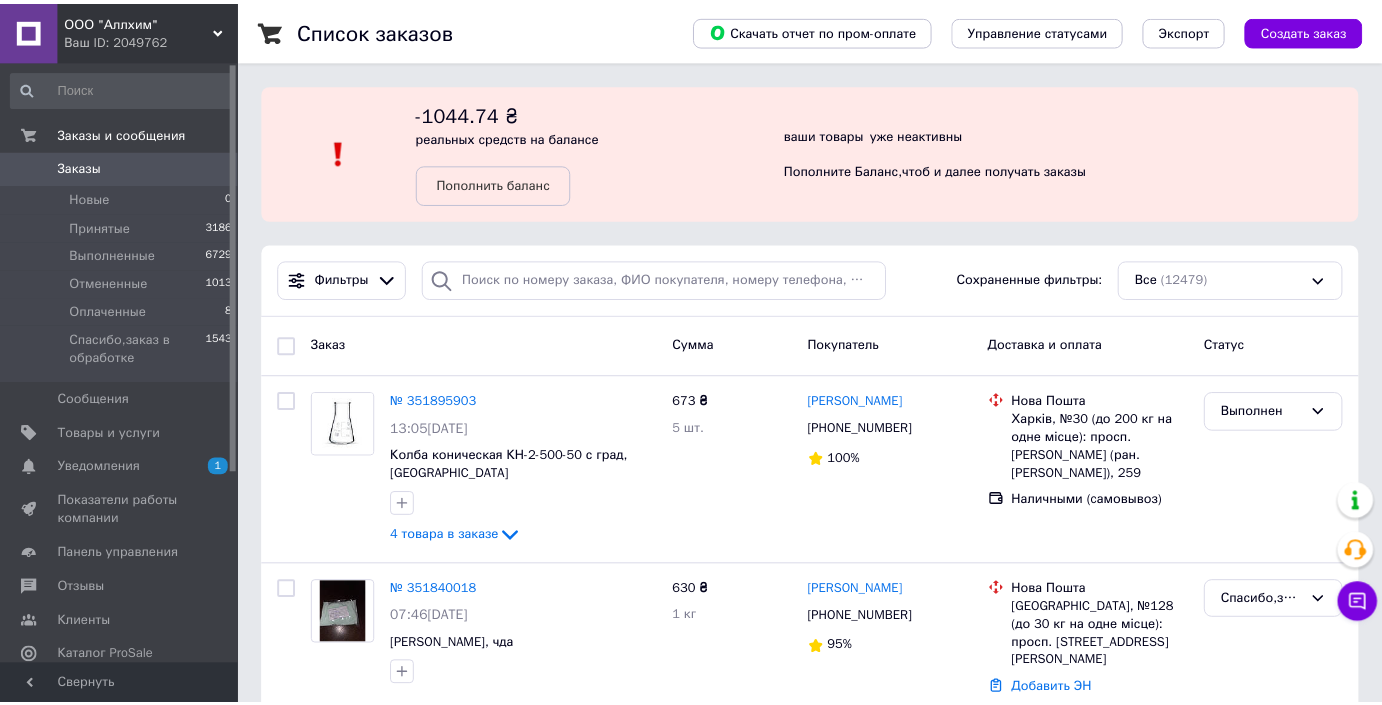 scroll, scrollTop: 0, scrollLeft: 0, axis: both 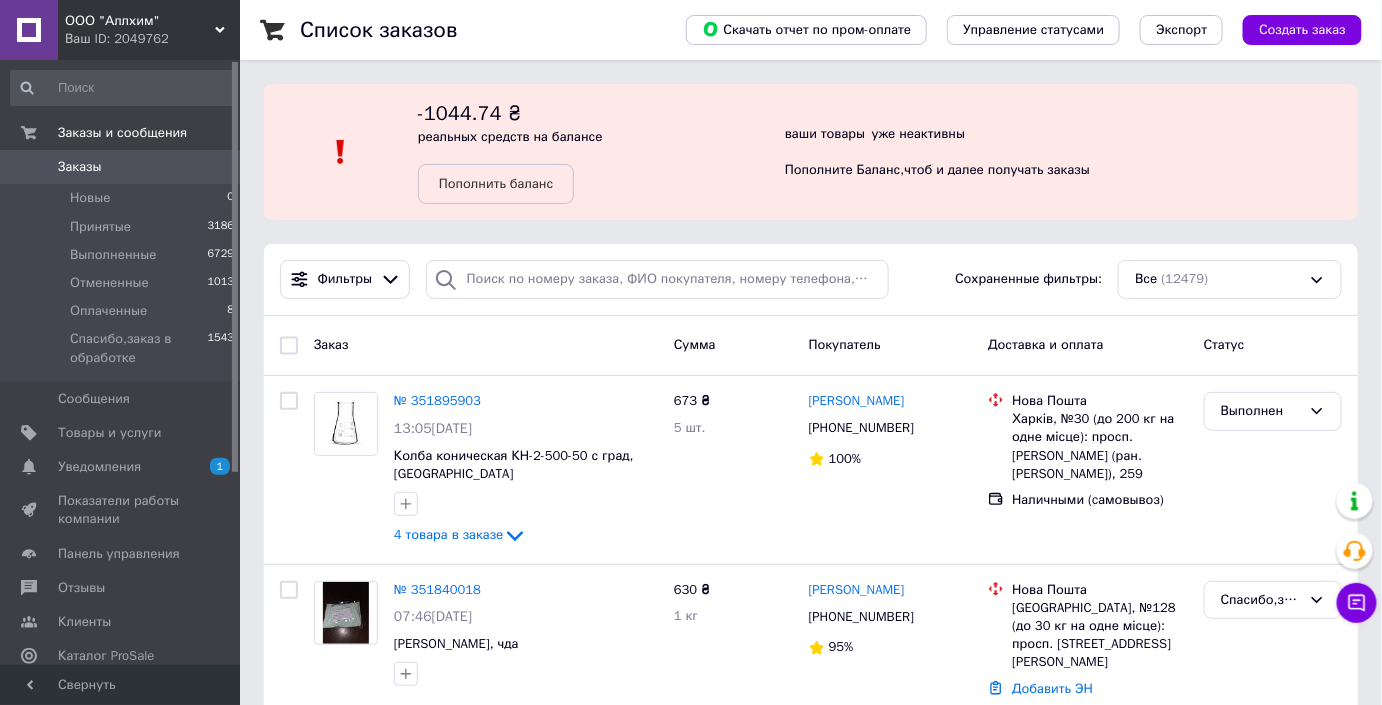 click on "Заказы" at bounding box center [121, 167] 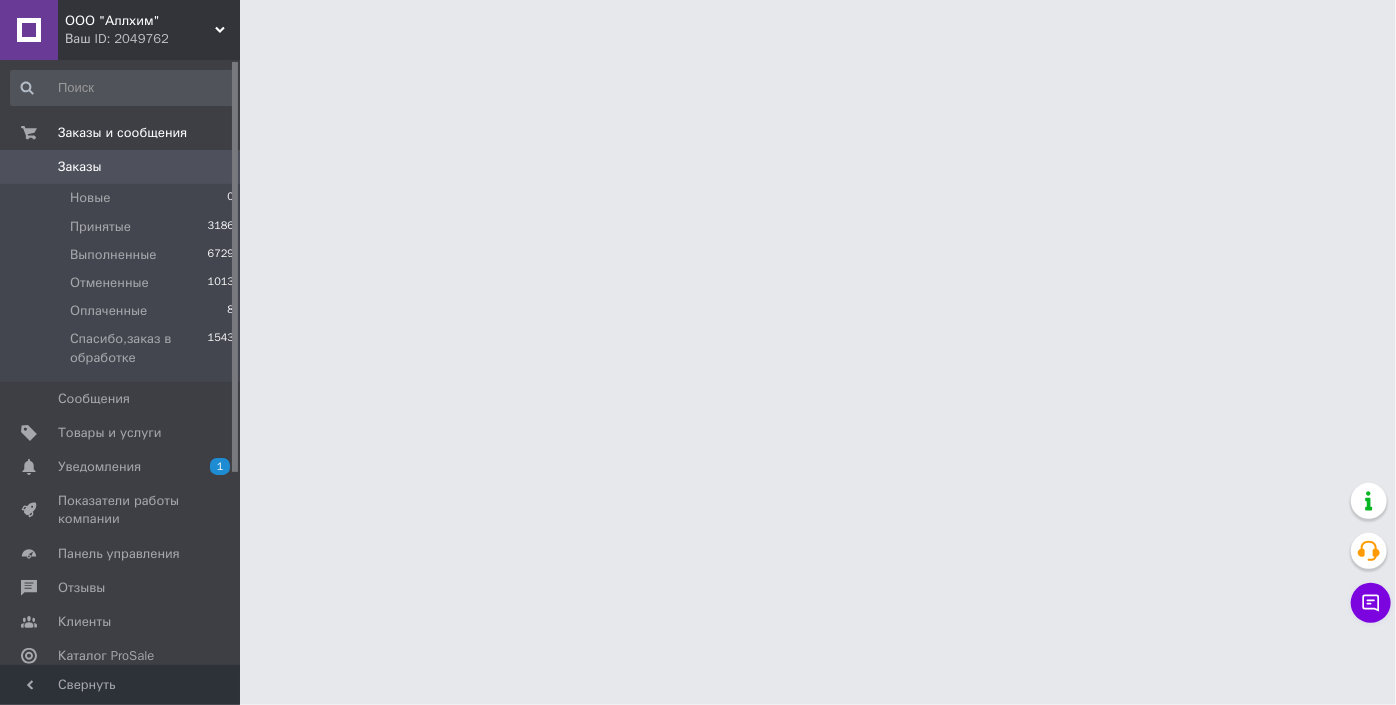 click on "Ваш ID: 2049762" at bounding box center [152, 39] 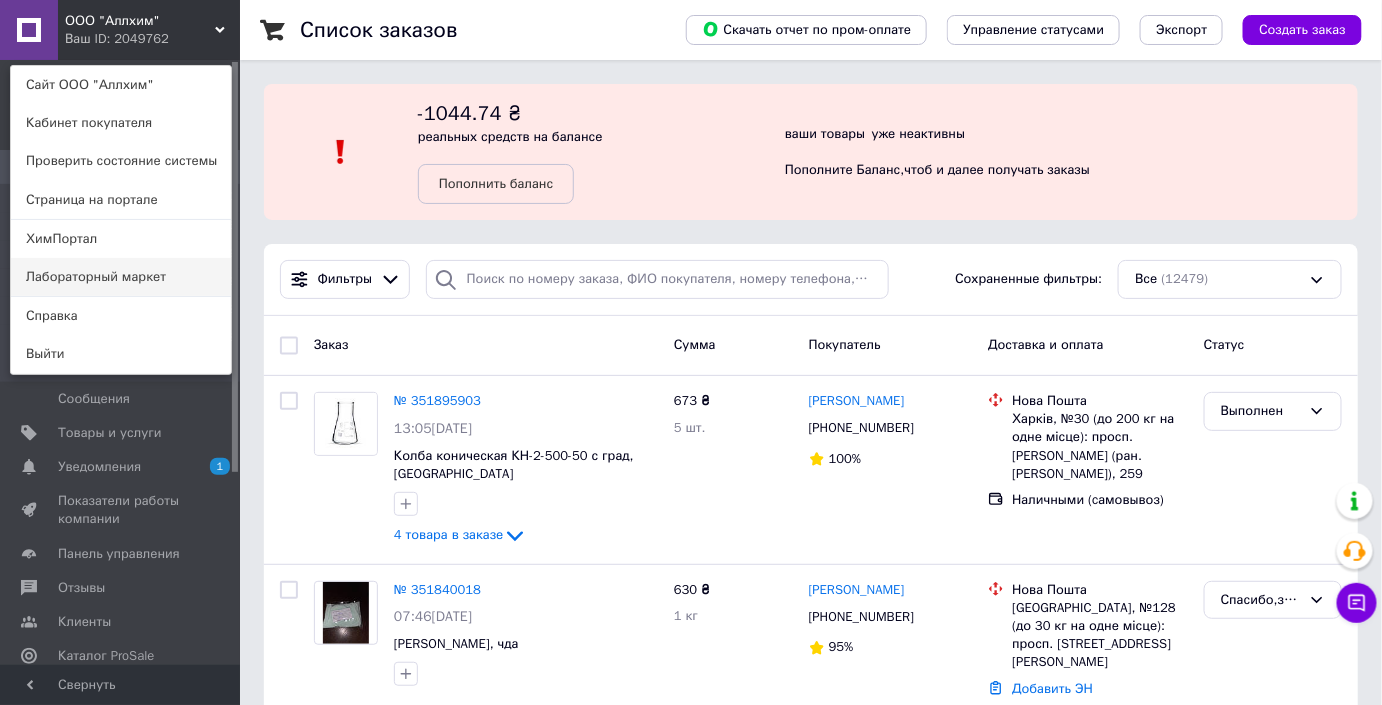 click on "Лабораторный маркет" at bounding box center [121, 277] 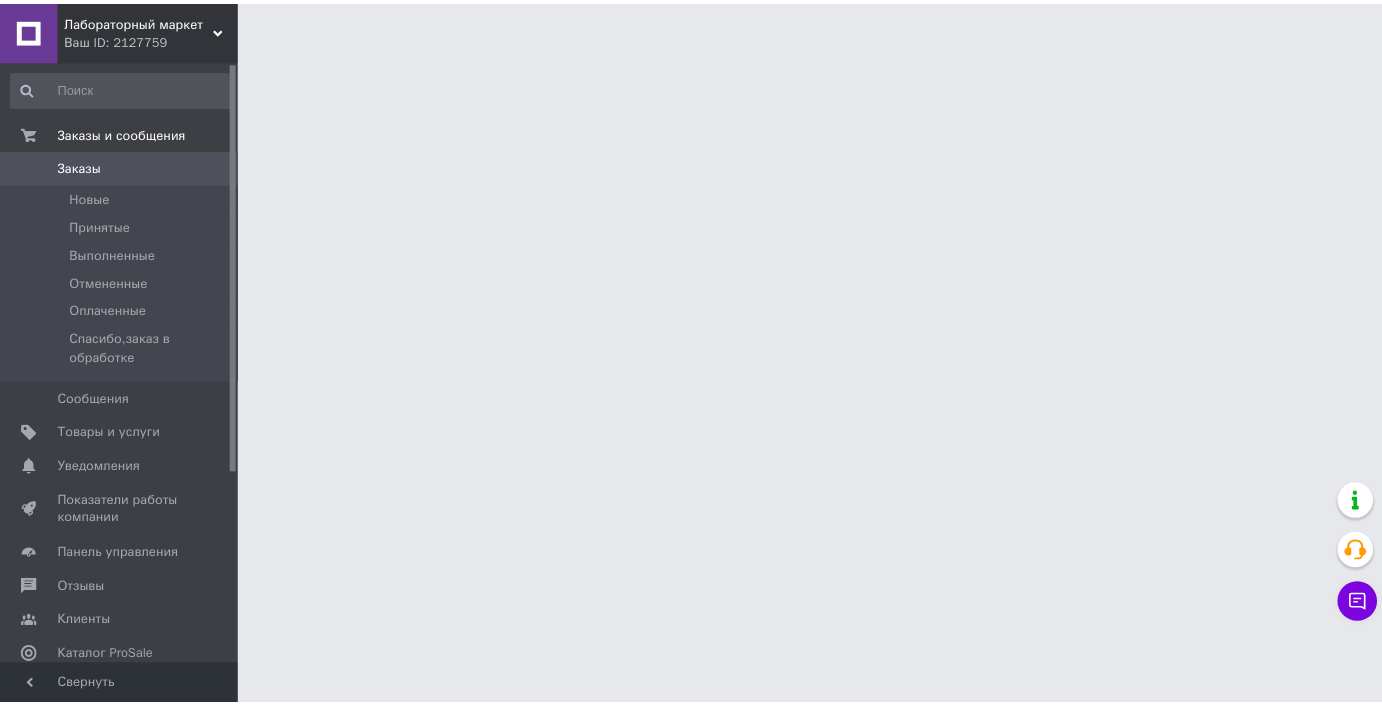 scroll, scrollTop: 0, scrollLeft: 0, axis: both 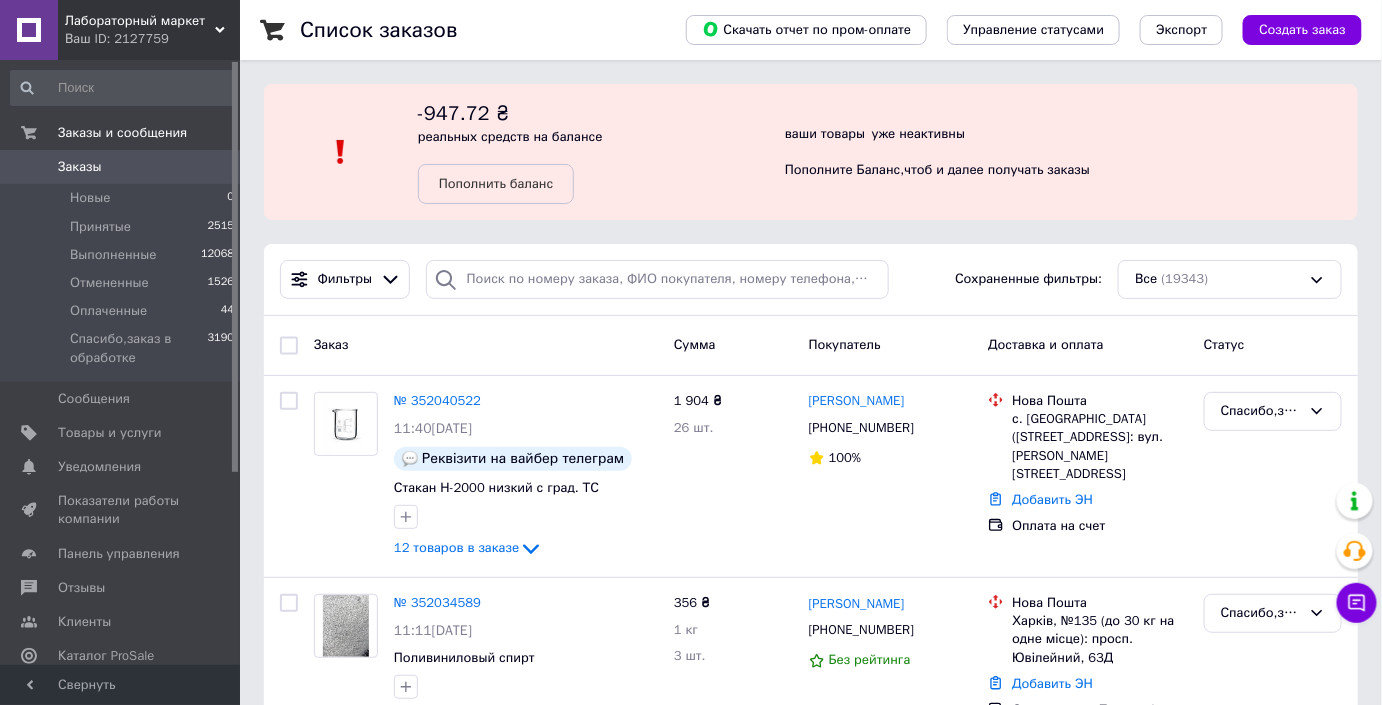 click on "Заказы" at bounding box center (80, 167) 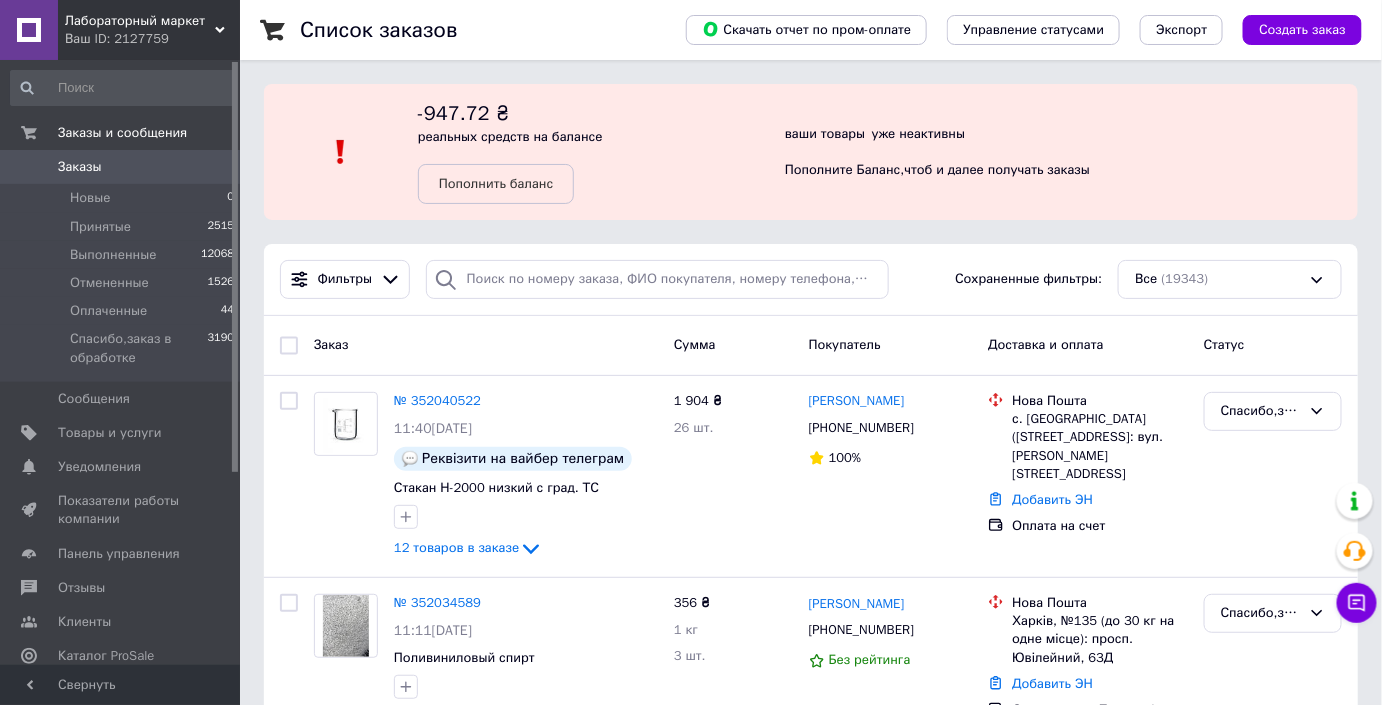 click on "Заказы" at bounding box center (121, 167) 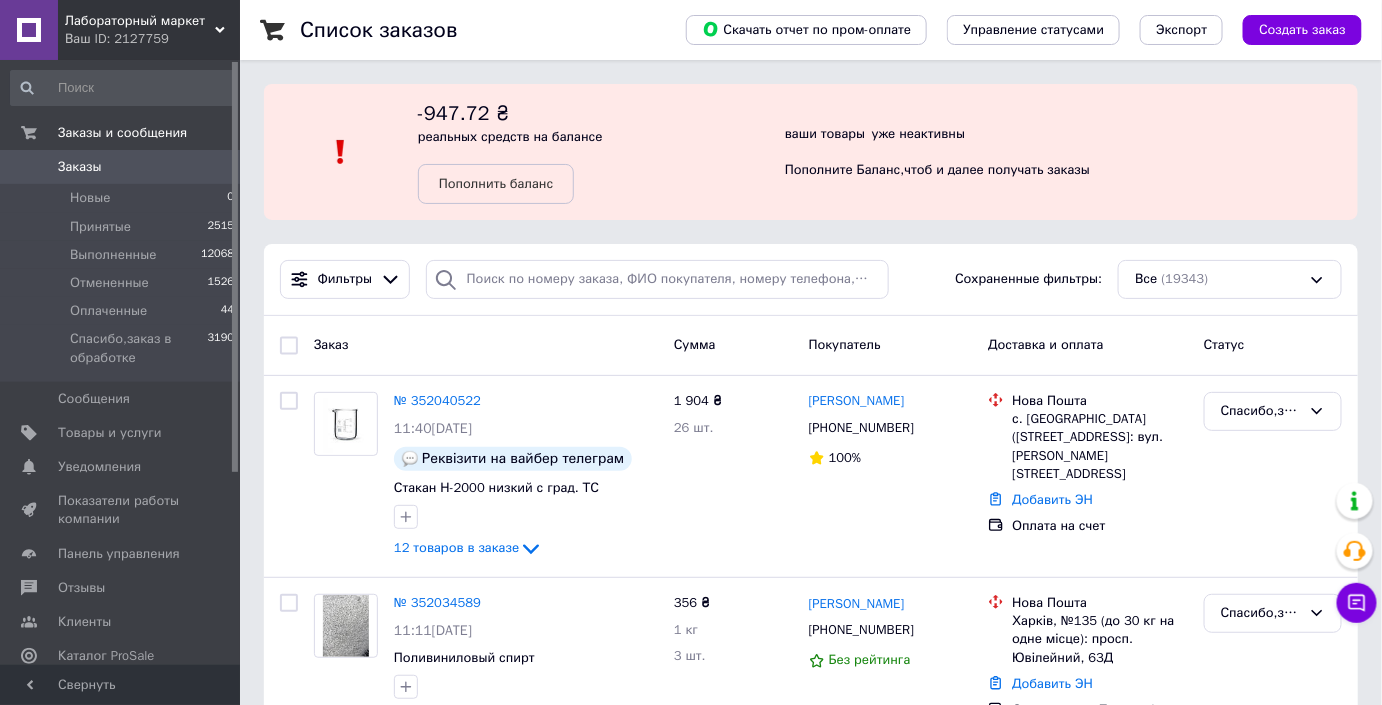 click on "Заказы" at bounding box center (121, 167) 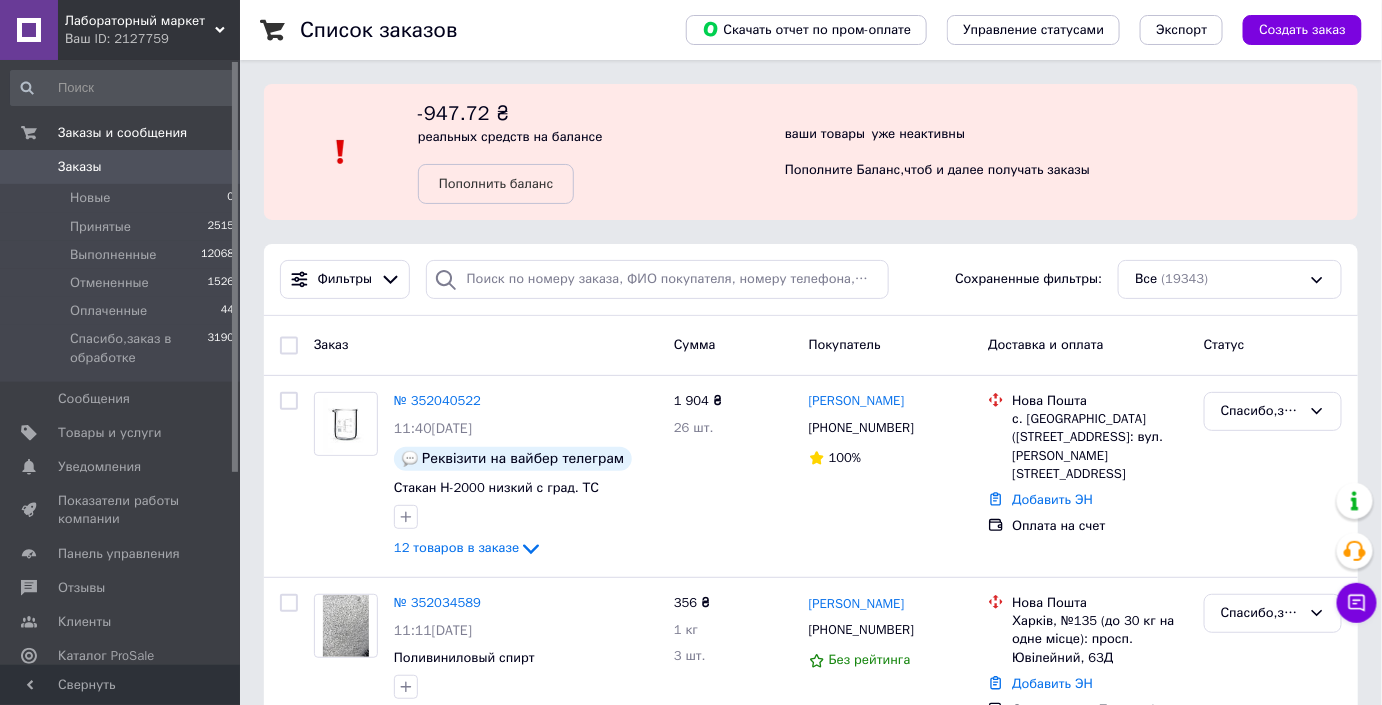 click on "Заказы" at bounding box center (121, 167) 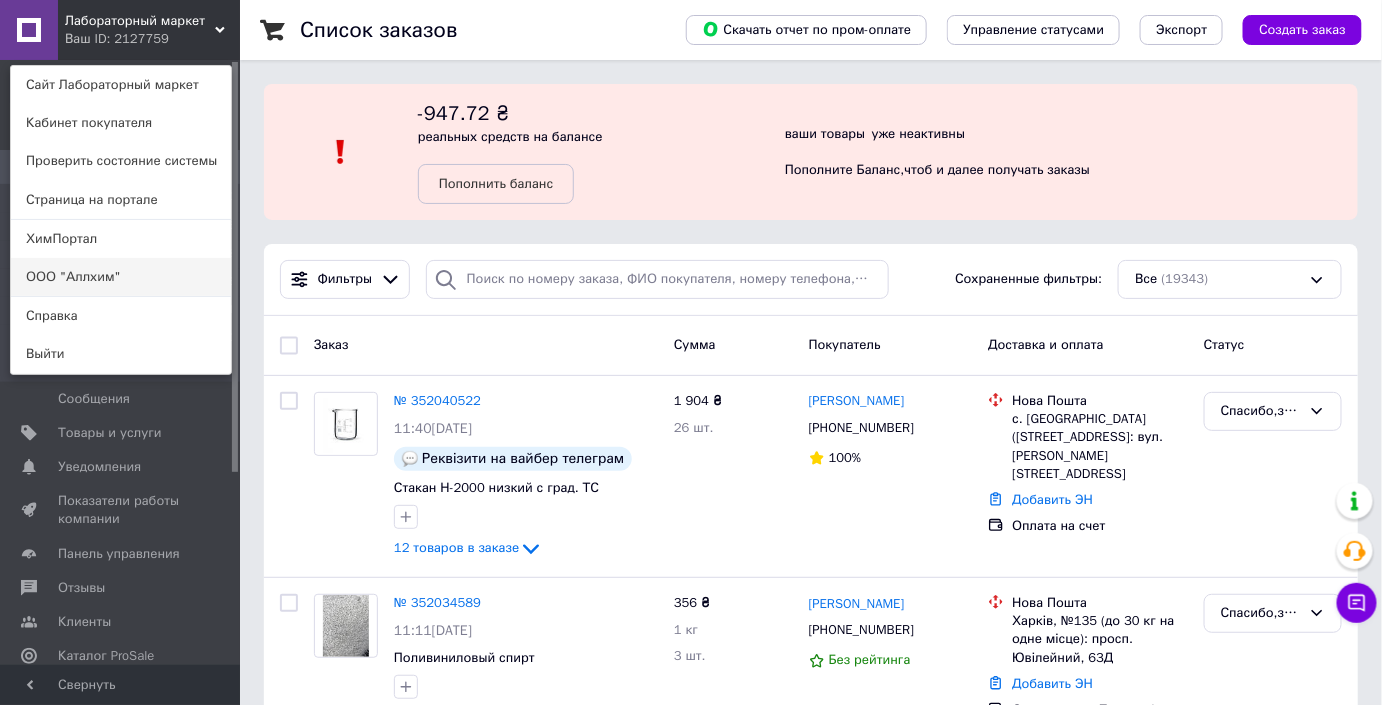 click on "ООО "Аллхим"" at bounding box center [121, 277] 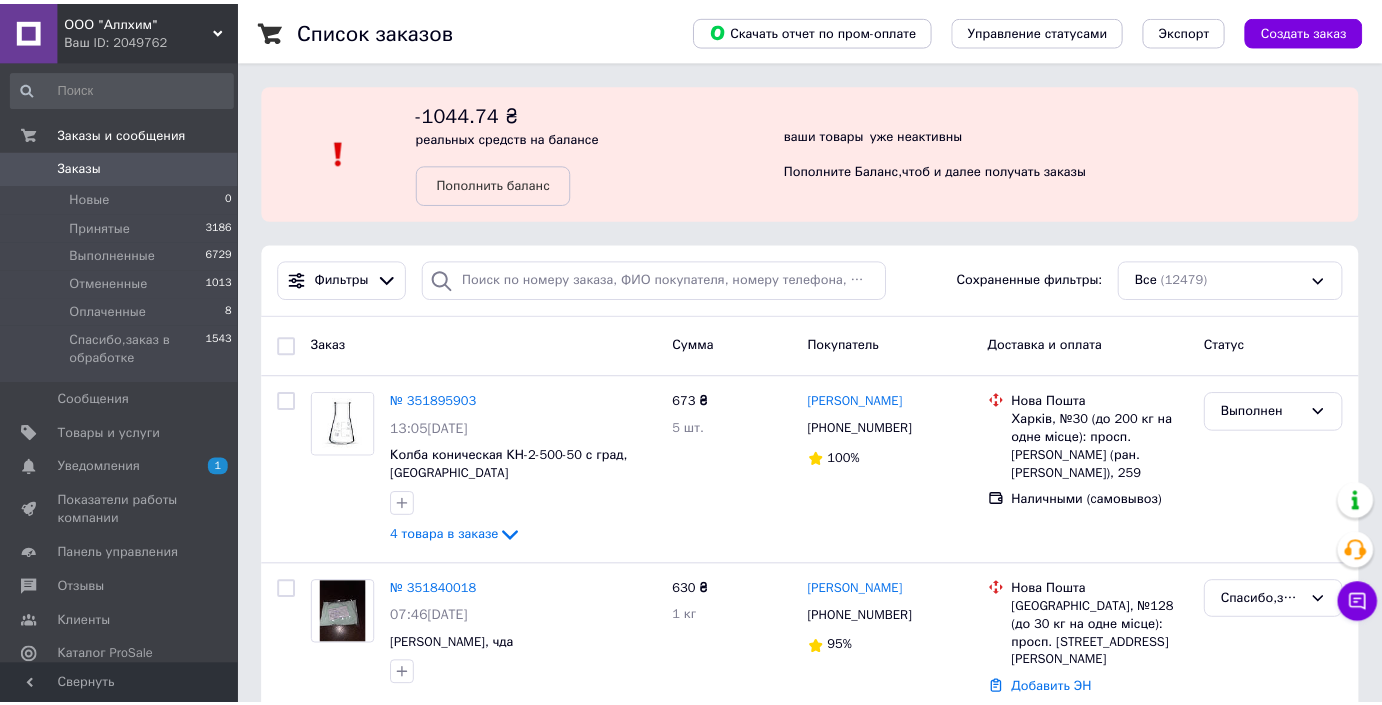 scroll, scrollTop: 0, scrollLeft: 0, axis: both 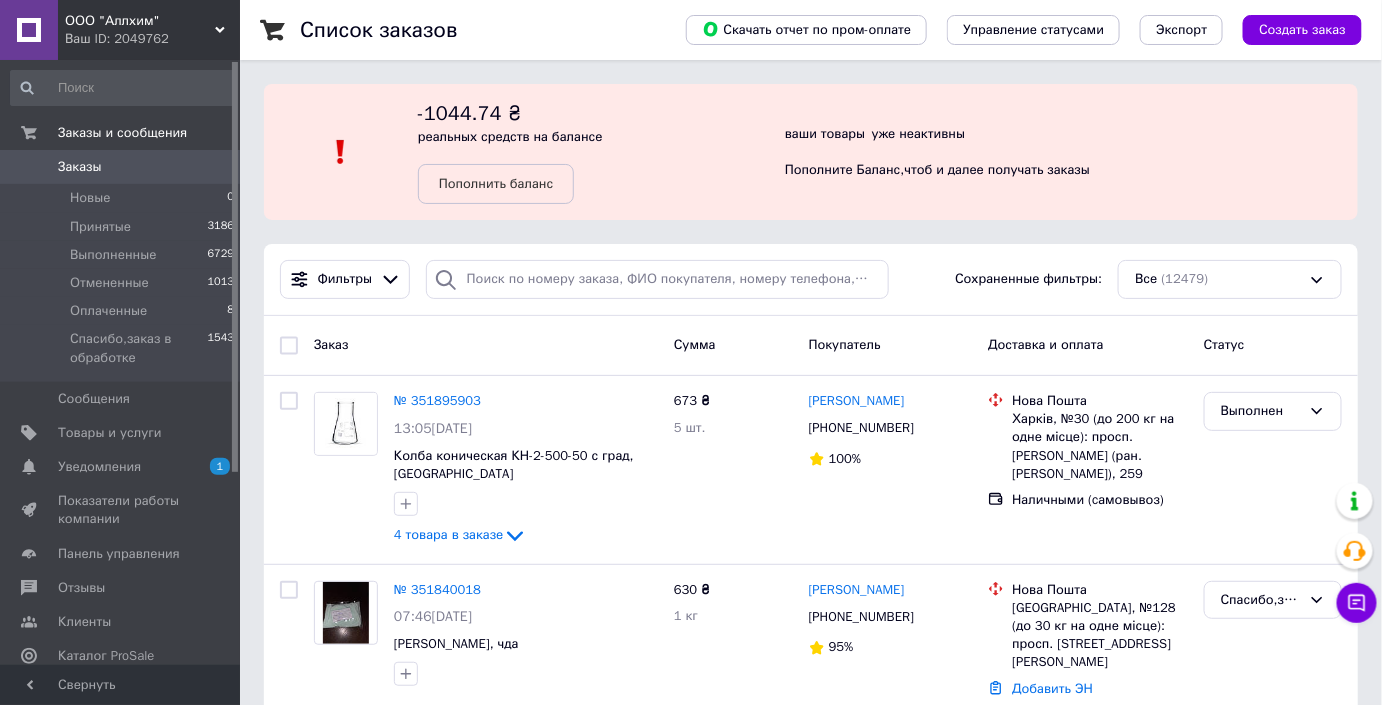 click on "Заказы" at bounding box center (121, 167) 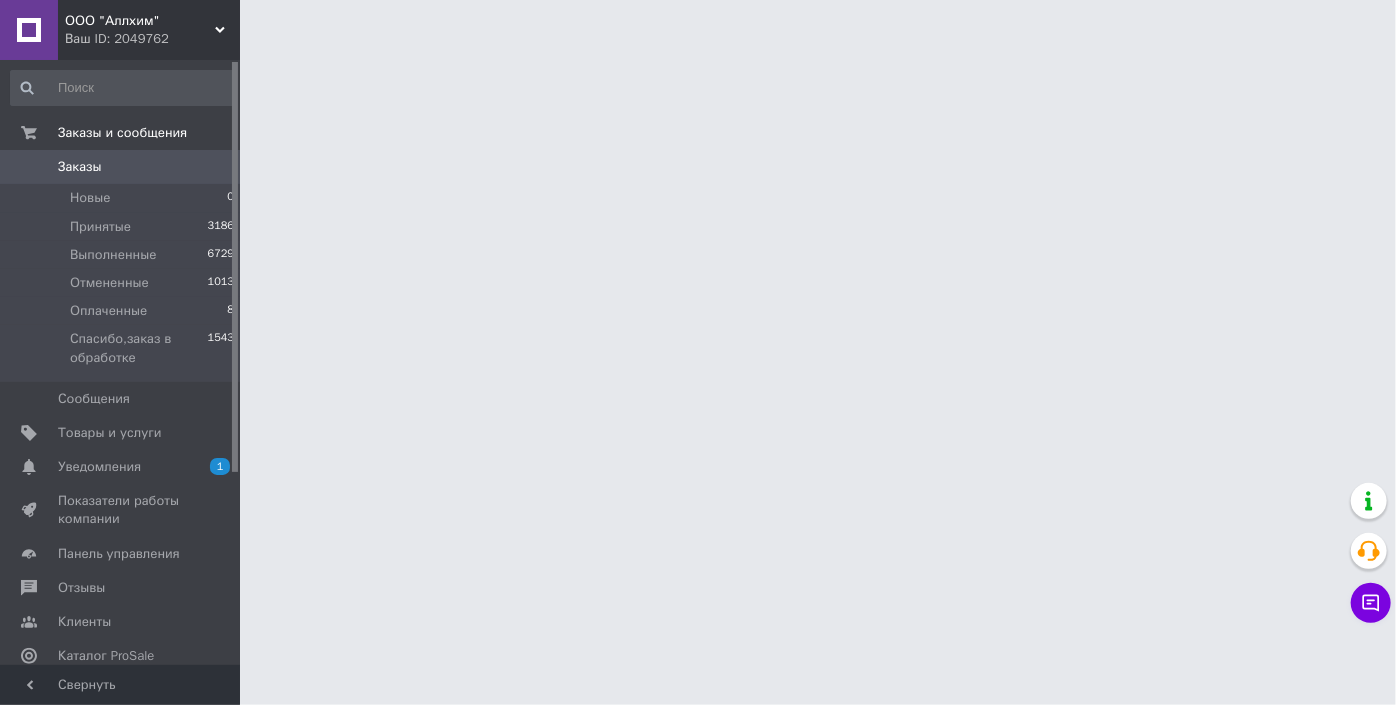 drag, startPoint x: 206, startPoint y: 39, endPoint x: 197, endPoint y: 84, distance: 45.891174 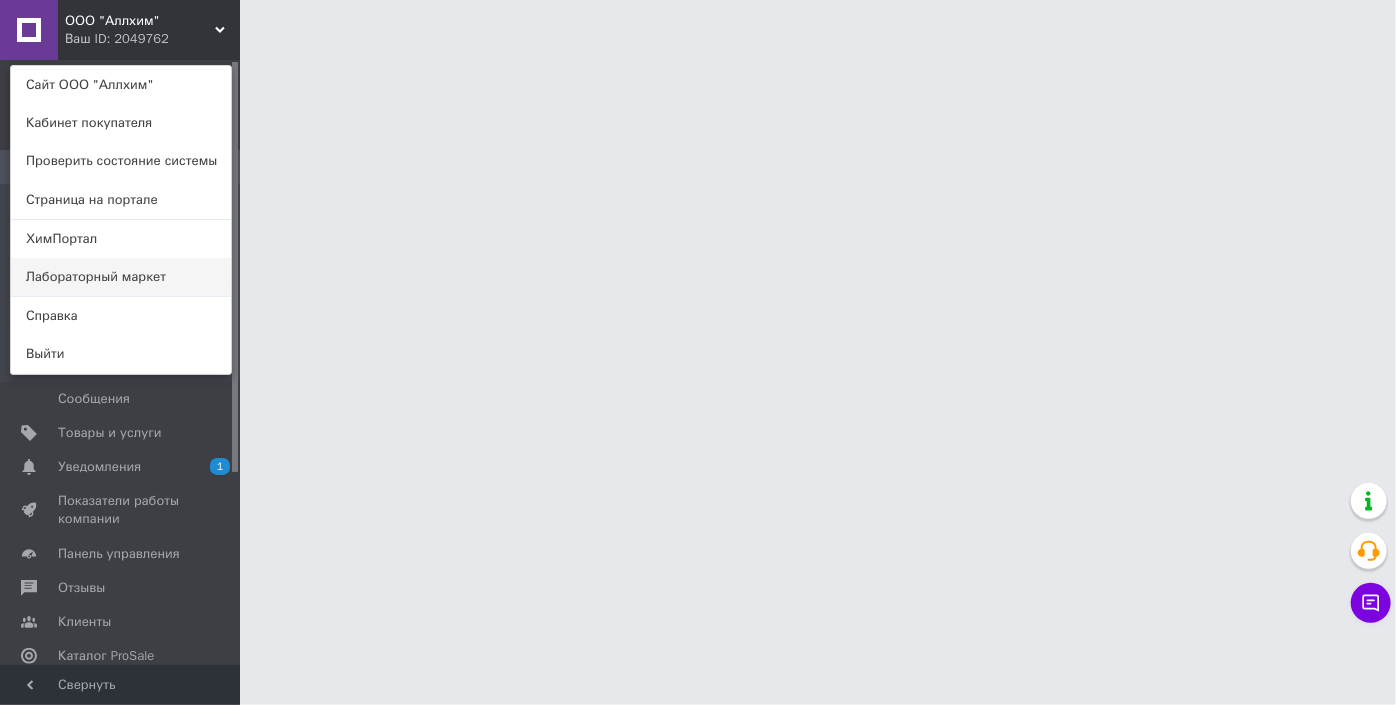 click on "Лабораторный маркет" at bounding box center [121, 277] 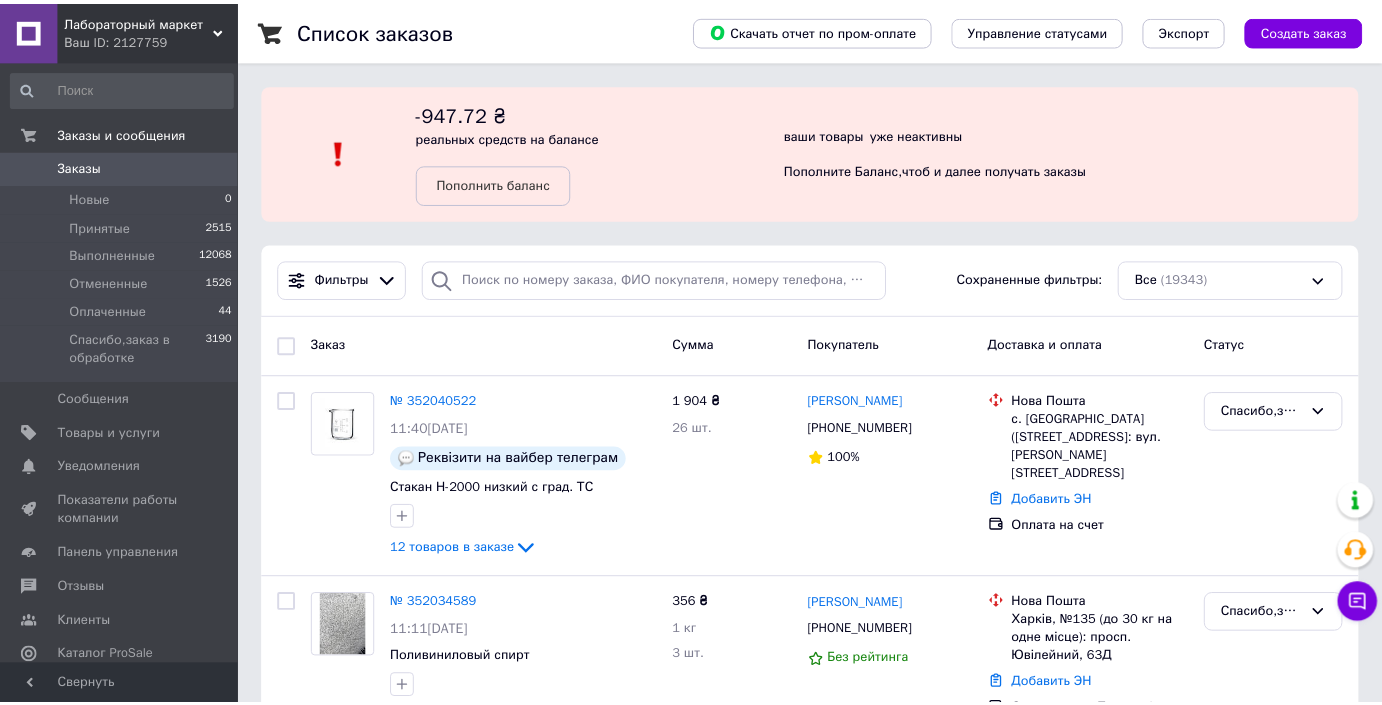 scroll, scrollTop: 0, scrollLeft: 0, axis: both 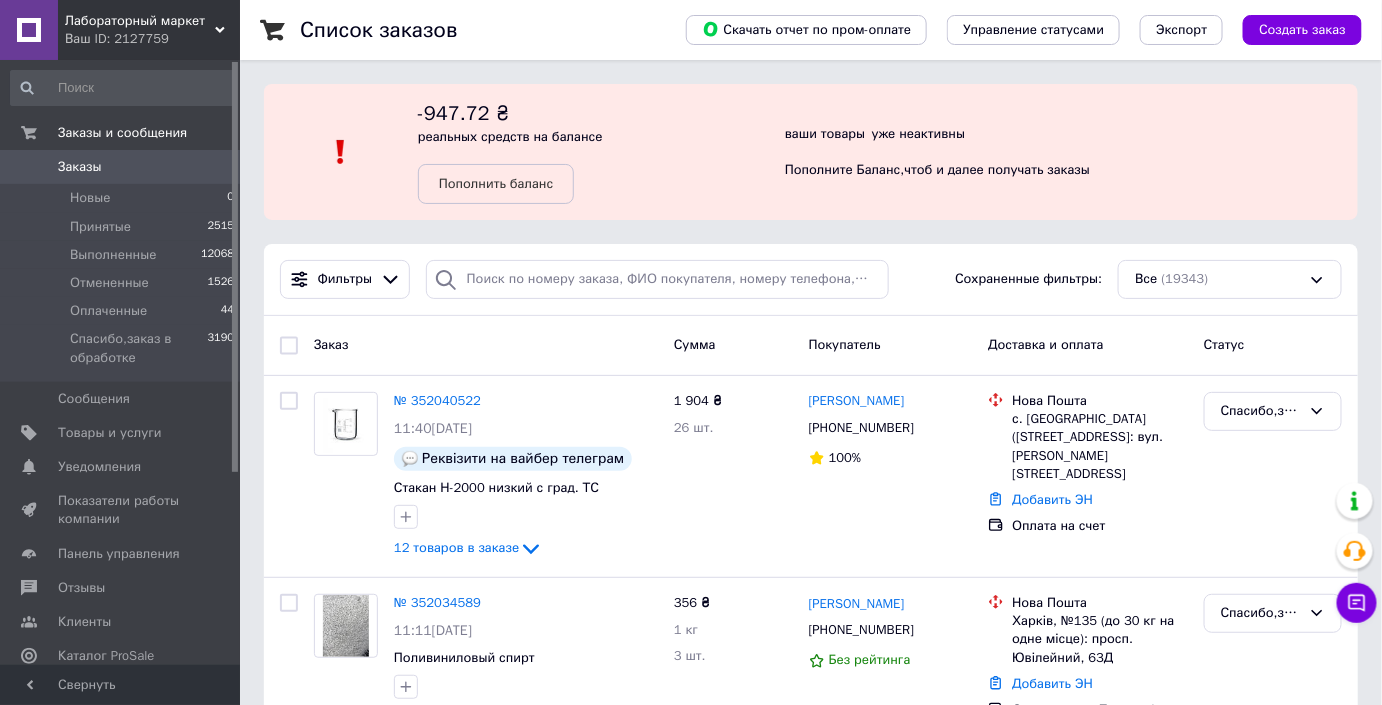click on "Заказы" at bounding box center [80, 167] 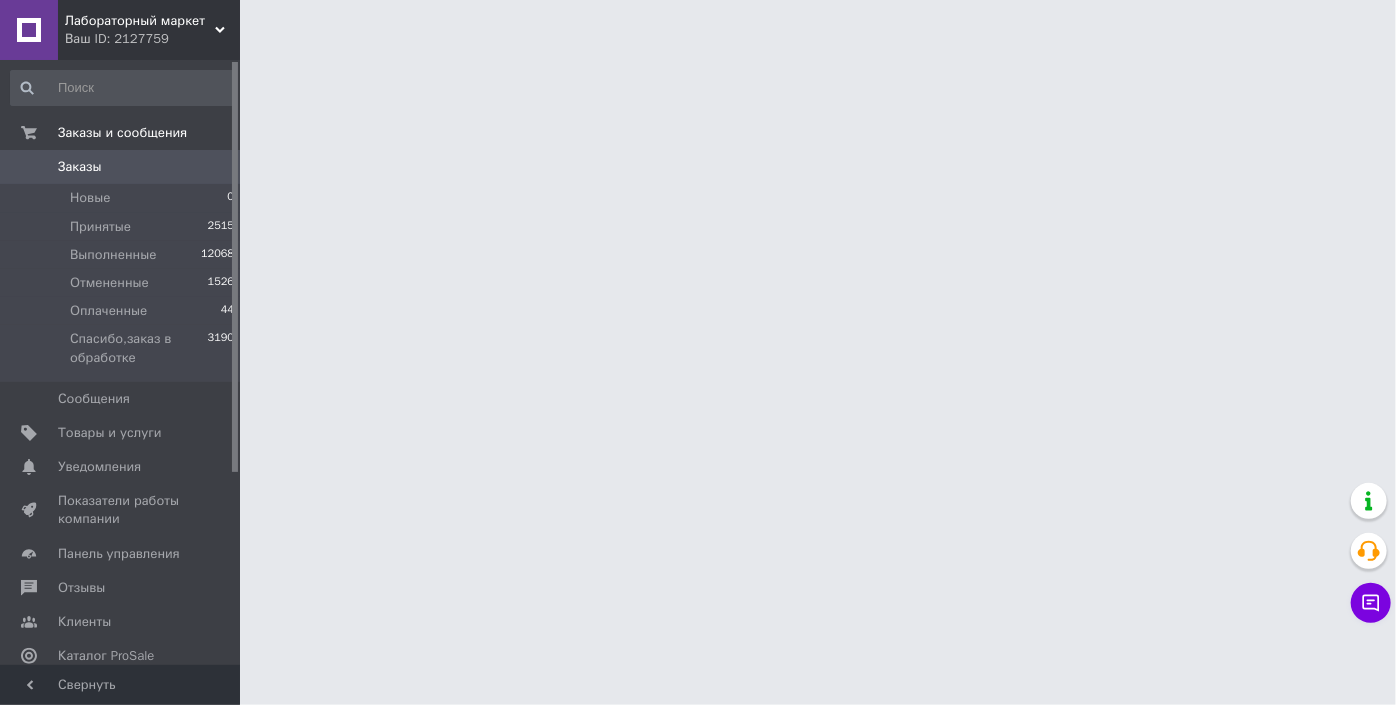 click at bounding box center [698, 25] 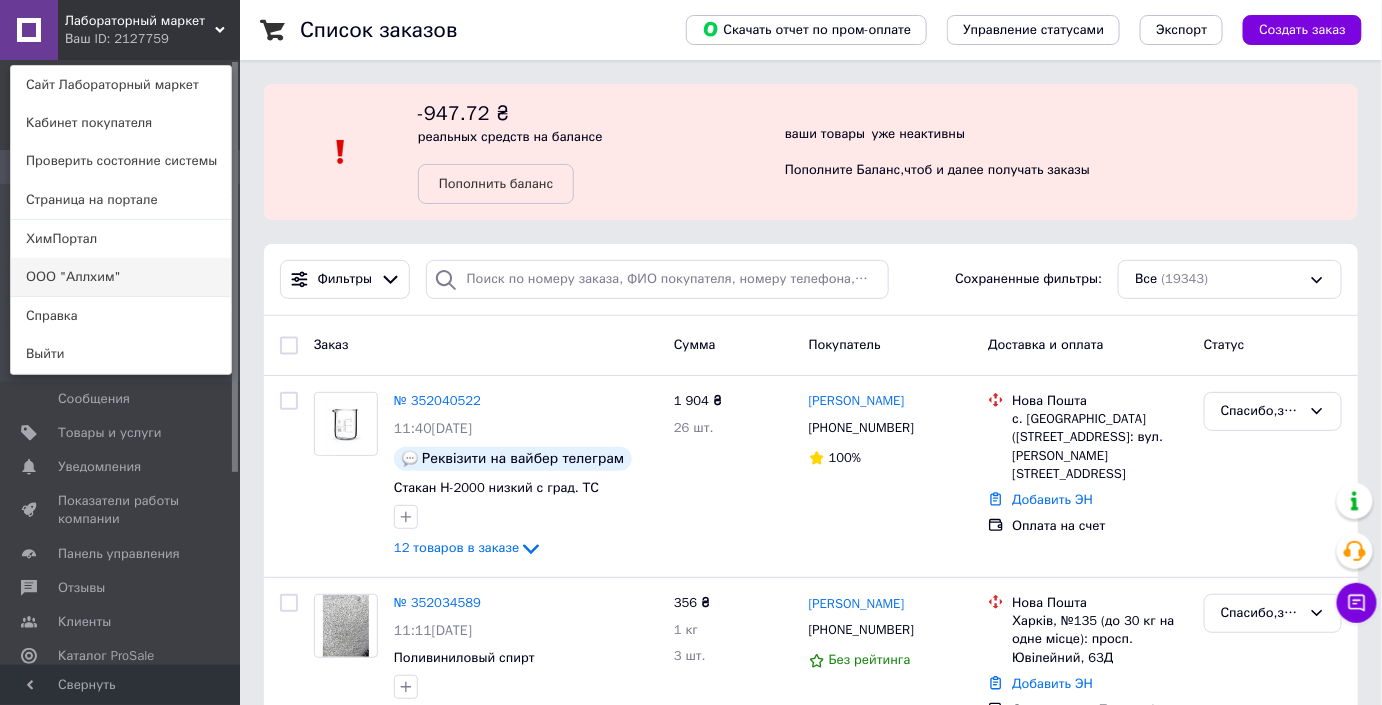 click on "ООО "Аллхим"" at bounding box center [121, 277] 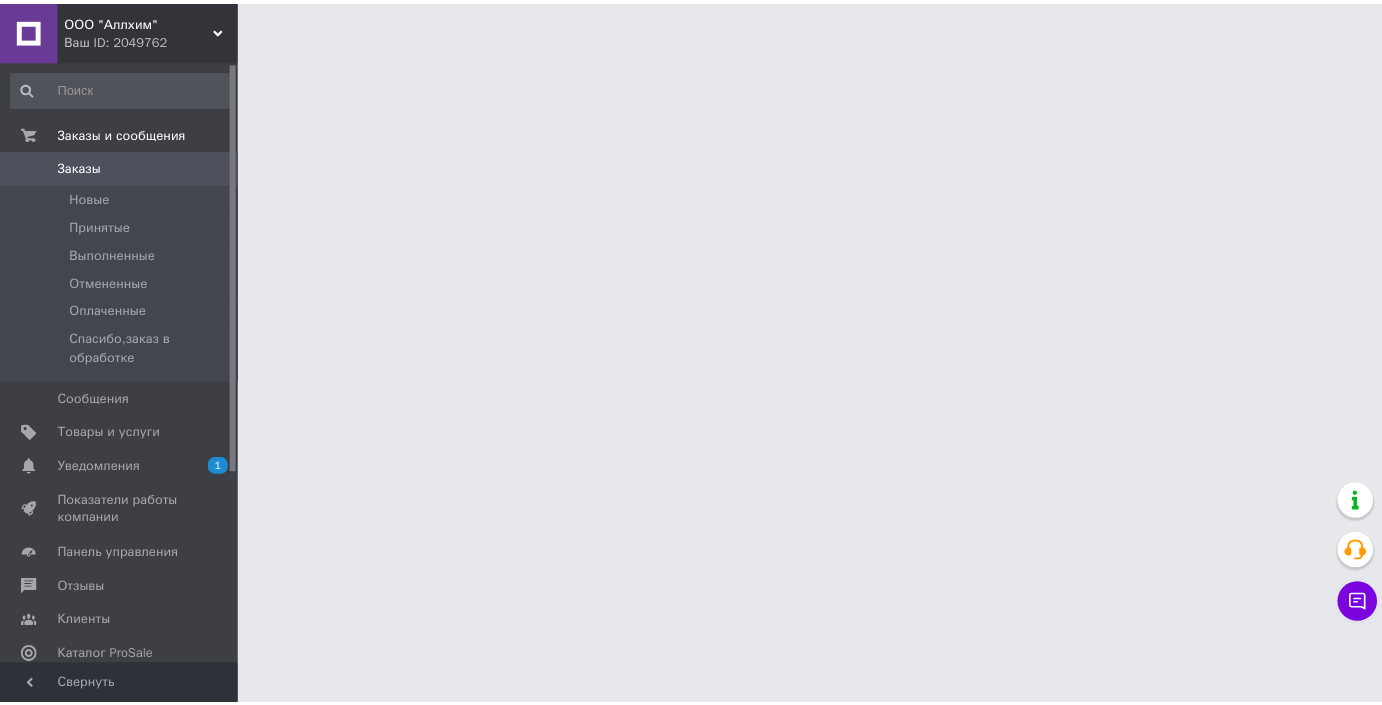 scroll, scrollTop: 0, scrollLeft: 0, axis: both 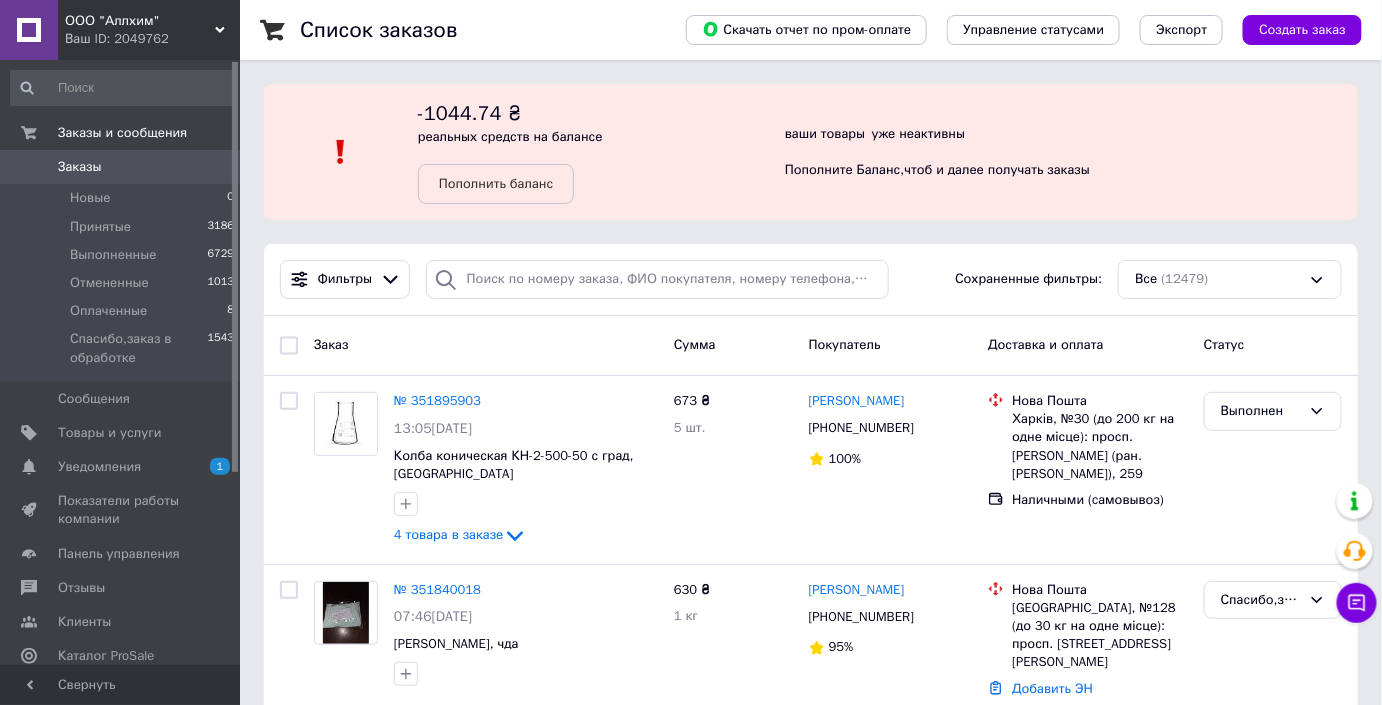 click on "Заказы 0" at bounding box center [123, 167] 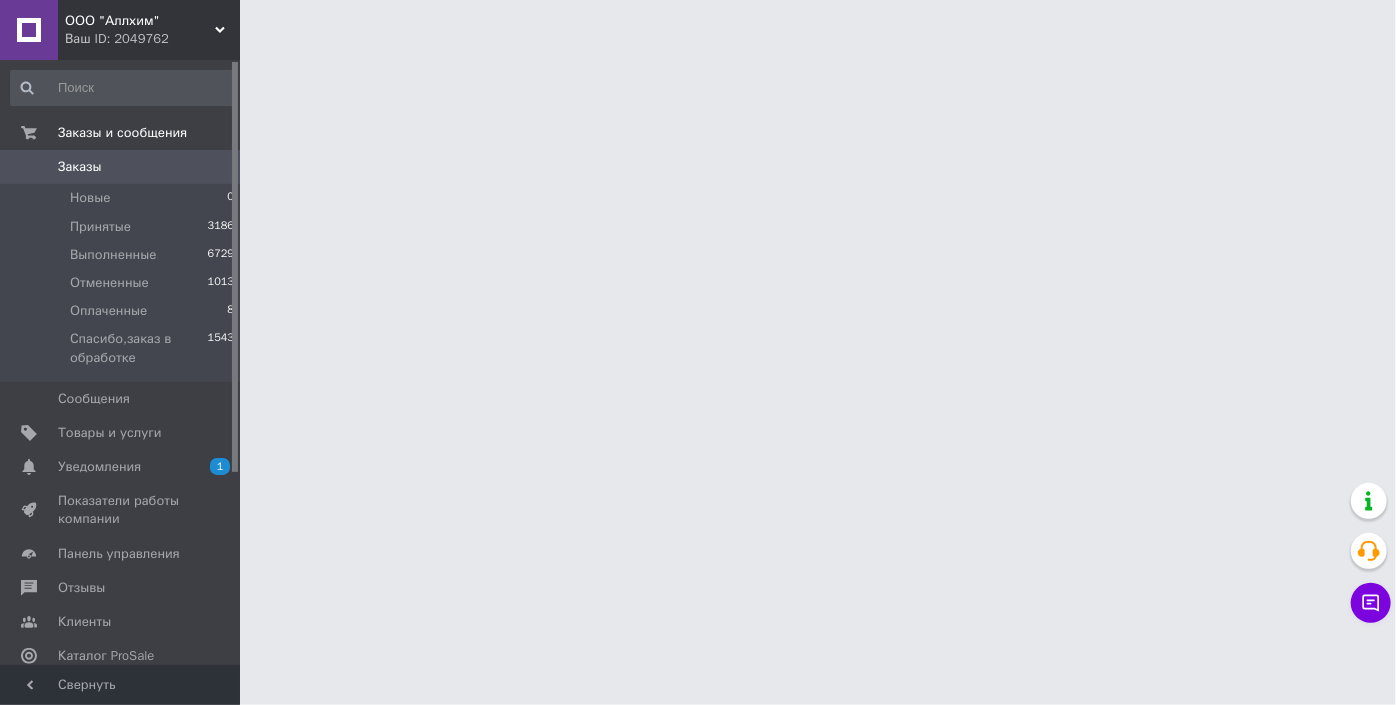click on "Ваш ID: 2049762" at bounding box center [152, 39] 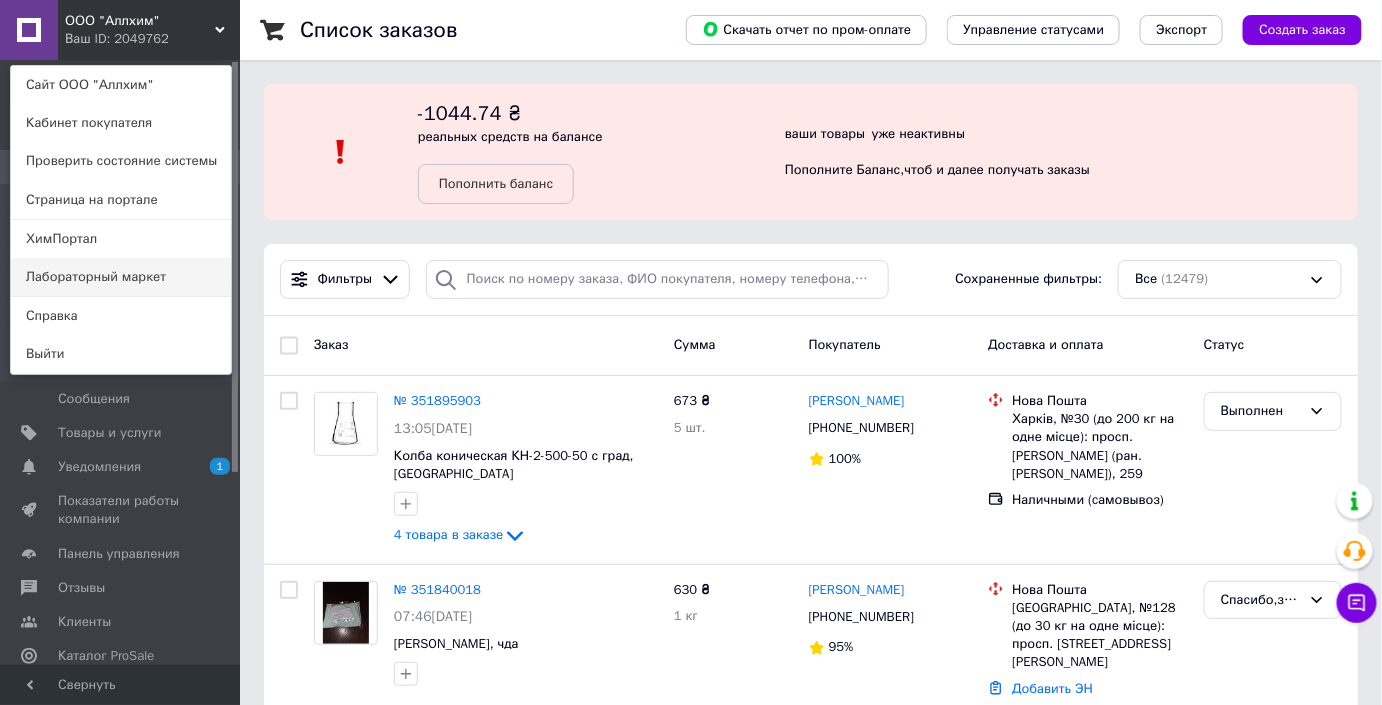 click on "Лабораторный маркет" at bounding box center (121, 277) 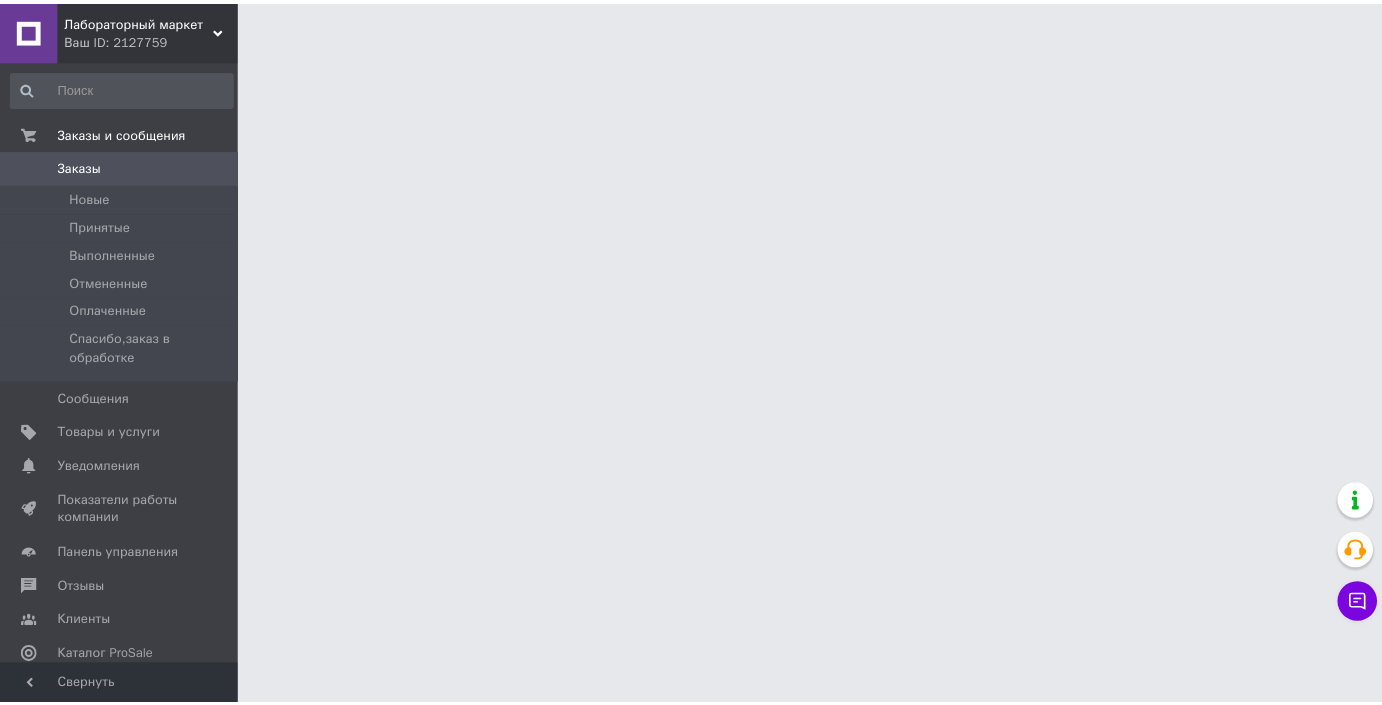 scroll, scrollTop: 0, scrollLeft: 0, axis: both 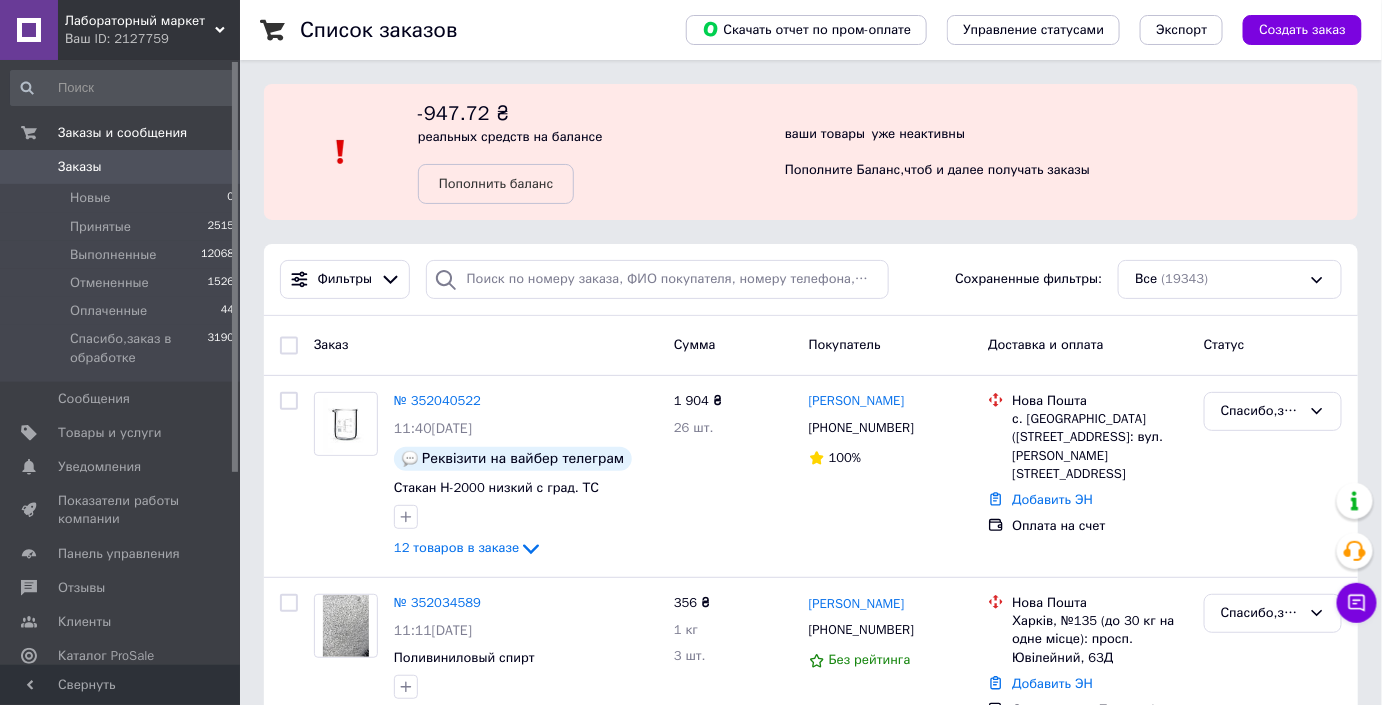 click on "Заказы" at bounding box center (121, 167) 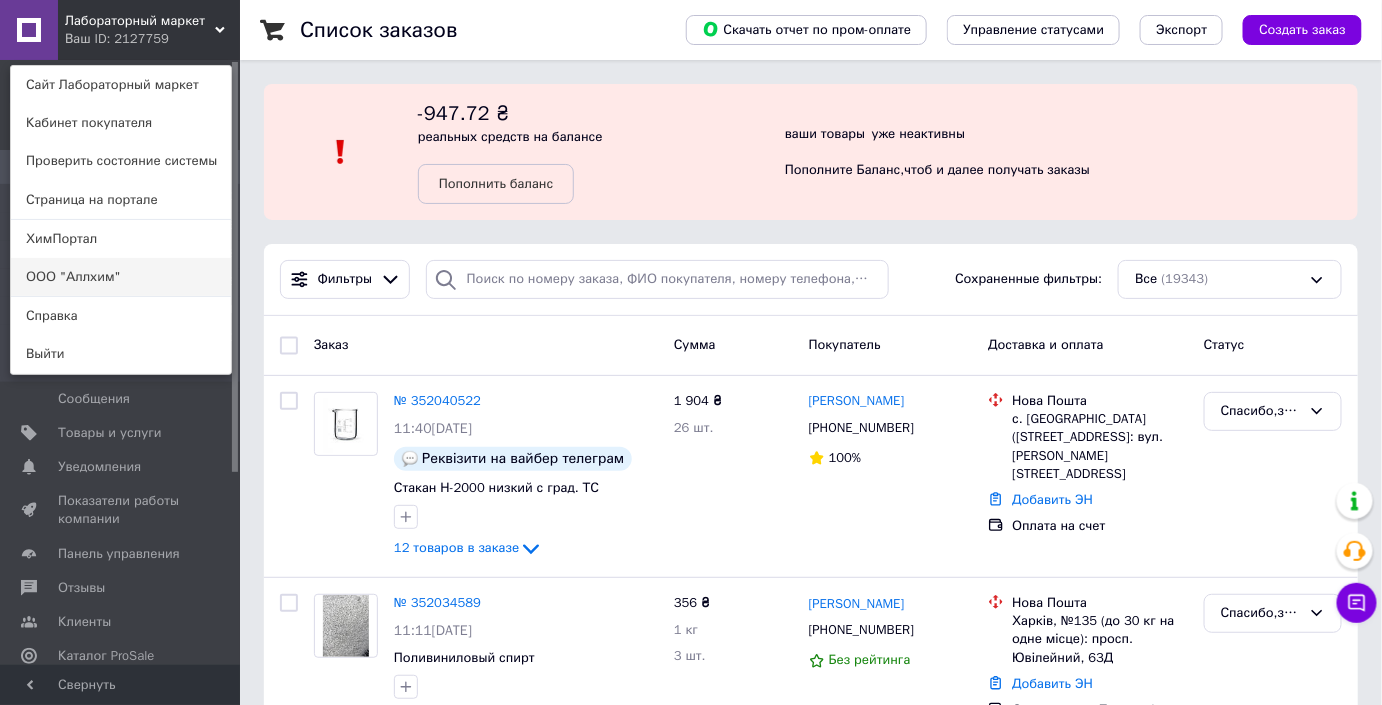 click on "ООО "Аллхим"" at bounding box center (121, 277) 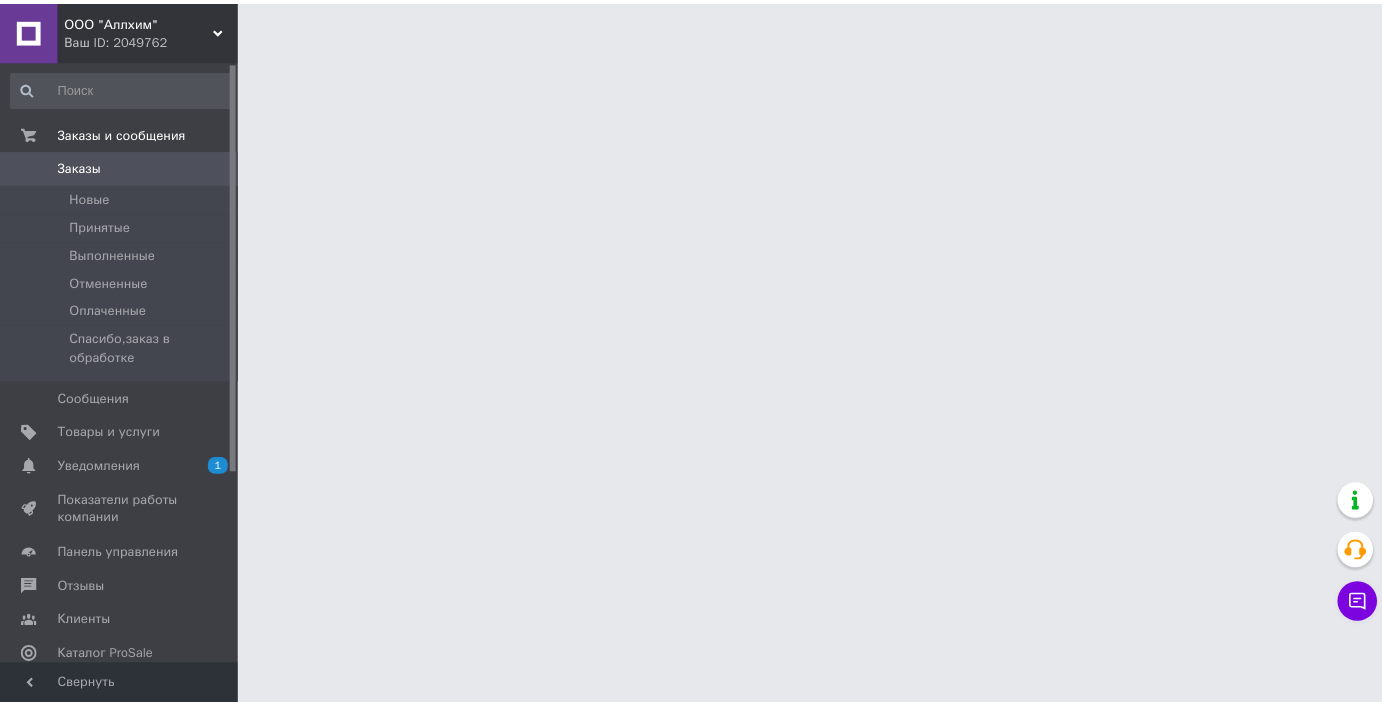 scroll, scrollTop: 0, scrollLeft: 0, axis: both 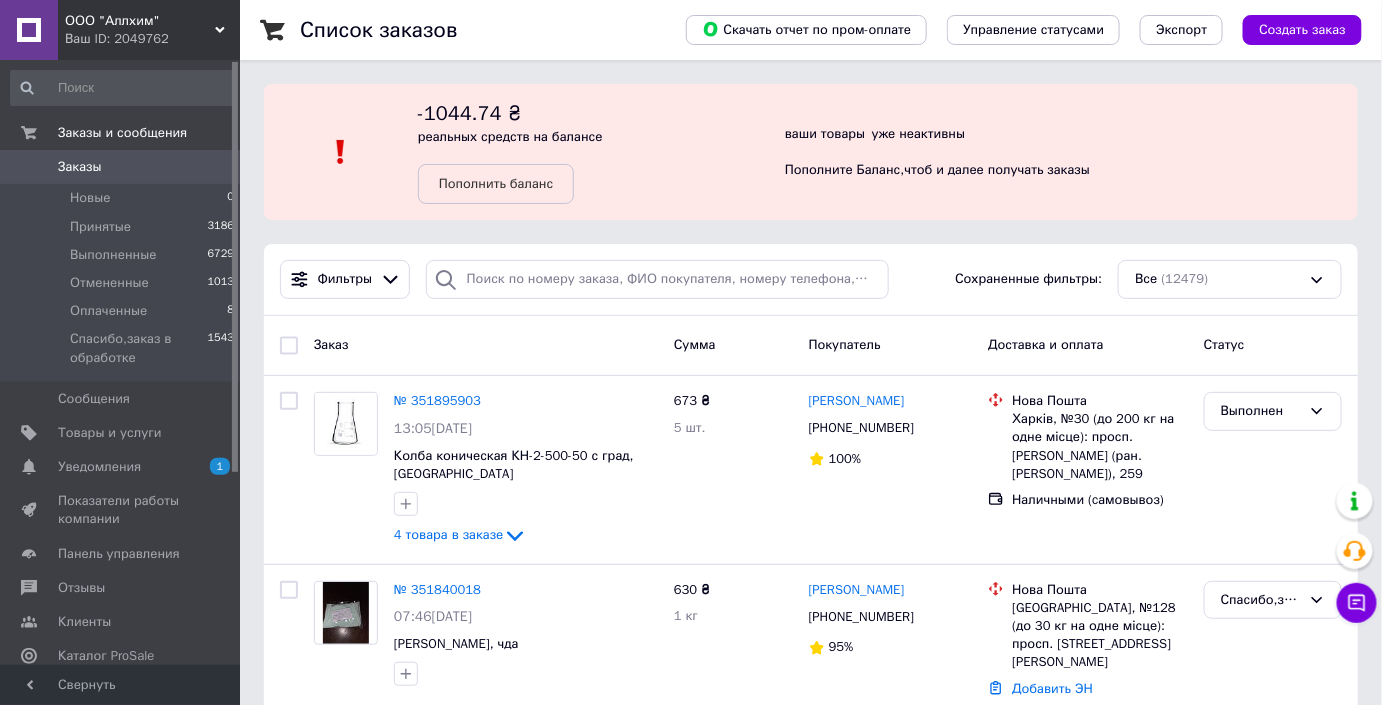 click on "Заказы" at bounding box center [121, 167] 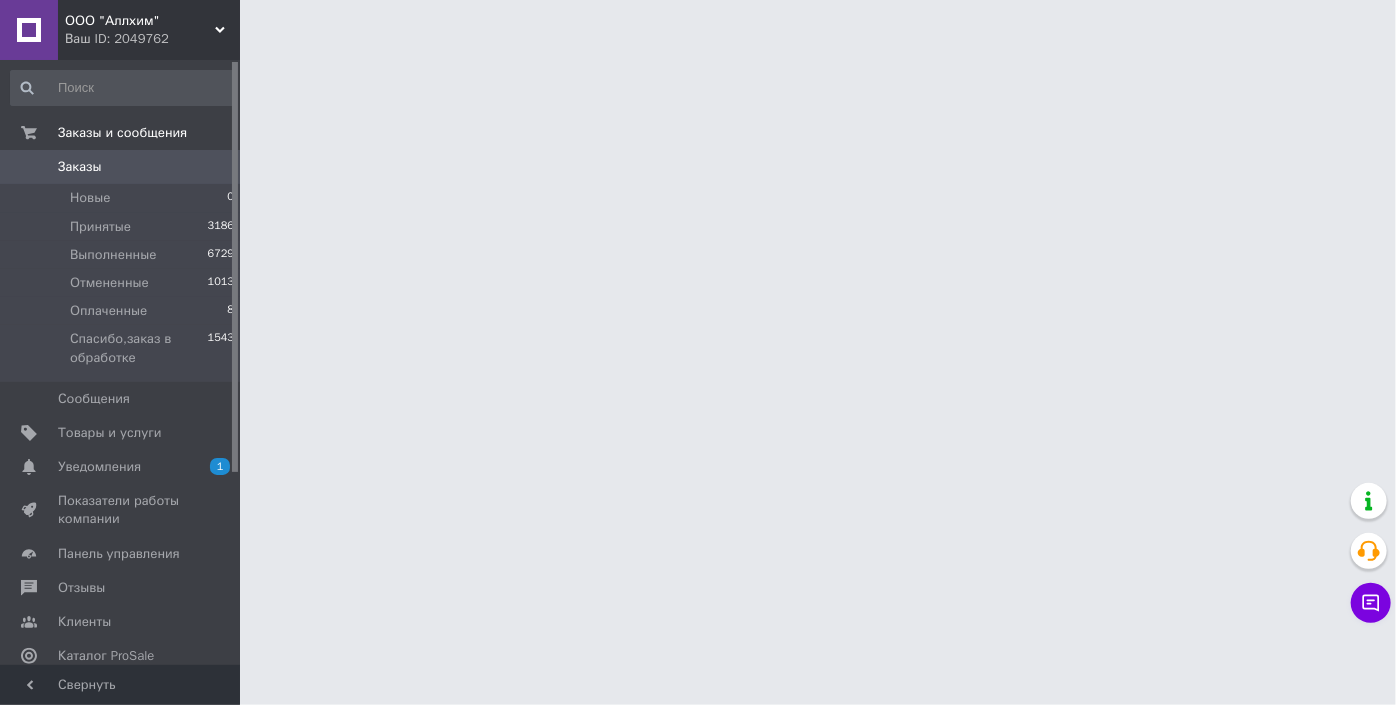 drag, startPoint x: 190, startPoint y: 35, endPoint x: 183, endPoint y: 103, distance: 68.359344 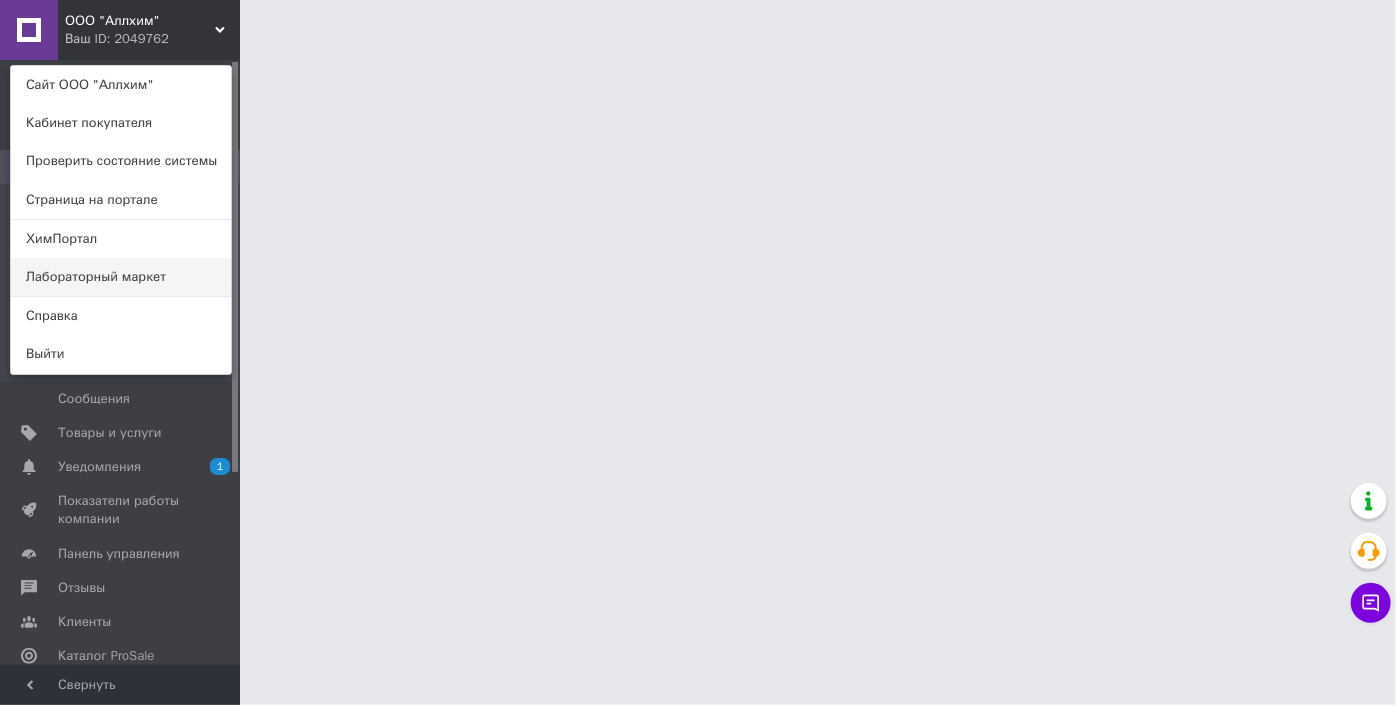 click on "Лабораторный маркет" at bounding box center (121, 277) 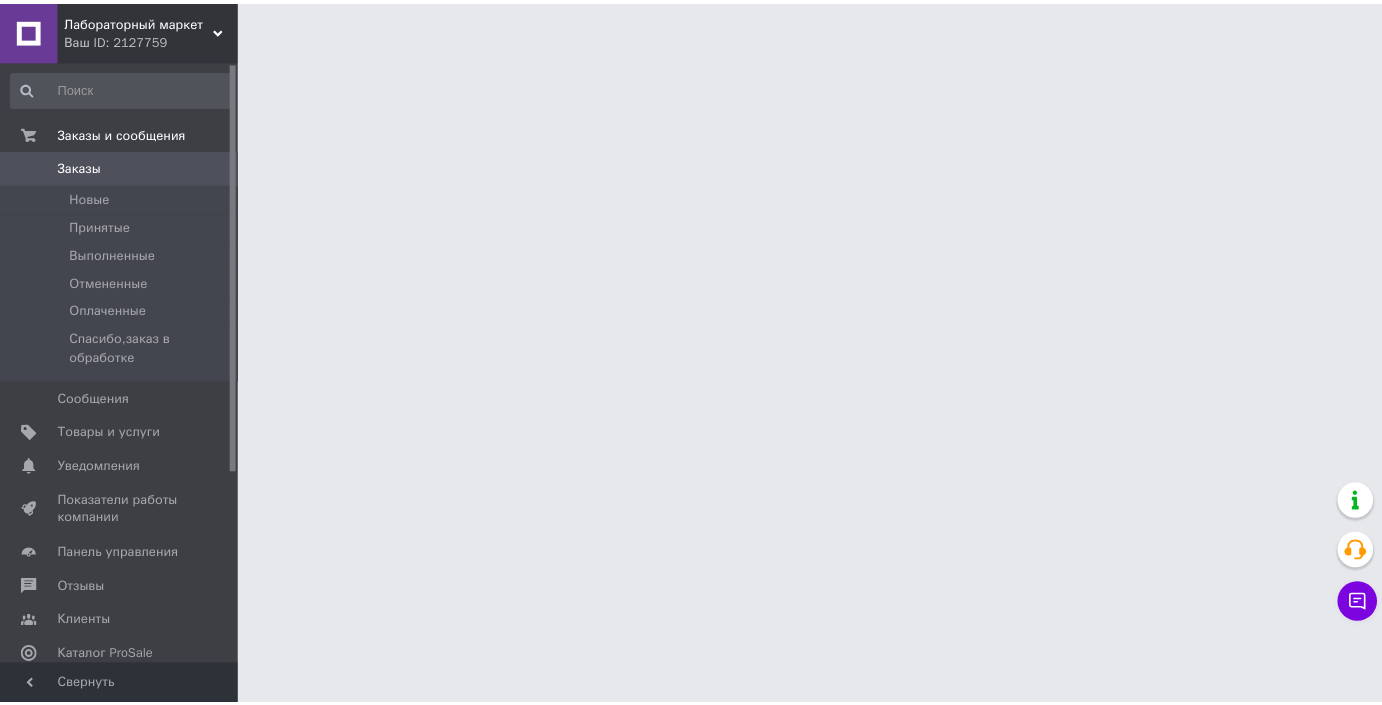 scroll, scrollTop: 0, scrollLeft: 0, axis: both 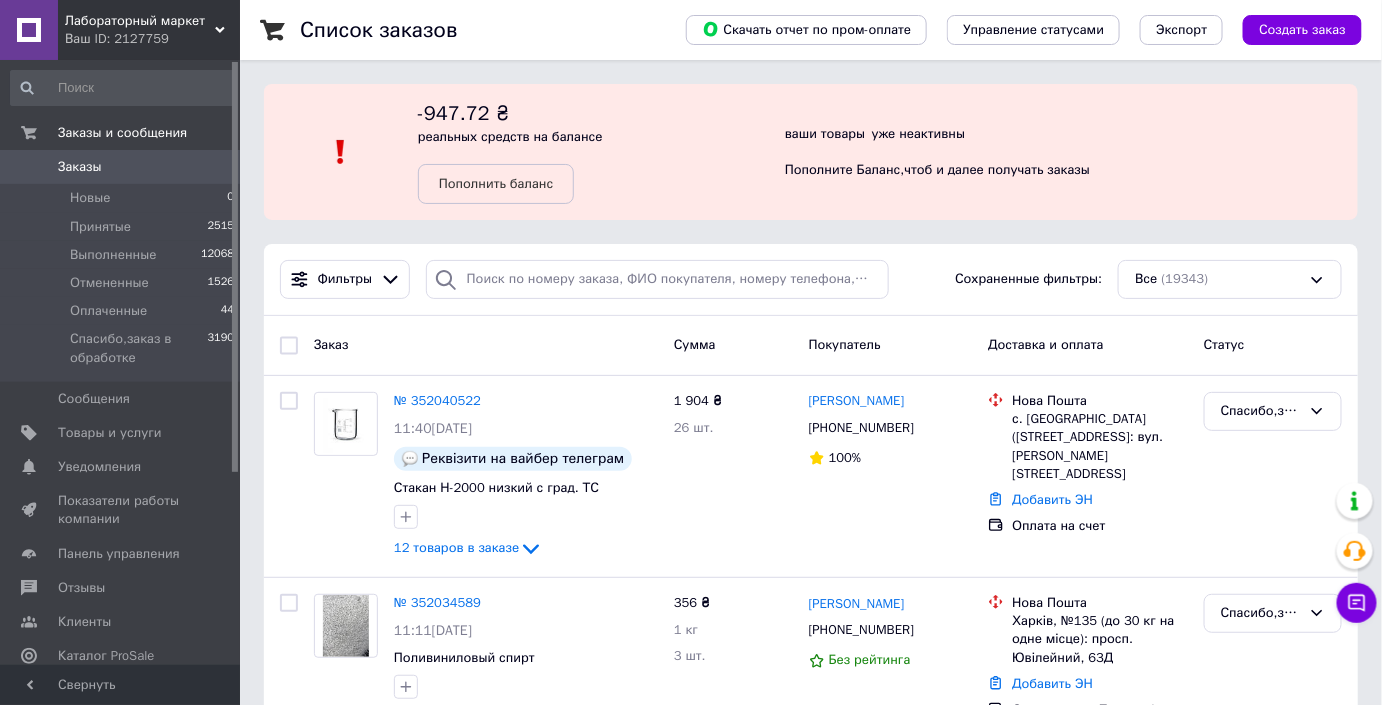click on "Заказы" at bounding box center (121, 167) 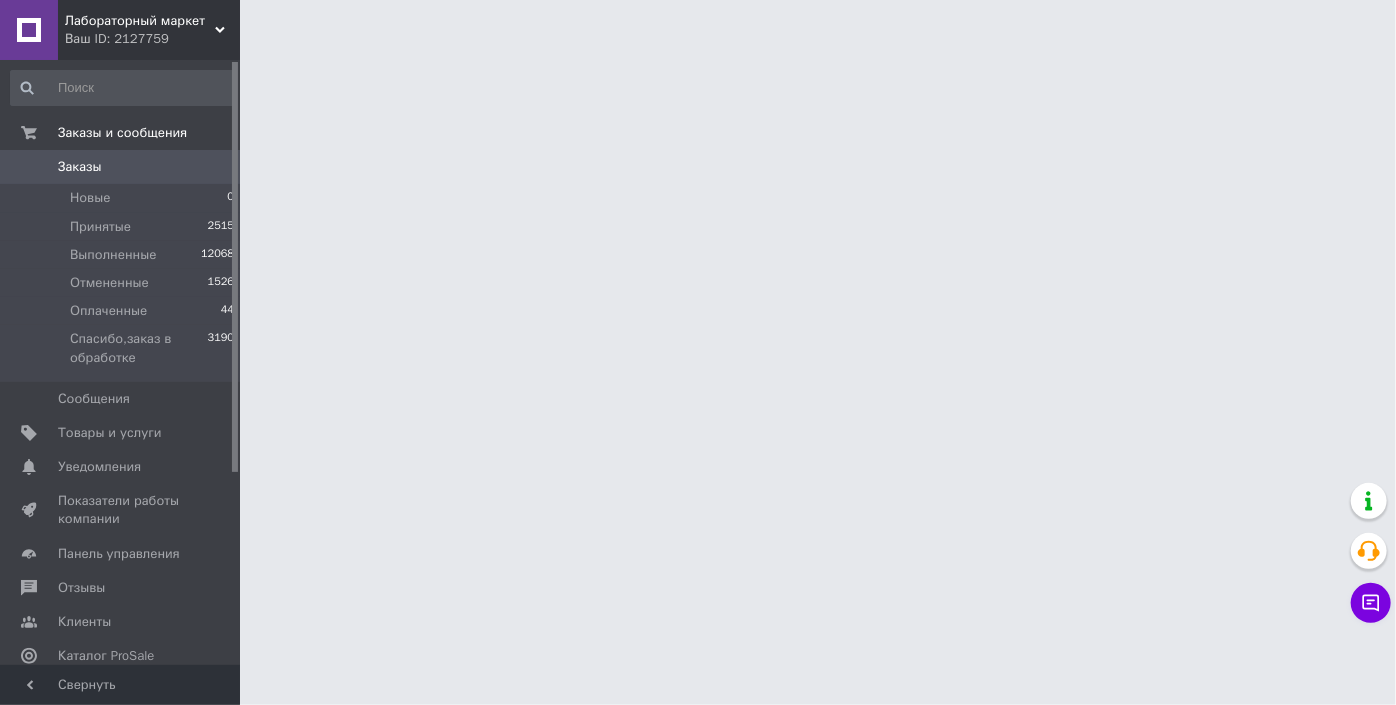 click on "Лабораторный маркет" at bounding box center (140, 21) 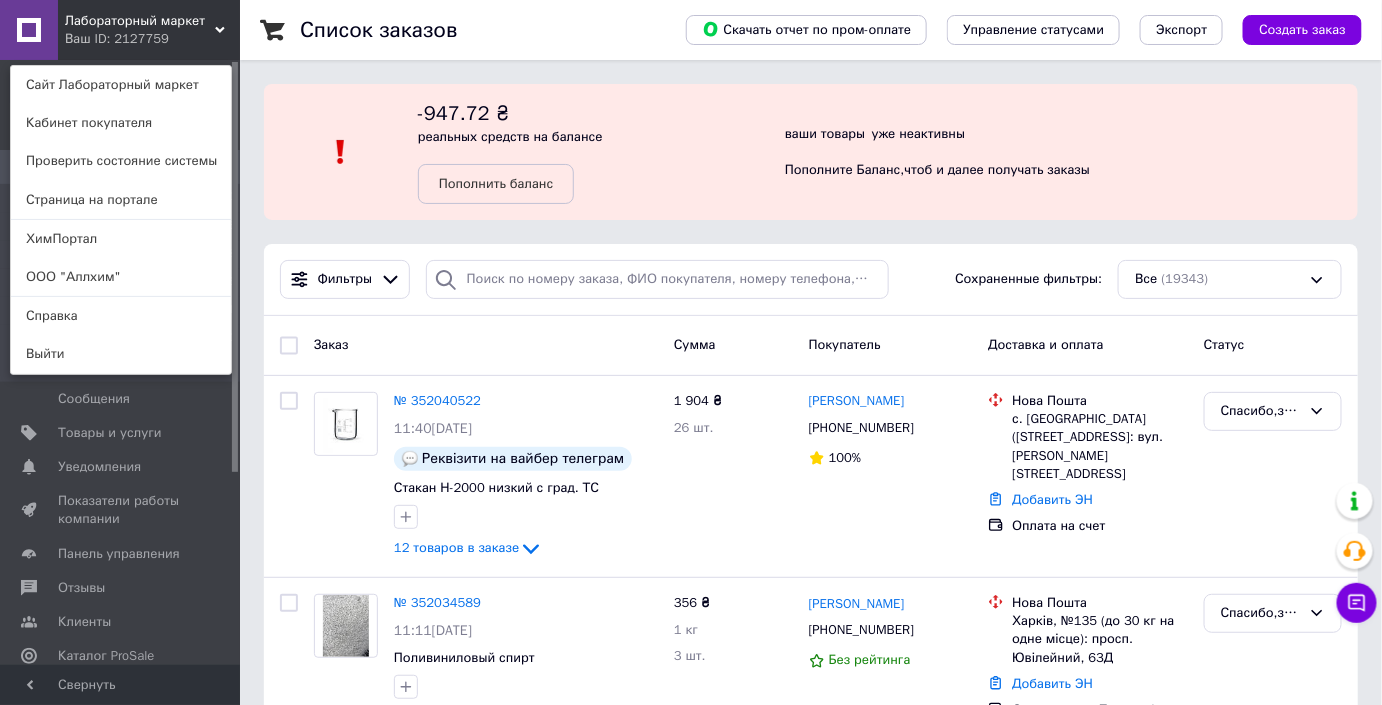 click 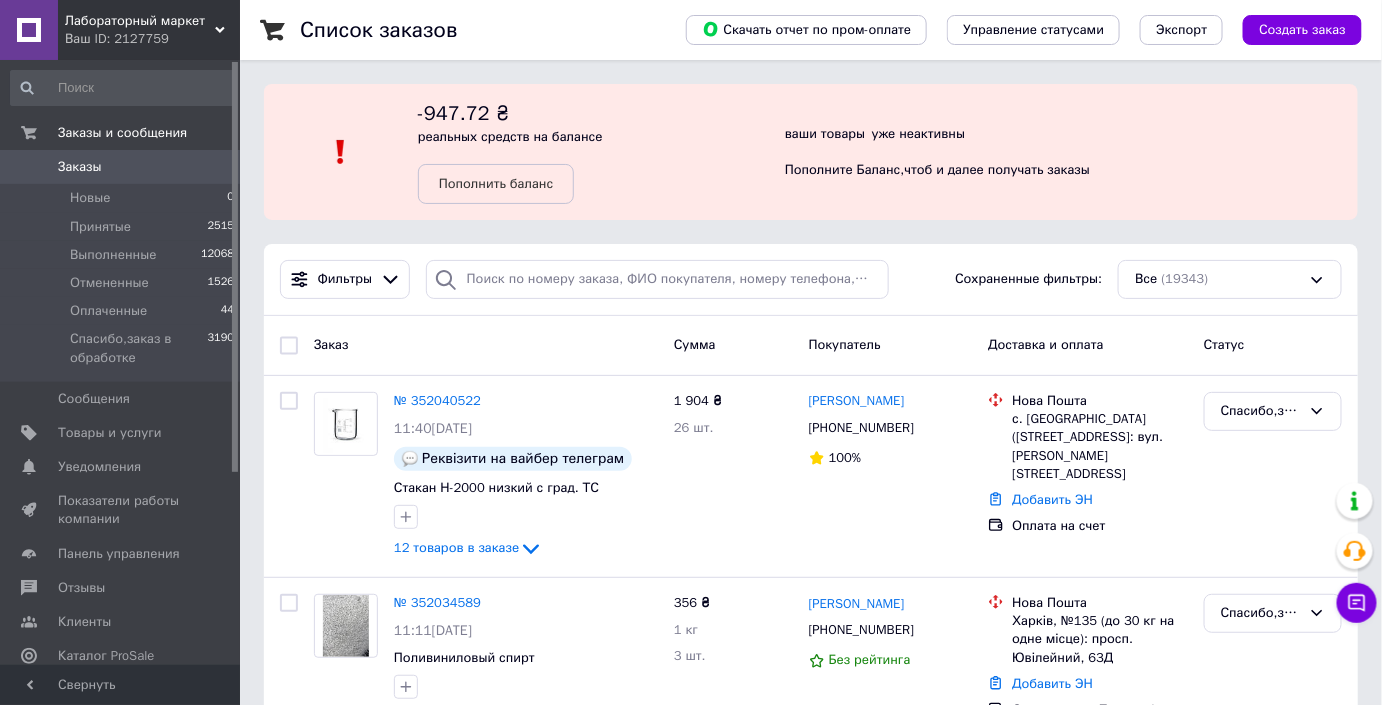 click on "Заказы" at bounding box center [121, 167] 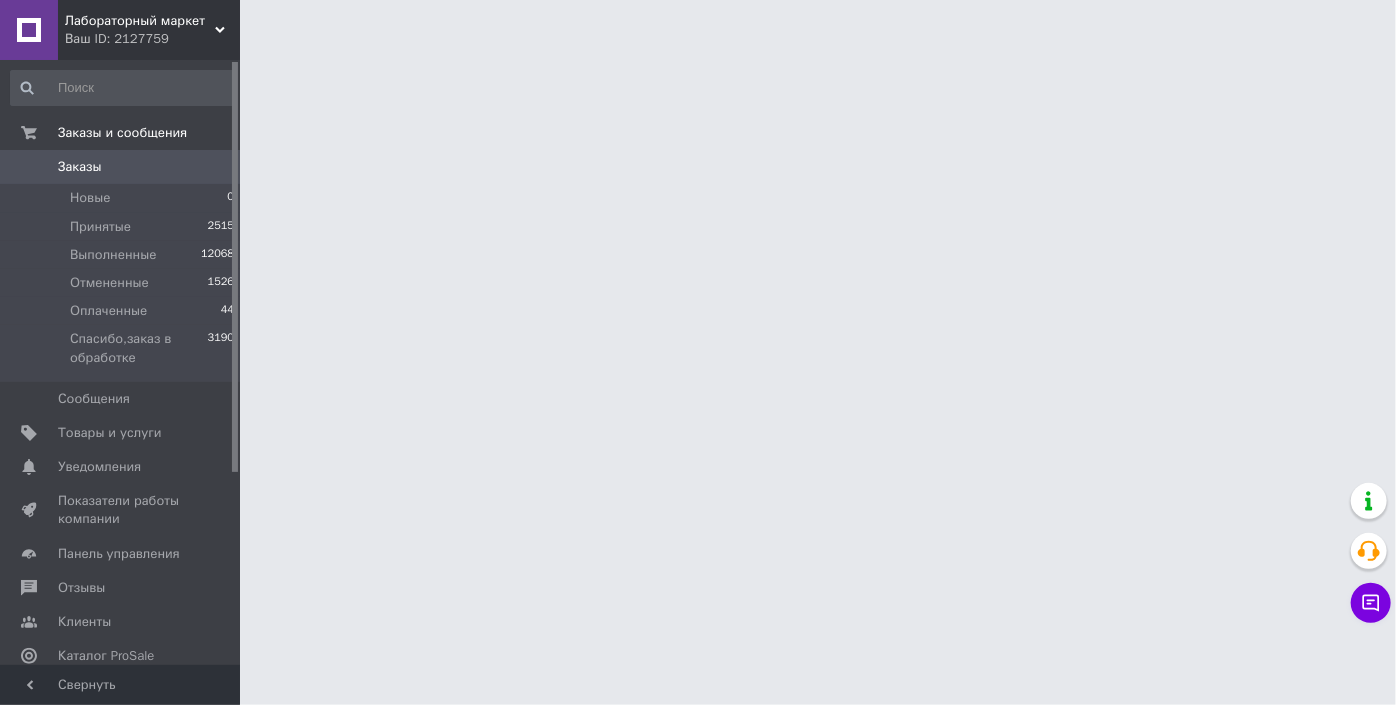 click on "Ваш ID: 2127759" at bounding box center [152, 39] 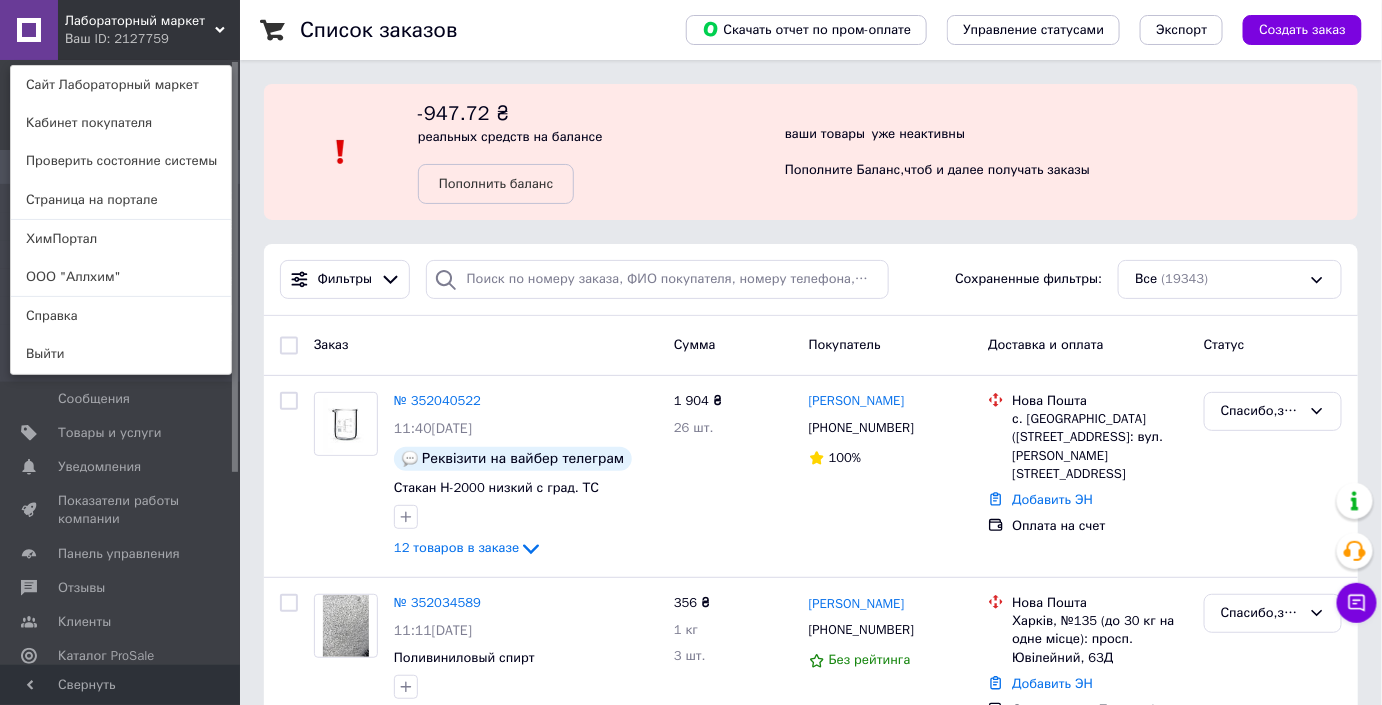 click on "Лабораторный маркет Ваш ID: 2127759 Сайт Лабораторный маркет Кабинет покупателя Проверить состояние системы Страница на портале ХимПортал ООО "Аллхим" Справка Выйти" at bounding box center (120, 30) 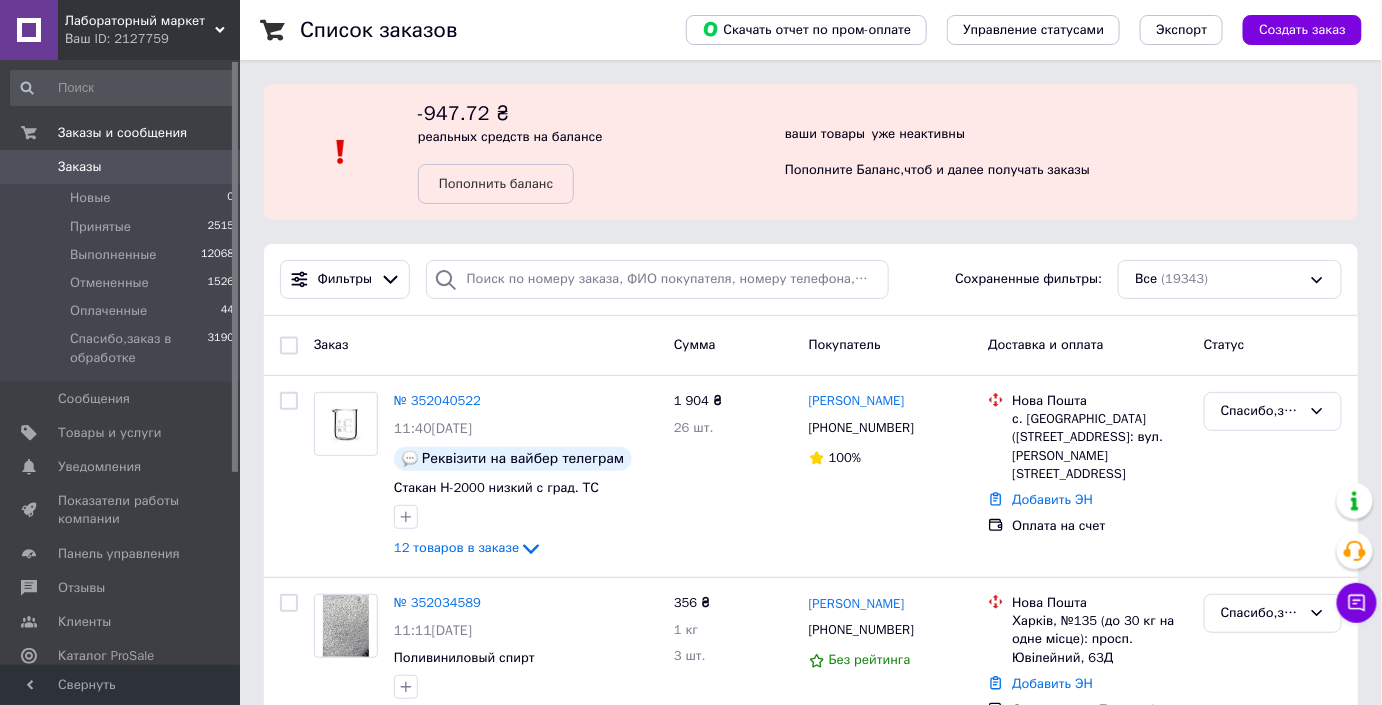 click on "Заказы" at bounding box center (121, 167) 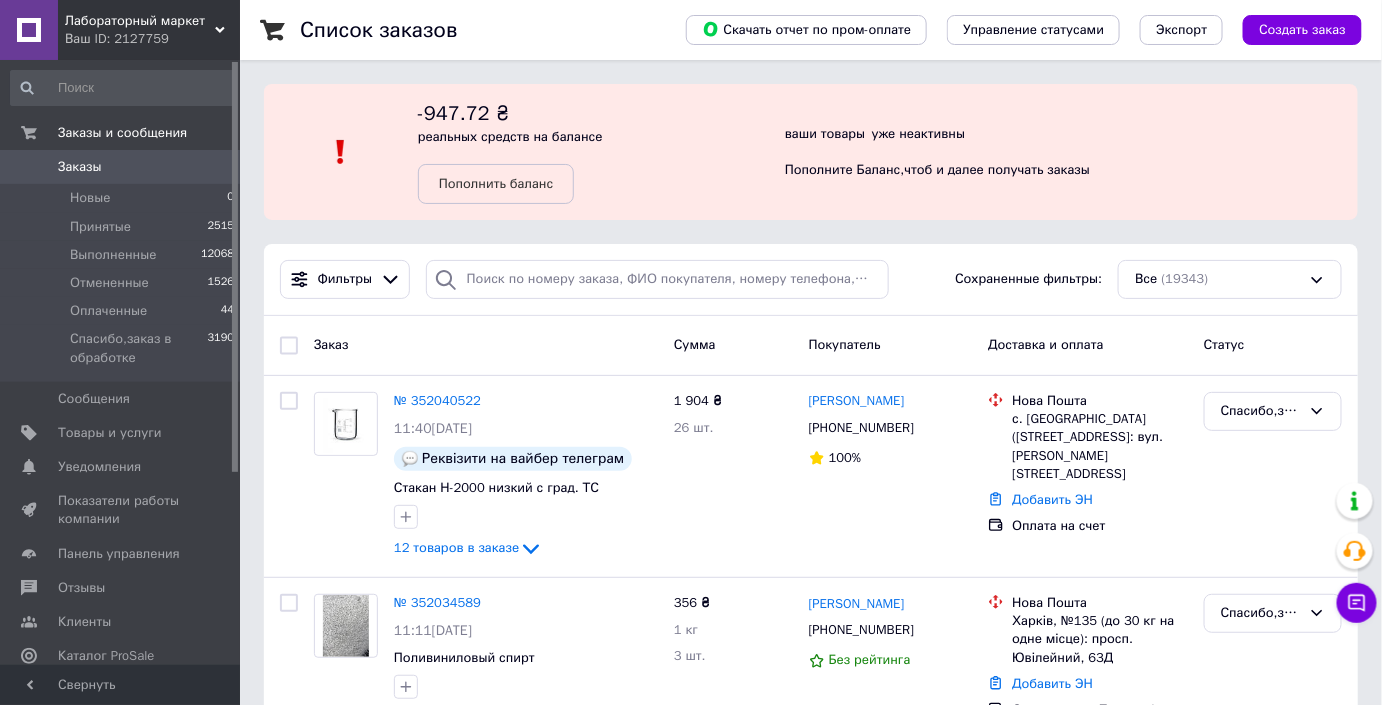 click on "Заказы" at bounding box center (121, 167) 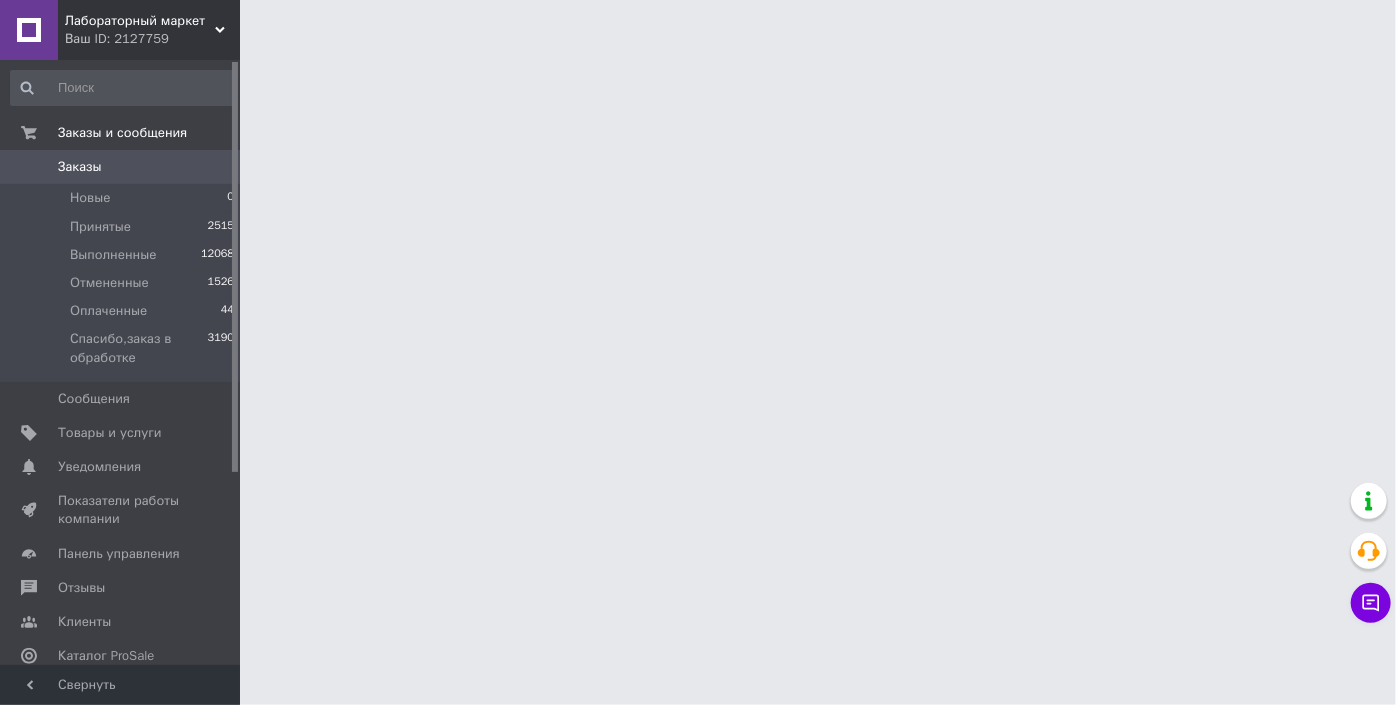 click on "Ваш ID: 2127759" at bounding box center [152, 39] 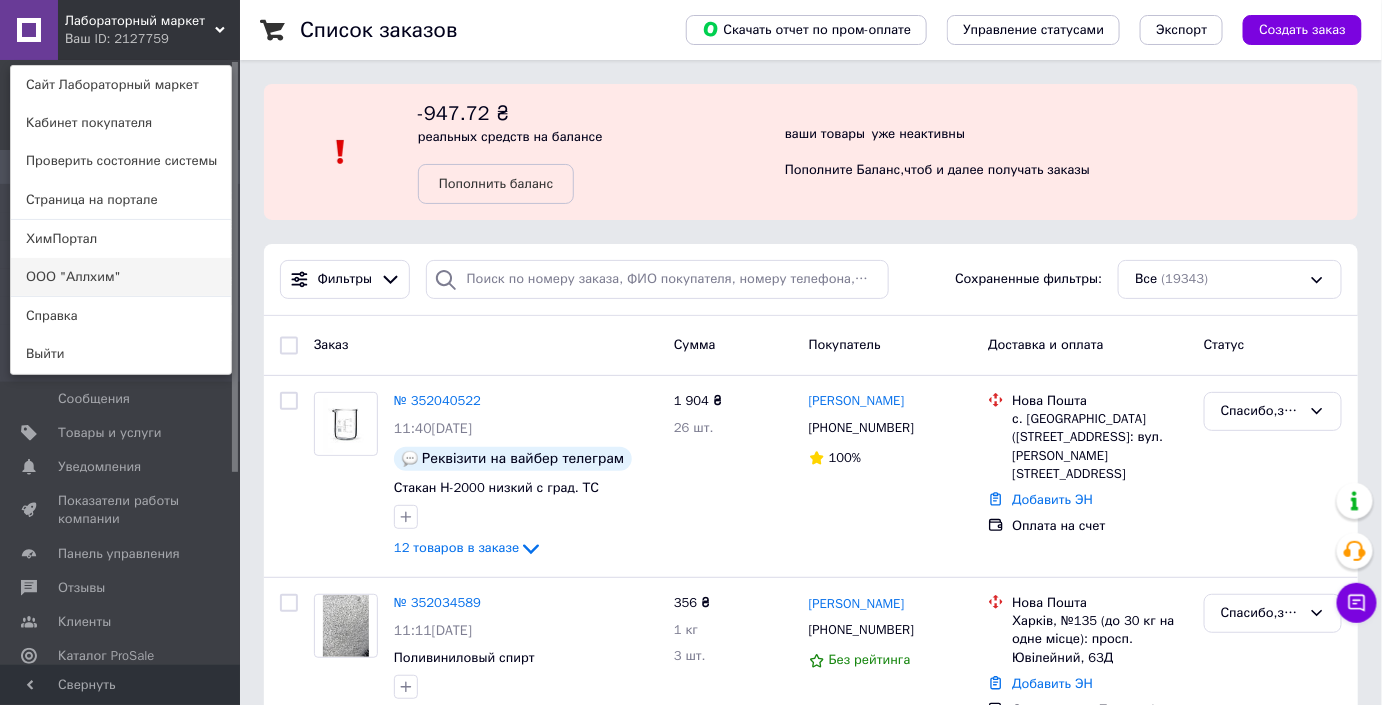 click on "ООО "Аллхим"" at bounding box center (121, 277) 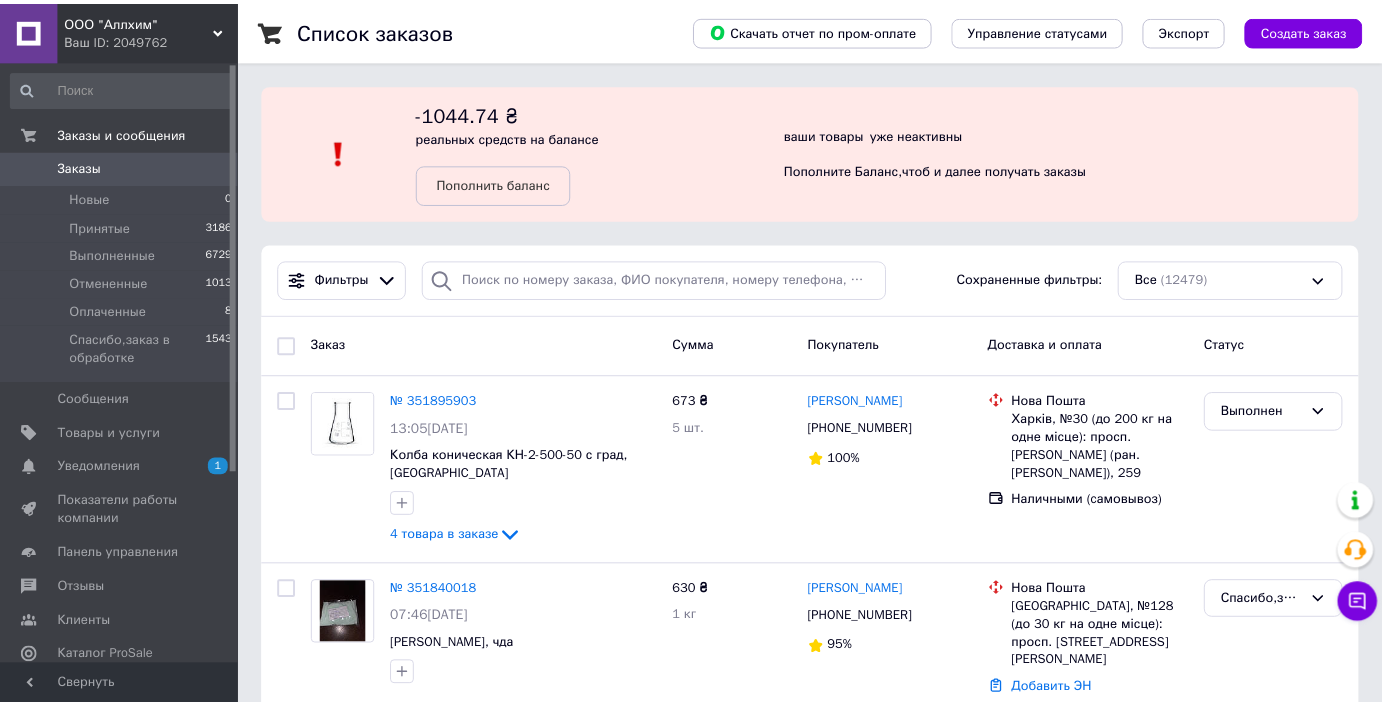 scroll, scrollTop: 0, scrollLeft: 0, axis: both 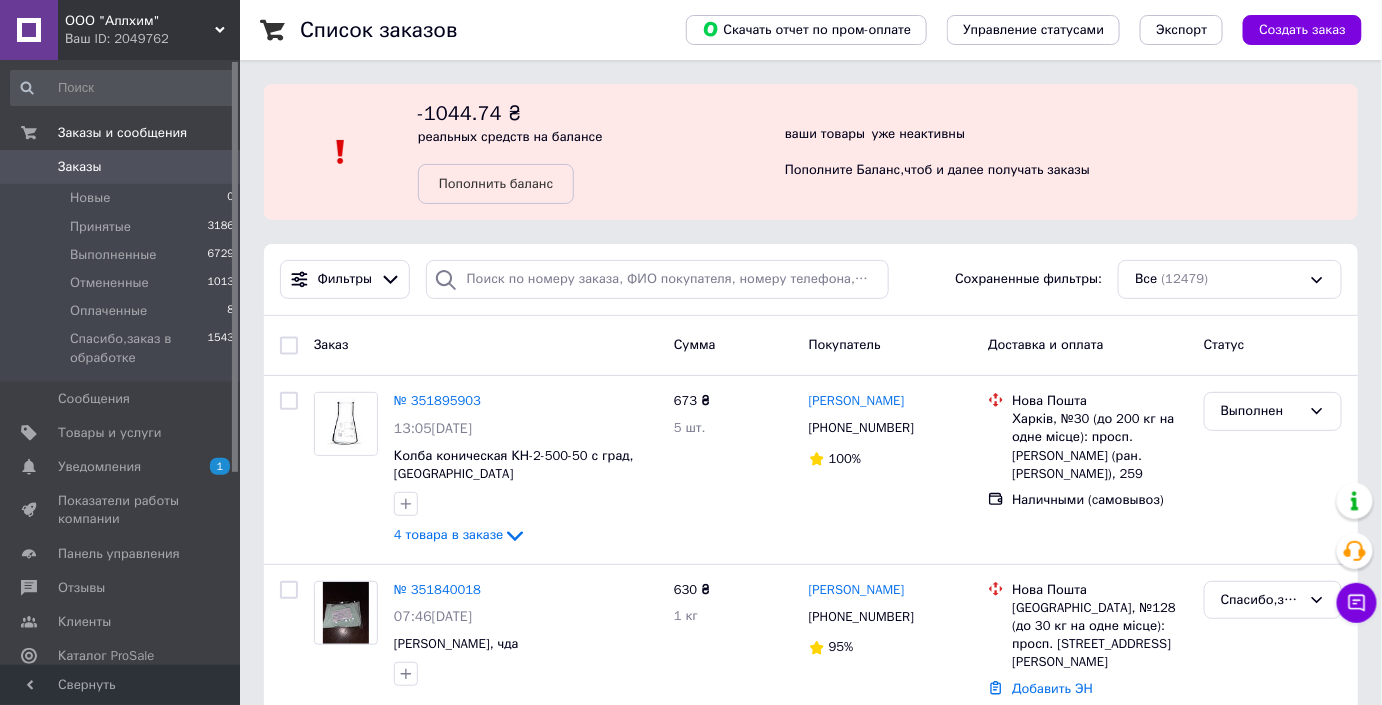click on "Заказы" at bounding box center [121, 167] 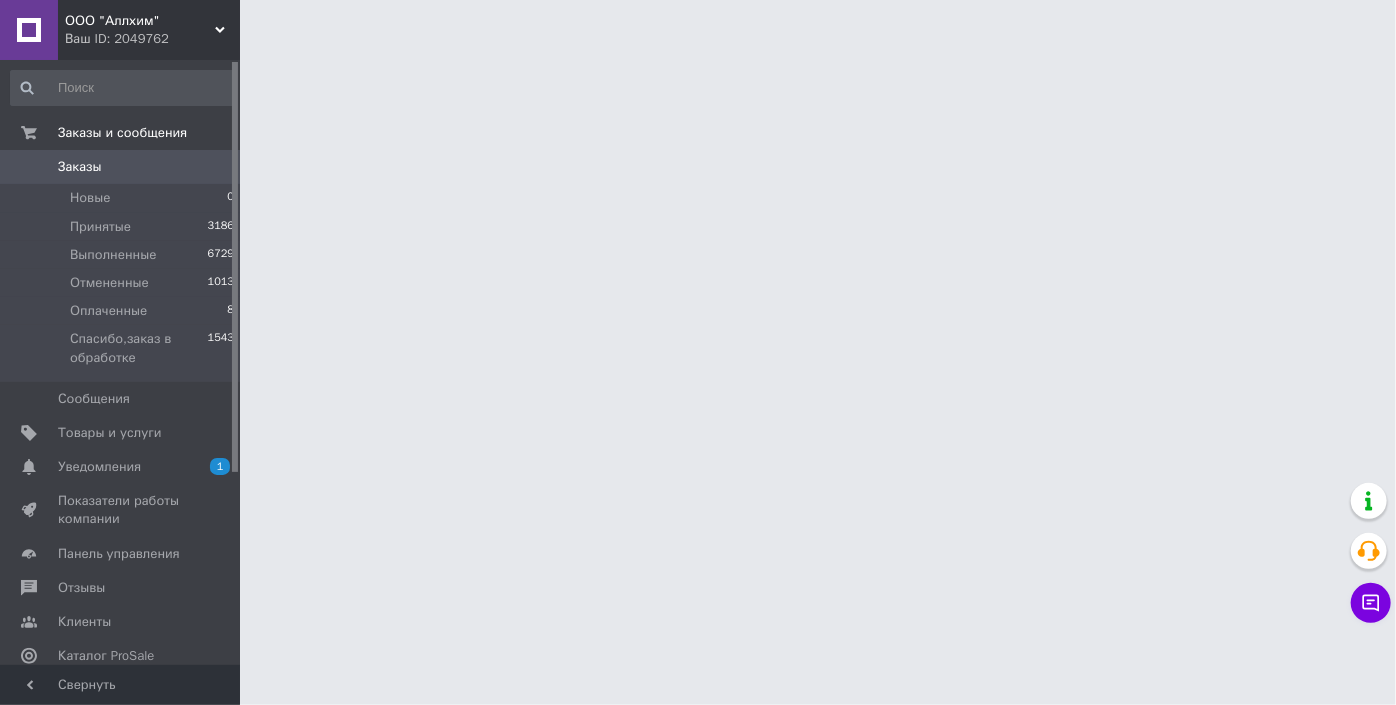 click on "Ваш ID: 2049762" at bounding box center (152, 39) 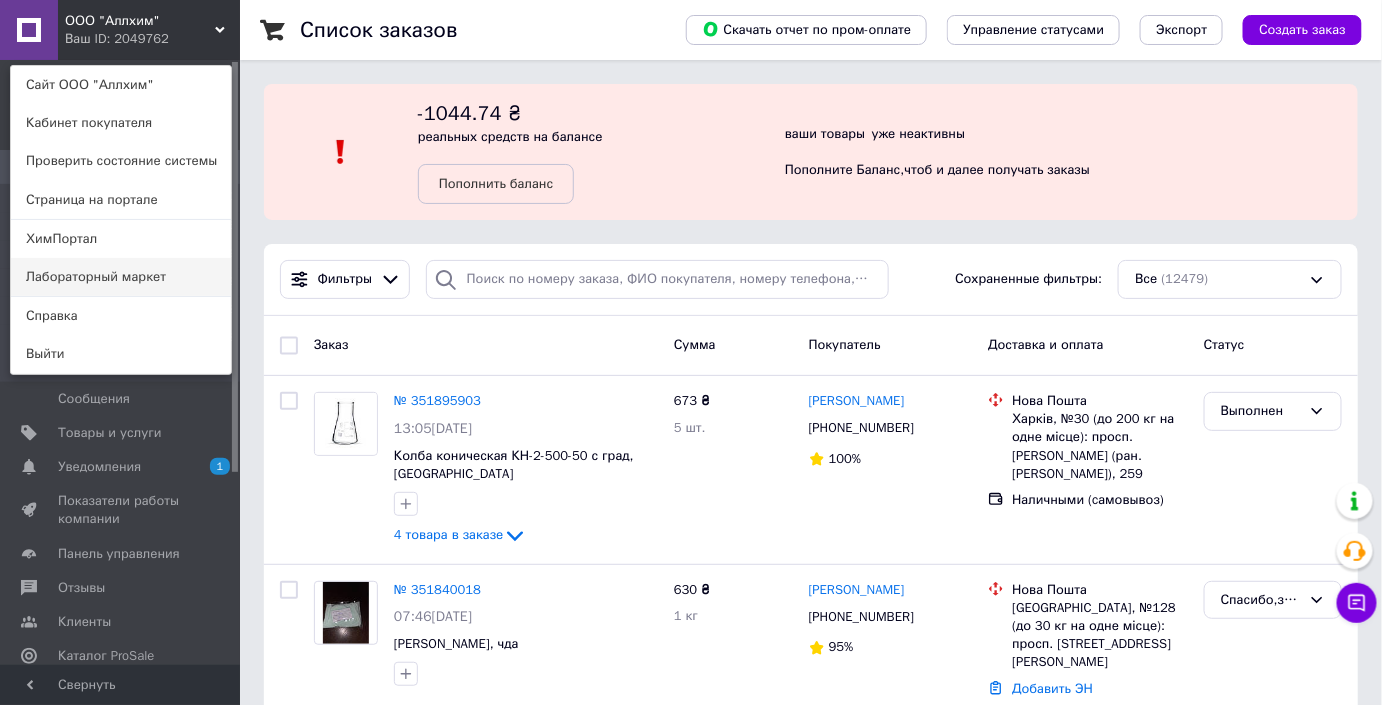 click on "Лабораторный маркет" at bounding box center (121, 277) 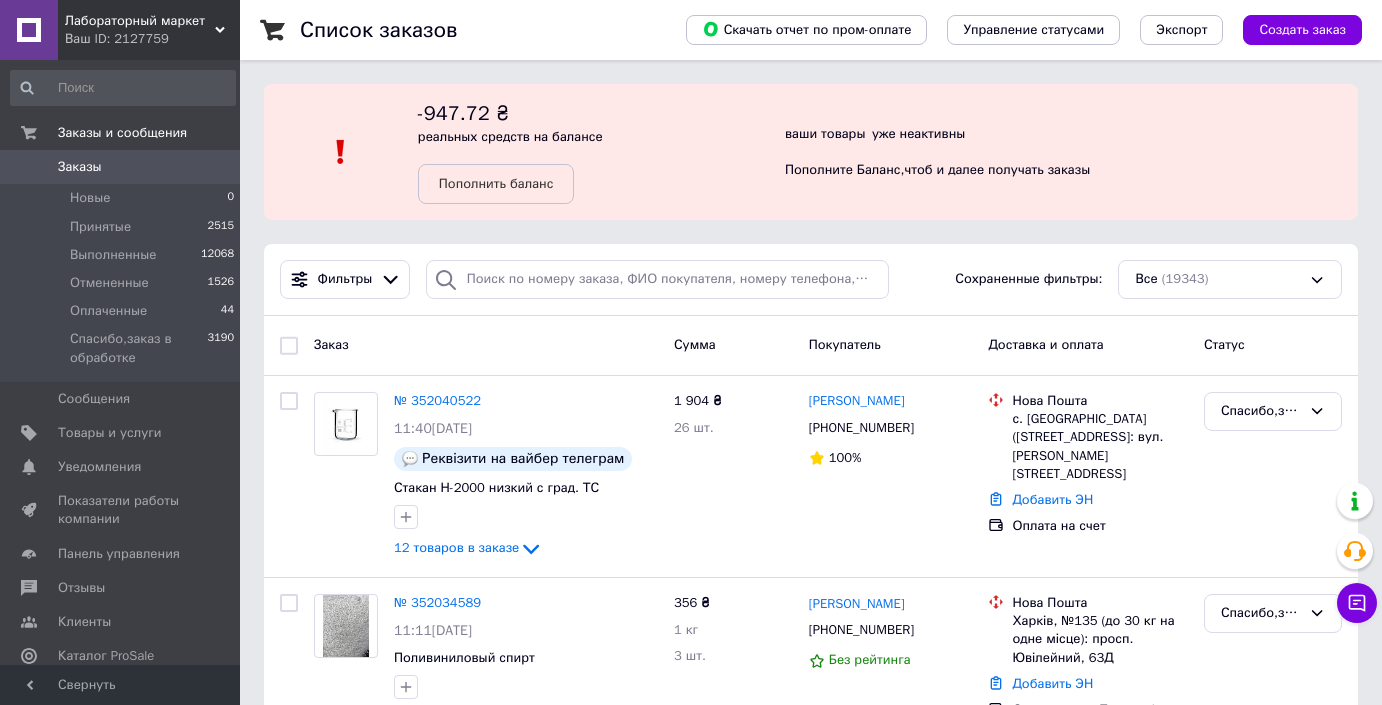 scroll, scrollTop: 0, scrollLeft: 0, axis: both 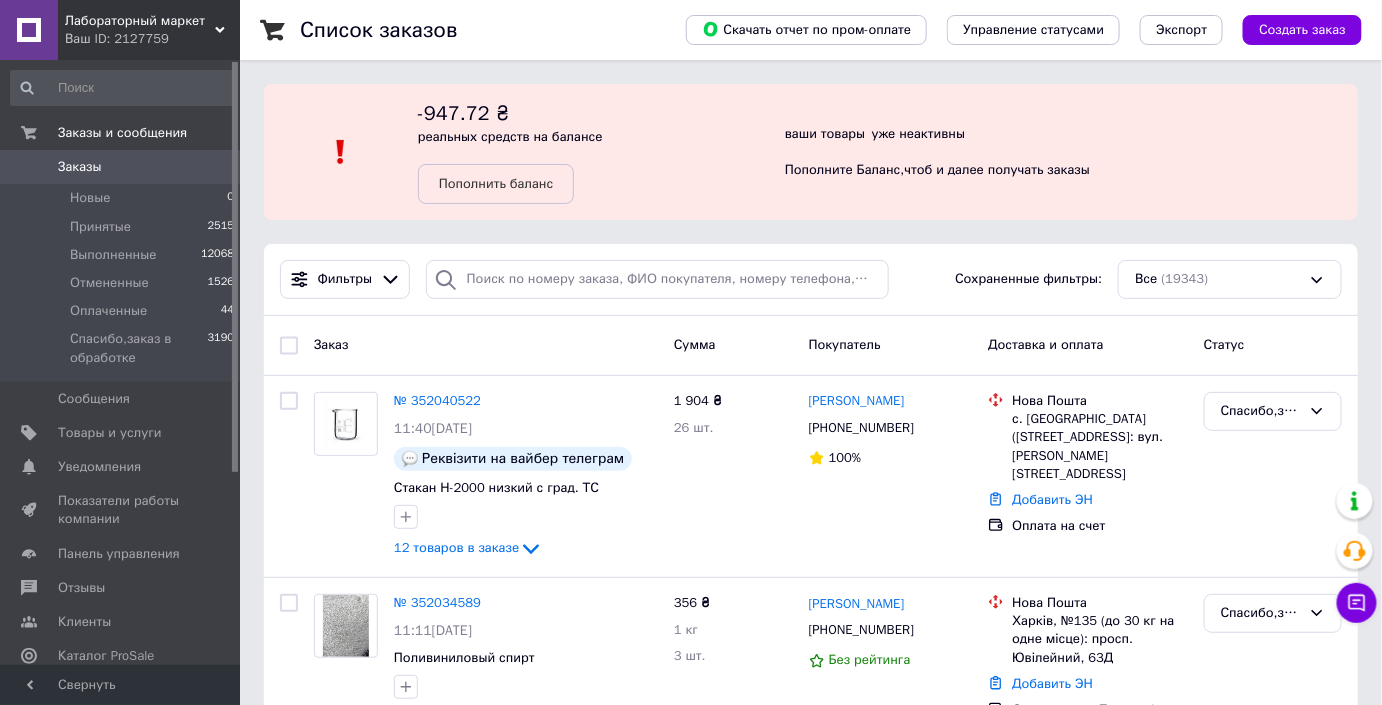 click on "Заказы 0" at bounding box center [123, 167] 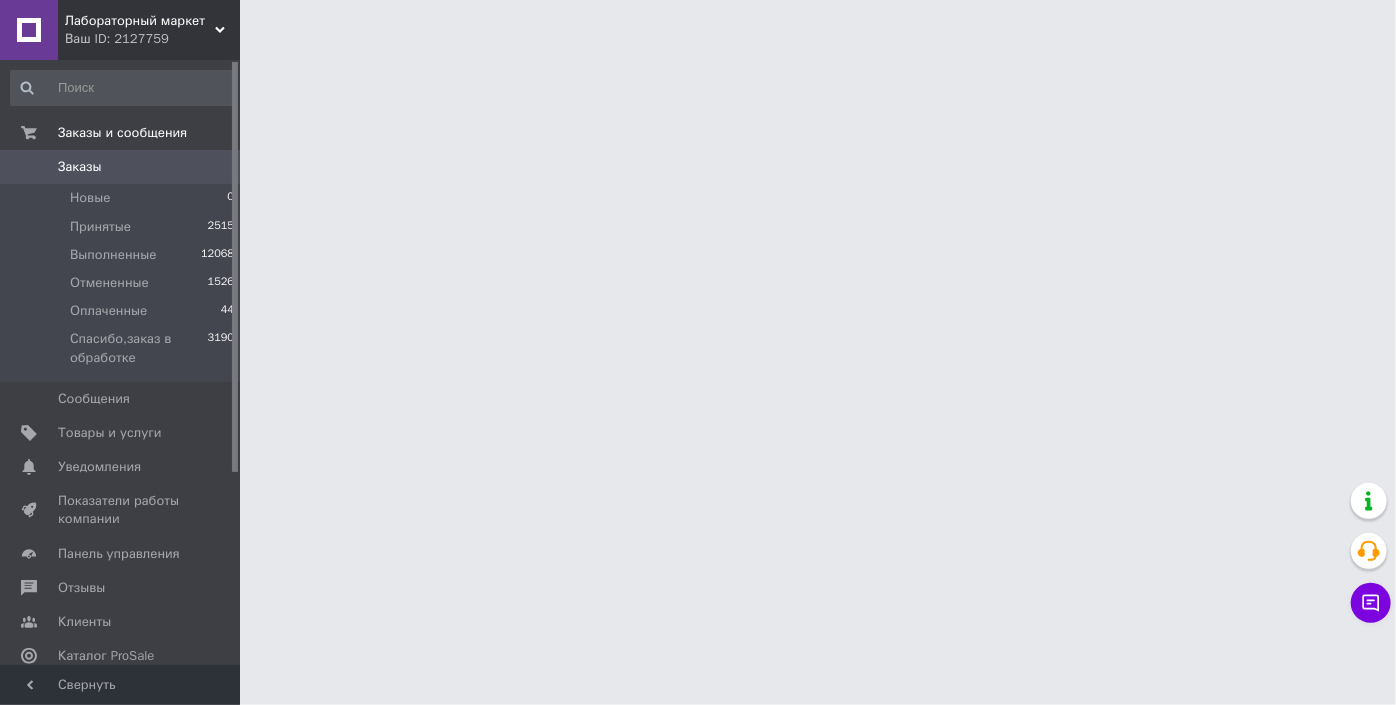 click on "Ваш ID: 2127759" at bounding box center (152, 39) 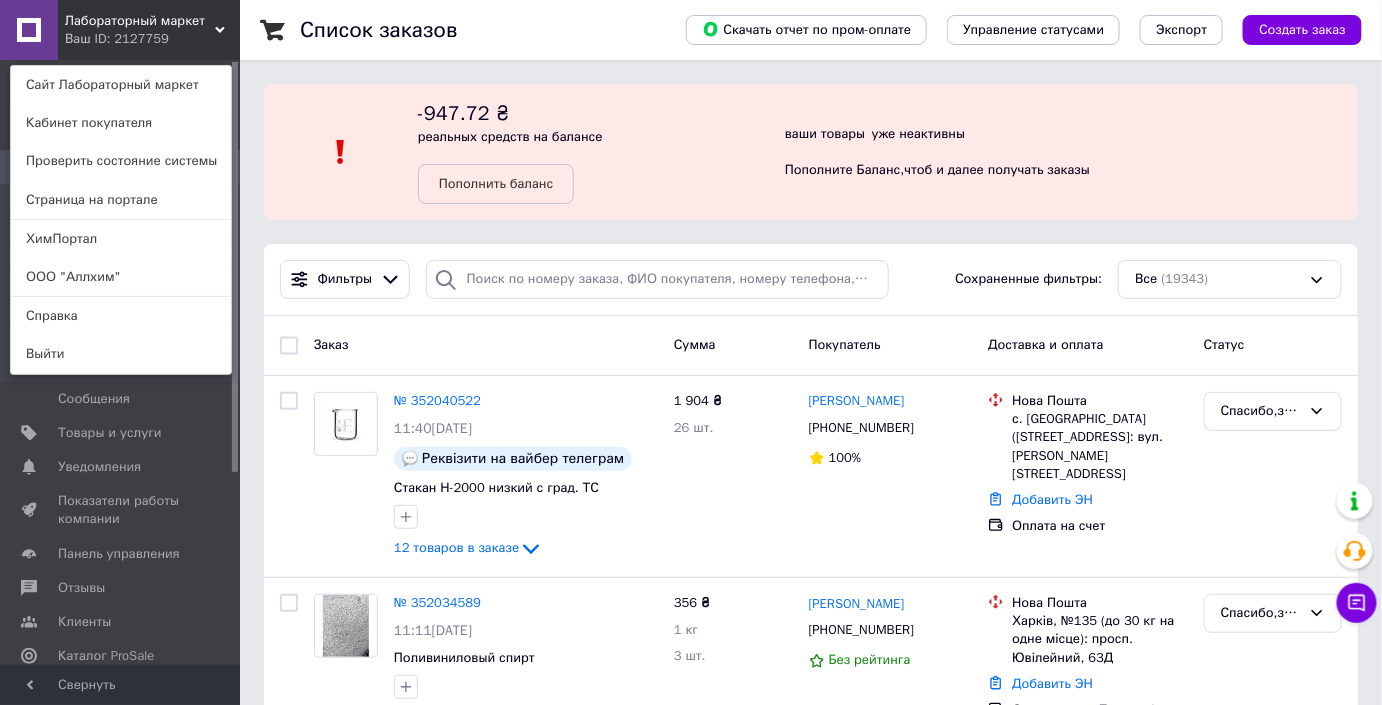 click on "ООО "Аллхим"" at bounding box center [121, 277] 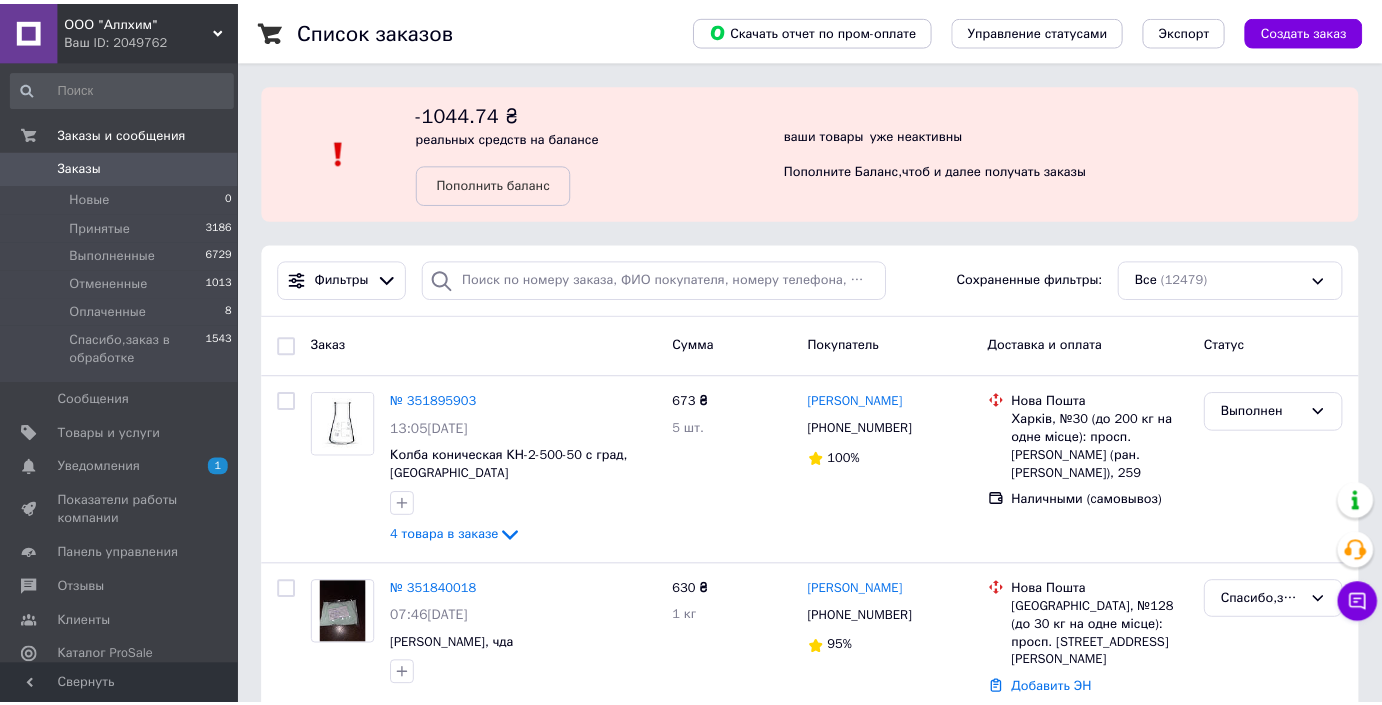 scroll, scrollTop: 0, scrollLeft: 0, axis: both 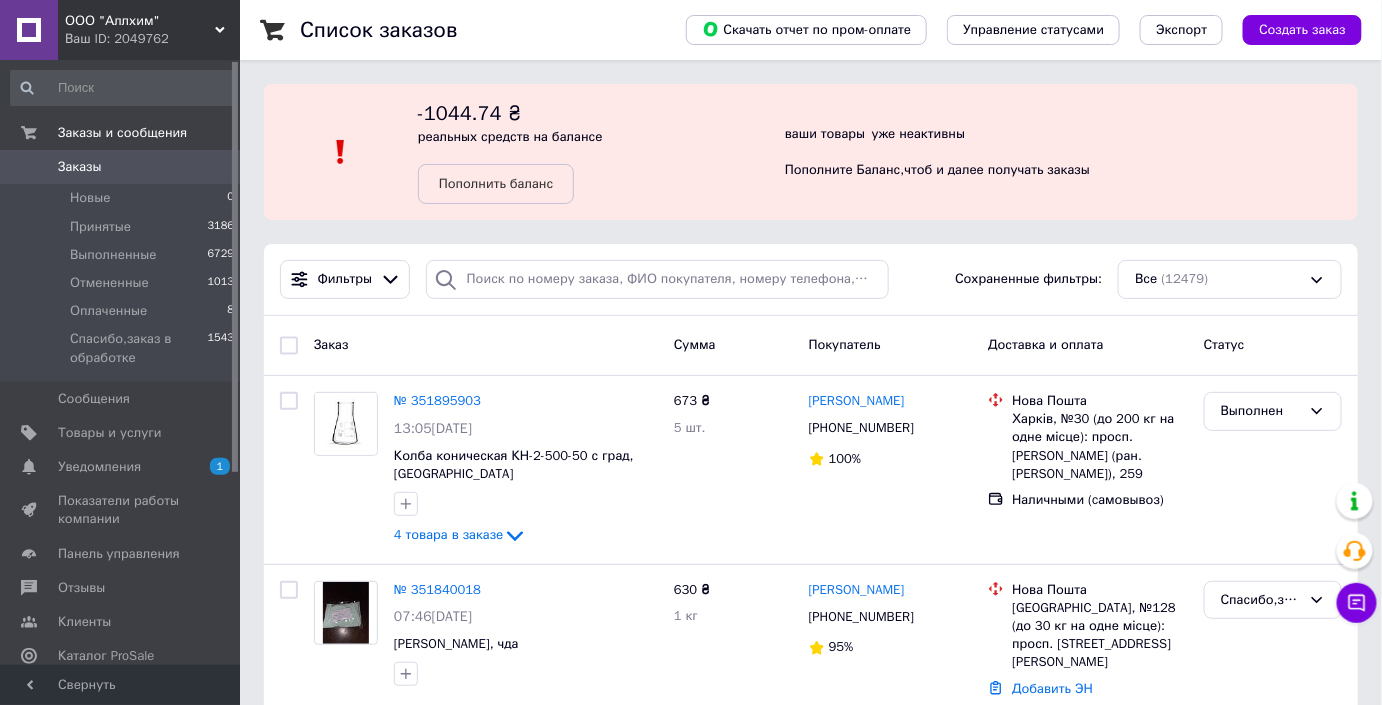 click on "Заказы" at bounding box center [121, 167] 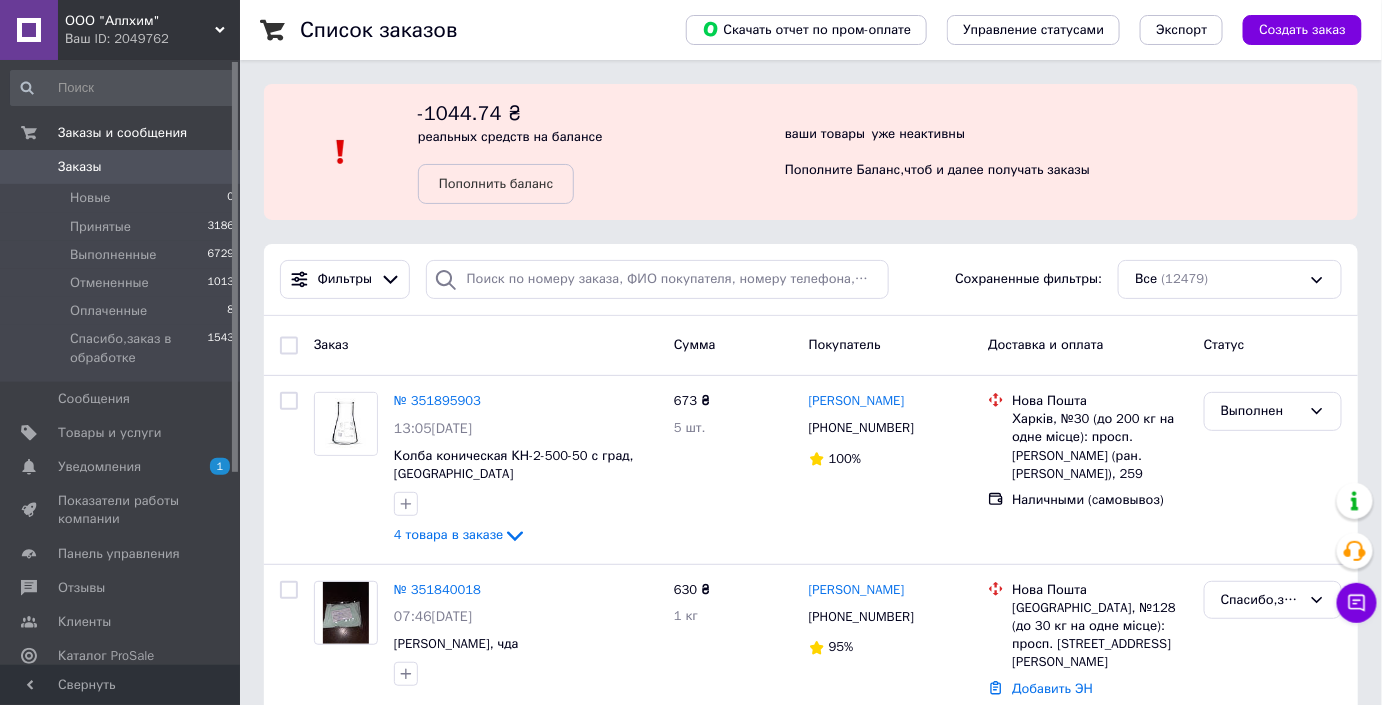 click on "Ваш ID: 2049762" at bounding box center (152, 39) 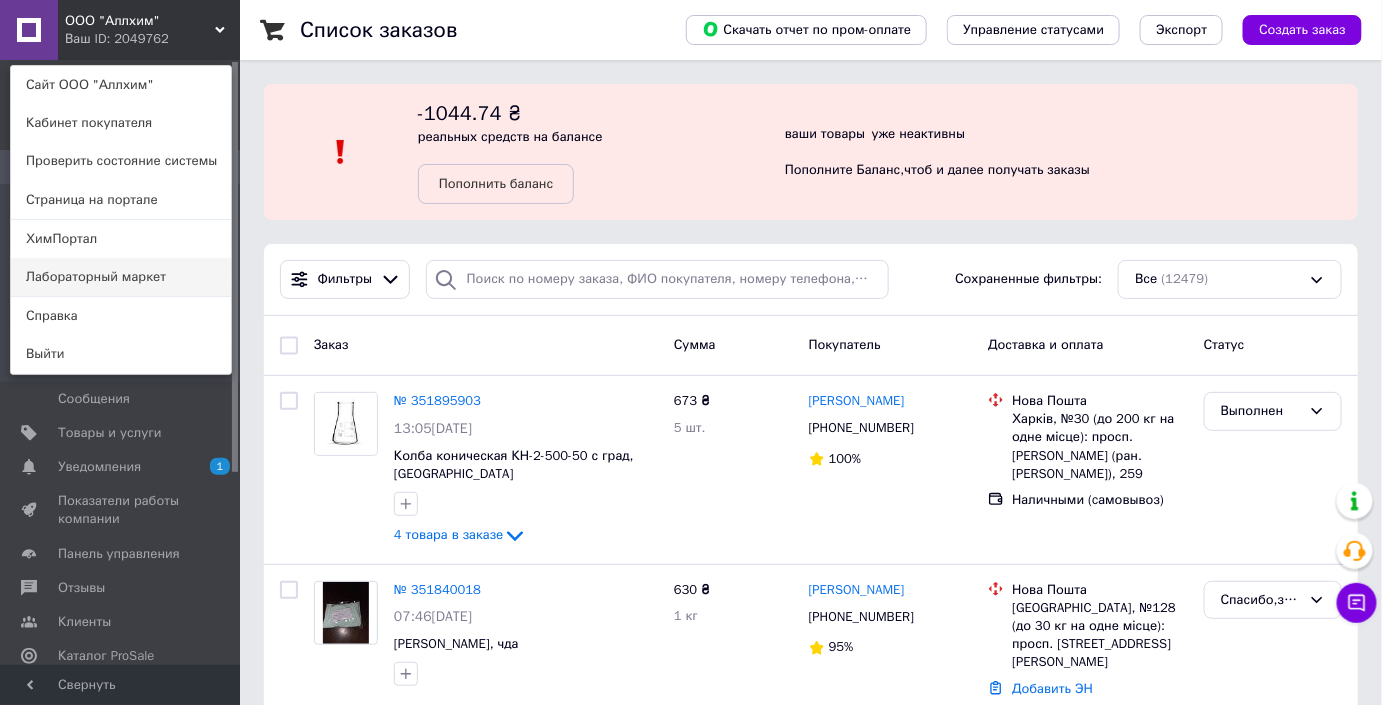 click on "Лабораторный маркет" at bounding box center [121, 277] 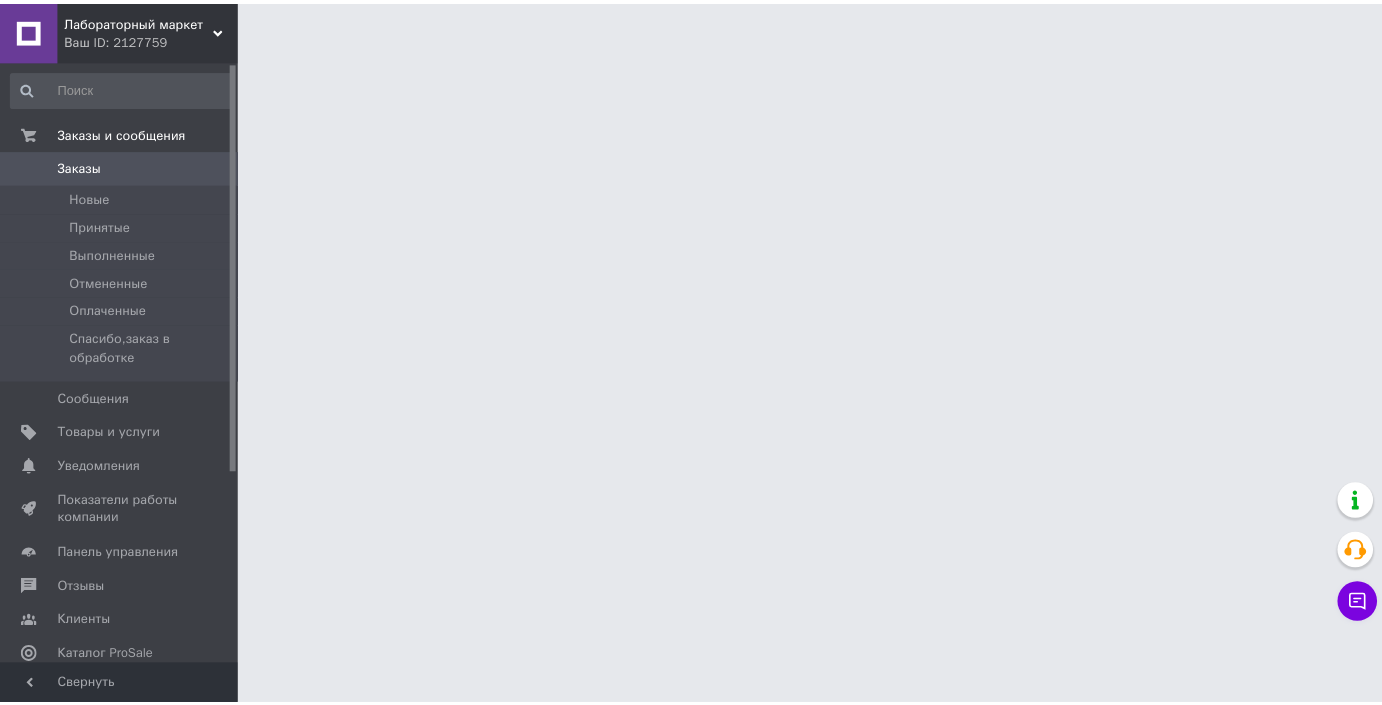 scroll, scrollTop: 0, scrollLeft: 0, axis: both 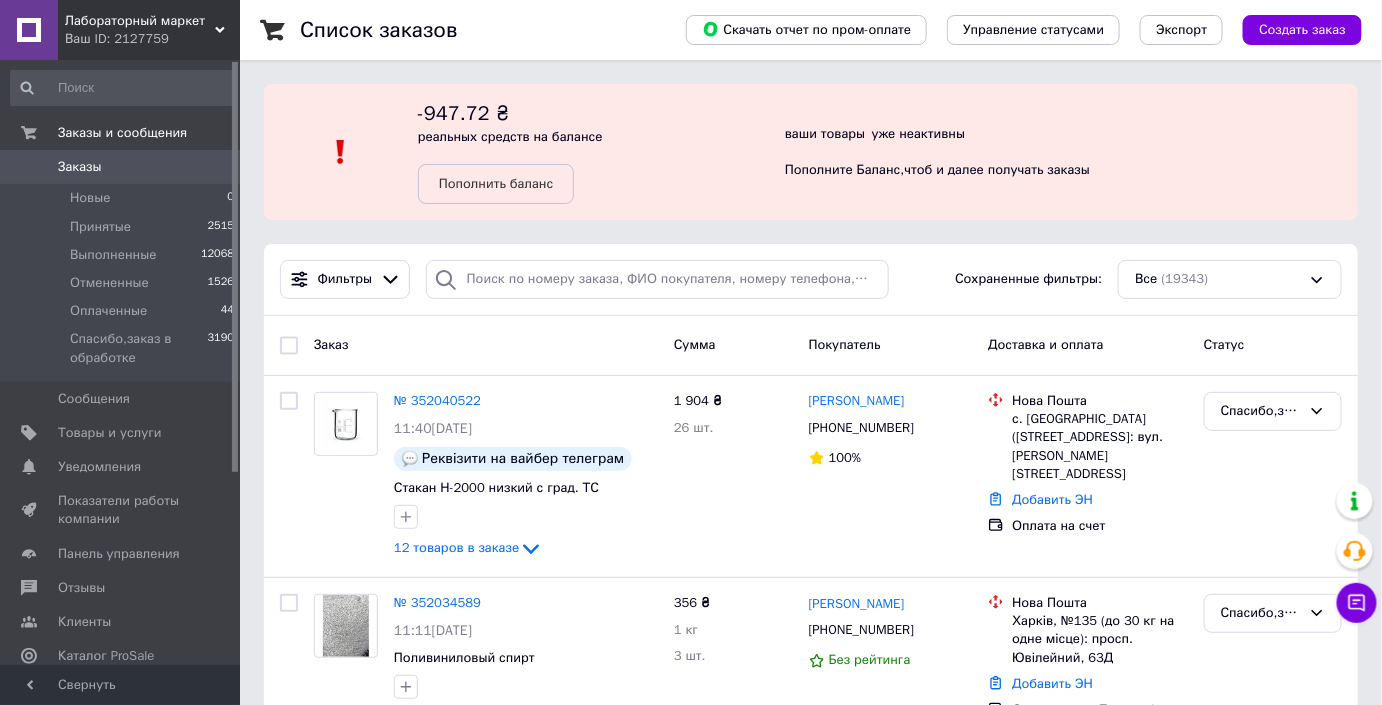 click on "Заказы" at bounding box center [121, 167] 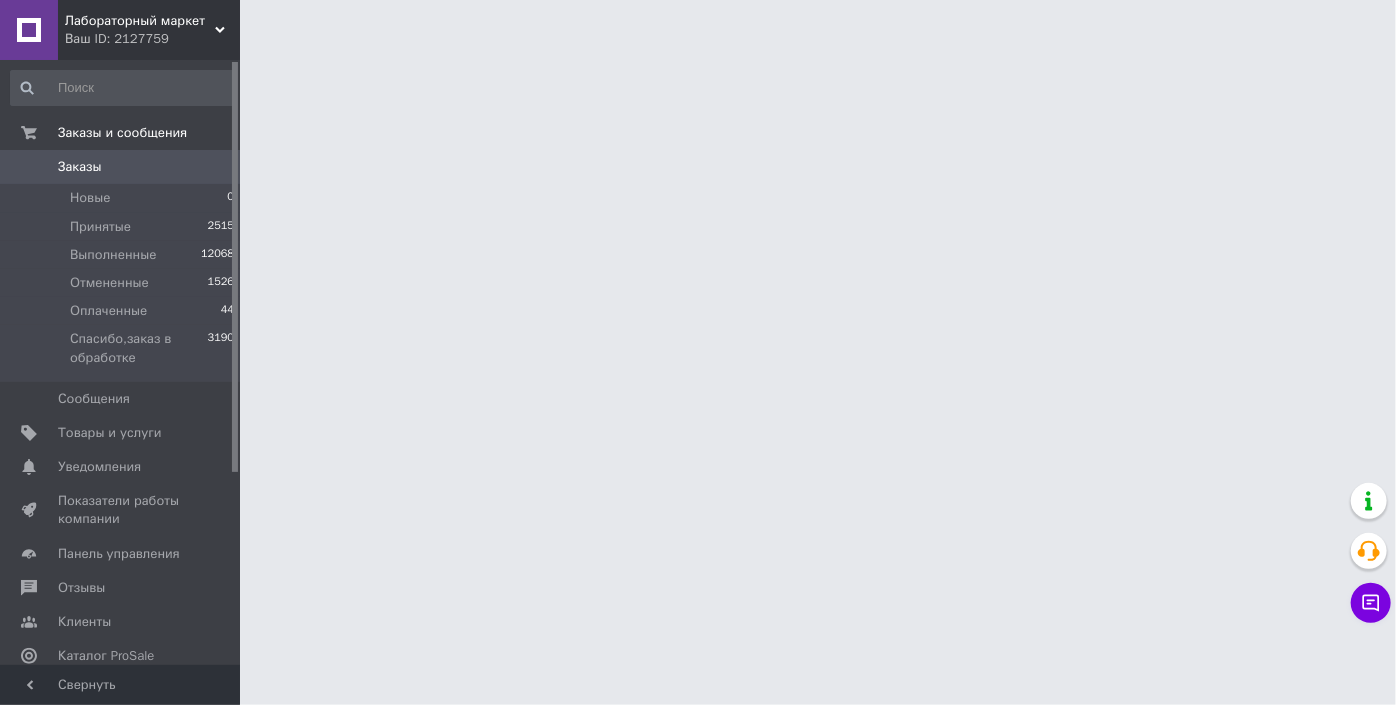 drag, startPoint x: 207, startPoint y: 29, endPoint x: 216, endPoint y: 104, distance: 75.53807 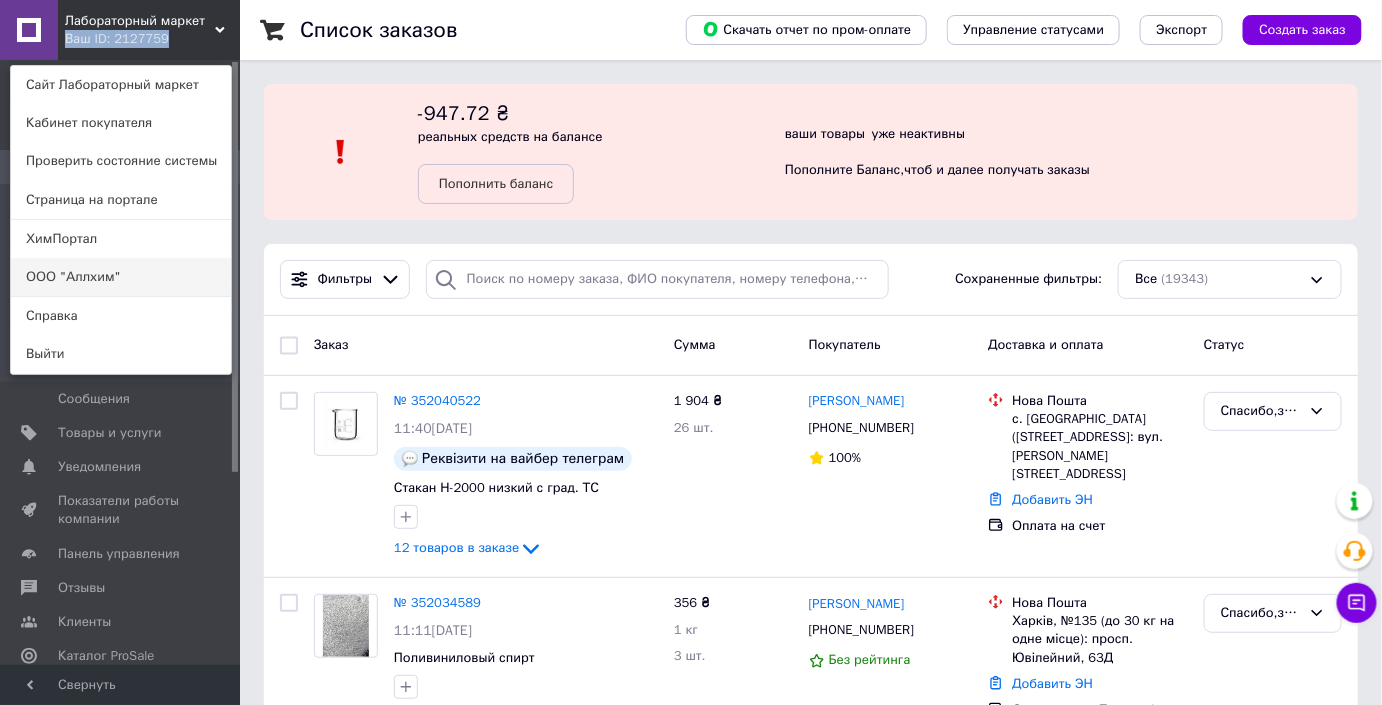click on "ООО "Аллхим"" at bounding box center [121, 277] 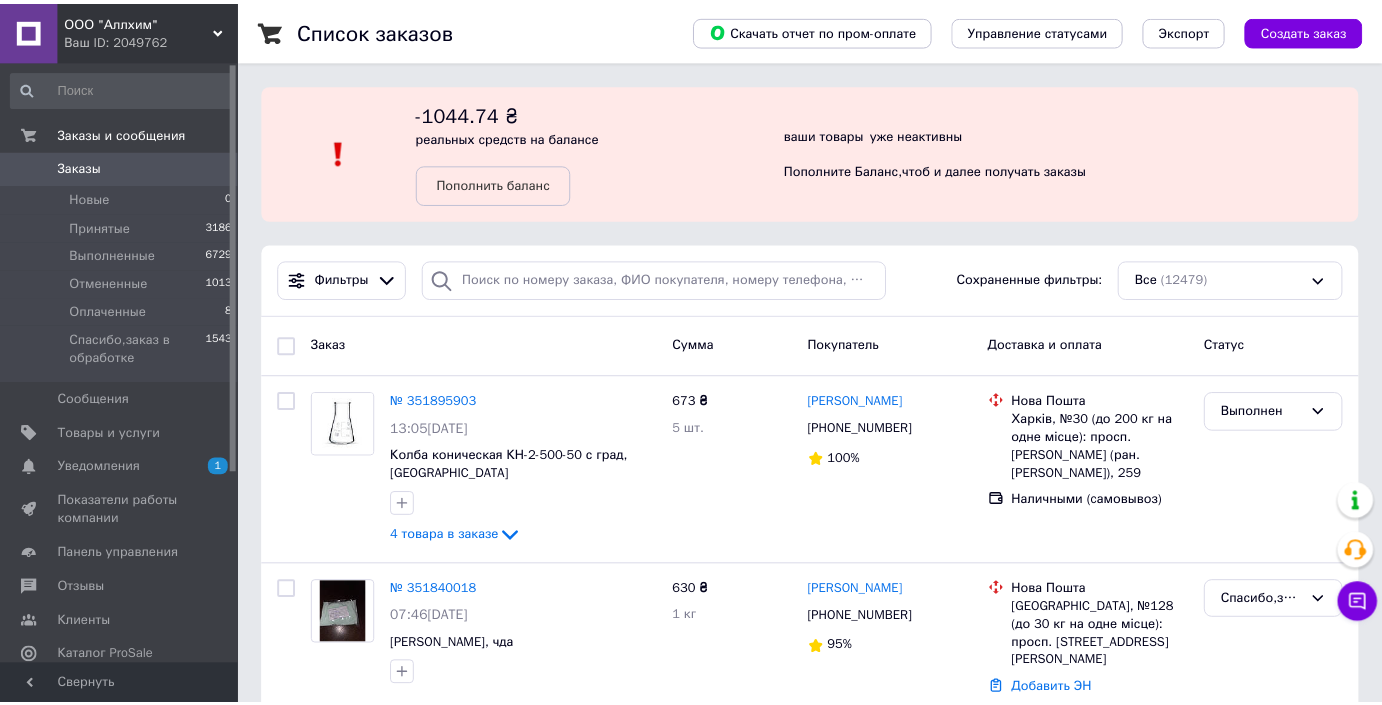 scroll, scrollTop: 0, scrollLeft: 0, axis: both 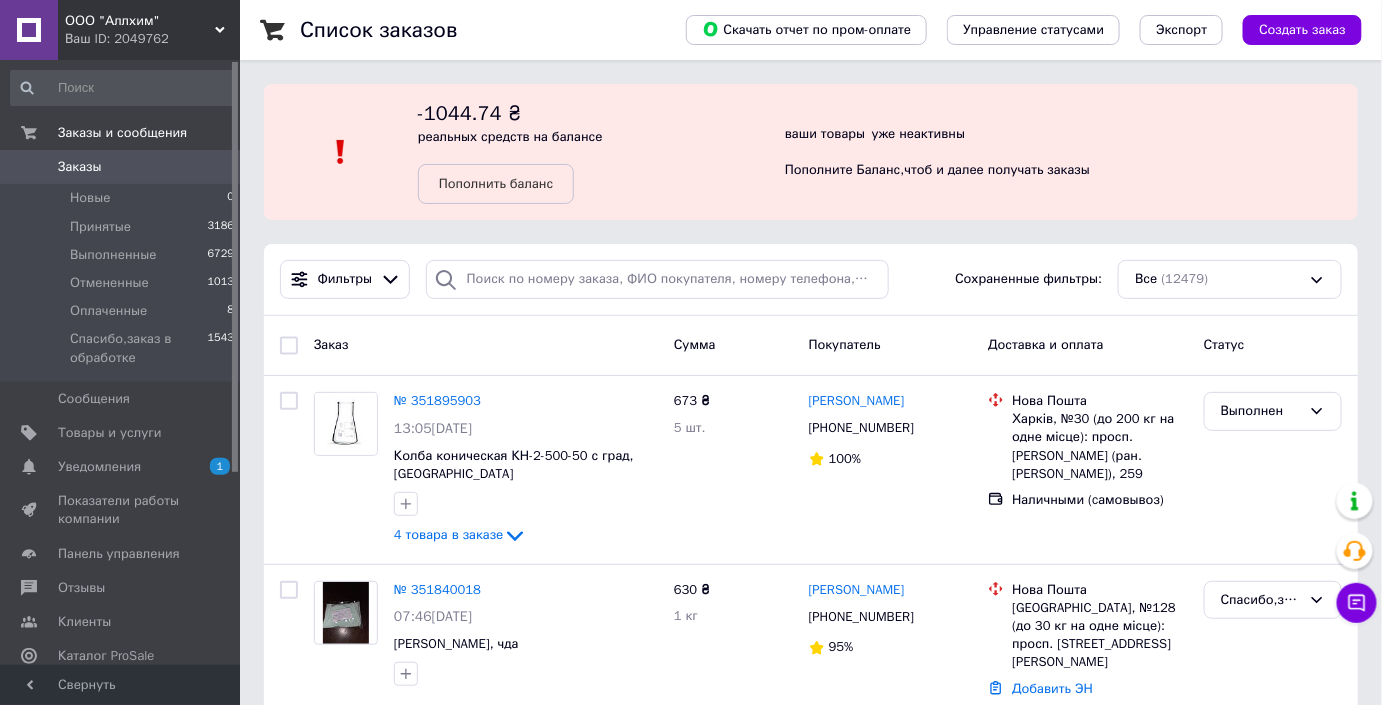 click on "Заказы" at bounding box center [121, 167] 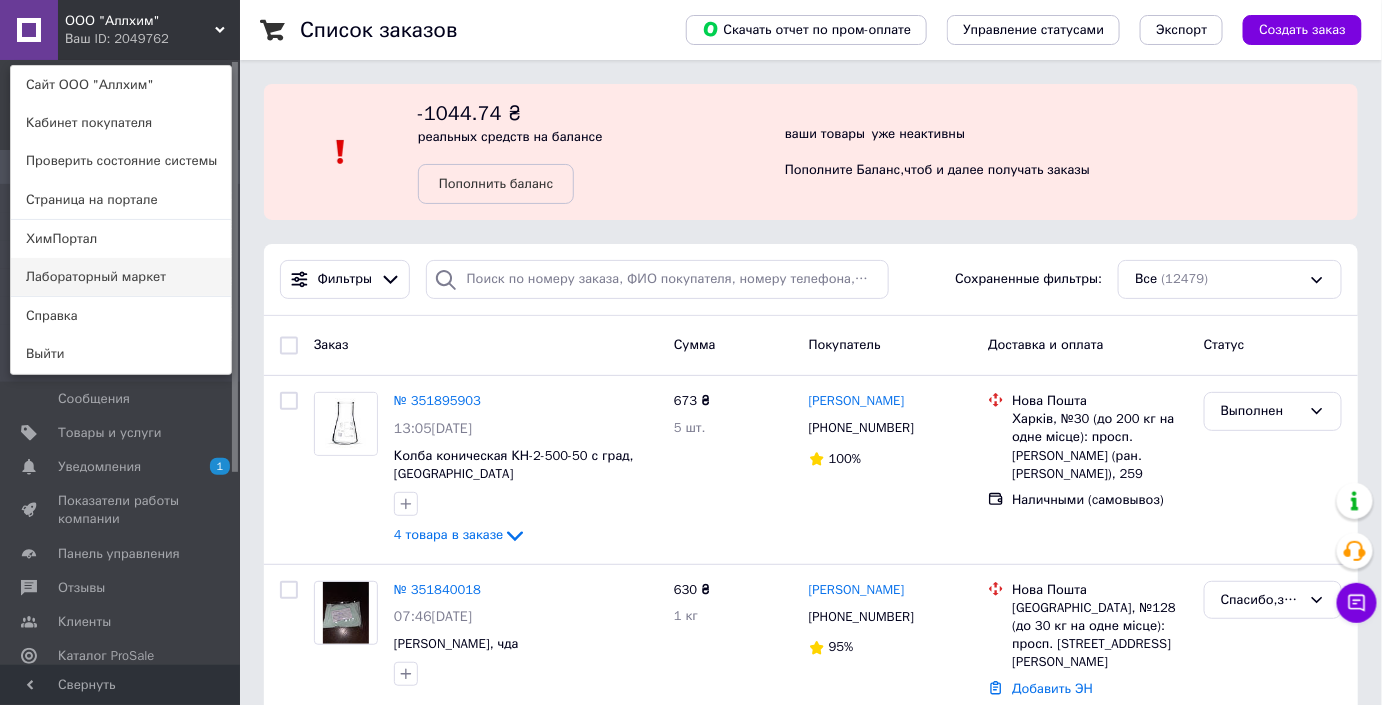 click on "Лабораторный маркет" at bounding box center [121, 277] 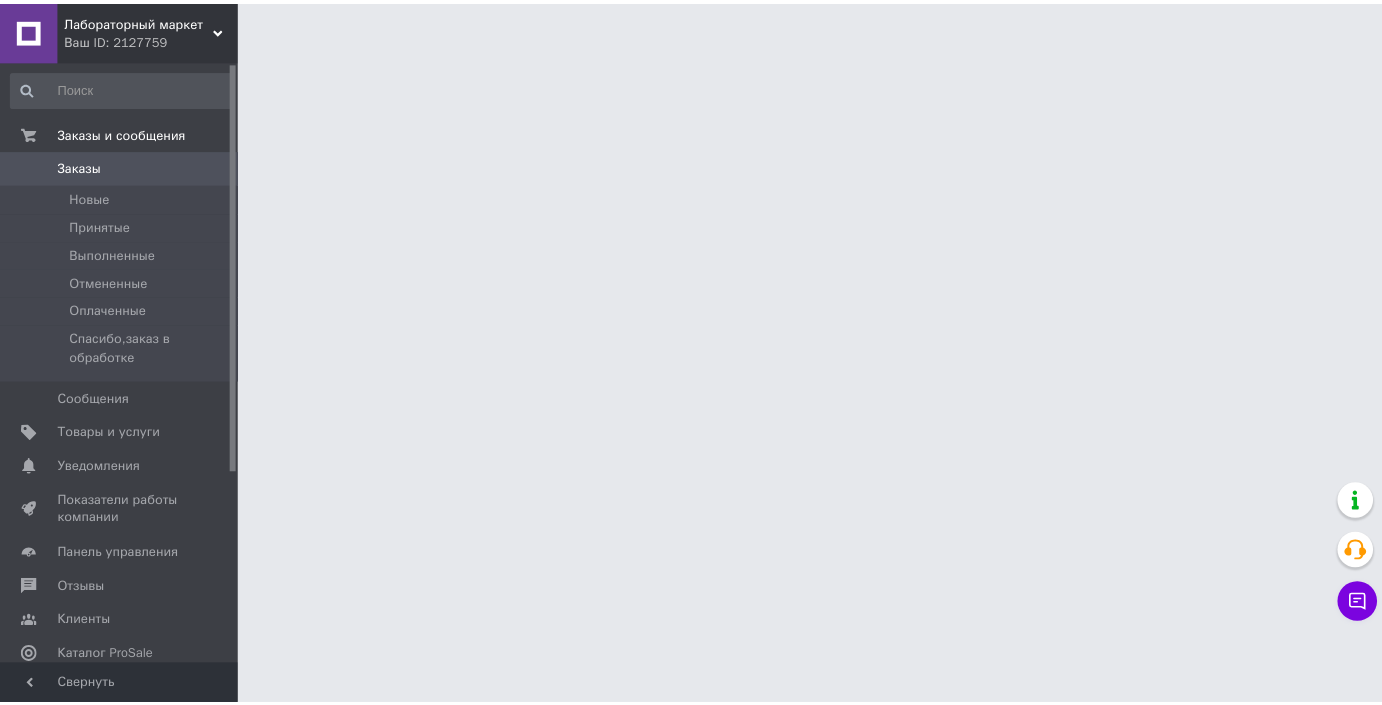 scroll, scrollTop: 0, scrollLeft: 0, axis: both 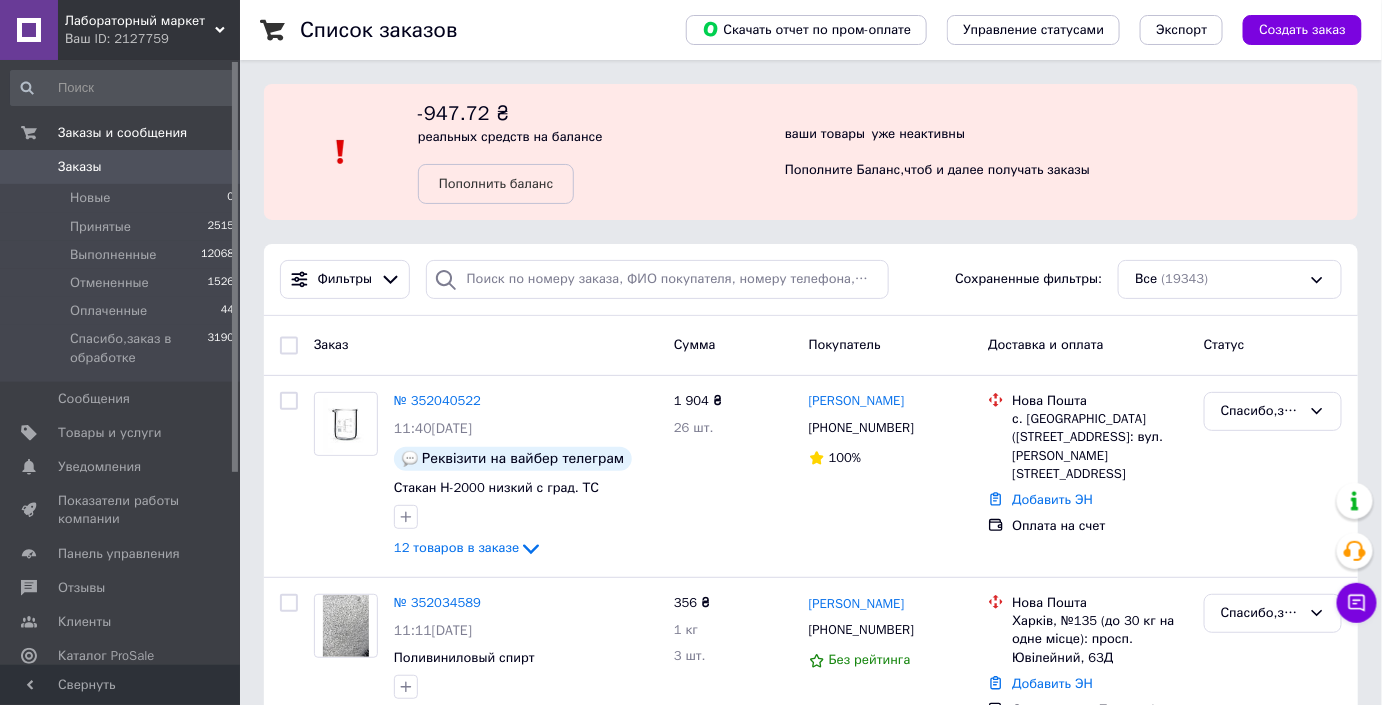 click on "0" at bounding box center (212, 167) 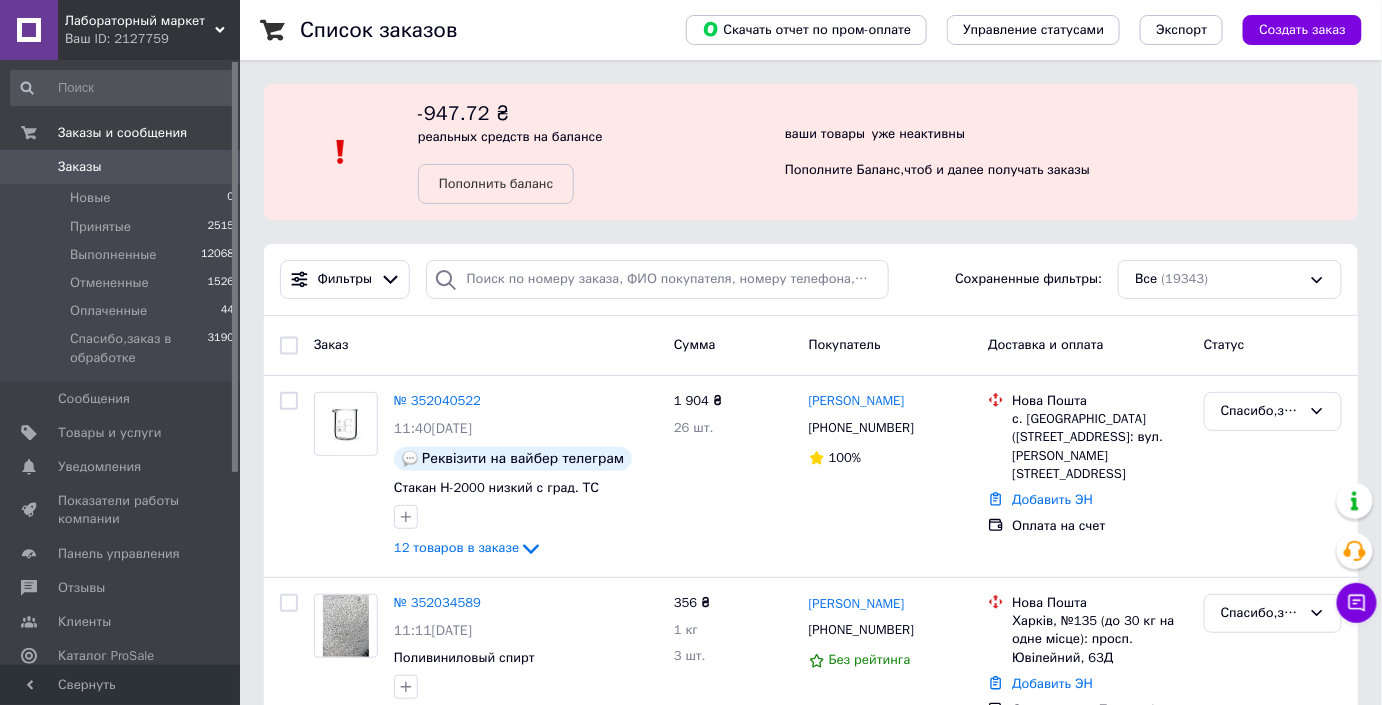 click on "Заказы" at bounding box center (80, 167) 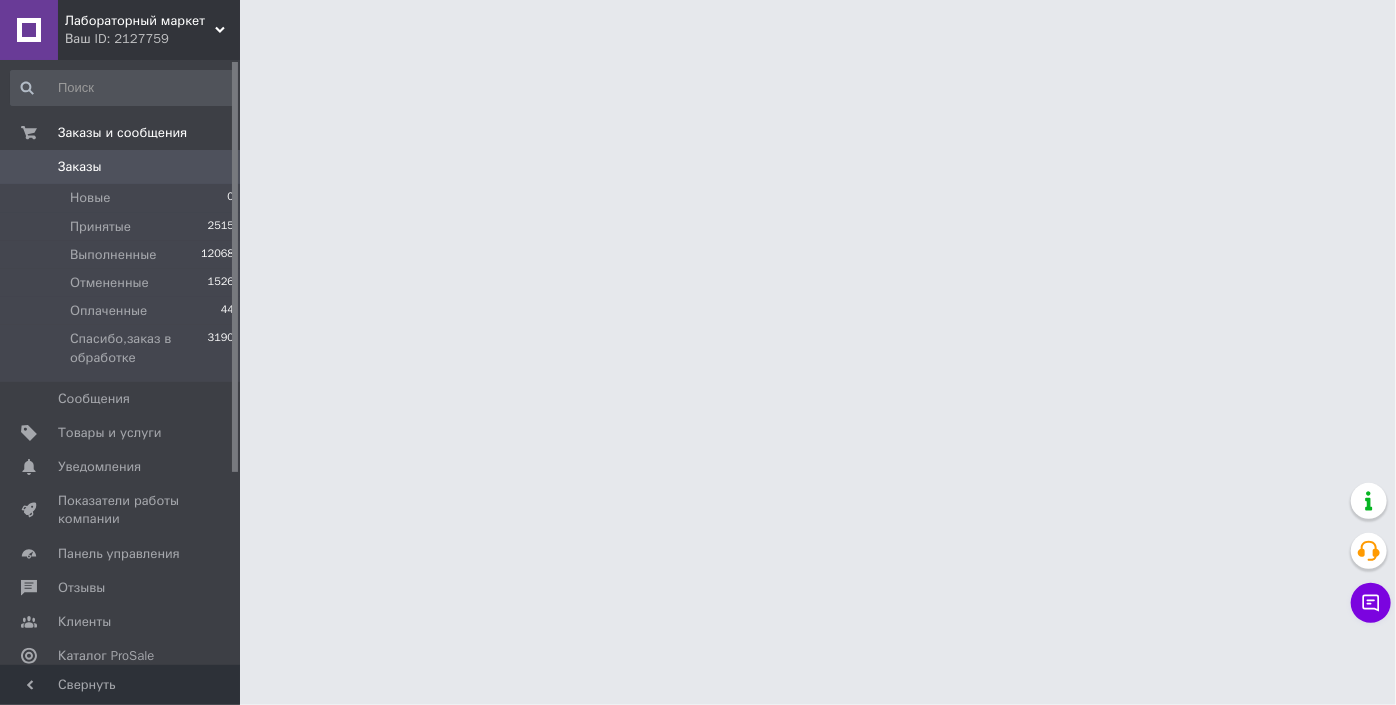 click on "Лабораторный маркет" at bounding box center (140, 21) 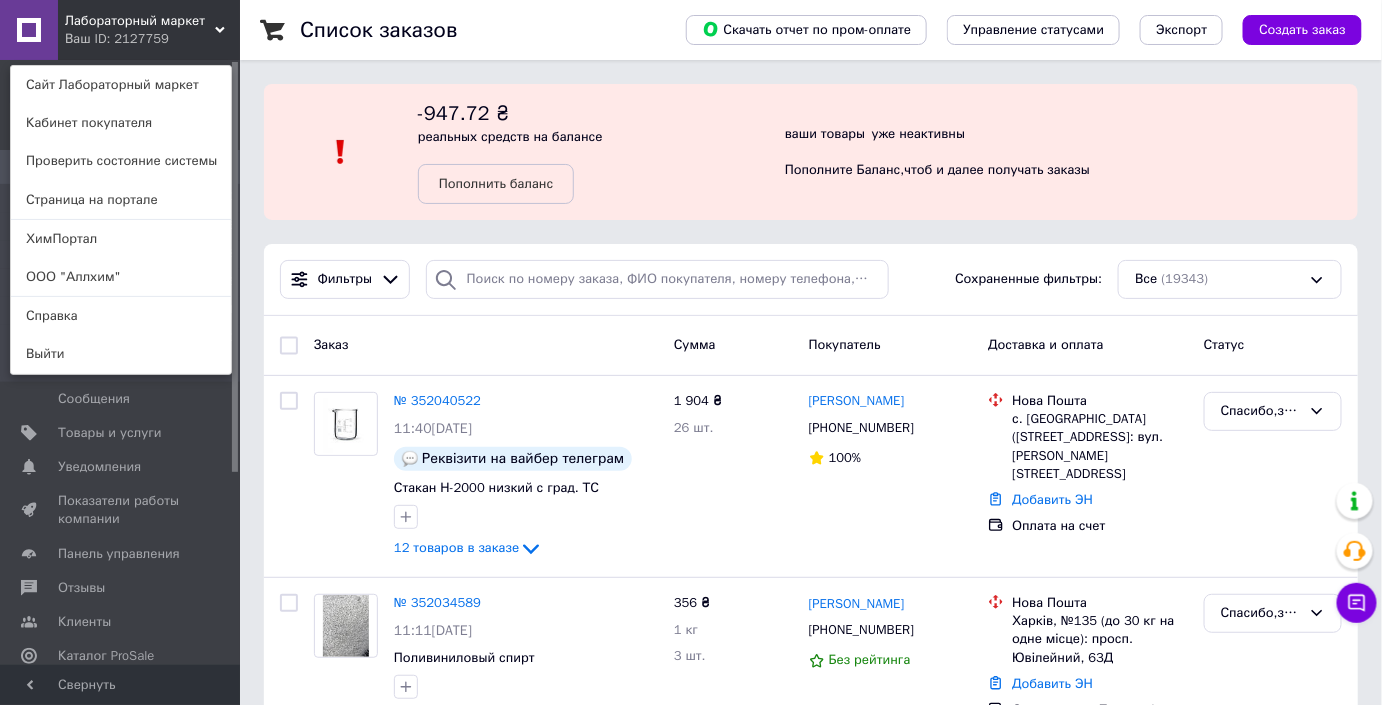 click 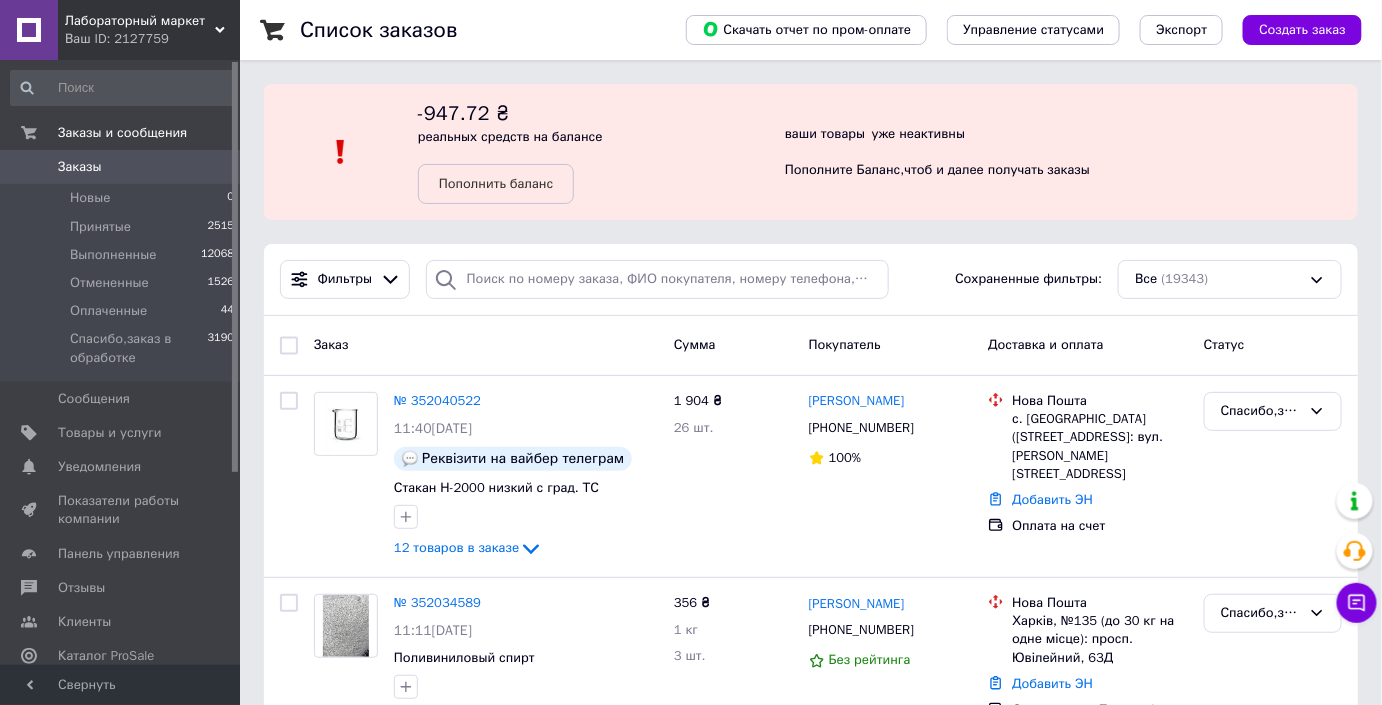 click on "Заказы" at bounding box center [121, 167] 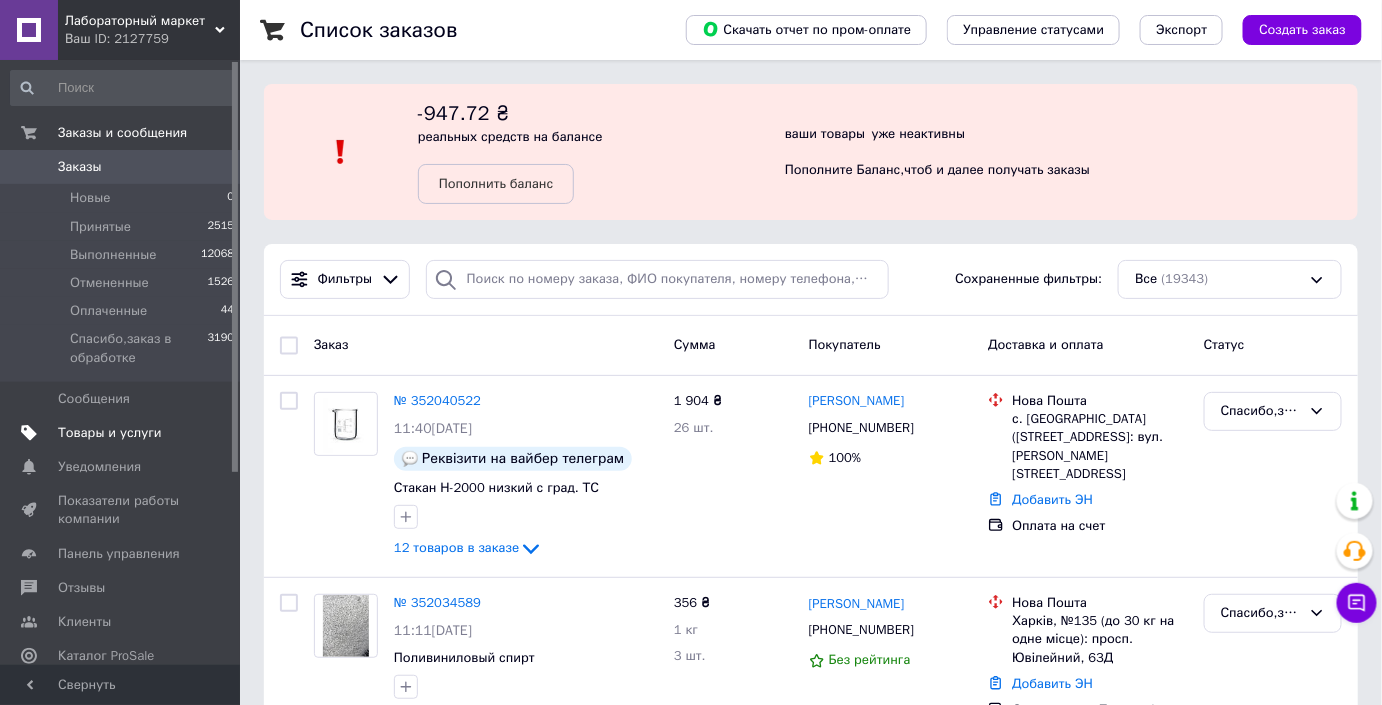 click on "Товары и услуги" at bounding box center [110, 433] 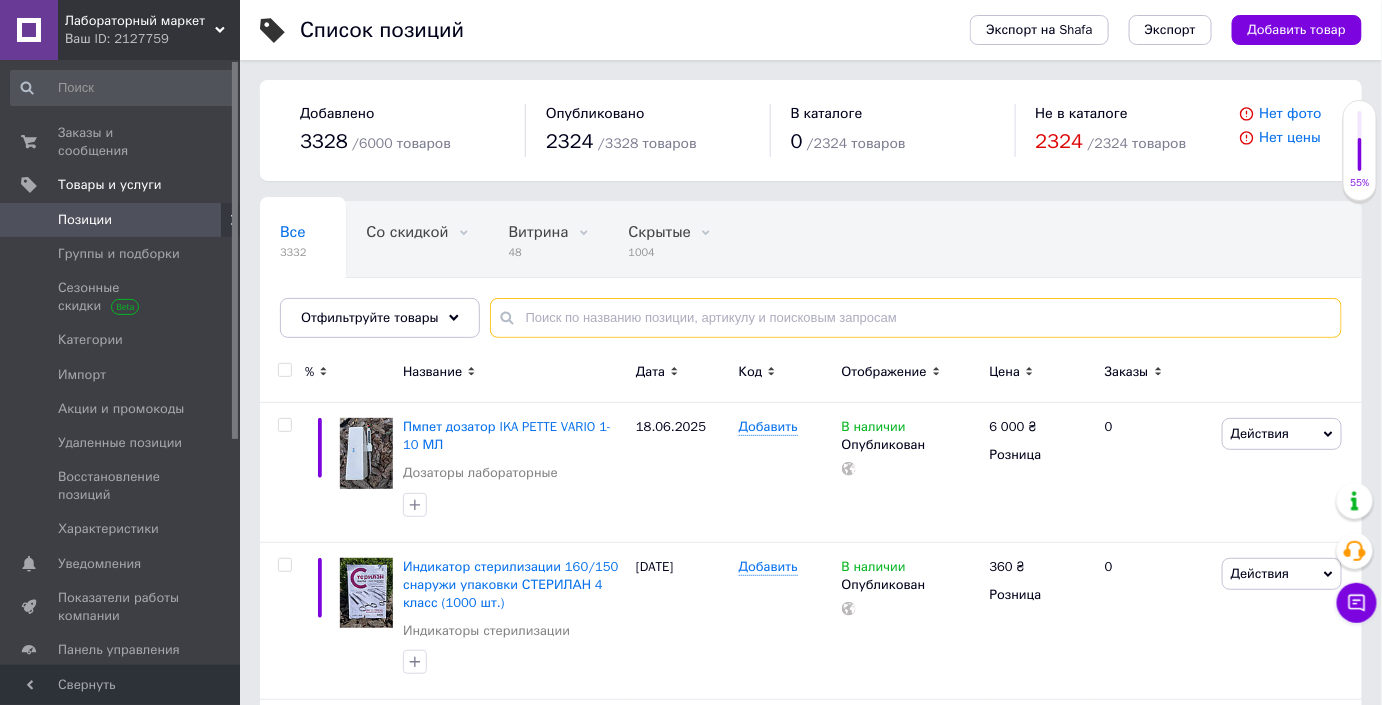 click at bounding box center [916, 318] 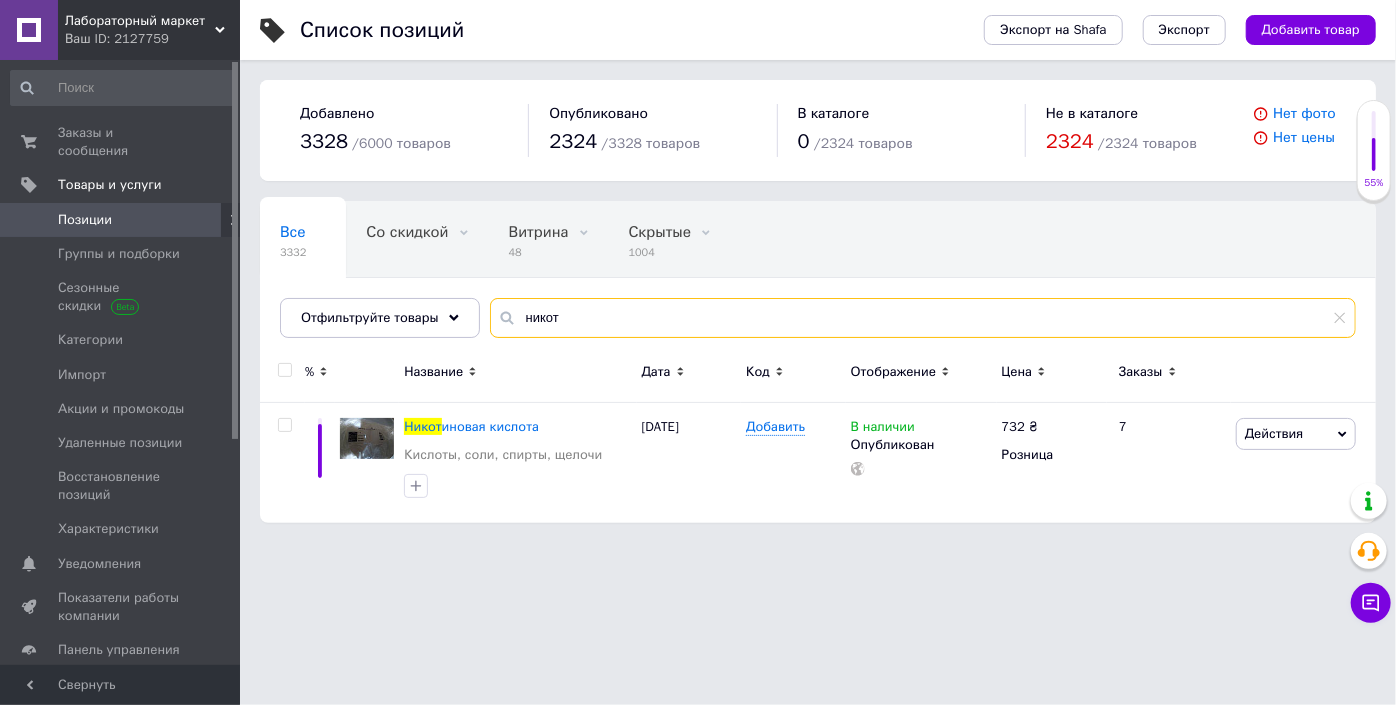 type on "никот" 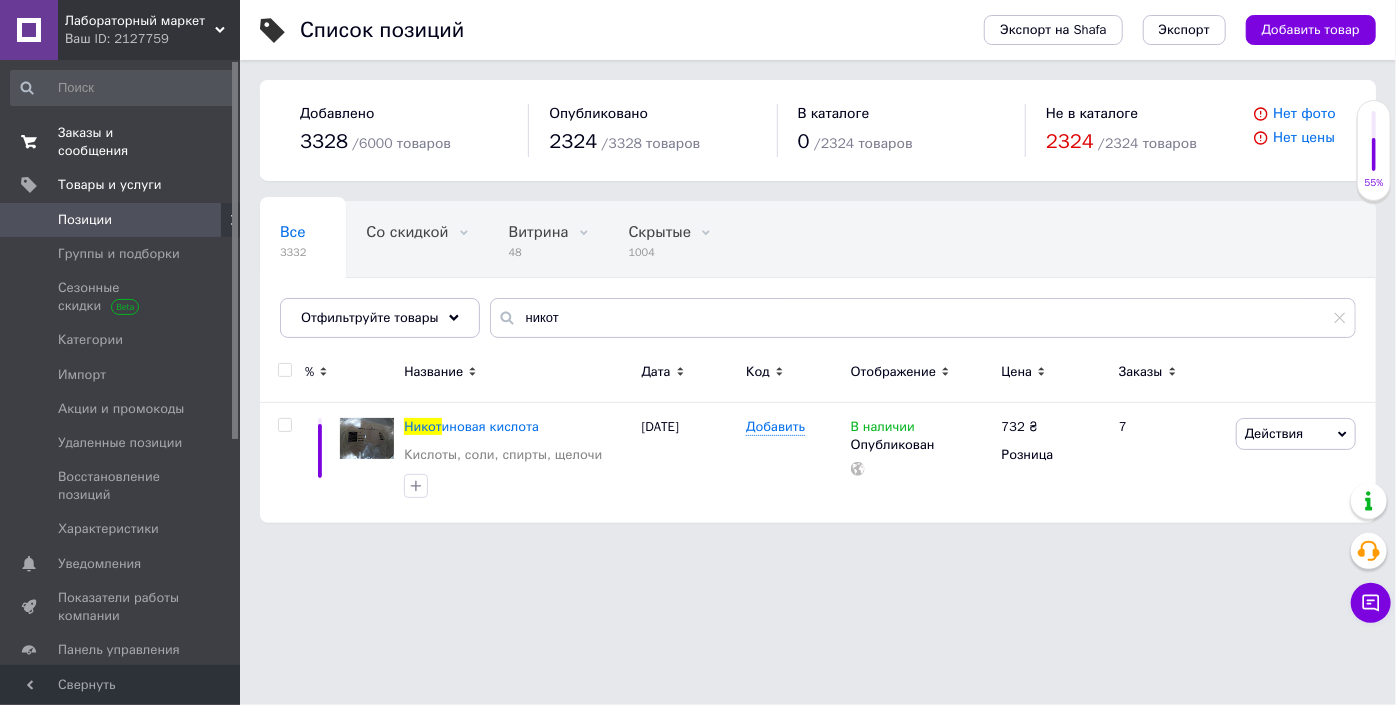 click on "Заказы и сообщения" at bounding box center [121, 142] 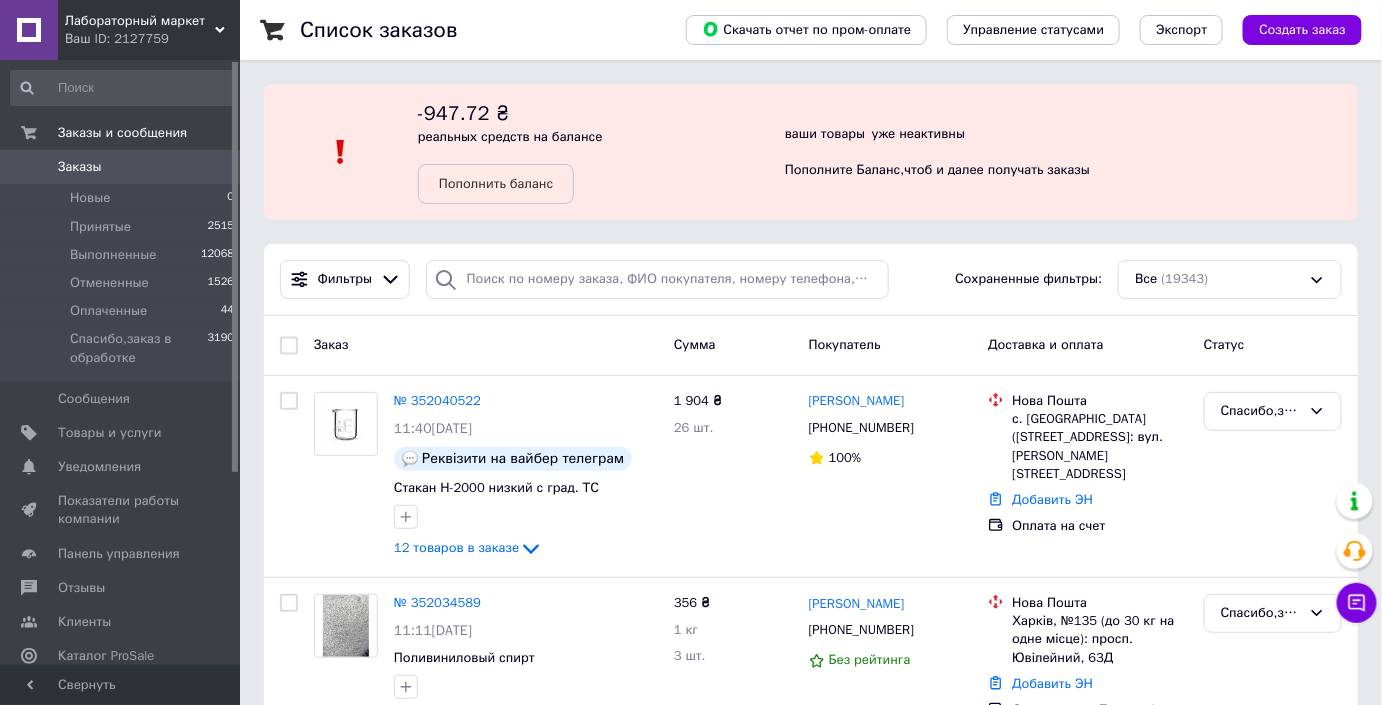 click on "Заказы" at bounding box center (121, 167) 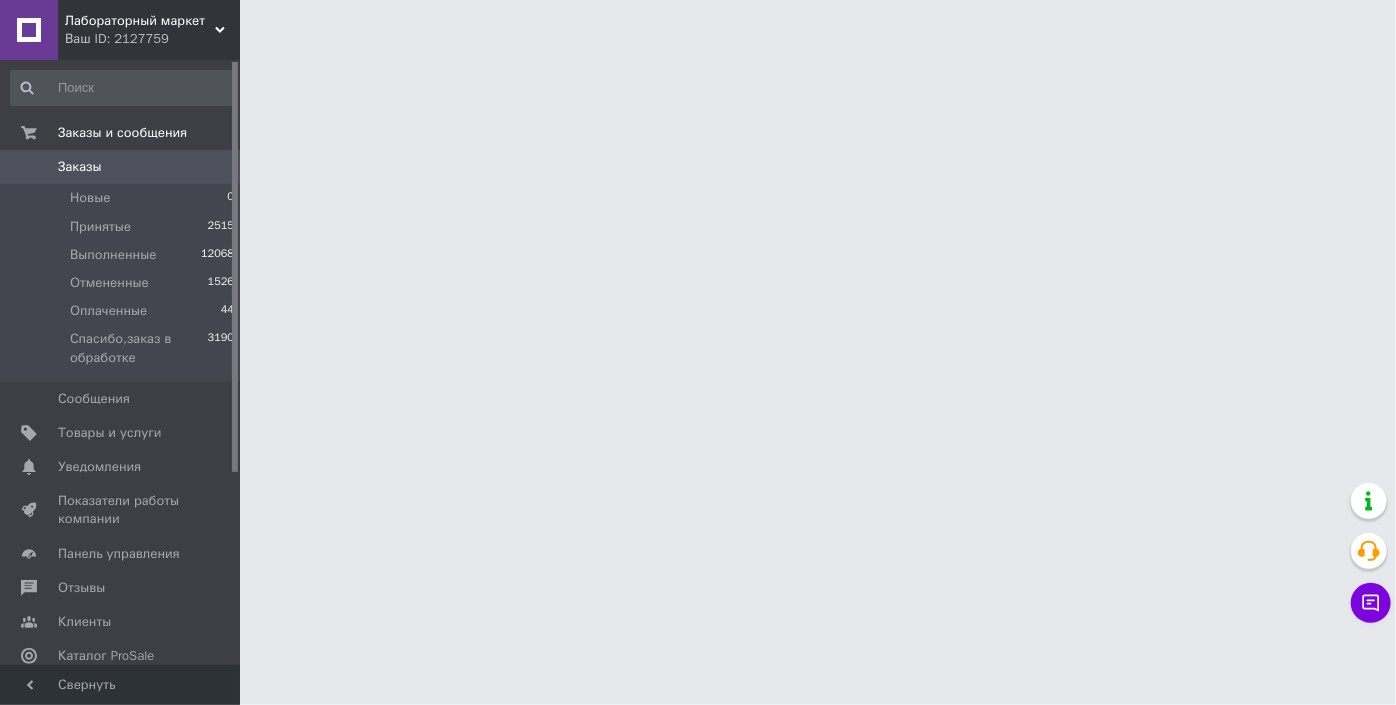 drag, startPoint x: 223, startPoint y: 14, endPoint x: 220, endPoint y: 62, distance: 48.09366 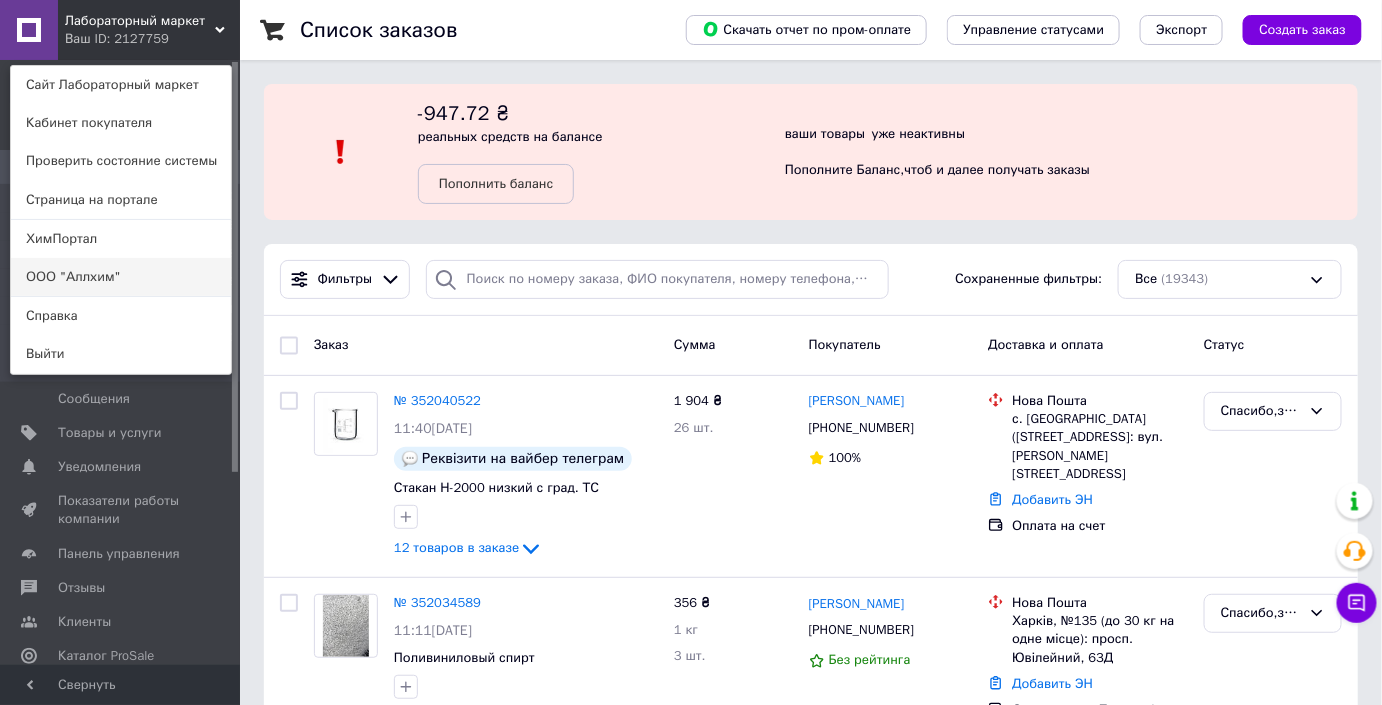 click on "ООО "Аллхим"" at bounding box center [121, 277] 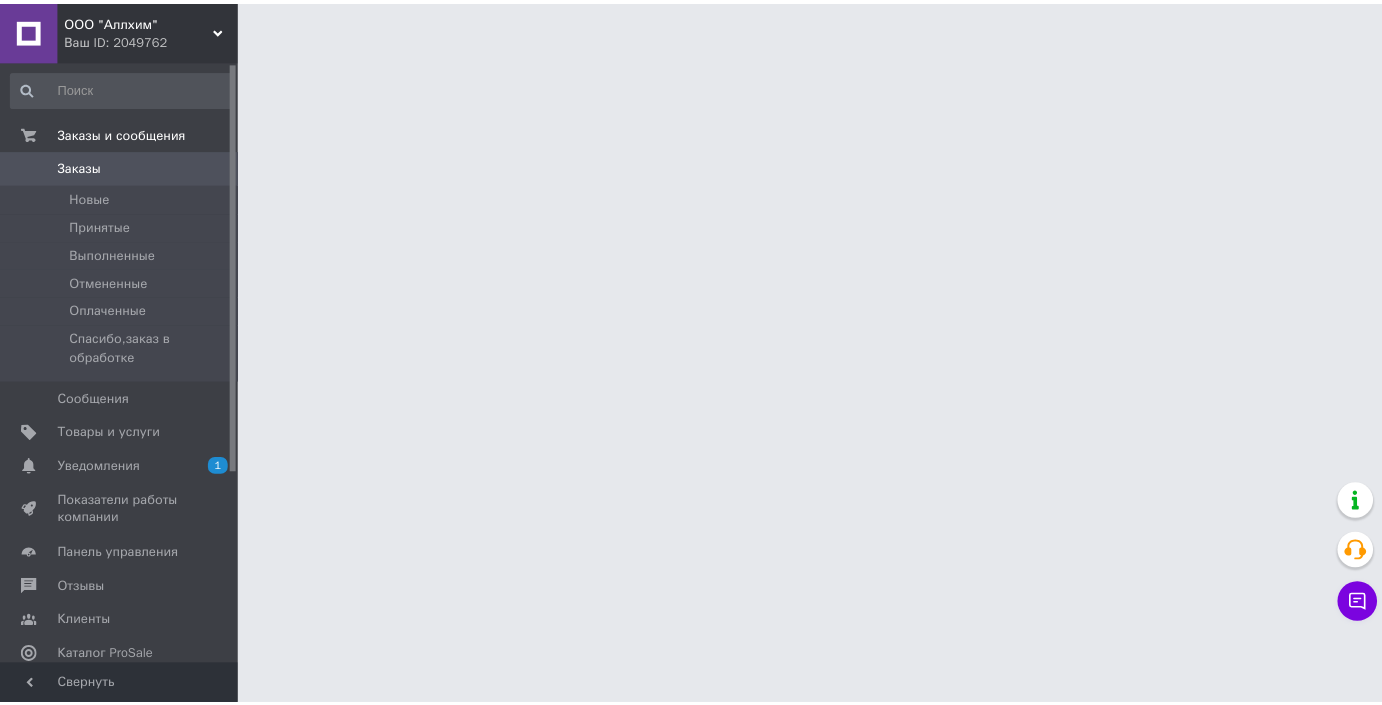 scroll, scrollTop: 0, scrollLeft: 0, axis: both 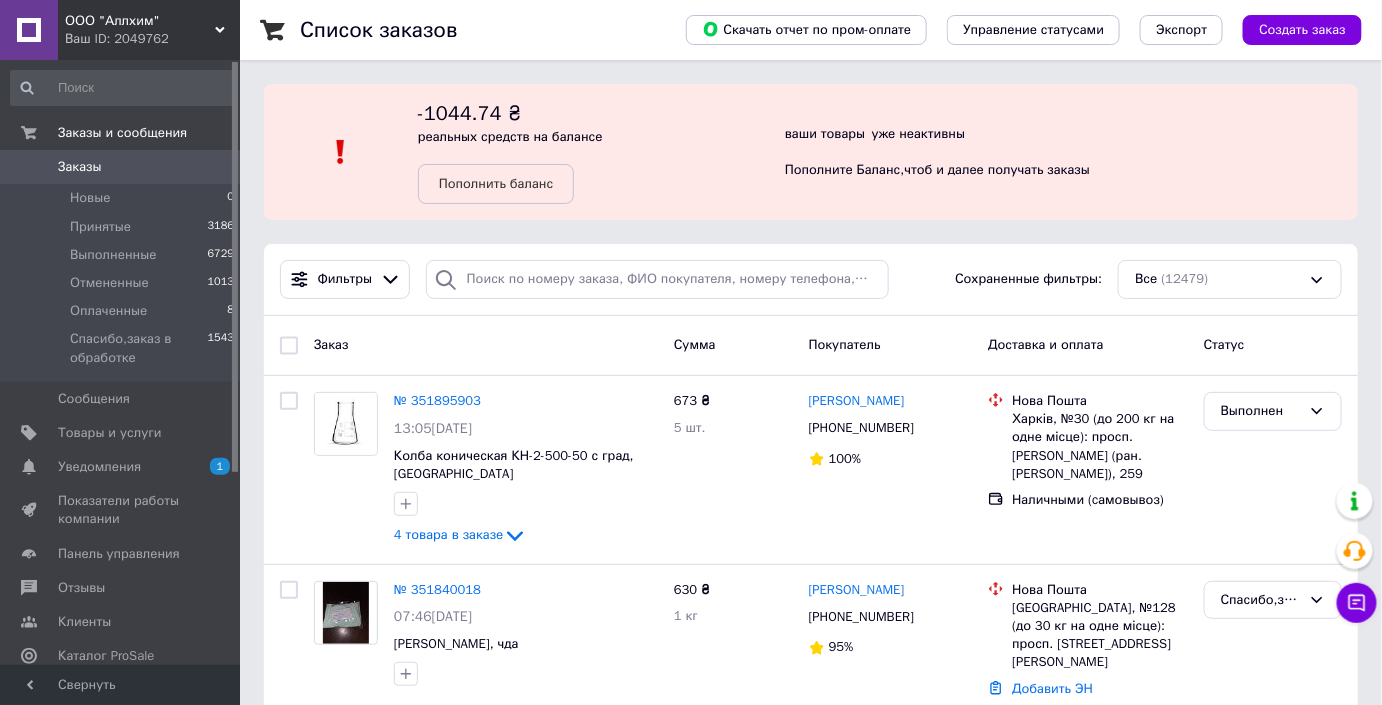 click on "Заказы" at bounding box center [121, 167] 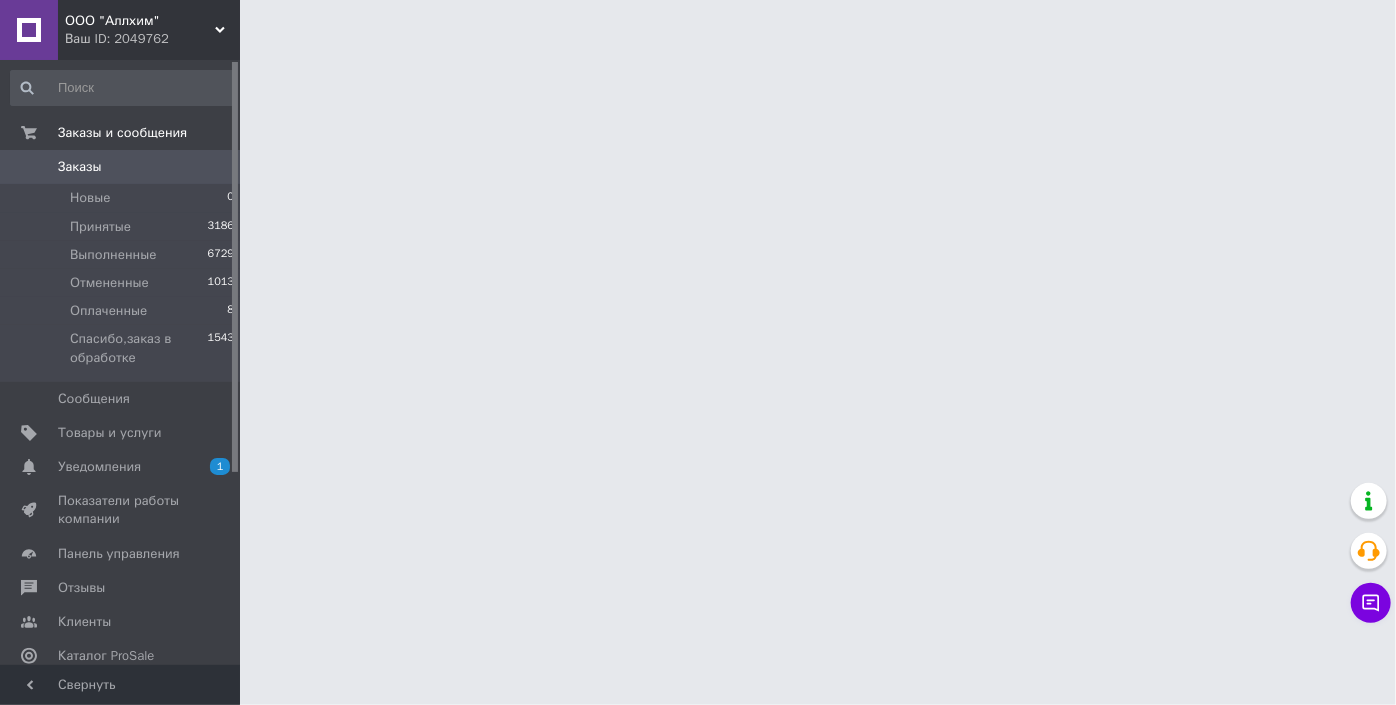 click on "ООО "Аллхим" Ваш ID: 2049762" at bounding box center [149, 30] 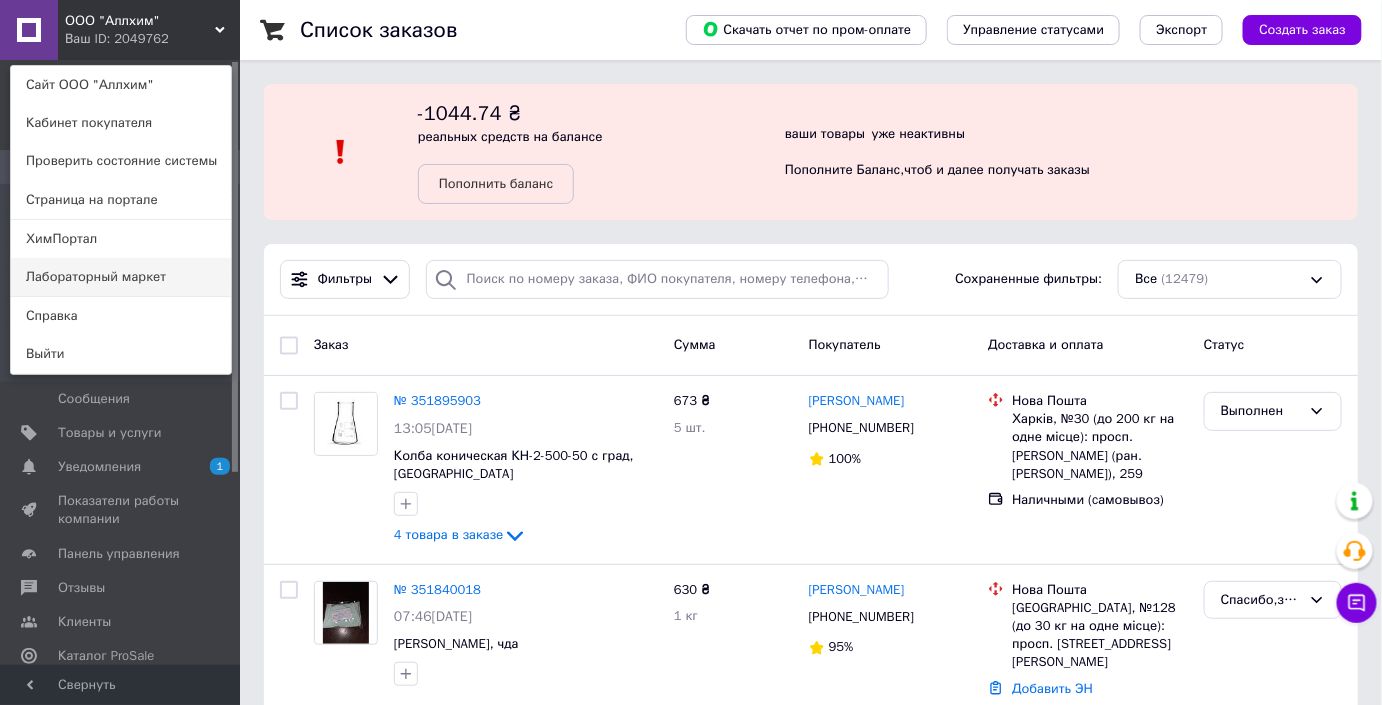 click on "Лабораторный маркет" at bounding box center [121, 277] 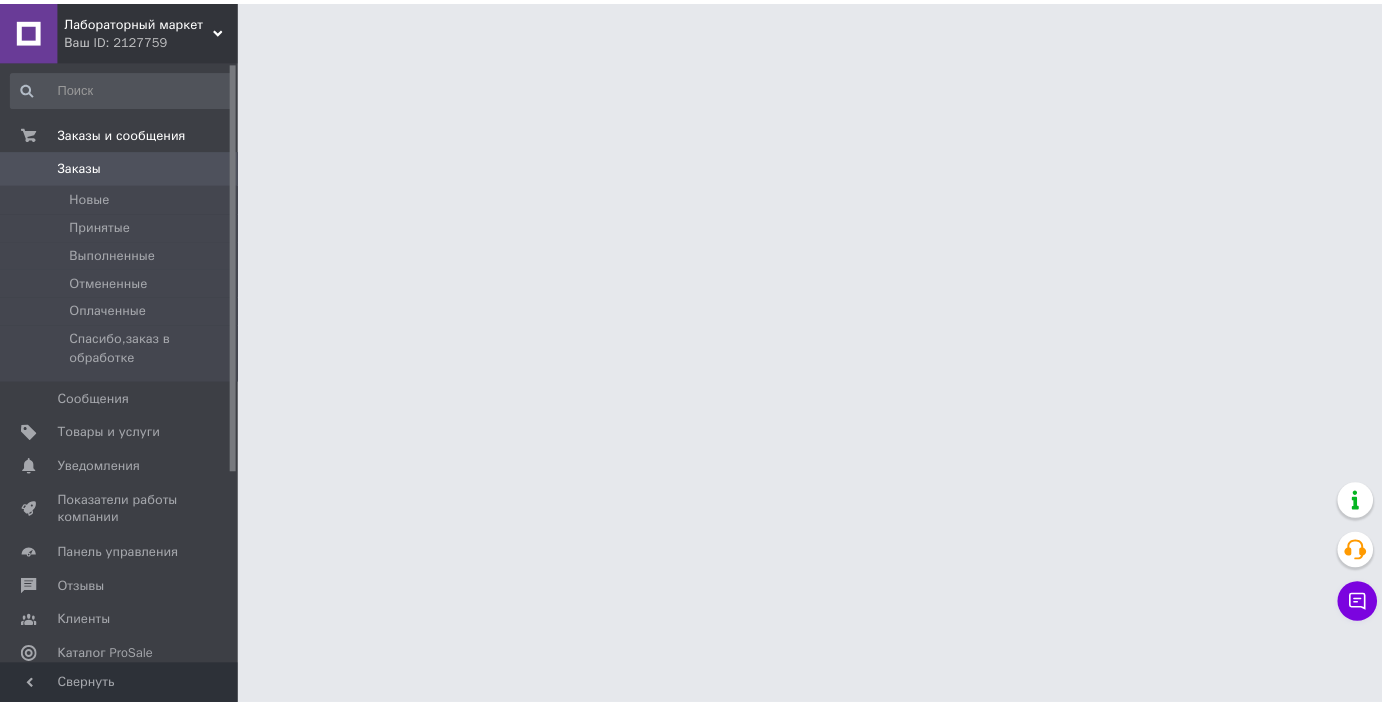 scroll, scrollTop: 0, scrollLeft: 0, axis: both 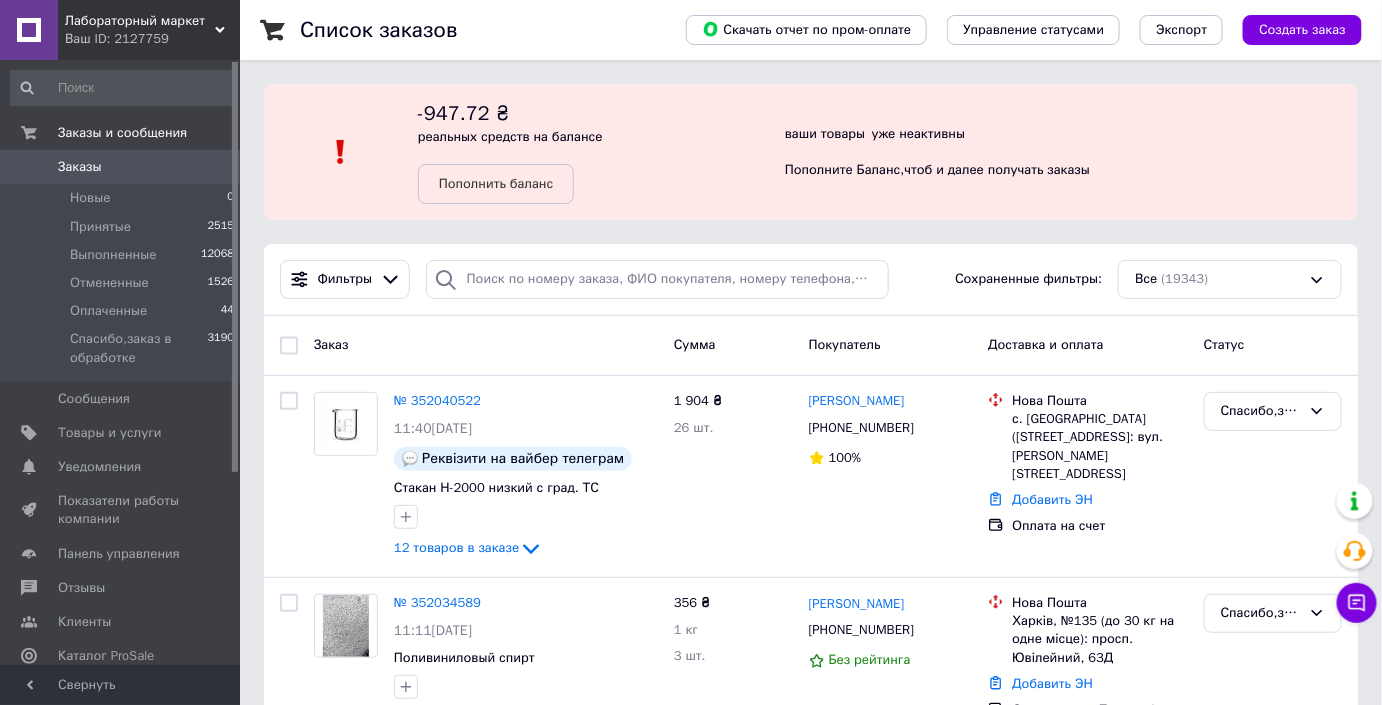 click on "0" at bounding box center [212, 167] 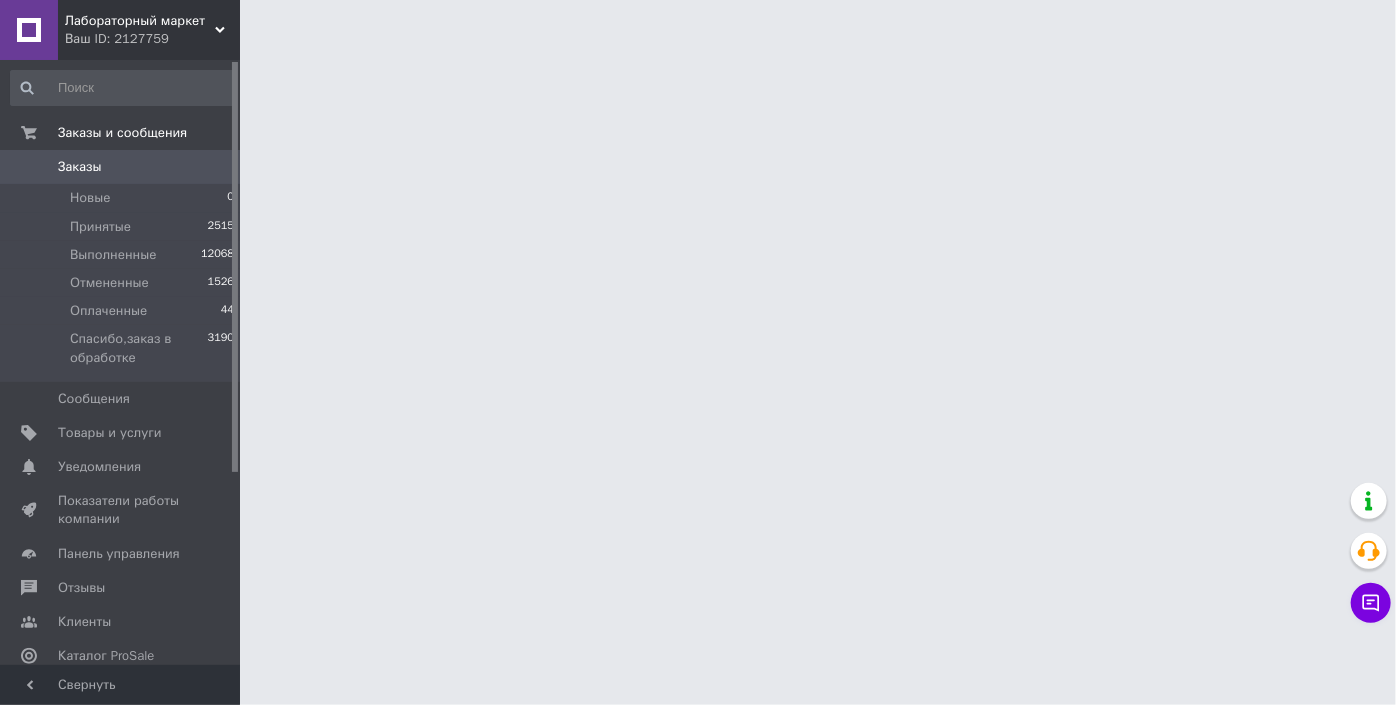 click on "Ваш ID: 2127759" at bounding box center (152, 39) 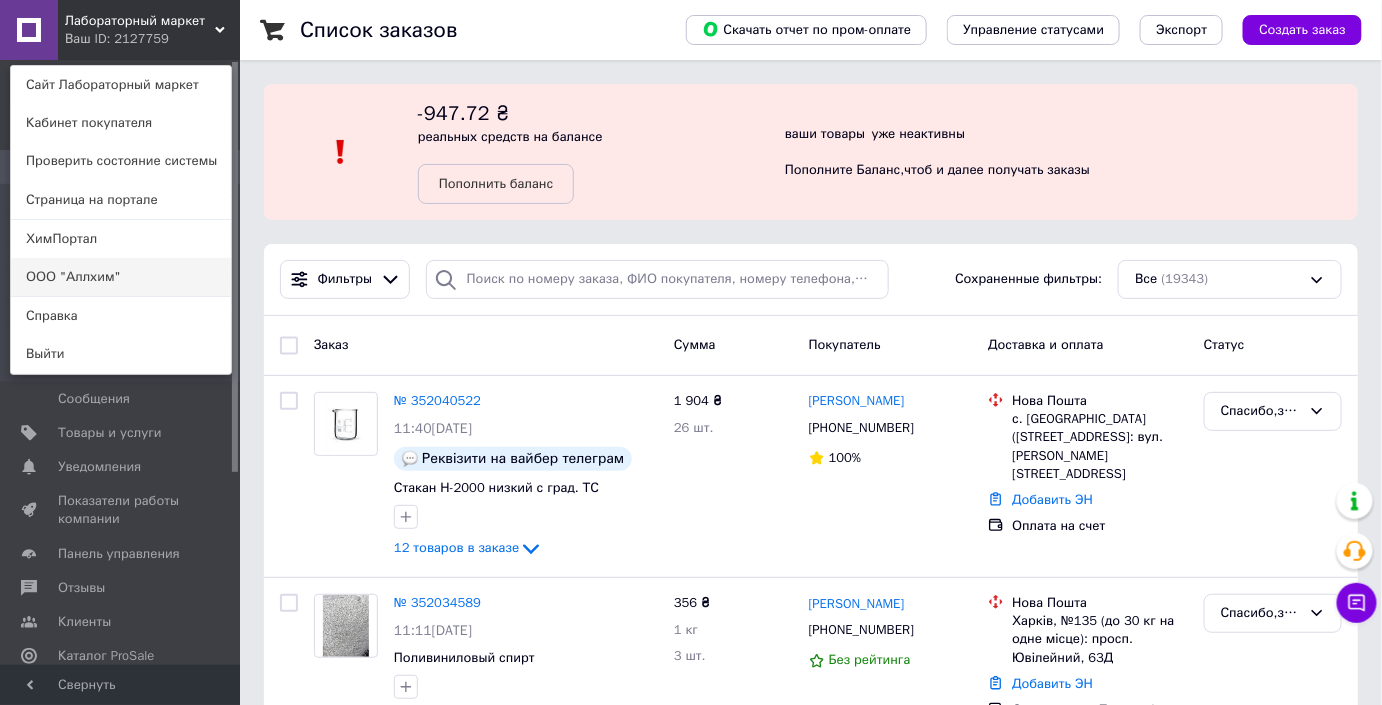 click on "ООО "Аллхим"" at bounding box center [121, 277] 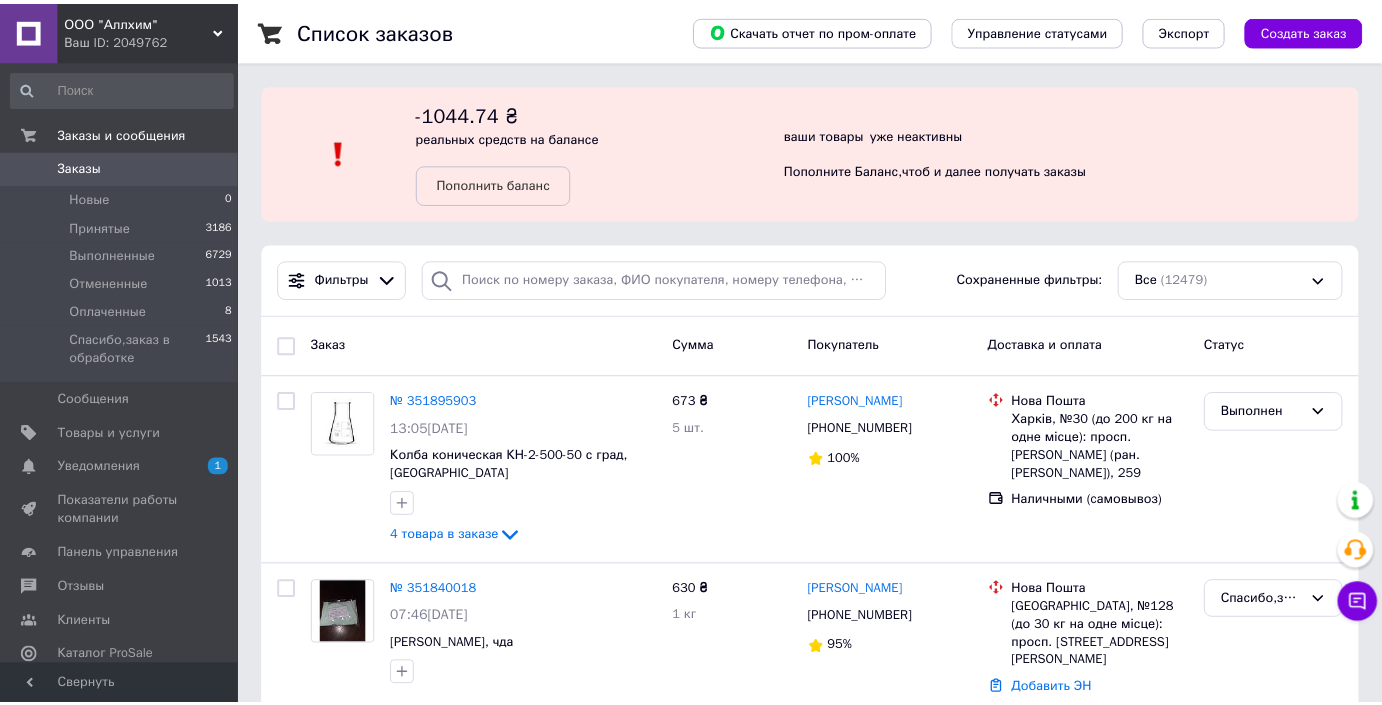 scroll, scrollTop: 0, scrollLeft: 0, axis: both 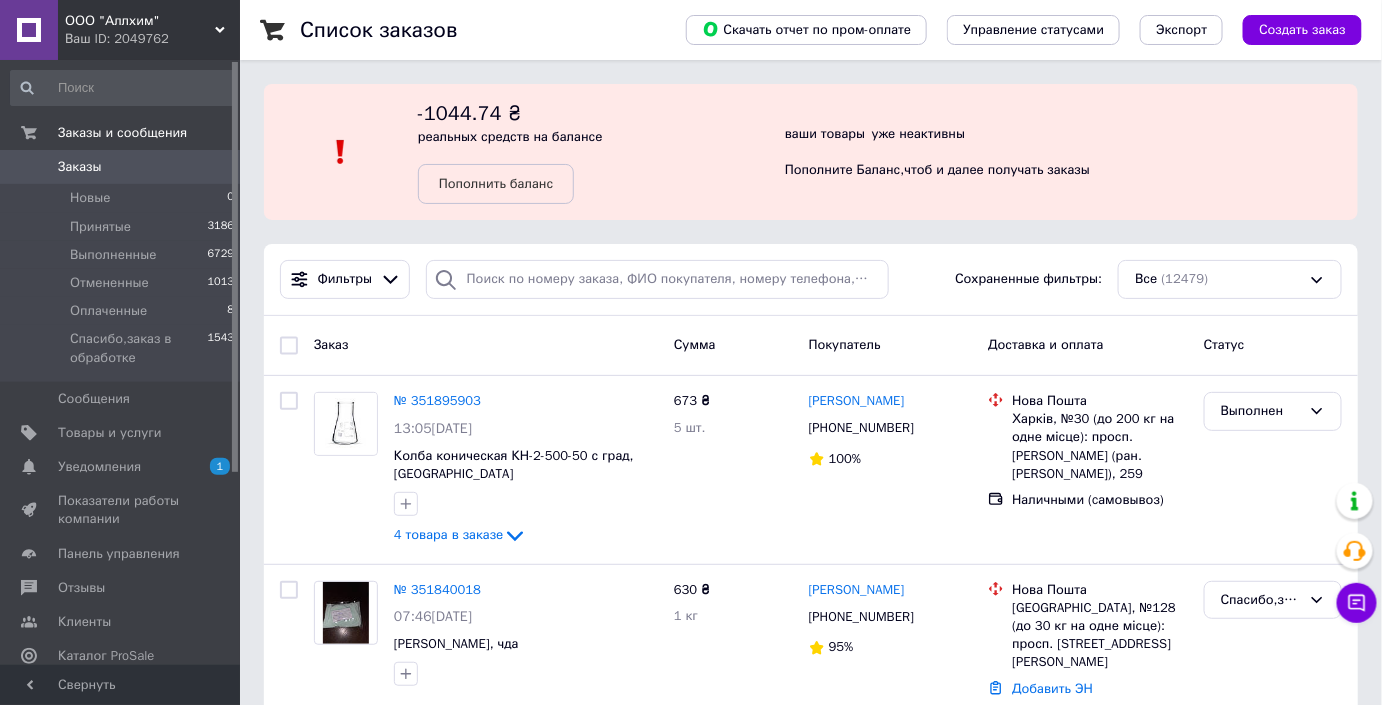 click on "Заказы" at bounding box center (80, 167) 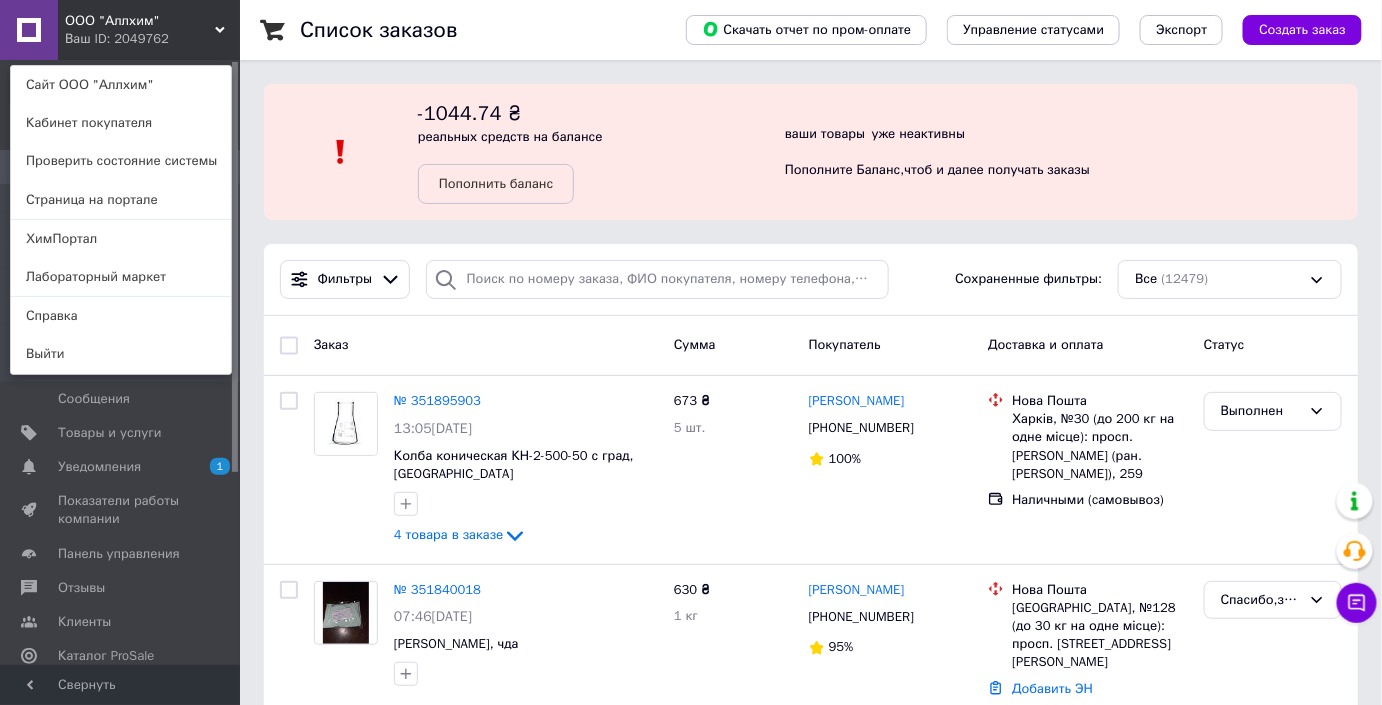 click on "Лабораторный маркет" at bounding box center (121, 277) 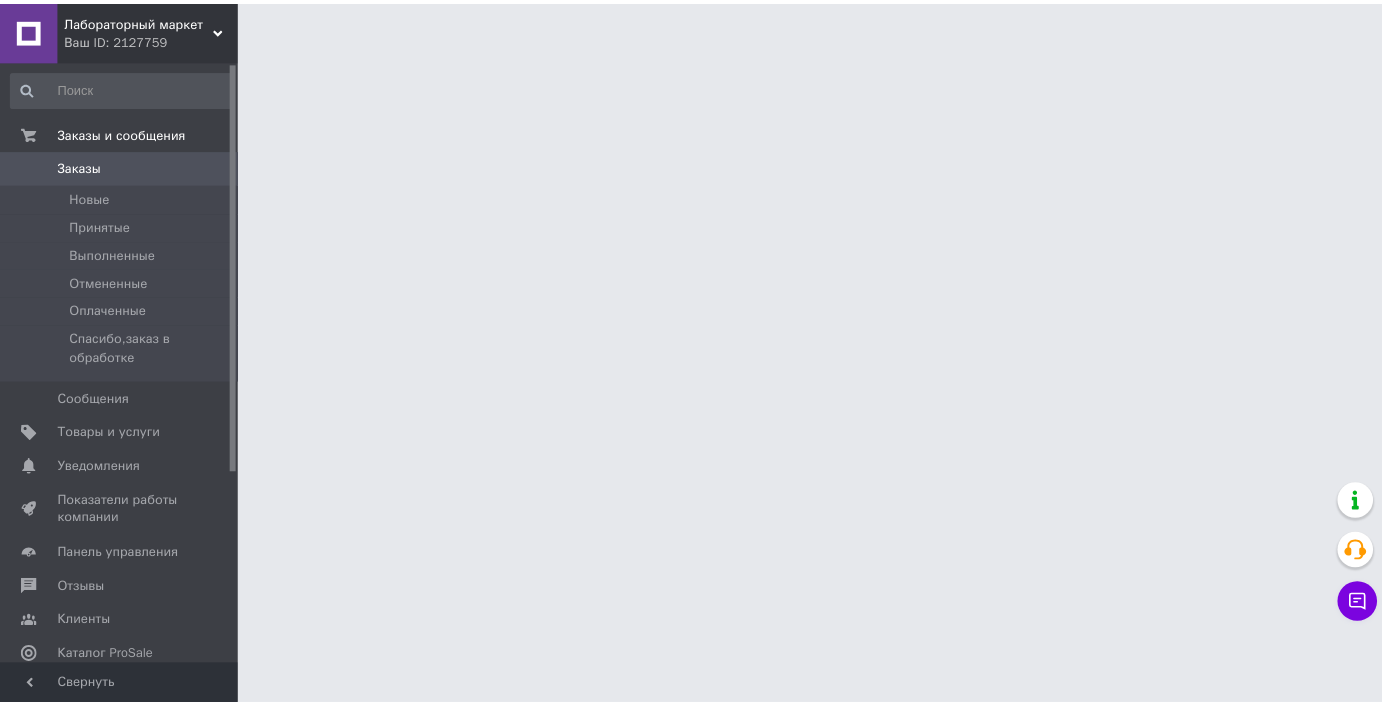 scroll, scrollTop: 0, scrollLeft: 0, axis: both 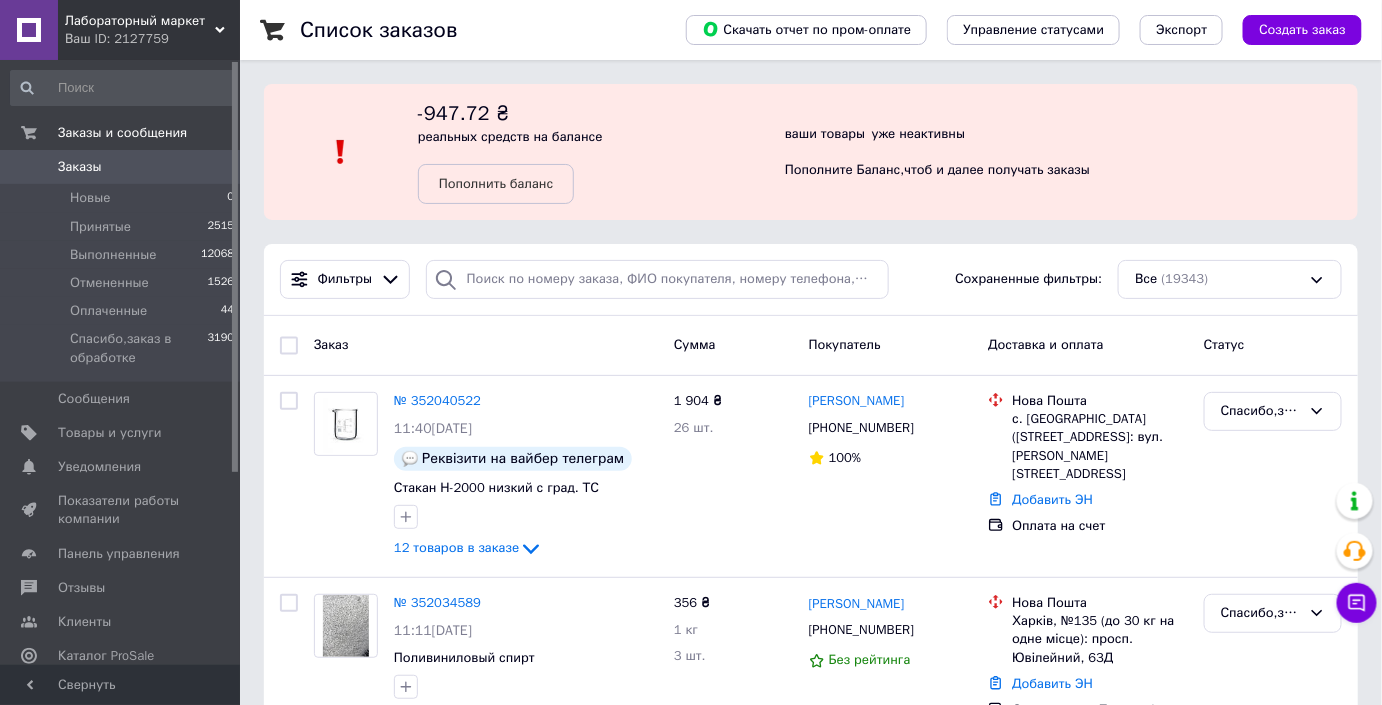 click on "Заказы" at bounding box center [121, 167] 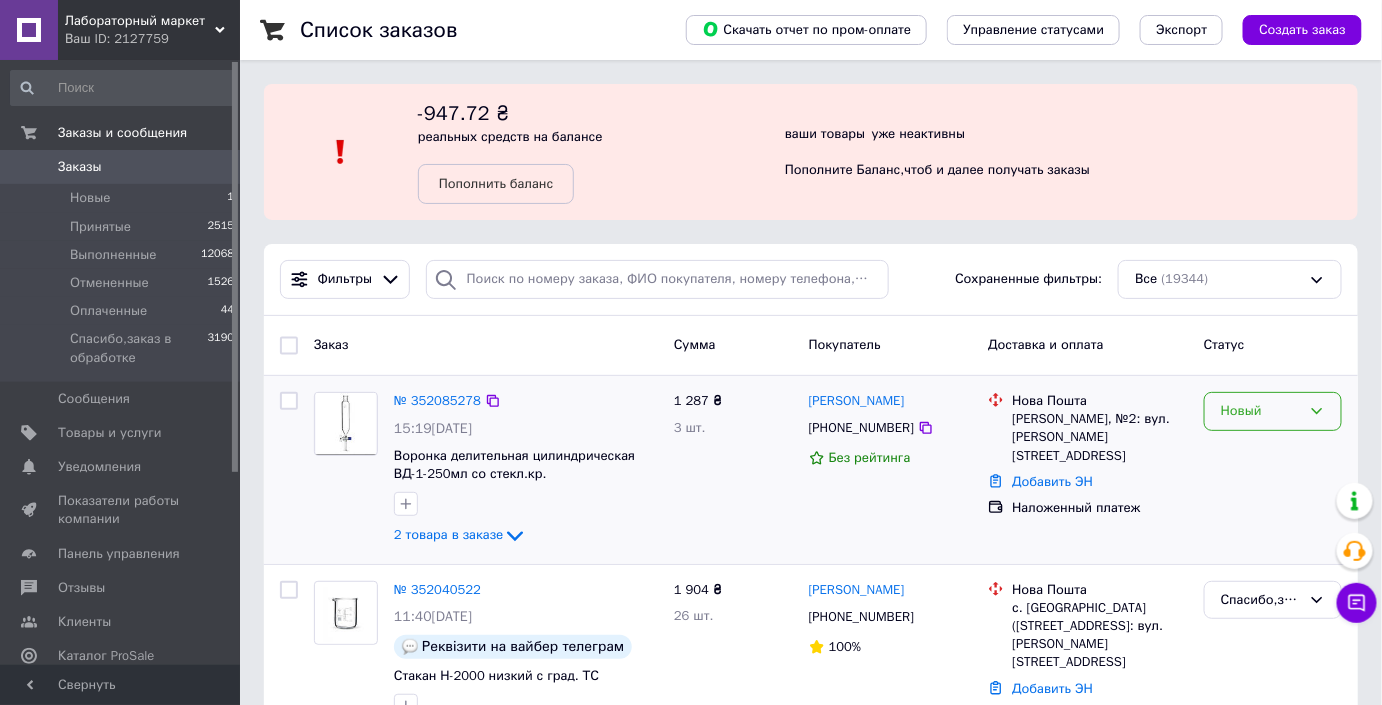 click on "Новый" at bounding box center [1261, 411] 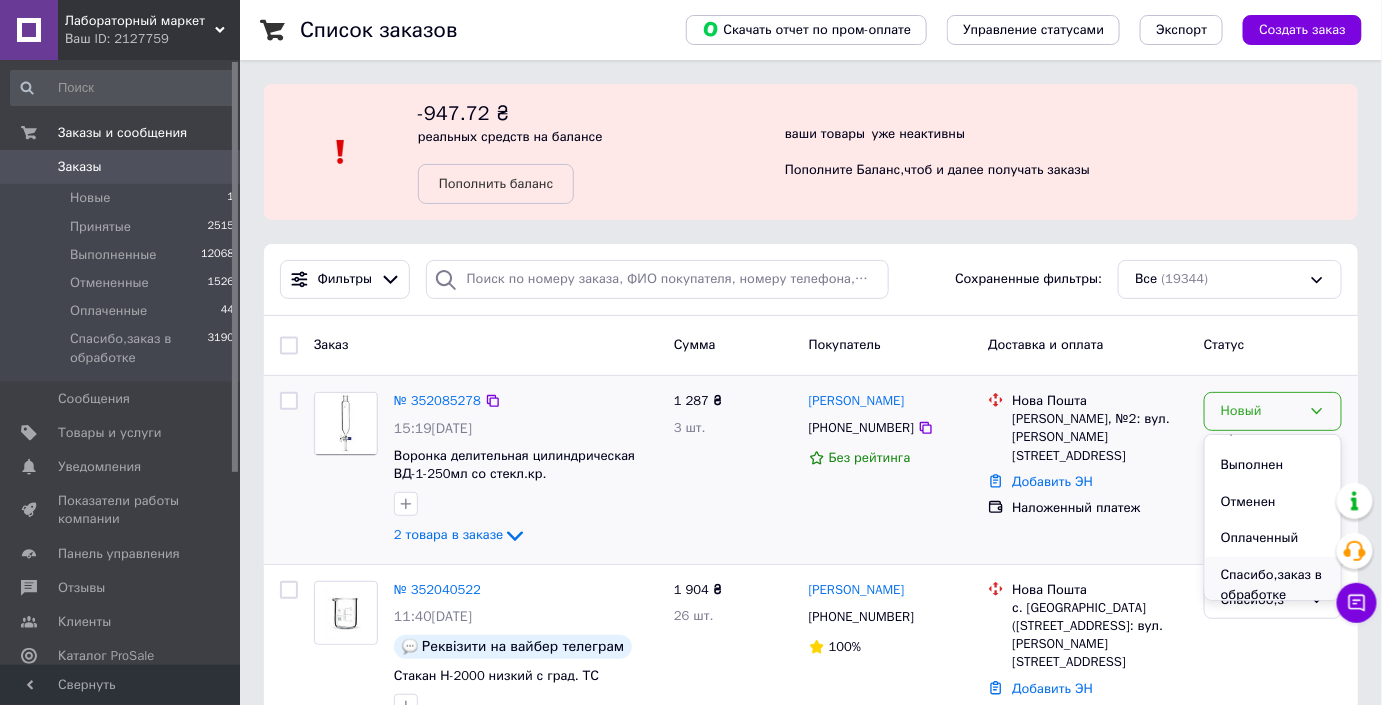 scroll, scrollTop: 37, scrollLeft: 0, axis: vertical 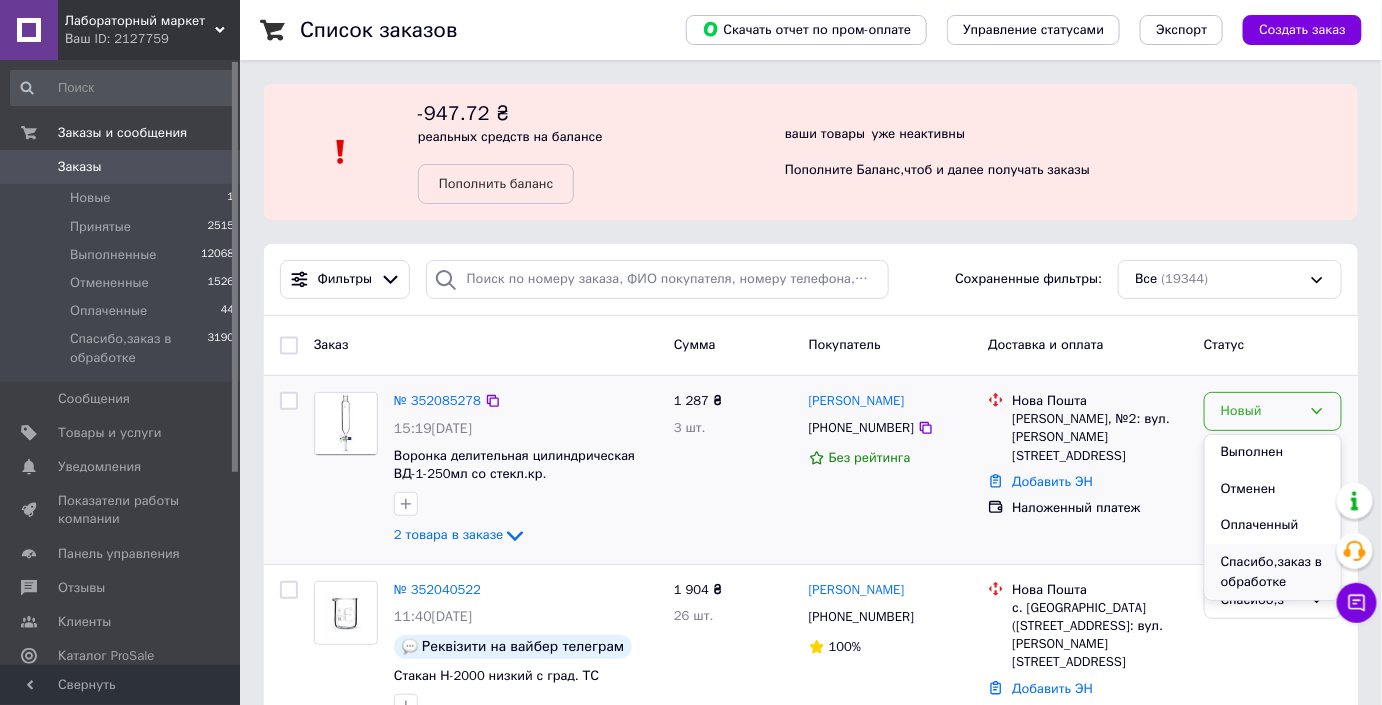 click on "Спасибо,заказ в обработке" at bounding box center (1273, 572) 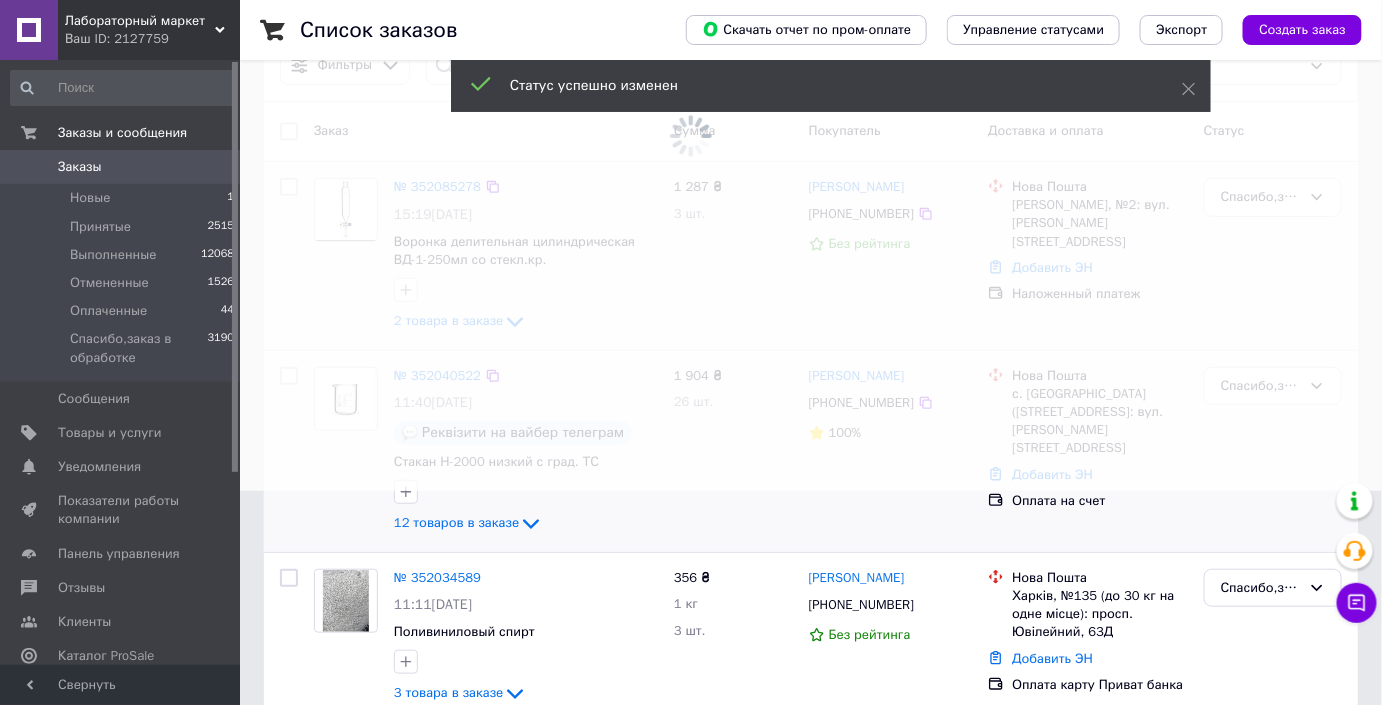 scroll, scrollTop: 272, scrollLeft: 0, axis: vertical 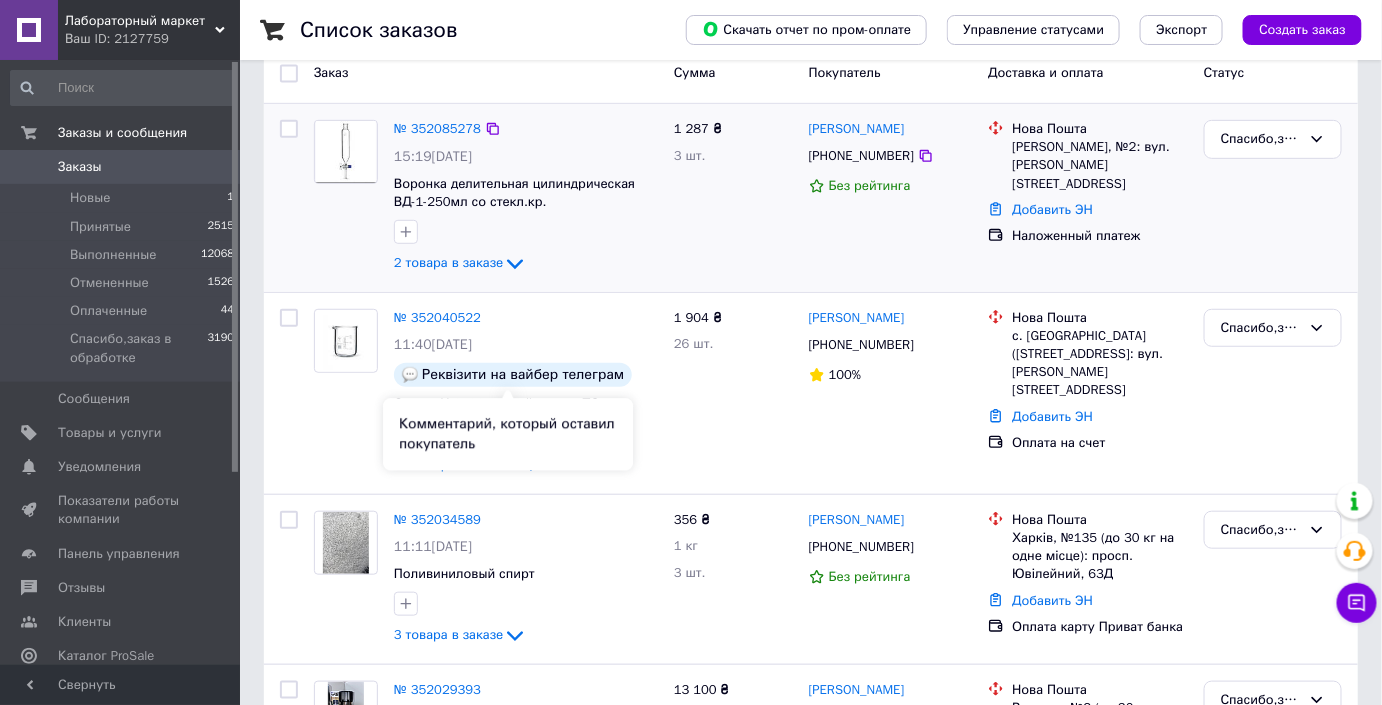 click on "Комментарий, который оставил покупатель" at bounding box center (508, 435) 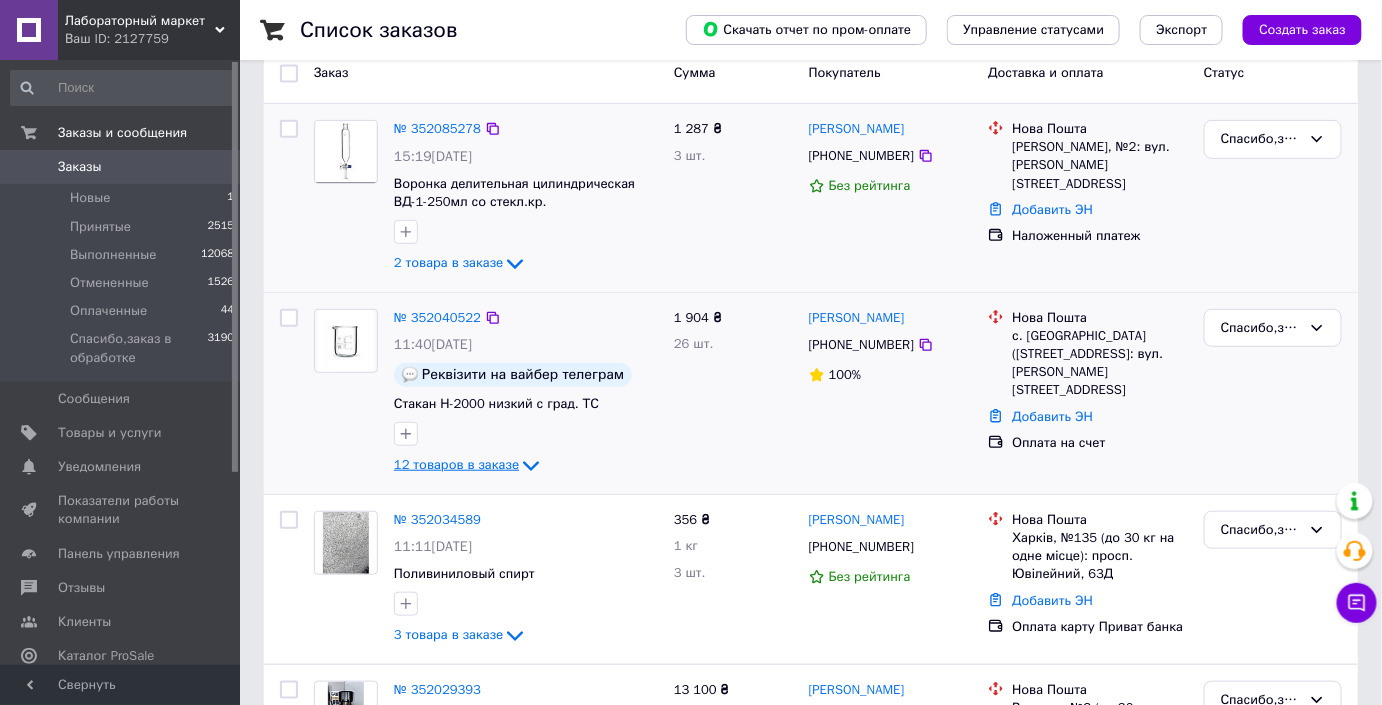 click on "12 товаров в заказе" at bounding box center [456, 465] 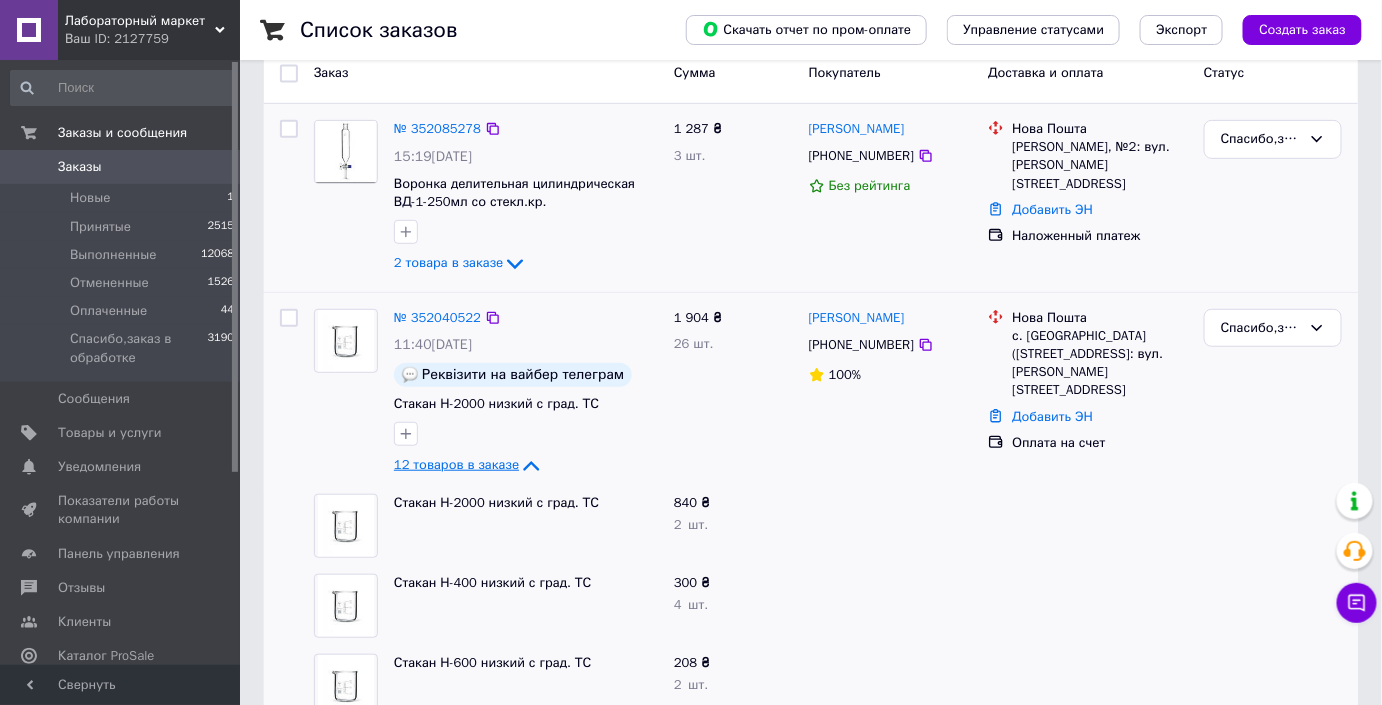 click on "12 товаров в заказе" at bounding box center (456, 465) 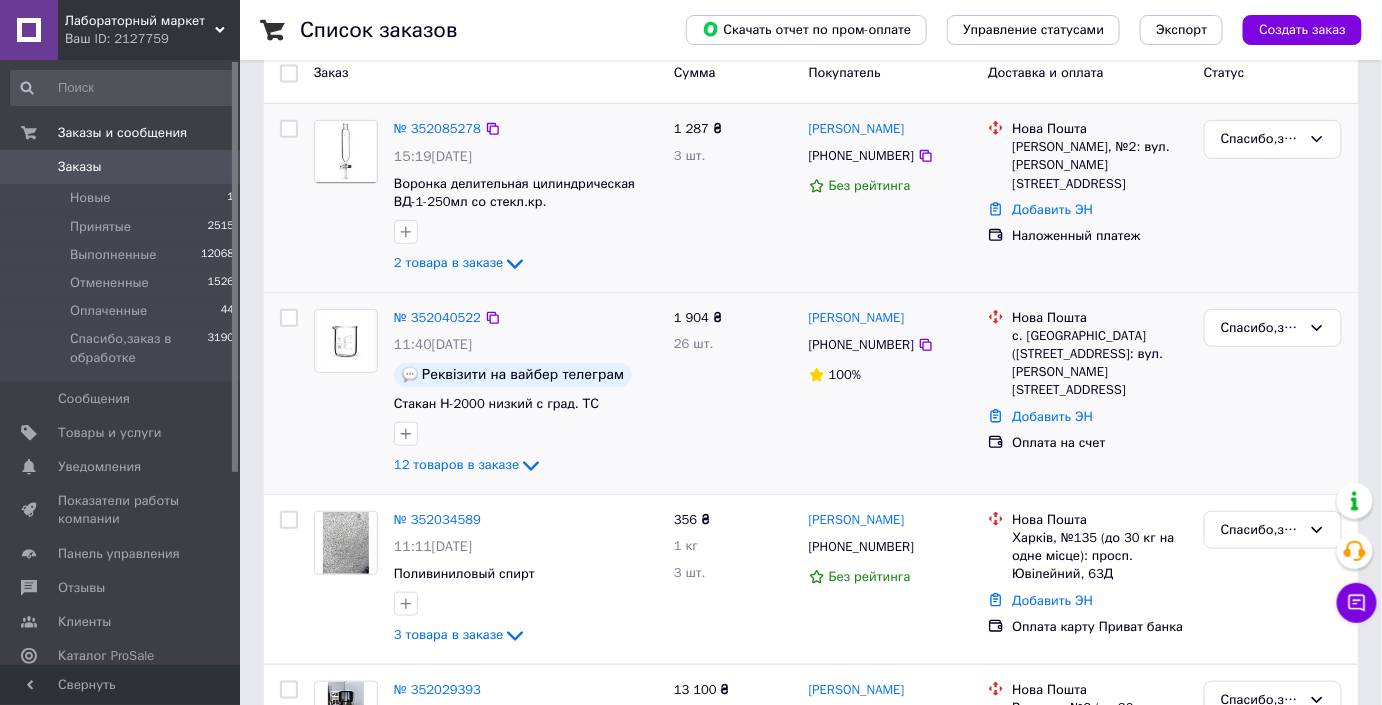 scroll, scrollTop: 181, scrollLeft: 0, axis: vertical 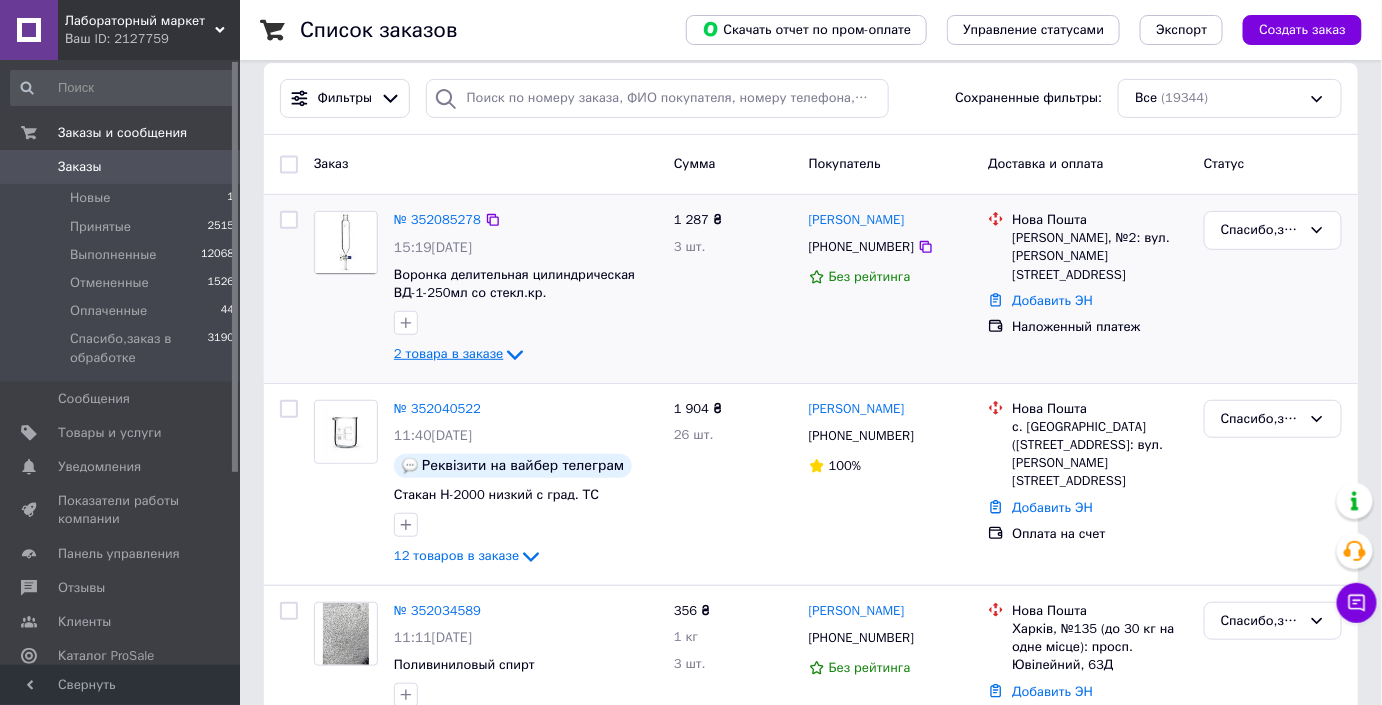 click on "2 товара в заказе" at bounding box center [448, 353] 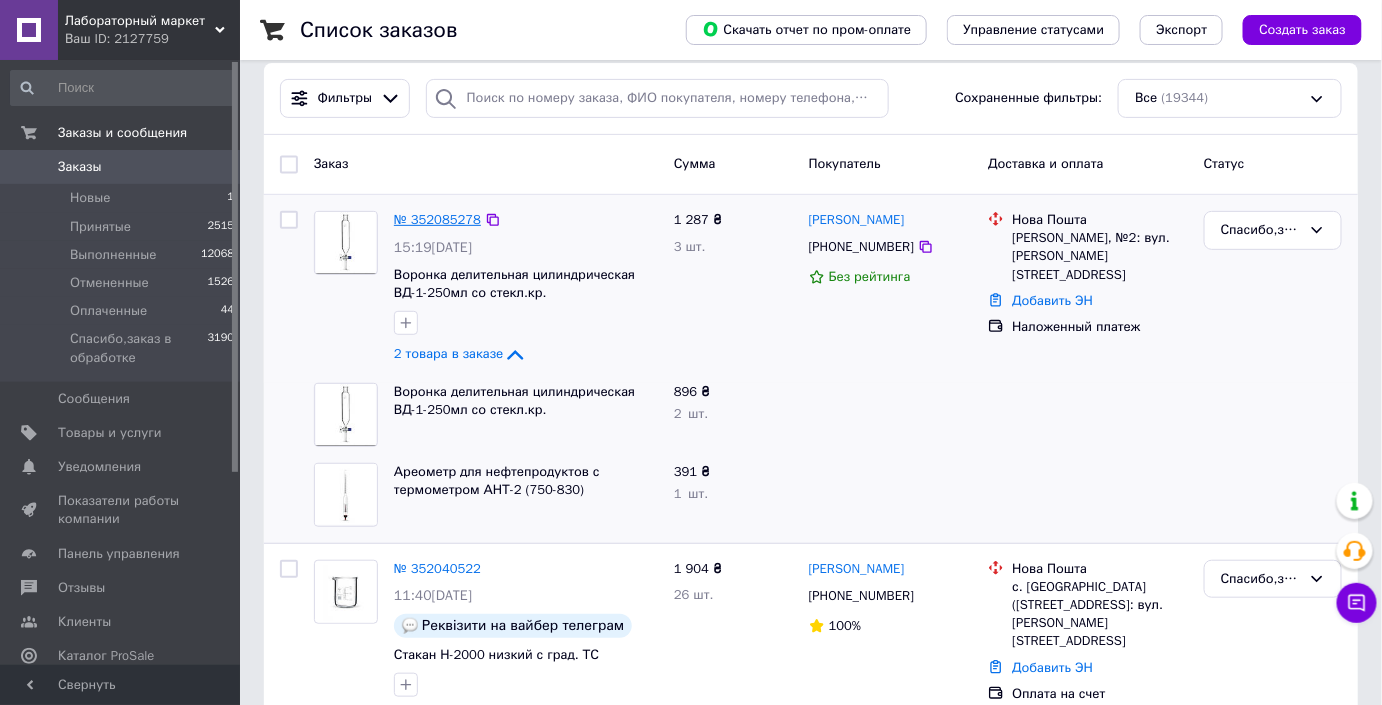 click on "№ 352085278" at bounding box center [437, 219] 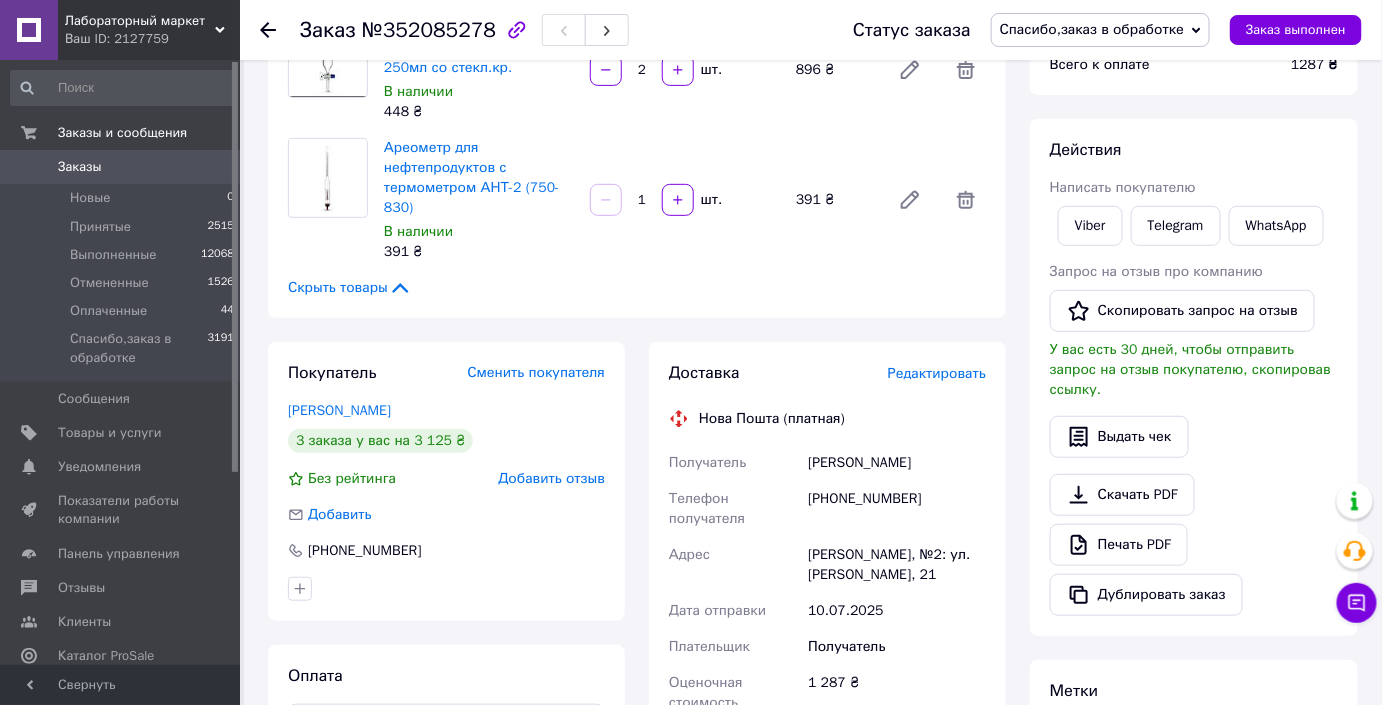 scroll, scrollTop: 181, scrollLeft: 0, axis: vertical 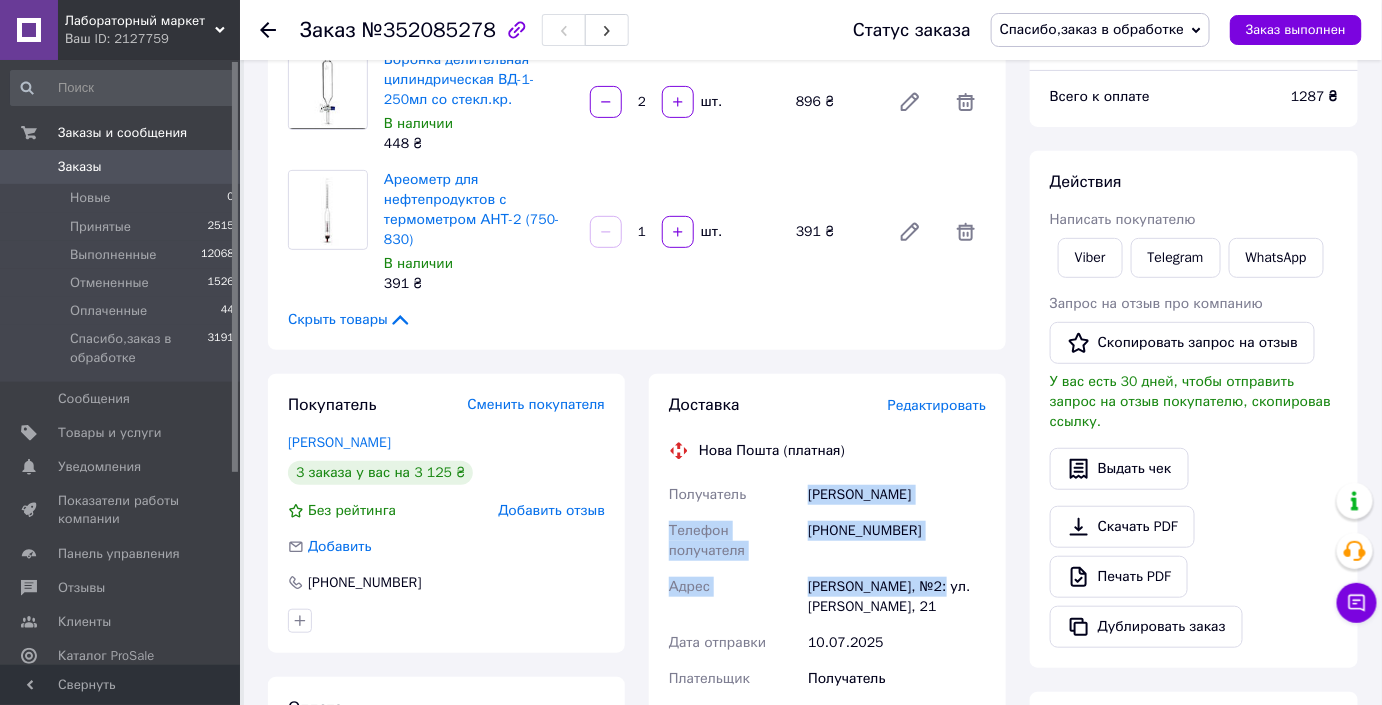 drag, startPoint x: 802, startPoint y: 488, endPoint x: 943, endPoint y: 585, distance: 171.14322 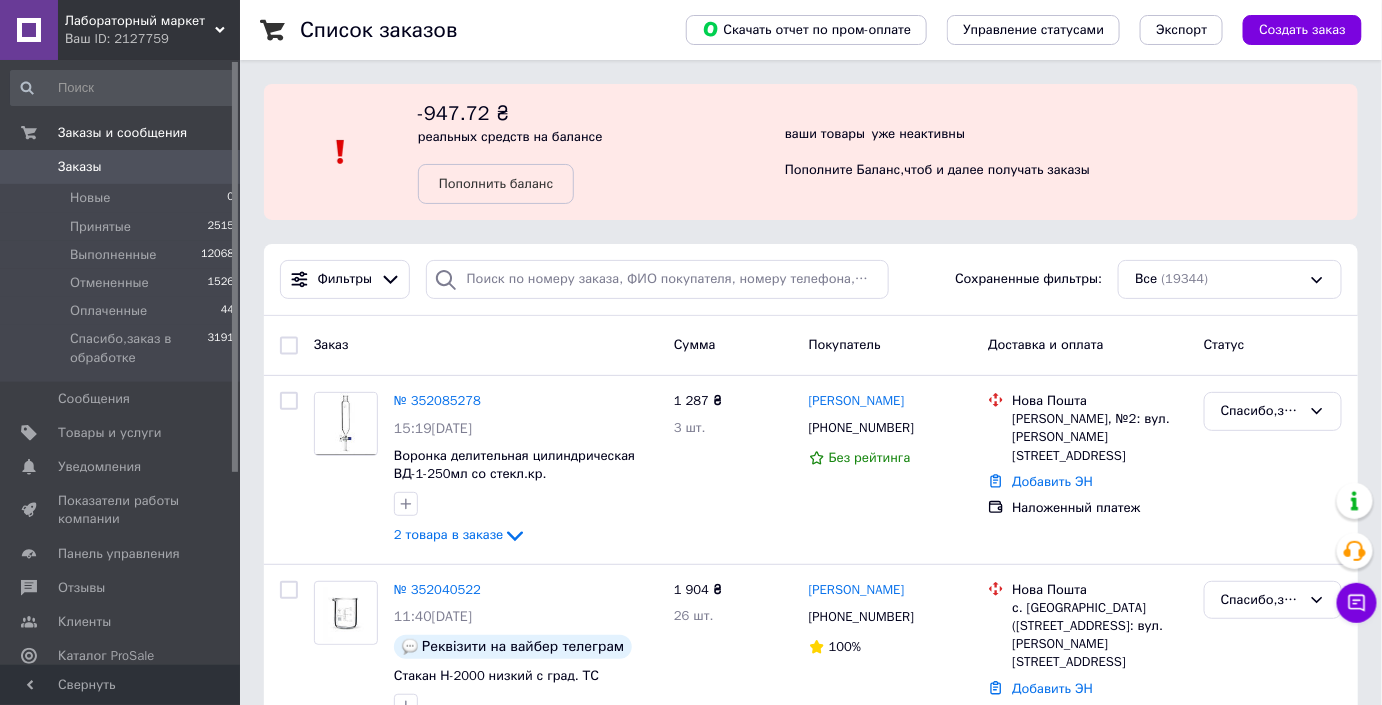 click on "Заказы" at bounding box center (121, 167) 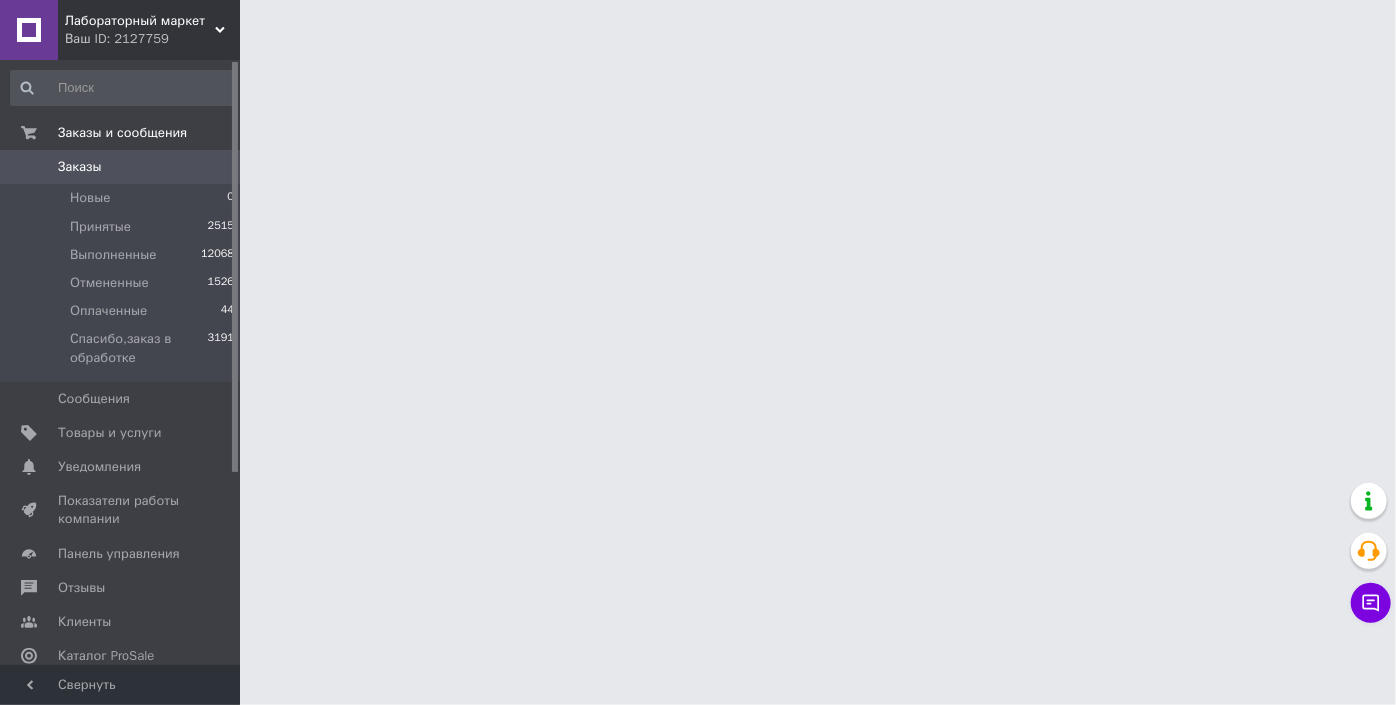 click on "Лабораторный маркет Ваш ID: 2127759" at bounding box center (149, 30) 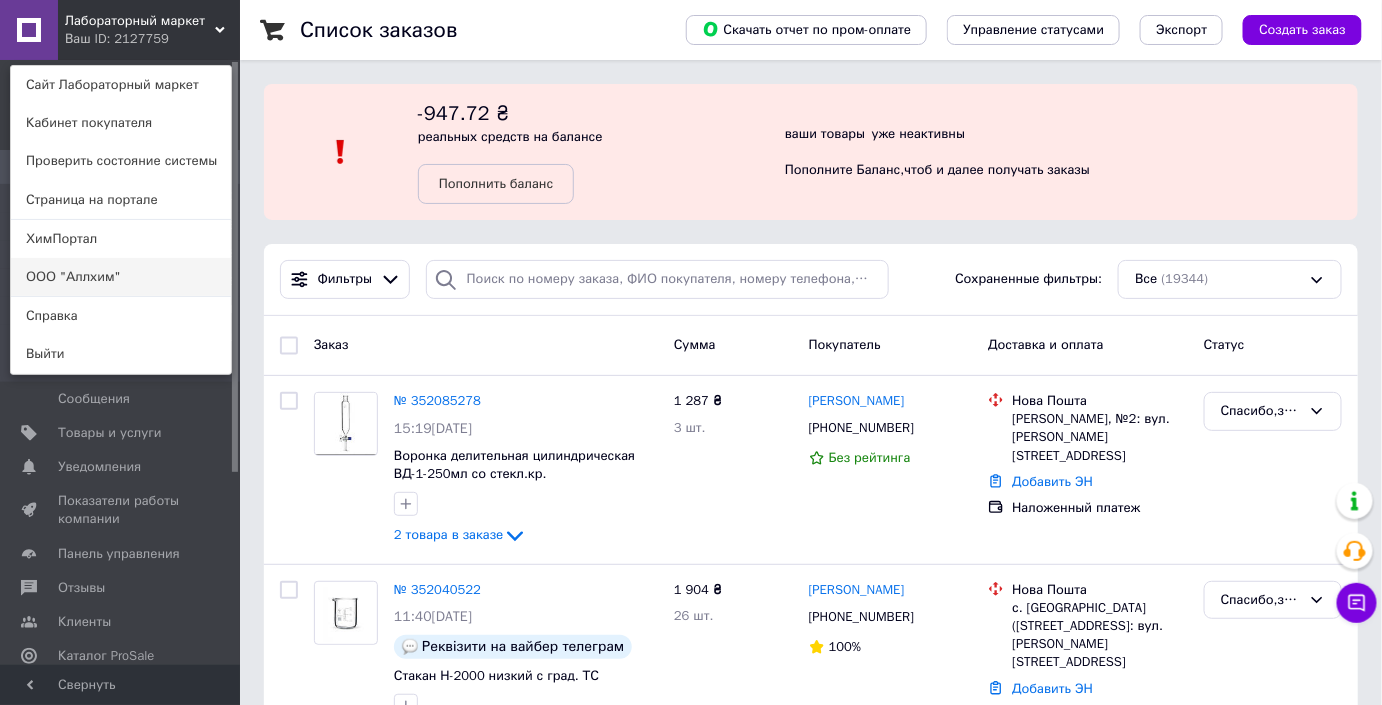 click on "ООО "Аллхим"" at bounding box center (121, 277) 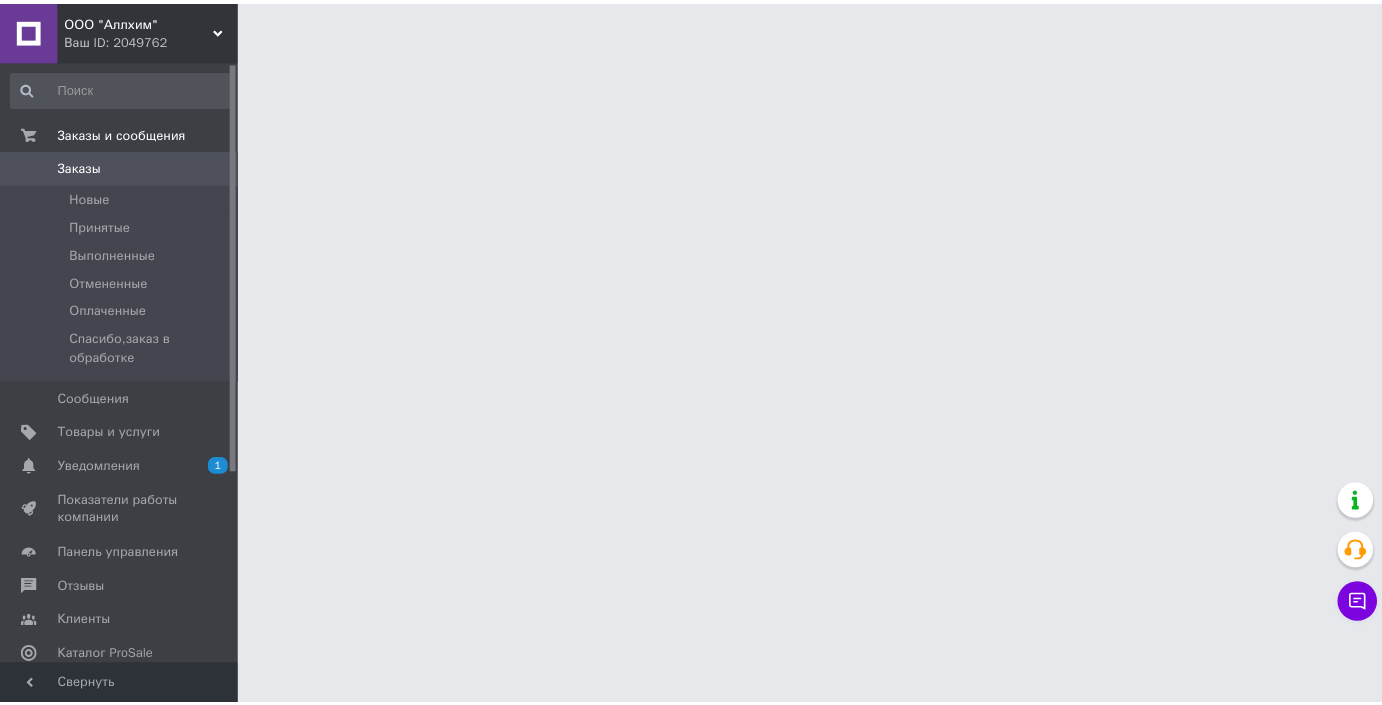 scroll, scrollTop: 0, scrollLeft: 0, axis: both 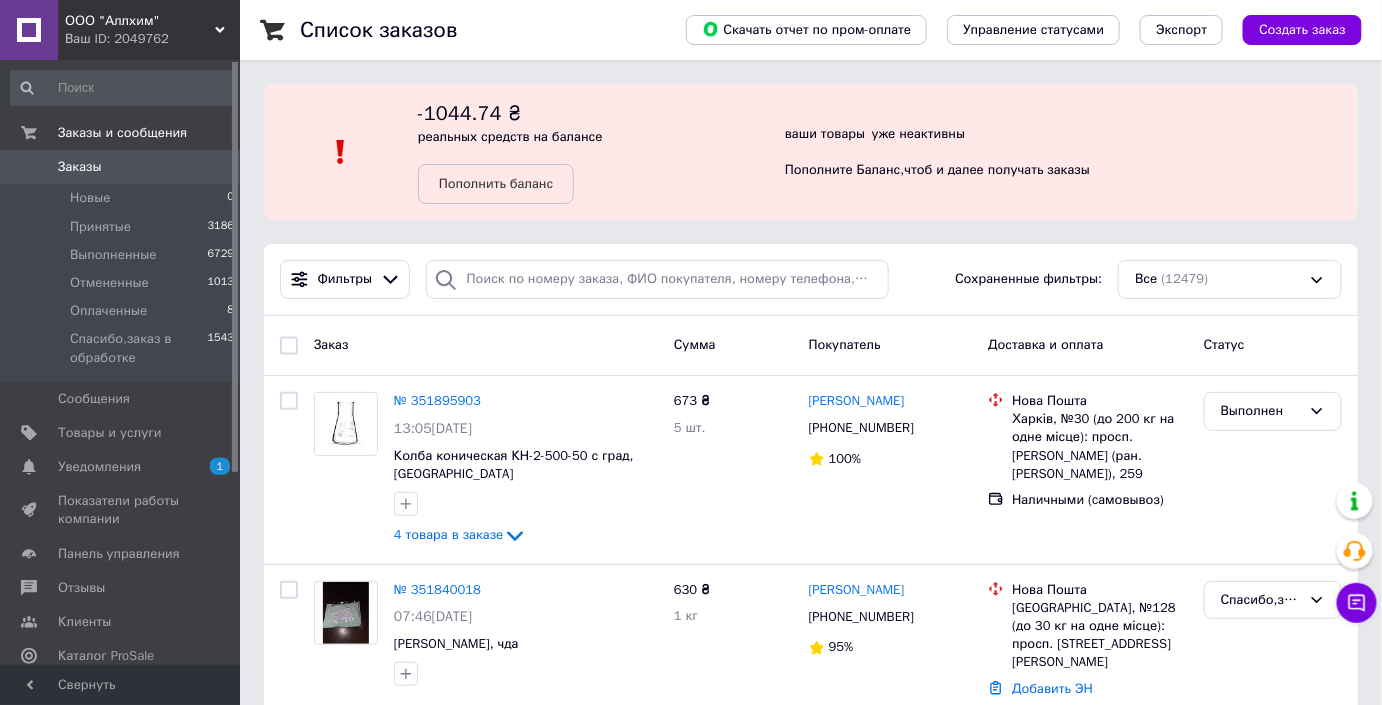 click on "Заказы" at bounding box center [121, 167] 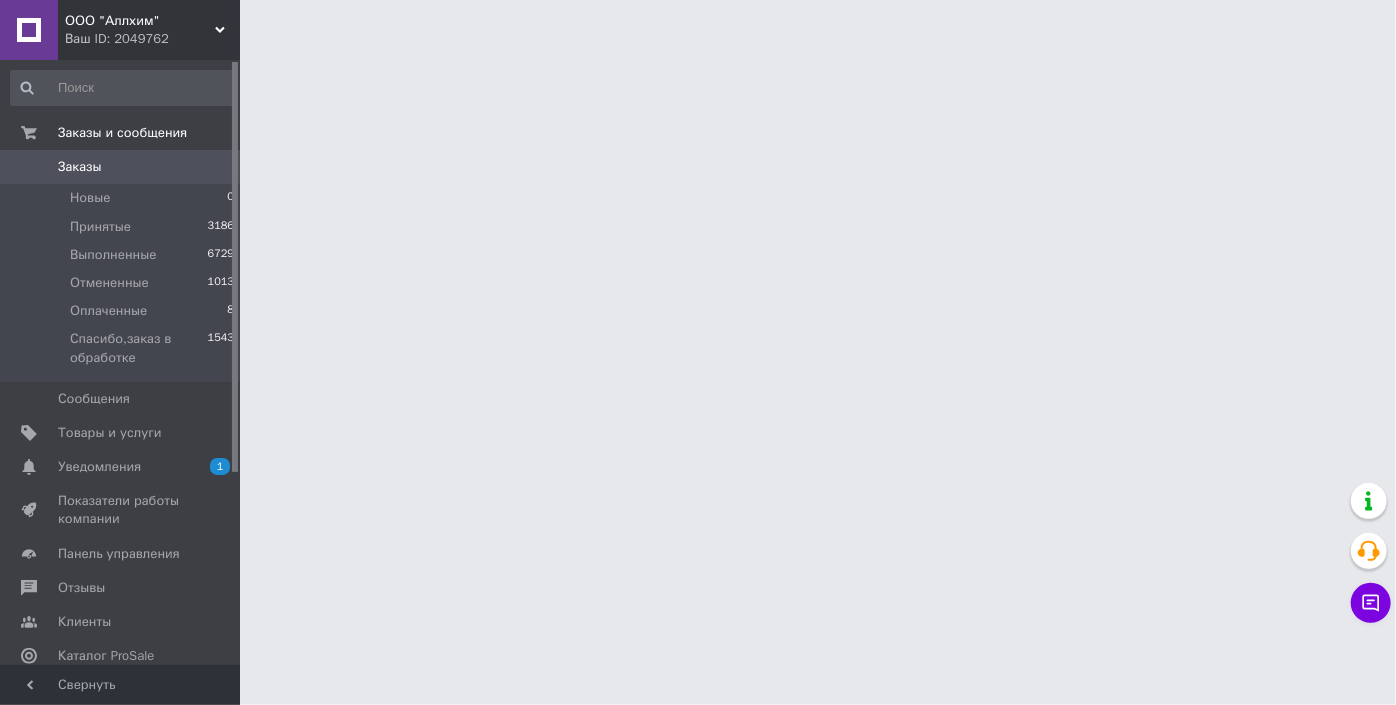 click at bounding box center (698, 25) 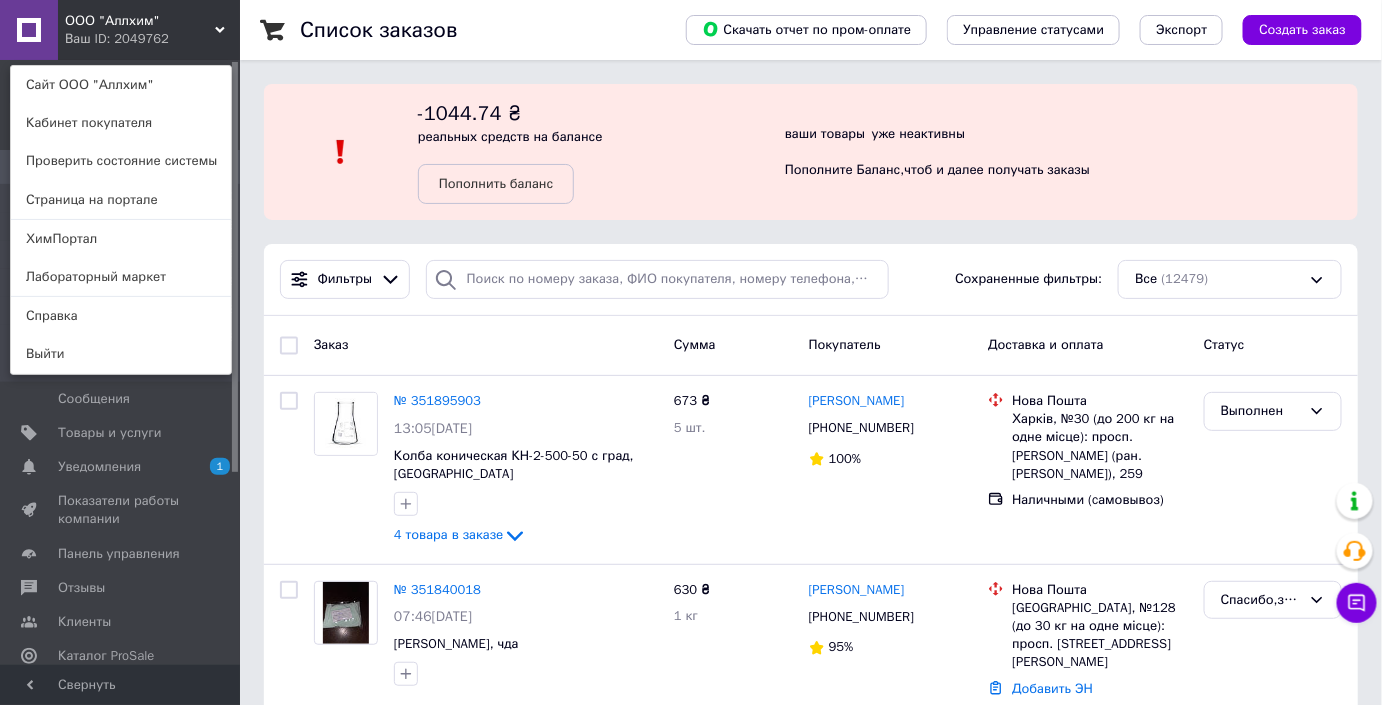click 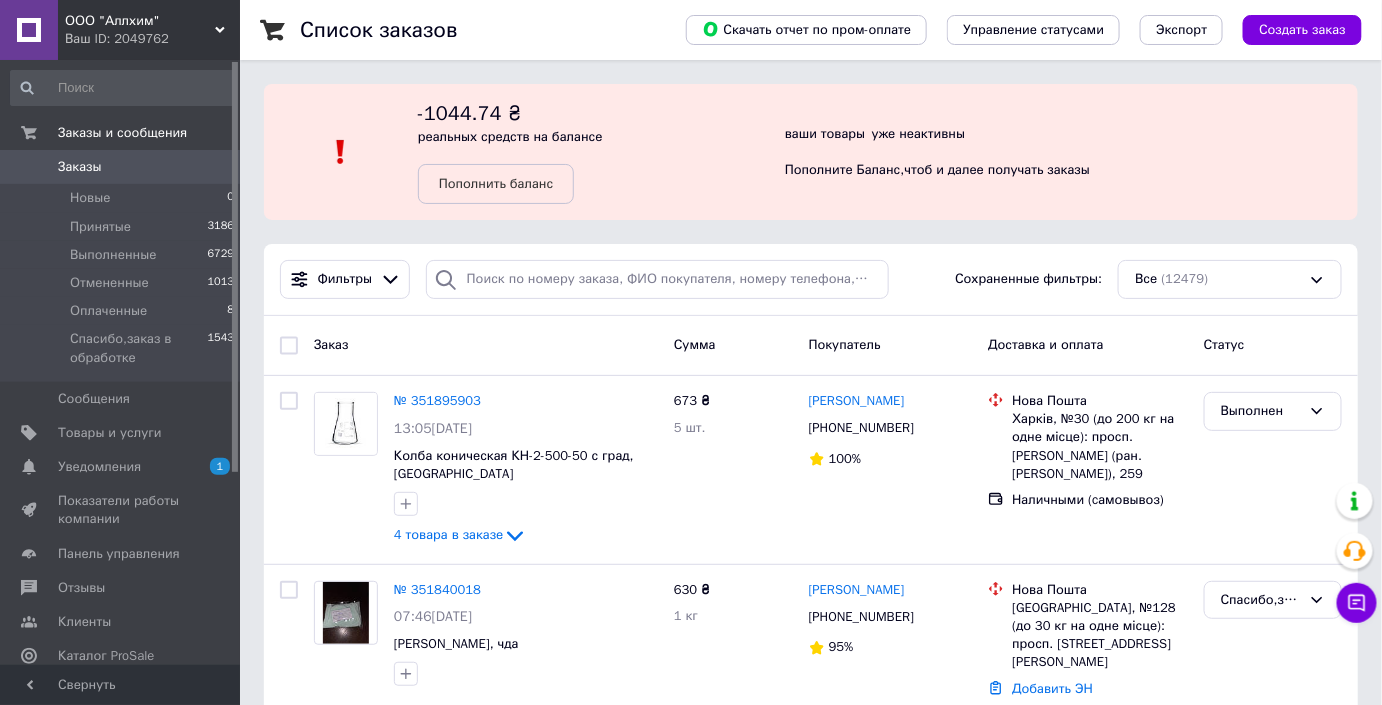 click on "Ваш ID: 2049762" at bounding box center (152, 39) 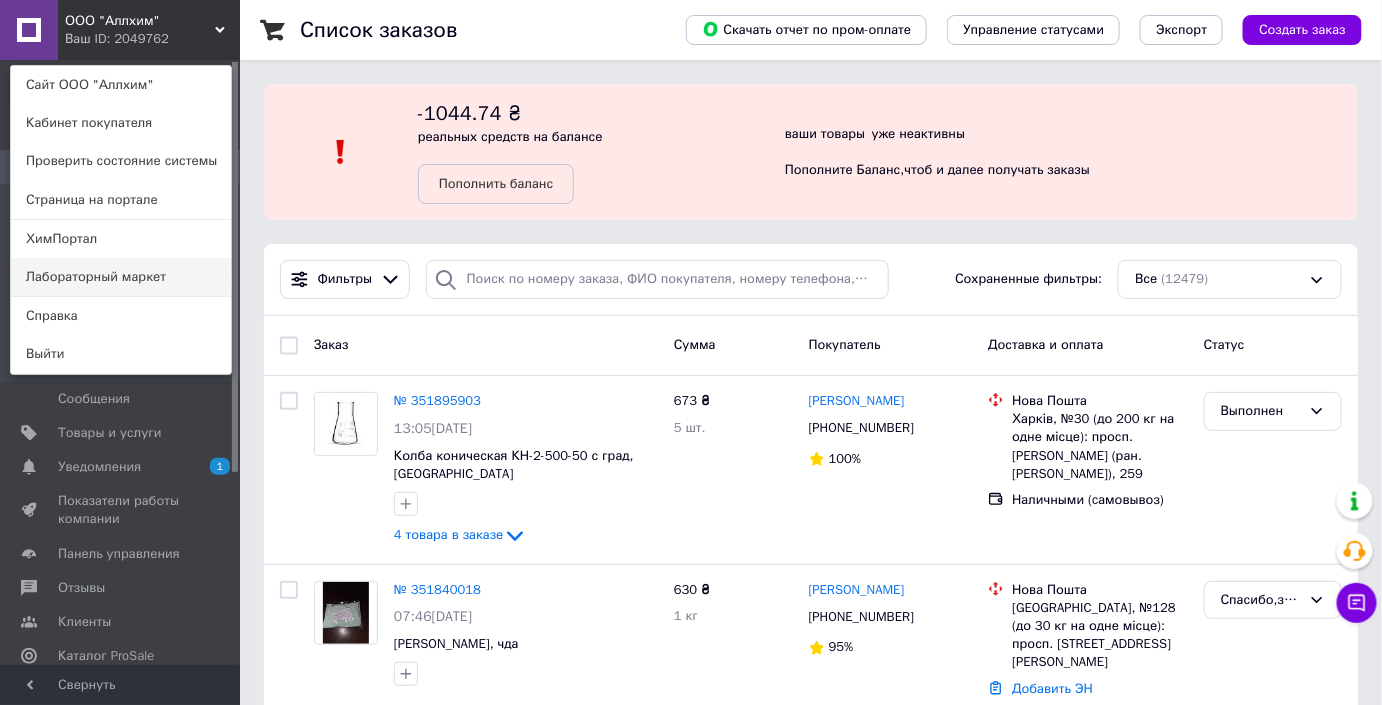 click on "Лабораторный маркет" at bounding box center (121, 277) 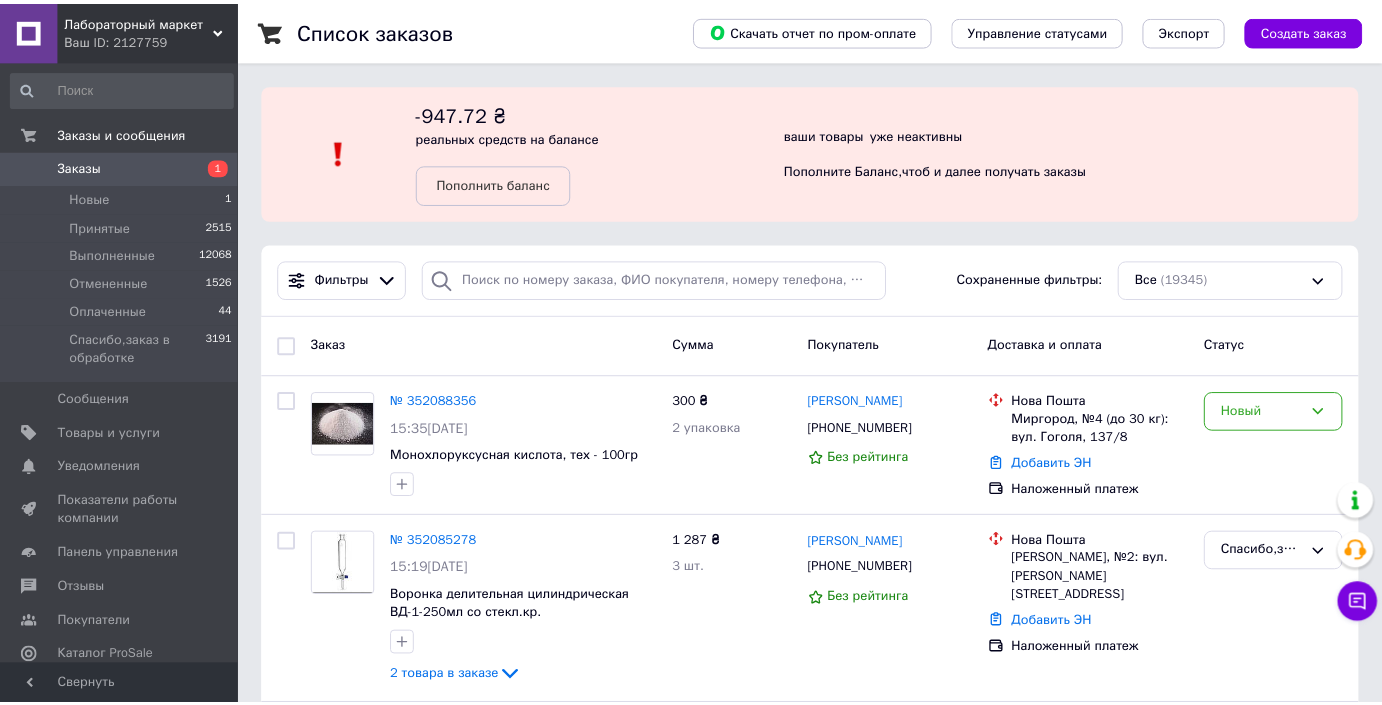 scroll, scrollTop: 0, scrollLeft: 0, axis: both 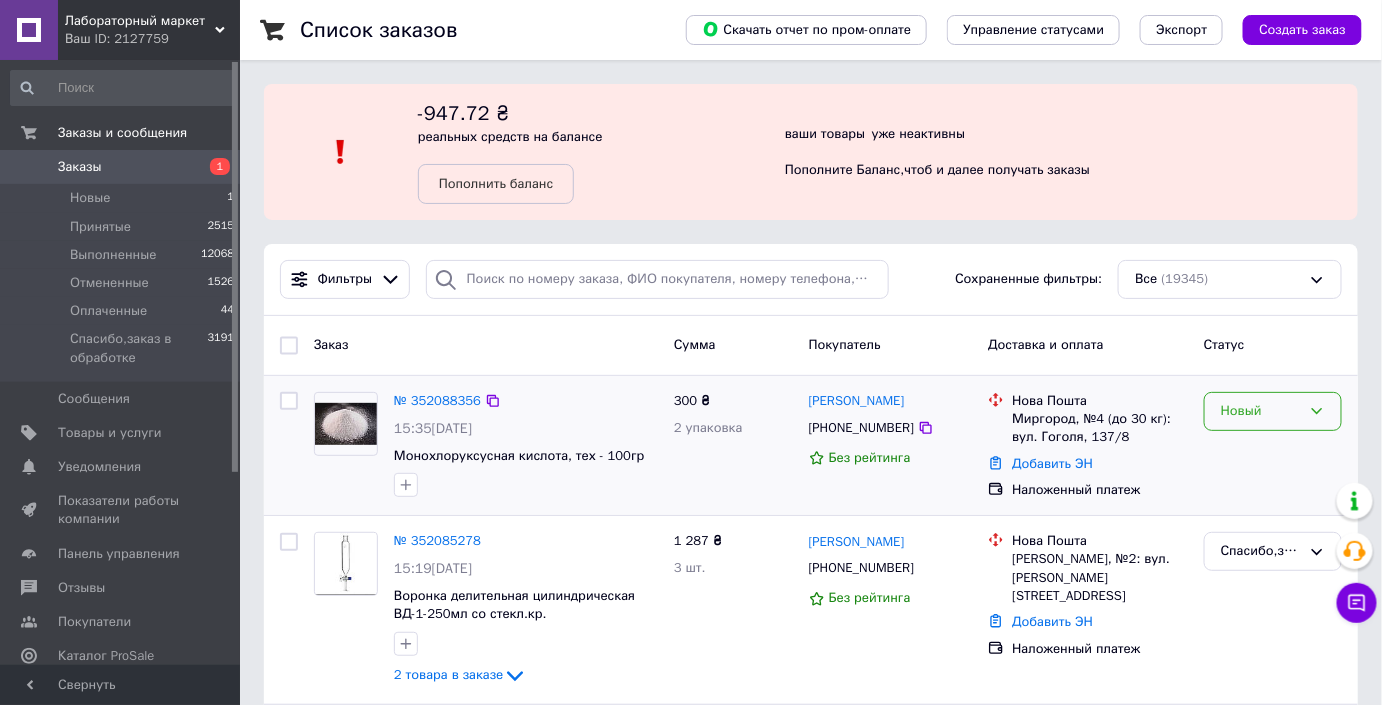 click on "Новый" at bounding box center (1261, 411) 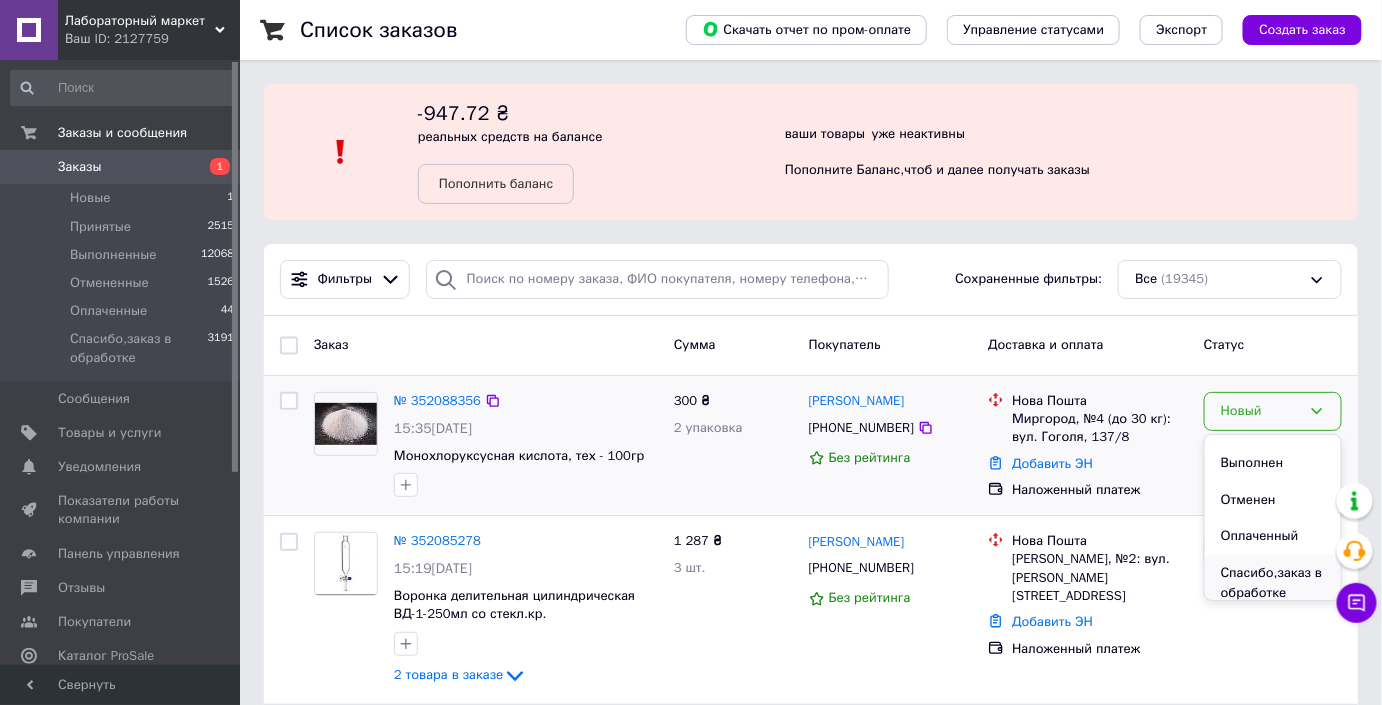 scroll, scrollTop: 37, scrollLeft: 0, axis: vertical 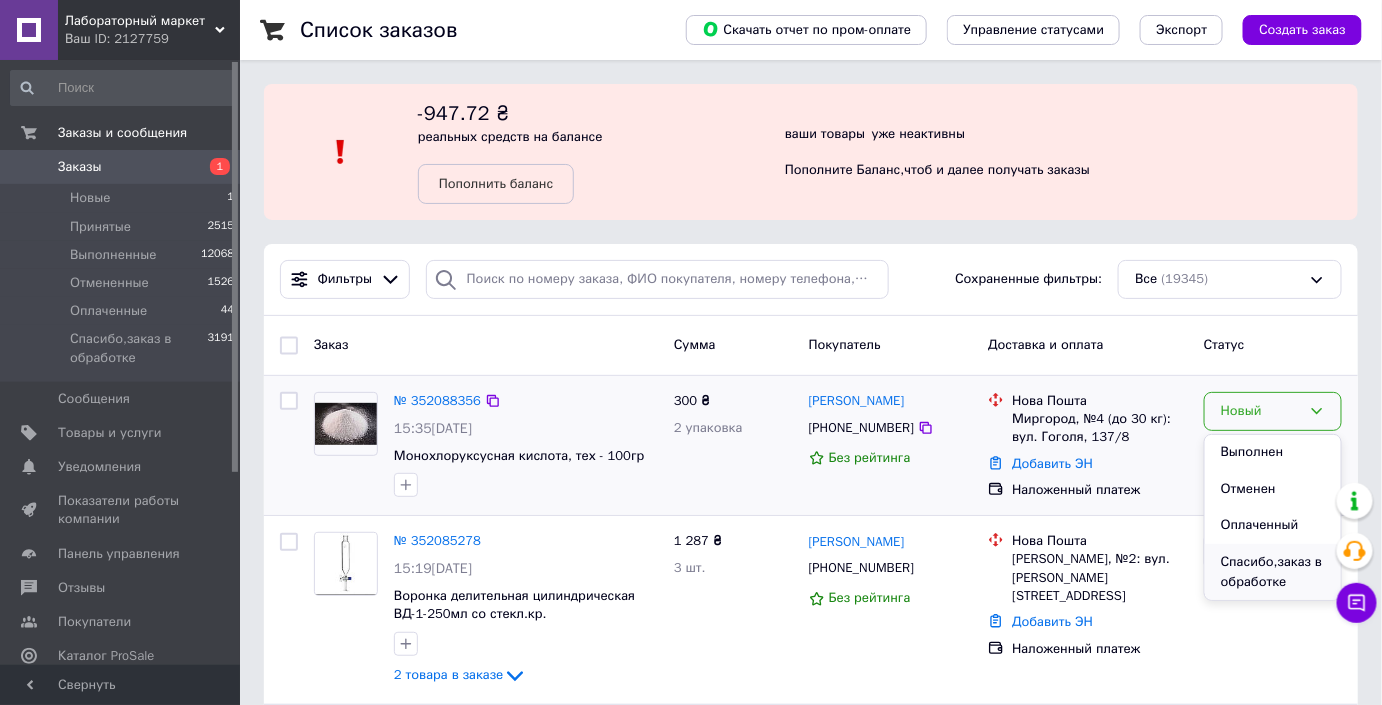 click on "Спасибо,заказ в обработке" at bounding box center (1273, 572) 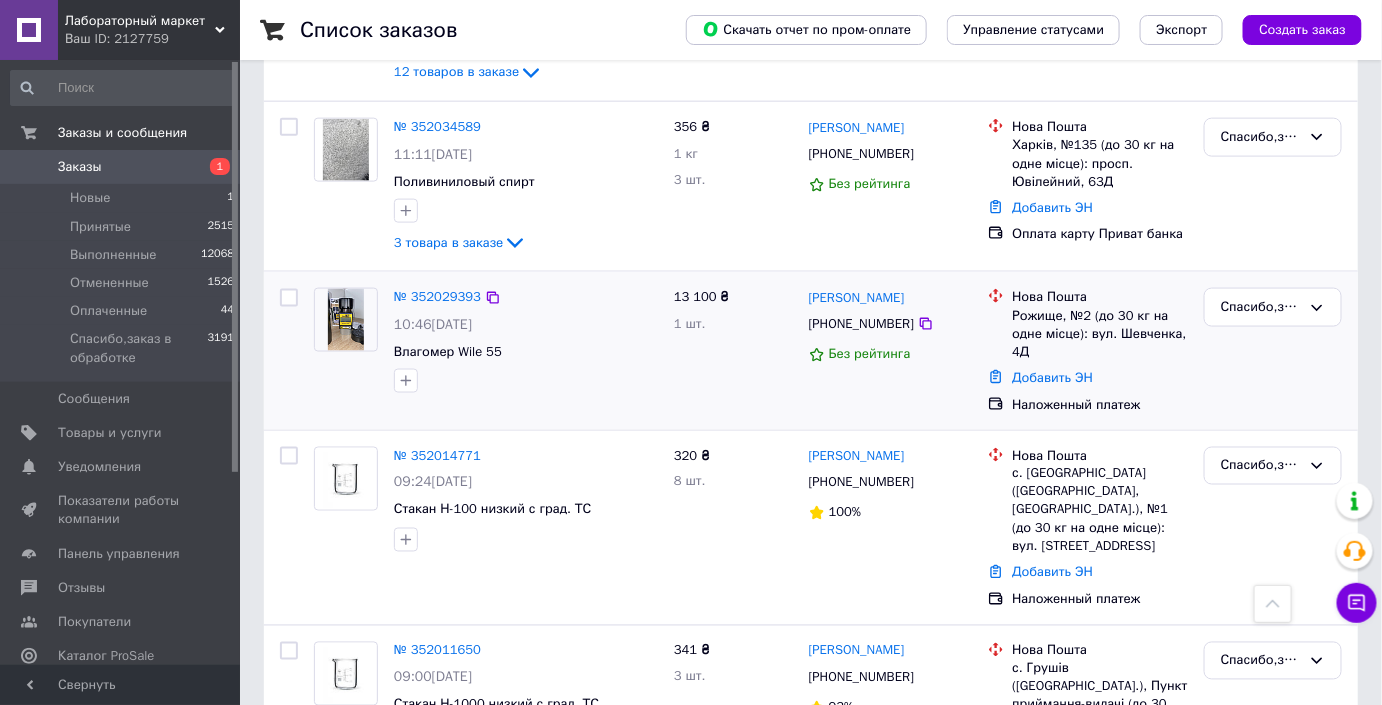 scroll, scrollTop: 636, scrollLeft: 0, axis: vertical 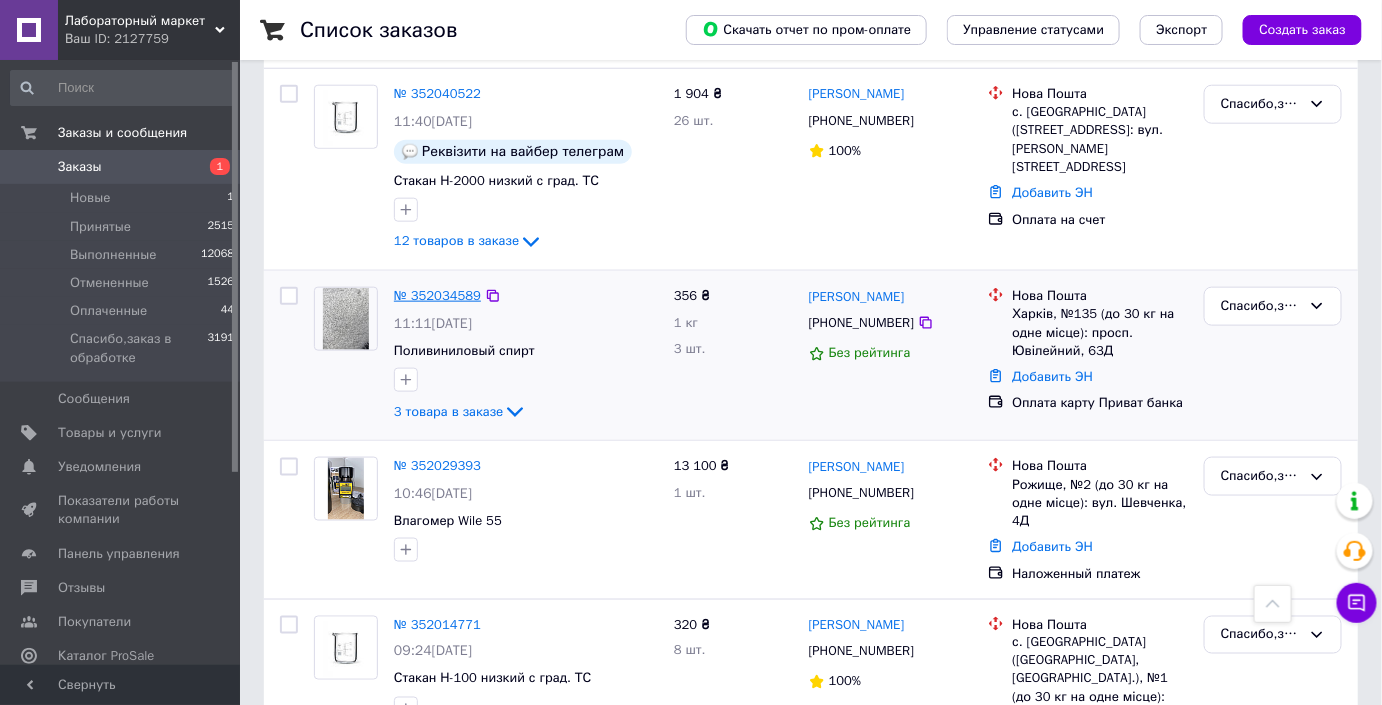 click on "№ 352034589" at bounding box center (437, 295) 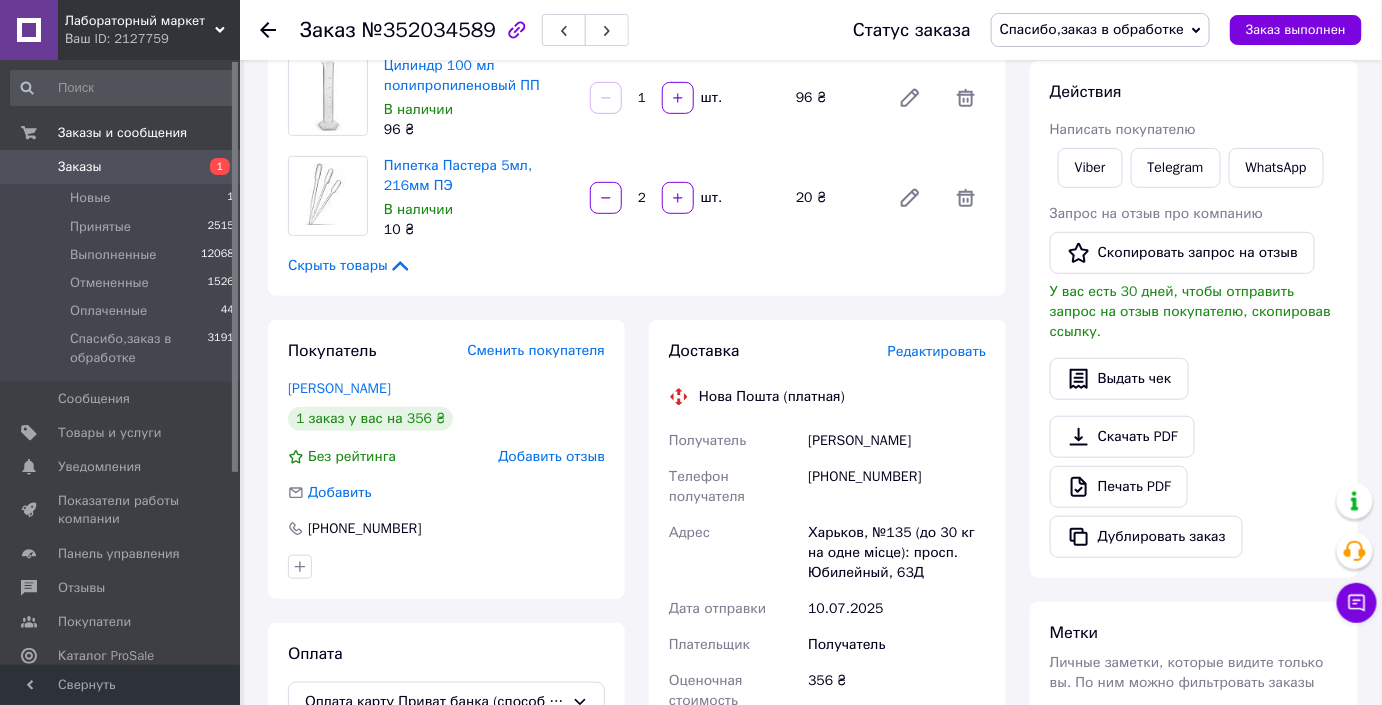 scroll, scrollTop: 272, scrollLeft: 0, axis: vertical 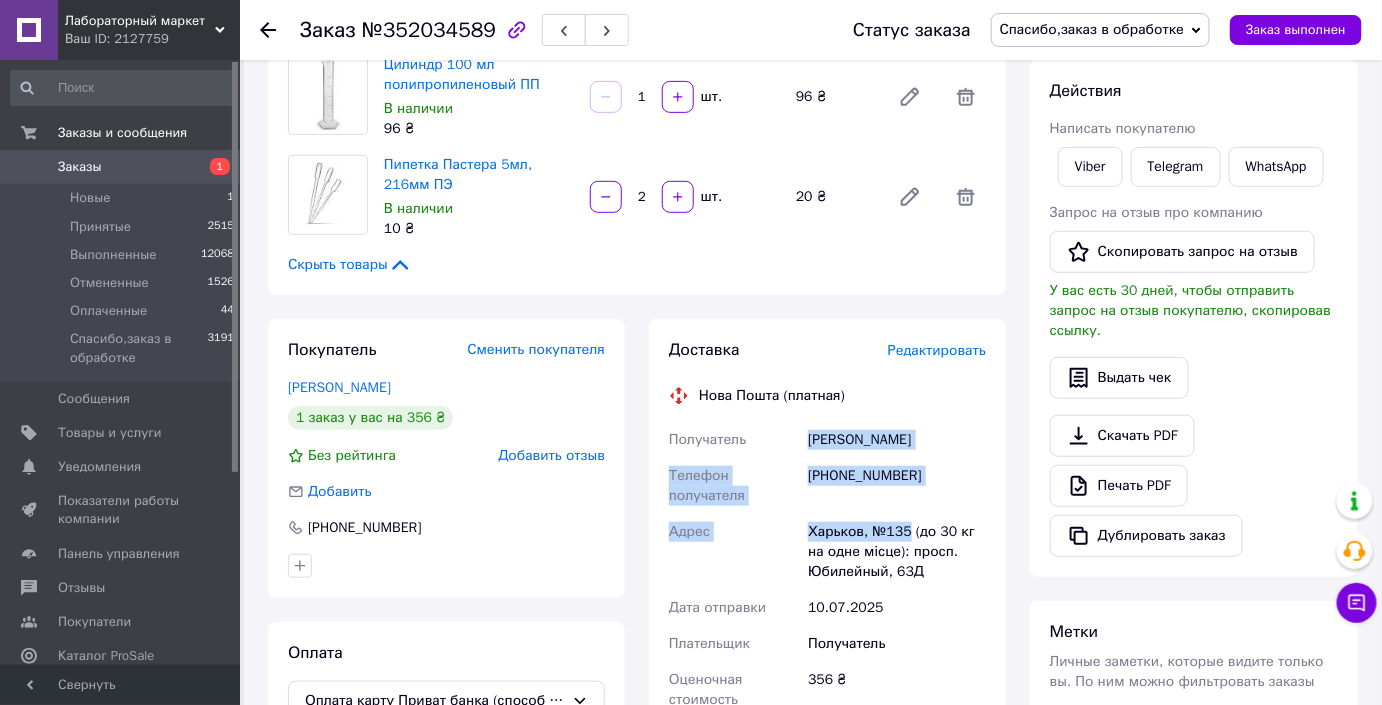 drag, startPoint x: 804, startPoint y: 443, endPoint x: 907, endPoint y: 536, distance: 138.7732 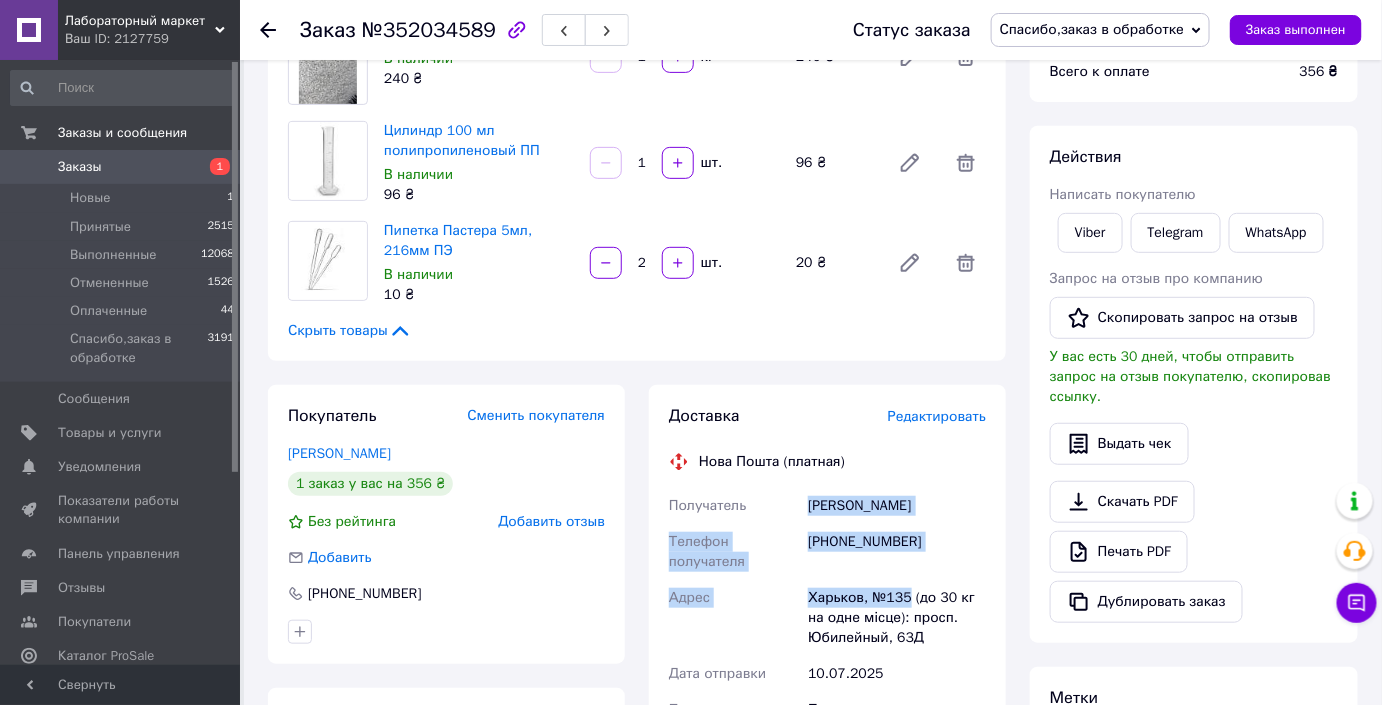 scroll, scrollTop: 272, scrollLeft: 0, axis: vertical 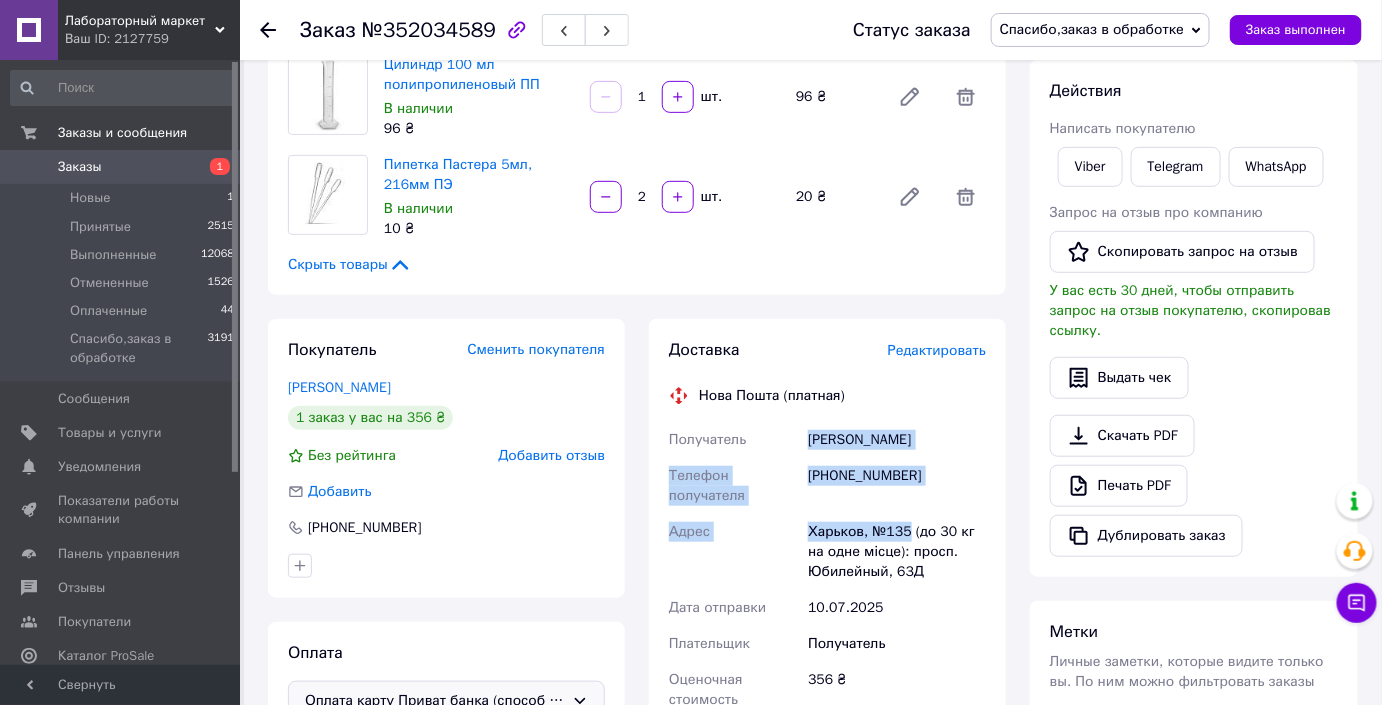 copy on "[PERSON_NAME] Телефон получателя [PHONE_NUMBER] [PERSON_NAME], №135" 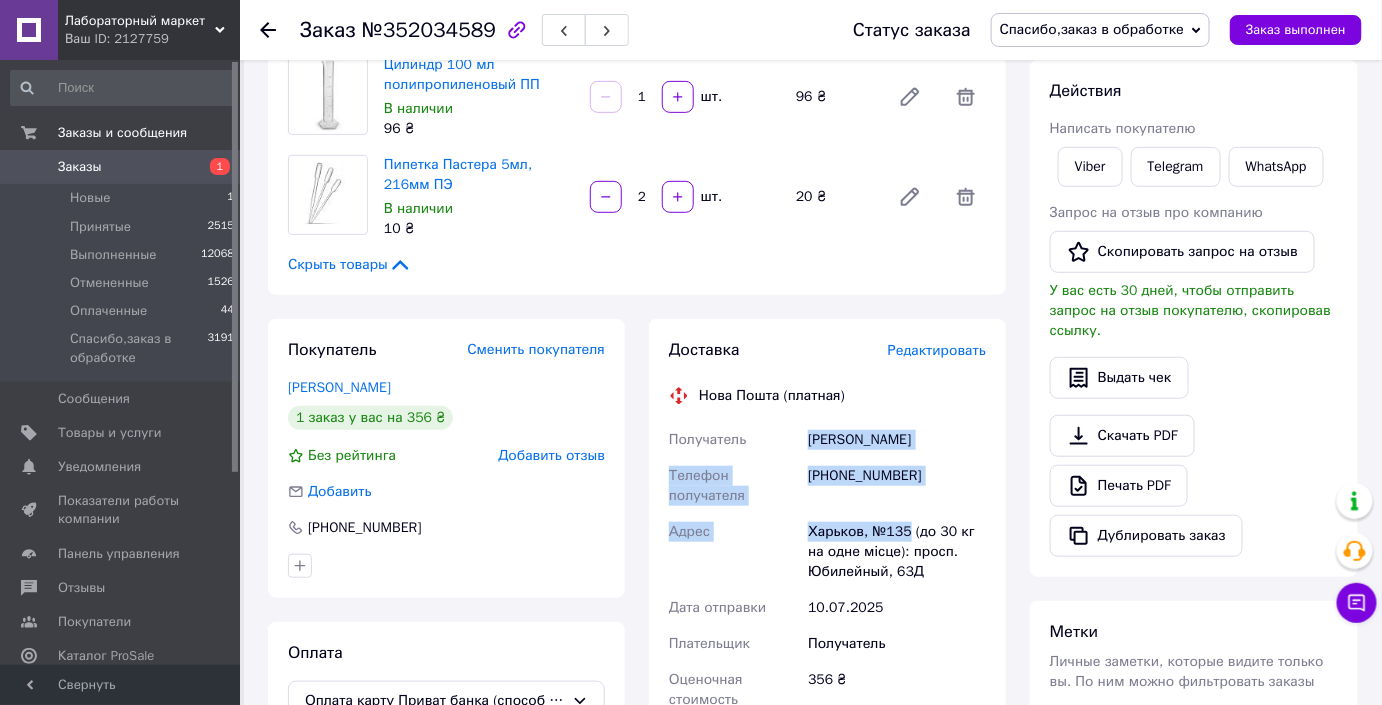 click on "Заказы" at bounding box center (80, 167) 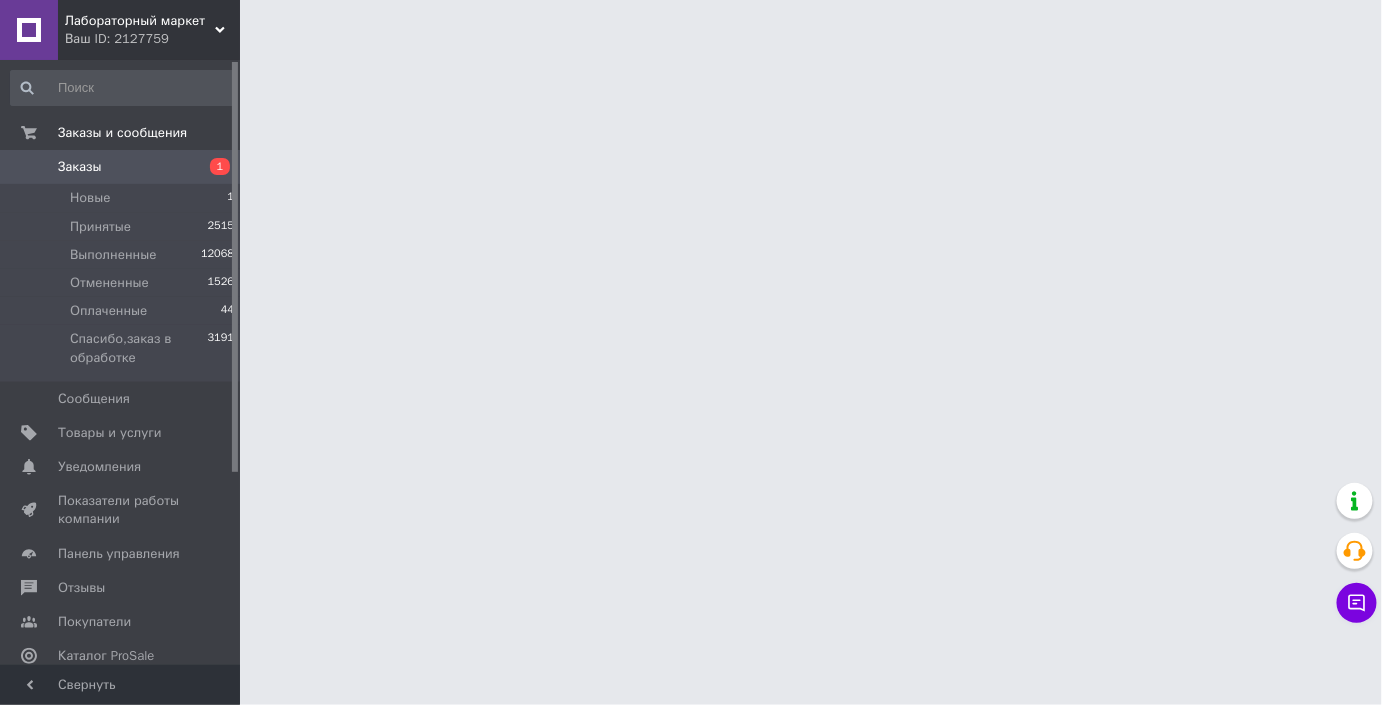 scroll, scrollTop: 0, scrollLeft: 0, axis: both 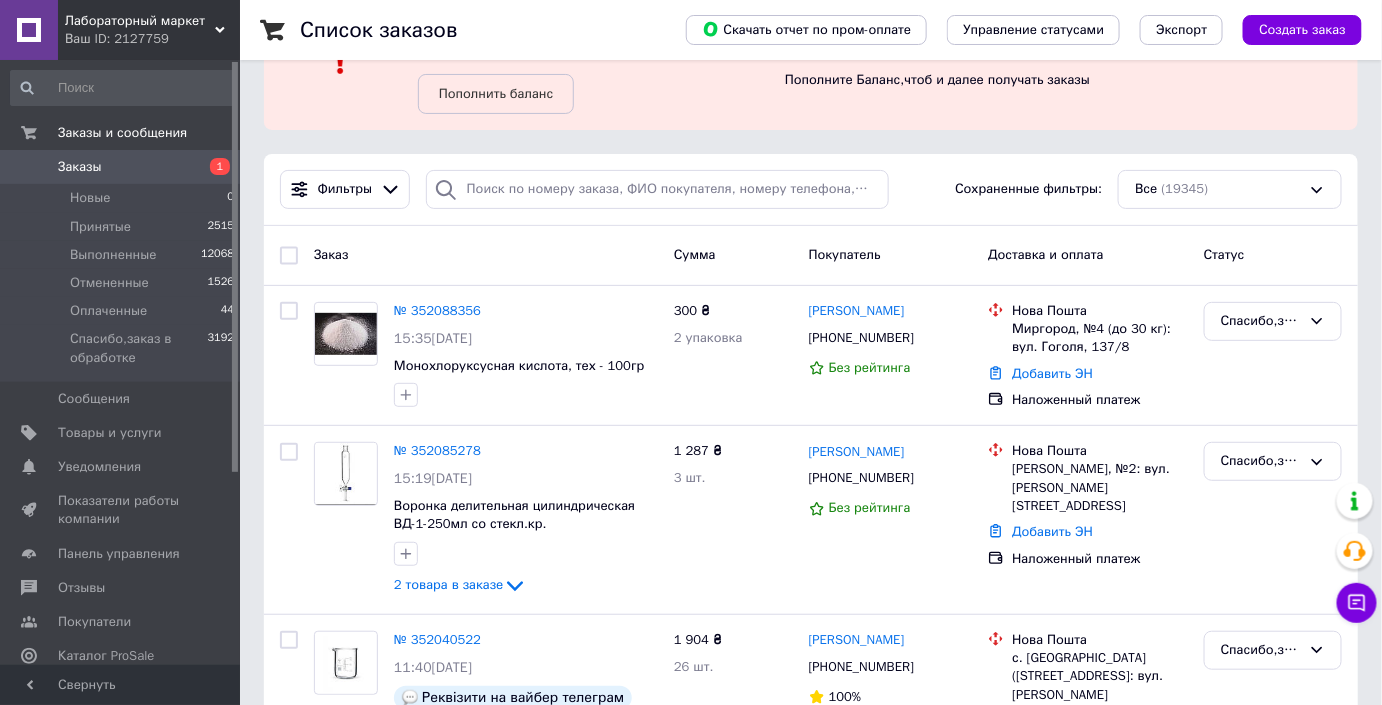 click on "Заказы" at bounding box center (121, 167) 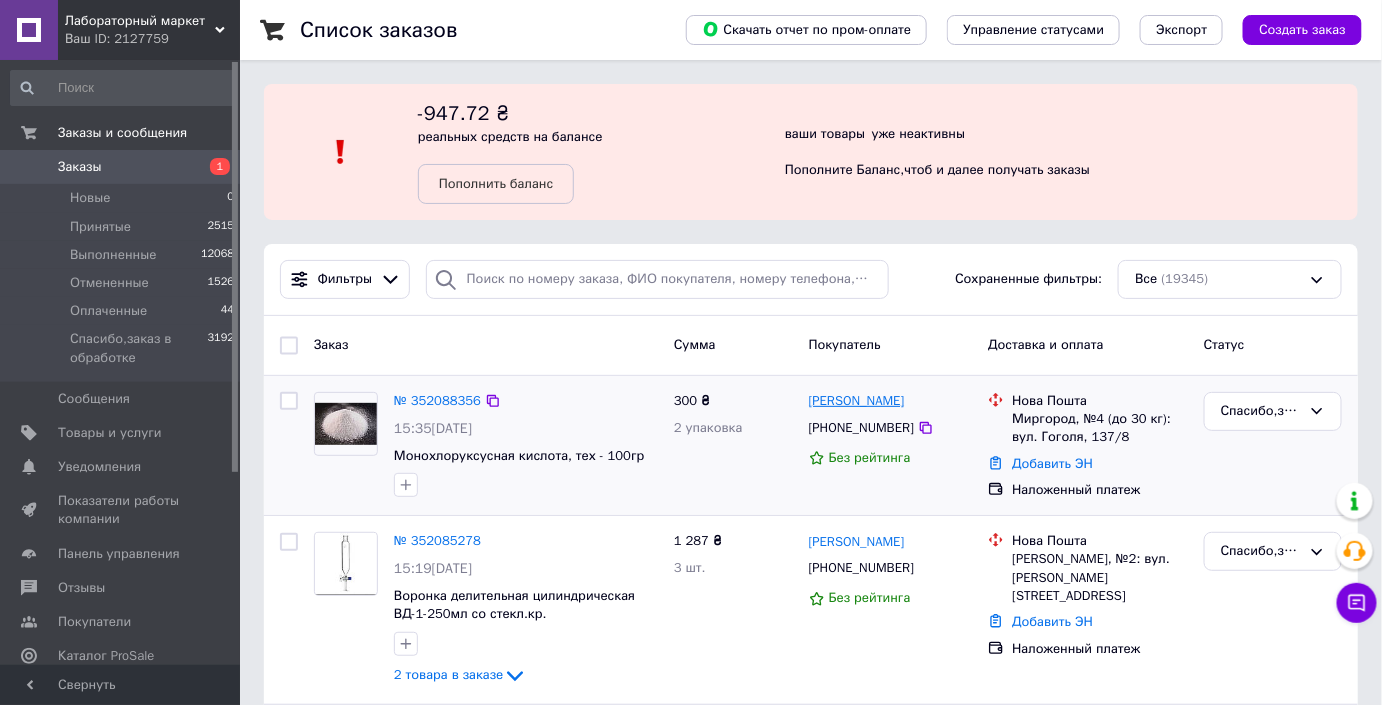 drag, startPoint x: 930, startPoint y: 403, endPoint x: 809, endPoint y: 398, distance: 121.103264 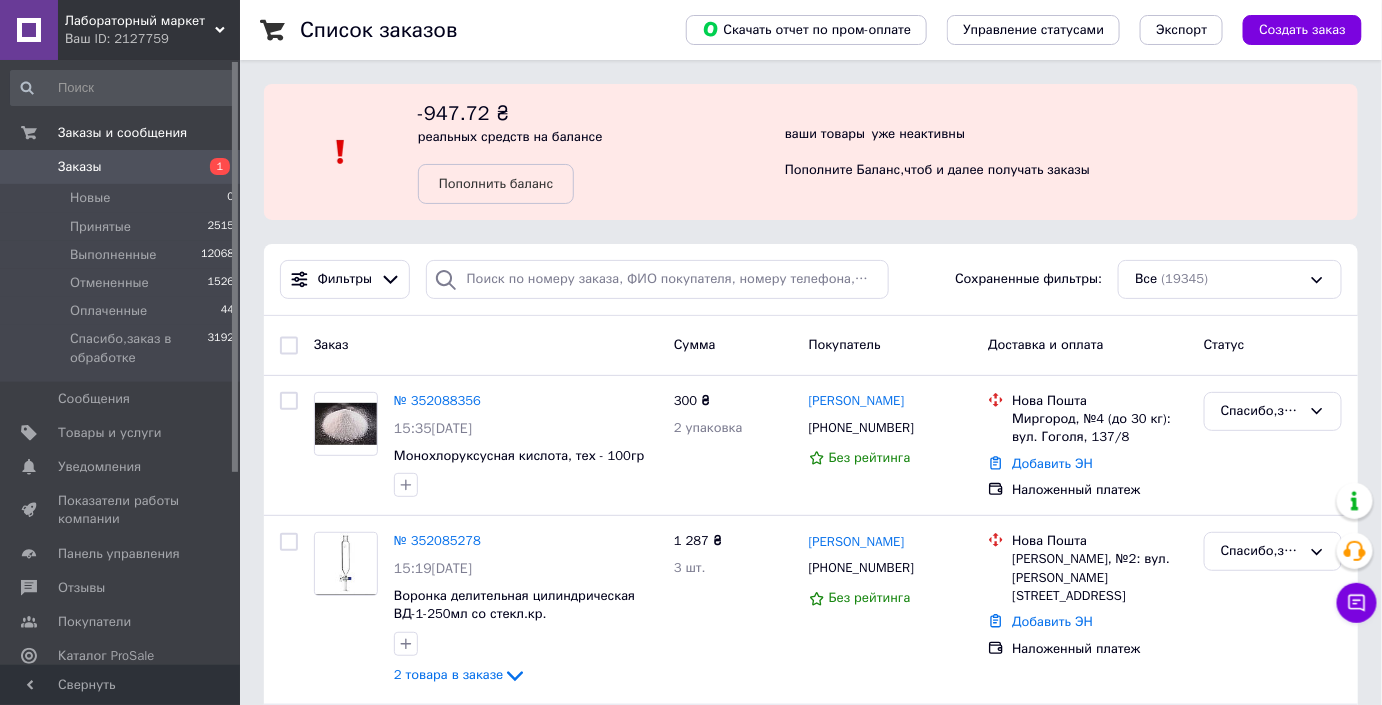 copy on "[PERSON_NAME]" 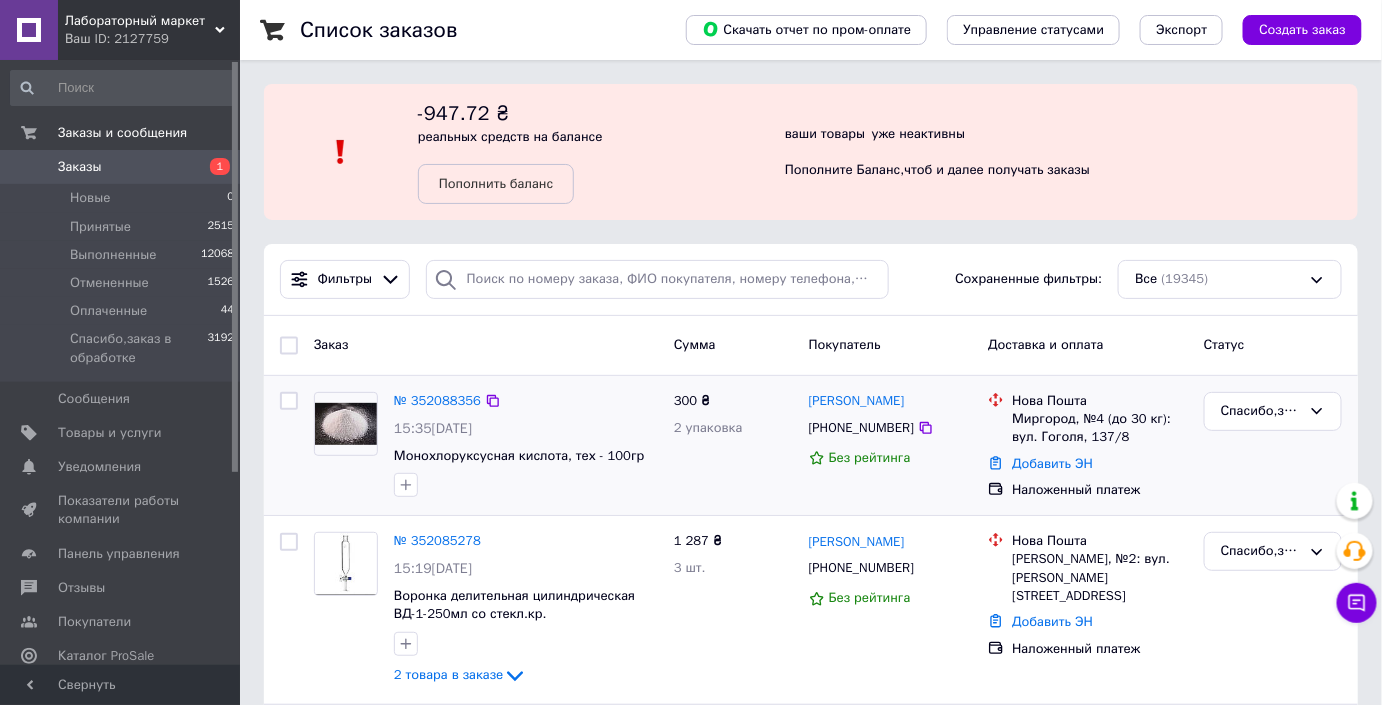 scroll, scrollTop: 181, scrollLeft: 0, axis: vertical 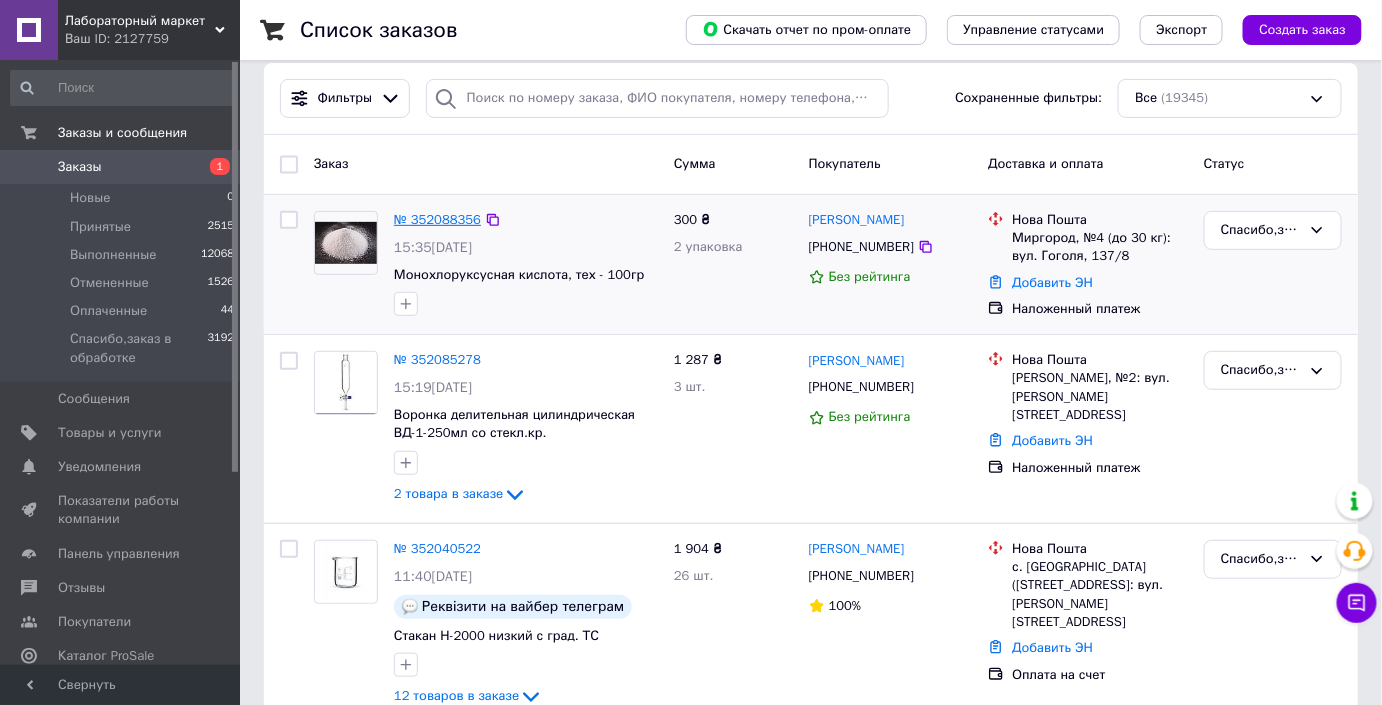 click on "№ 352088356" at bounding box center (437, 219) 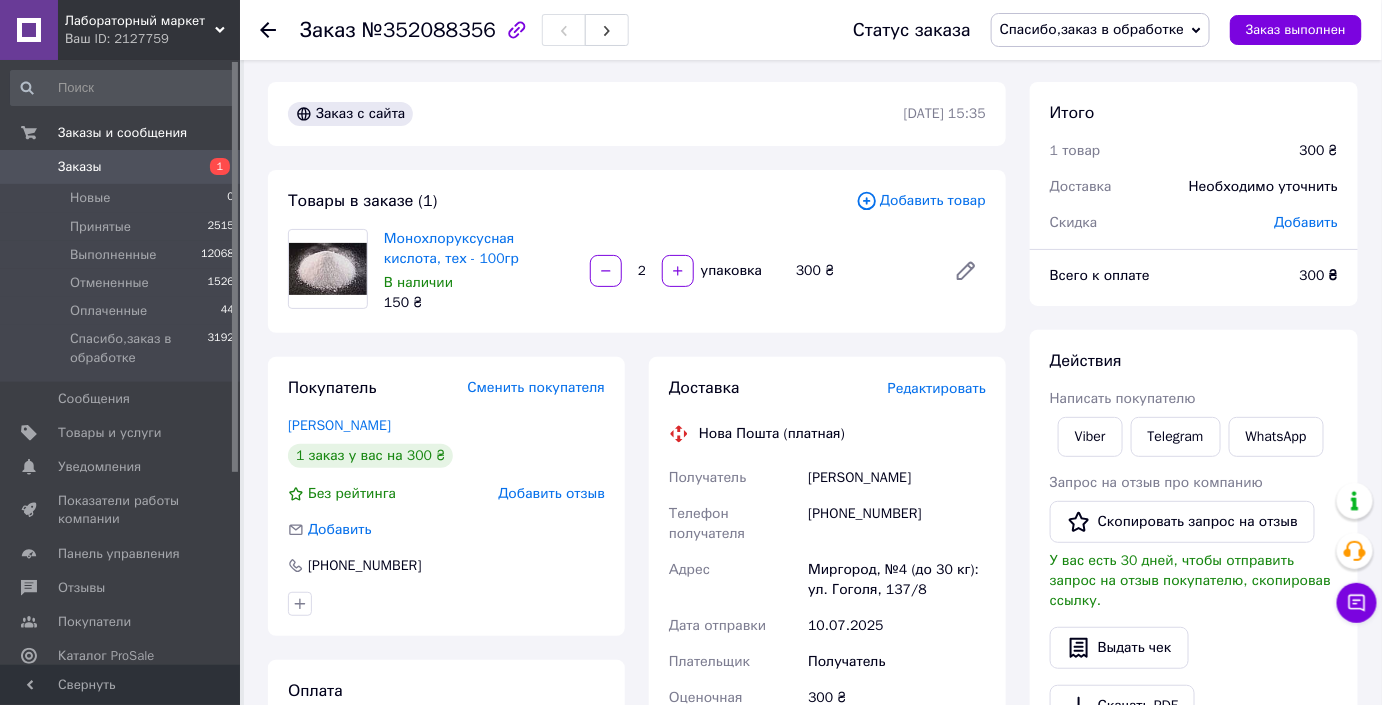 scroll, scrollTop: 0, scrollLeft: 0, axis: both 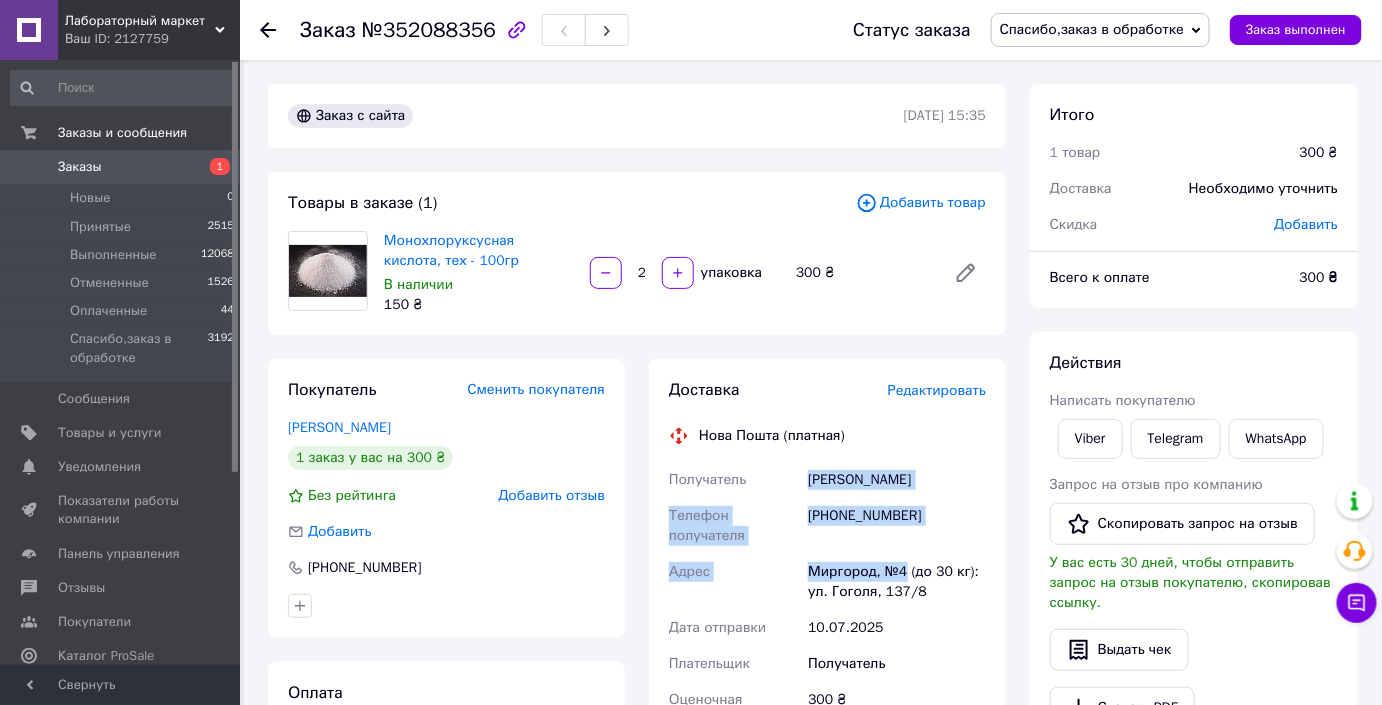 drag, startPoint x: 795, startPoint y: 472, endPoint x: 906, endPoint y: 568, distance: 146.7549 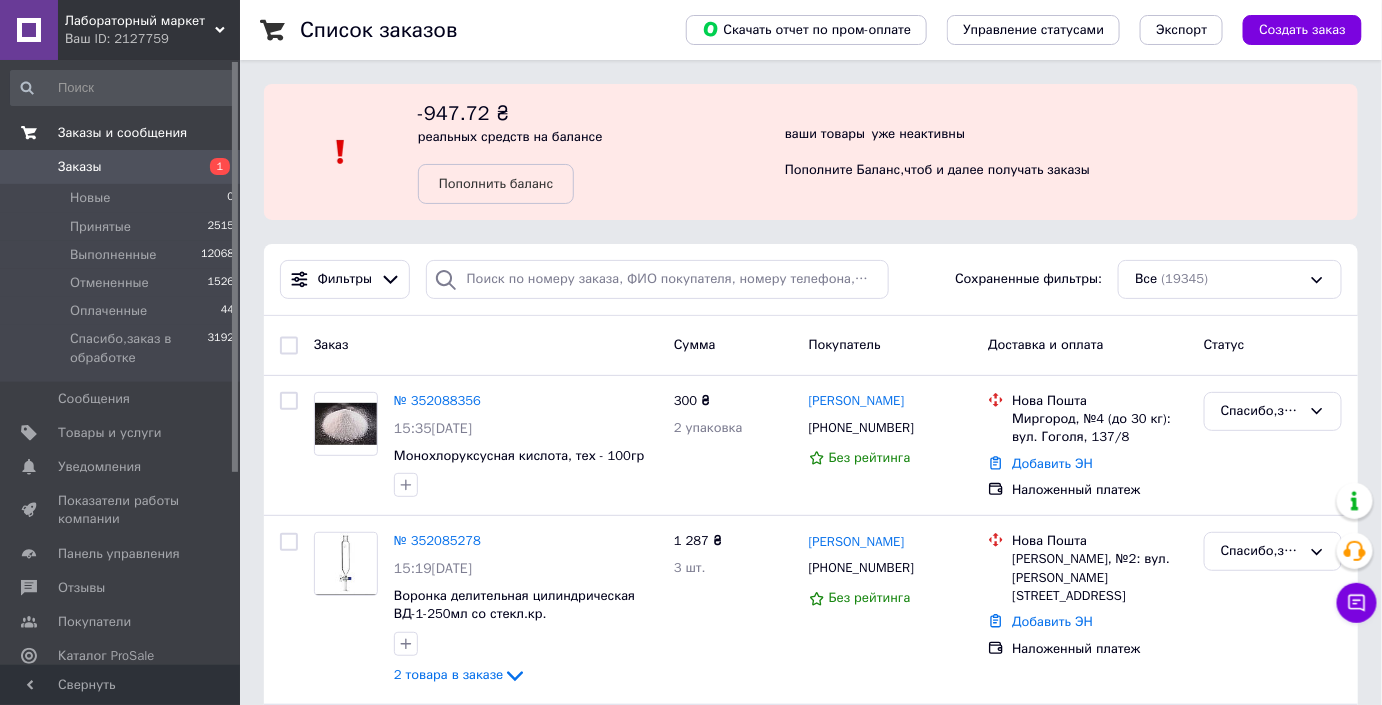 click on "Заказы и сообщения" at bounding box center [123, 133] 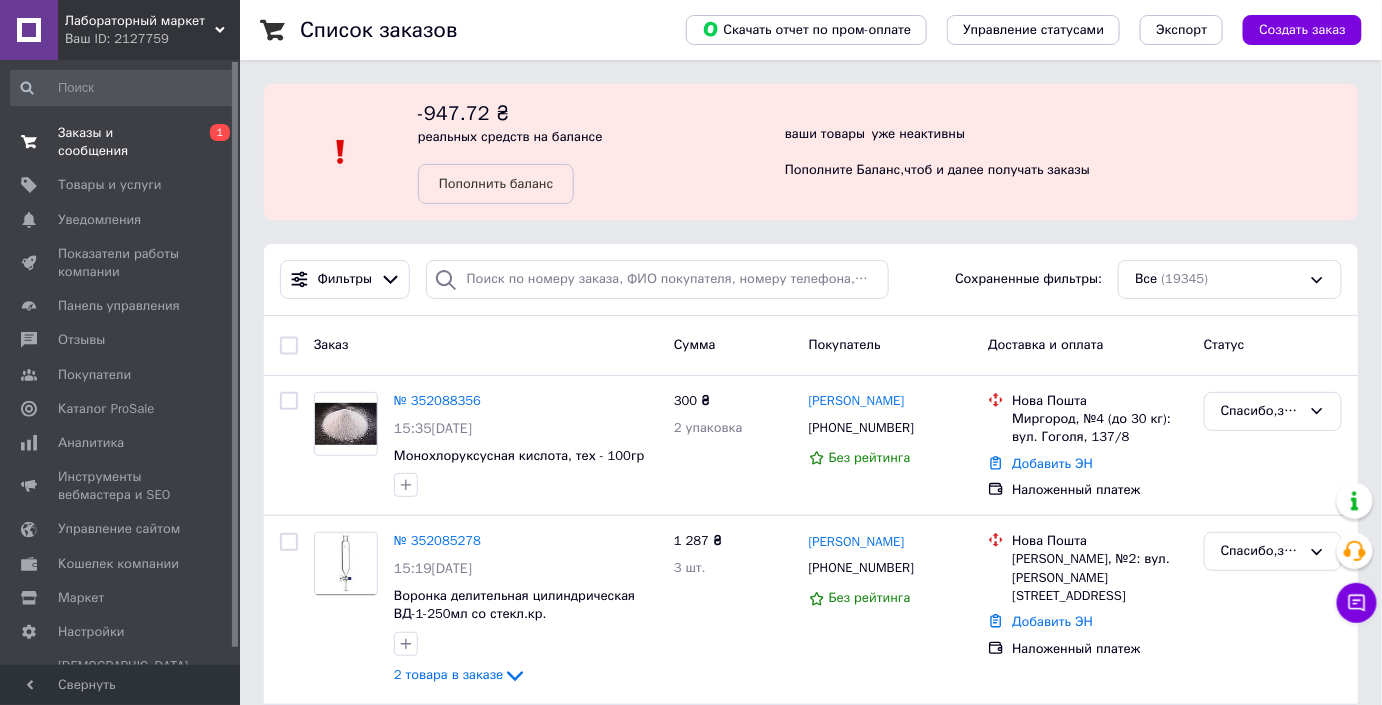 click on "Заказы и сообщения 0 1" at bounding box center (123, 142) 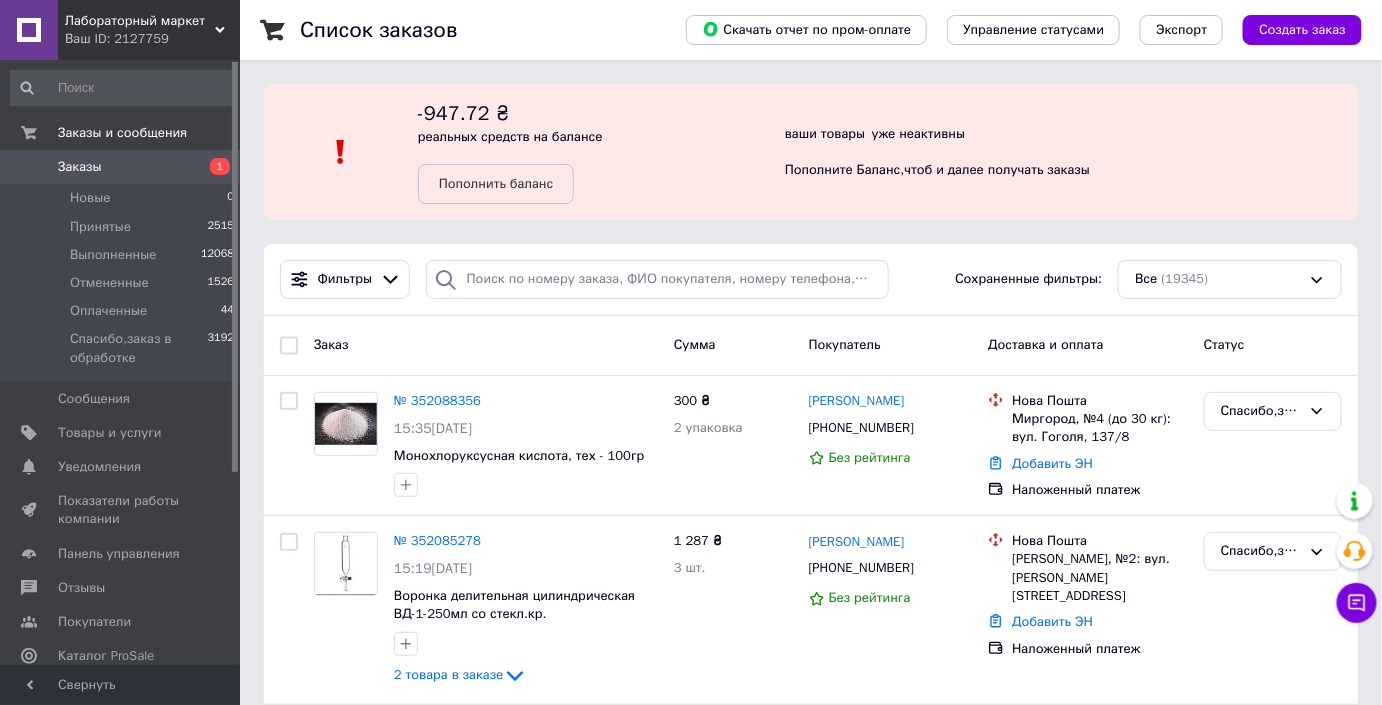 click on "Заказы" at bounding box center (121, 167) 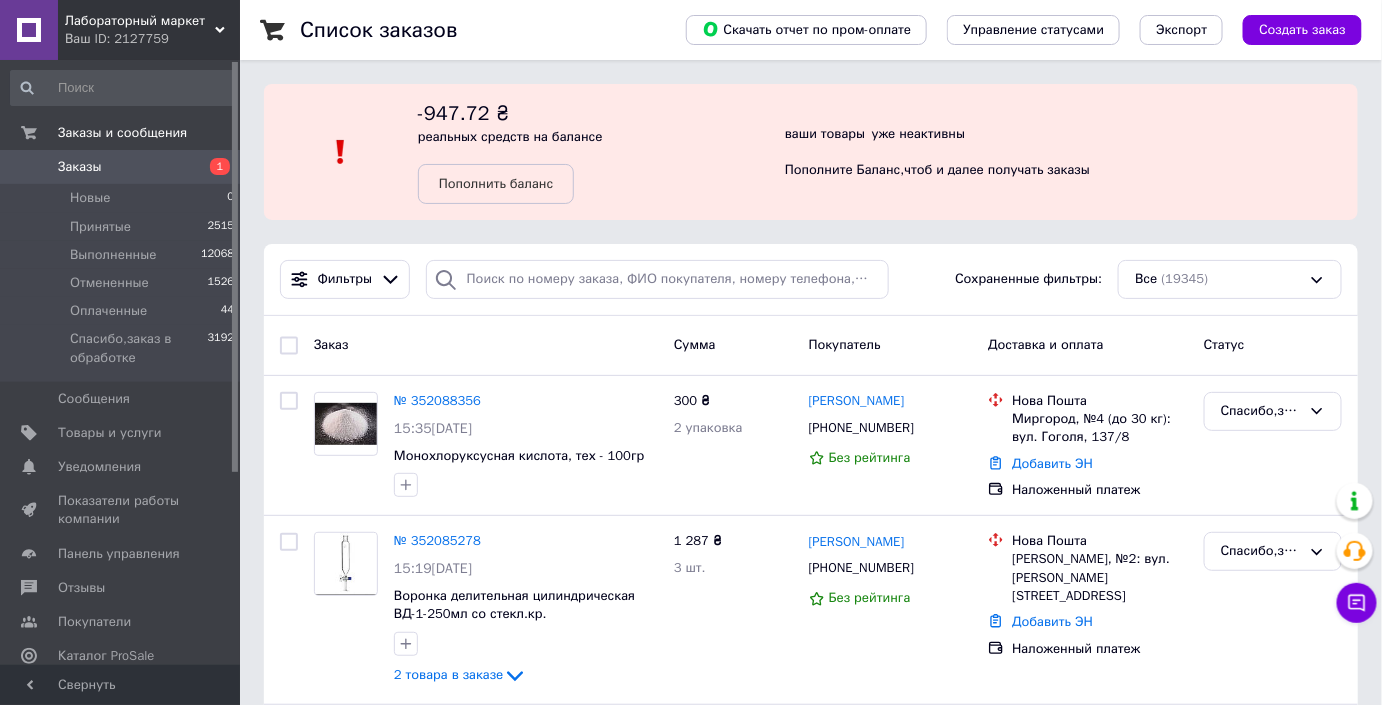 click on "Заказы" at bounding box center [121, 167] 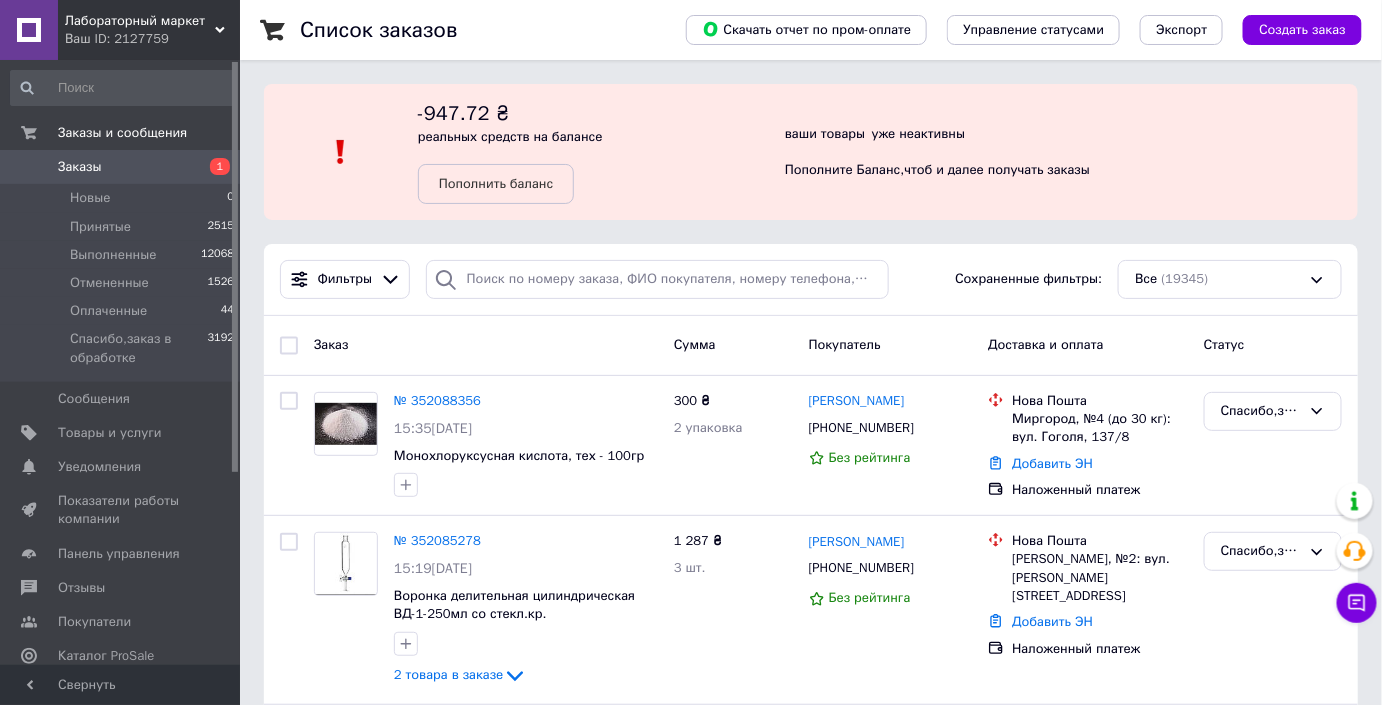 click on "Заказы" at bounding box center (121, 167) 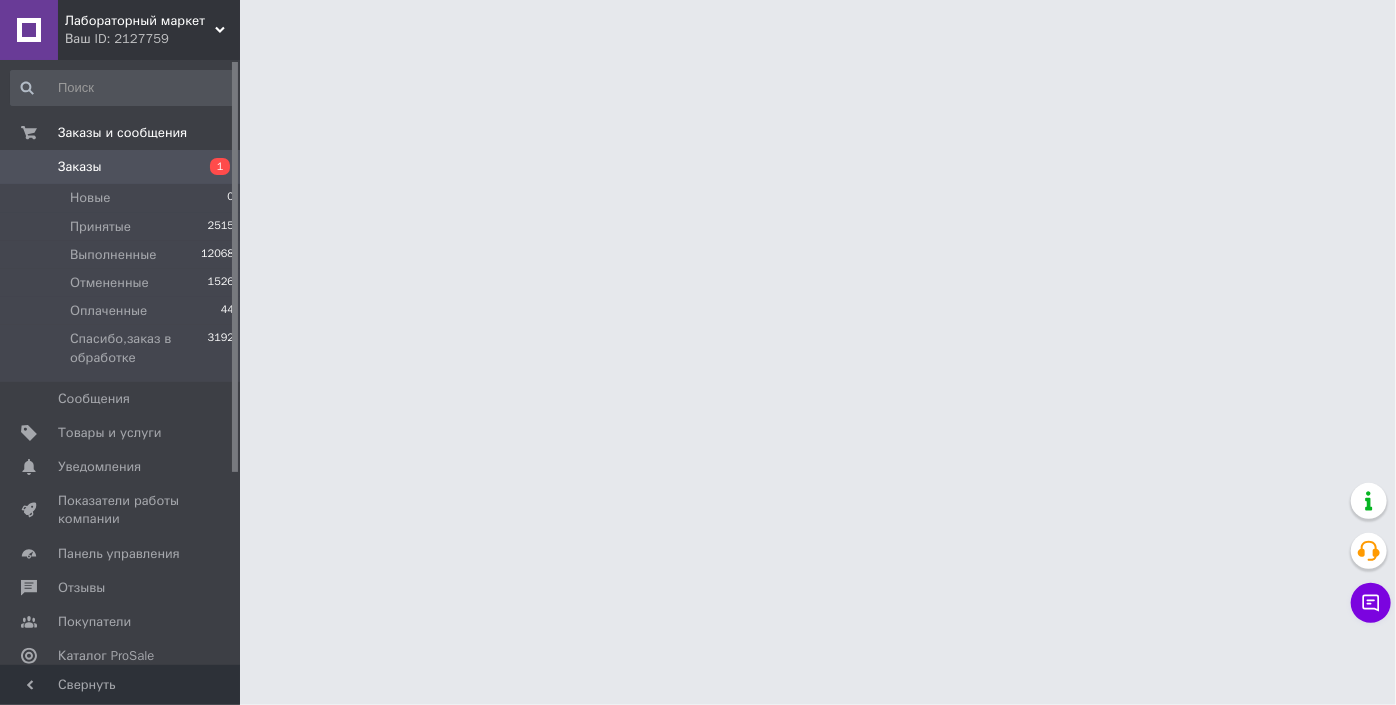 drag, startPoint x: 205, startPoint y: 30, endPoint x: 200, endPoint y: 151, distance: 121.103264 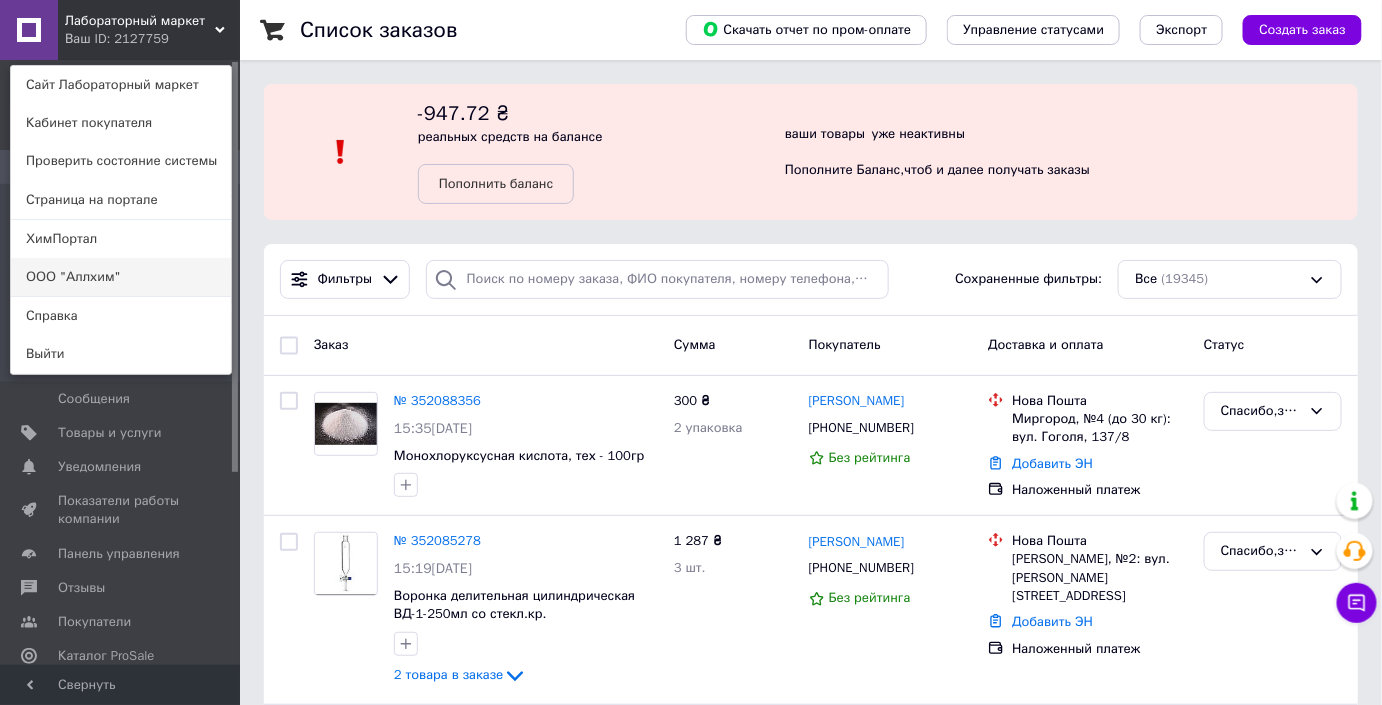 click on "ООО "Аллхим"" at bounding box center (121, 277) 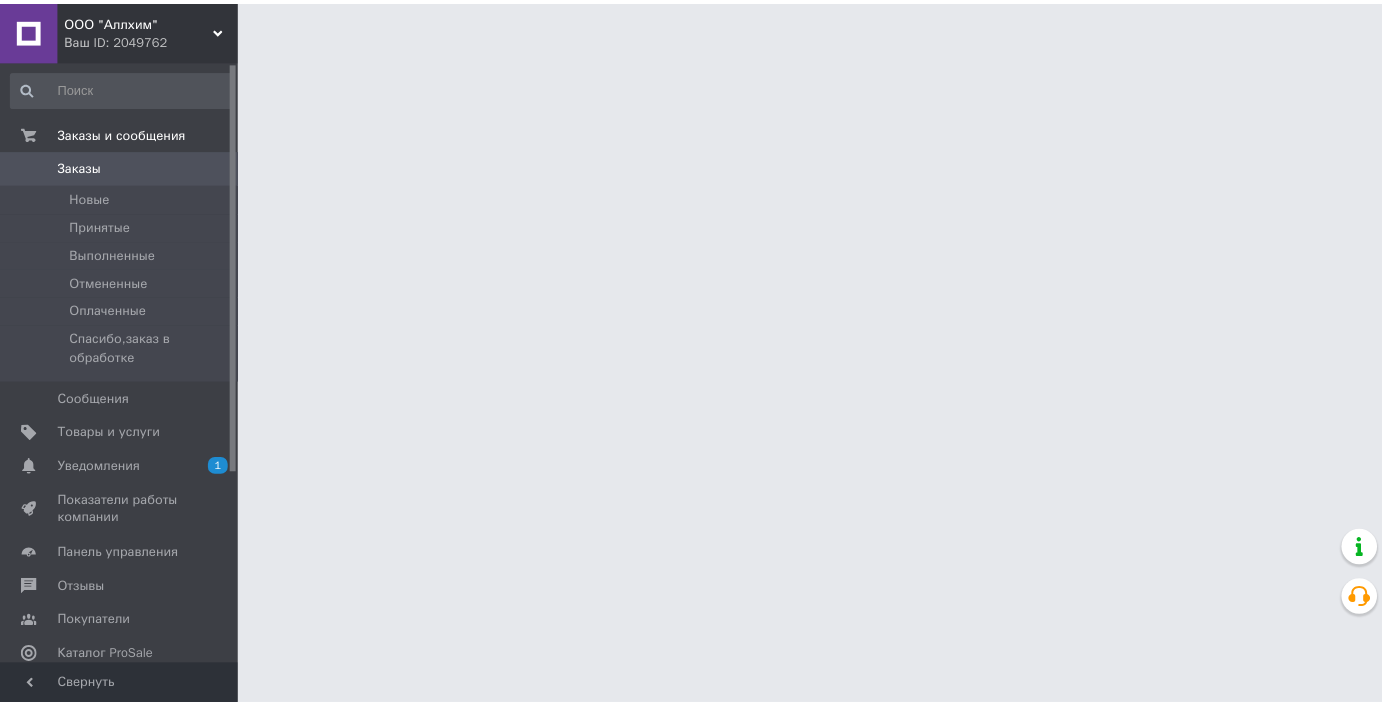 scroll, scrollTop: 0, scrollLeft: 0, axis: both 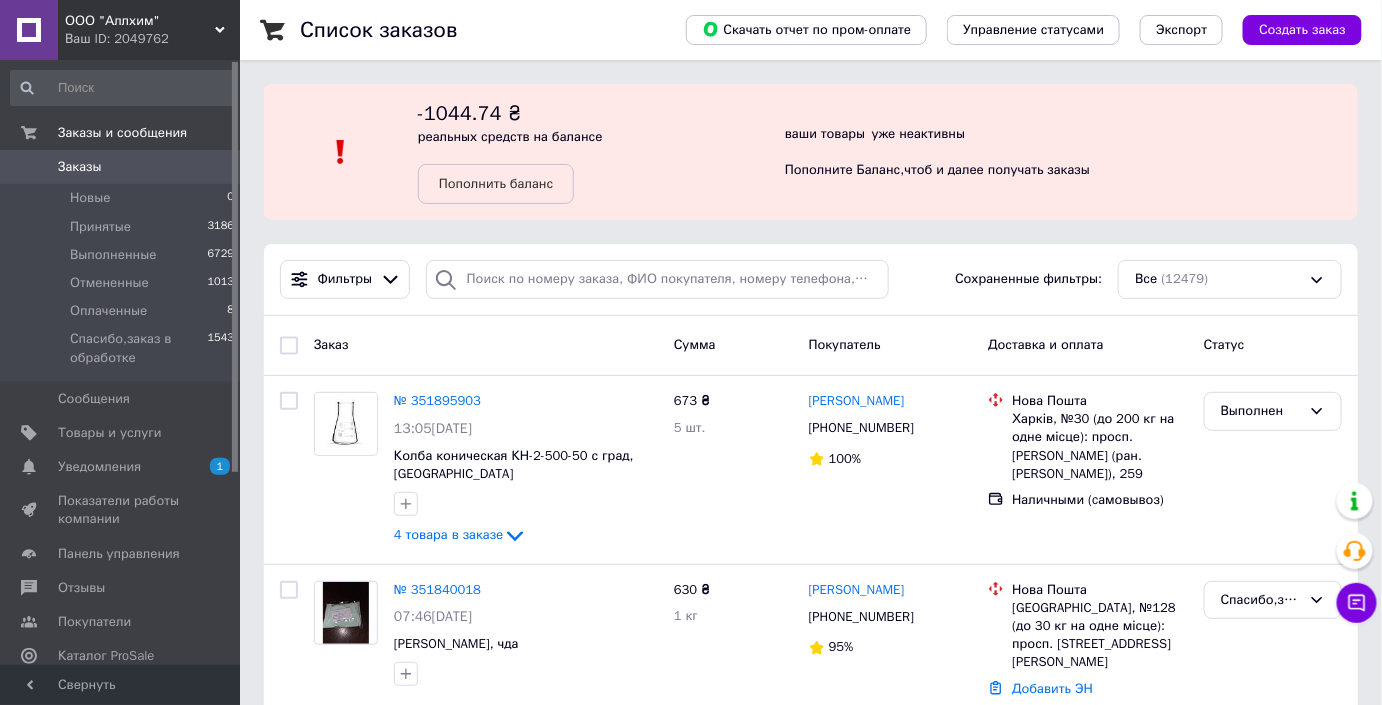 click on "Заказы" at bounding box center [80, 167] 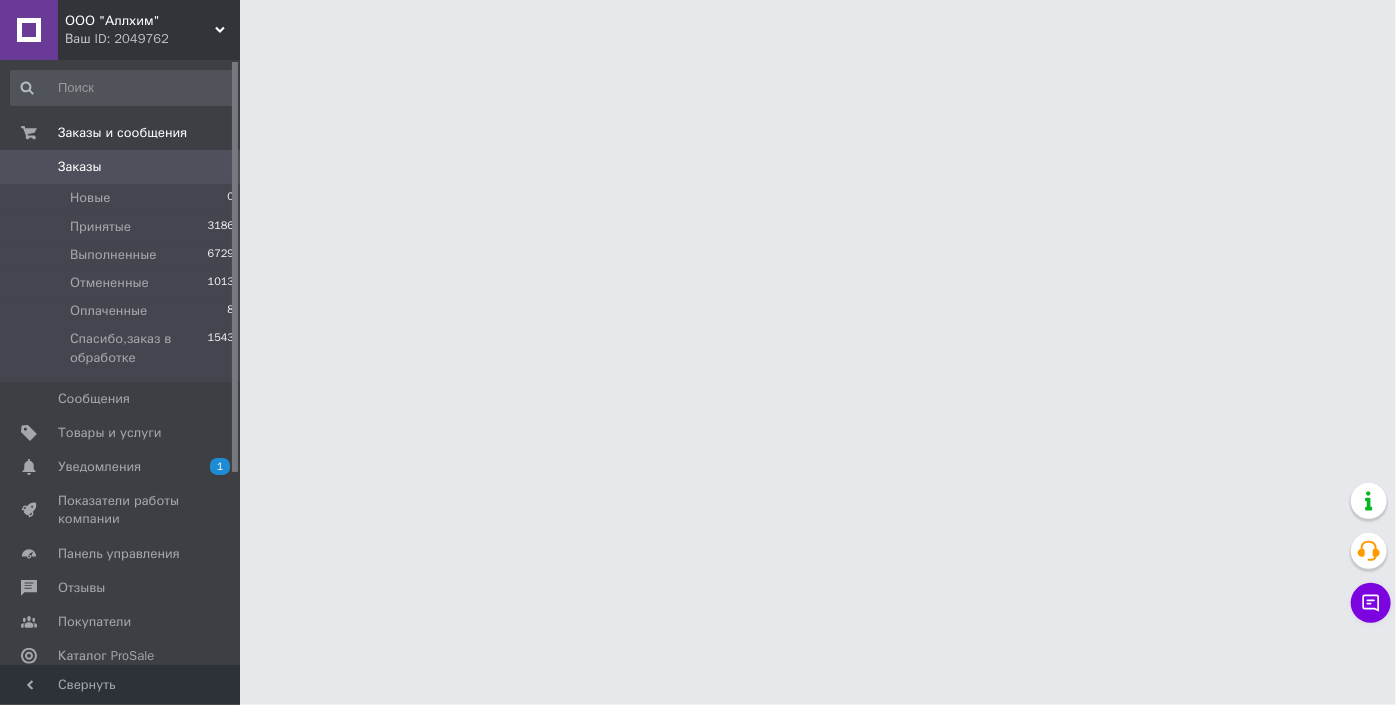 click on "Ваш ID: 2049762" at bounding box center [152, 39] 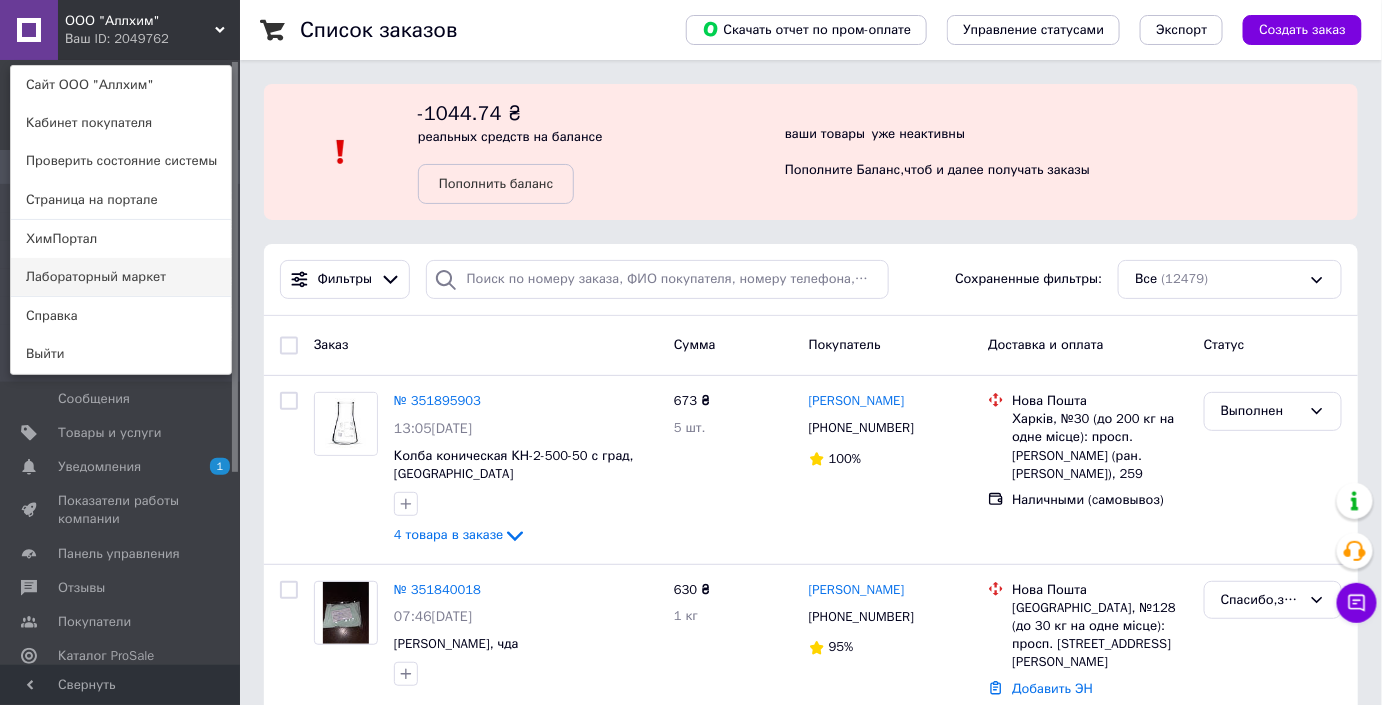 click on "Лабораторный маркет" at bounding box center (121, 277) 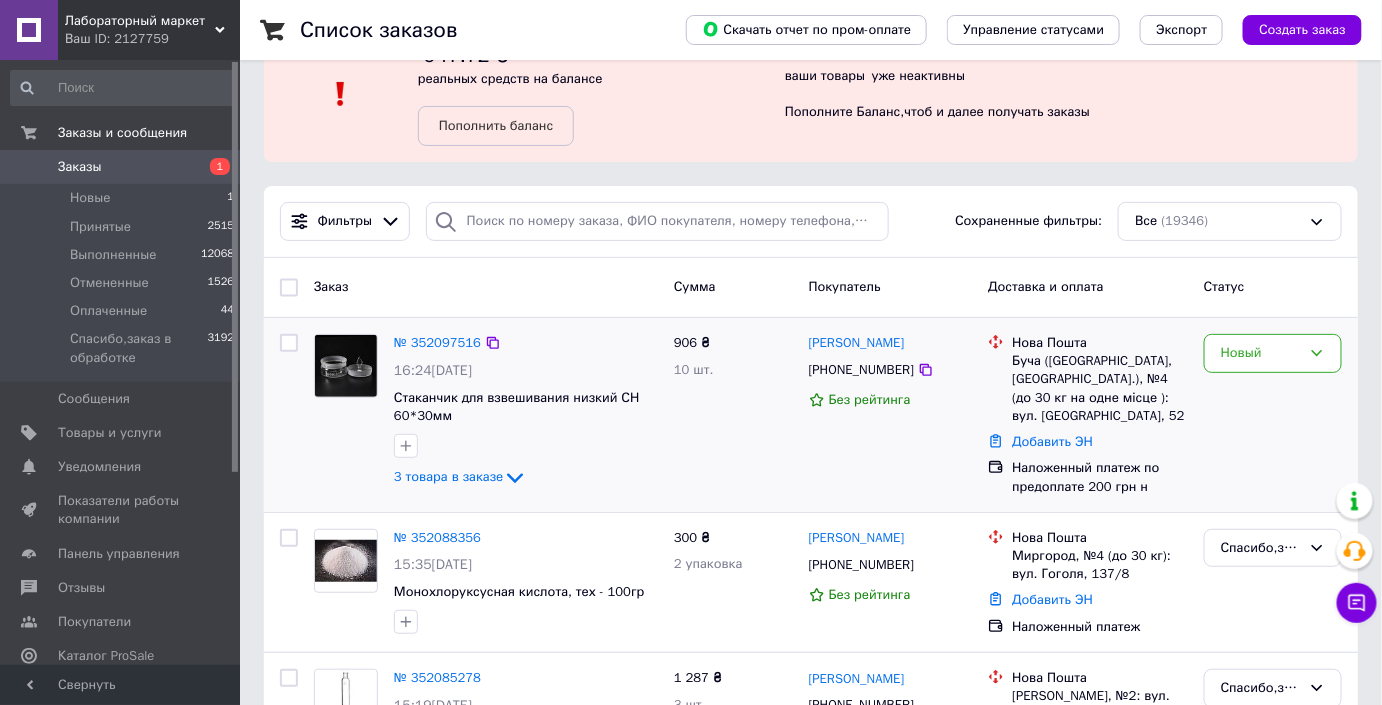 scroll, scrollTop: 90, scrollLeft: 0, axis: vertical 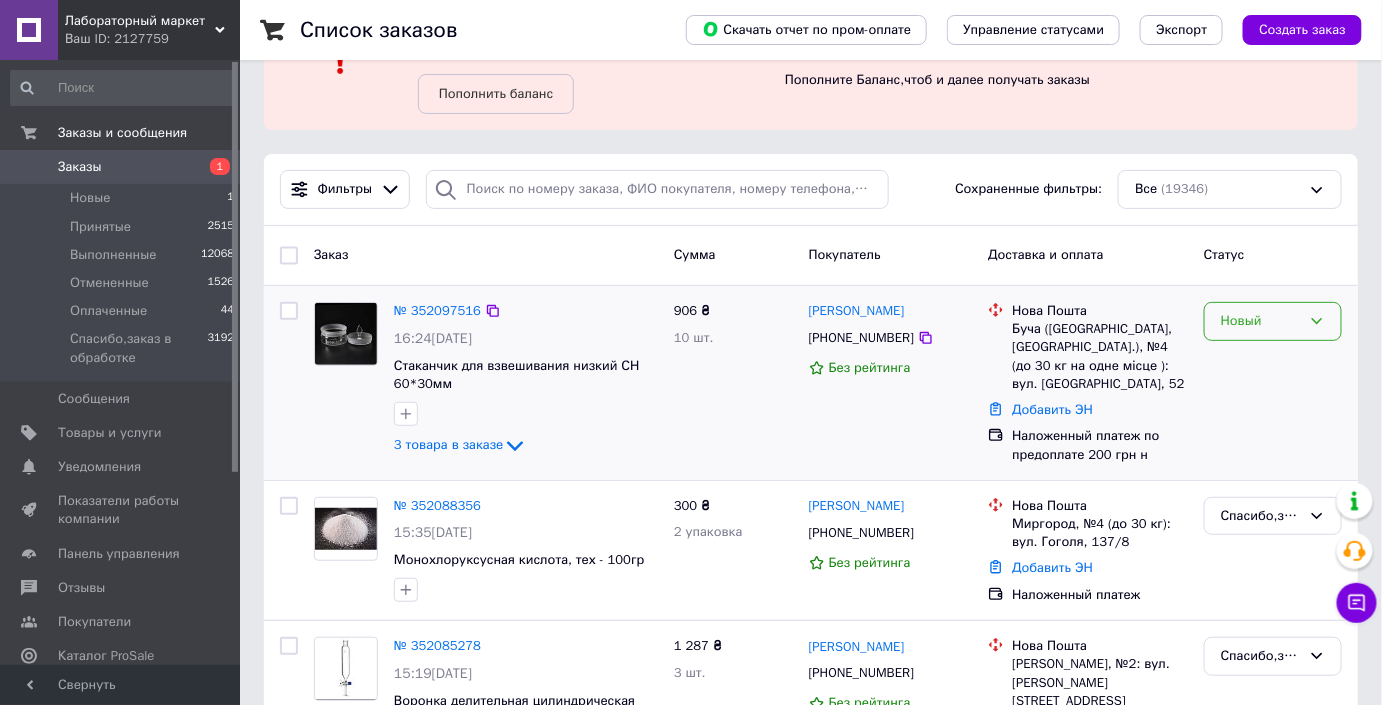 click on "Новый" at bounding box center (1261, 321) 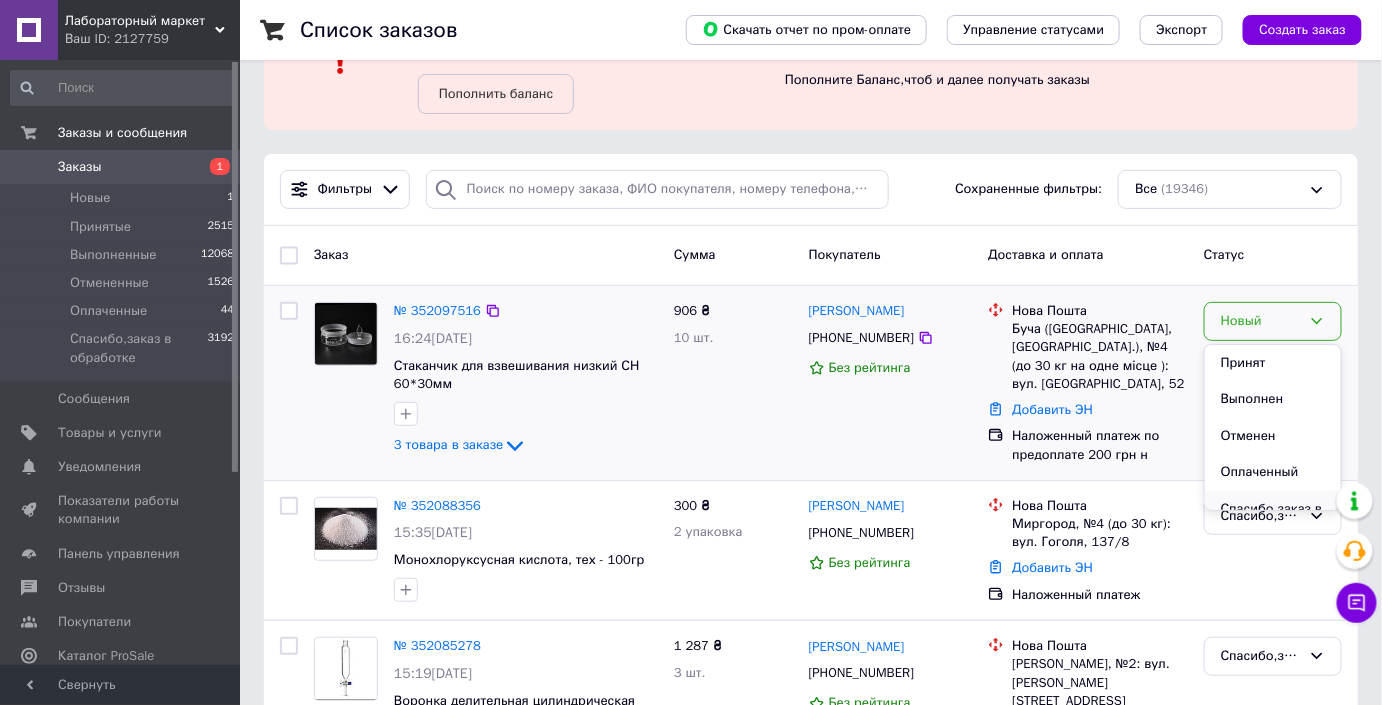 scroll, scrollTop: 37, scrollLeft: 0, axis: vertical 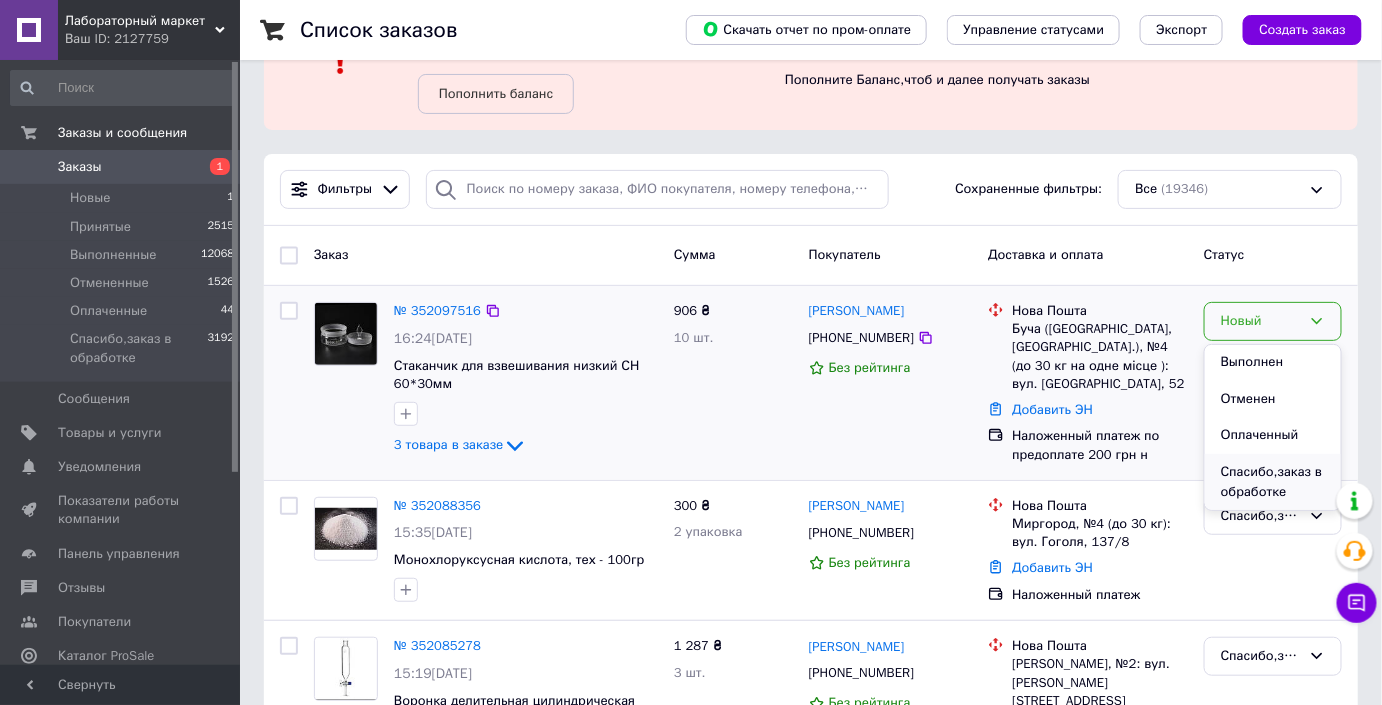 click on "Спасибо,заказ в обработке" at bounding box center (1273, 482) 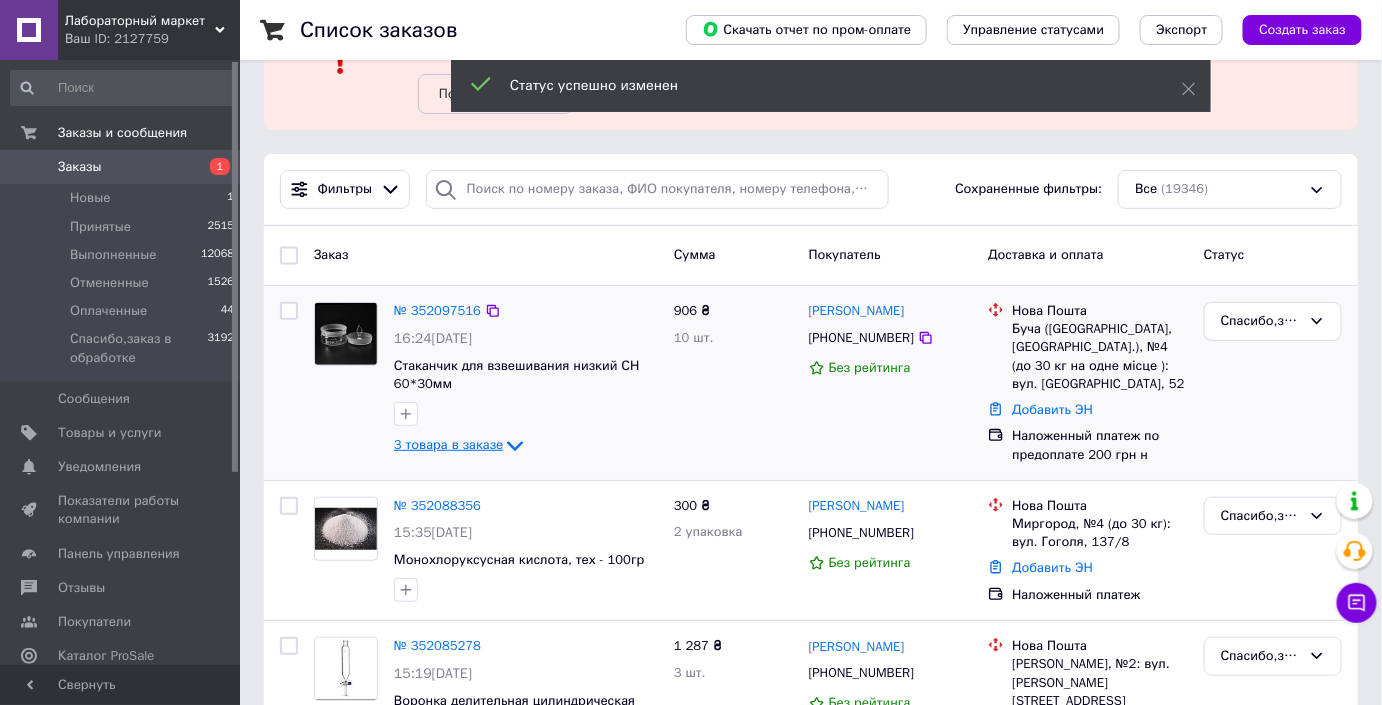 click on "3 товара в заказе" at bounding box center (448, 444) 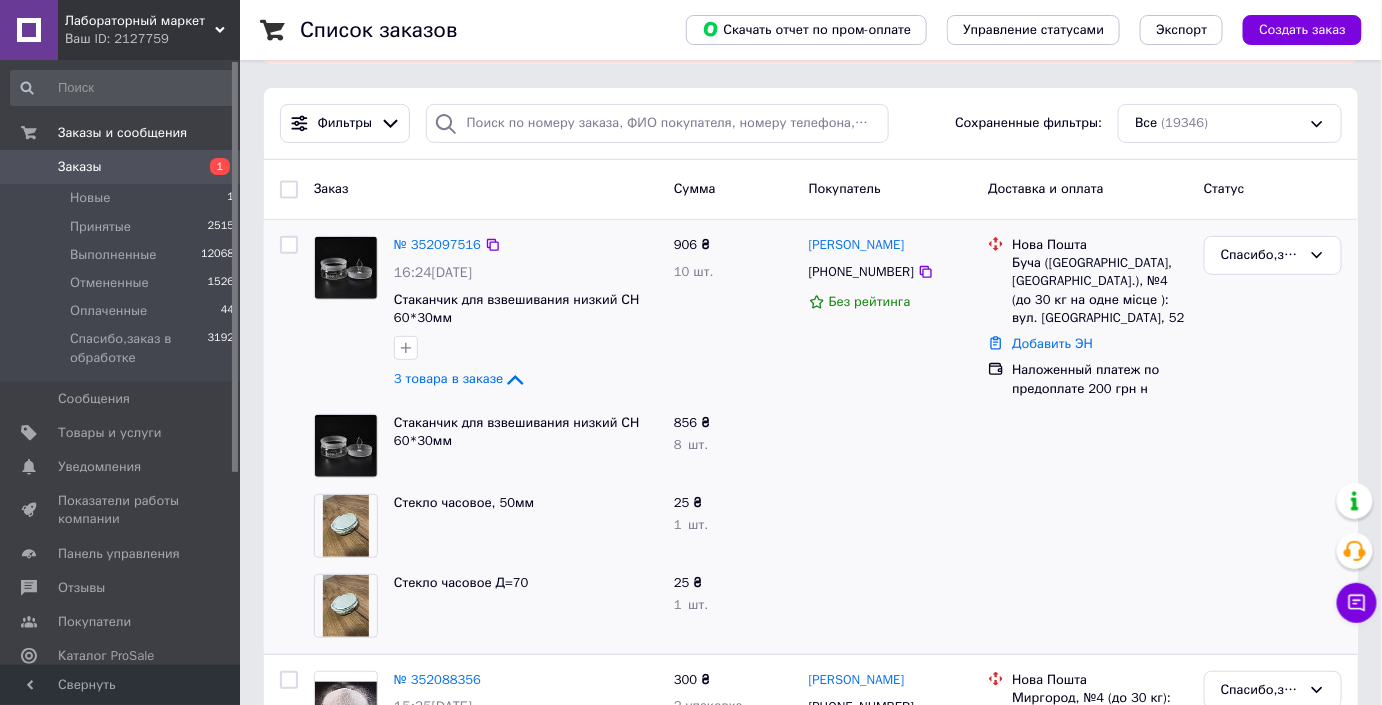 scroll, scrollTop: 90, scrollLeft: 0, axis: vertical 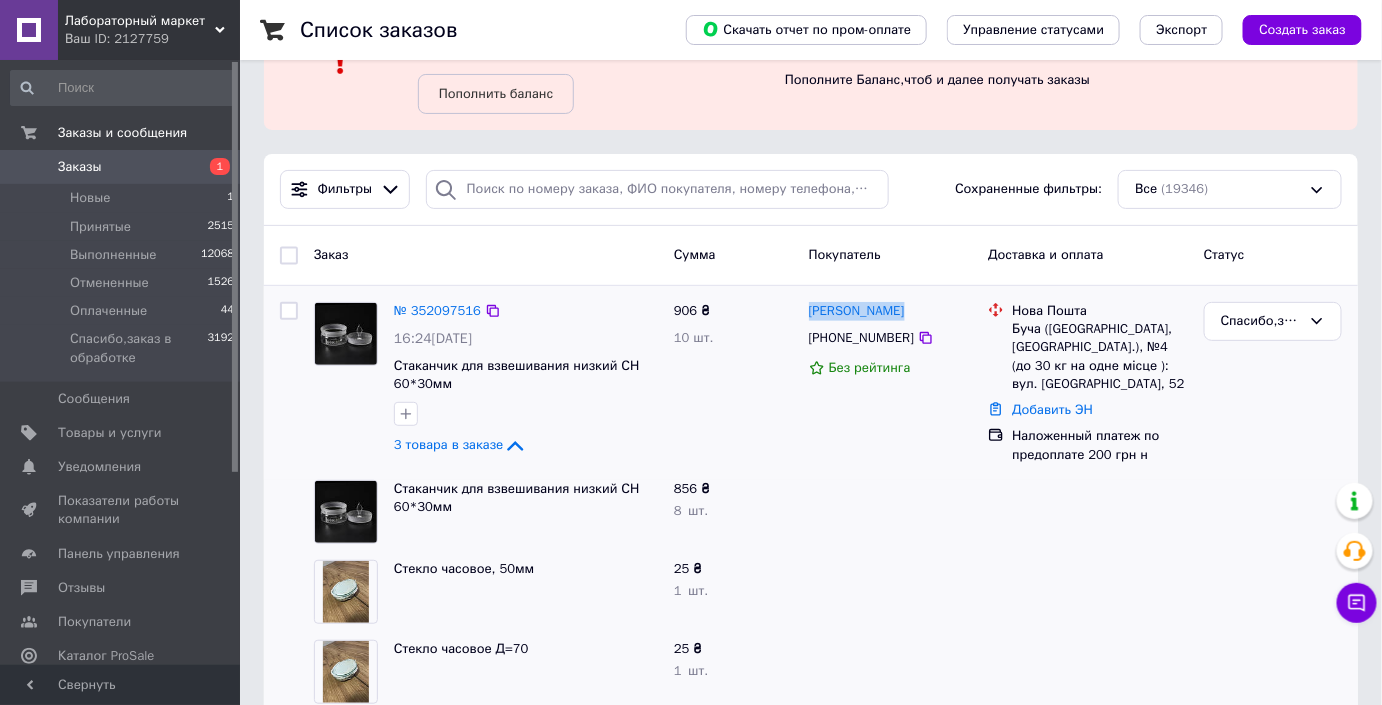 drag, startPoint x: 902, startPoint y: 322, endPoint x: 800, endPoint y: 310, distance: 102.70345 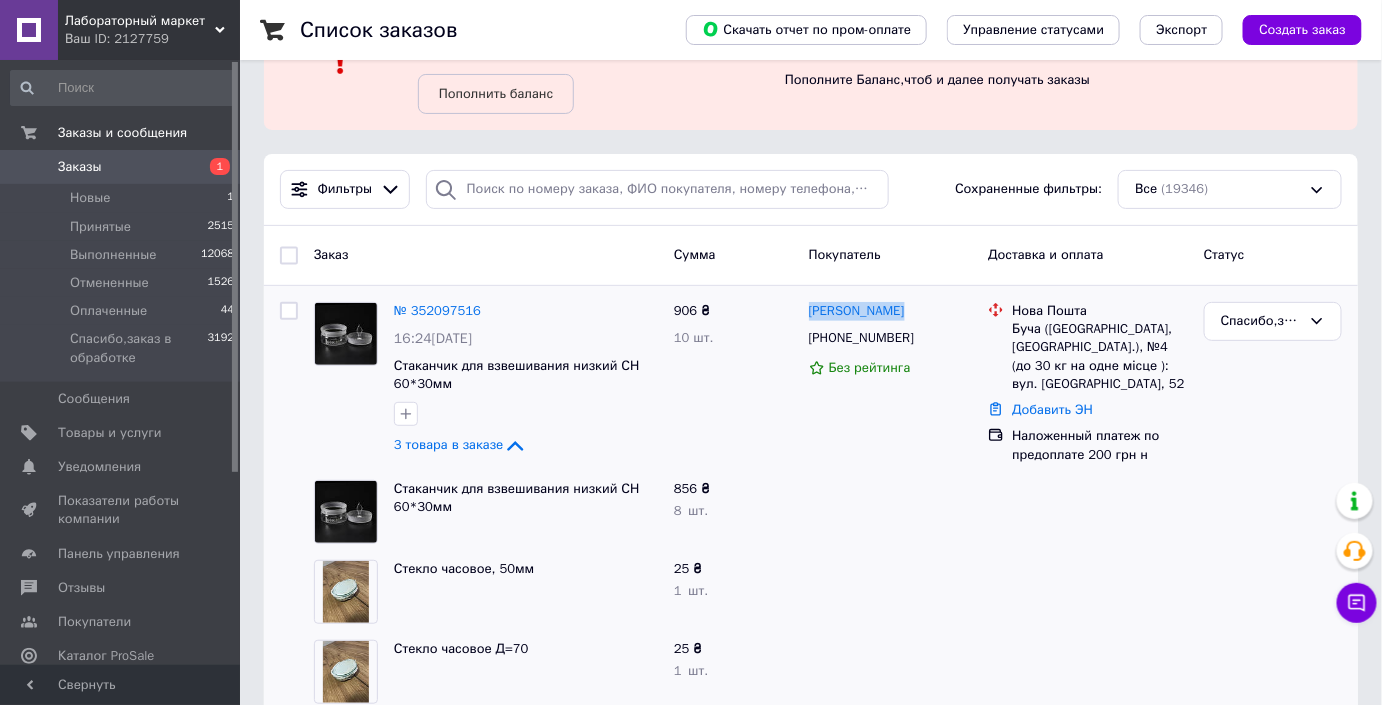 copy on "Тетяна Івлєва" 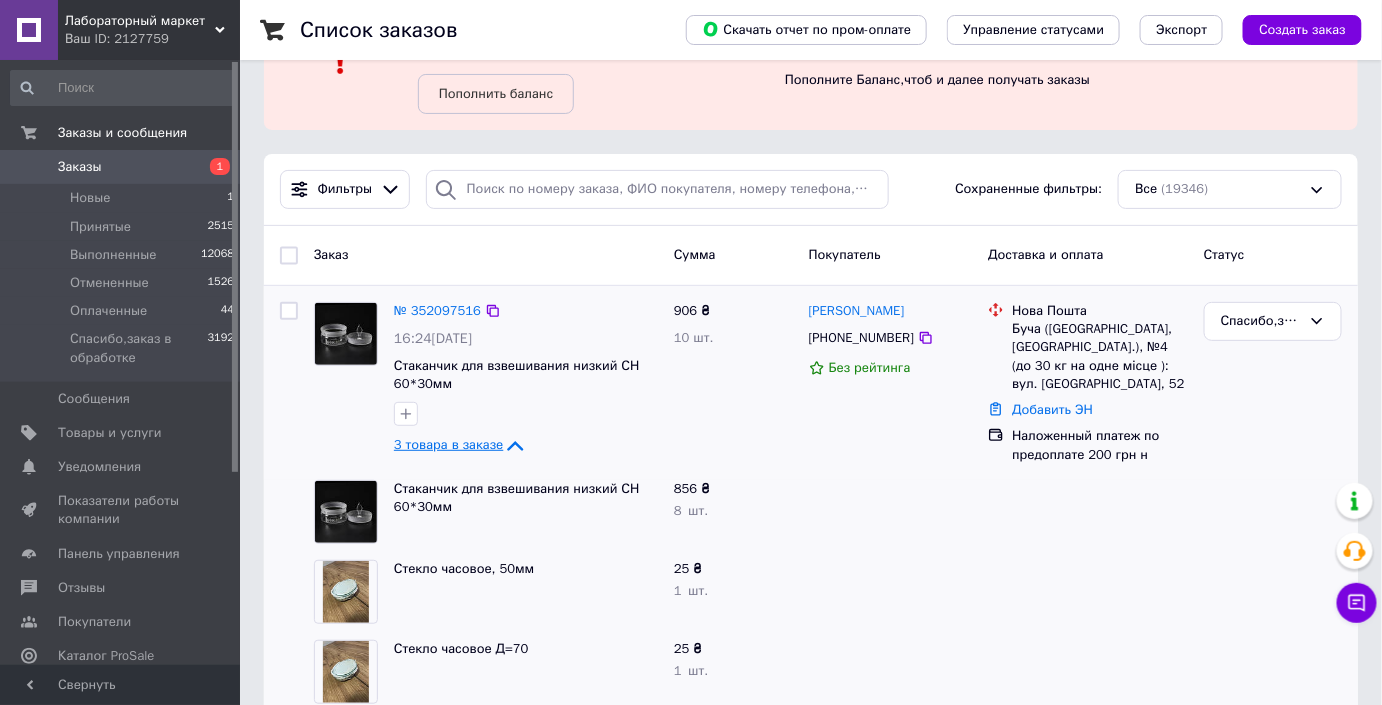 click on "3 товара в заказе" at bounding box center (448, 444) 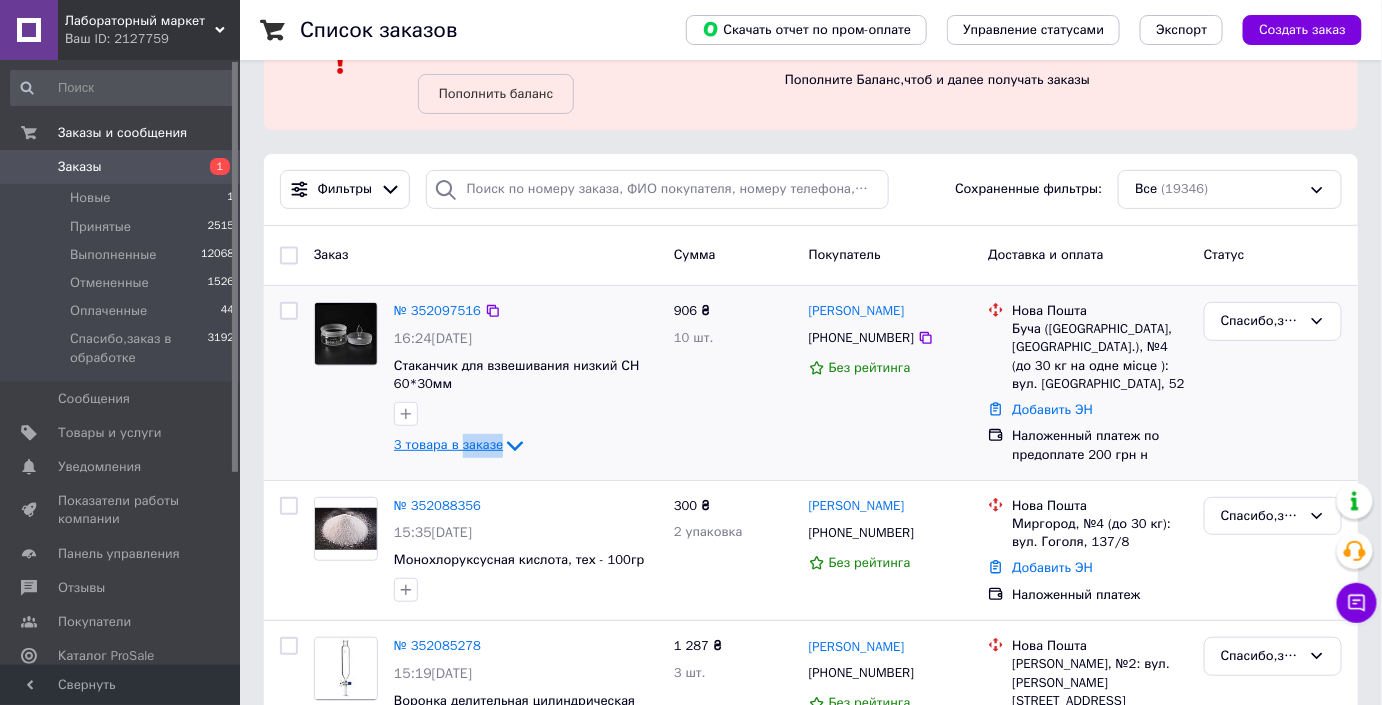 click on "3 товара в заказе" at bounding box center (448, 444) 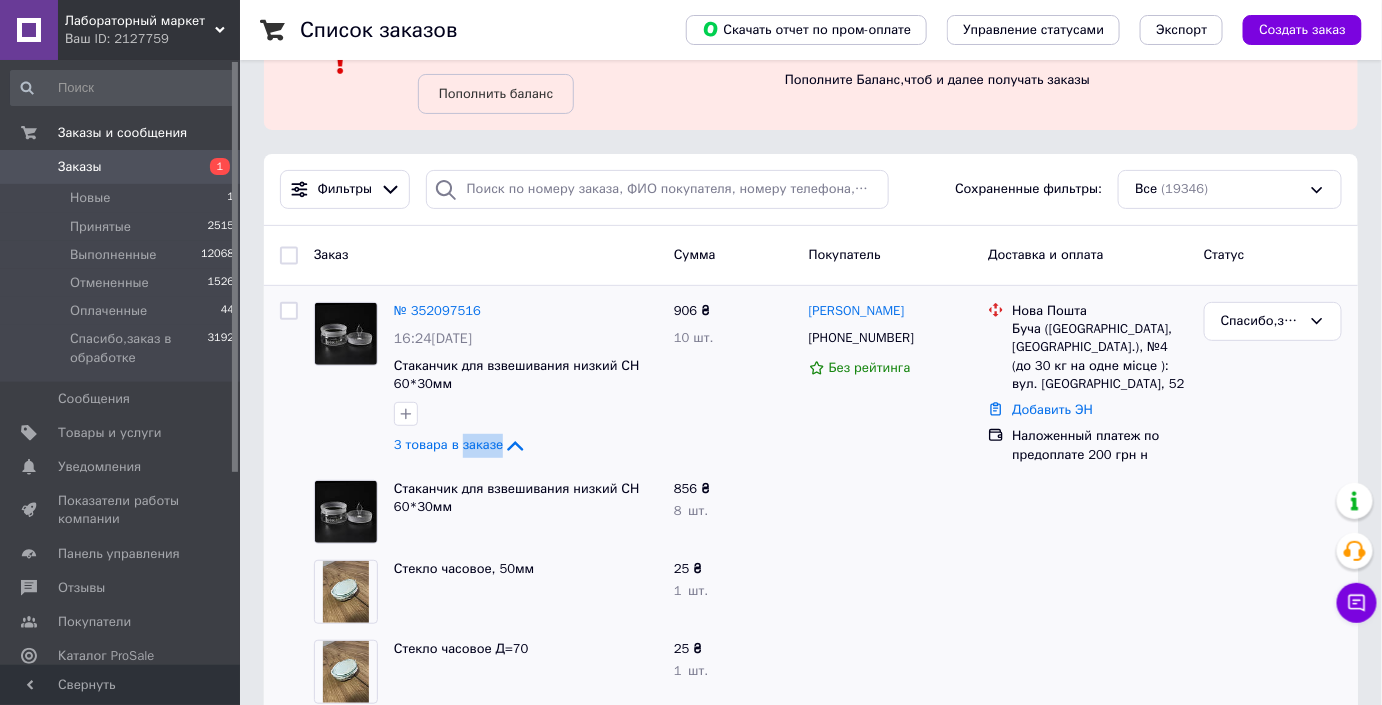 click on "Заказы 1" at bounding box center (123, 167) 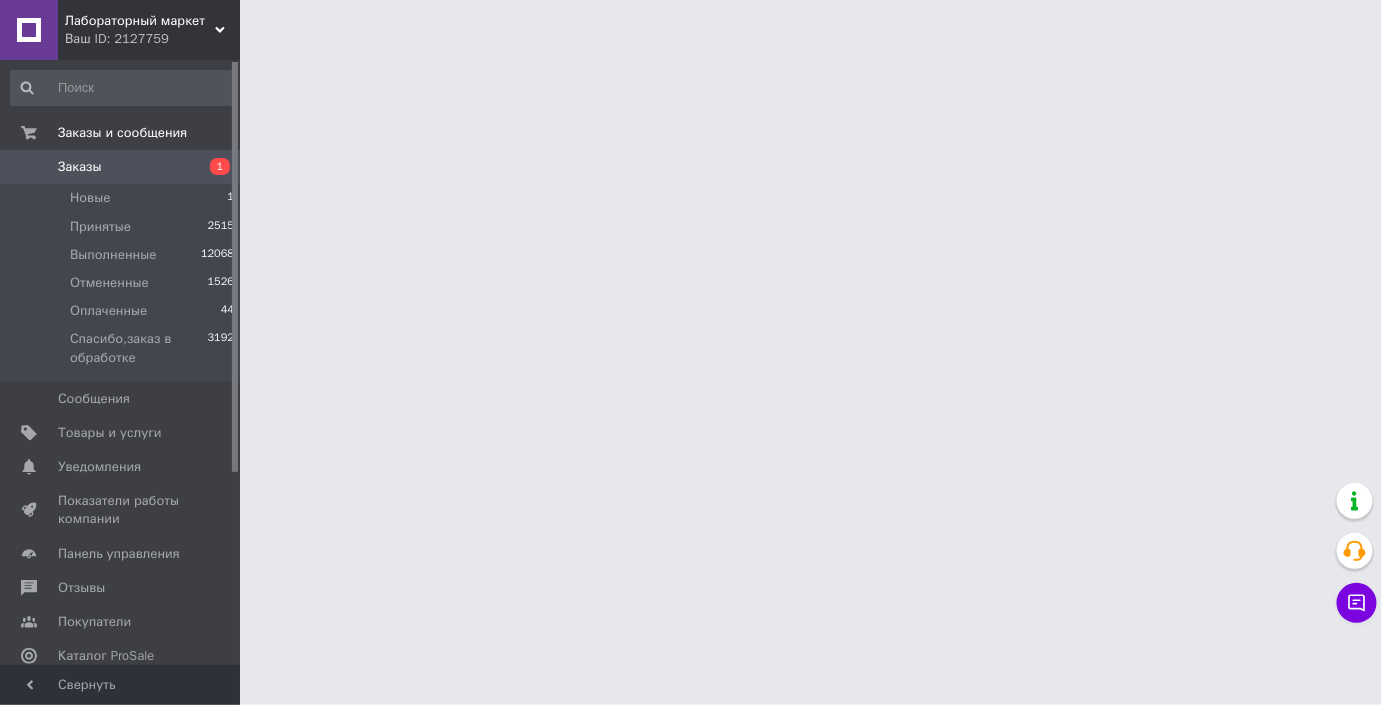 scroll, scrollTop: 0, scrollLeft: 0, axis: both 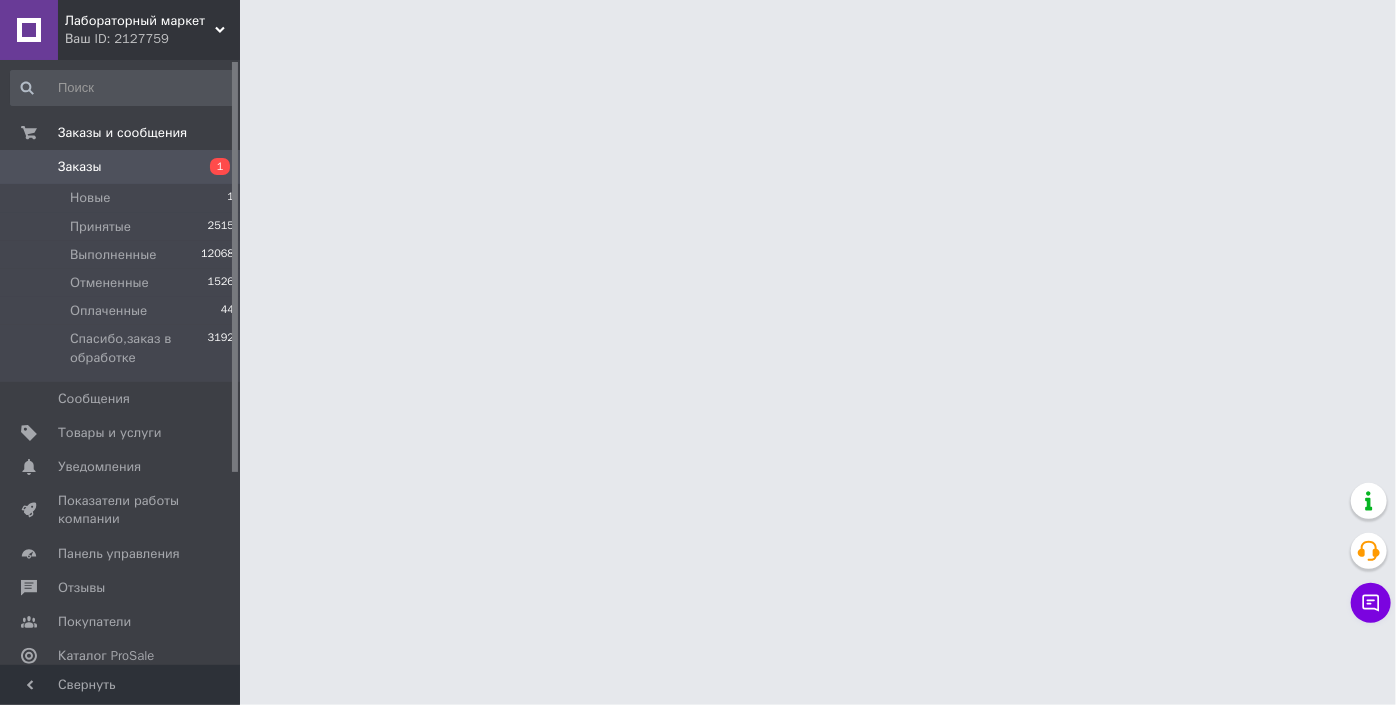 click on "Лабораторный маркет Ваш ID: 2127759" at bounding box center [149, 30] 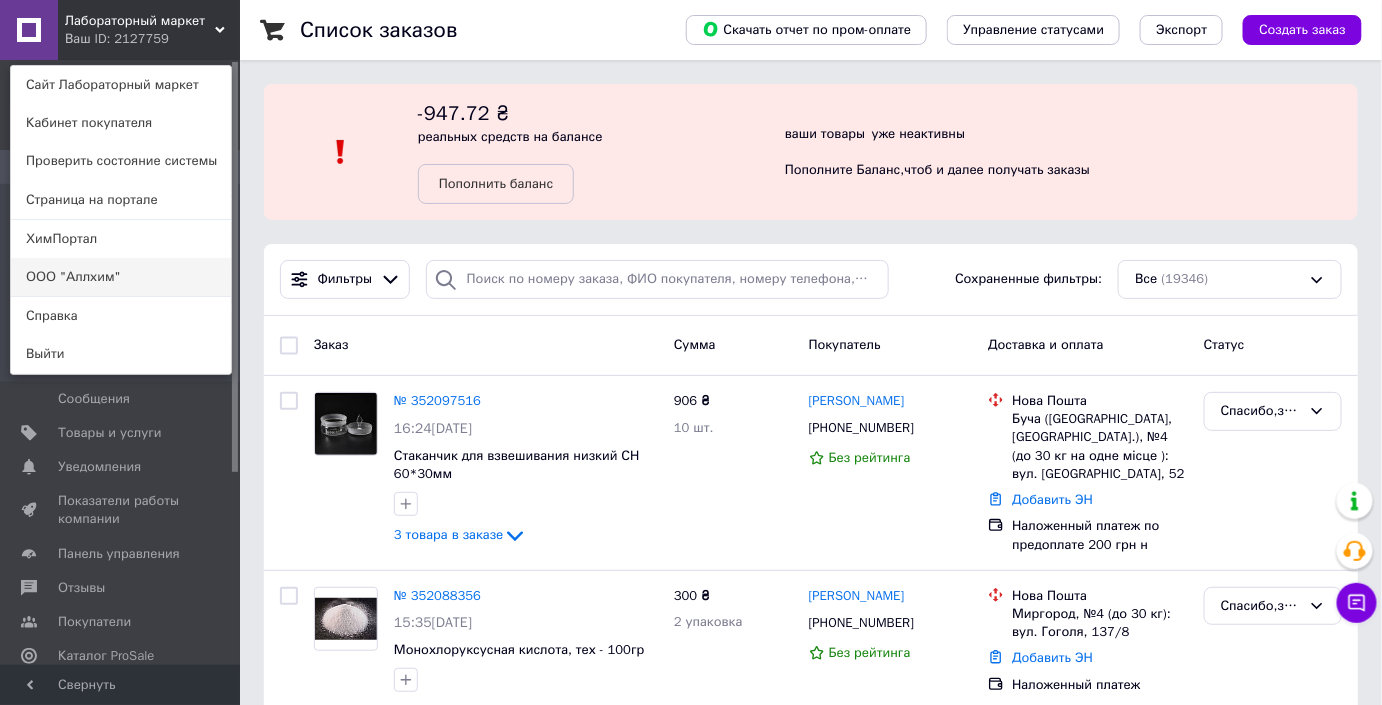 click on "ООО "Аллхим"" at bounding box center (121, 277) 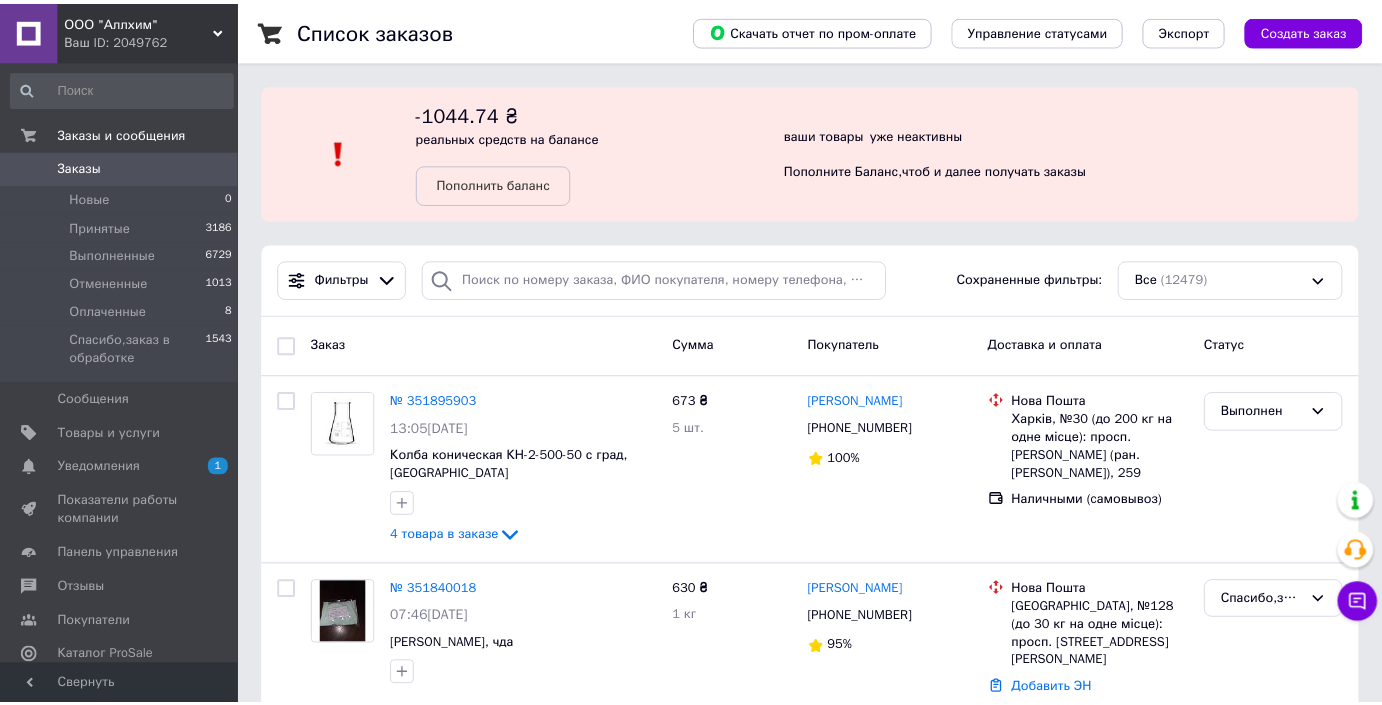 scroll, scrollTop: 0, scrollLeft: 0, axis: both 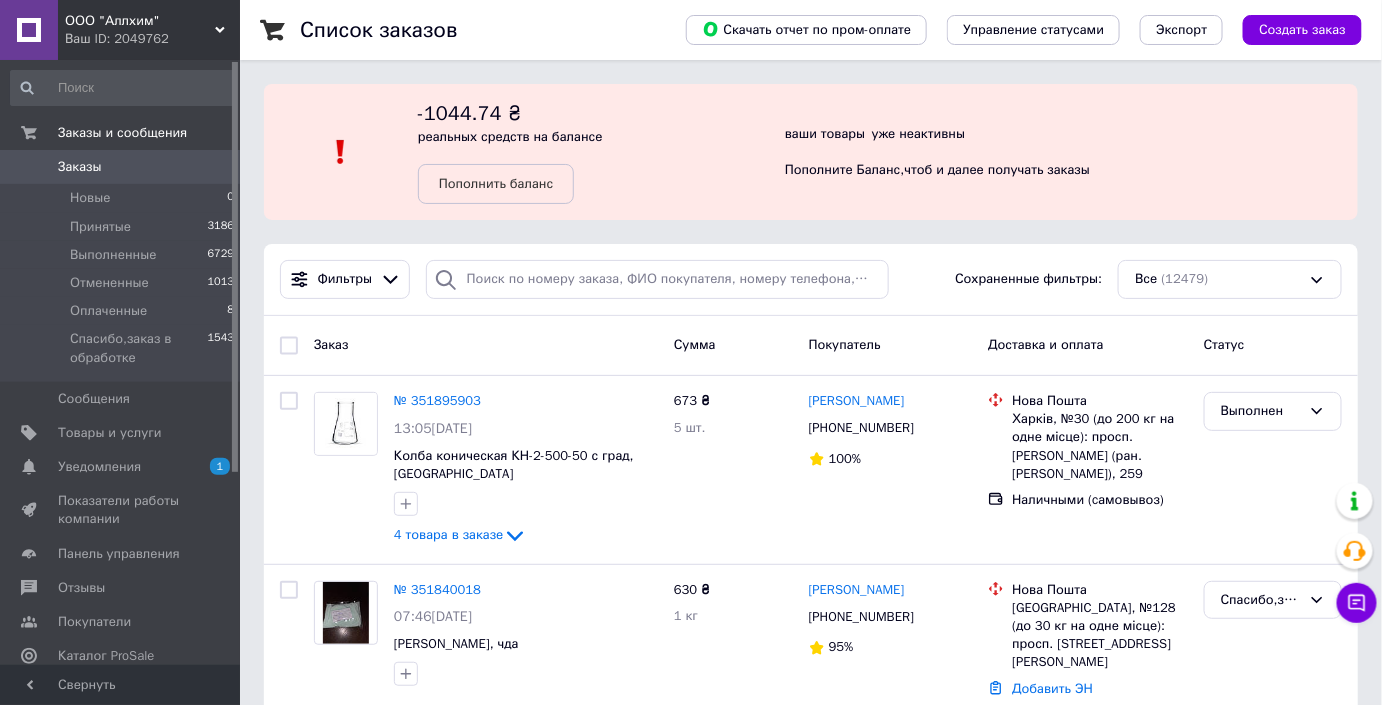 click on "Заказы 0" at bounding box center (123, 167) 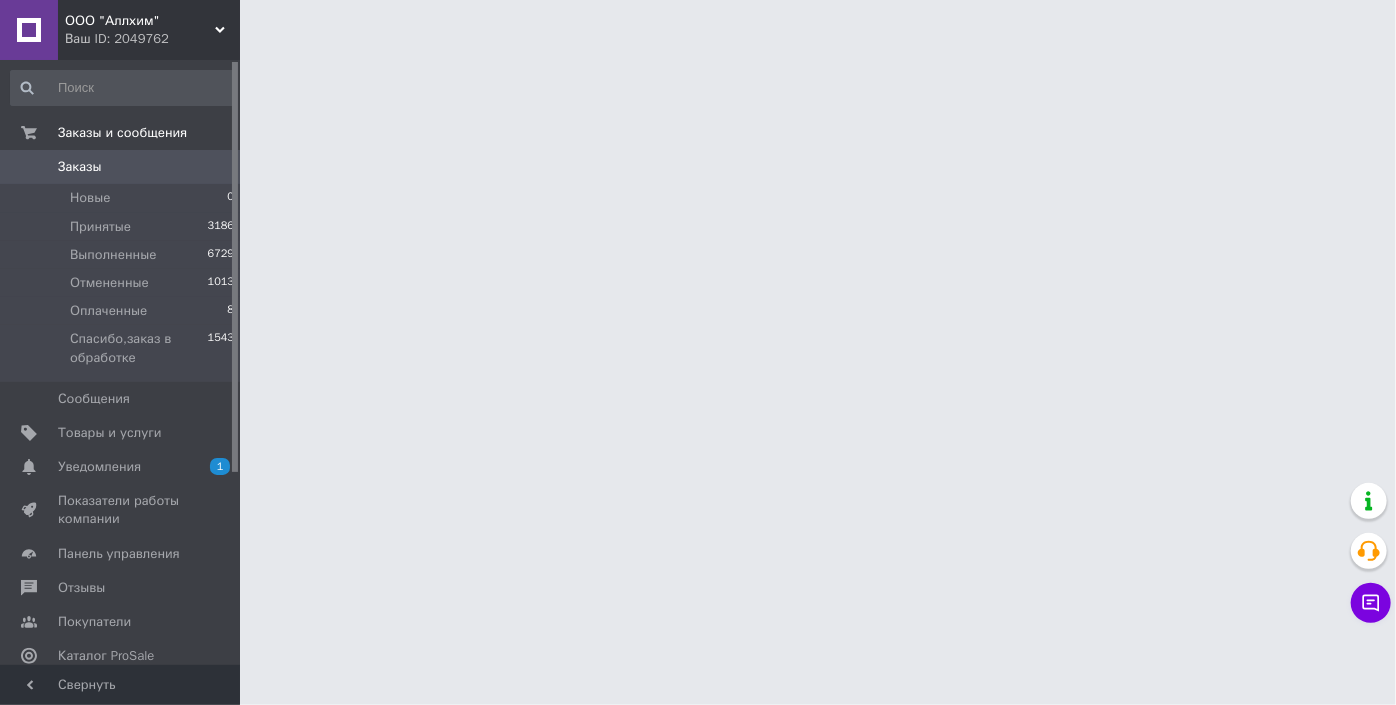 click on "ООО "Аллхим"" at bounding box center (140, 21) 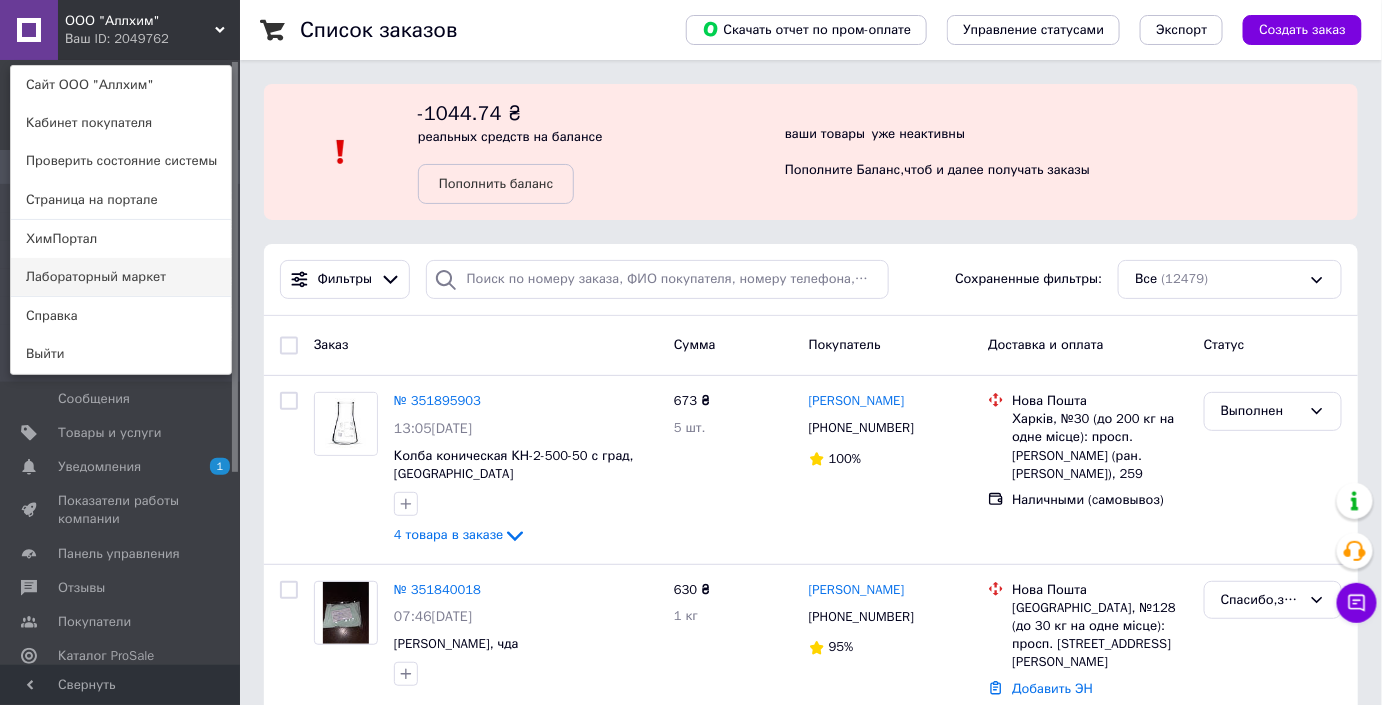click on "Лабораторный маркет" at bounding box center (121, 277) 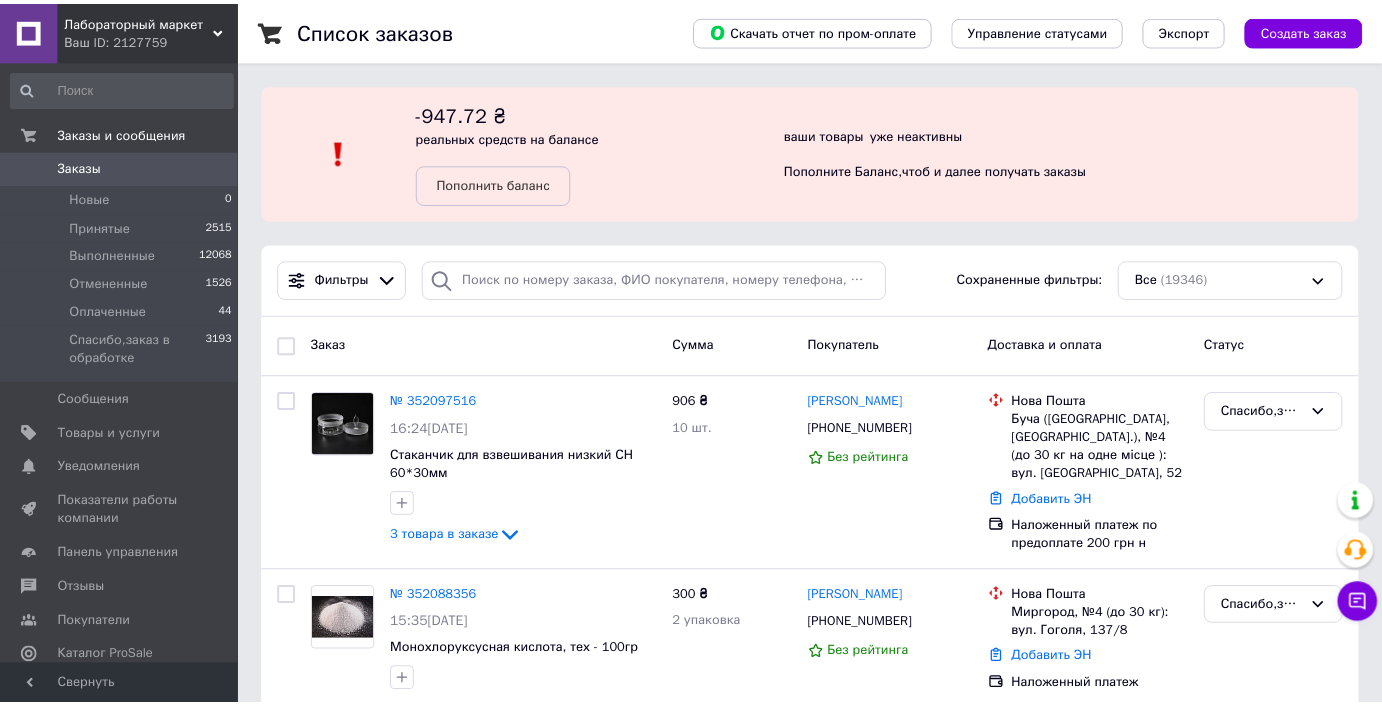 scroll, scrollTop: 0, scrollLeft: 0, axis: both 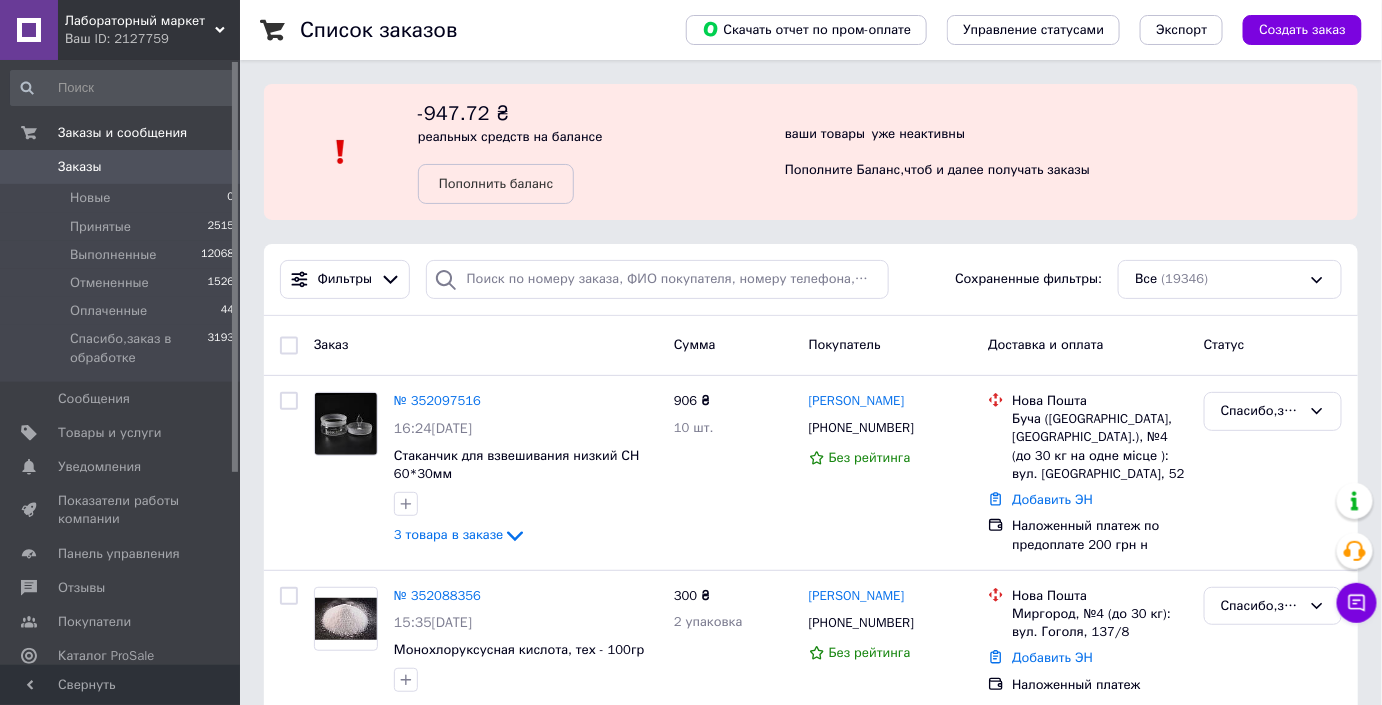 click on "Заказы 0" at bounding box center (123, 167) 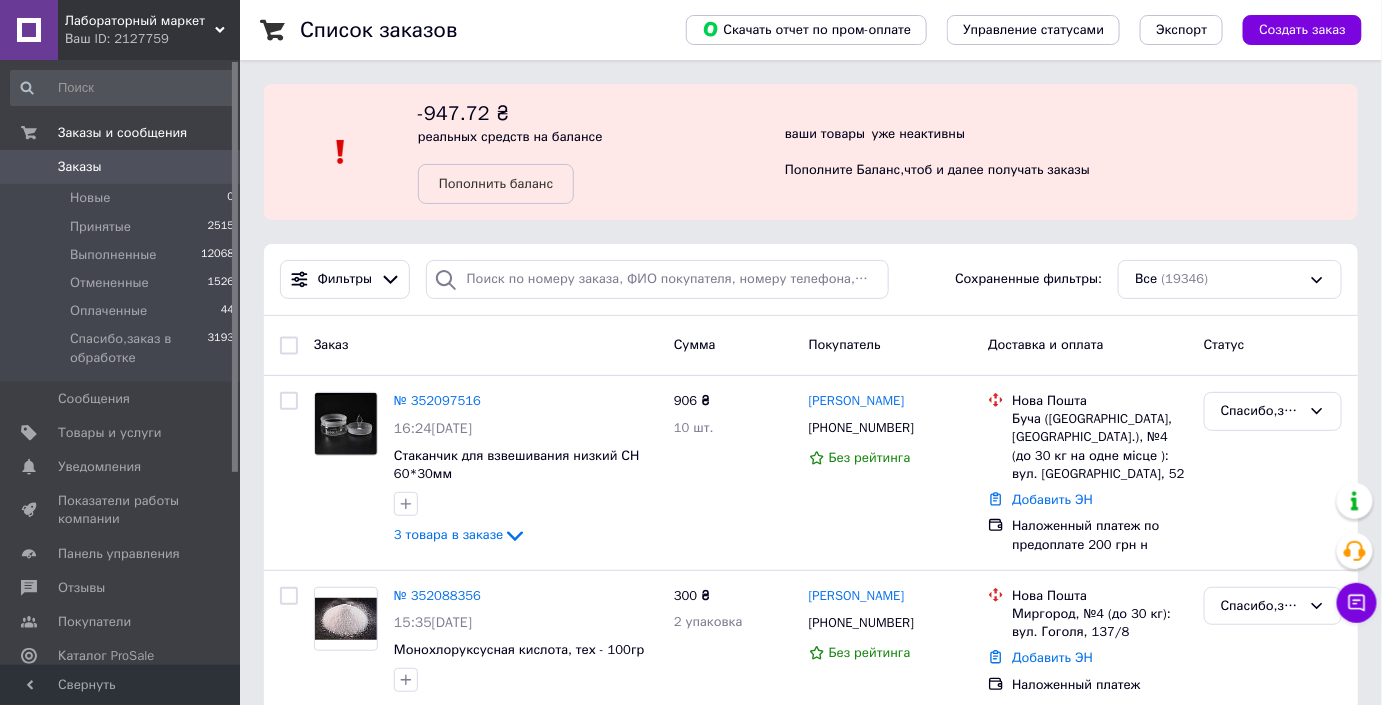 click on "Лабораторный маркет" at bounding box center [140, 21] 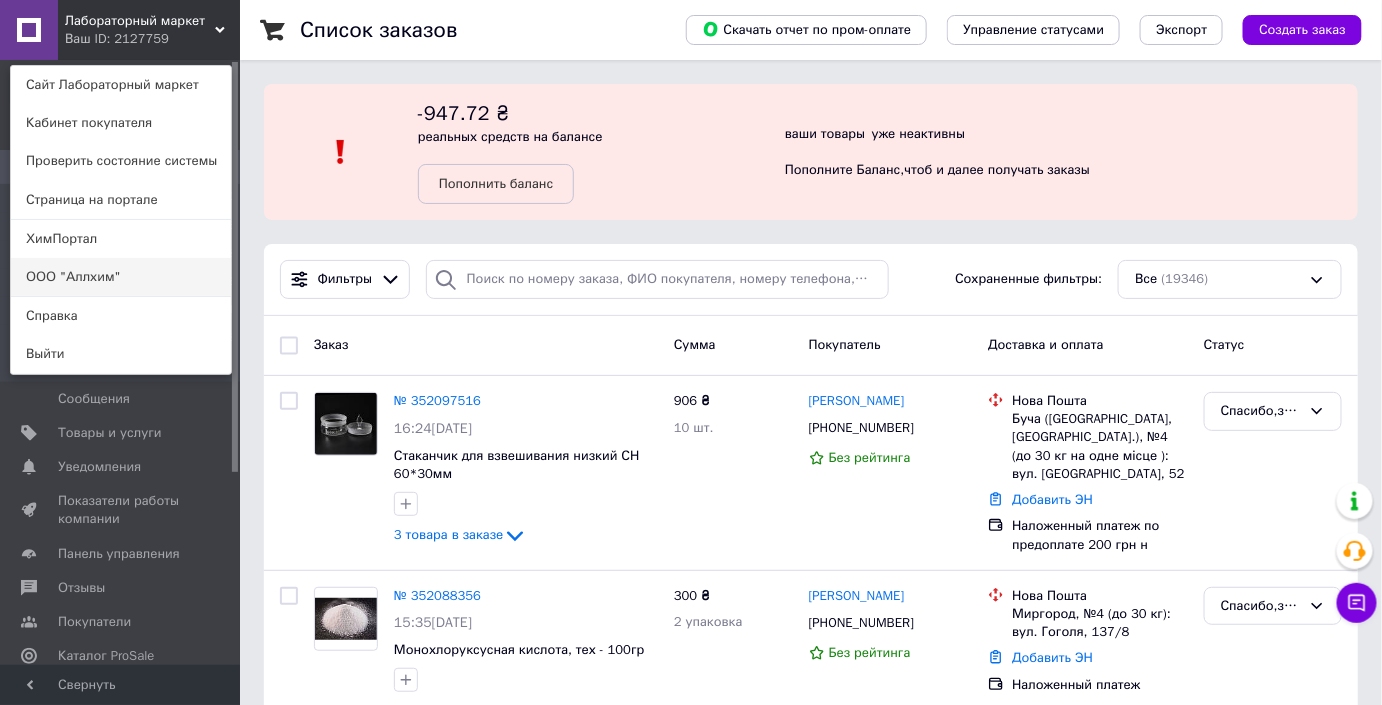 click on "ООО "Аллхим"" at bounding box center [121, 277] 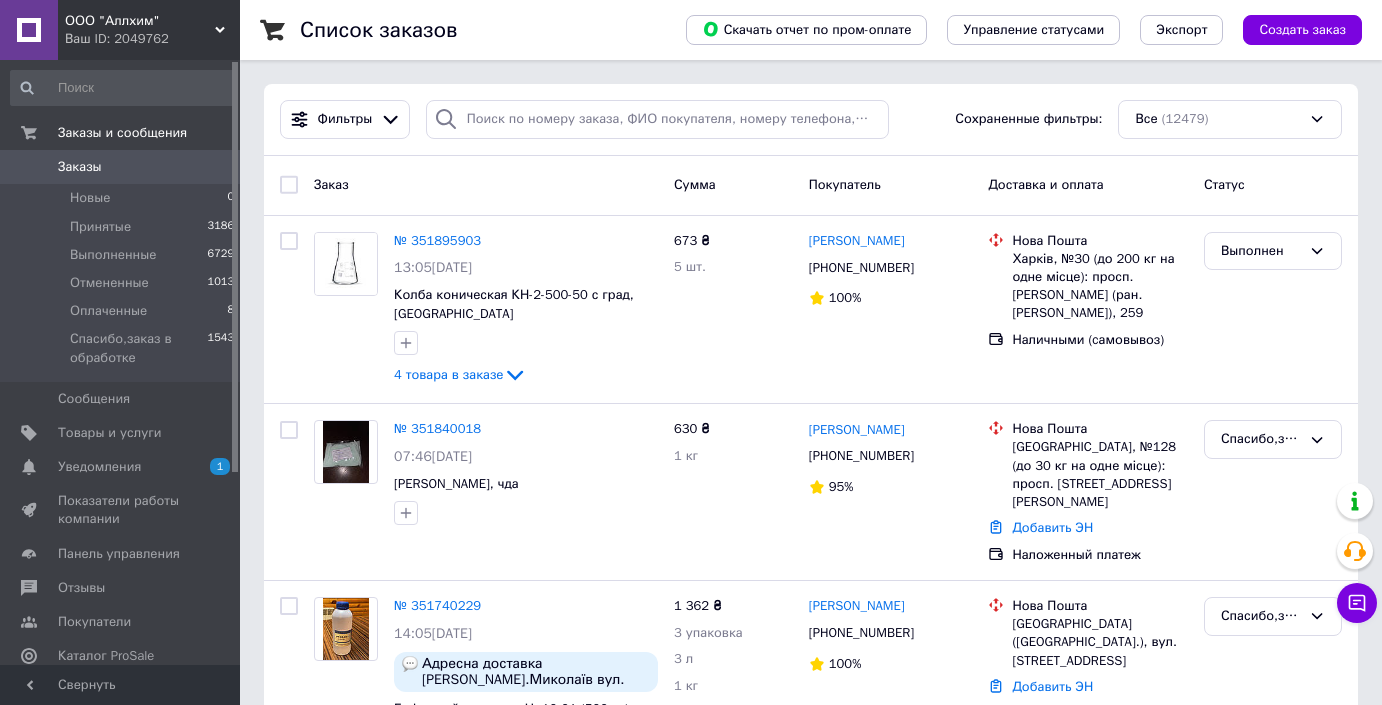scroll, scrollTop: 0, scrollLeft: 0, axis: both 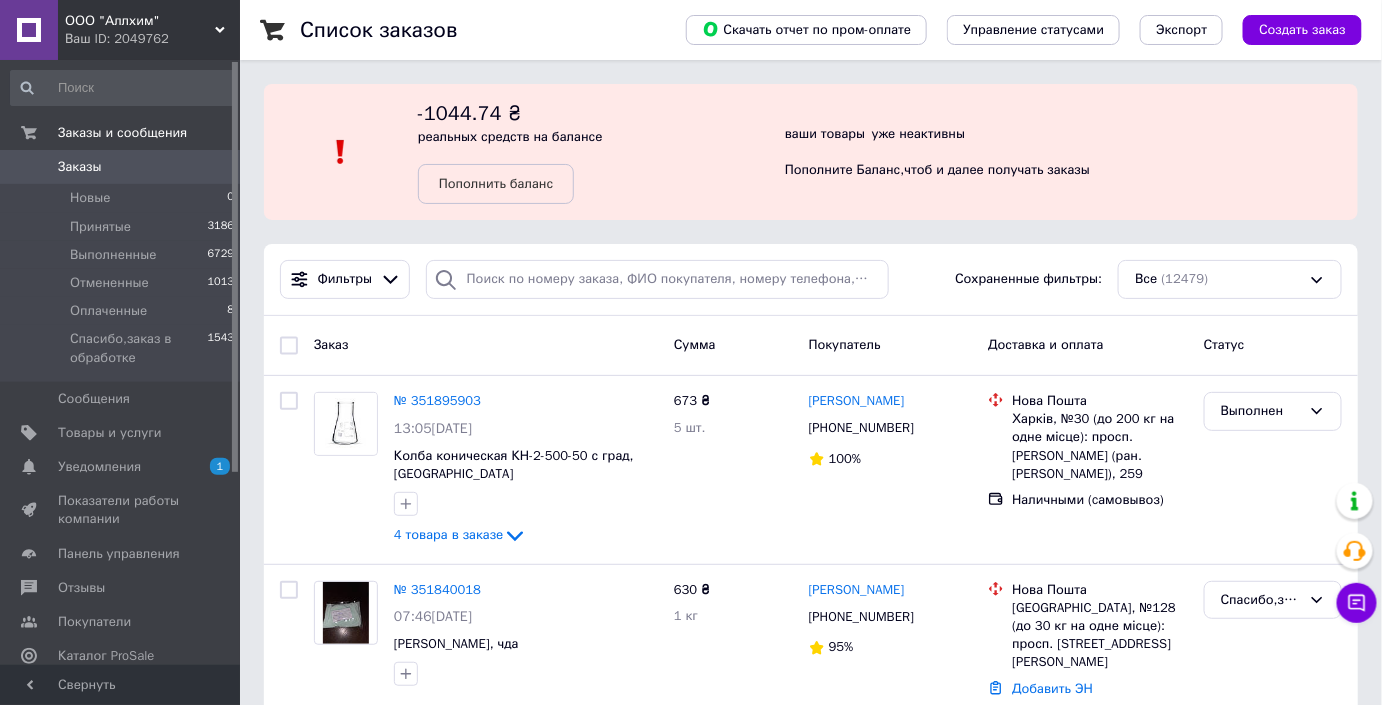 click on "Заказы" at bounding box center [121, 167] 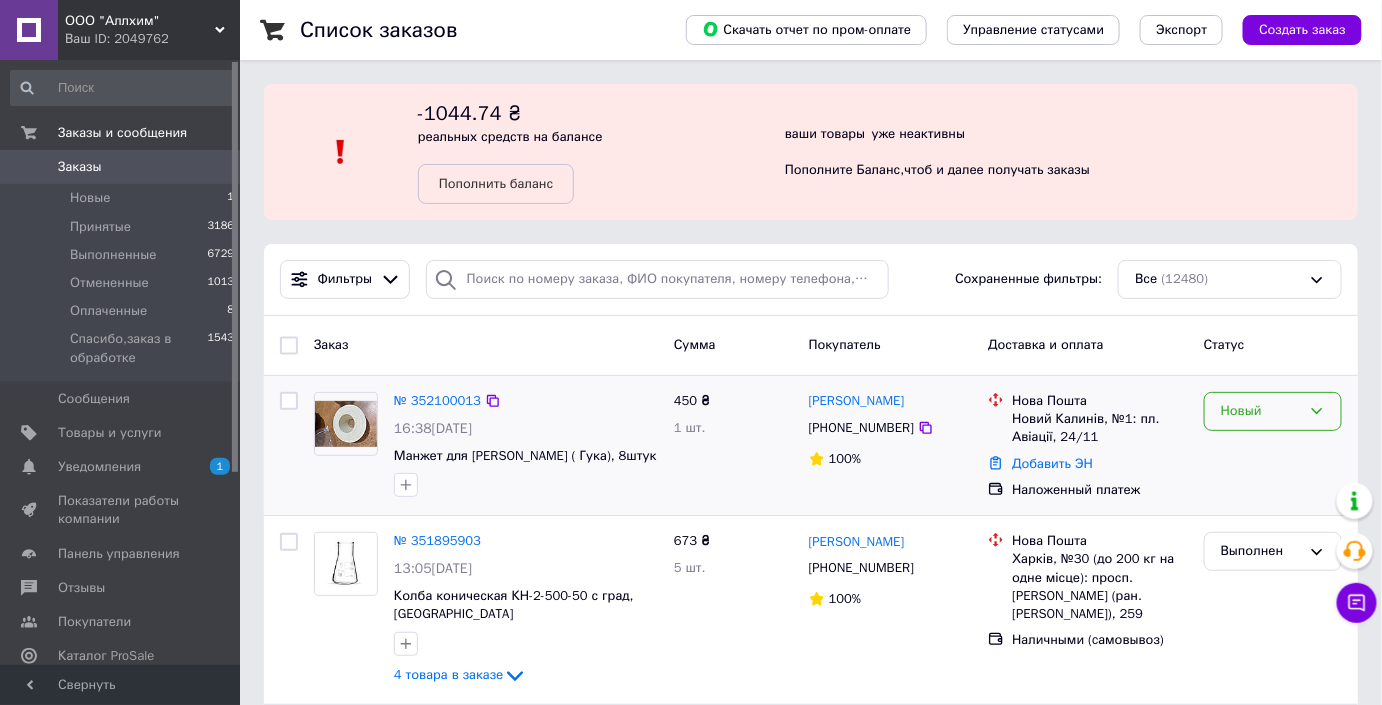 click on "Новый" at bounding box center (1273, 411) 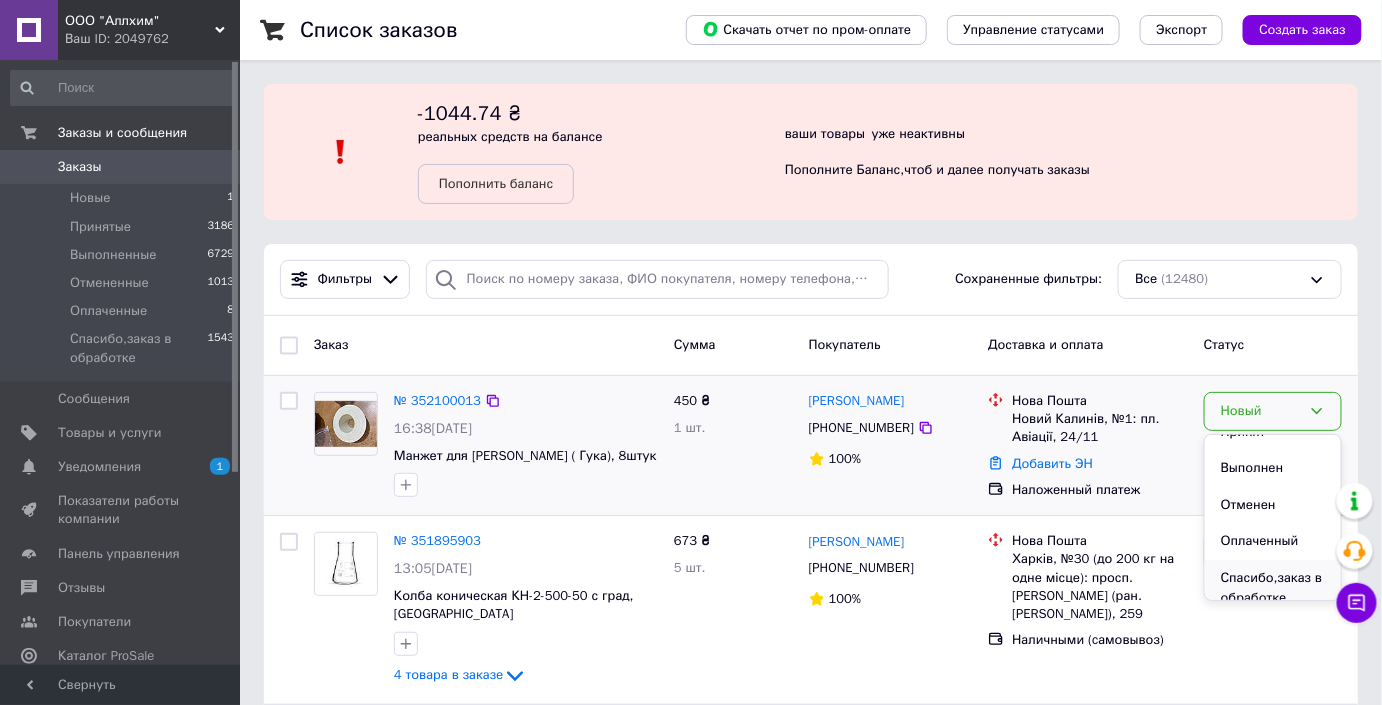 scroll, scrollTop: 37, scrollLeft: 0, axis: vertical 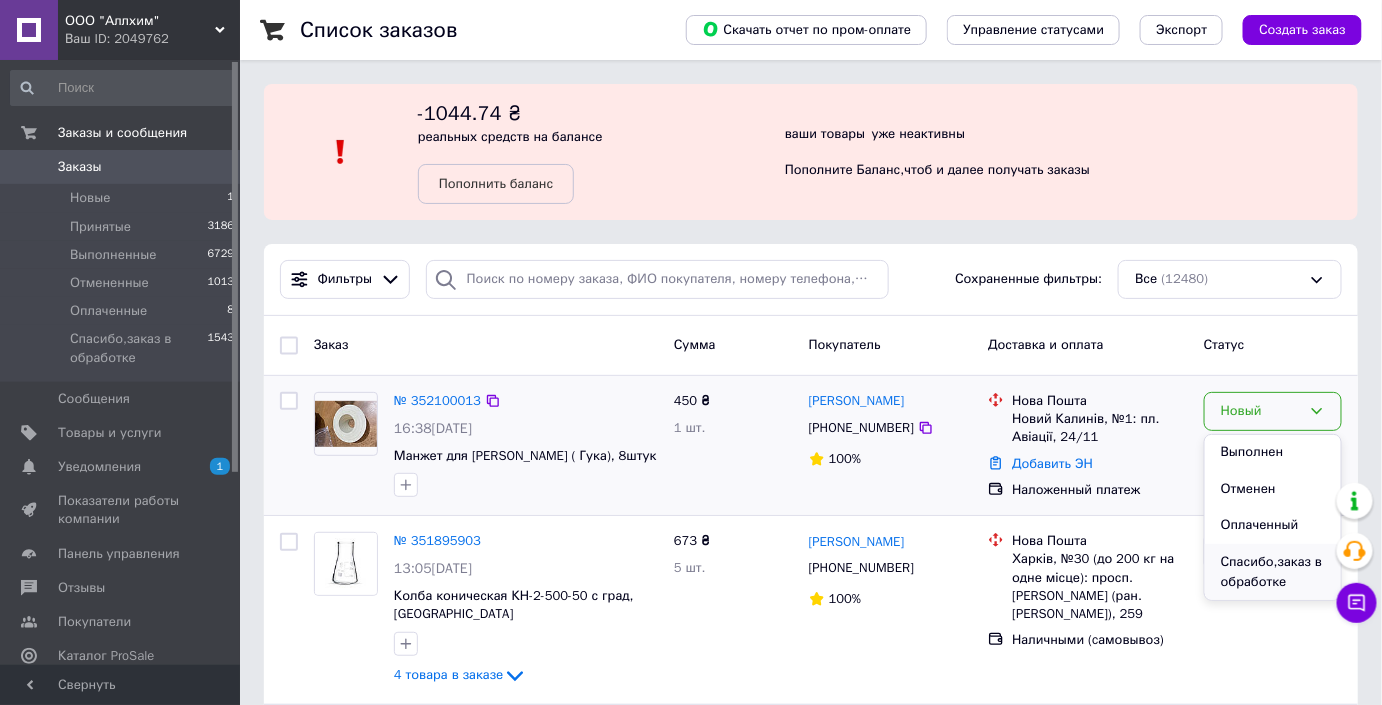 click on "Спасибо,заказ в обработке" at bounding box center [1273, 572] 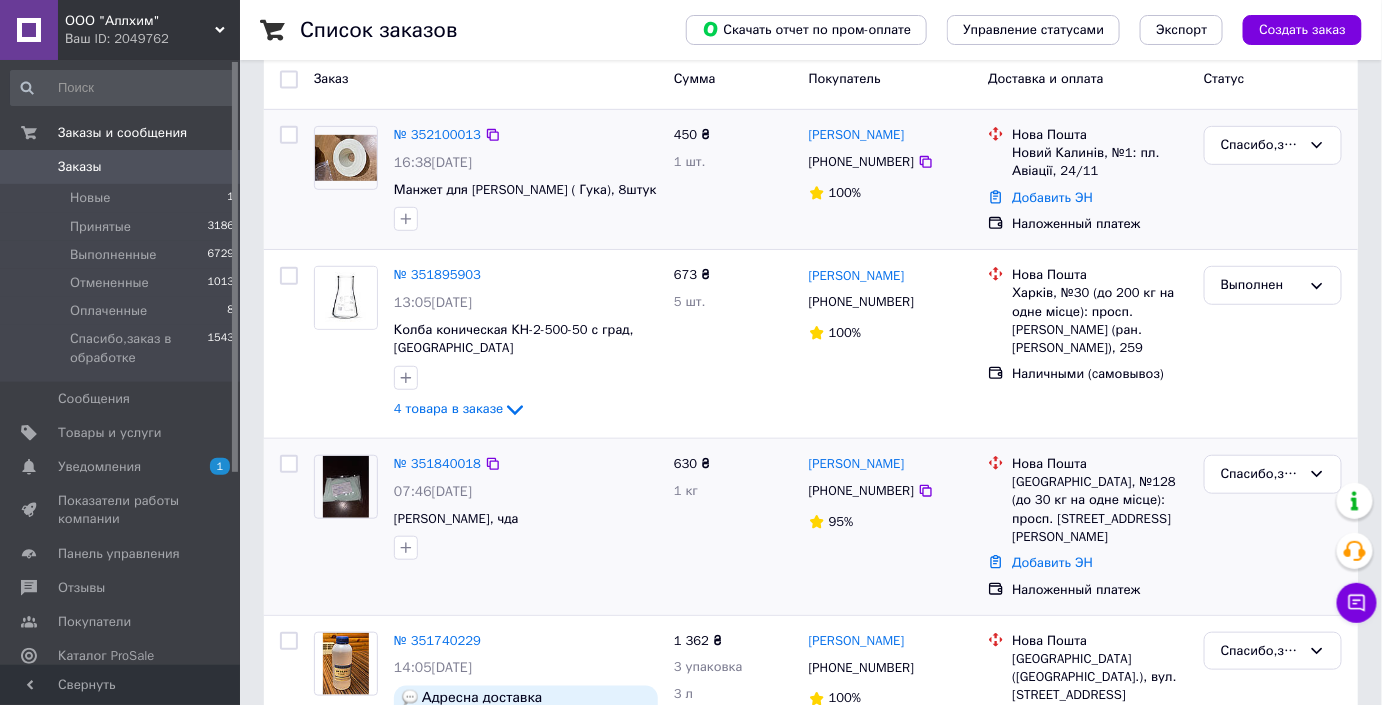 scroll, scrollTop: 272, scrollLeft: 0, axis: vertical 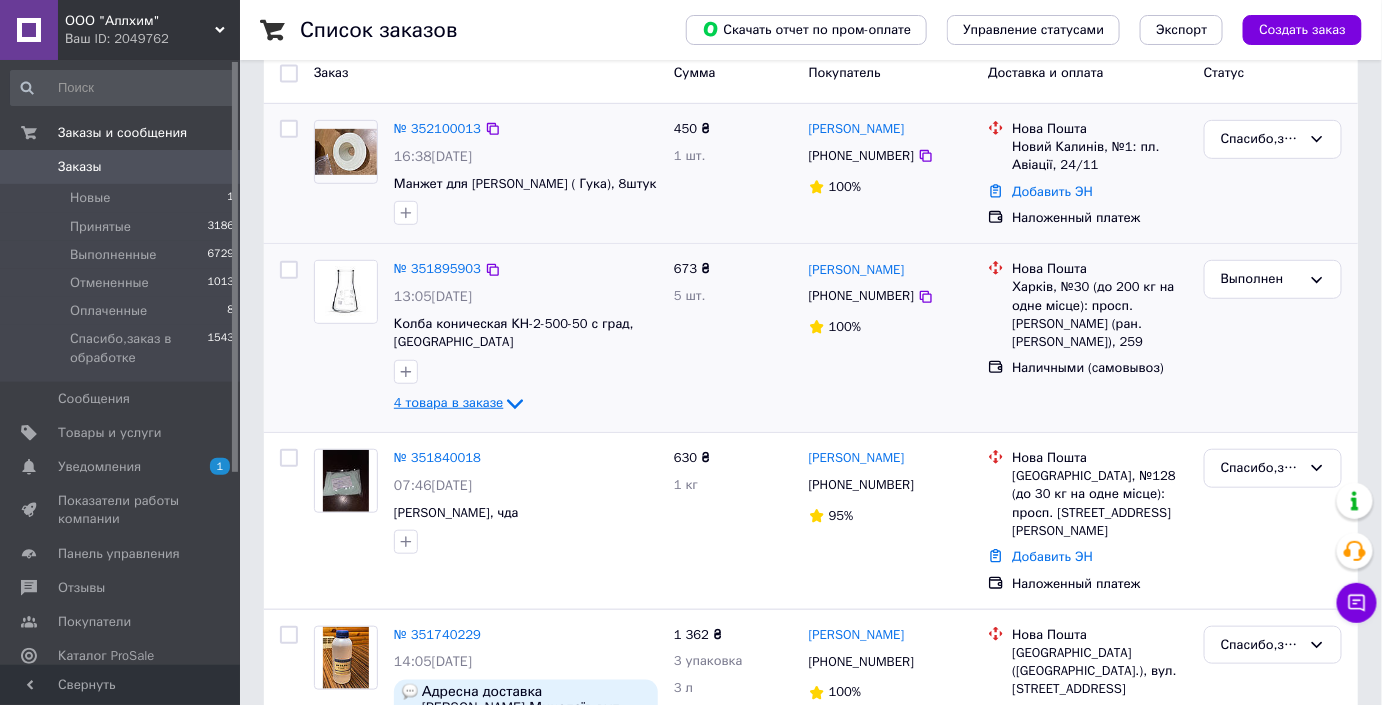 click on "4 товара в заказе" at bounding box center (448, 403) 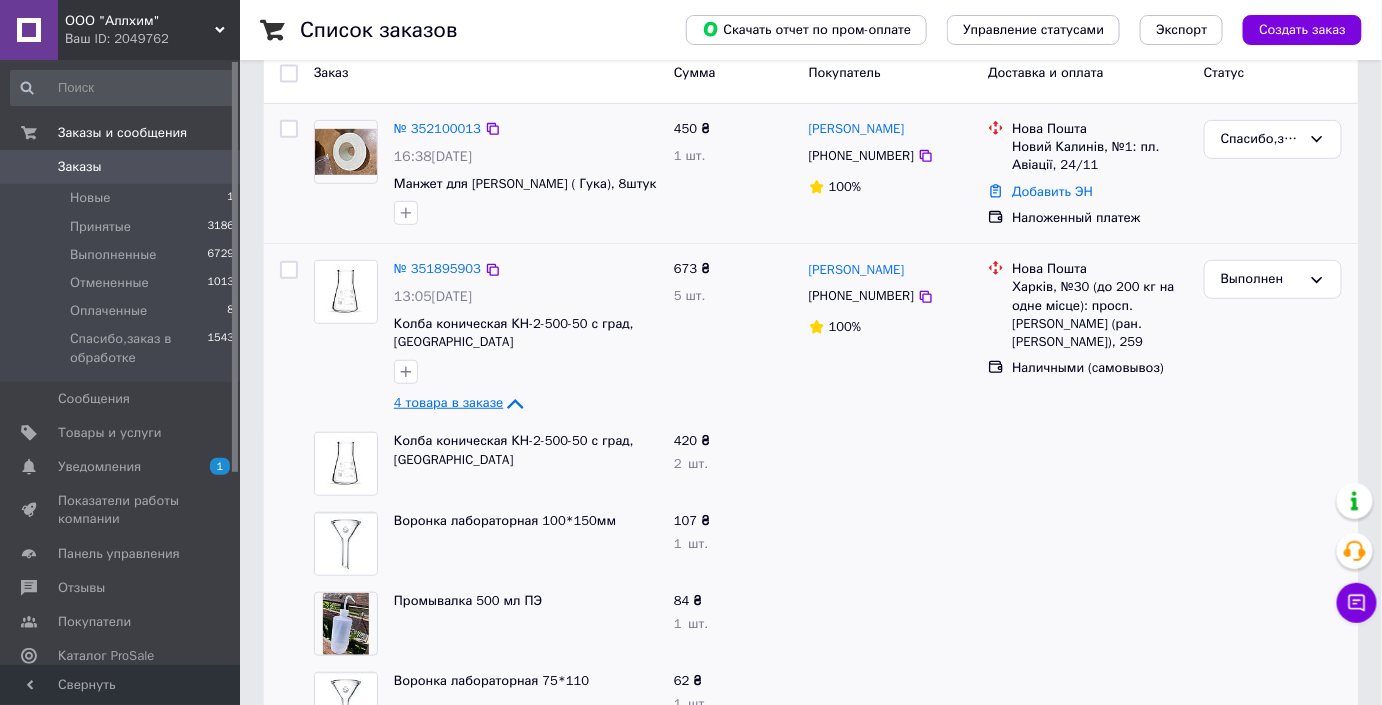 click on "4 товара в заказе" at bounding box center [448, 403] 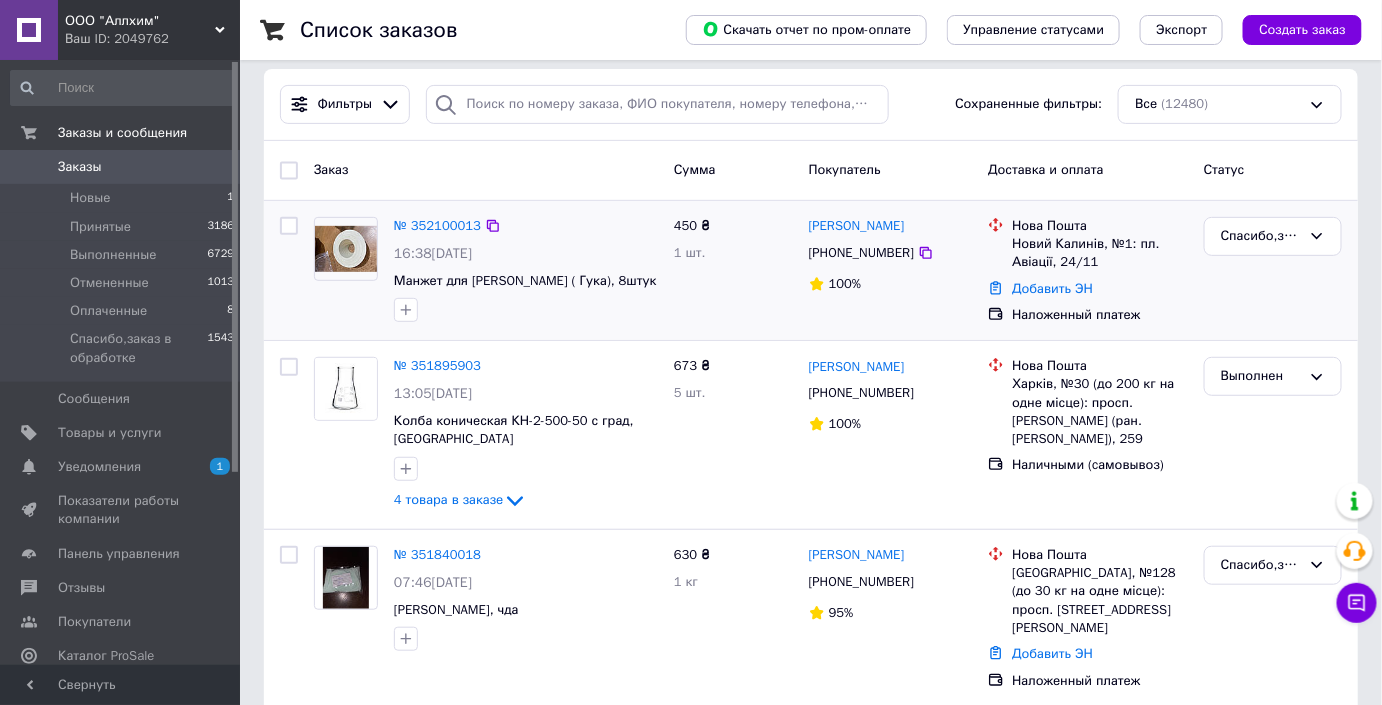 scroll, scrollTop: 0, scrollLeft: 0, axis: both 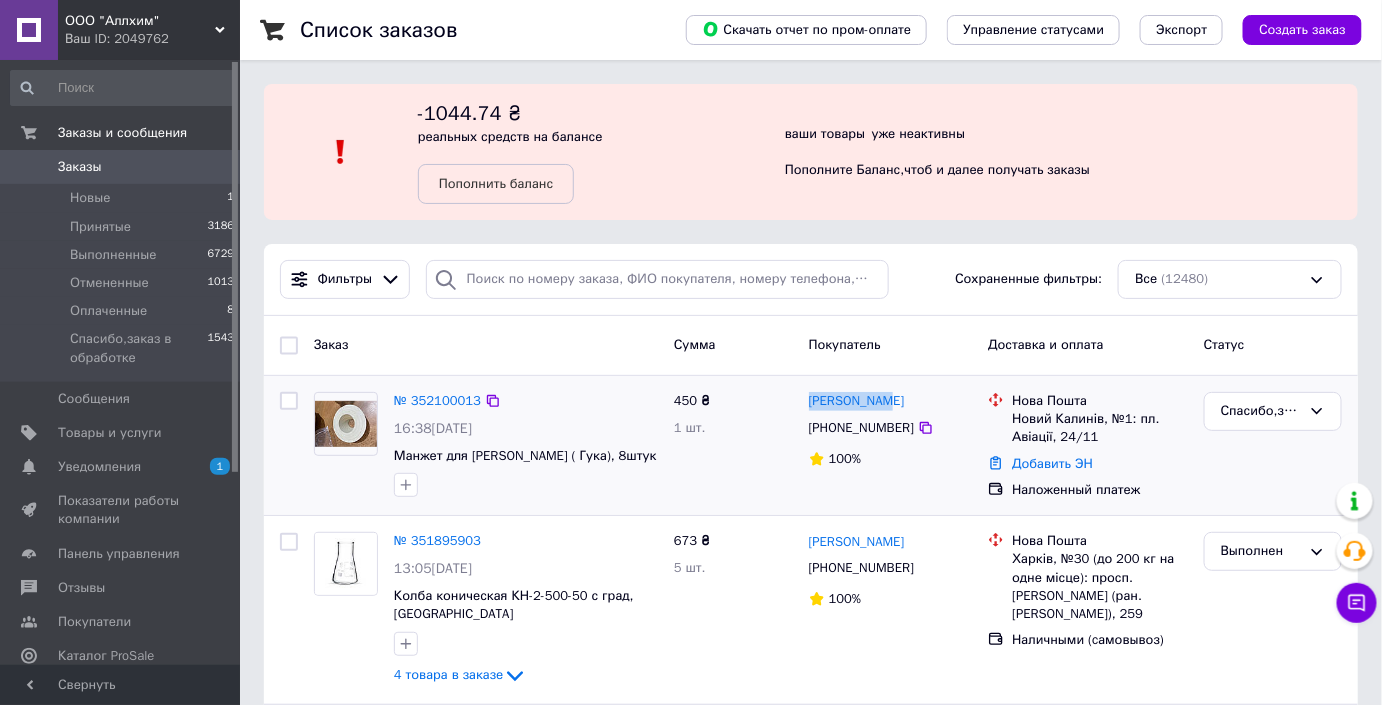 drag, startPoint x: 886, startPoint y: 402, endPoint x: 810, endPoint y: 389, distance: 77.10383 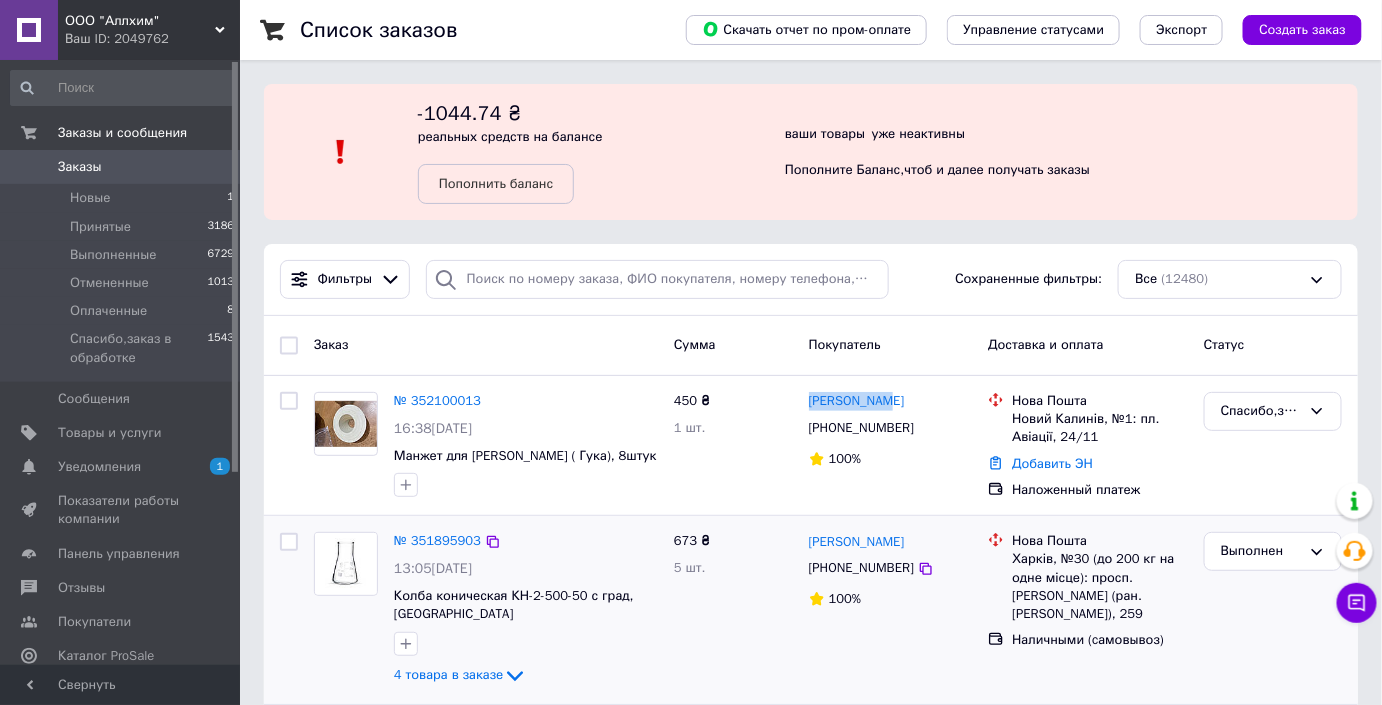 copy on "[PERSON_NAME]" 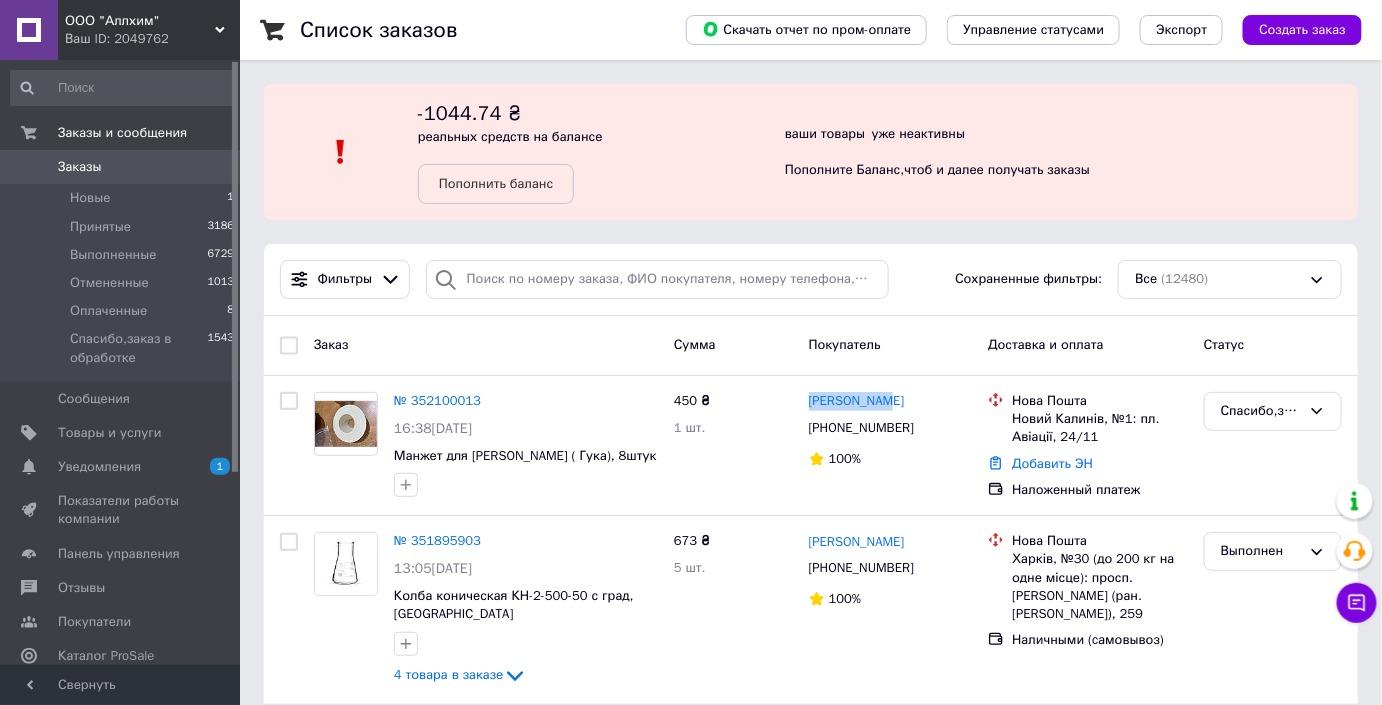 click on "ООО "Аллхим" Ваш ID: 2049762" at bounding box center [149, 30] 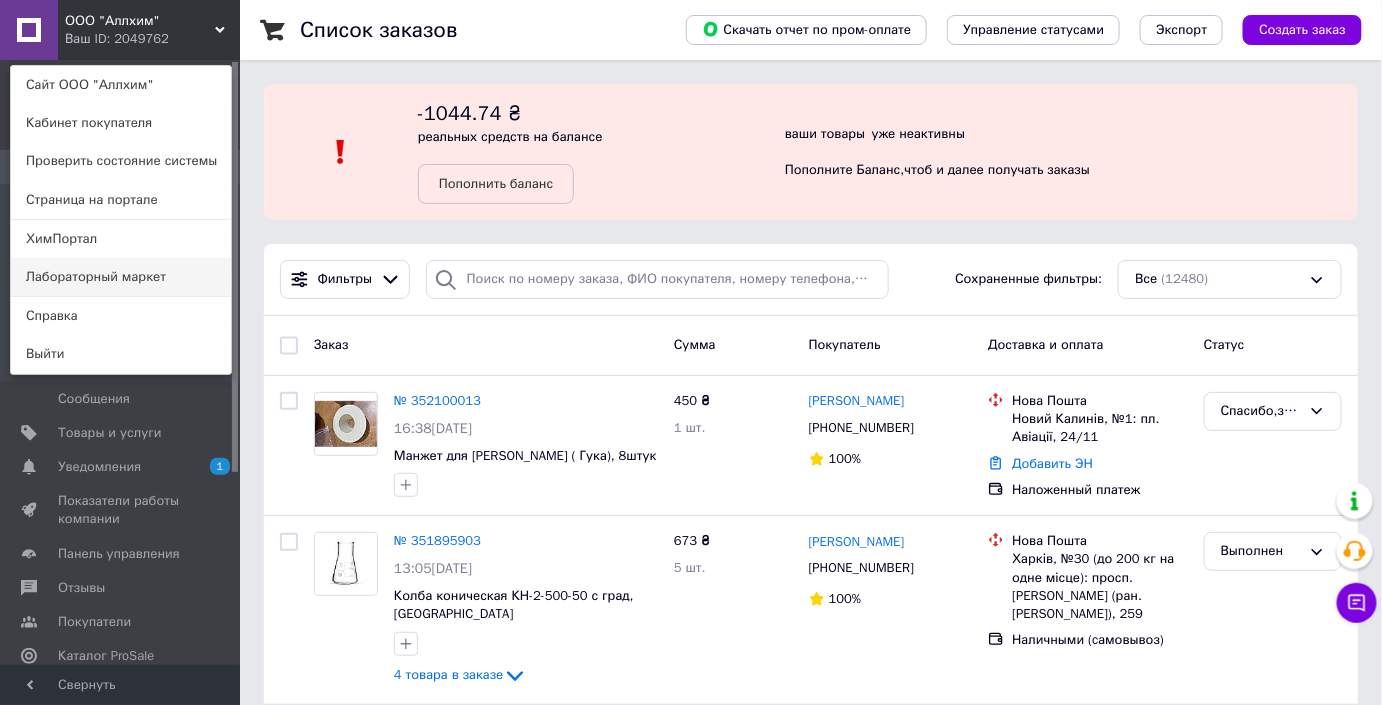 click on "Лабораторный маркет" at bounding box center [121, 277] 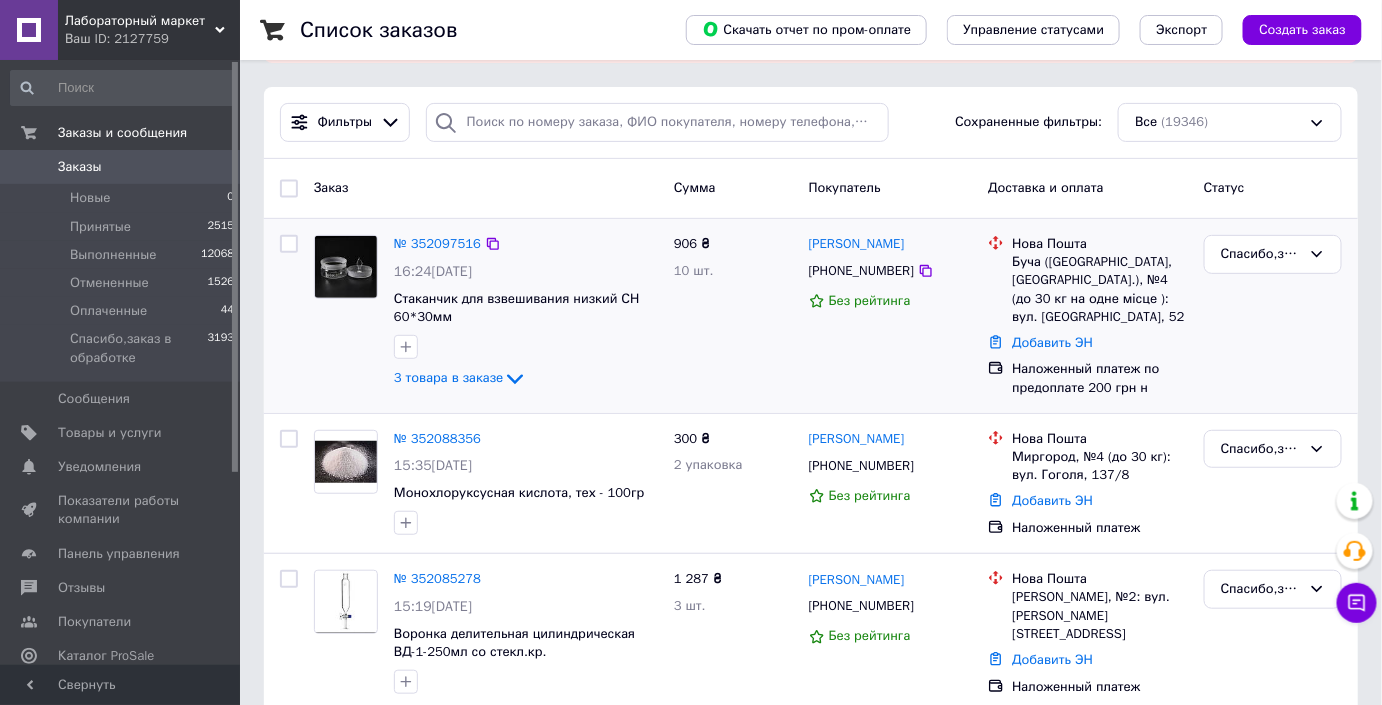 scroll, scrollTop: 0, scrollLeft: 0, axis: both 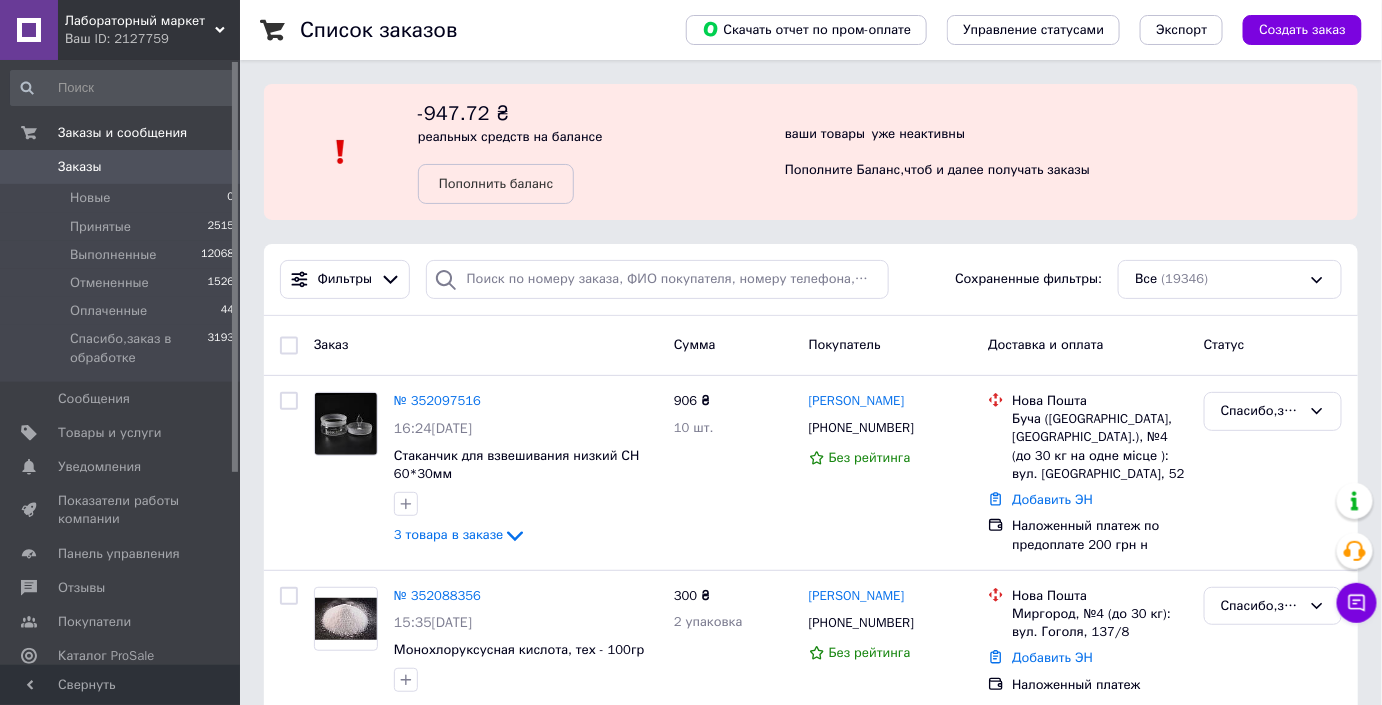 click on "Заказы" at bounding box center [121, 167] 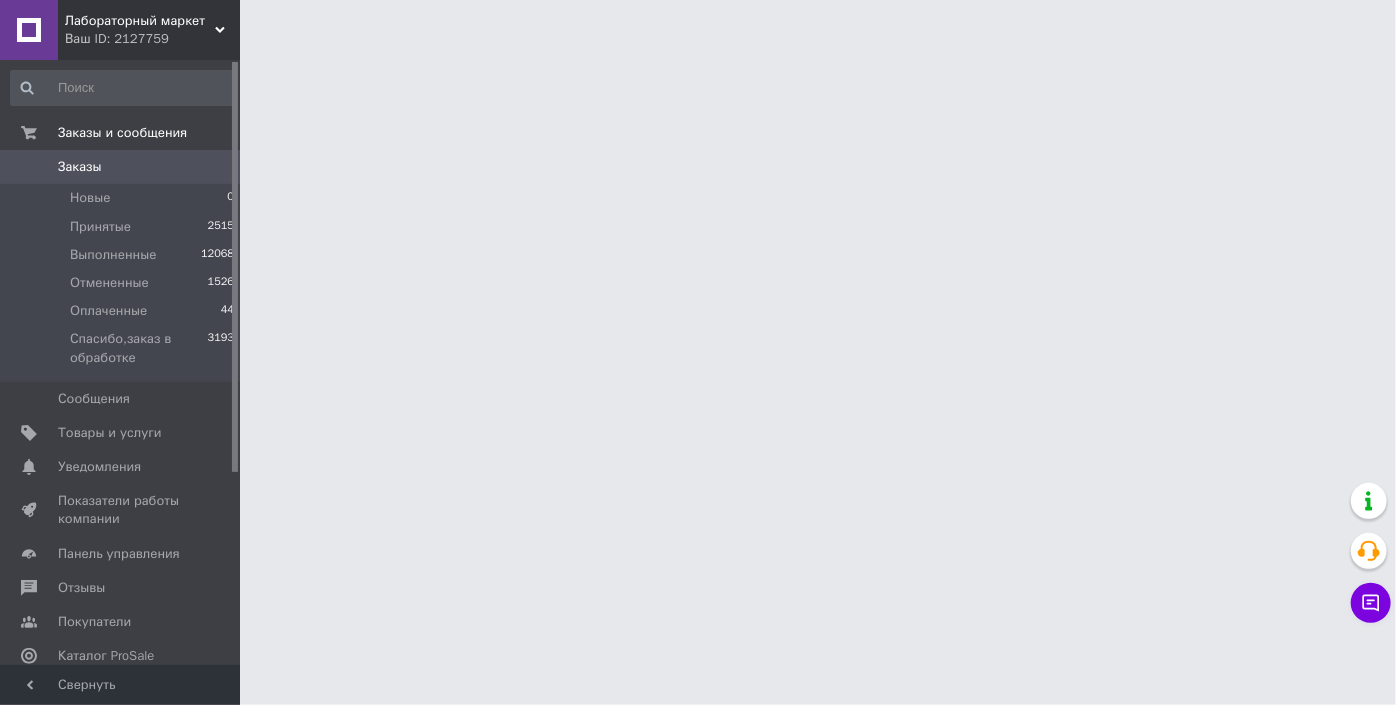 drag, startPoint x: 200, startPoint y: 21, endPoint x: 198, endPoint y: 150, distance: 129.0155 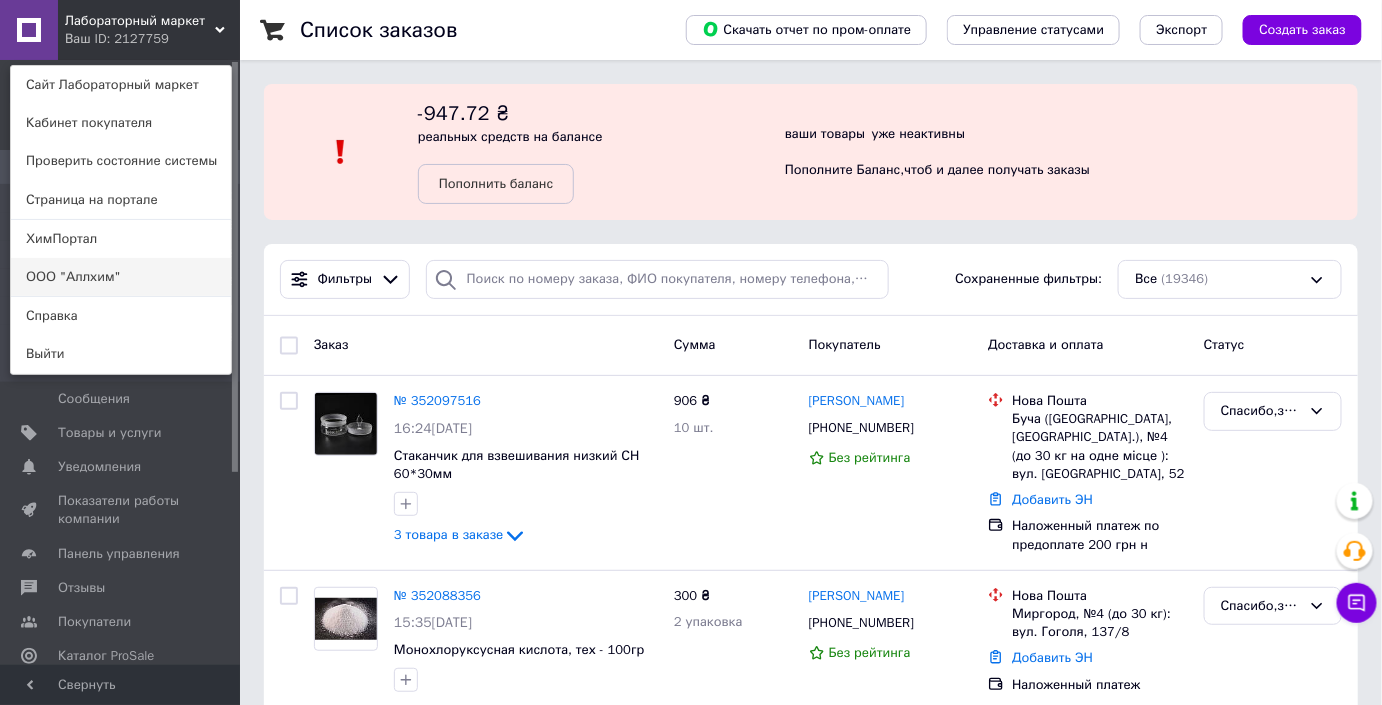 click on "ООО "Аллхим"" at bounding box center [121, 277] 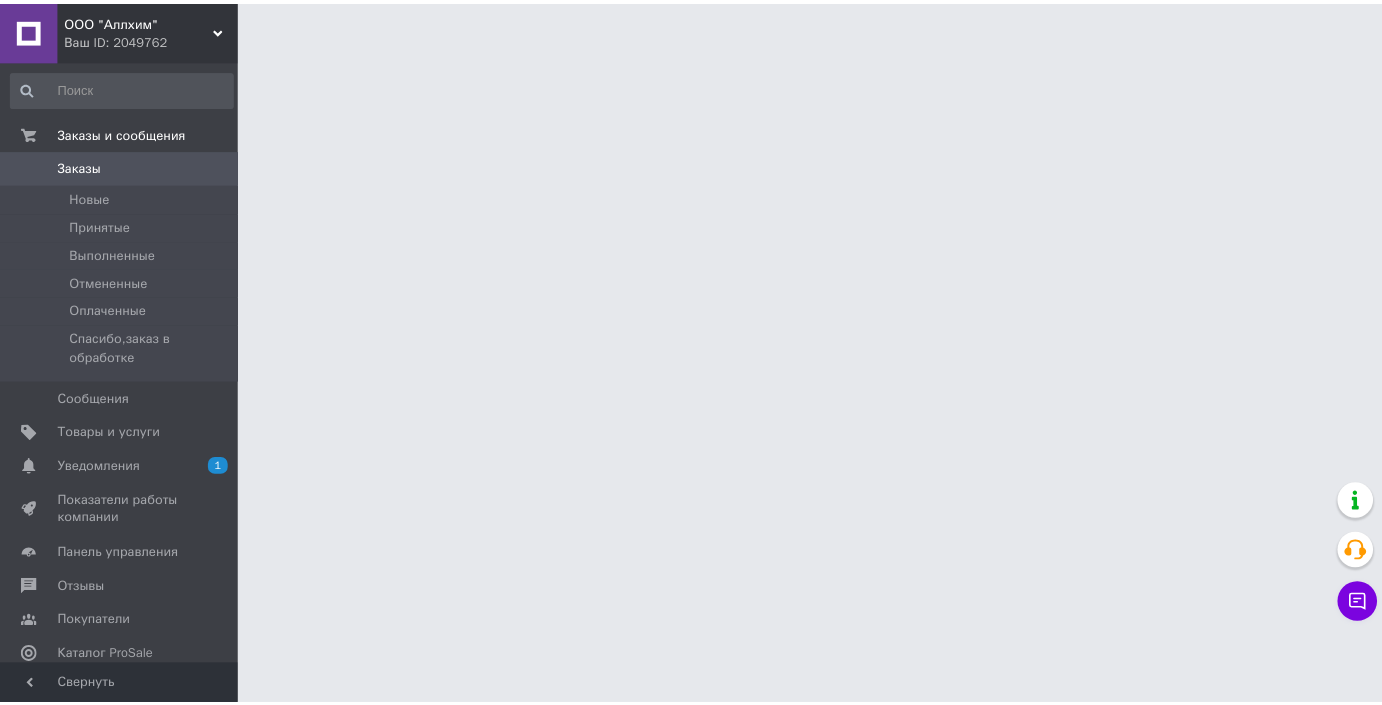 scroll, scrollTop: 0, scrollLeft: 0, axis: both 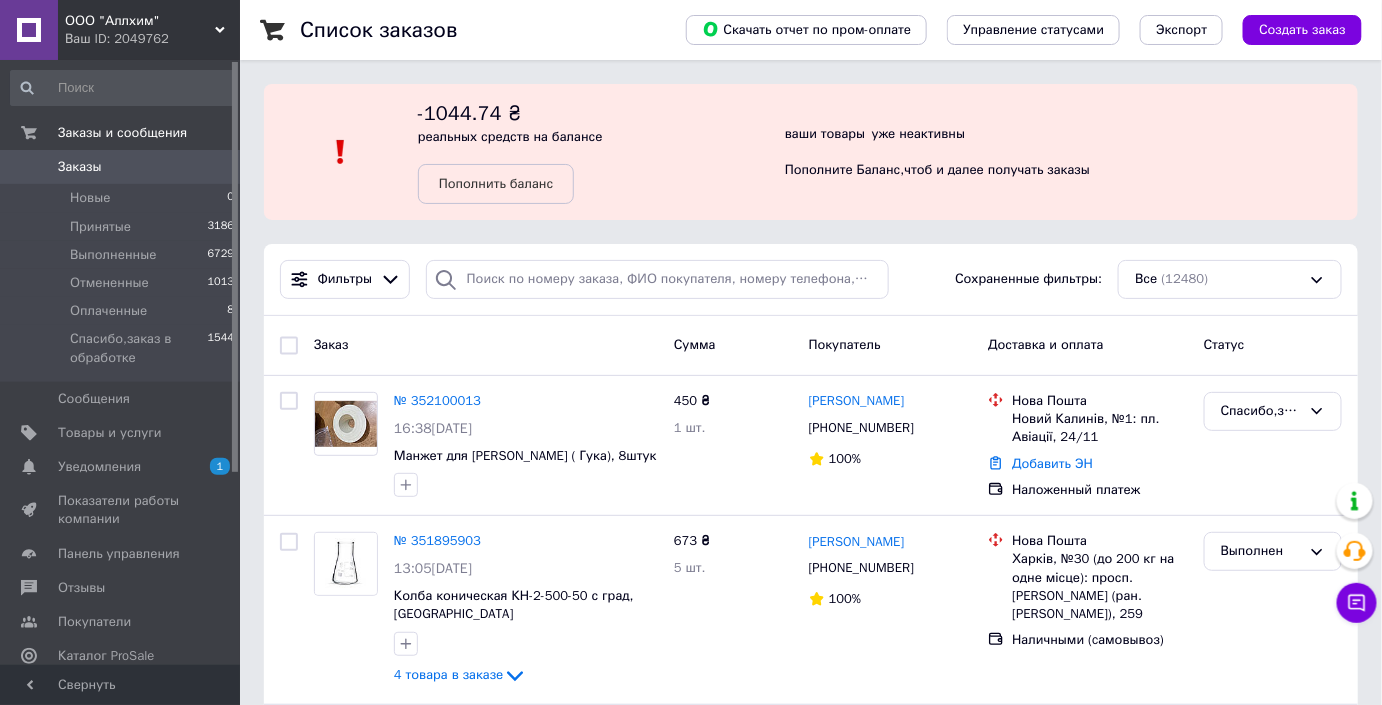 click on "Заказы" at bounding box center (121, 167) 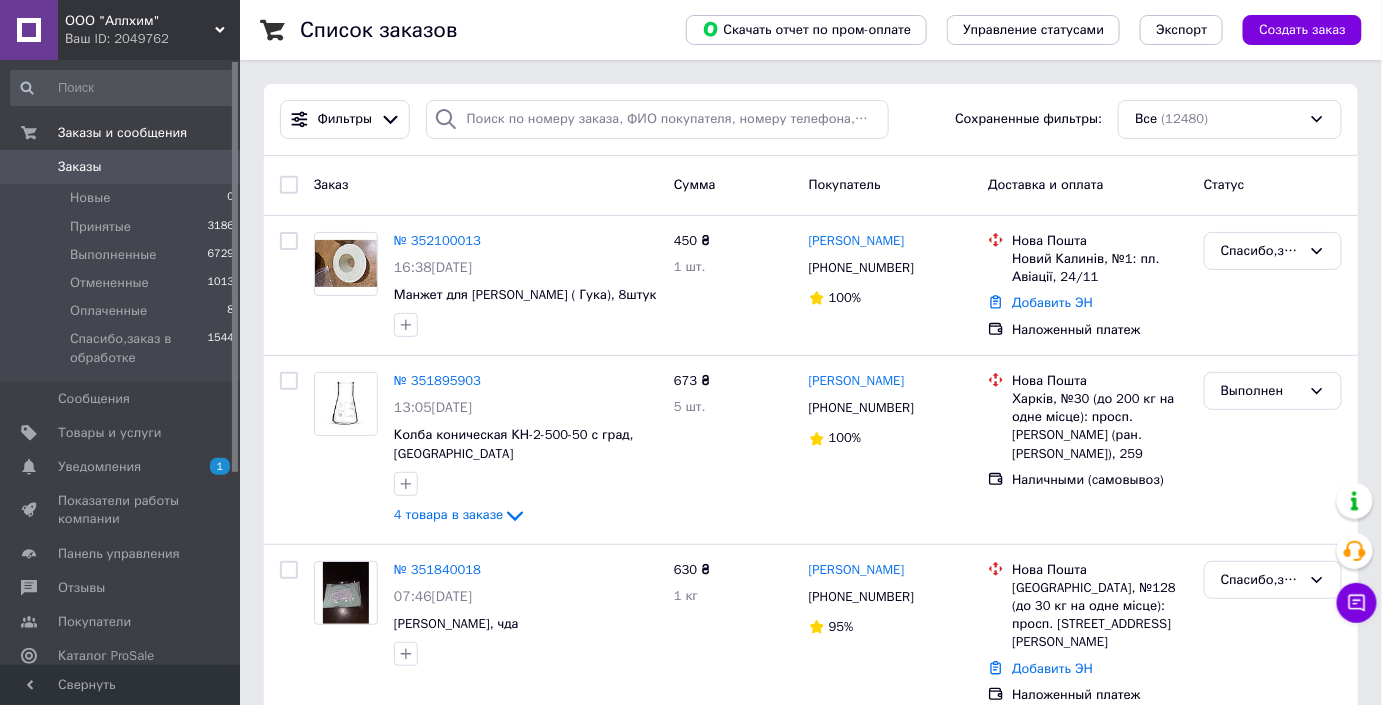 click on "Ваш ID: 2049762" at bounding box center (152, 39) 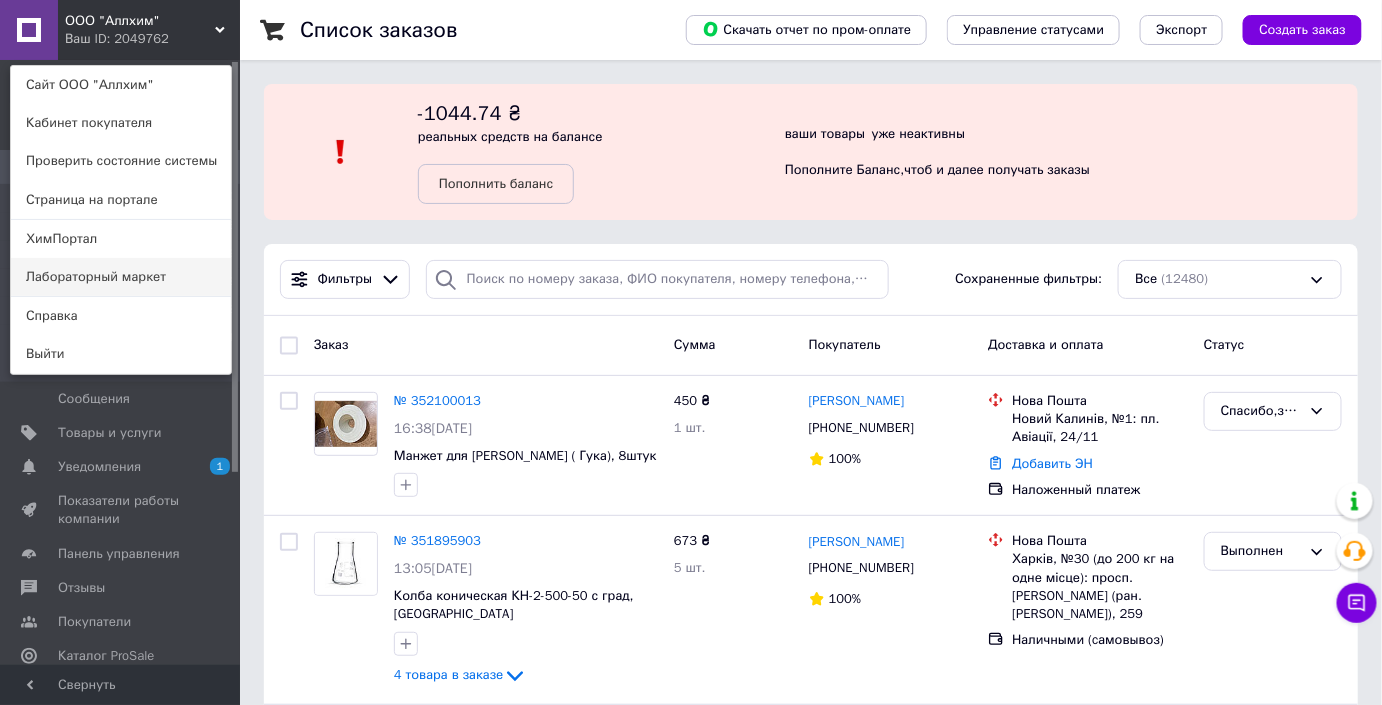 click on "Лабораторный маркет" at bounding box center (121, 277) 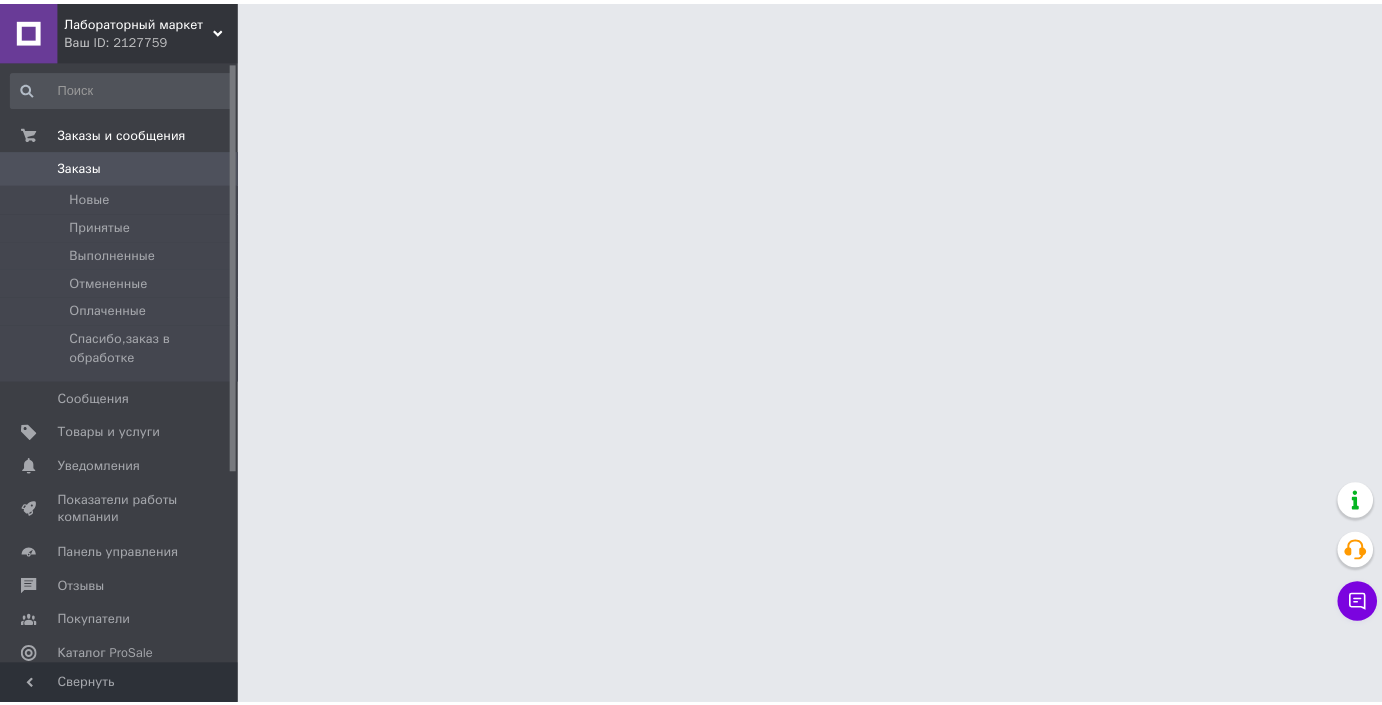 scroll, scrollTop: 0, scrollLeft: 0, axis: both 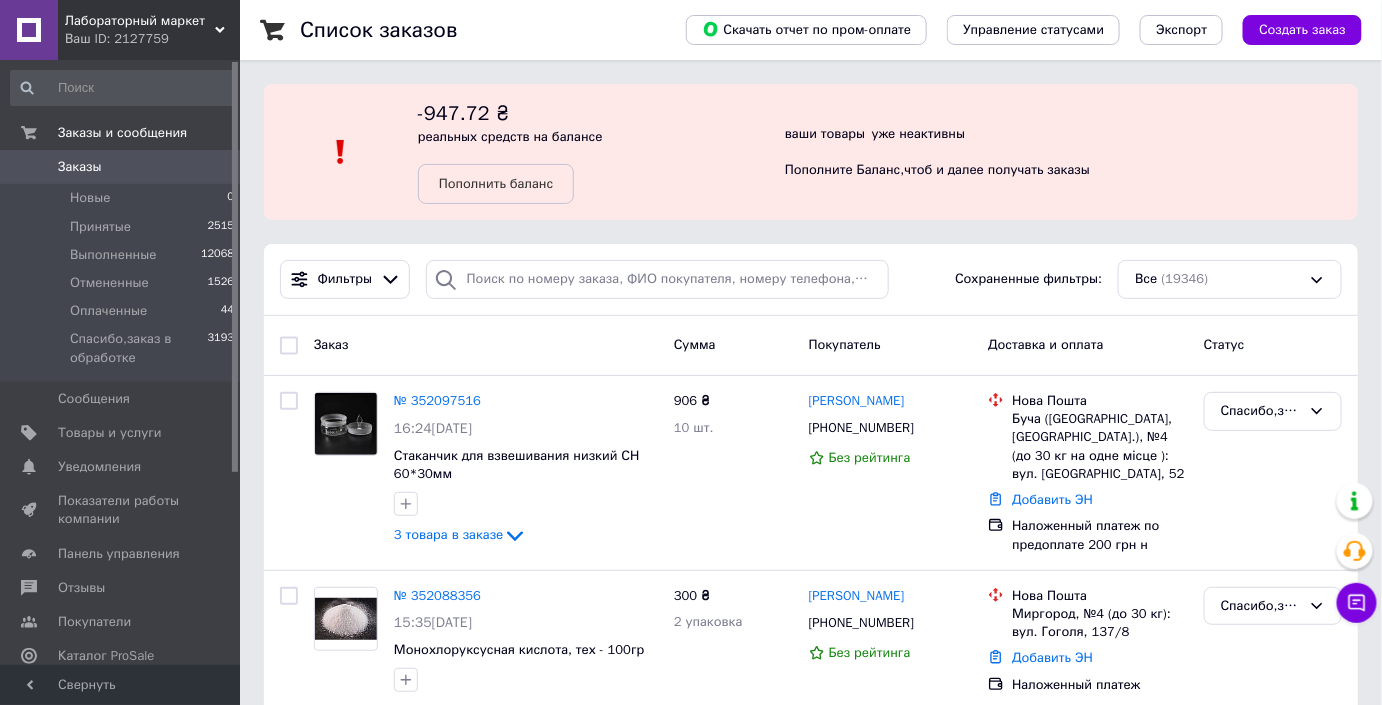 click on "Заказы" at bounding box center (121, 167) 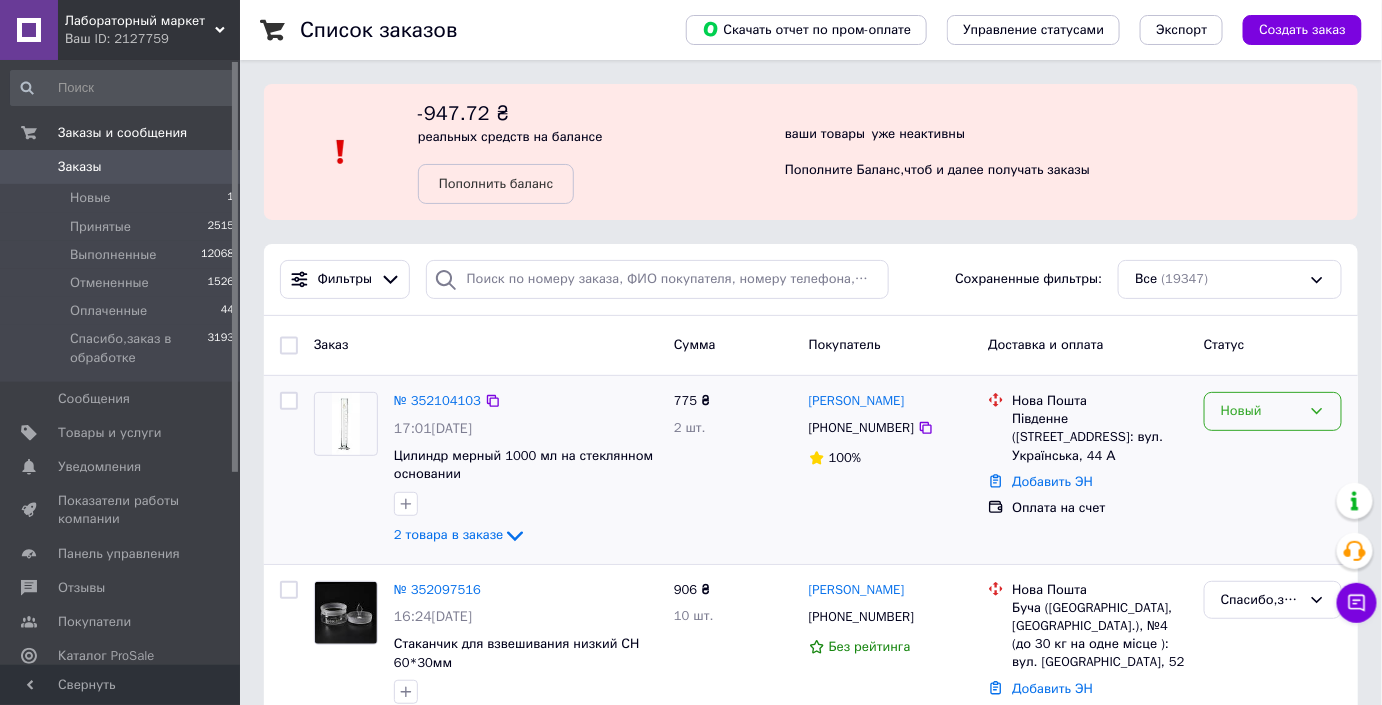 click on "Новый" at bounding box center (1273, 411) 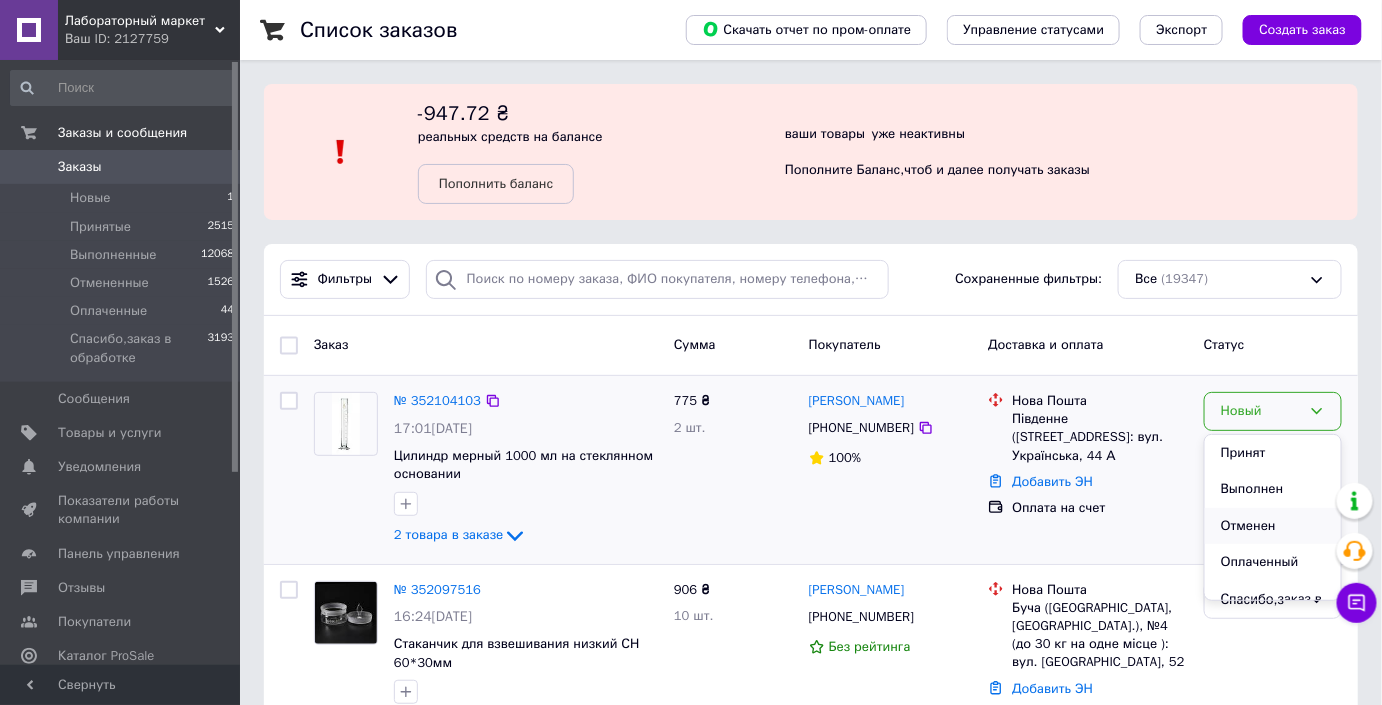 scroll, scrollTop: 37, scrollLeft: 0, axis: vertical 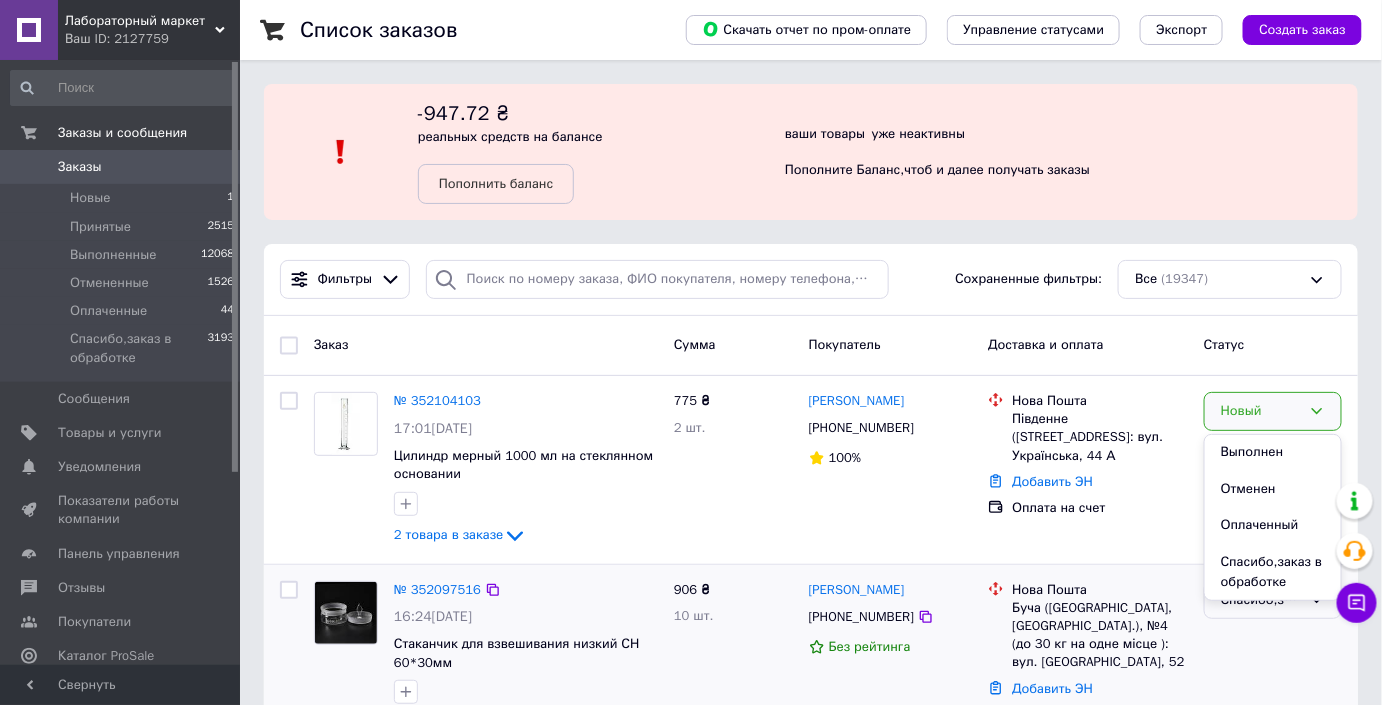 click on "Спасибо,заказ в обработке" at bounding box center [1273, 572] 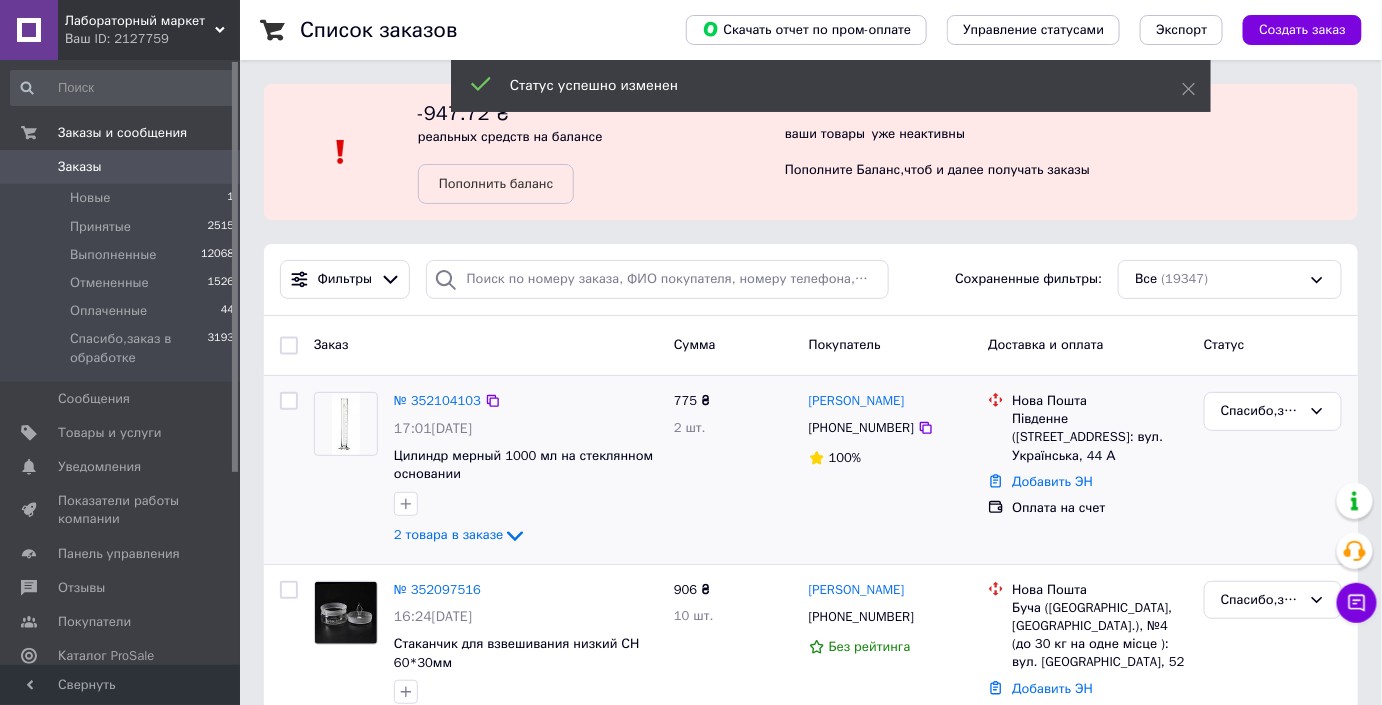 scroll, scrollTop: 181, scrollLeft: 0, axis: vertical 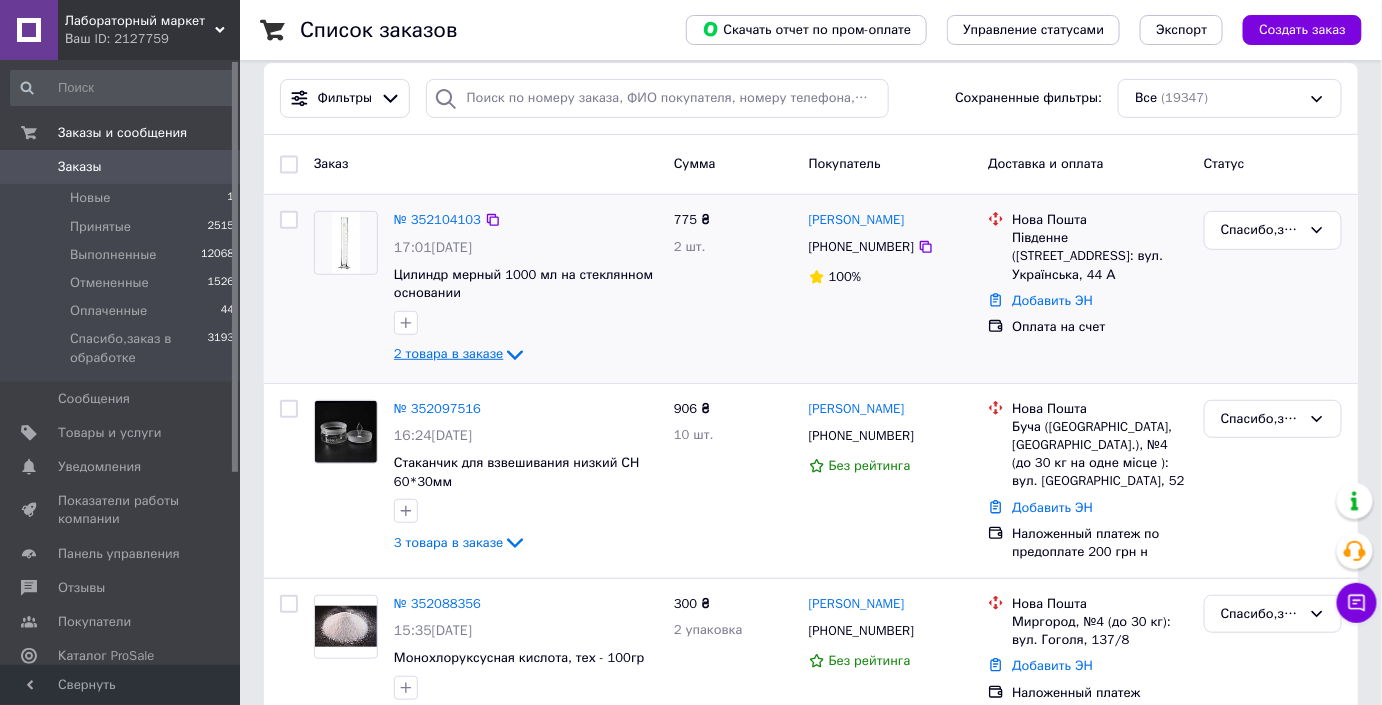 click on "2 товара в заказе" at bounding box center [448, 353] 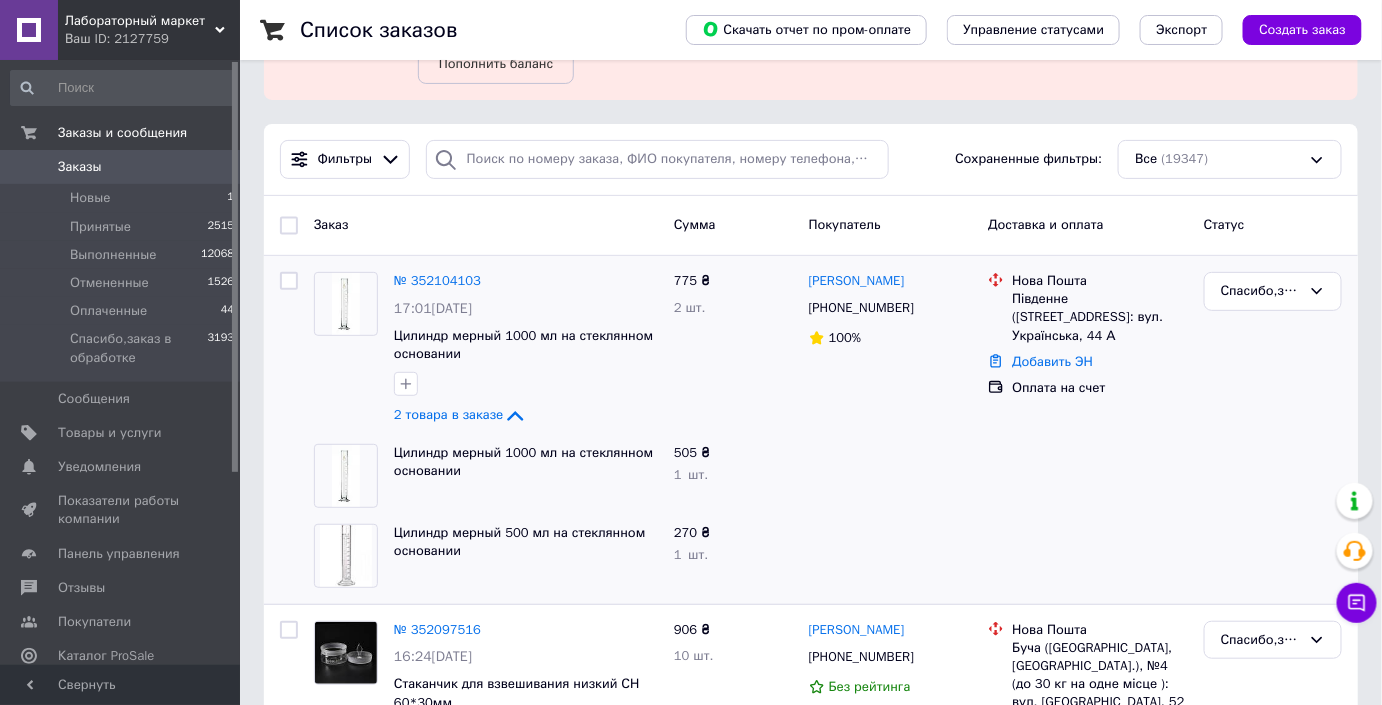 scroll, scrollTop: 90, scrollLeft: 0, axis: vertical 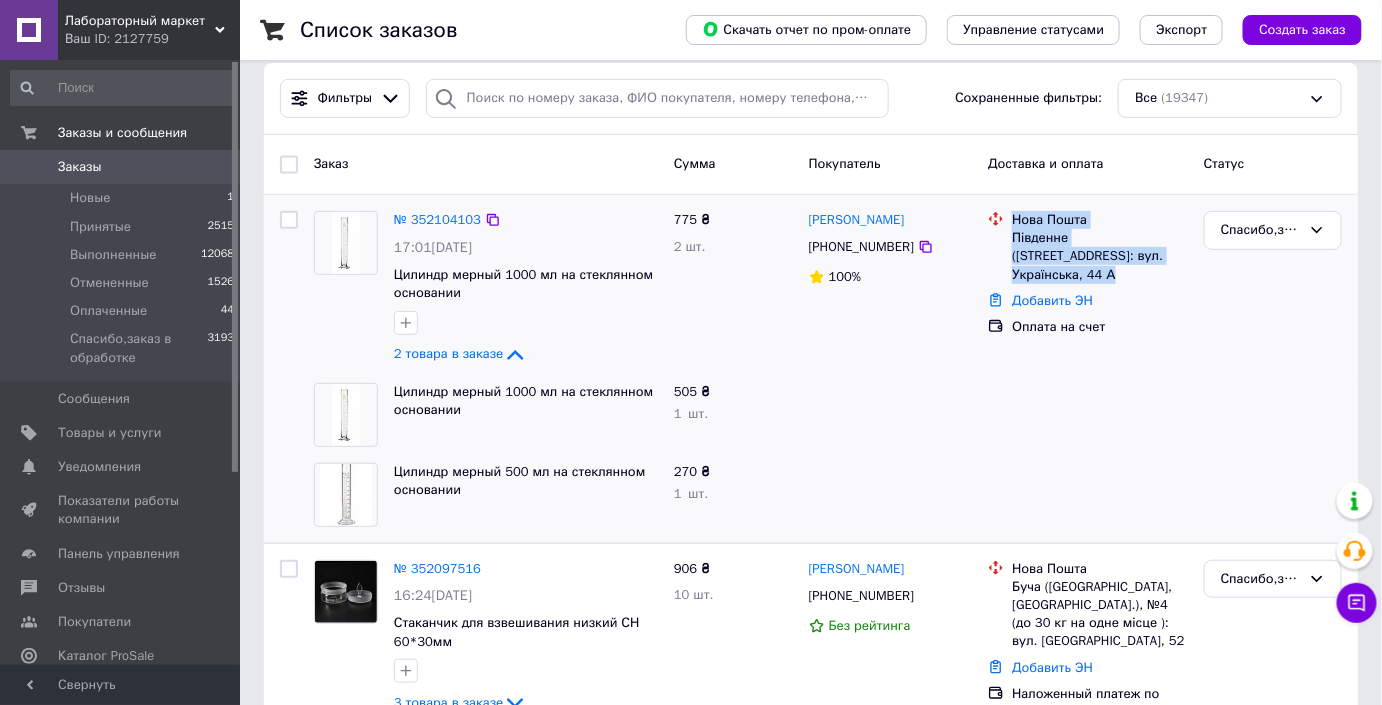 drag, startPoint x: 1003, startPoint y: 231, endPoint x: 1146, endPoint y: 245, distance: 143.68369 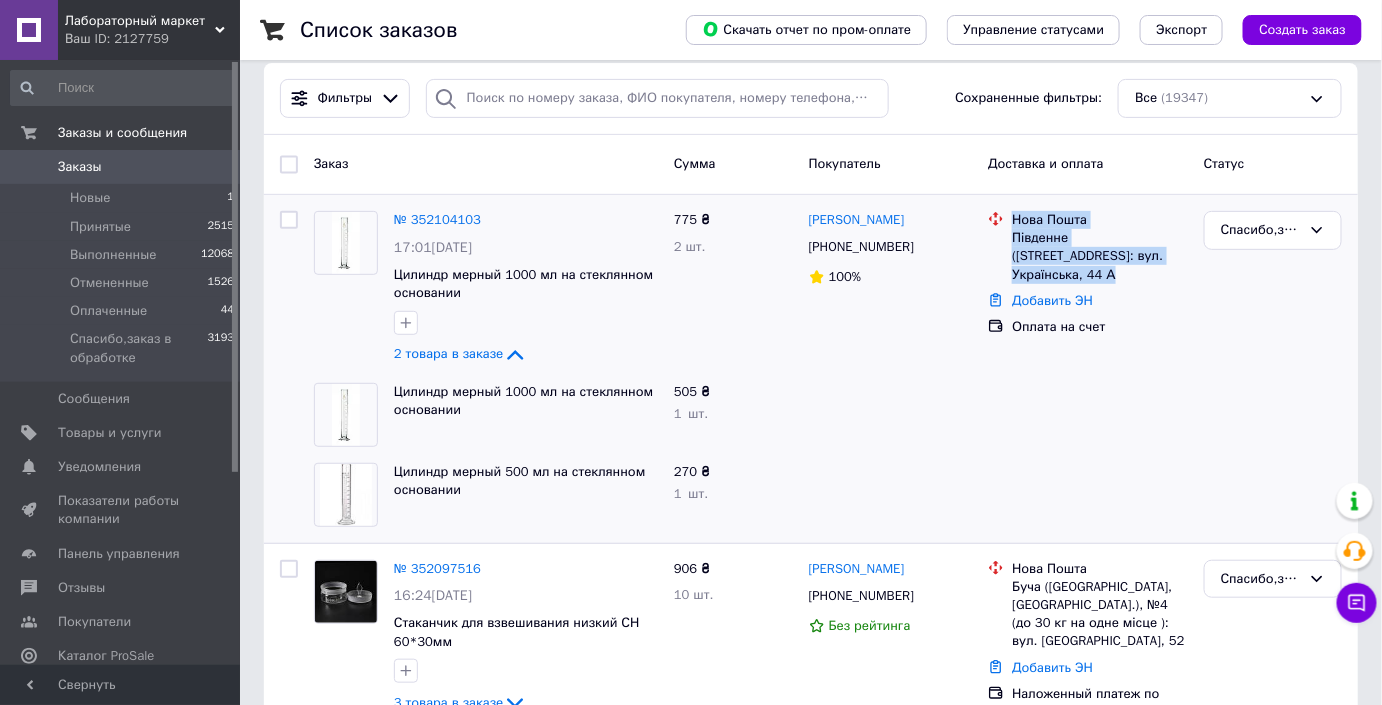 click on "Заказы" at bounding box center (121, 167) 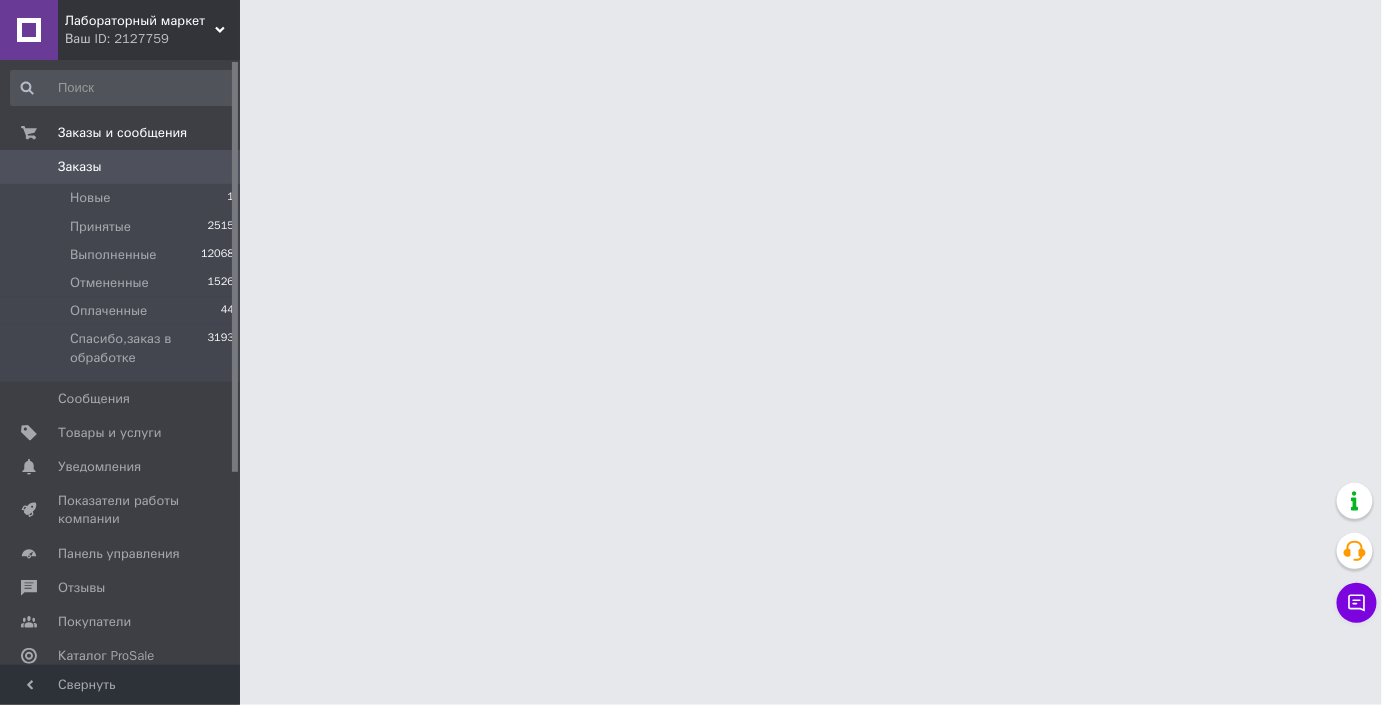 scroll, scrollTop: 0, scrollLeft: 0, axis: both 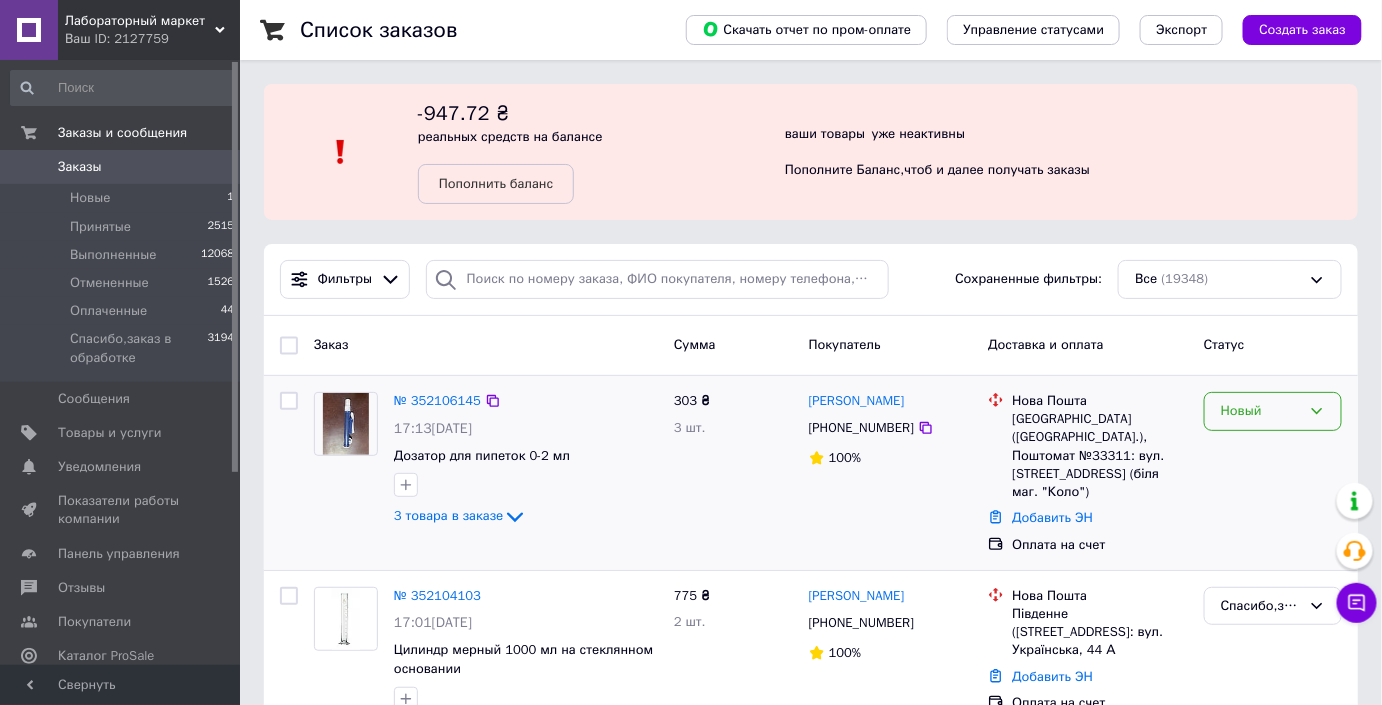 click on "Новый" at bounding box center [1261, 411] 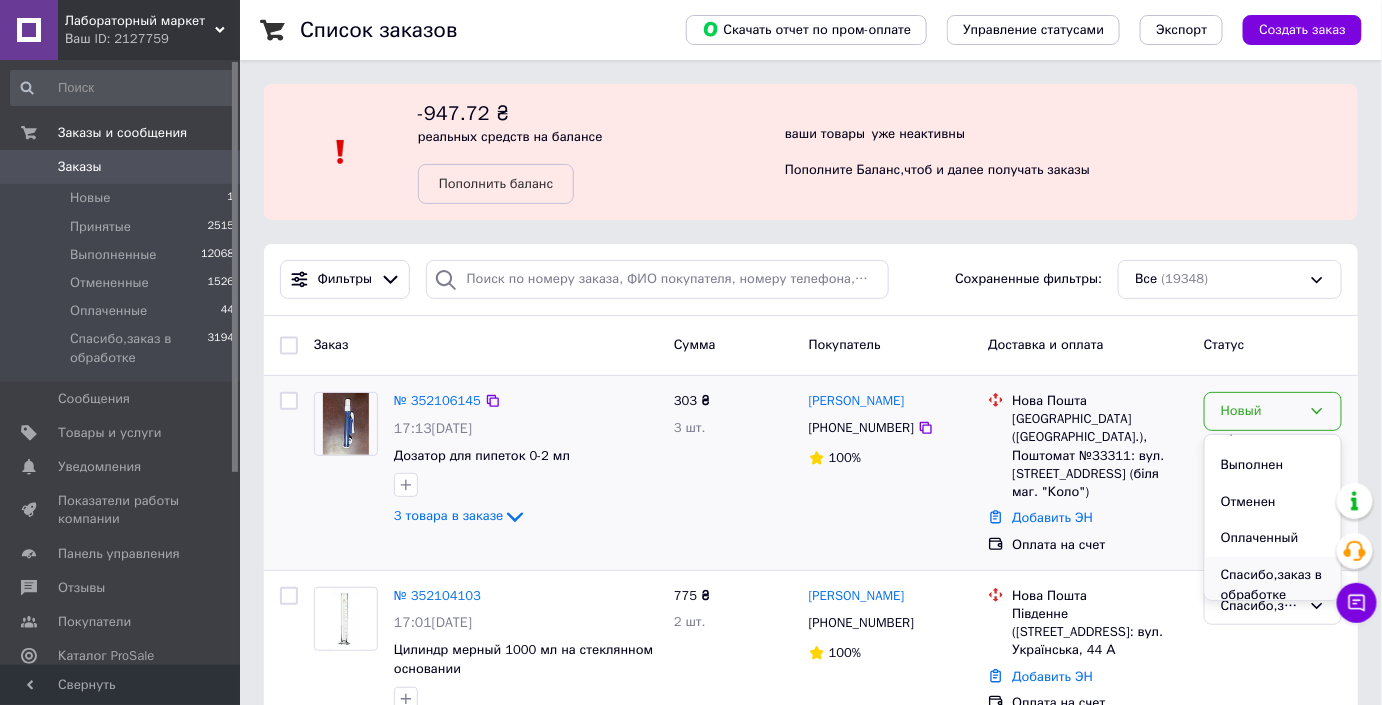 scroll, scrollTop: 37, scrollLeft: 0, axis: vertical 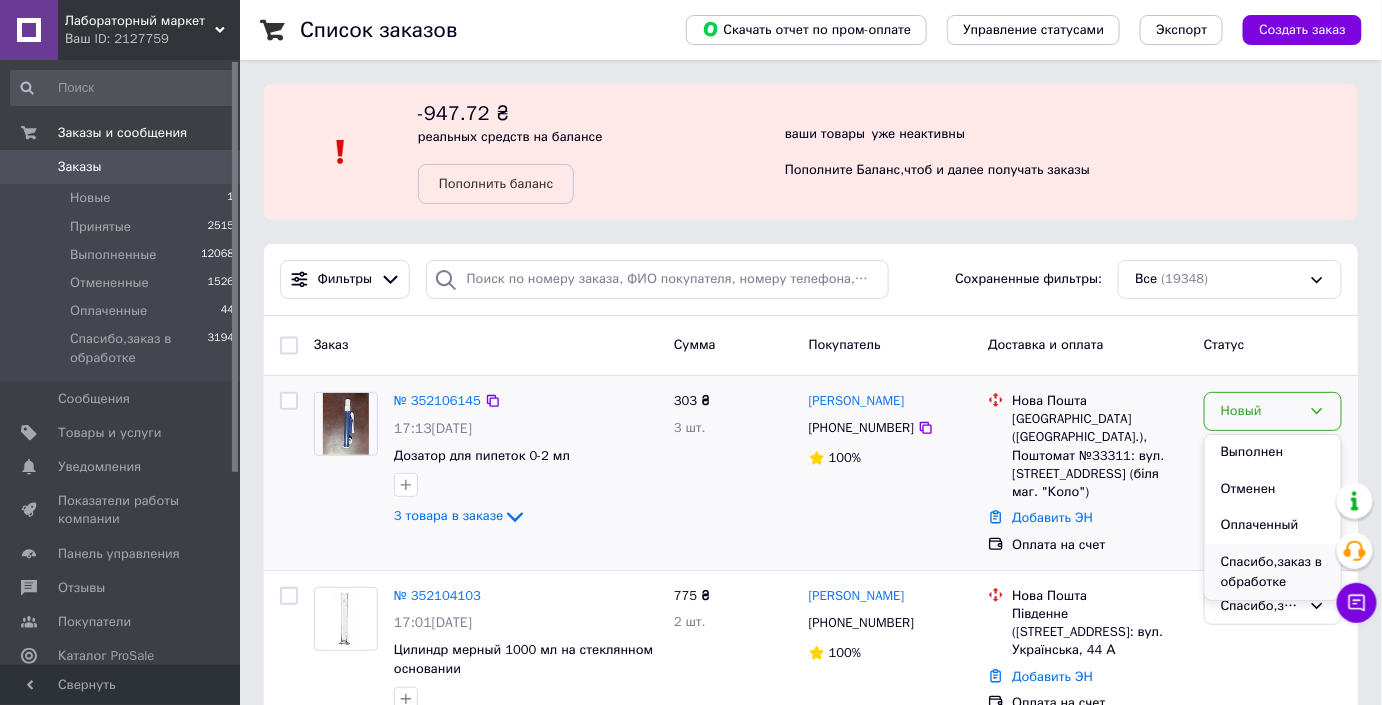 click on "Спасибо,заказ в обработке" at bounding box center [1273, 572] 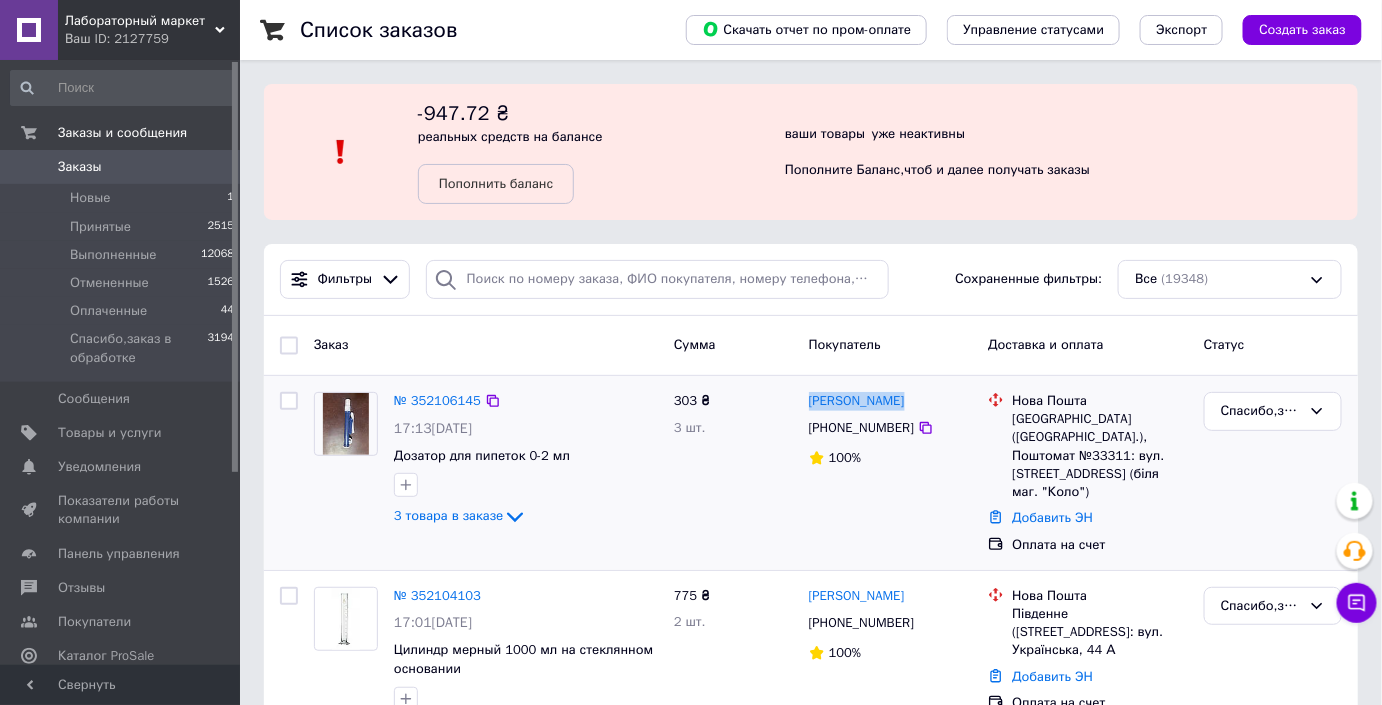 drag, startPoint x: 895, startPoint y: 401, endPoint x: 803, endPoint y: 387, distance: 93.05912 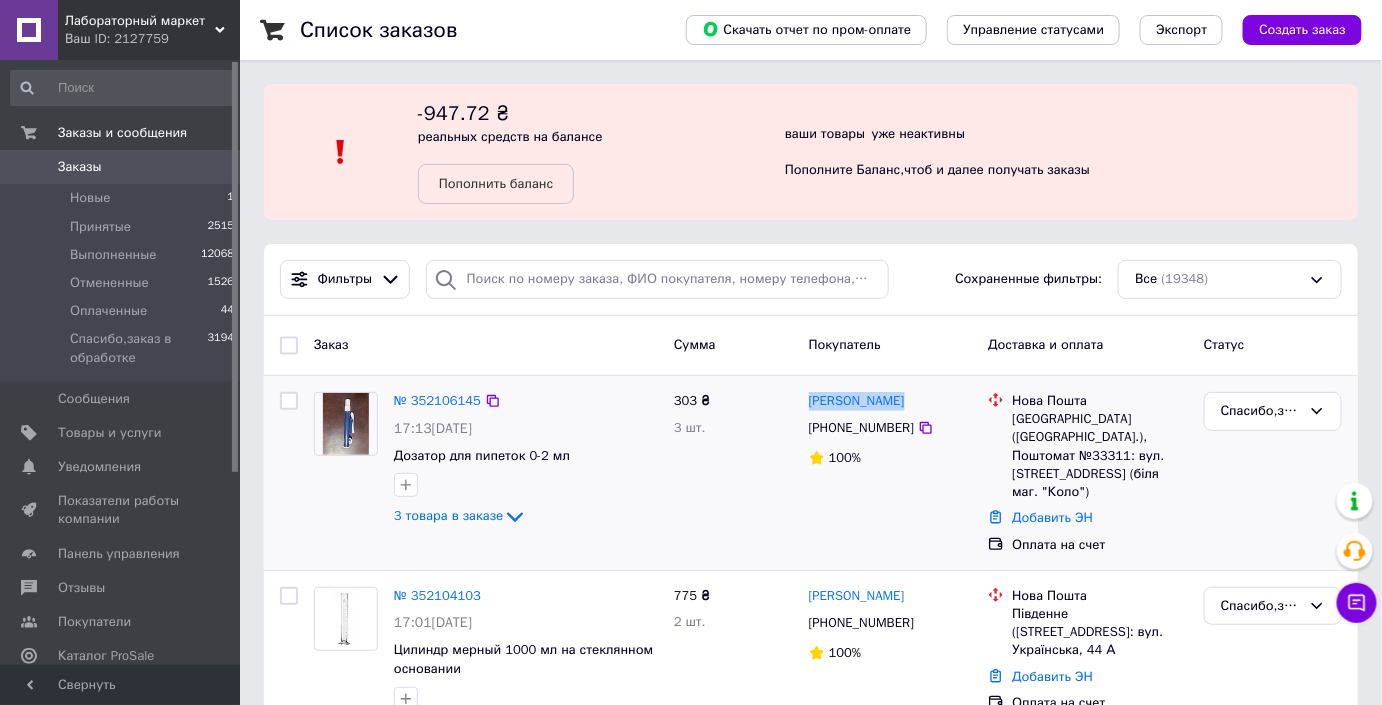 copy on "[PERSON_NAME]" 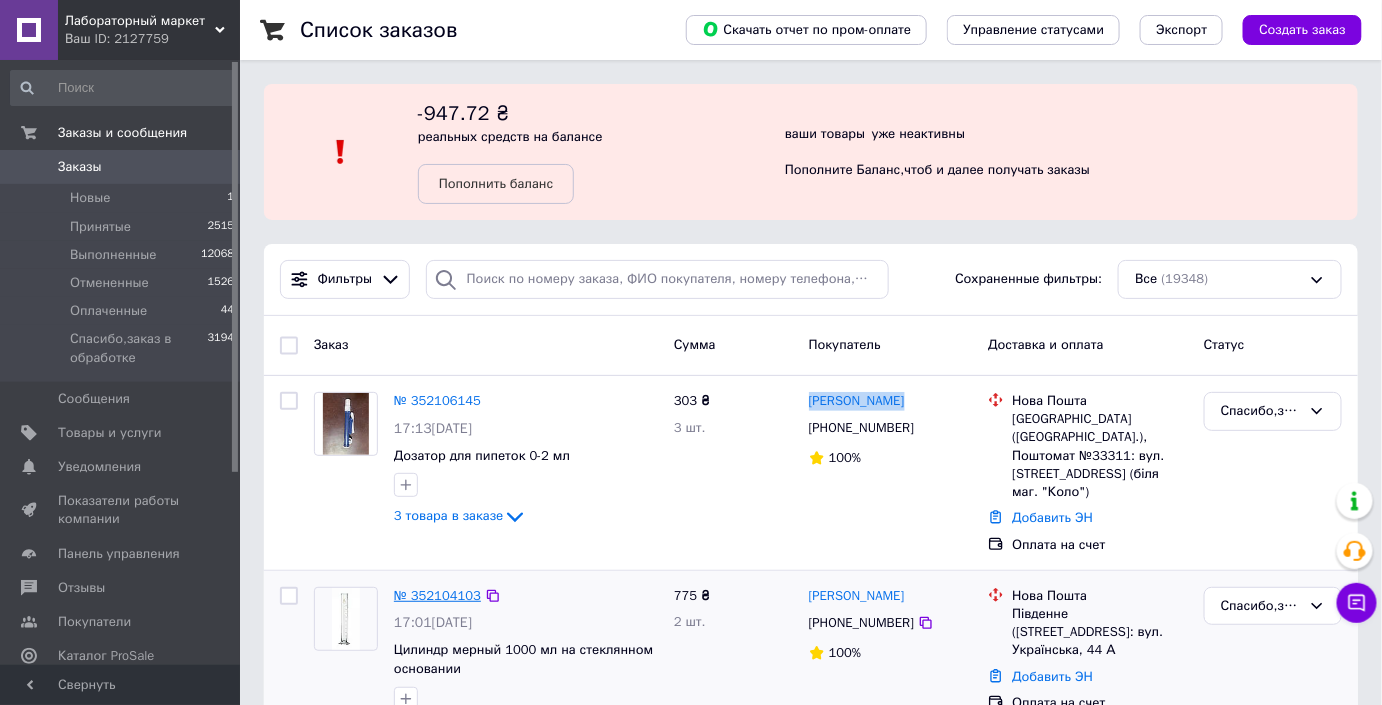 click on "№ 352104103" at bounding box center (437, 595) 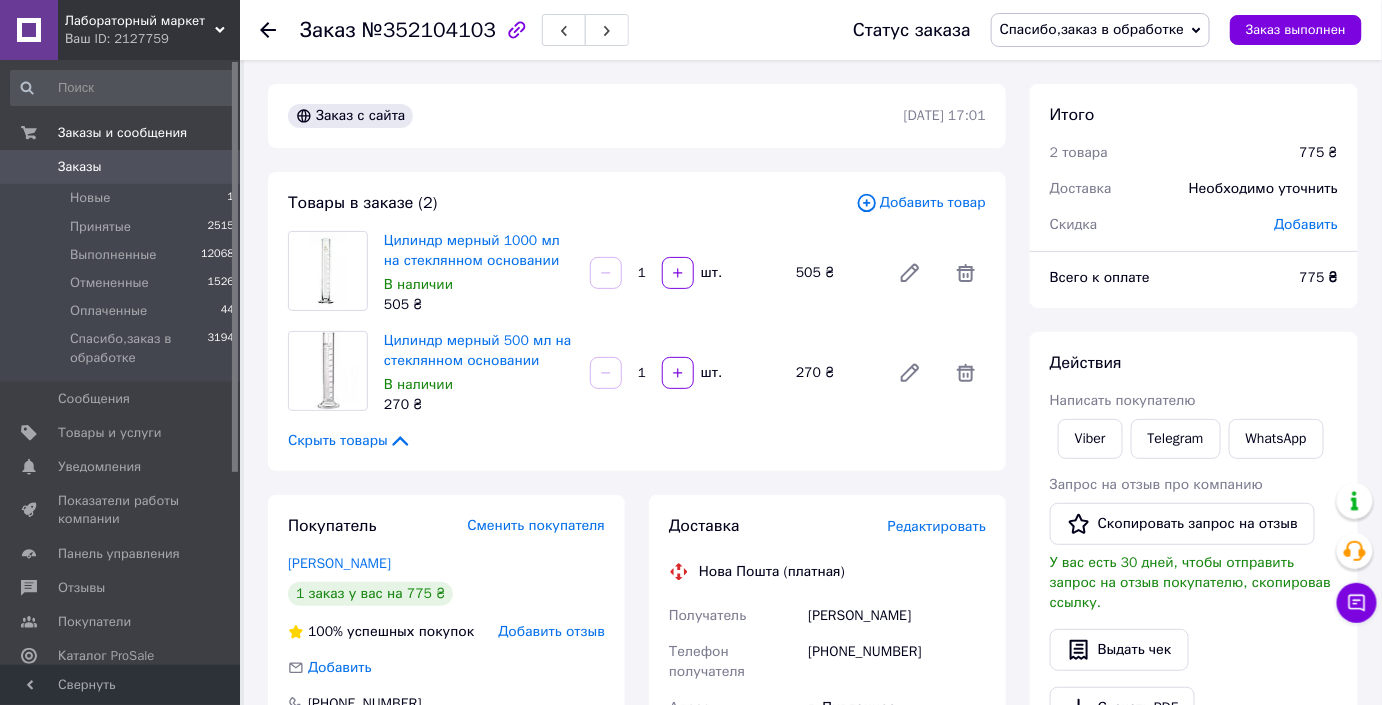 click on "Заказы" at bounding box center [121, 167] 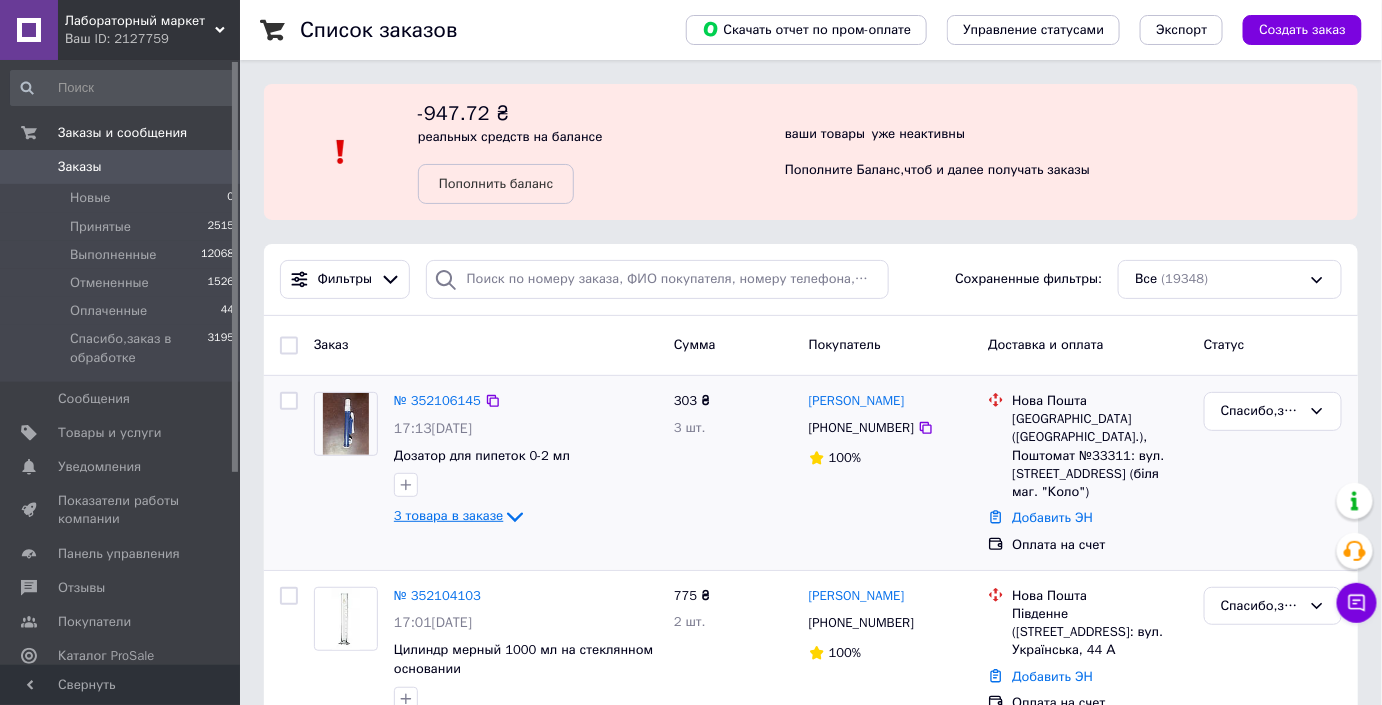 click on "3 товара в заказе" at bounding box center [448, 516] 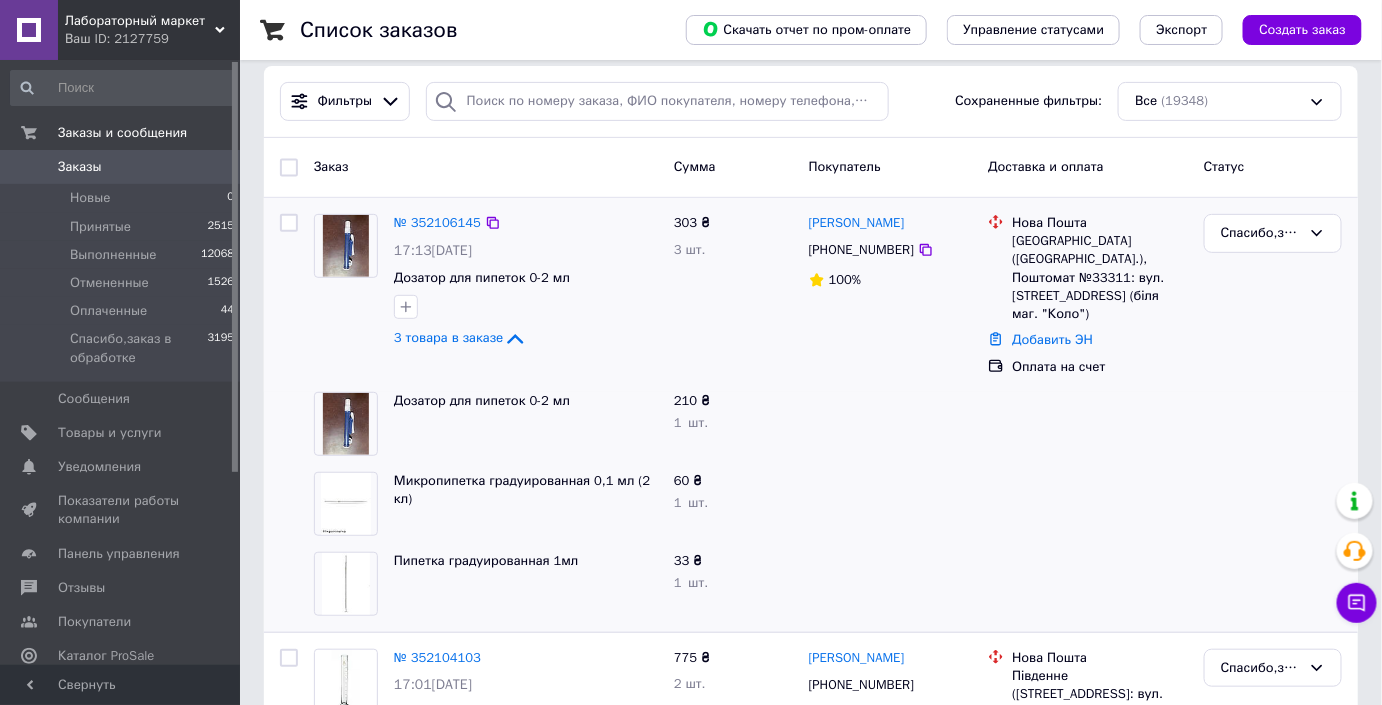 scroll, scrollTop: 181, scrollLeft: 0, axis: vertical 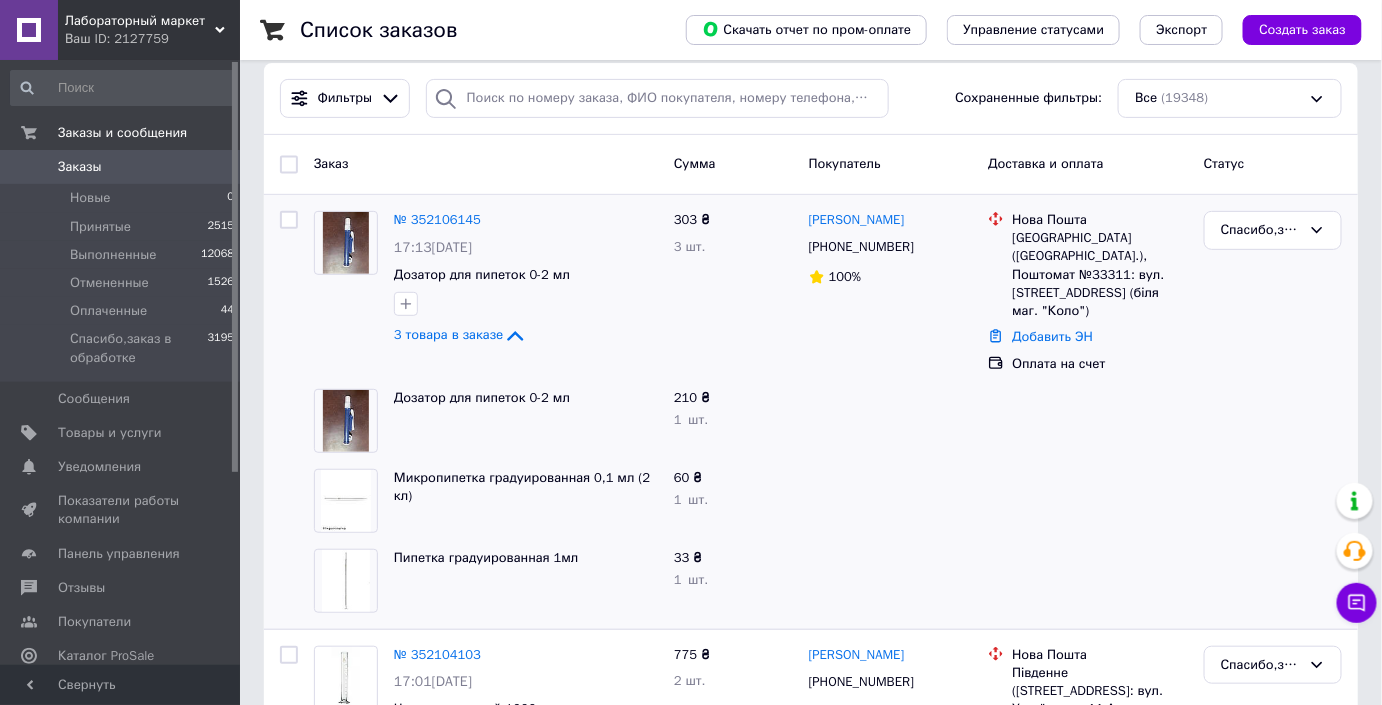 click on "Заказы" at bounding box center [121, 167] 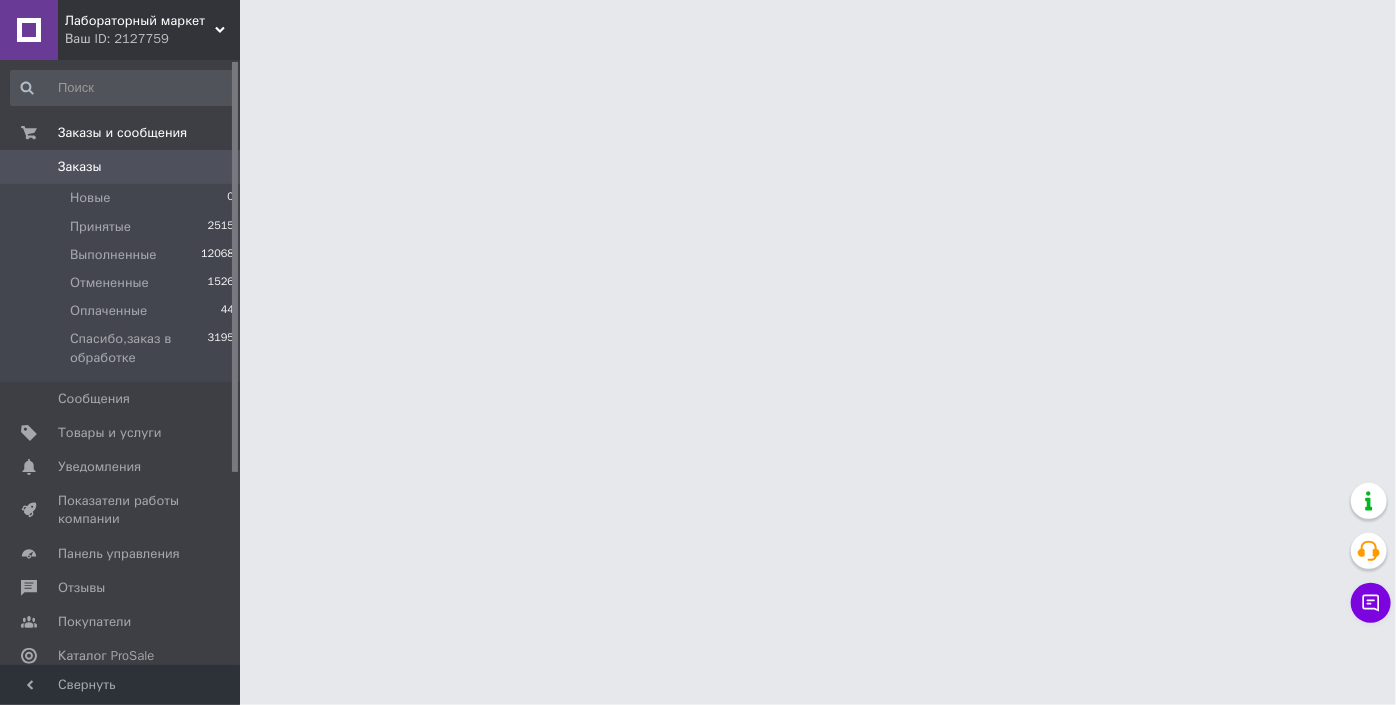click on "Ваш ID: 2127759" at bounding box center (152, 39) 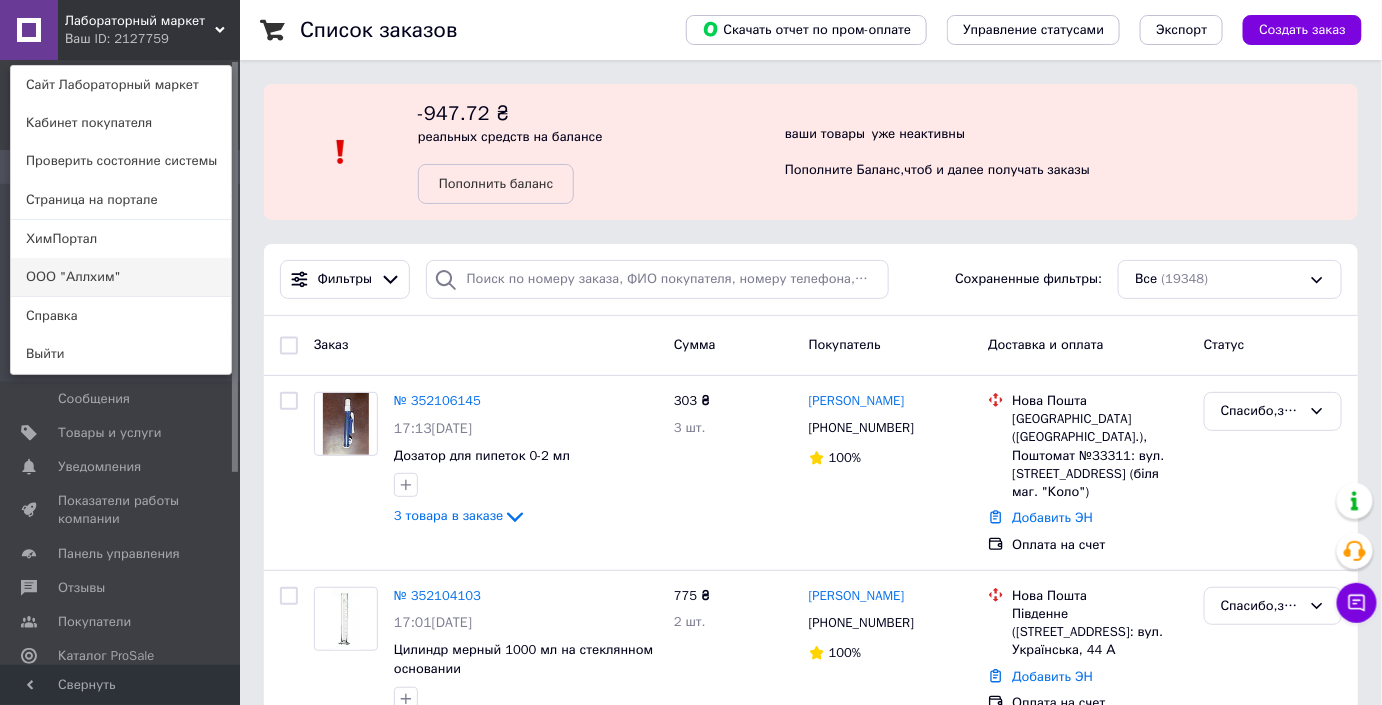 click on "ООО "Аллхим"" at bounding box center (121, 277) 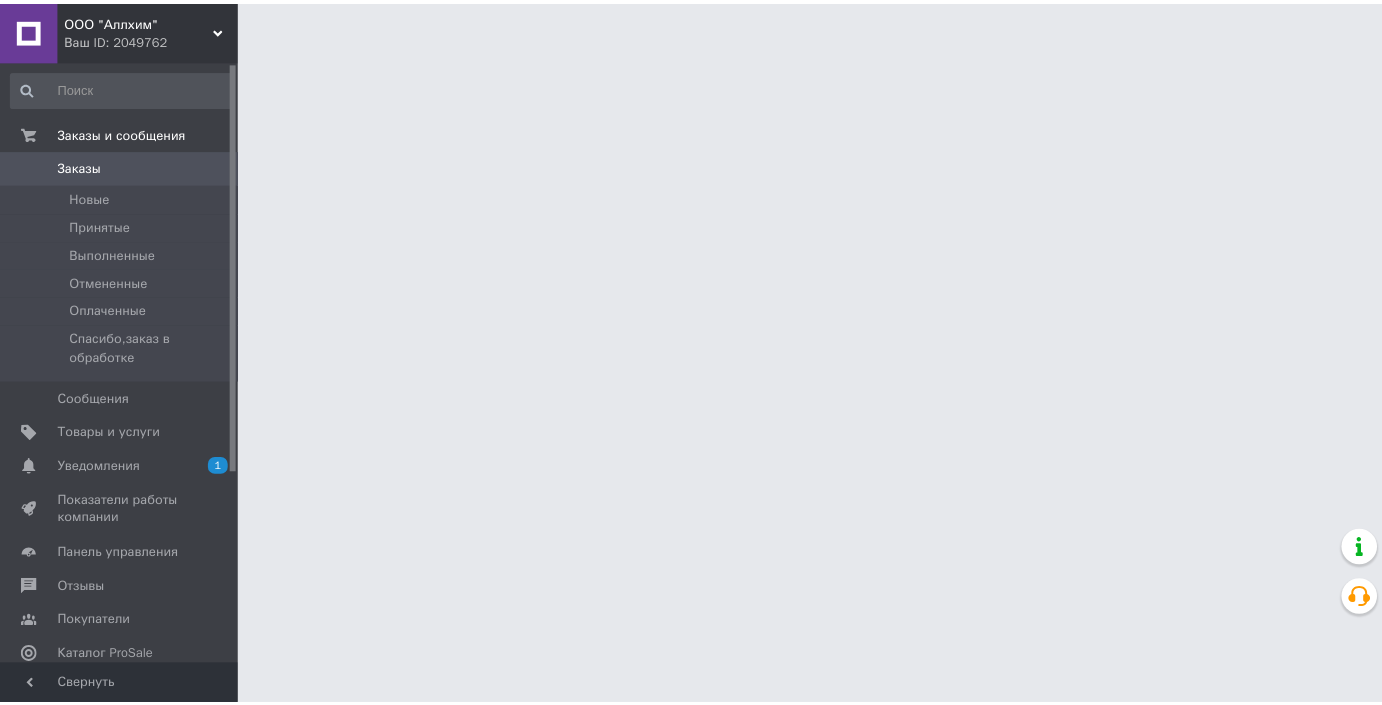 scroll, scrollTop: 0, scrollLeft: 0, axis: both 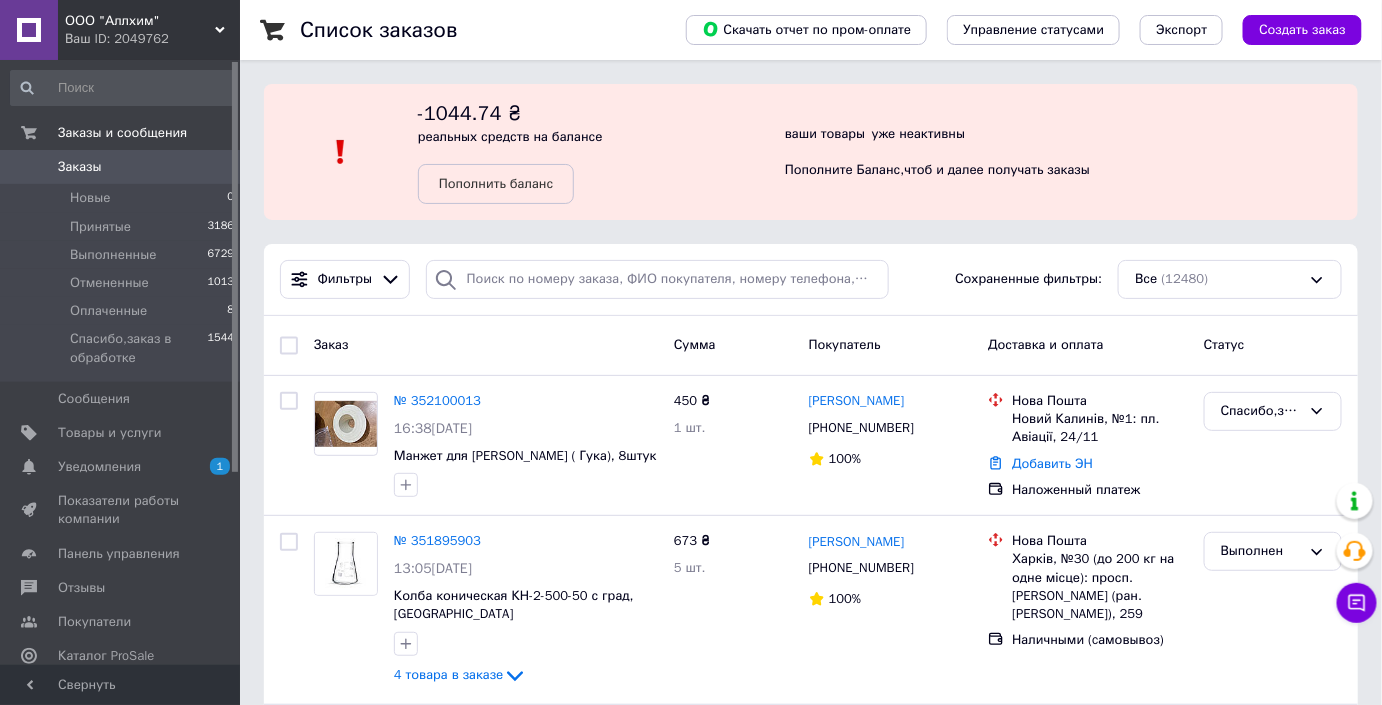 click on "Заказы" at bounding box center (121, 167) 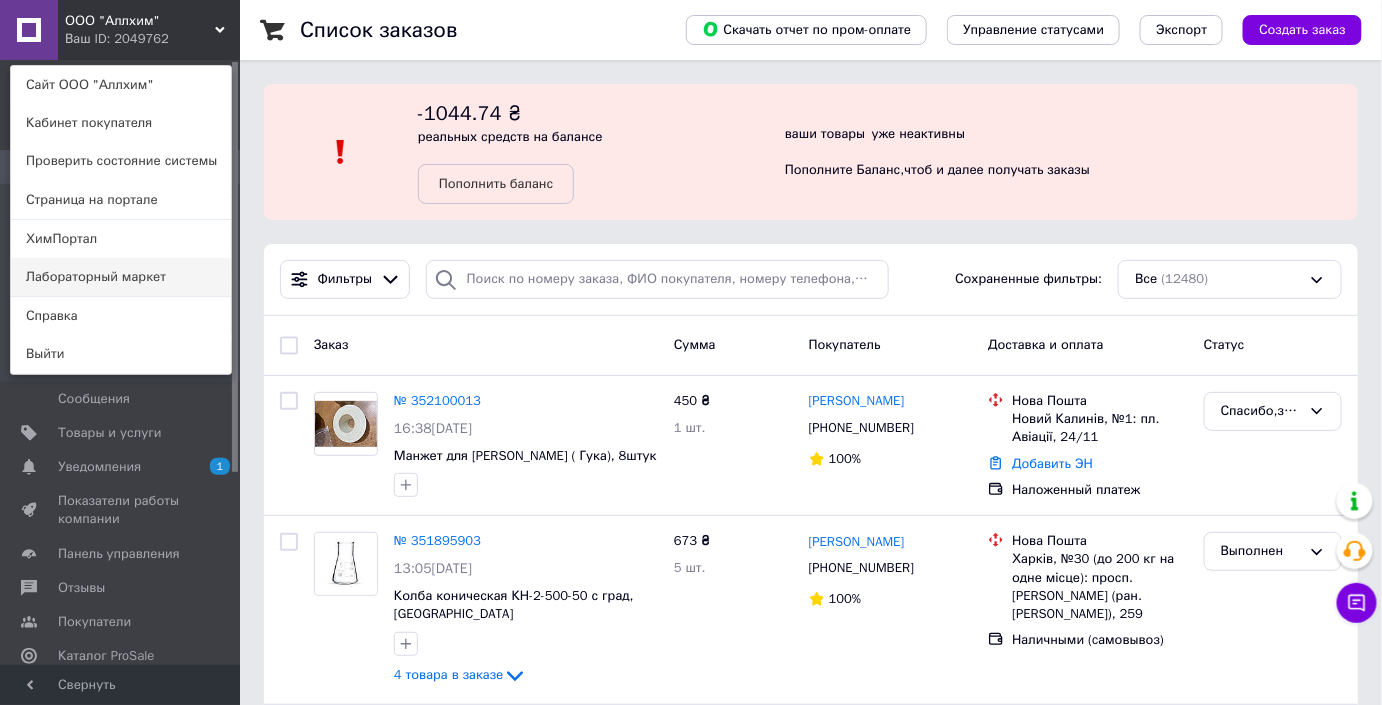 click on "Лабораторный маркет" at bounding box center (121, 277) 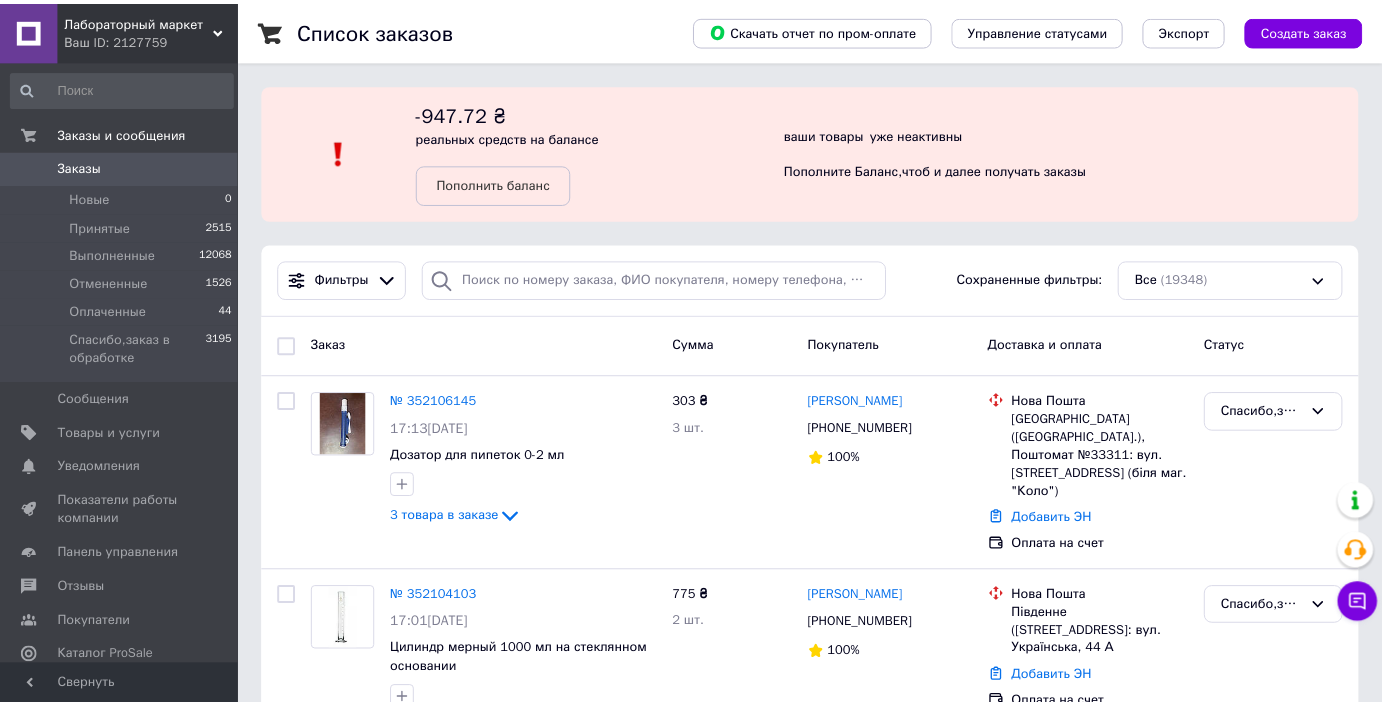 scroll, scrollTop: 0, scrollLeft: 0, axis: both 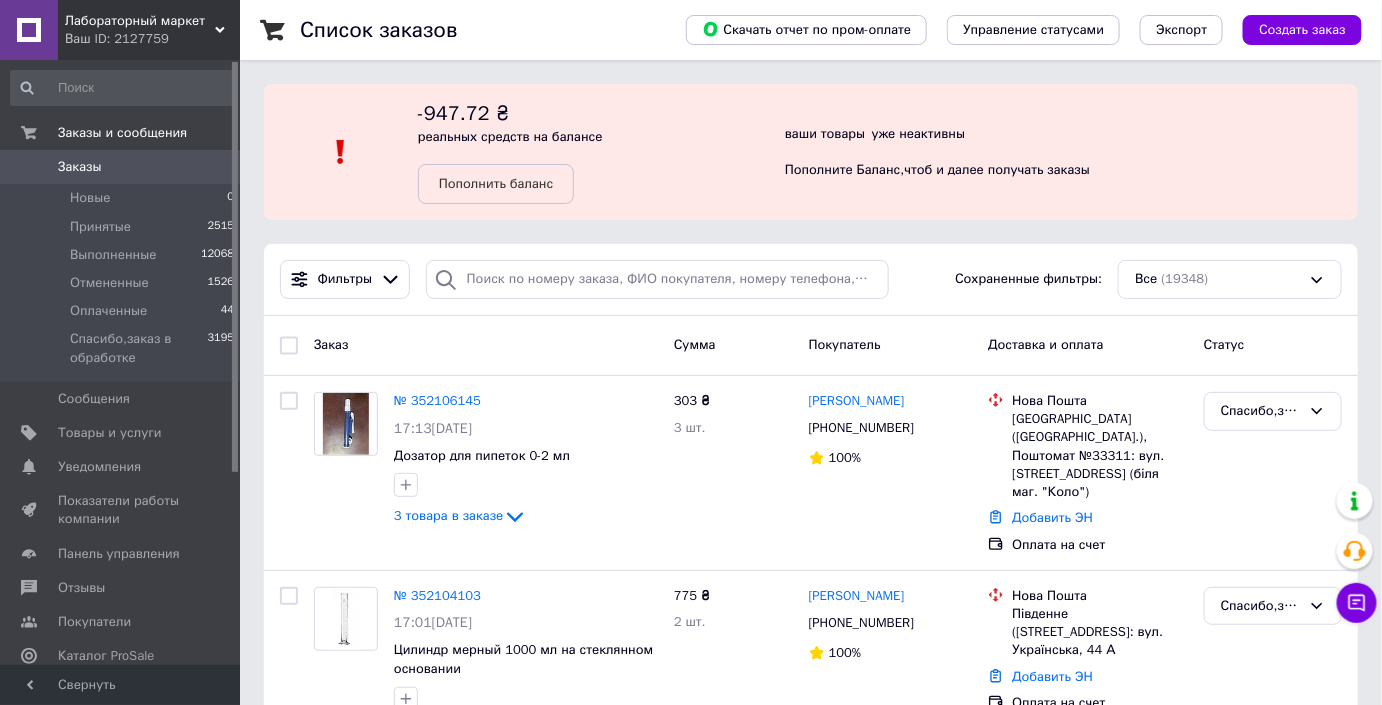 click on "Заказы" at bounding box center [121, 167] 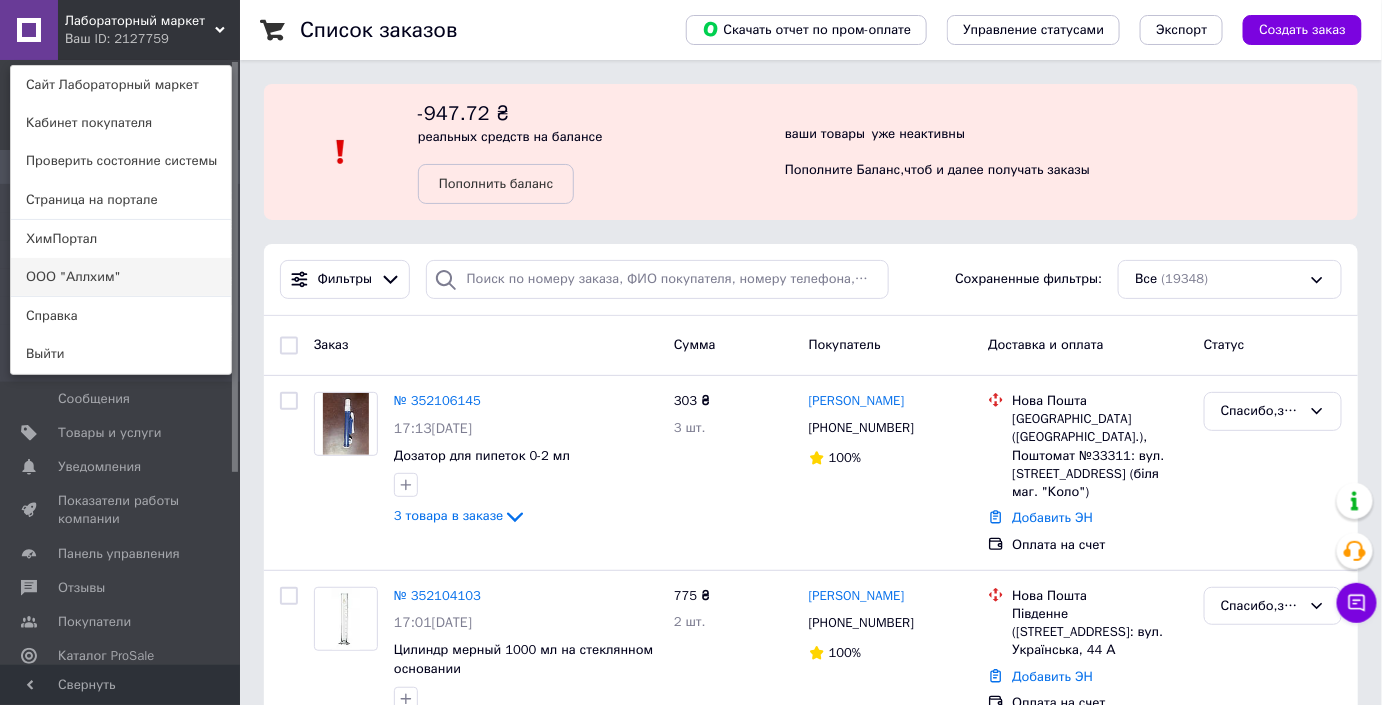 click on "ООО "Аллхим"" at bounding box center [121, 277] 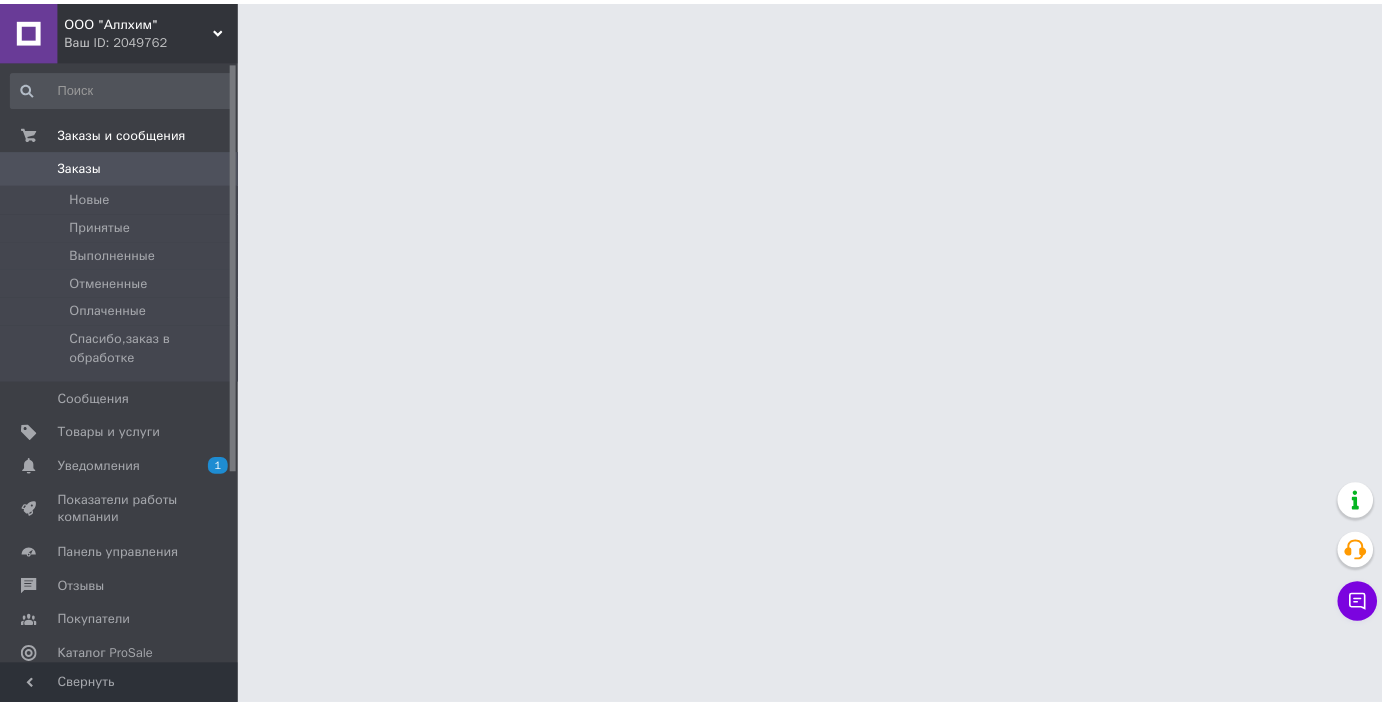 scroll, scrollTop: 0, scrollLeft: 0, axis: both 